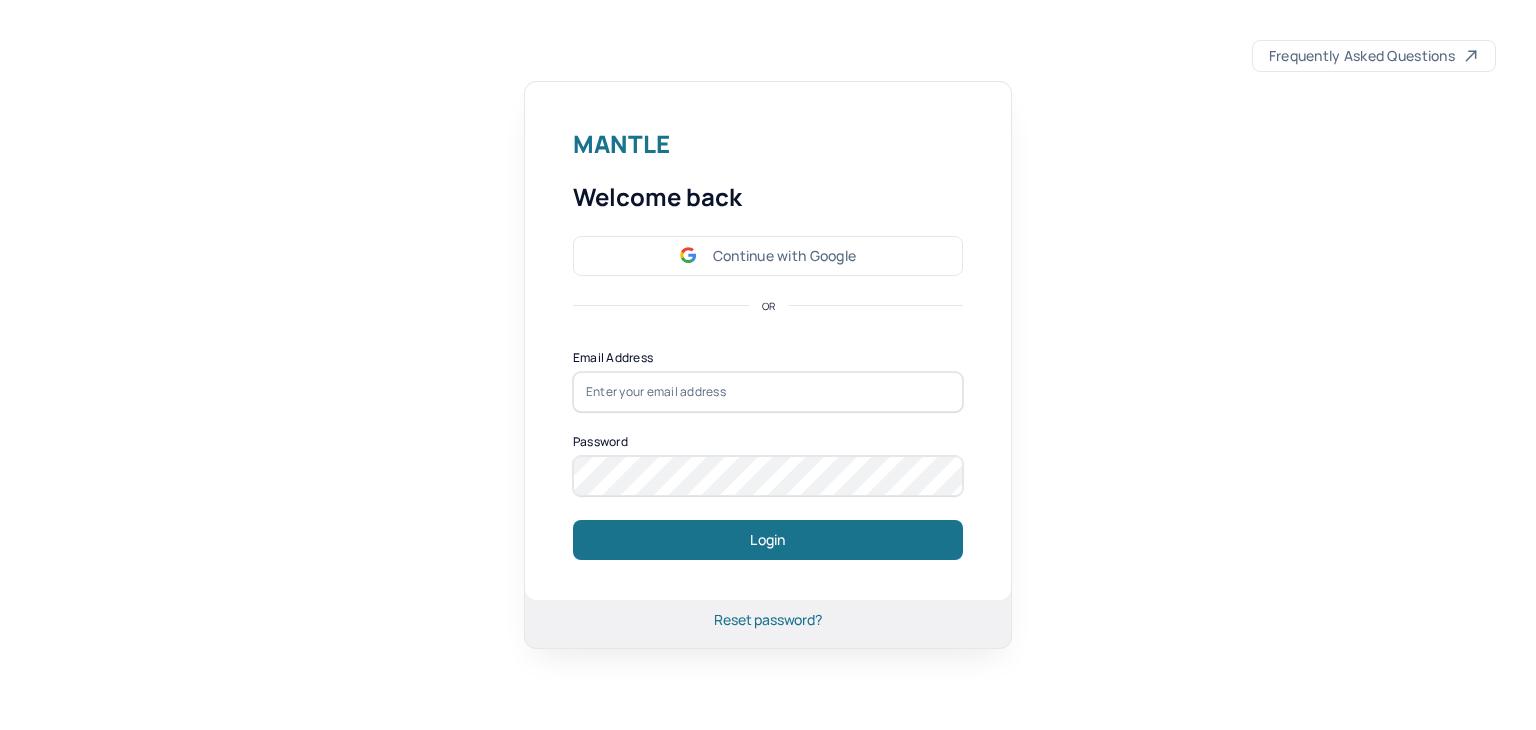 scroll, scrollTop: 0, scrollLeft: 0, axis: both 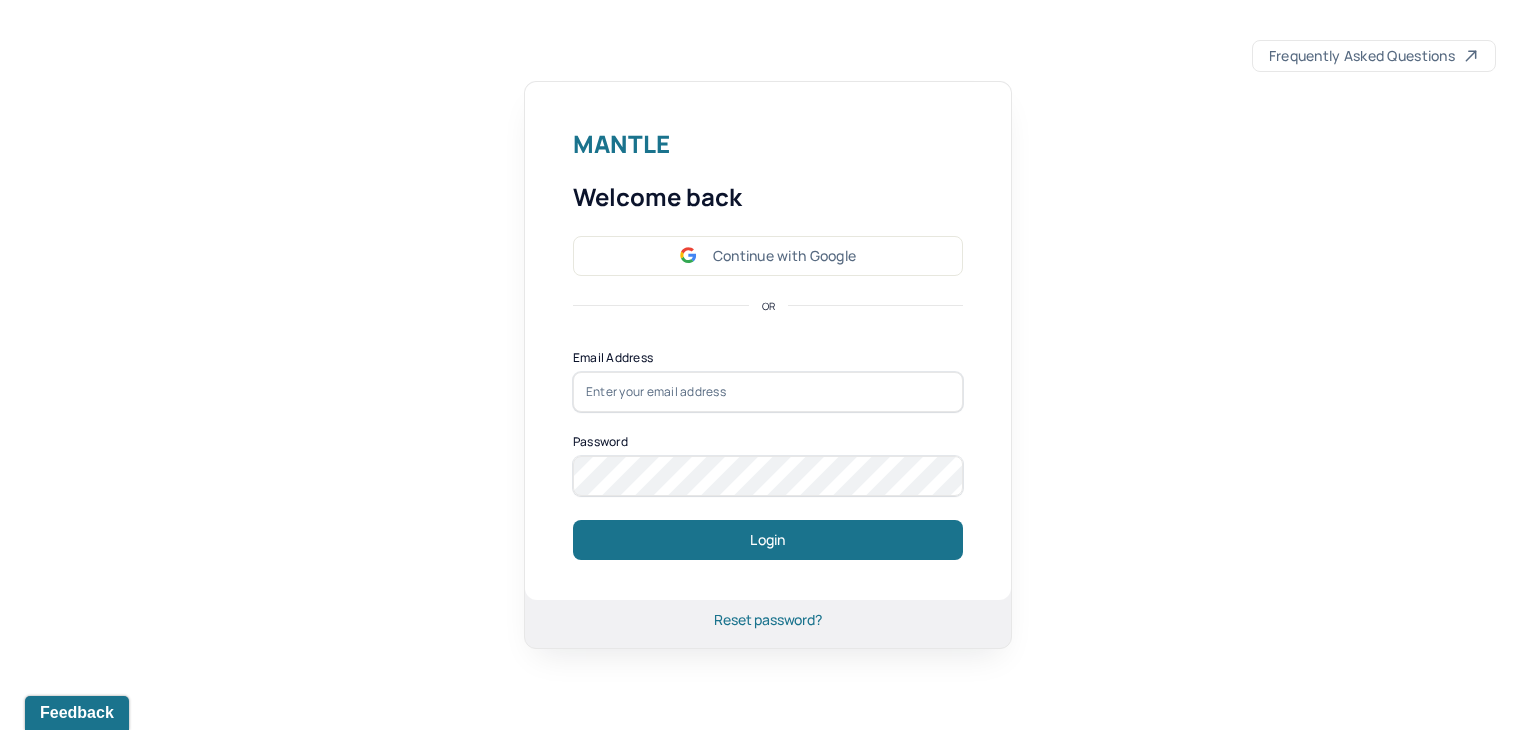 click at bounding box center [768, 392] 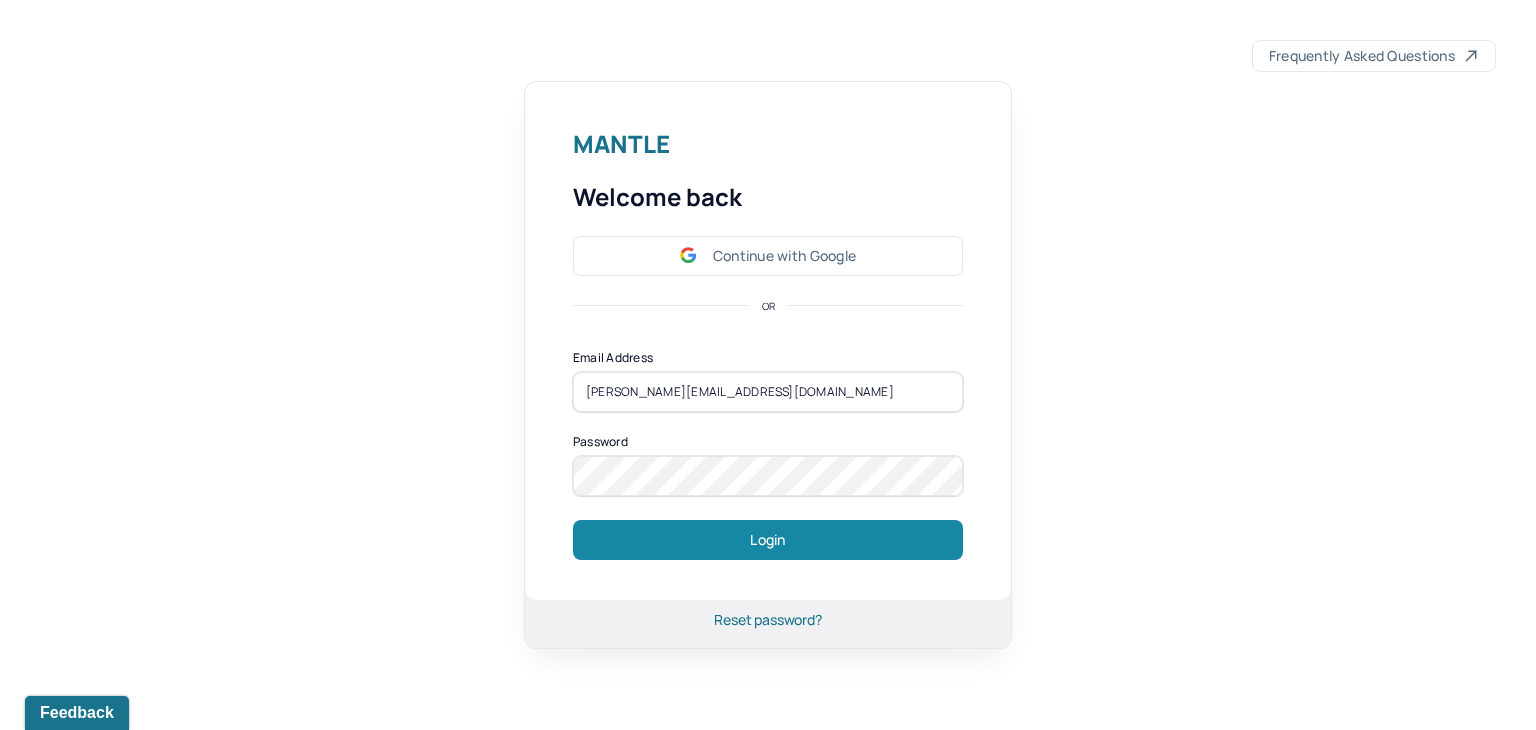 click on "Login" at bounding box center (768, 540) 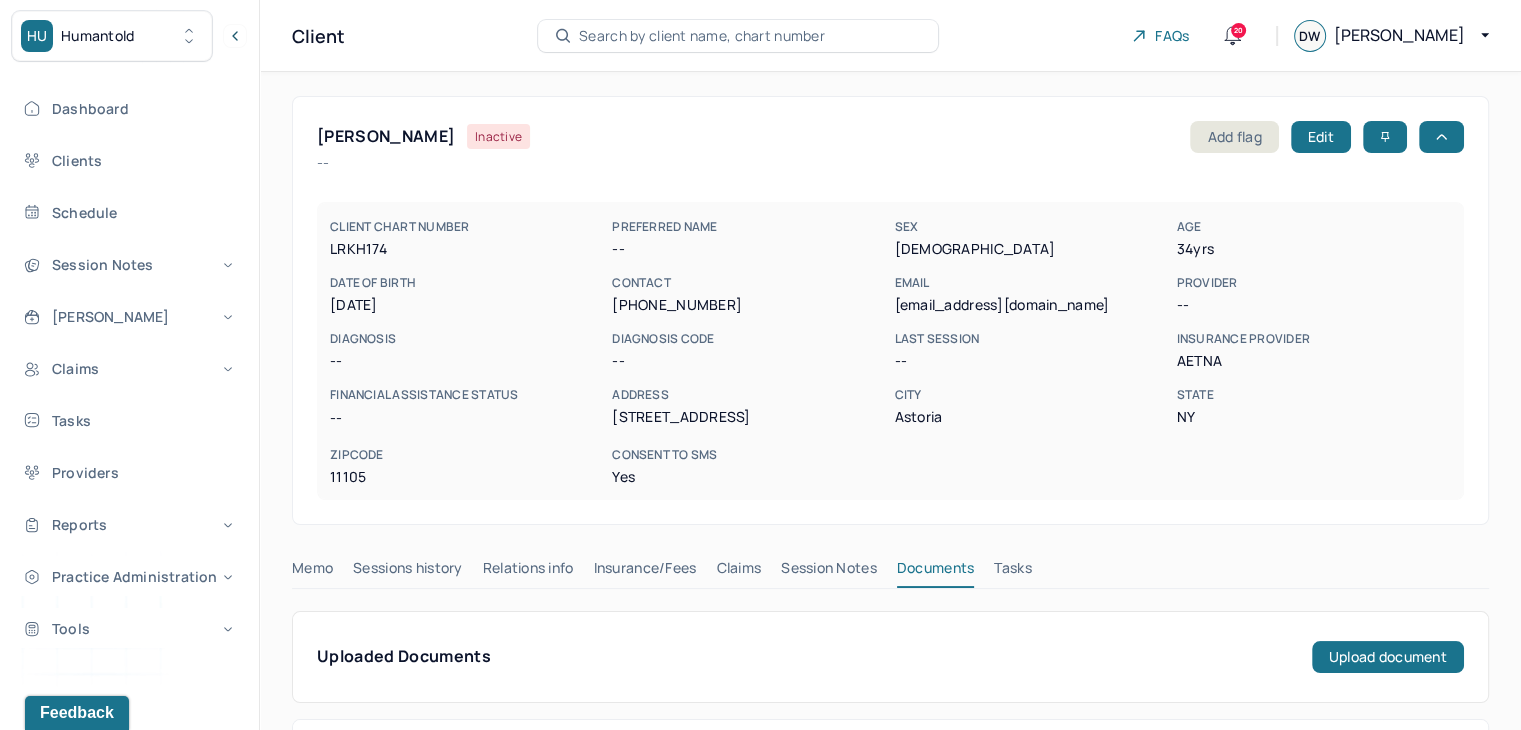 click on "Search by client name, chart number" at bounding box center [702, 36] 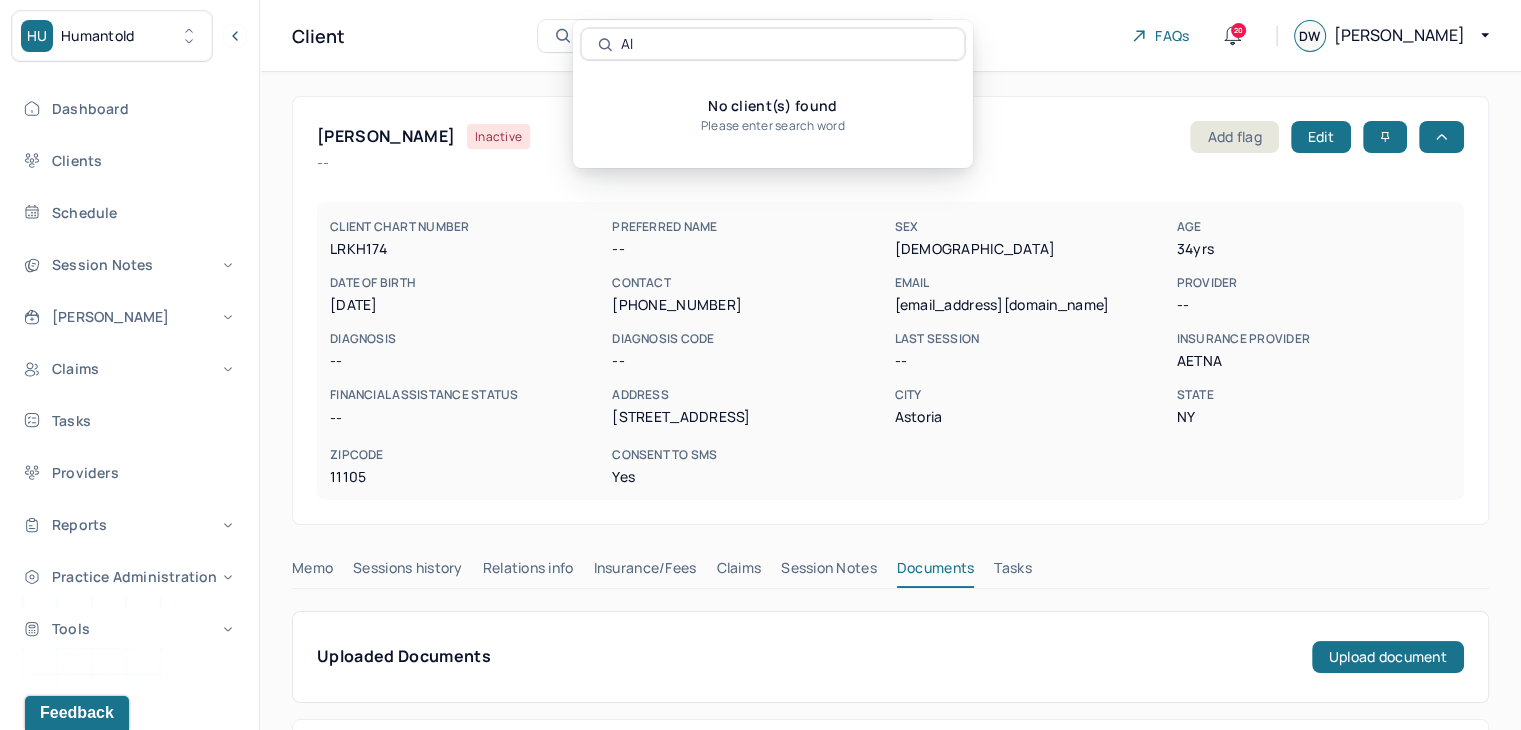 type on "A" 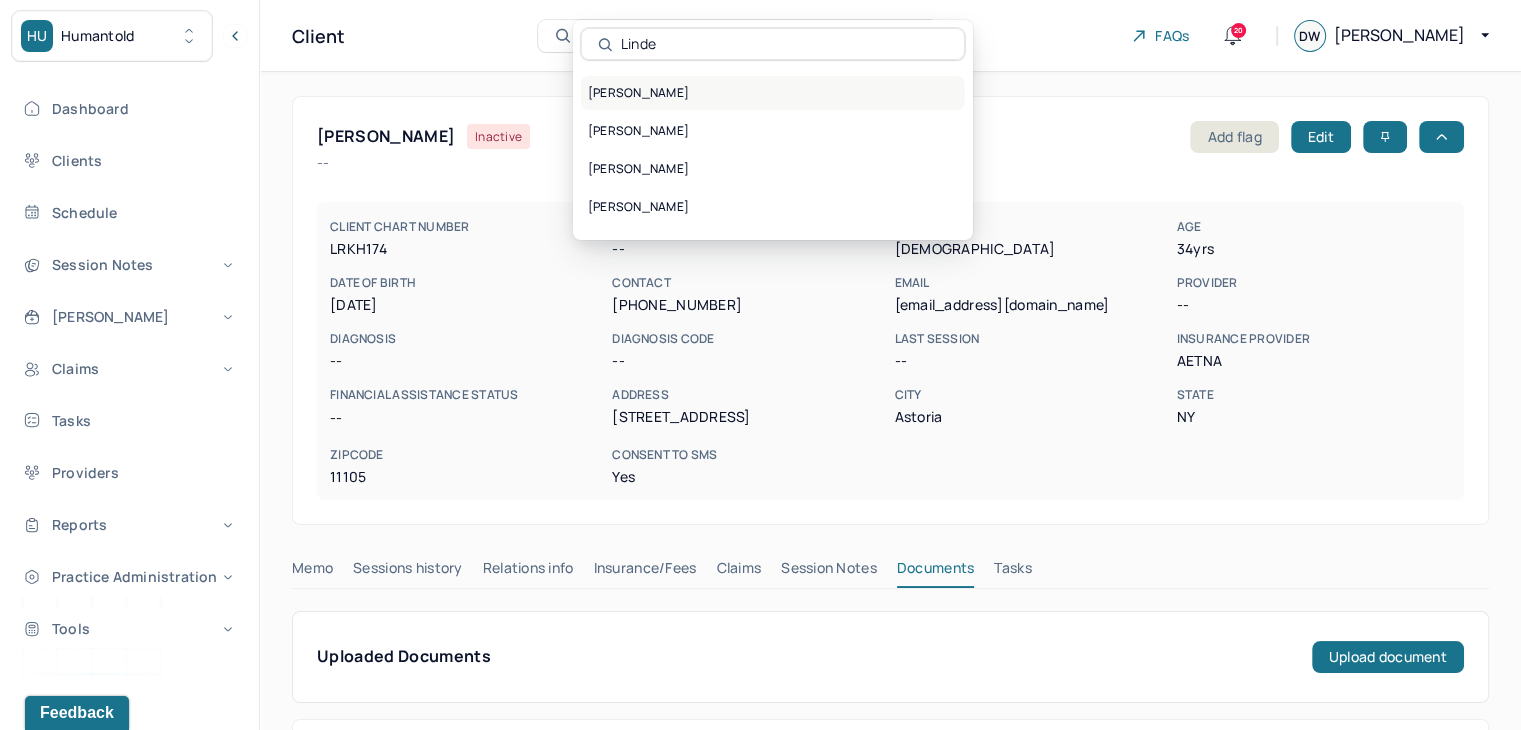 type on "Linde" 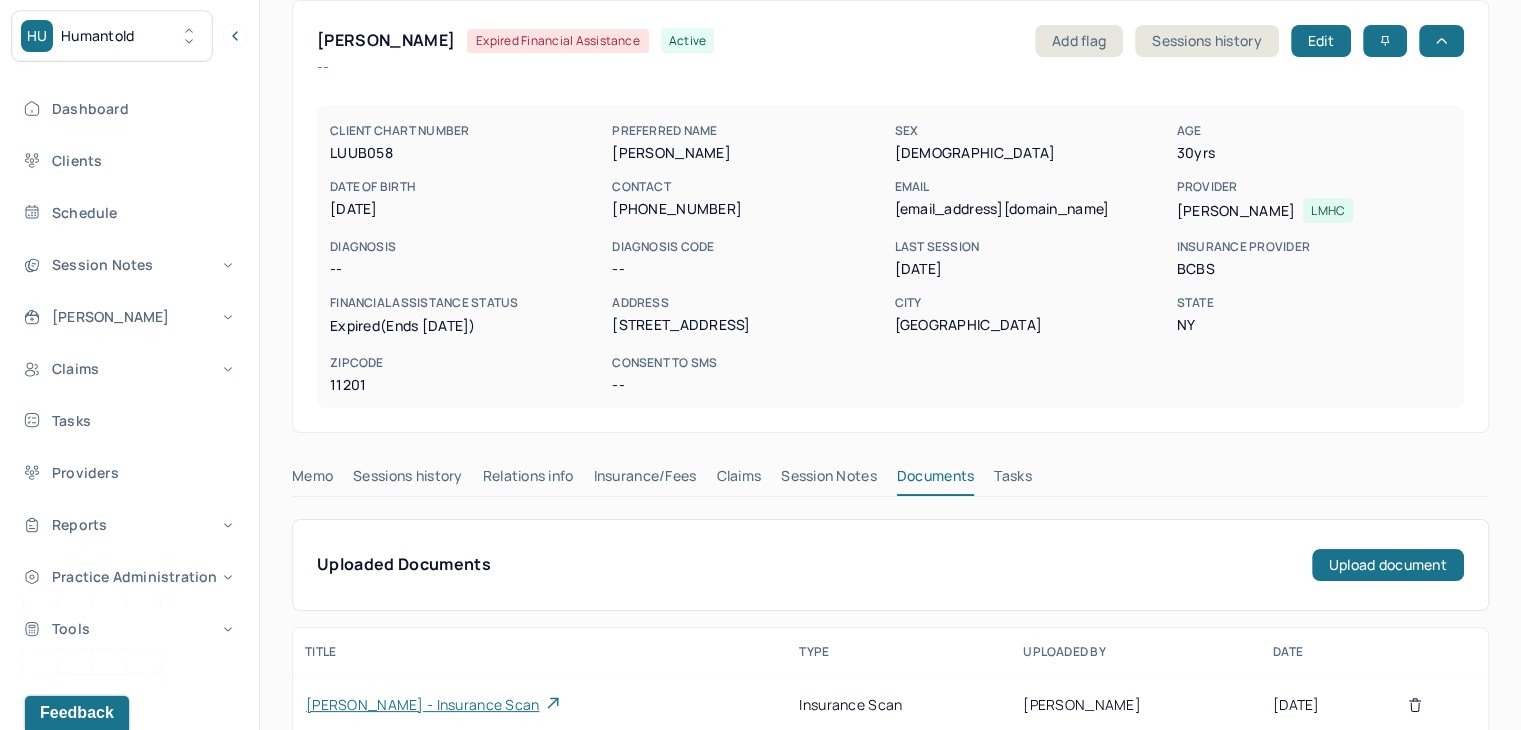 scroll, scrollTop: 240, scrollLeft: 0, axis: vertical 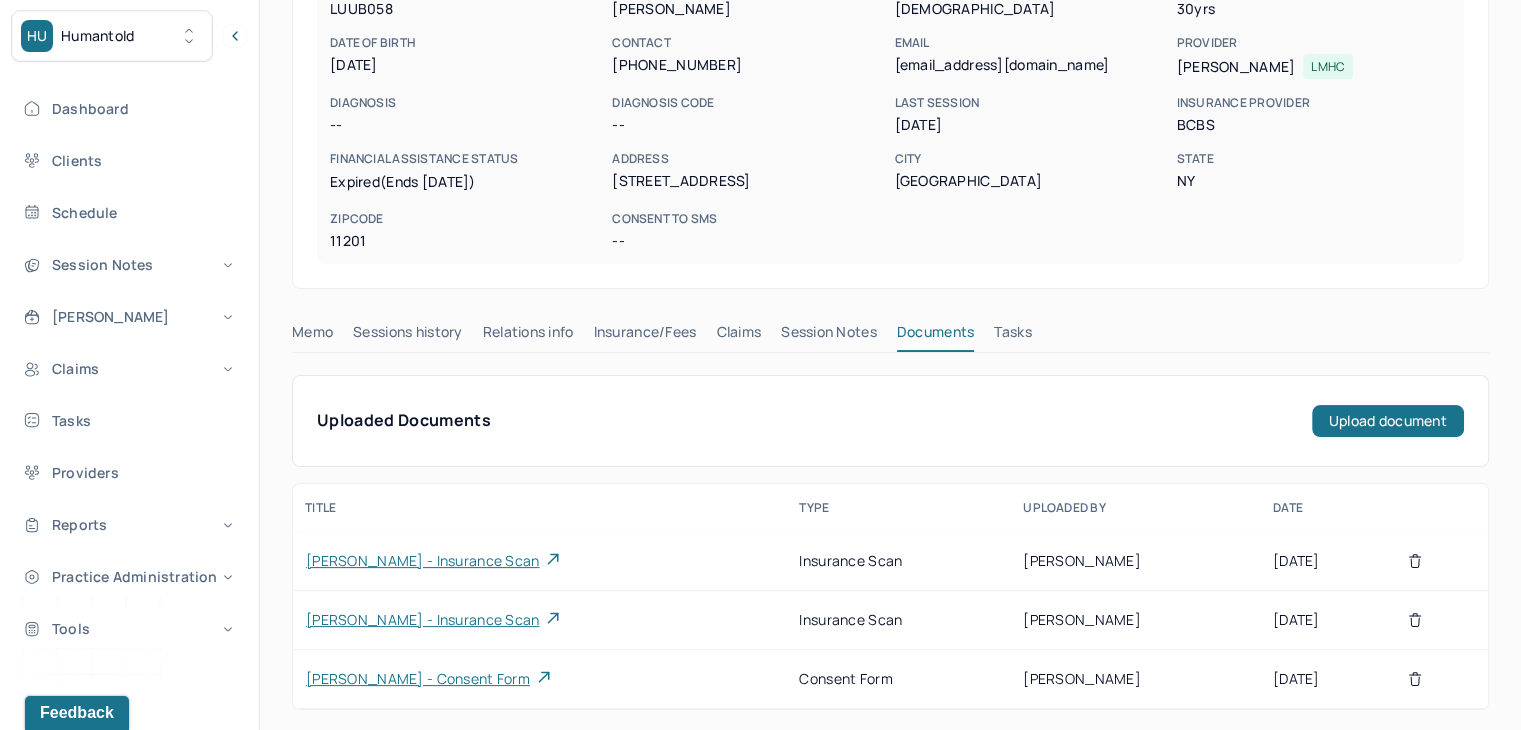 click on "Claims" at bounding box center [738, 336] 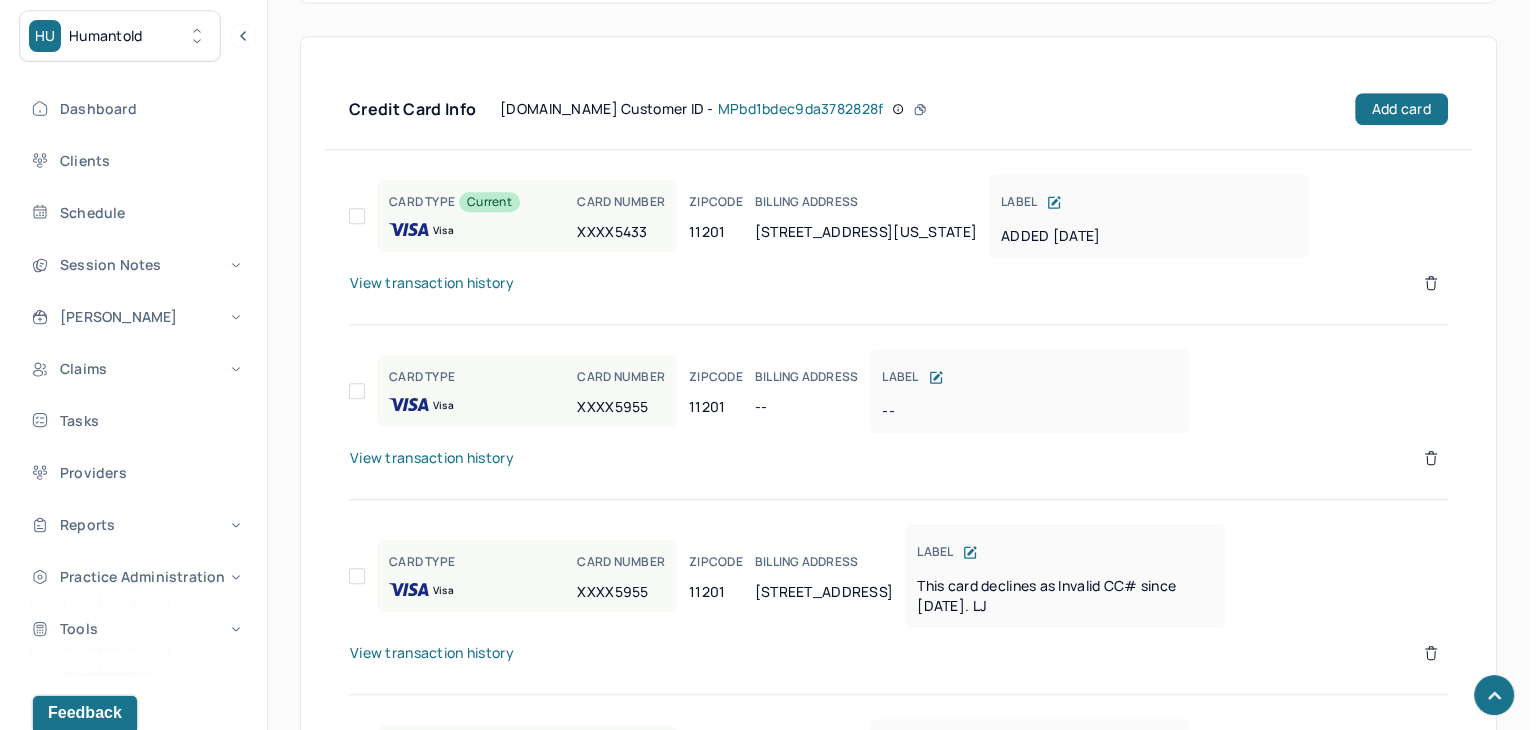 scroll, scrollTop: 1515, scrollLeft: 0, axis: vertical 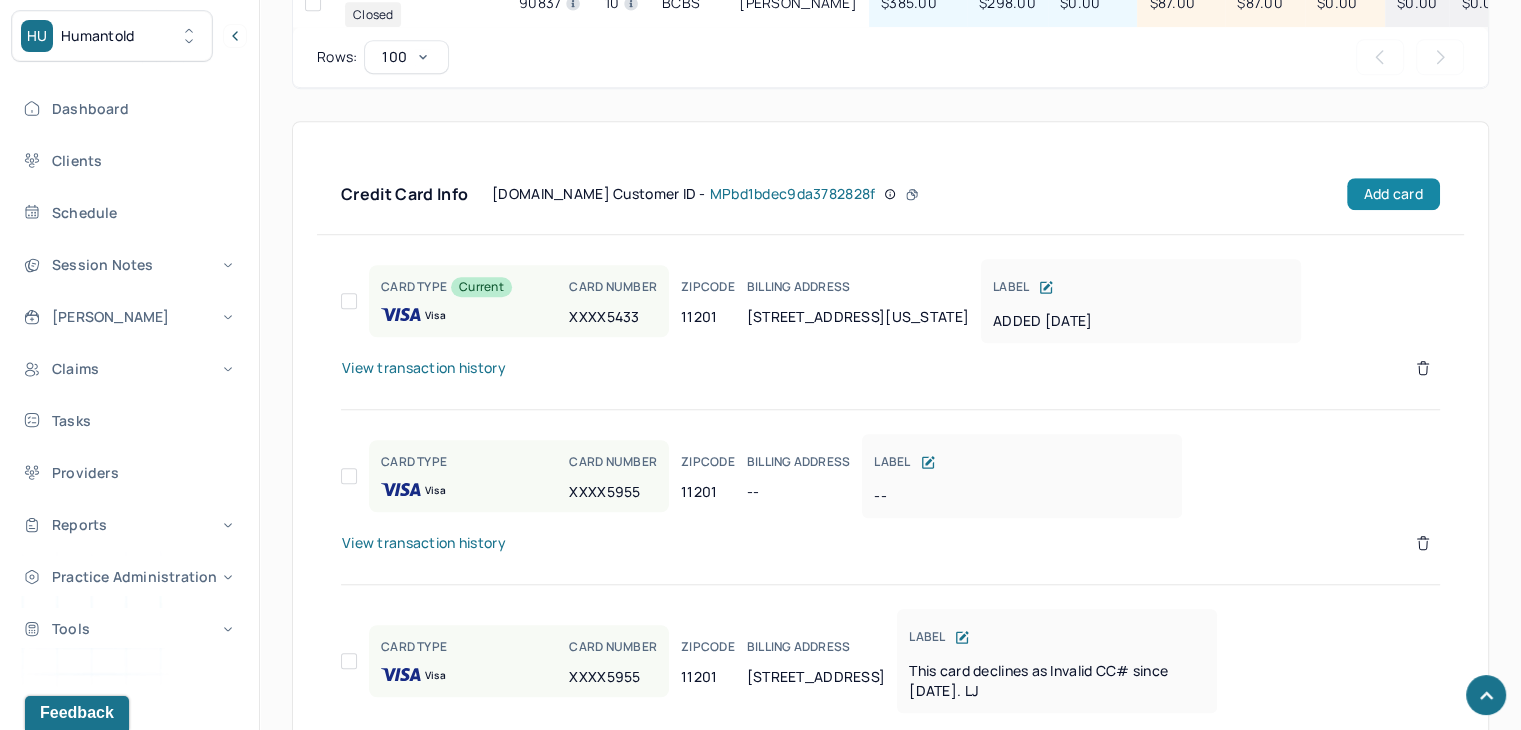 click on "Add card" at bounding box center (1393, 194) 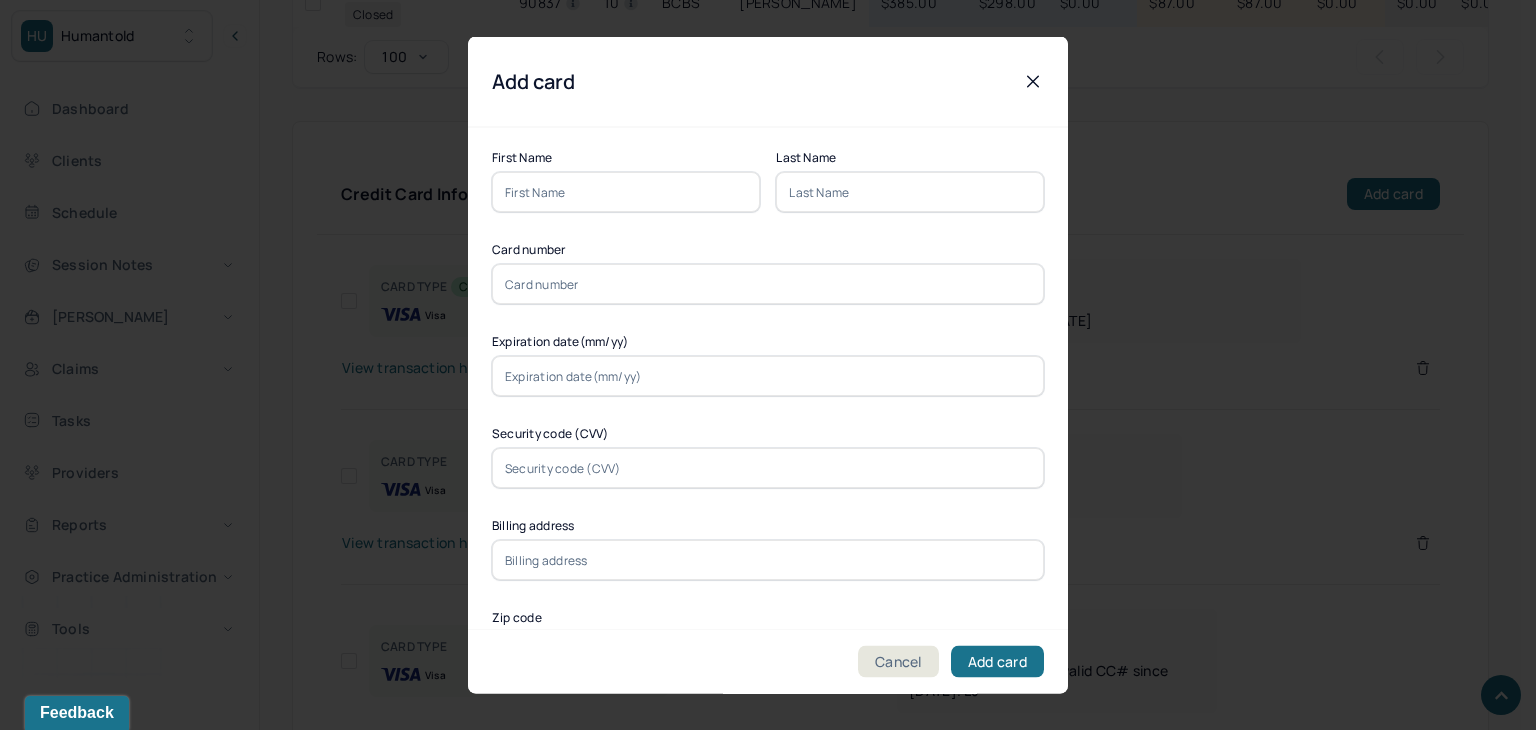click at bounding box center (626, 192) 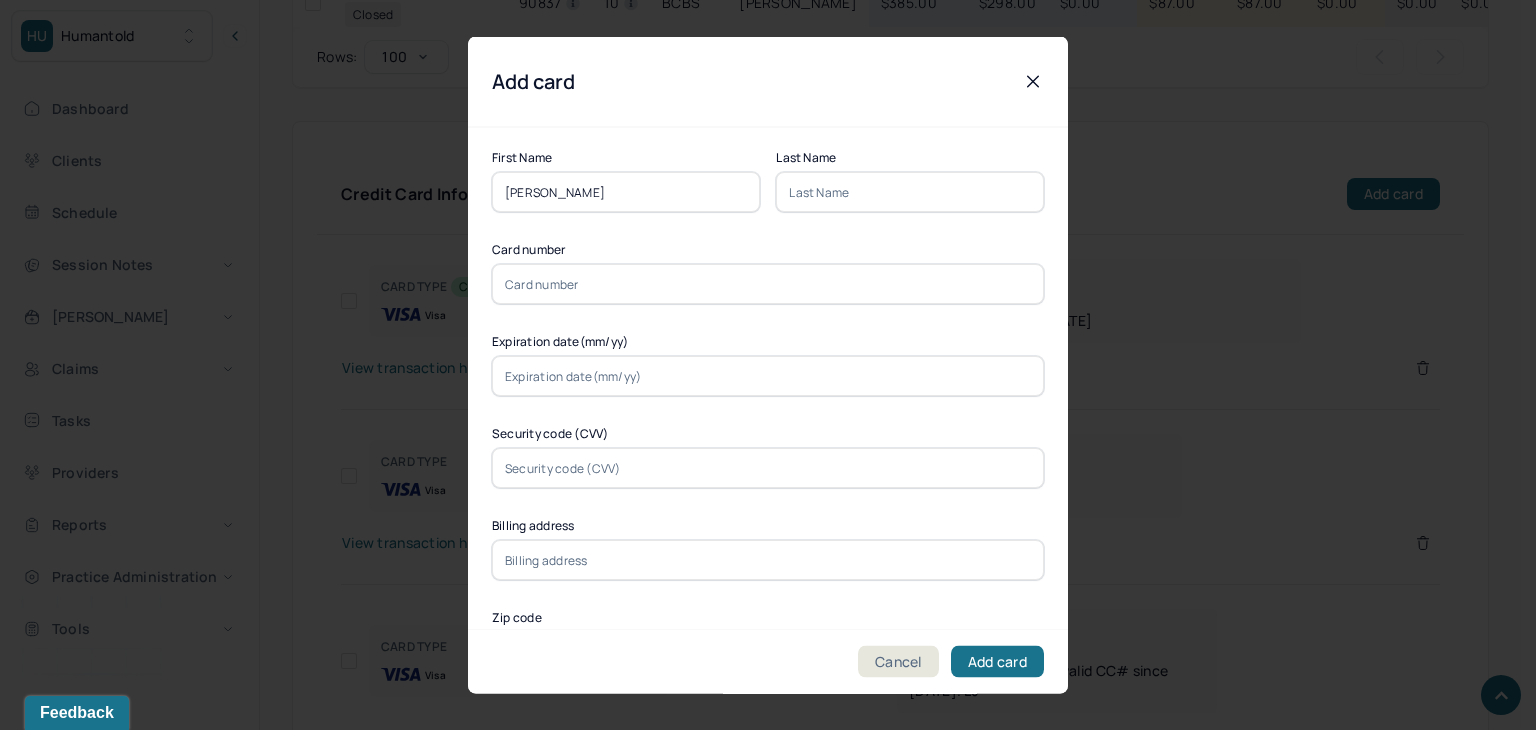type on "Alexandra" 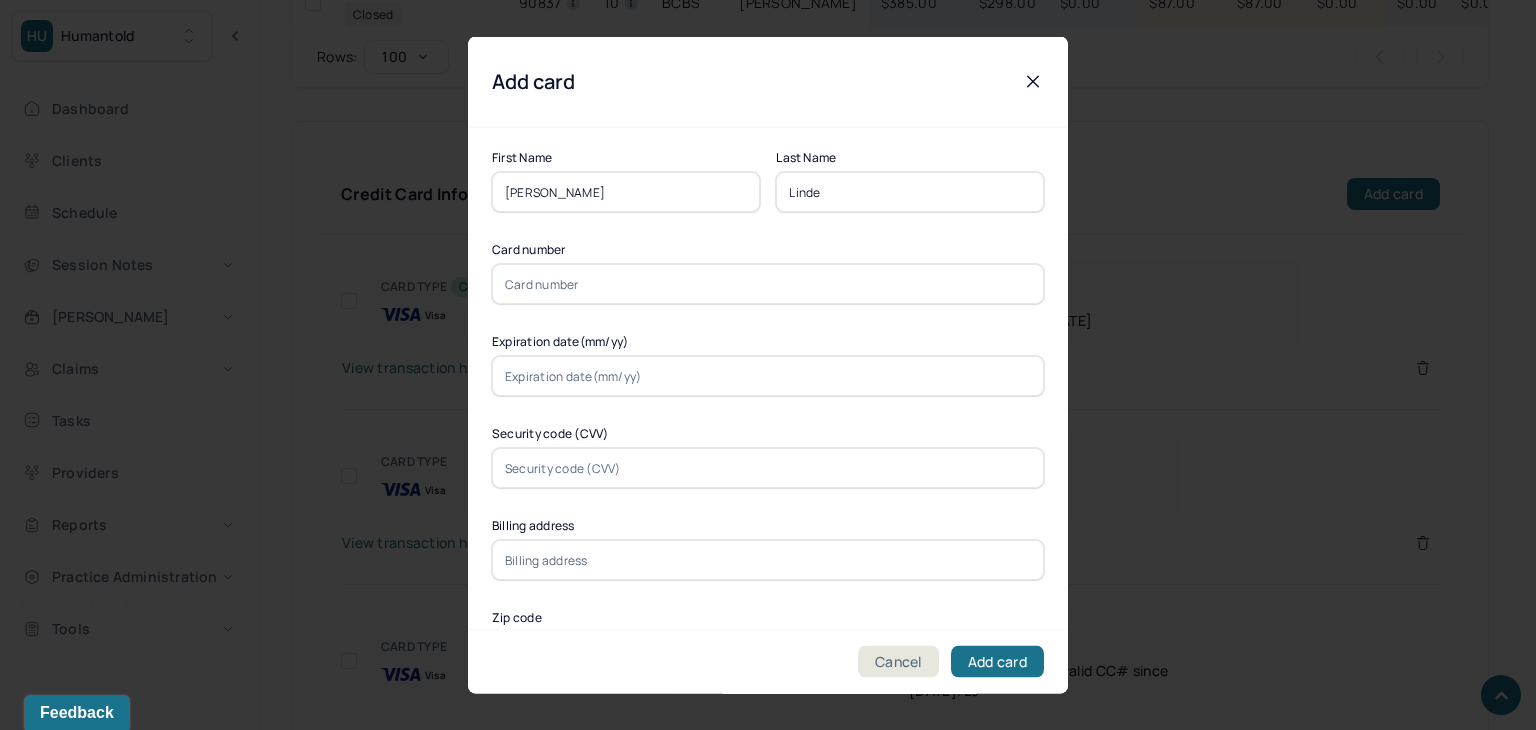 type on "Linde" 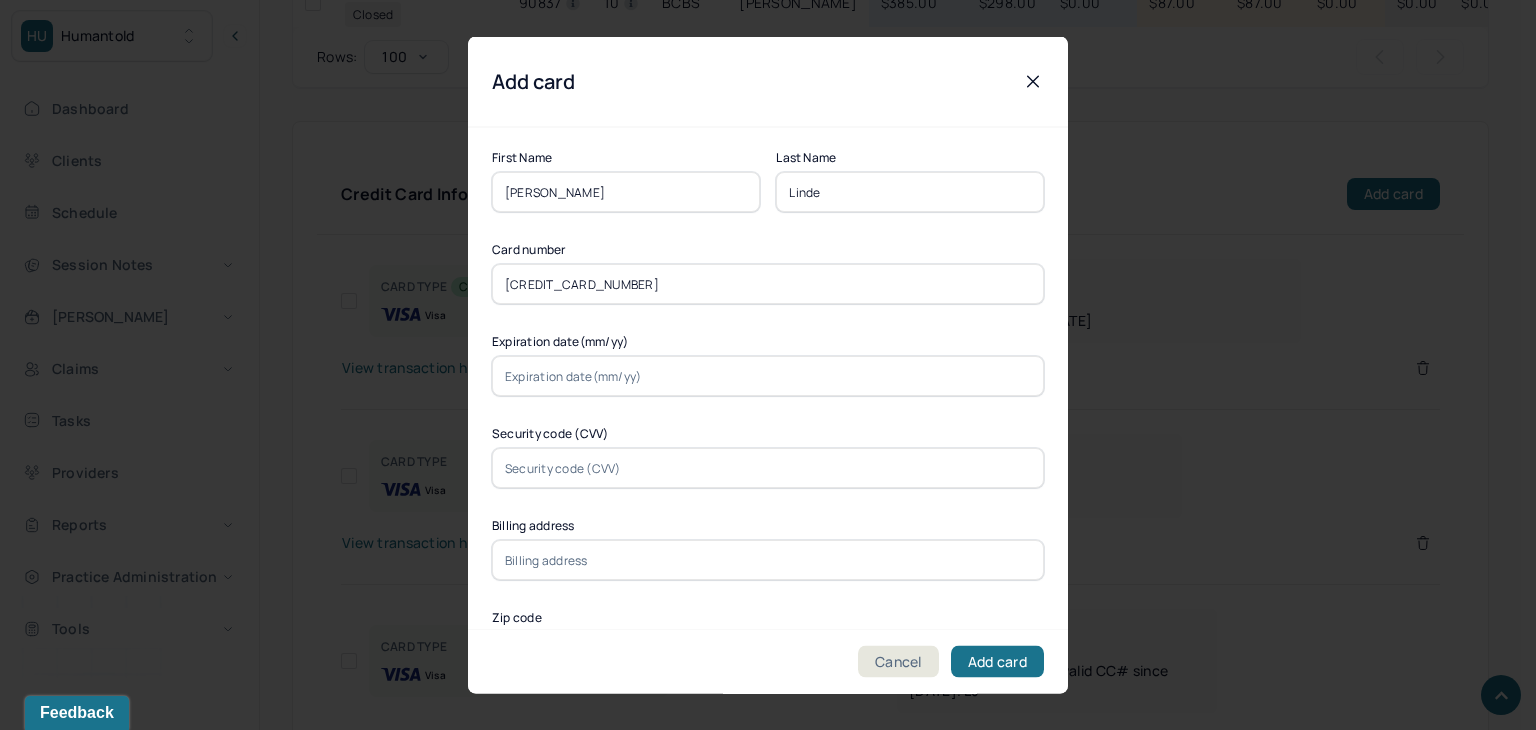type on "4147202692648544" 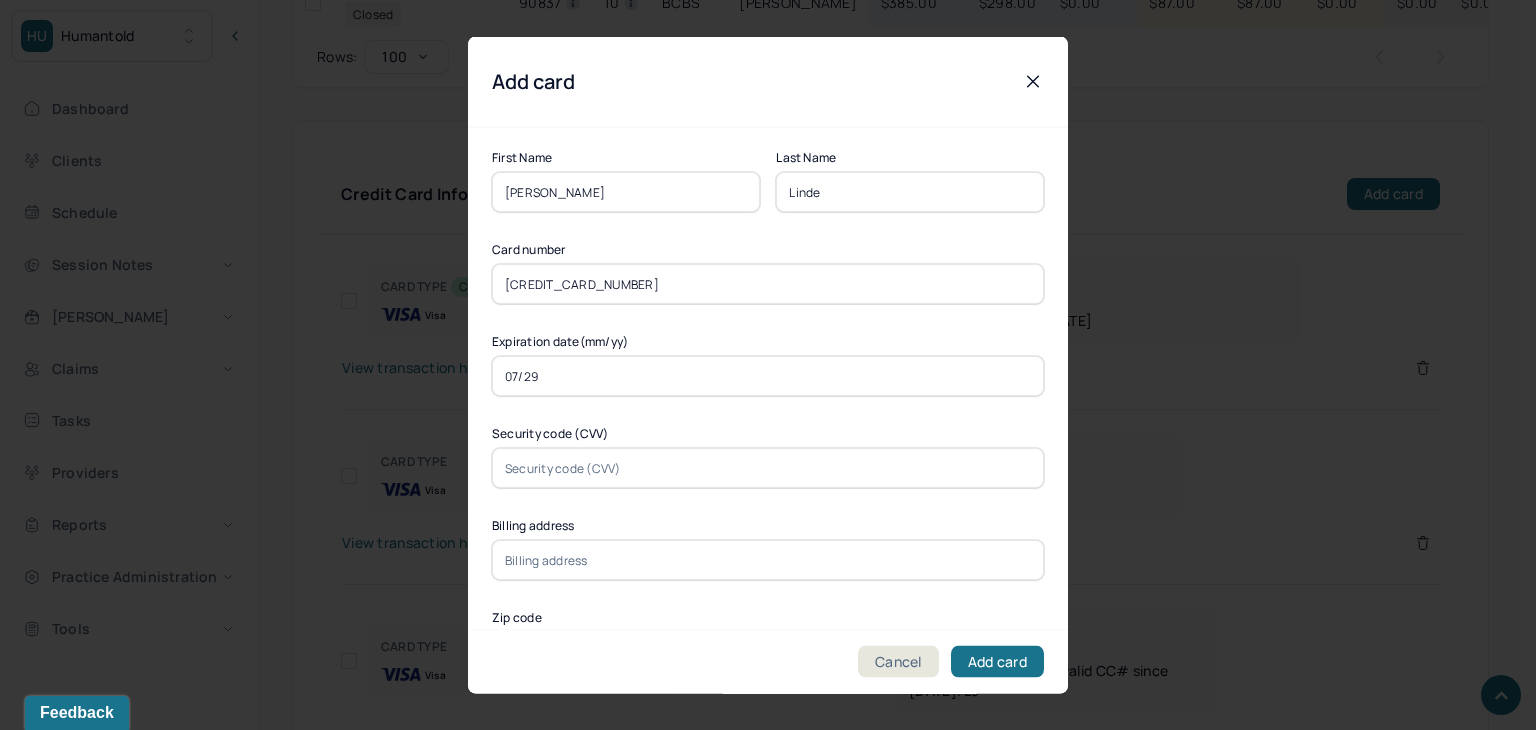 type on "07/29" 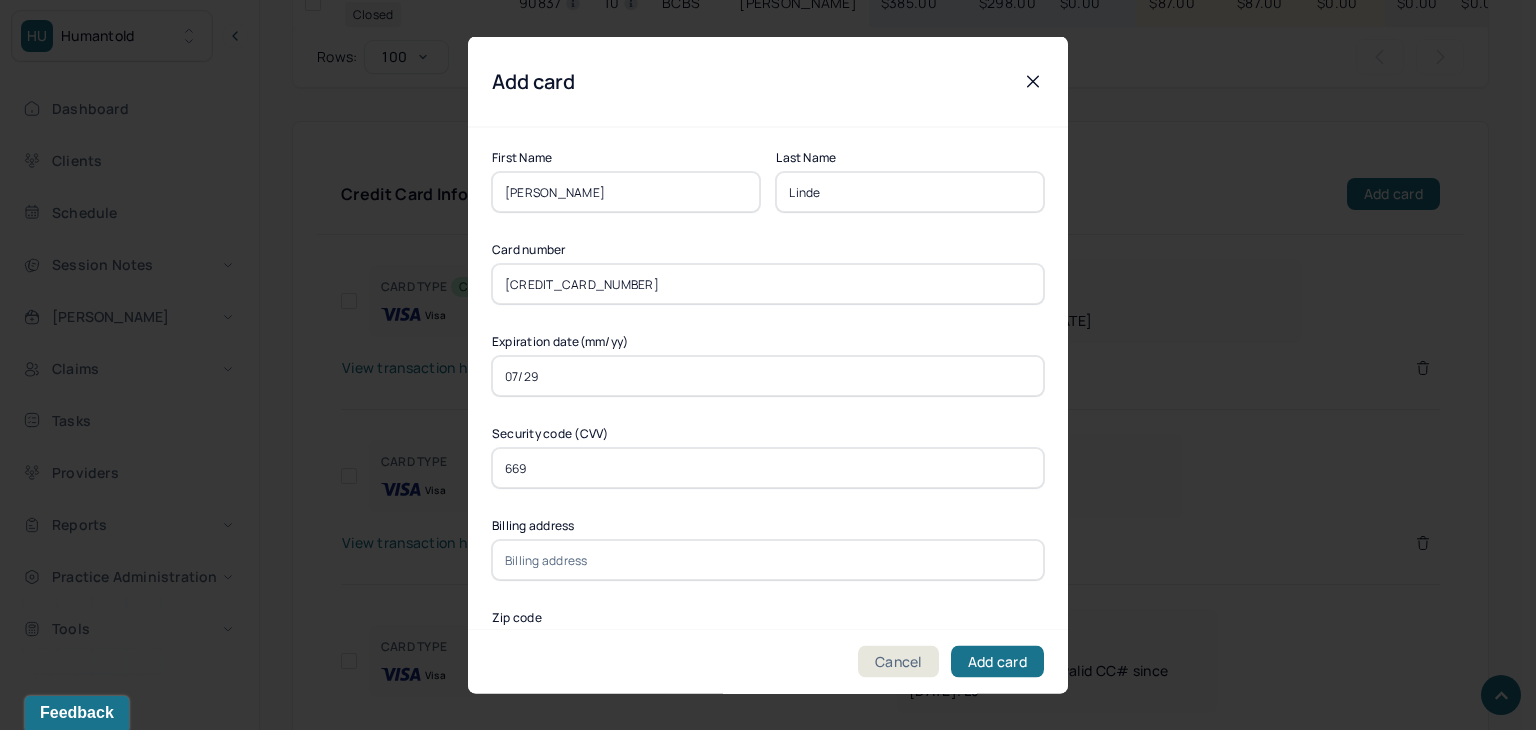 type on "669" 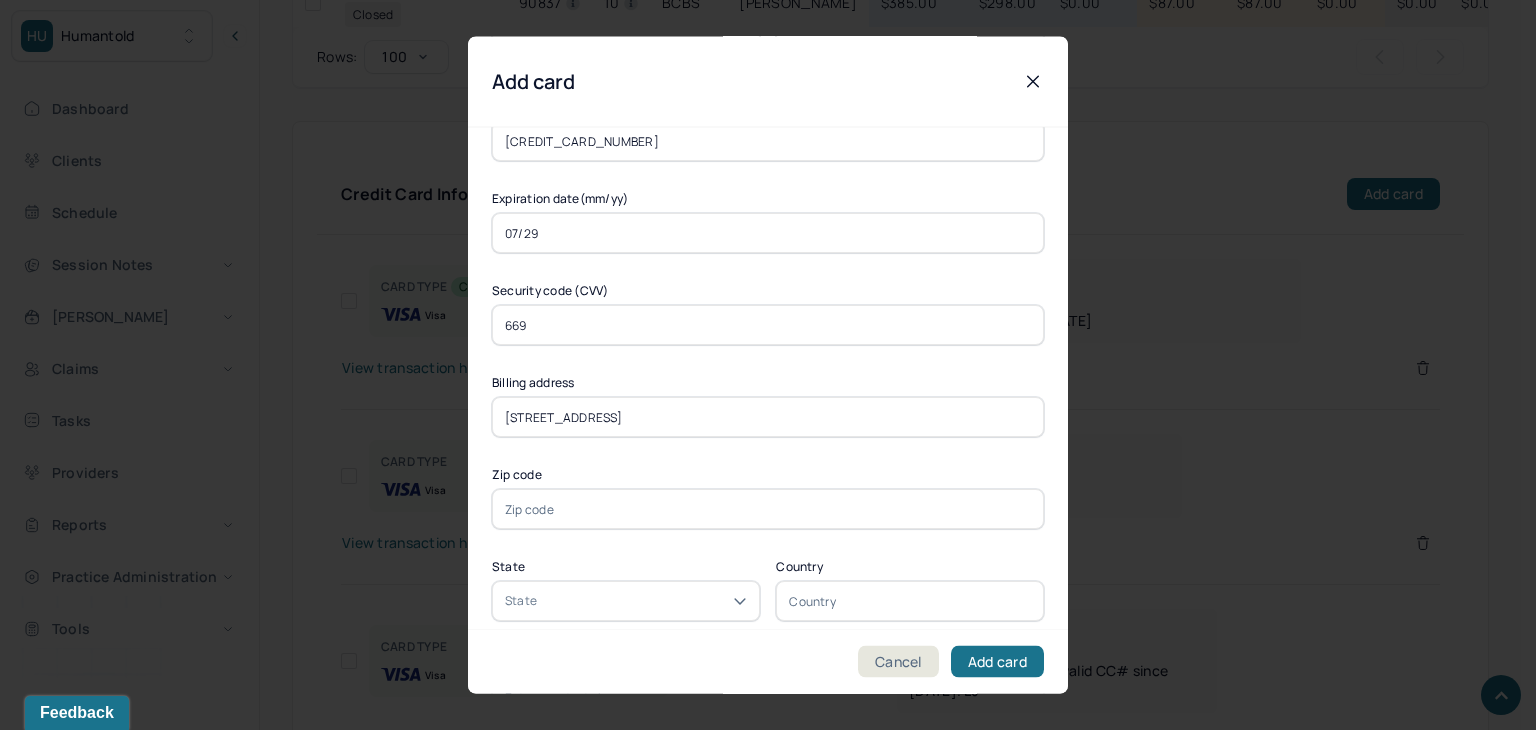 scroll, scrollTop: 300, scrollLeft: 0, axis: vertical 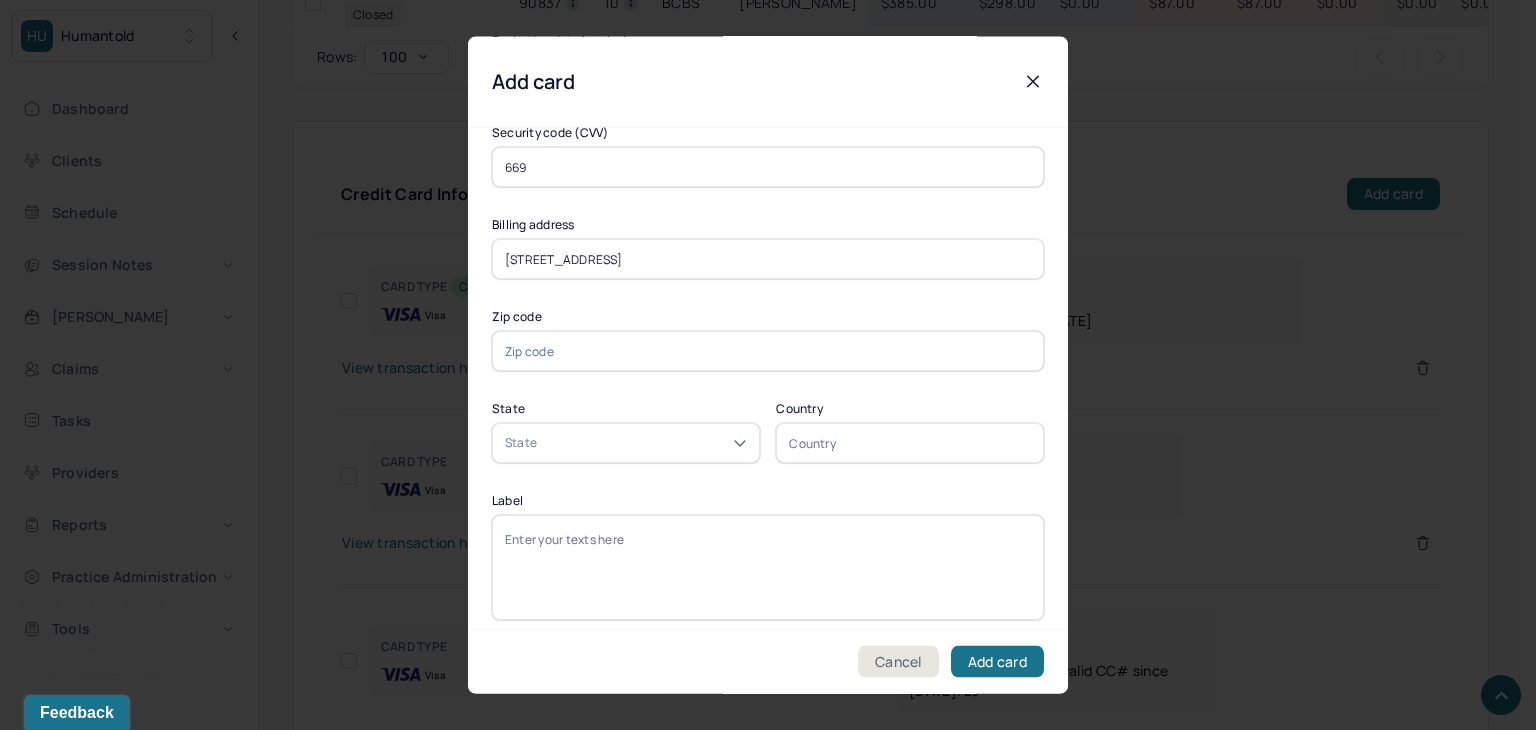 type on "100 Remsen Street" 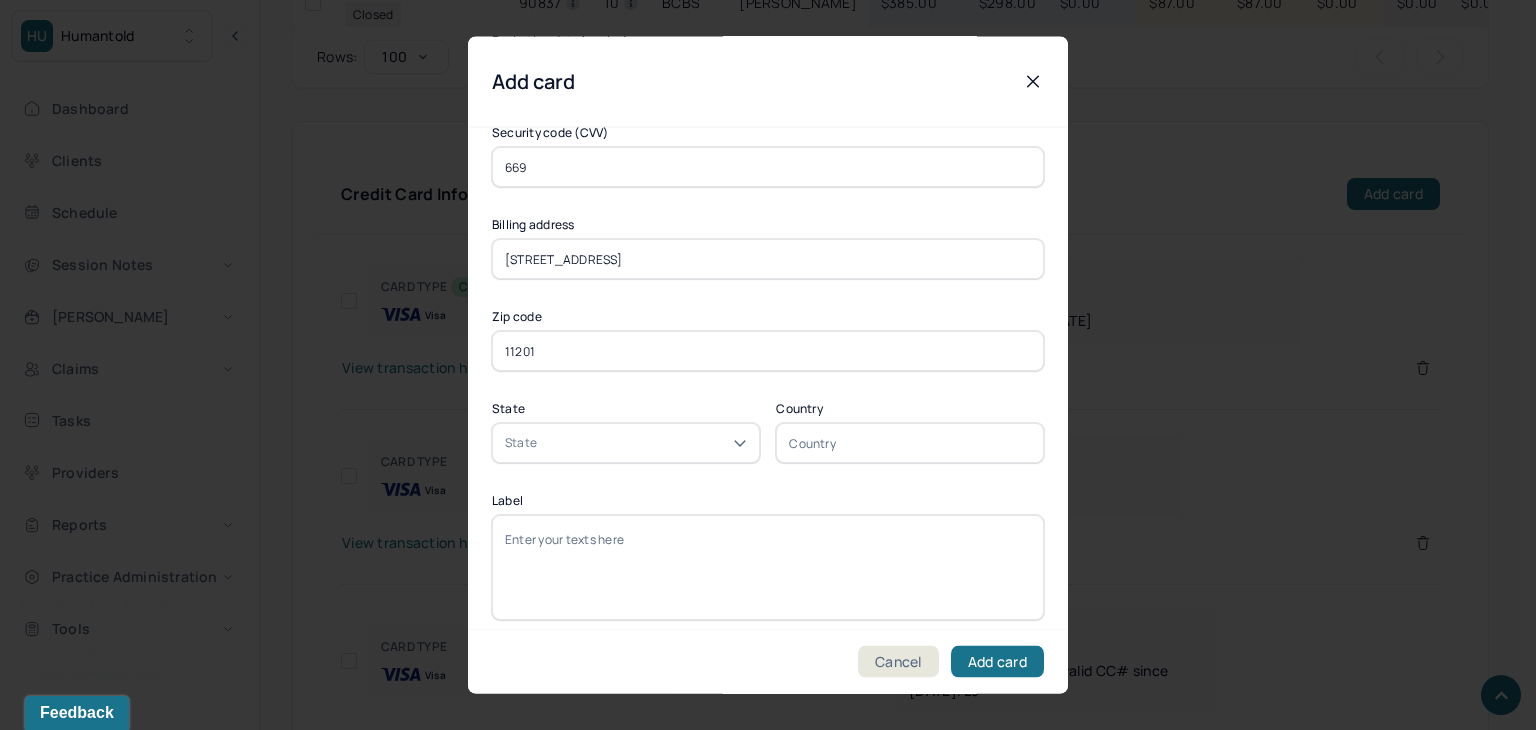type on "11201" 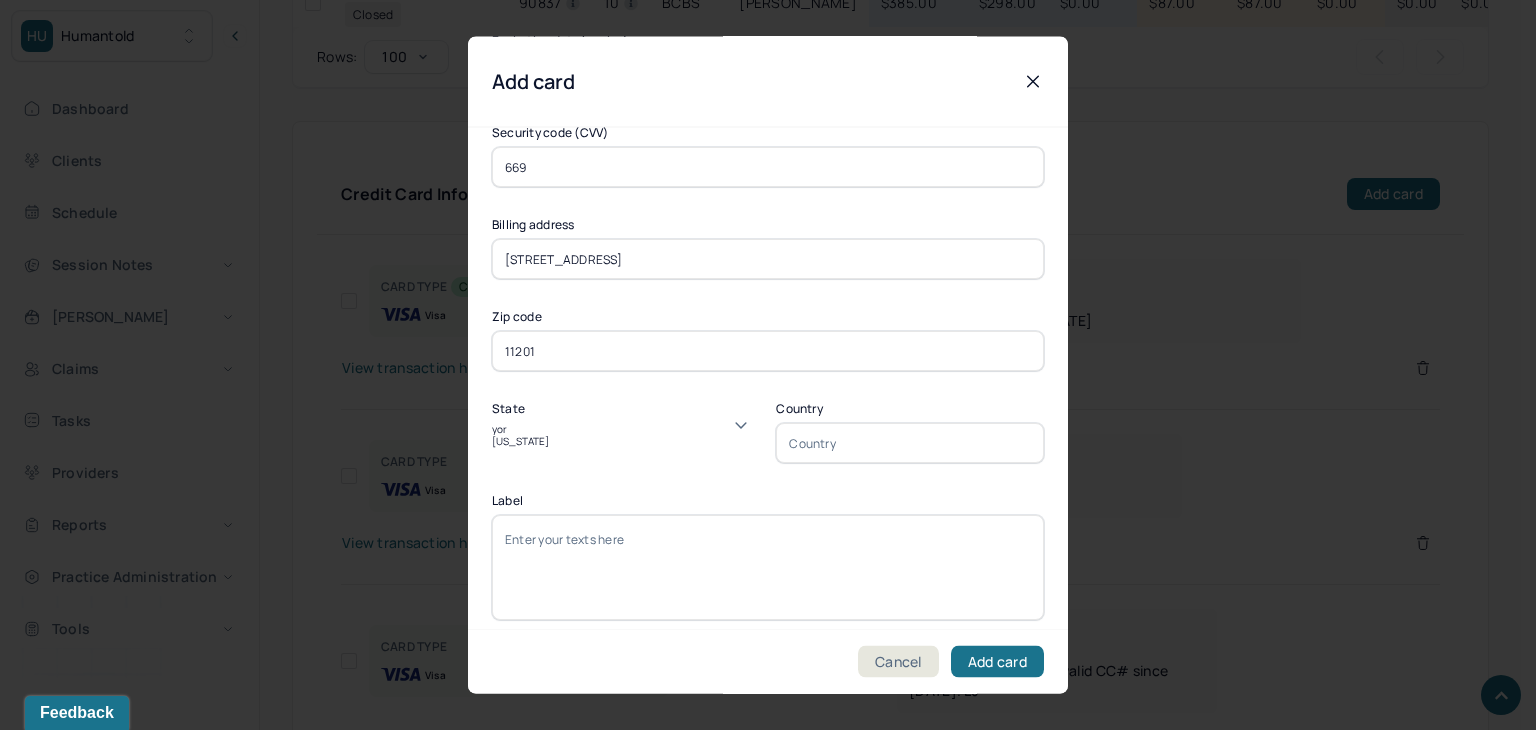 type on "york" 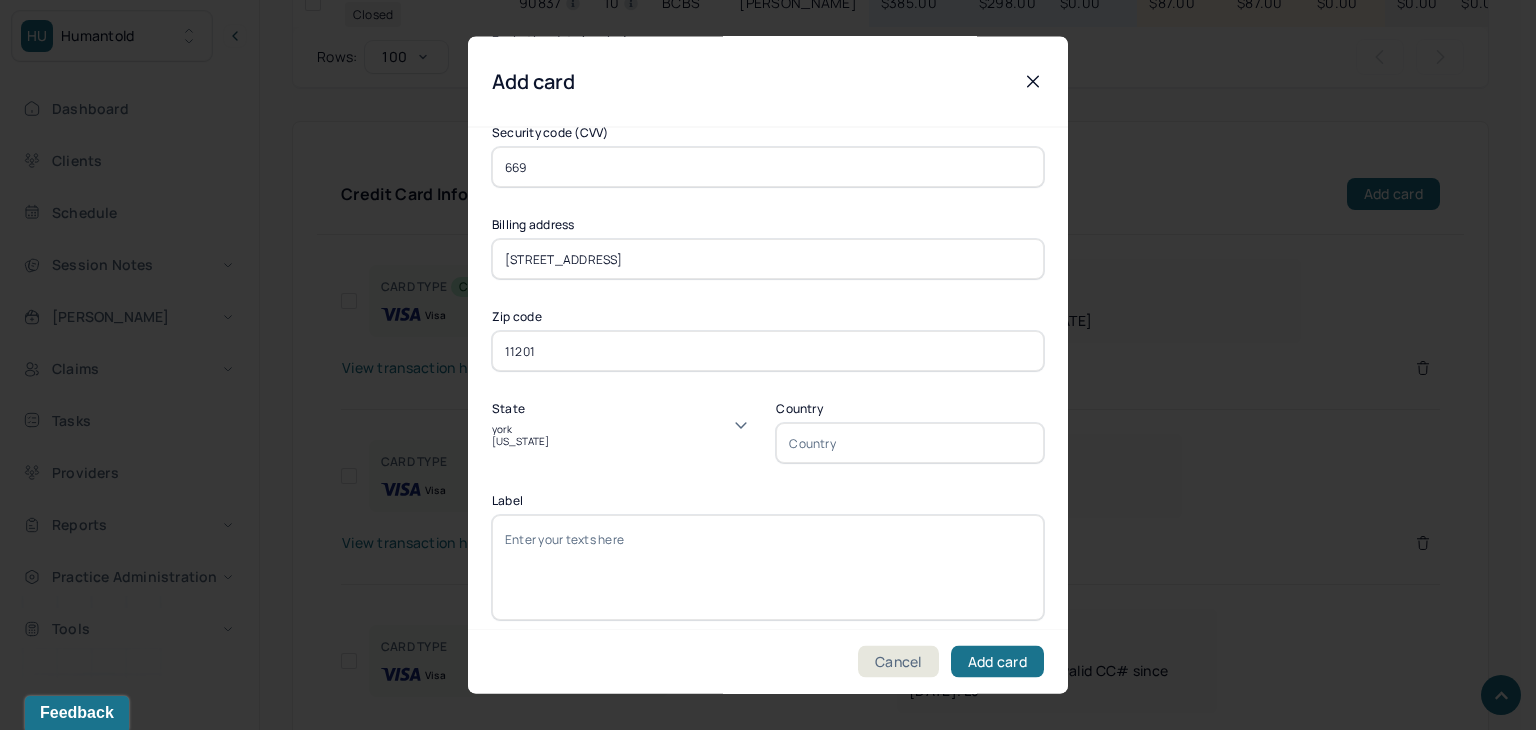click on "New York" at bounding box center (626, 442) 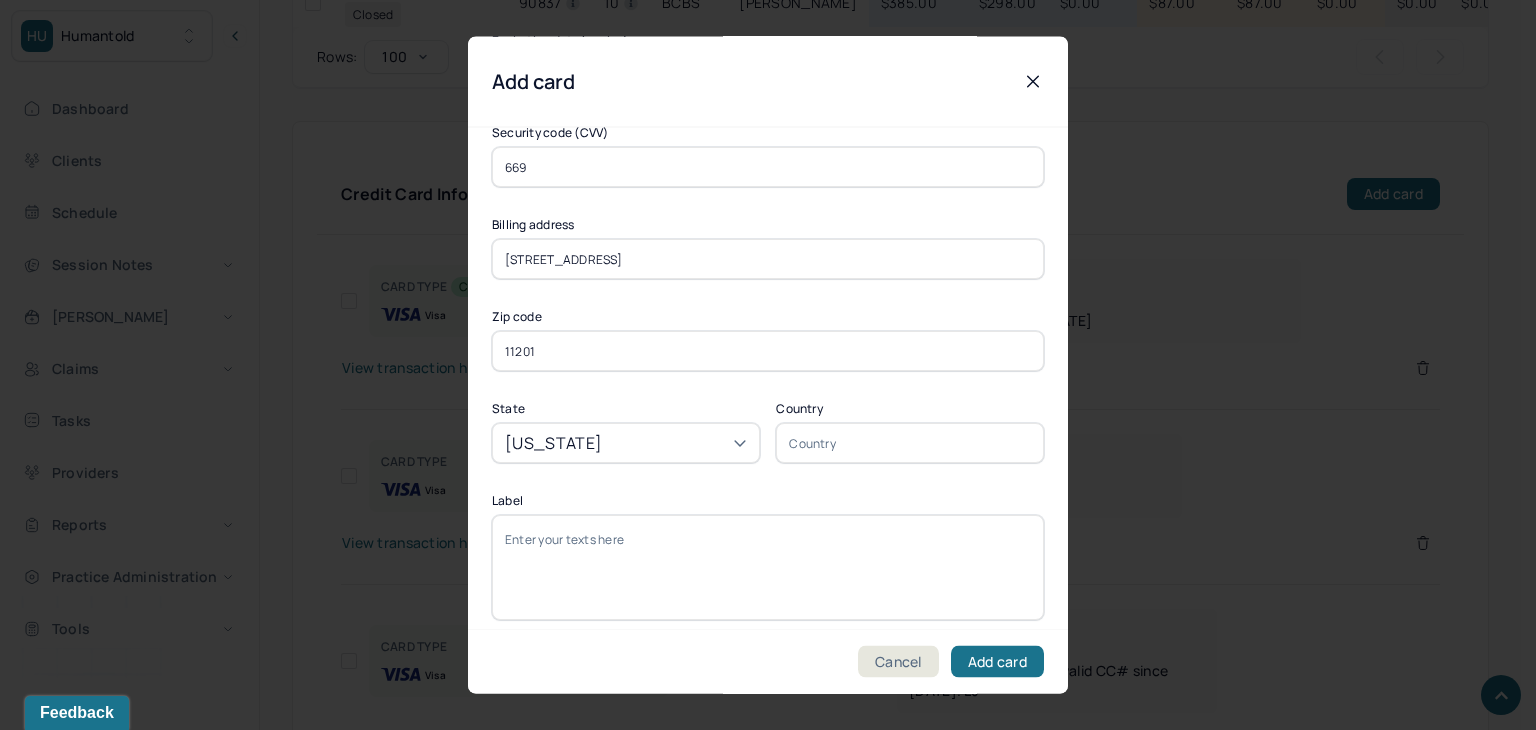 click on "Label" at bounding box center [768, 568] 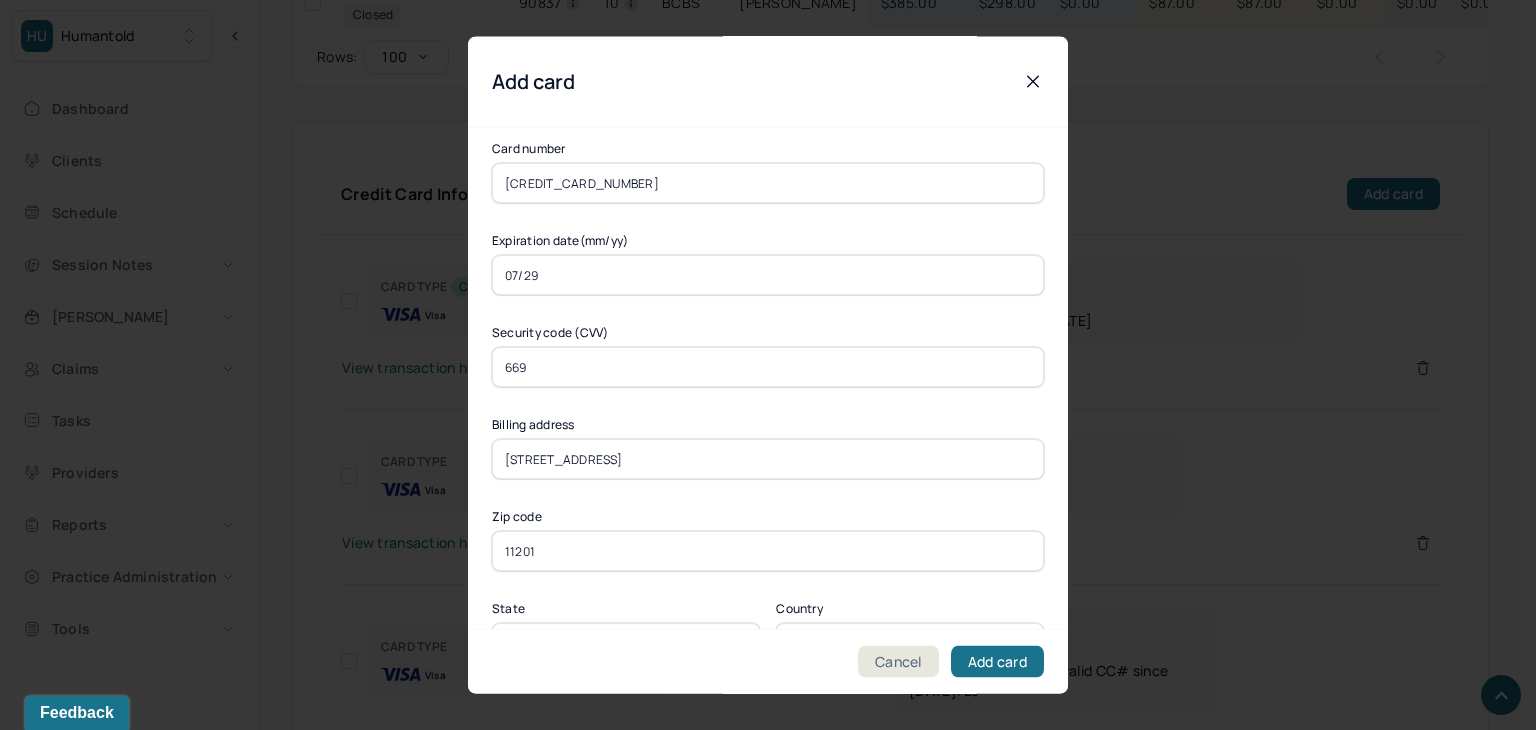 click on "11201" at bounding box center [768, 552] 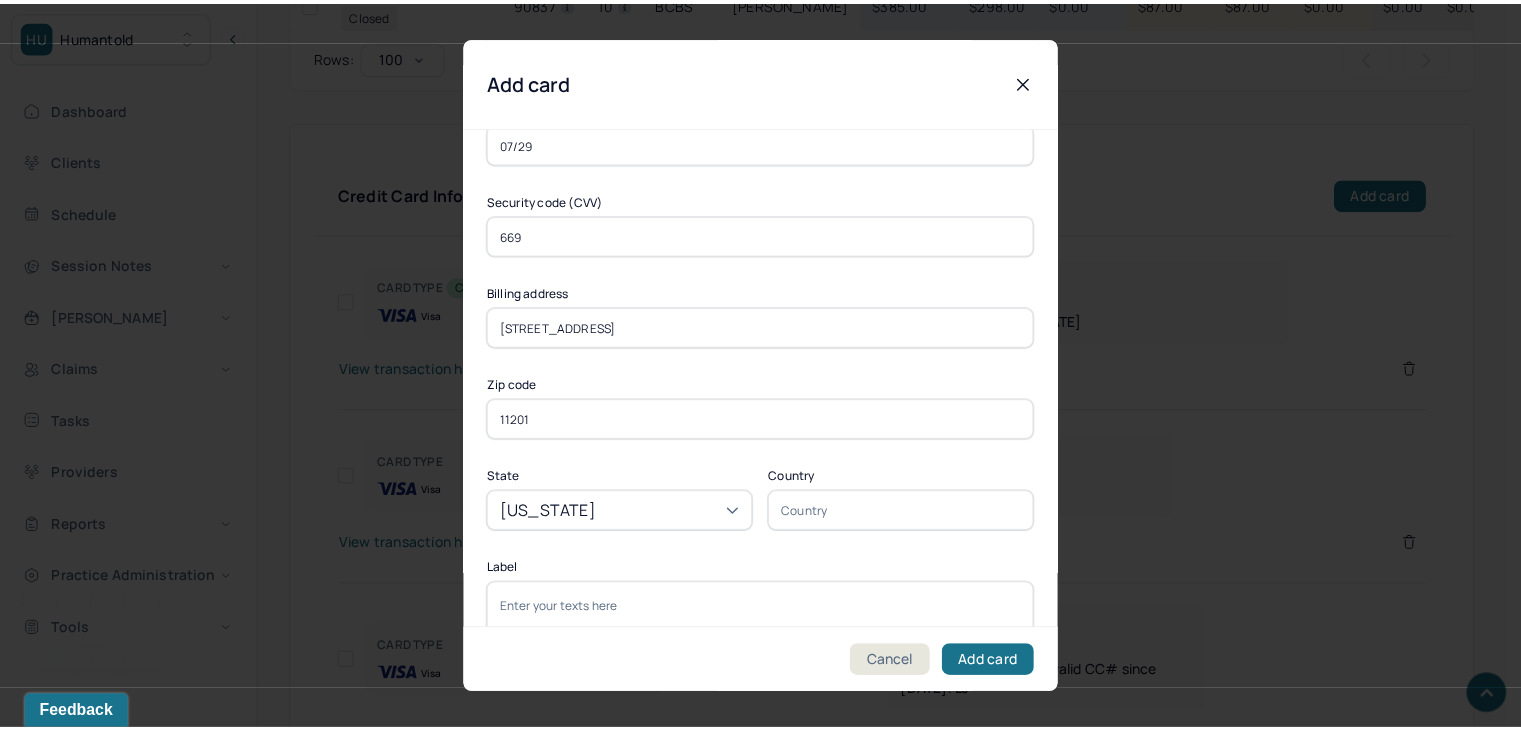 scroll, scrollTop: 315, scrollLeft: 0, axis: vertical 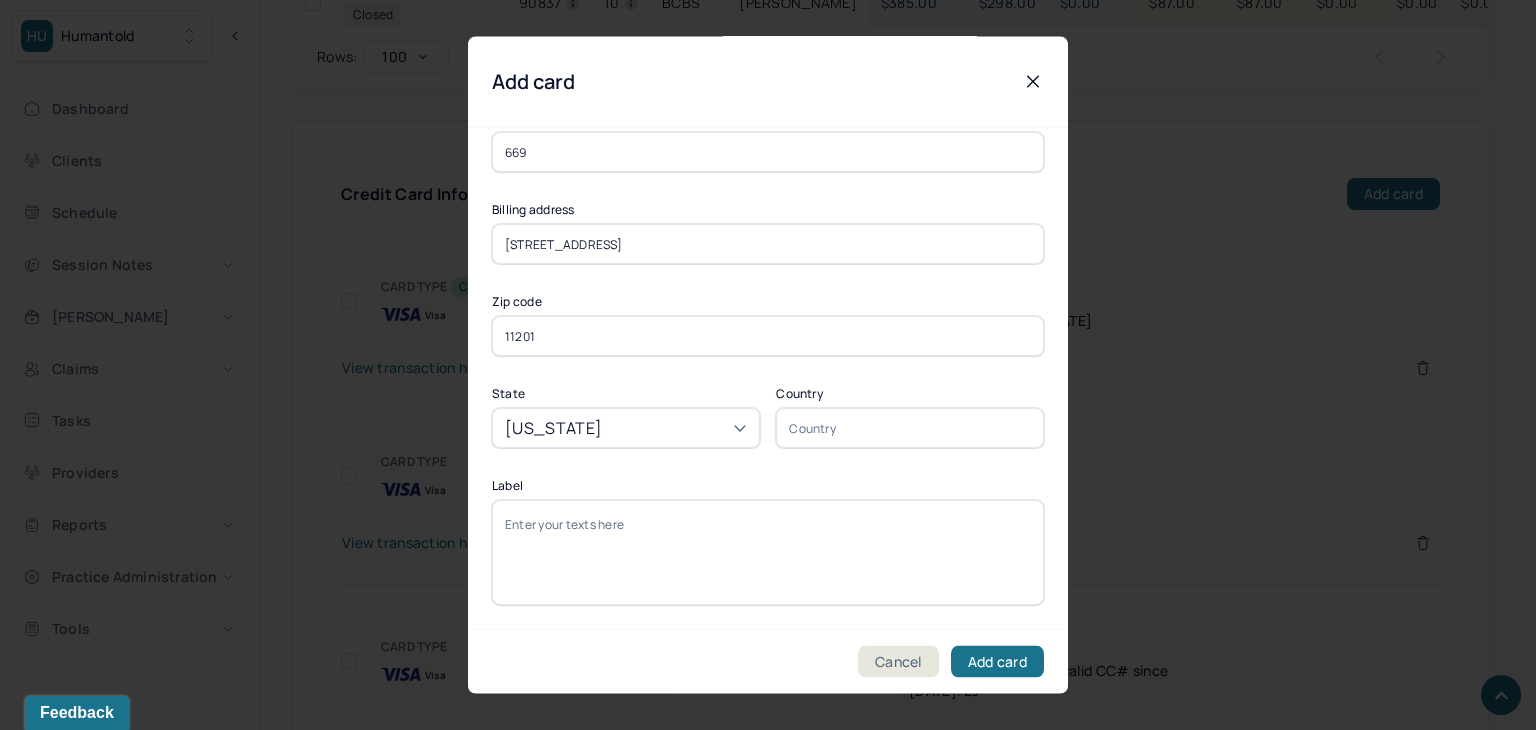click on "Label" at bounding box center (768, 553) 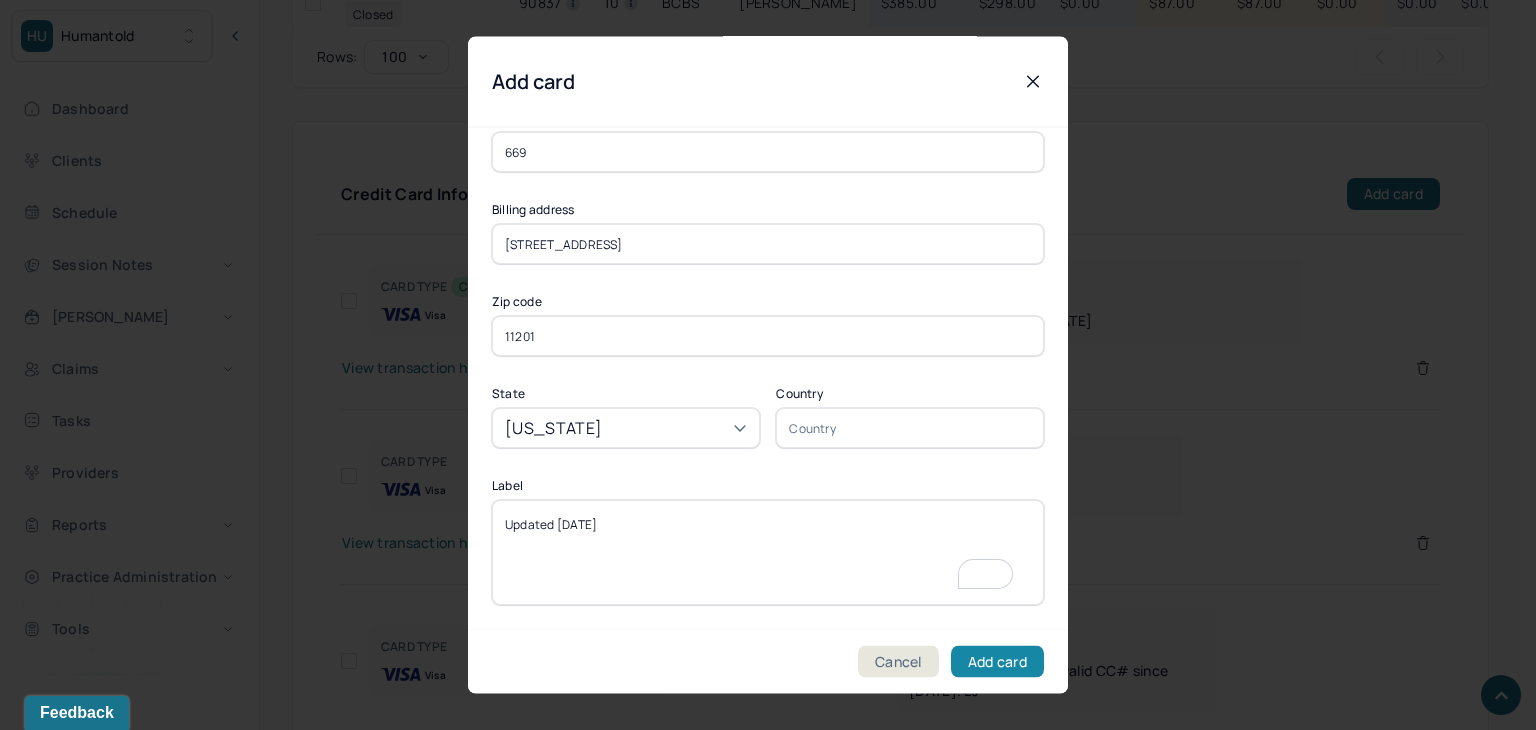 type on "Updated 7/8/25" 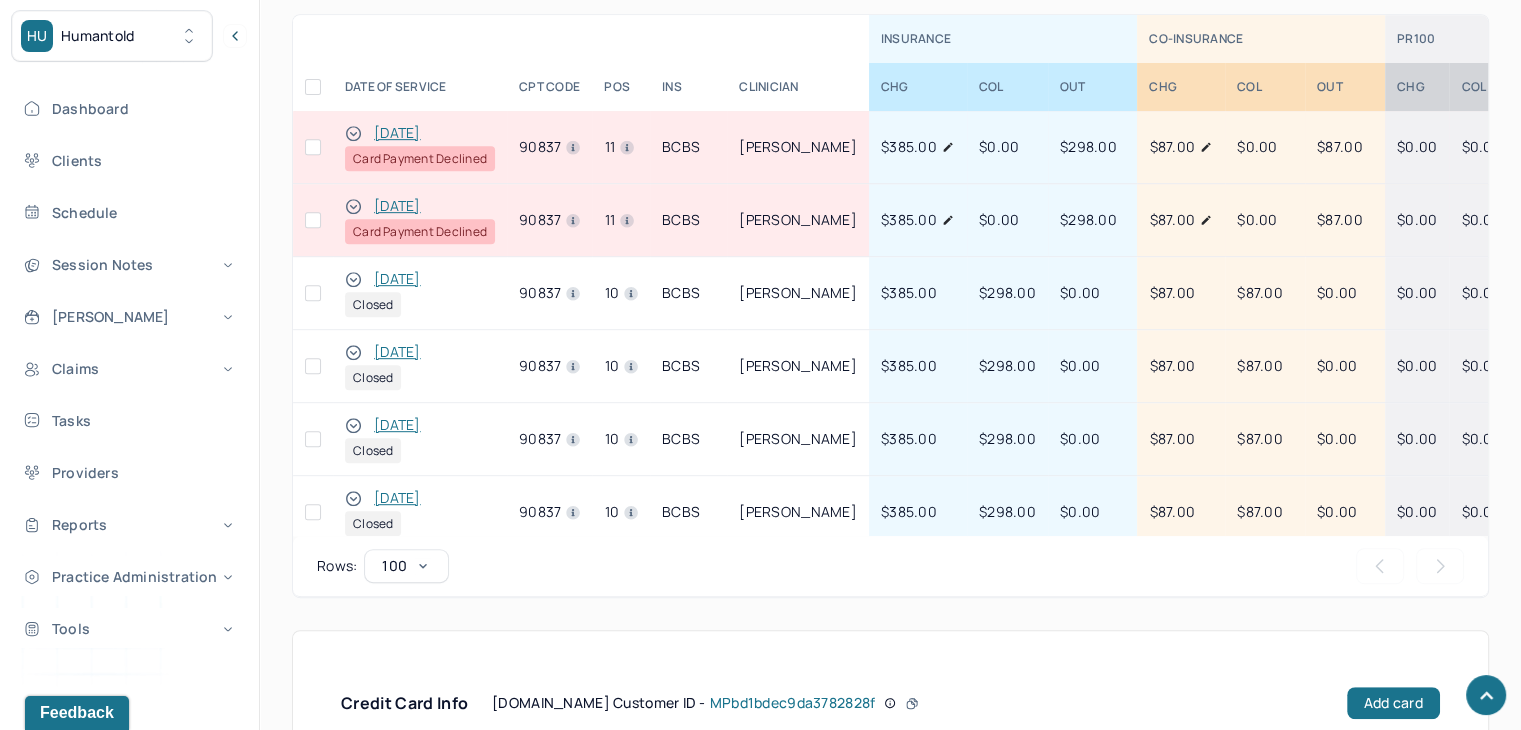 scroll, scrollTop: 789, scrollLeft: 0, axis: vertical 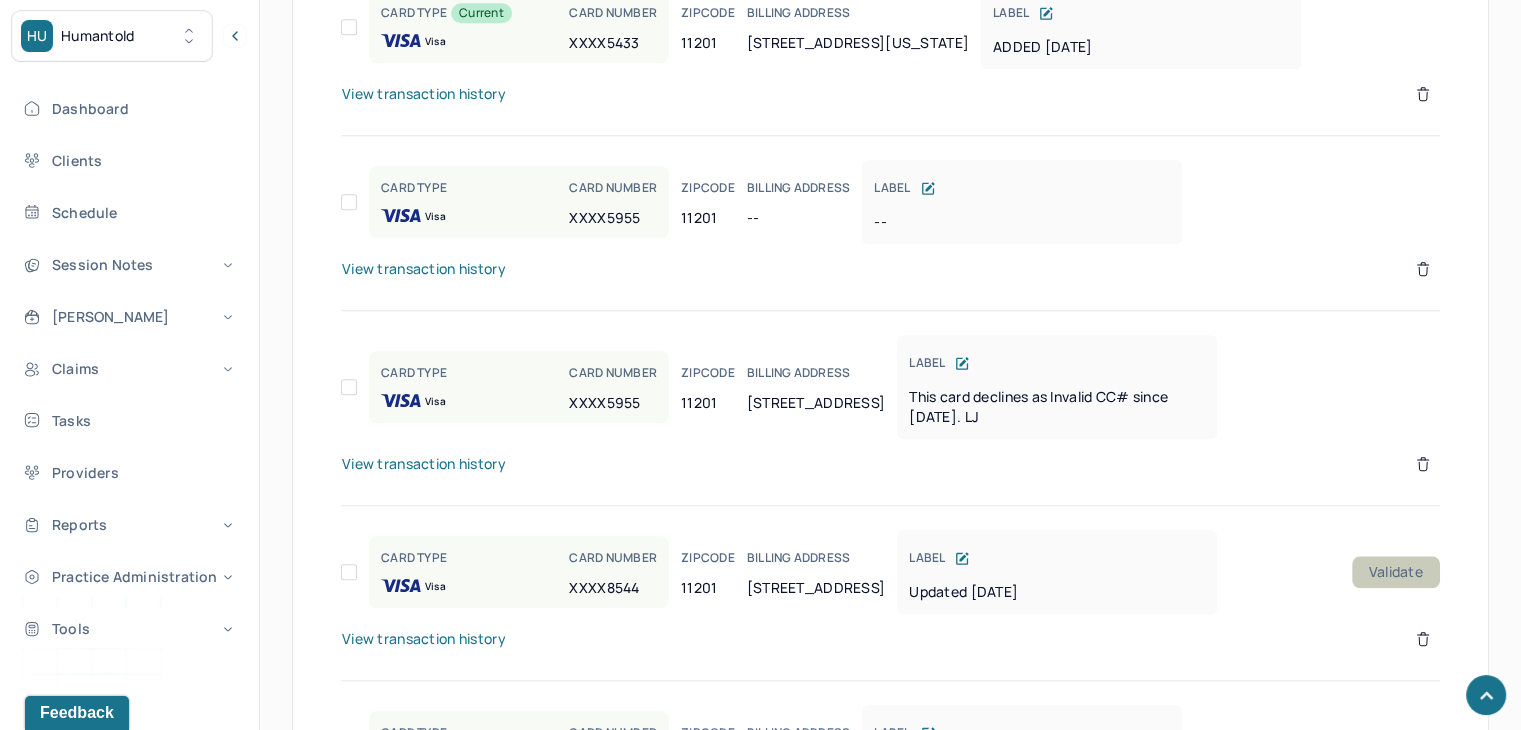 click on "Validate" at bounding box center (1396, 572) 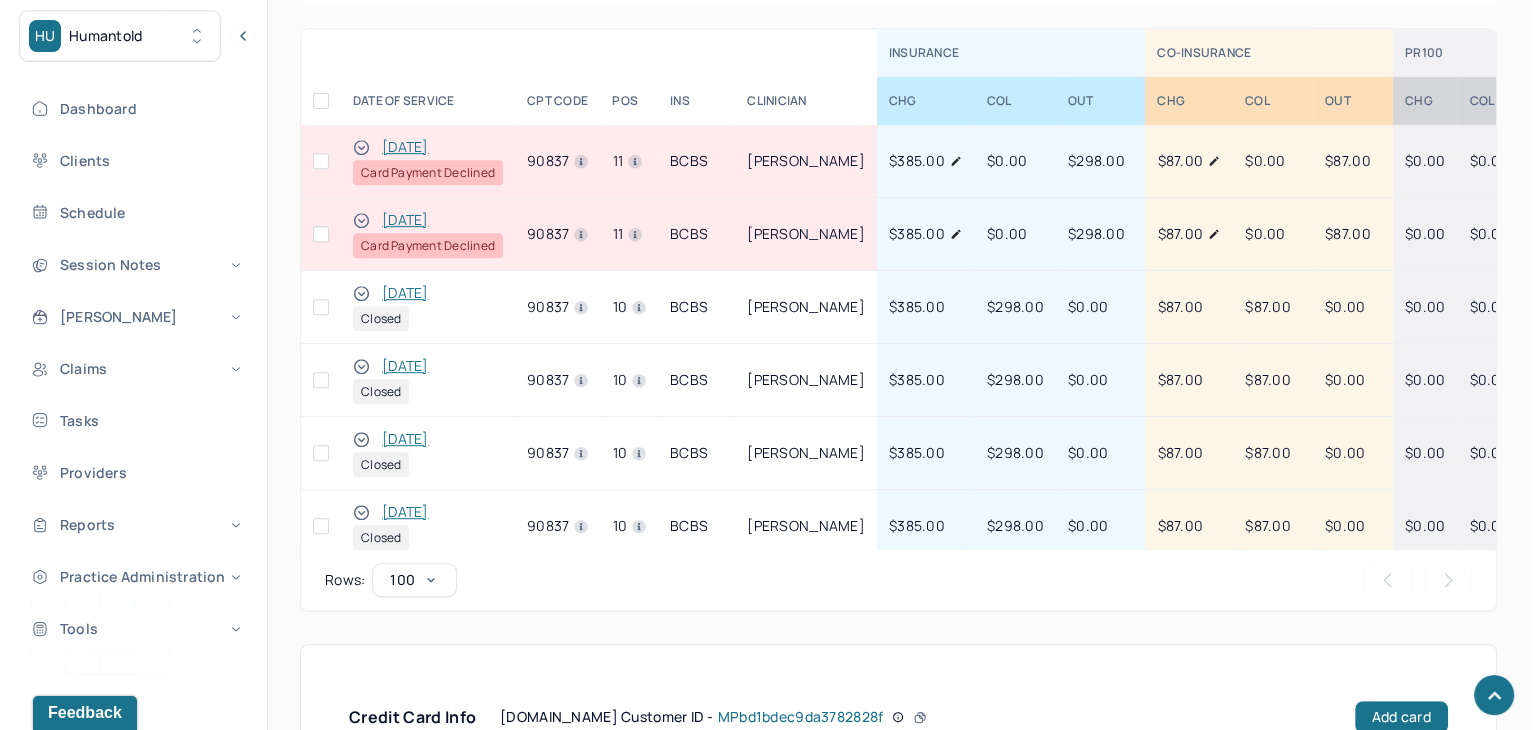 scroll, scrollTop: 989, scrollLeft: 0, axis: vertical 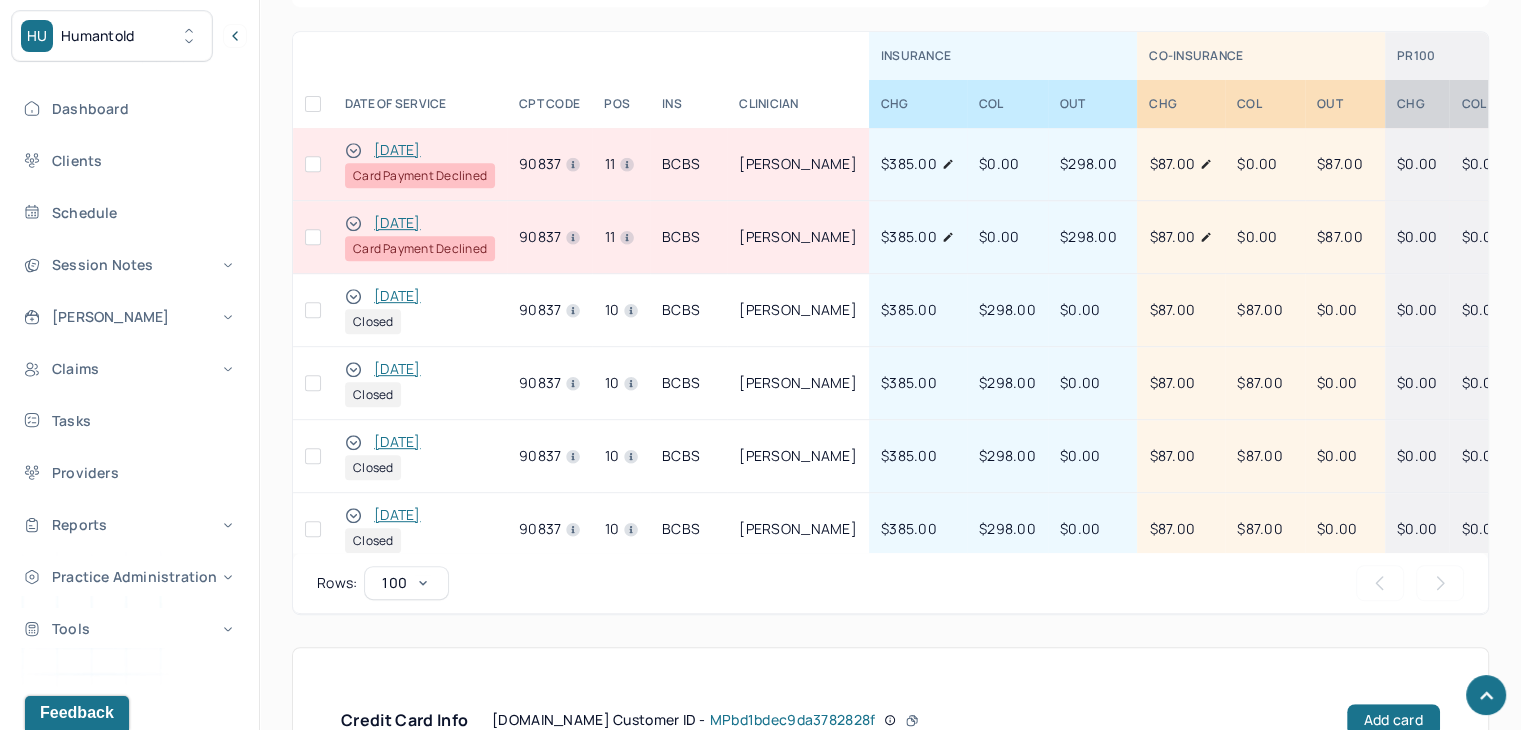 drag, startPoint x: 307, startPoint y: 235, endPoint x: 341, endPoint y: 222, distance: 36.40055 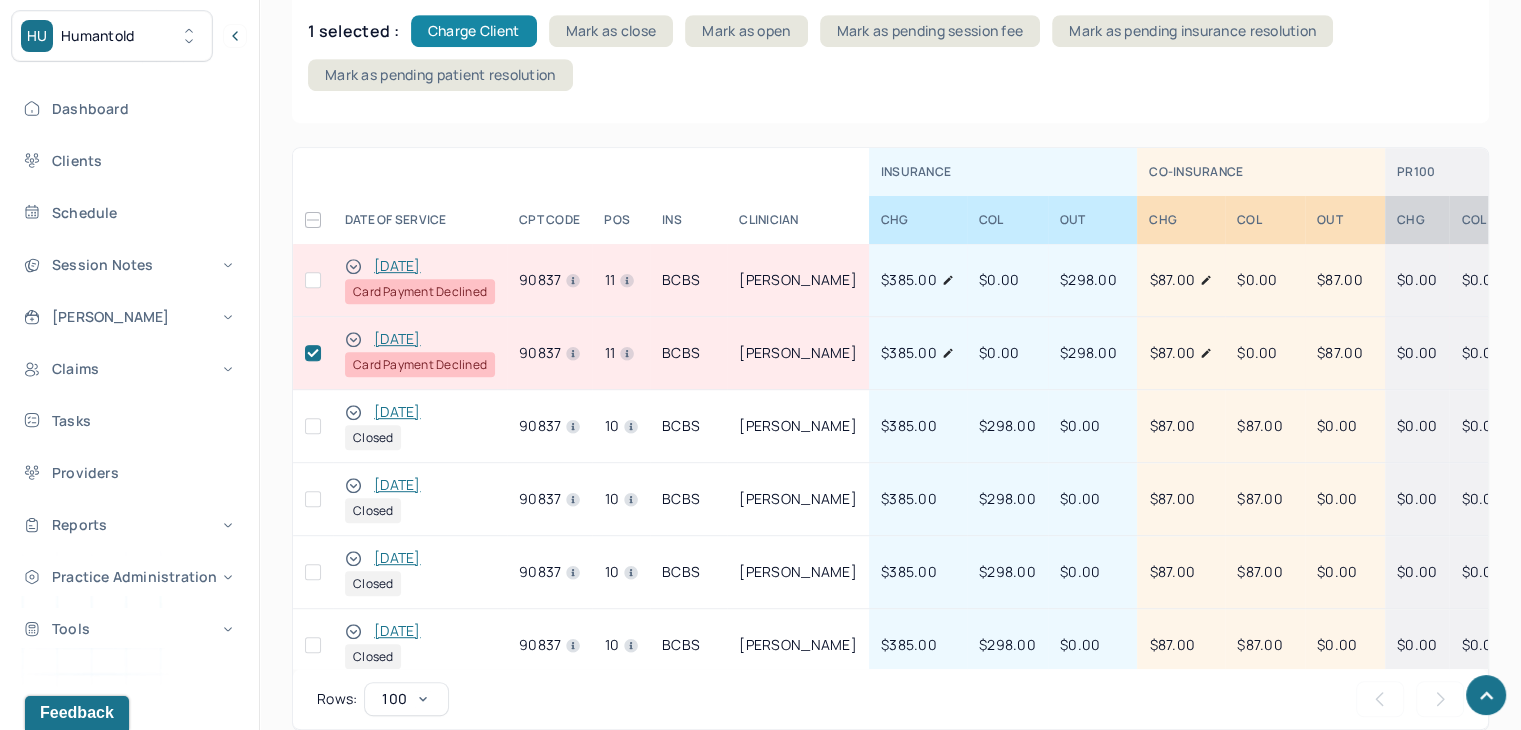 click on "Charge Client" at bounding box center [474, 31] 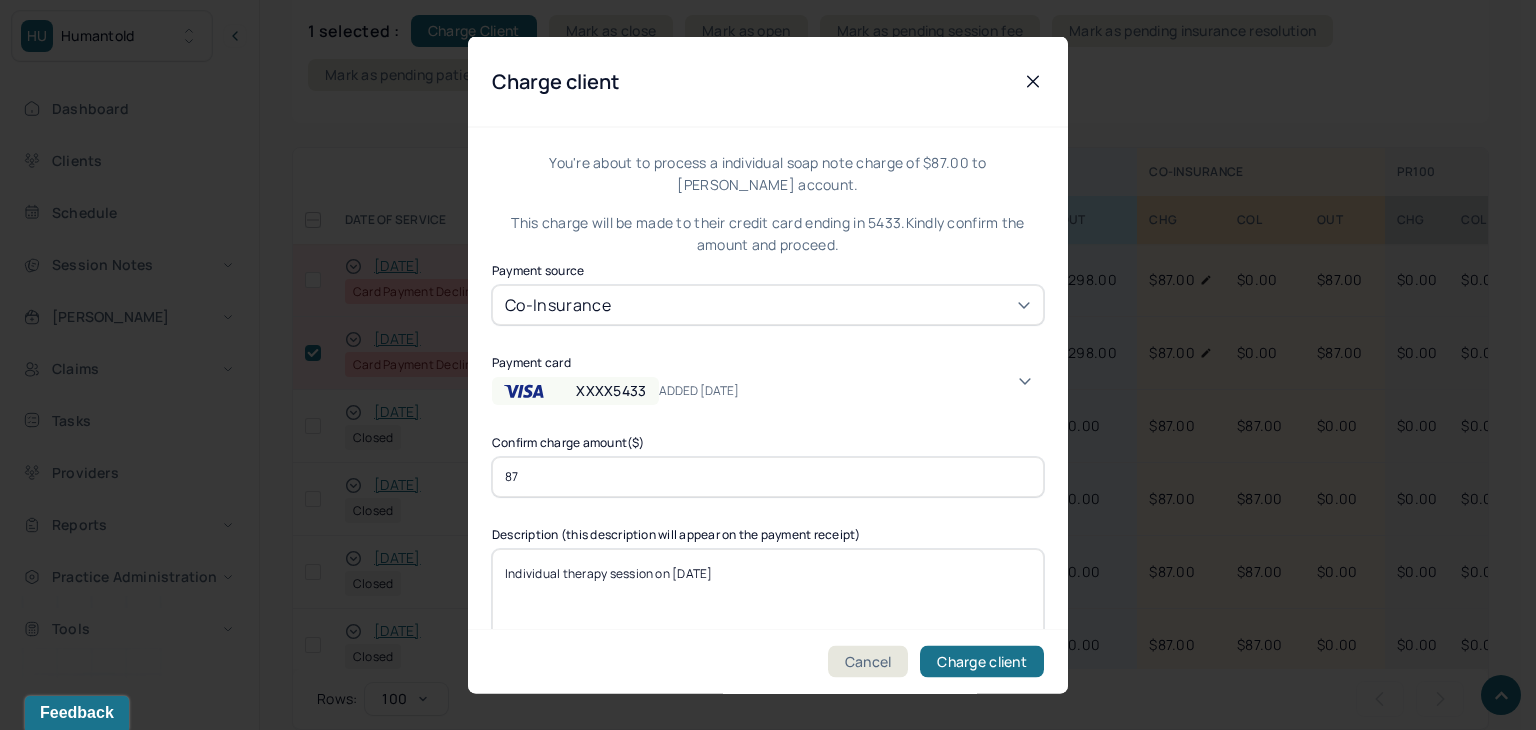 click on "XXXX5433" at bounding box center [611, 390] 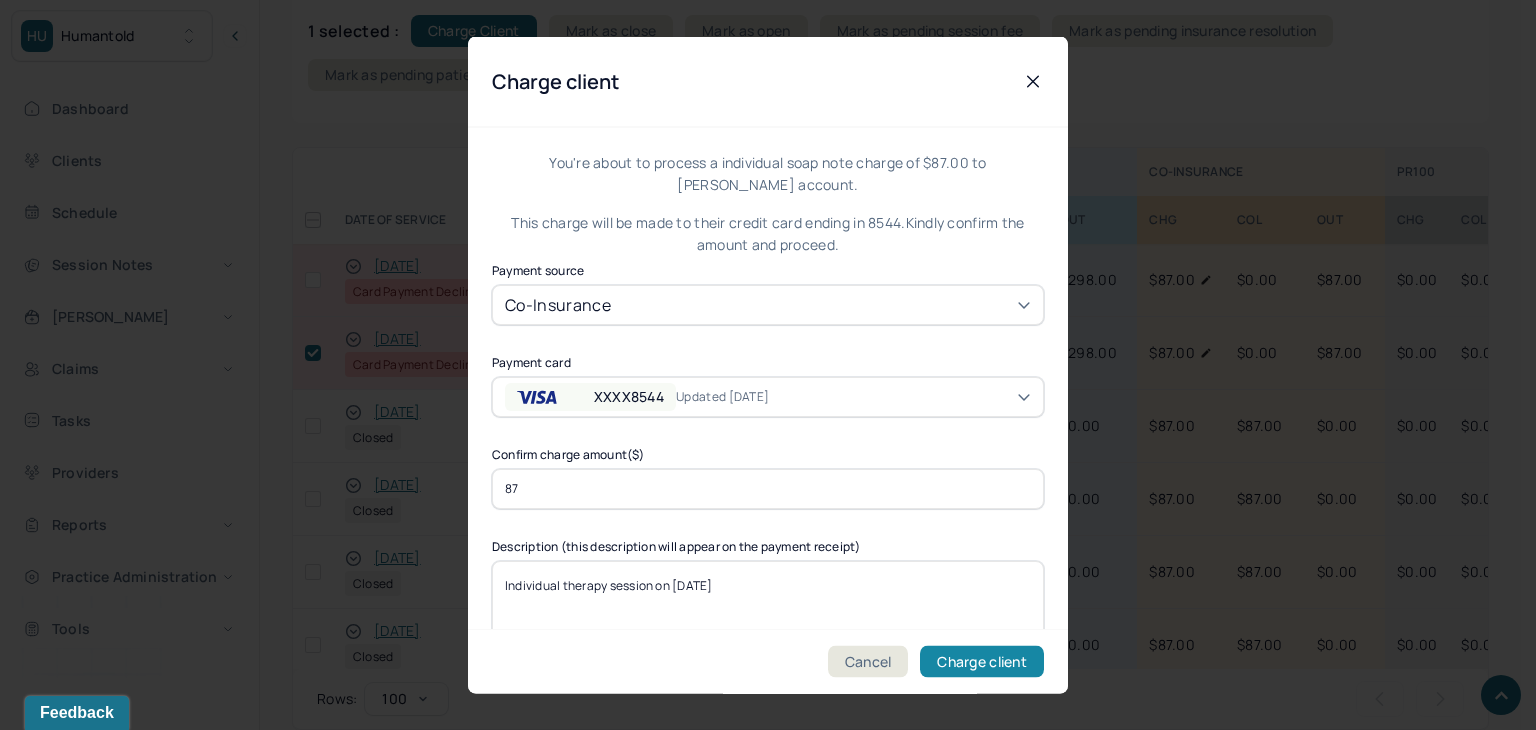 click on "Charge client" at bounding box center (982, 662) 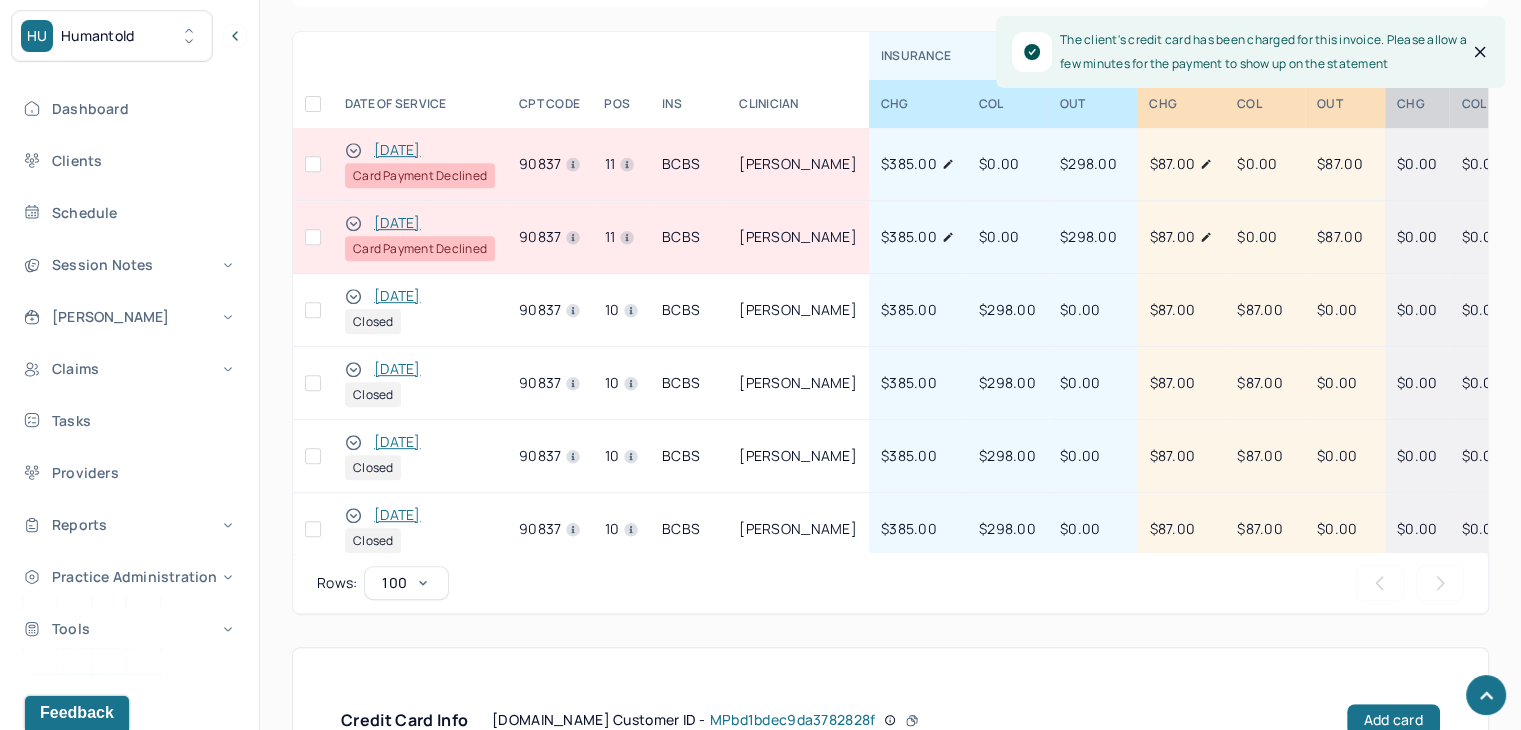 click at bounding box center [313, 164] 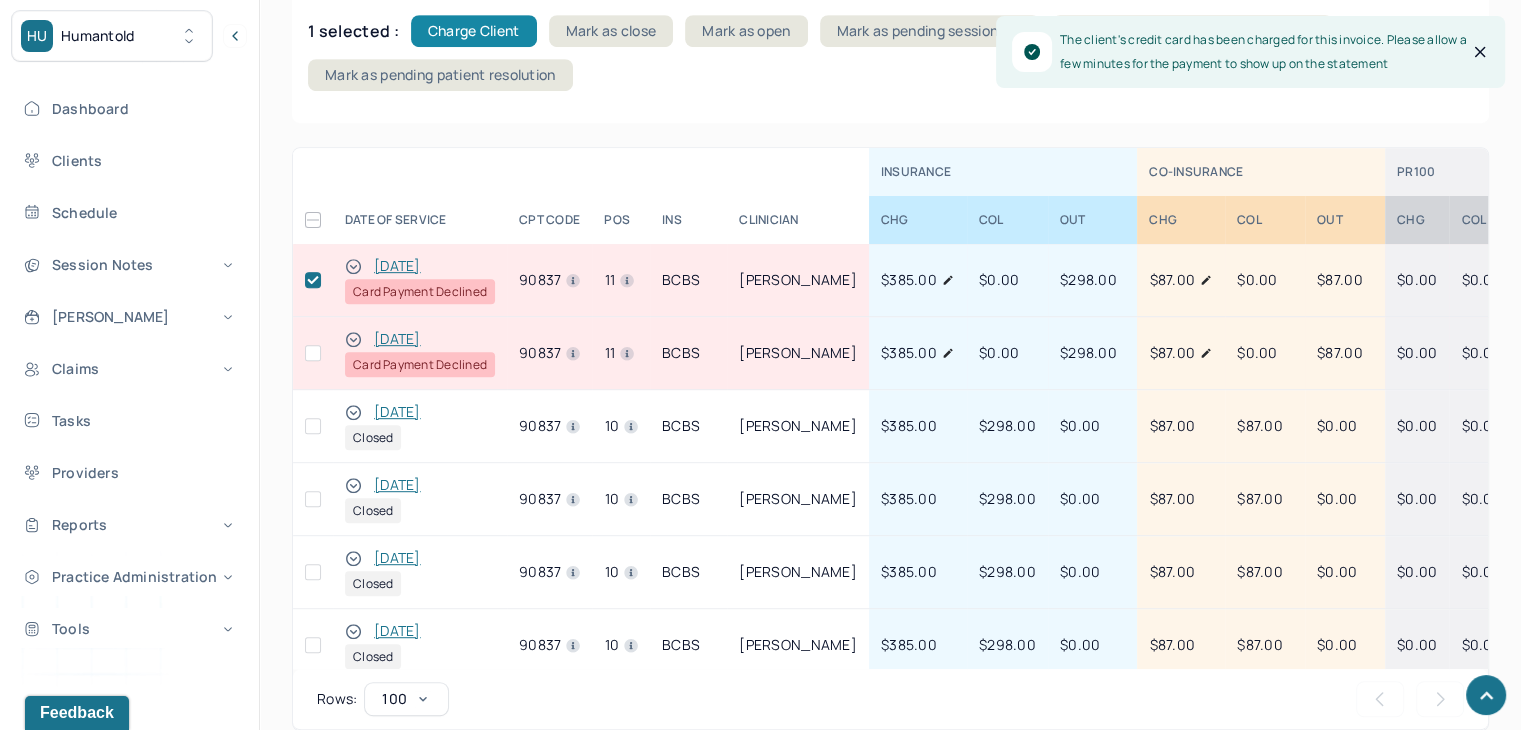 click on "Charge Client" at bounding box center (474, 31) 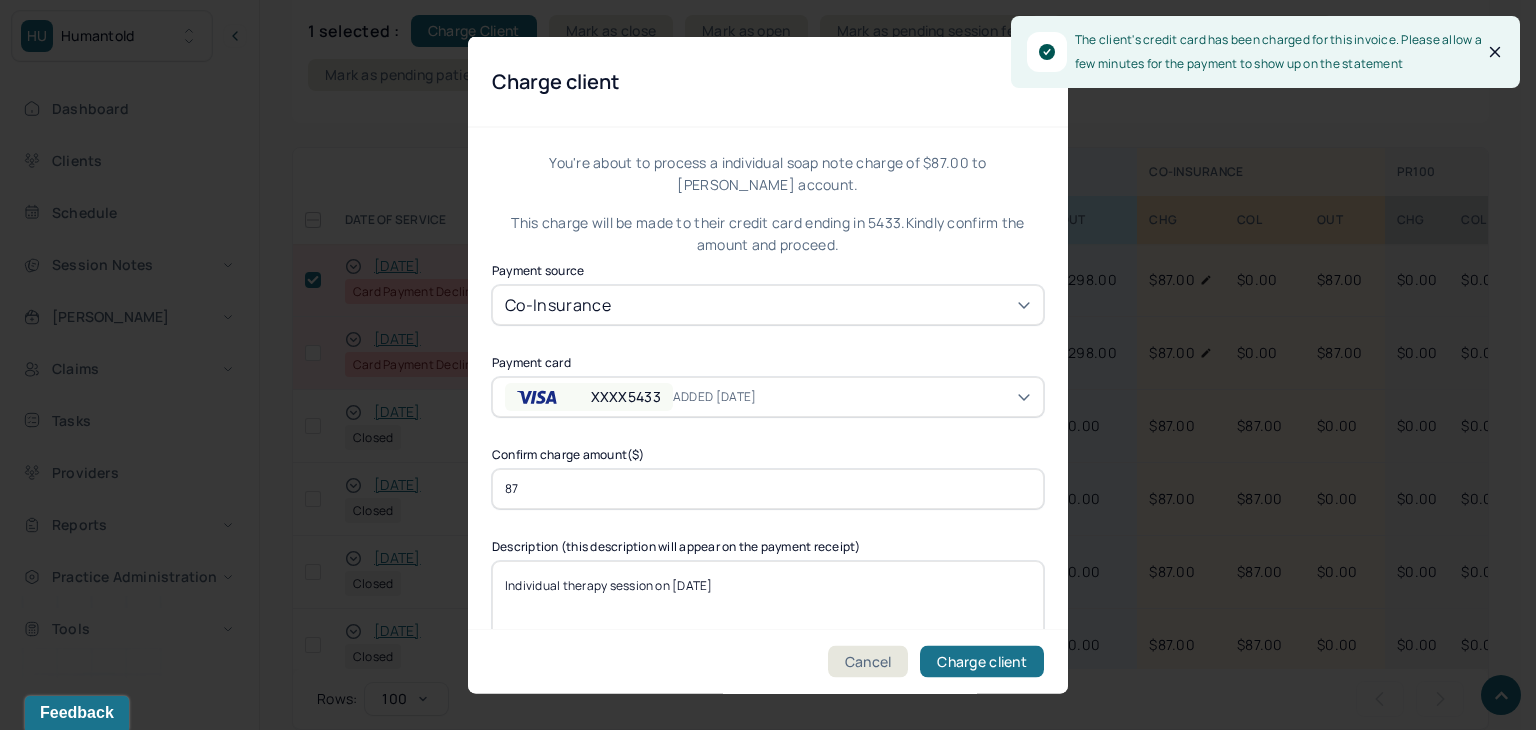 click on "ADDED 1/27/25" at bounding box center [731, 396] 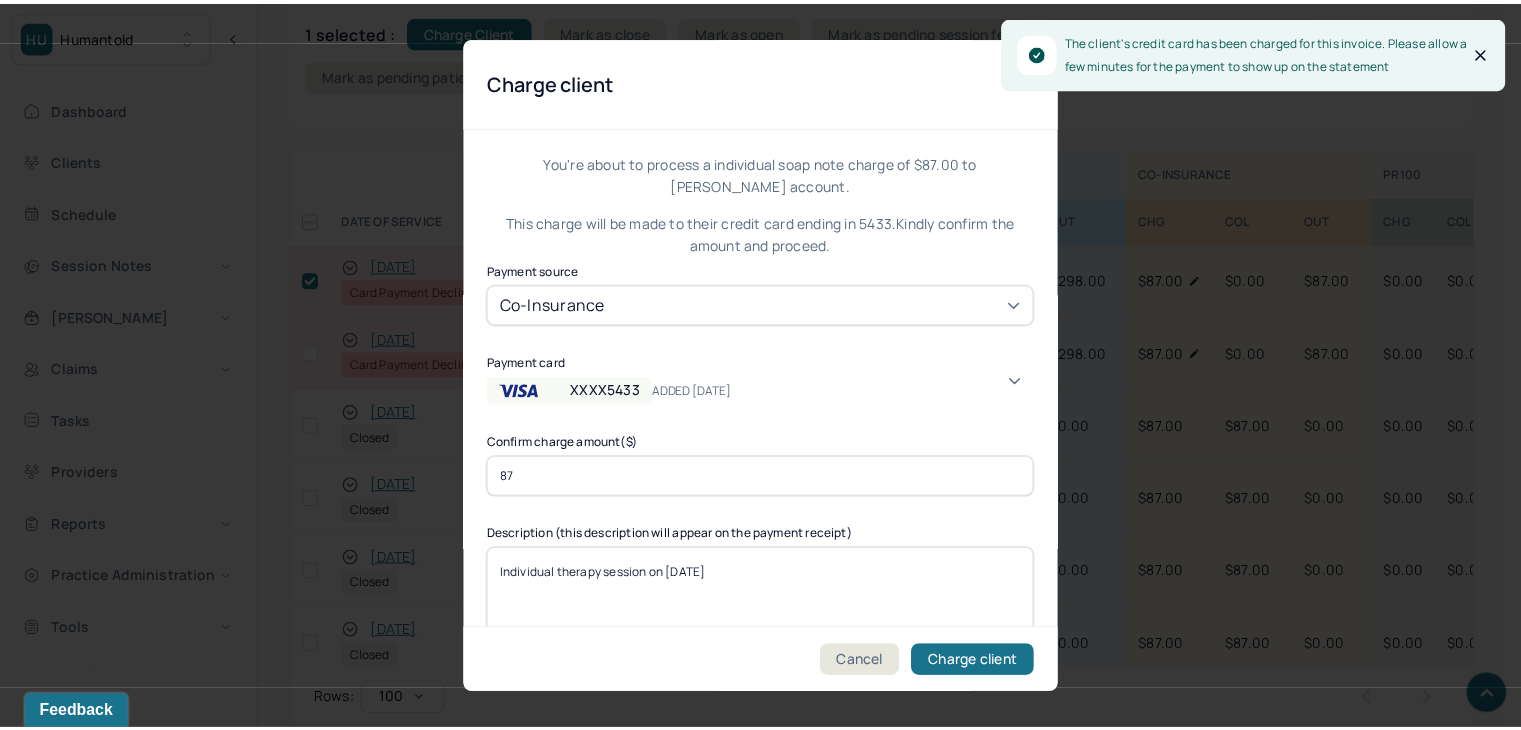 scroll, scrollTop: 100, scrollLeft: 0, axis: vertical 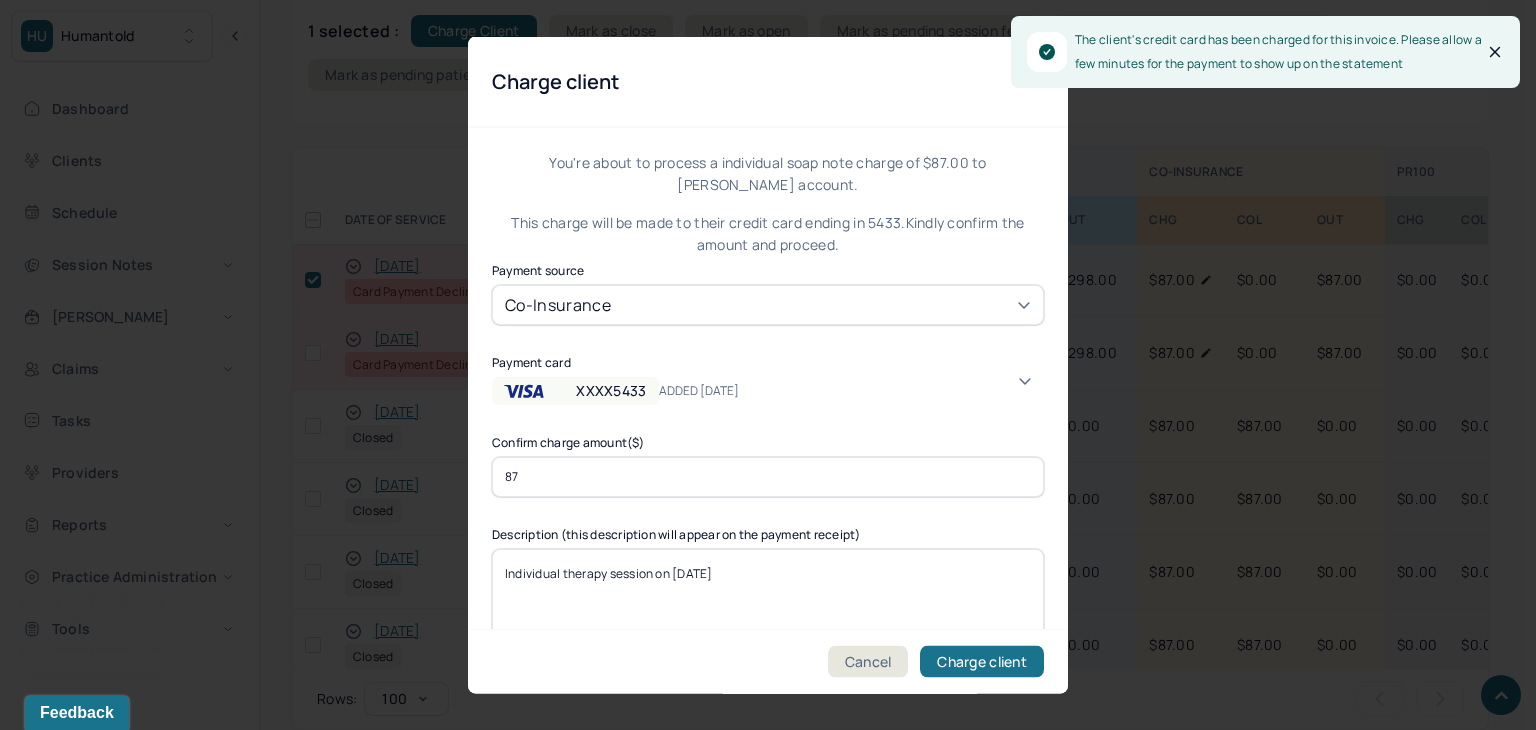 click on "XXXX8544 Updated 7/8/25" at bounding box center [760, 2854] 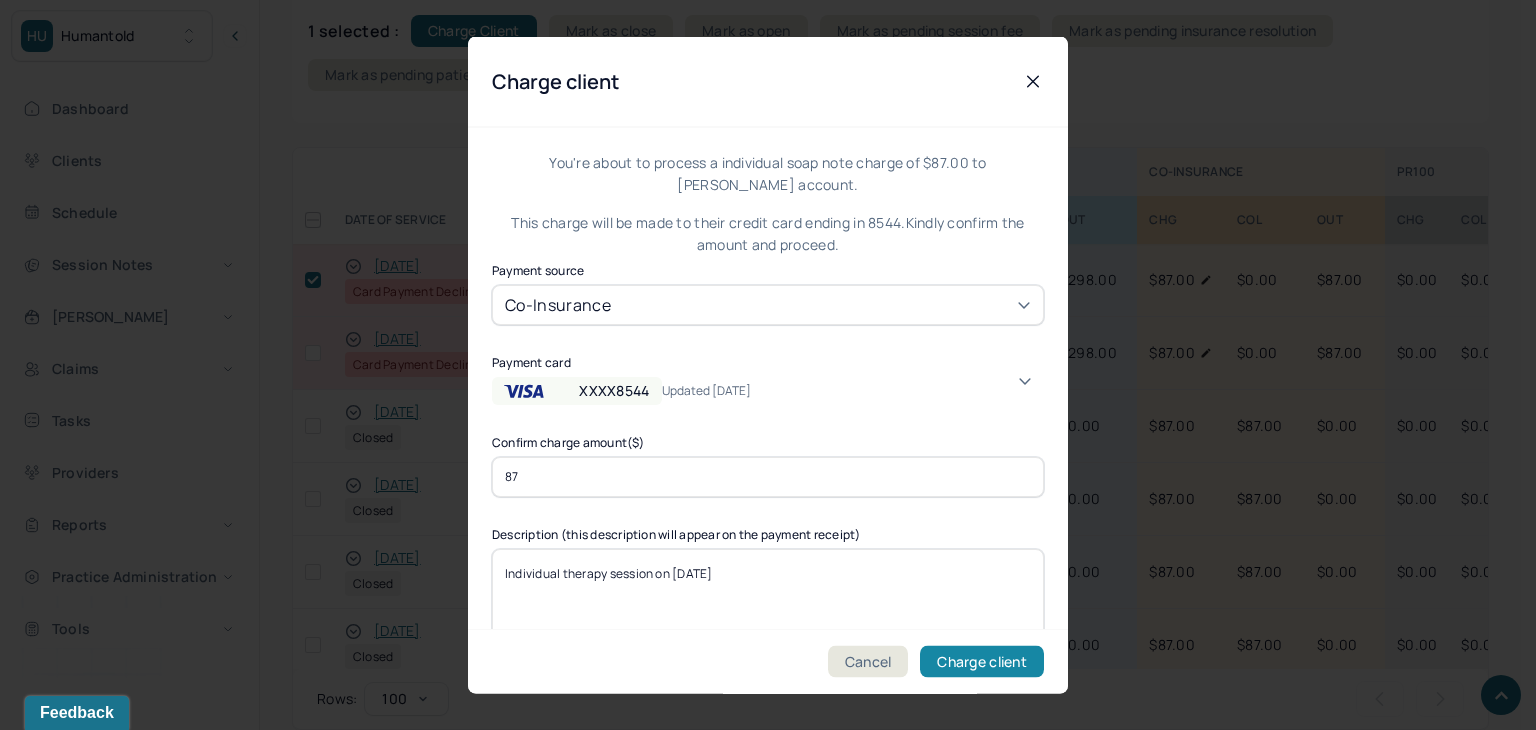 click on "Charge client" at bounding box center [982, 662] 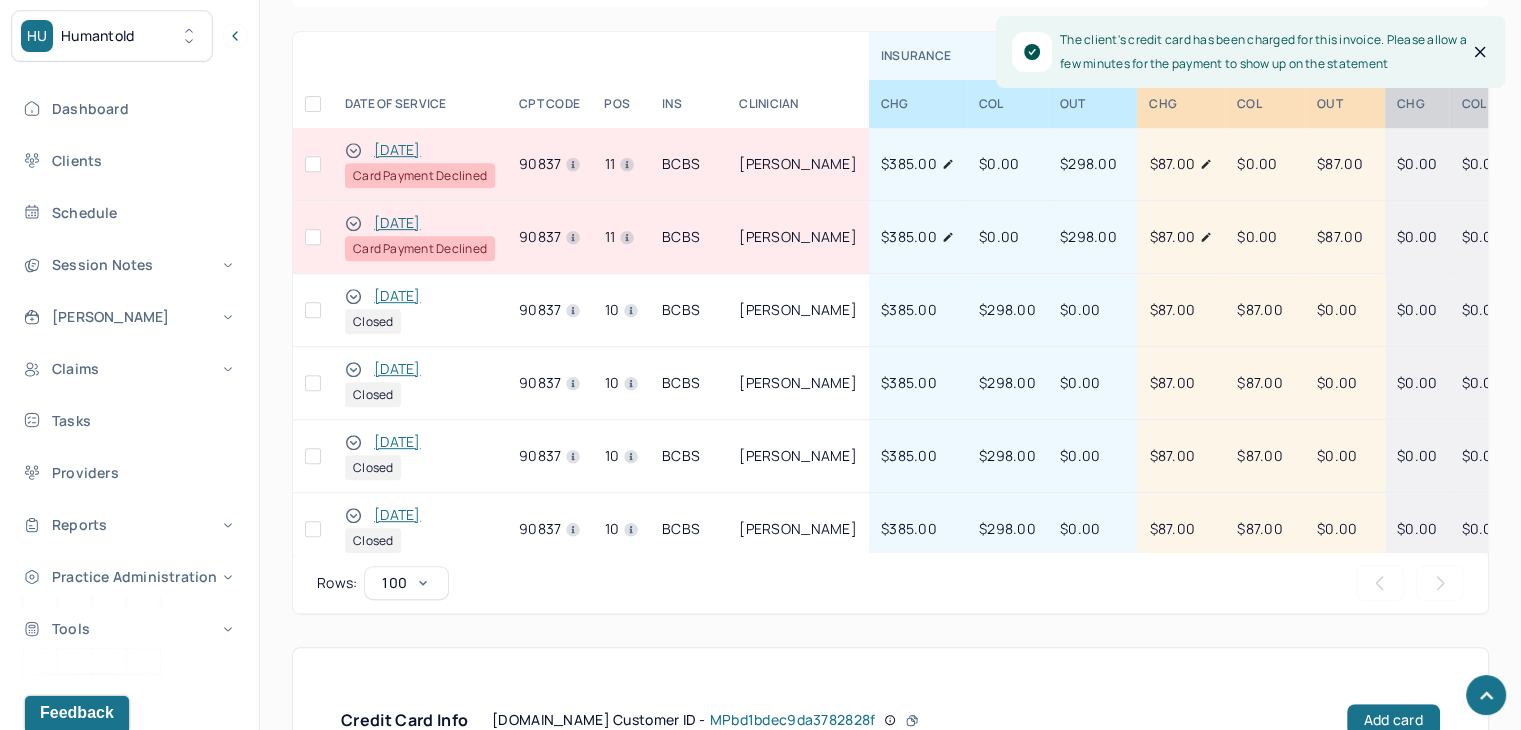click at bounding box center (313, 237) 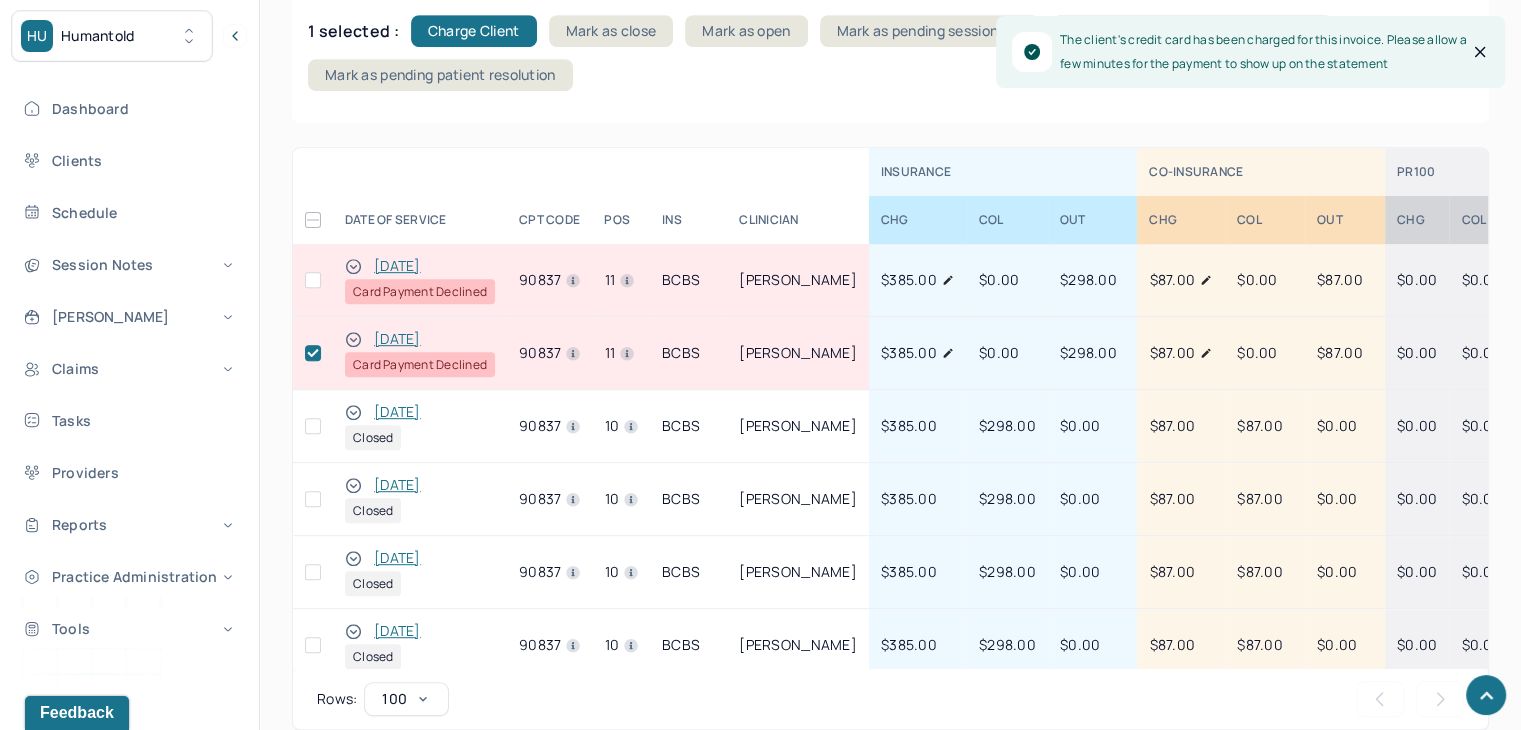 click at bounding box center (313, 280) 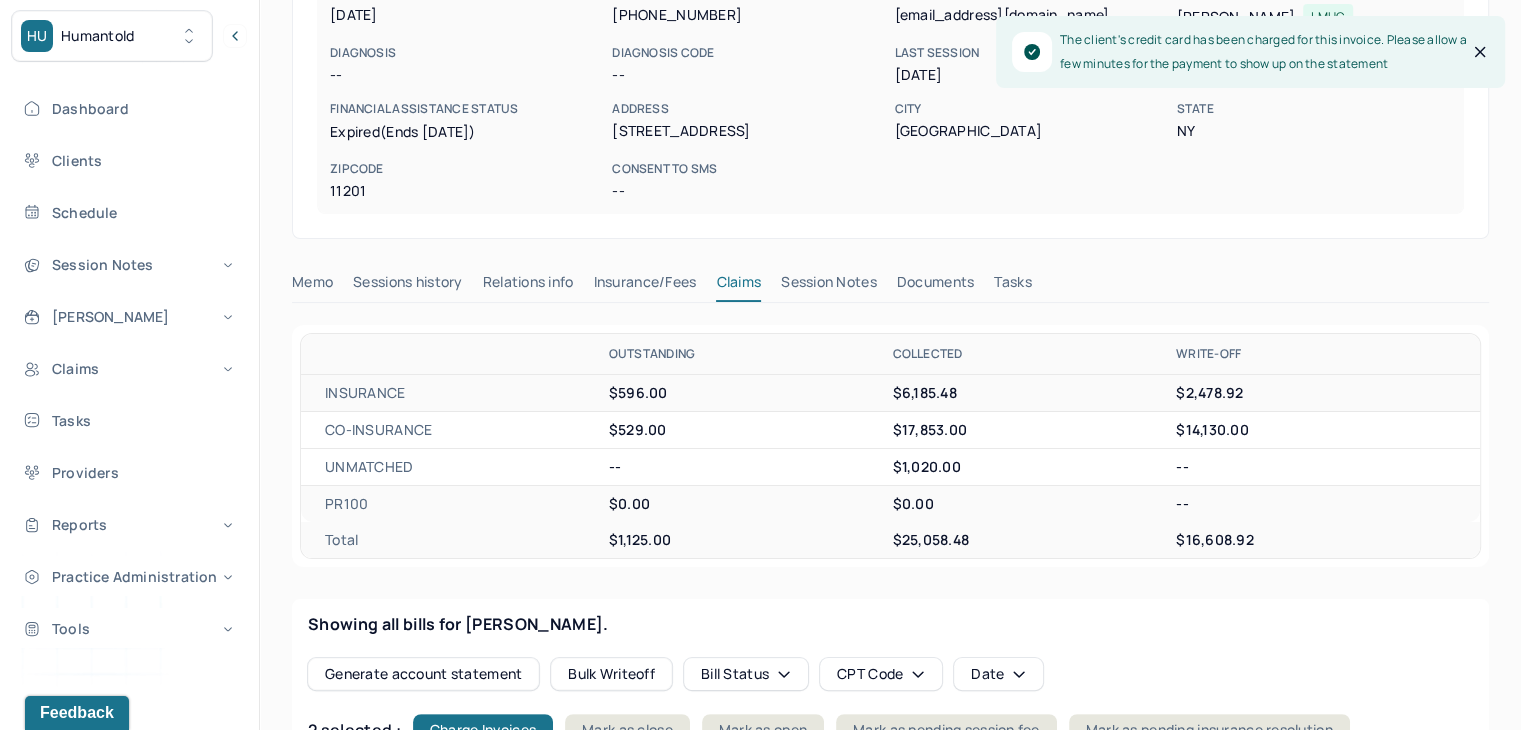 scroll, scrollTop: 500, scrollLeft: 0, axis: vertical 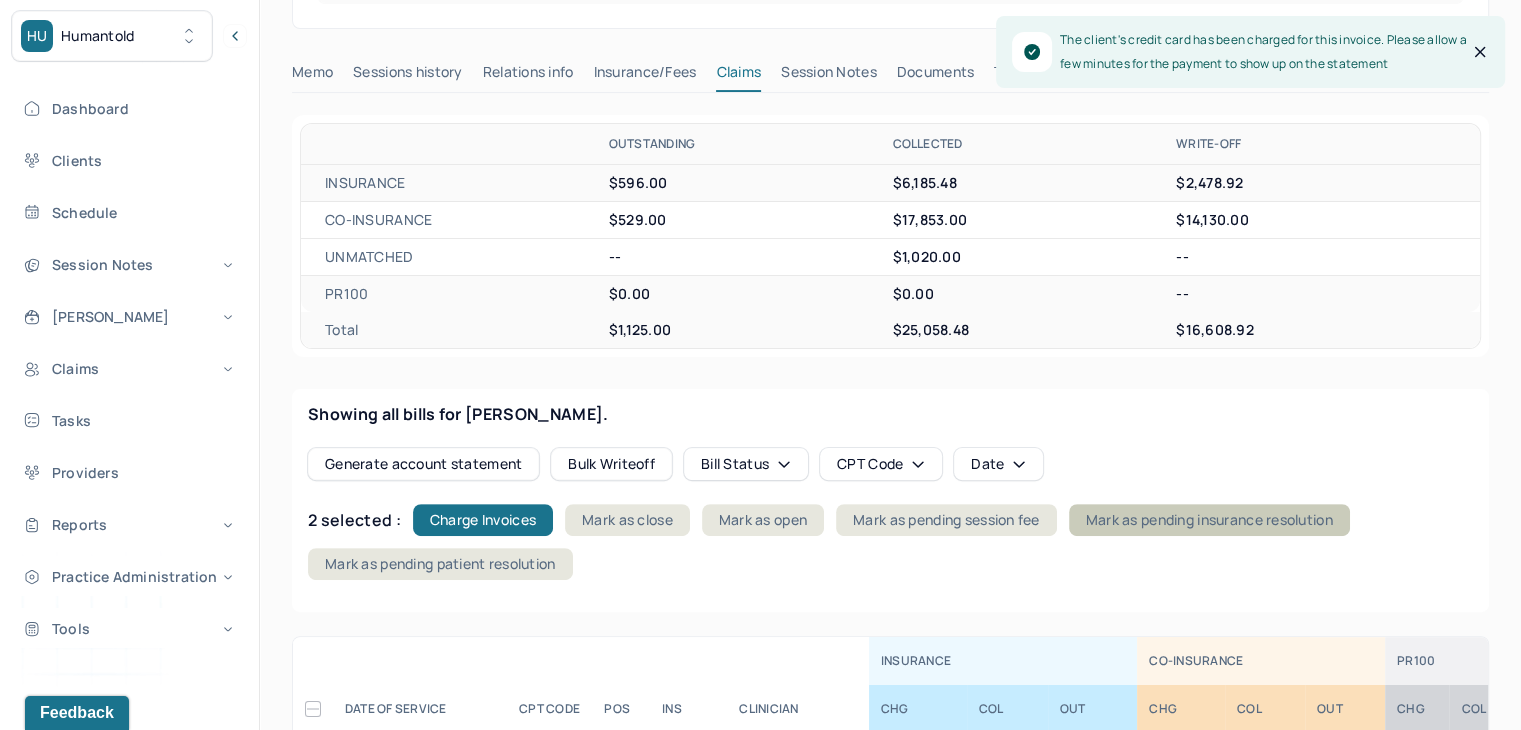 click on "Mark as pending insurance resolution" at bounding box center [1209, 520] 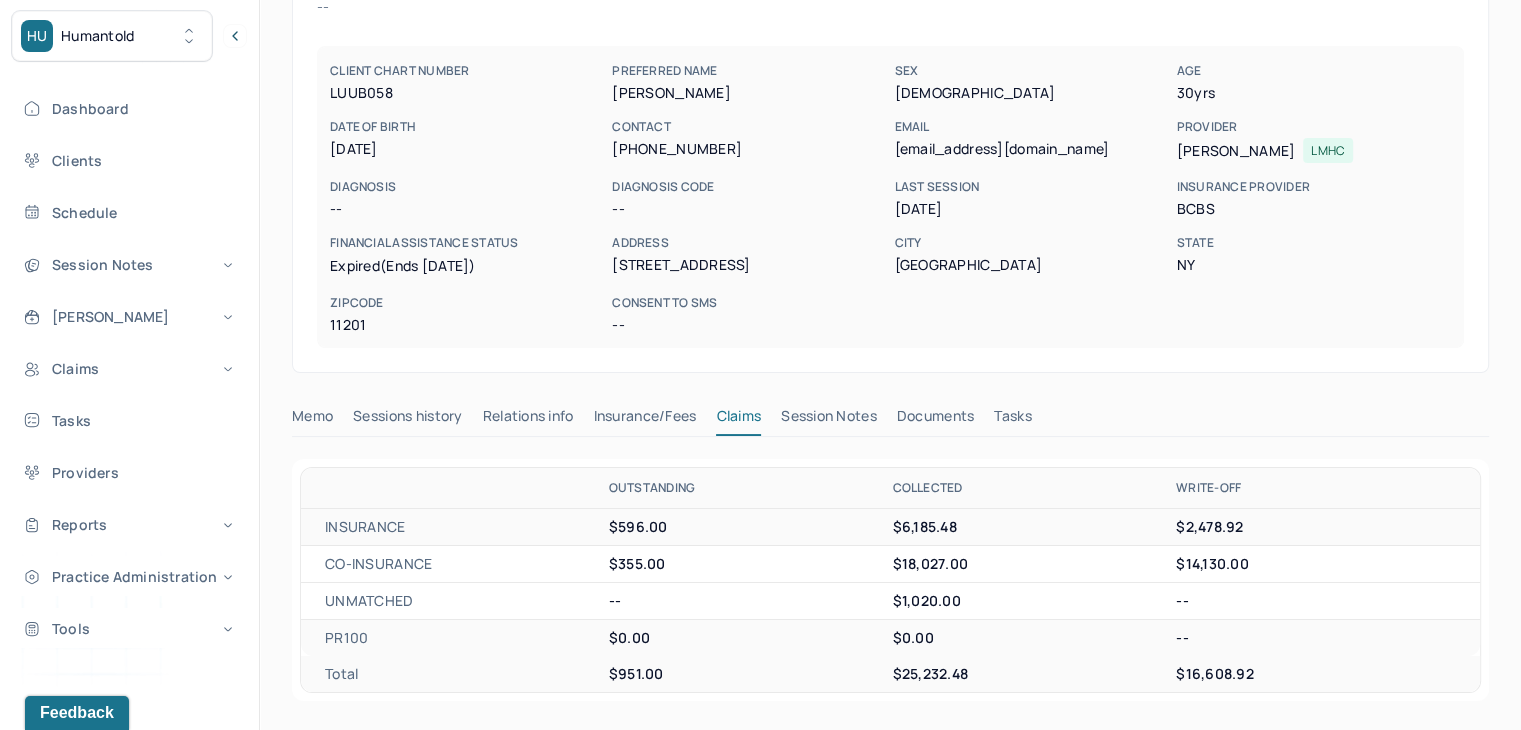 scroll, scrollTop: 0, scrollLeft: 0, axis: both 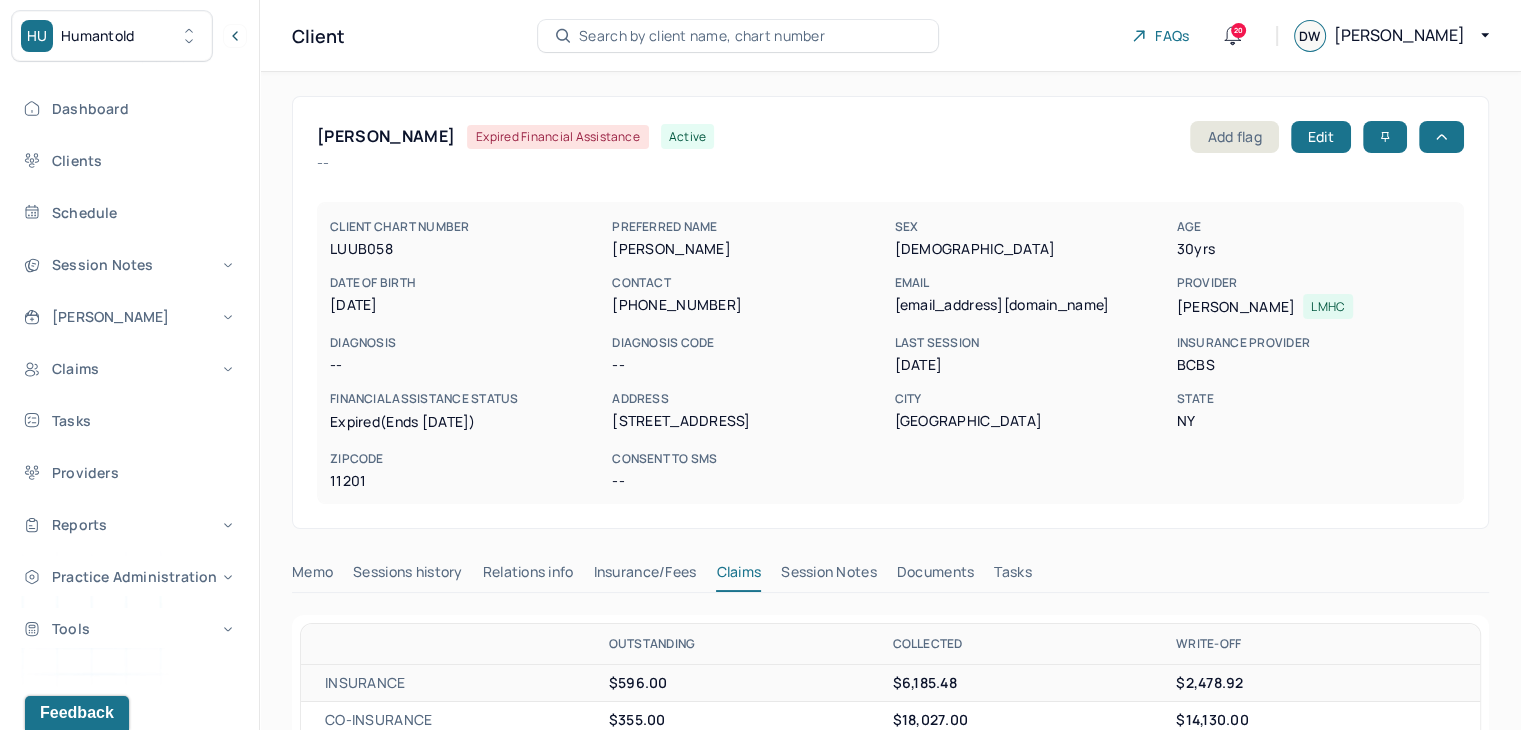 click on "Search by client name, chart number" at bounding box center [702, 36] 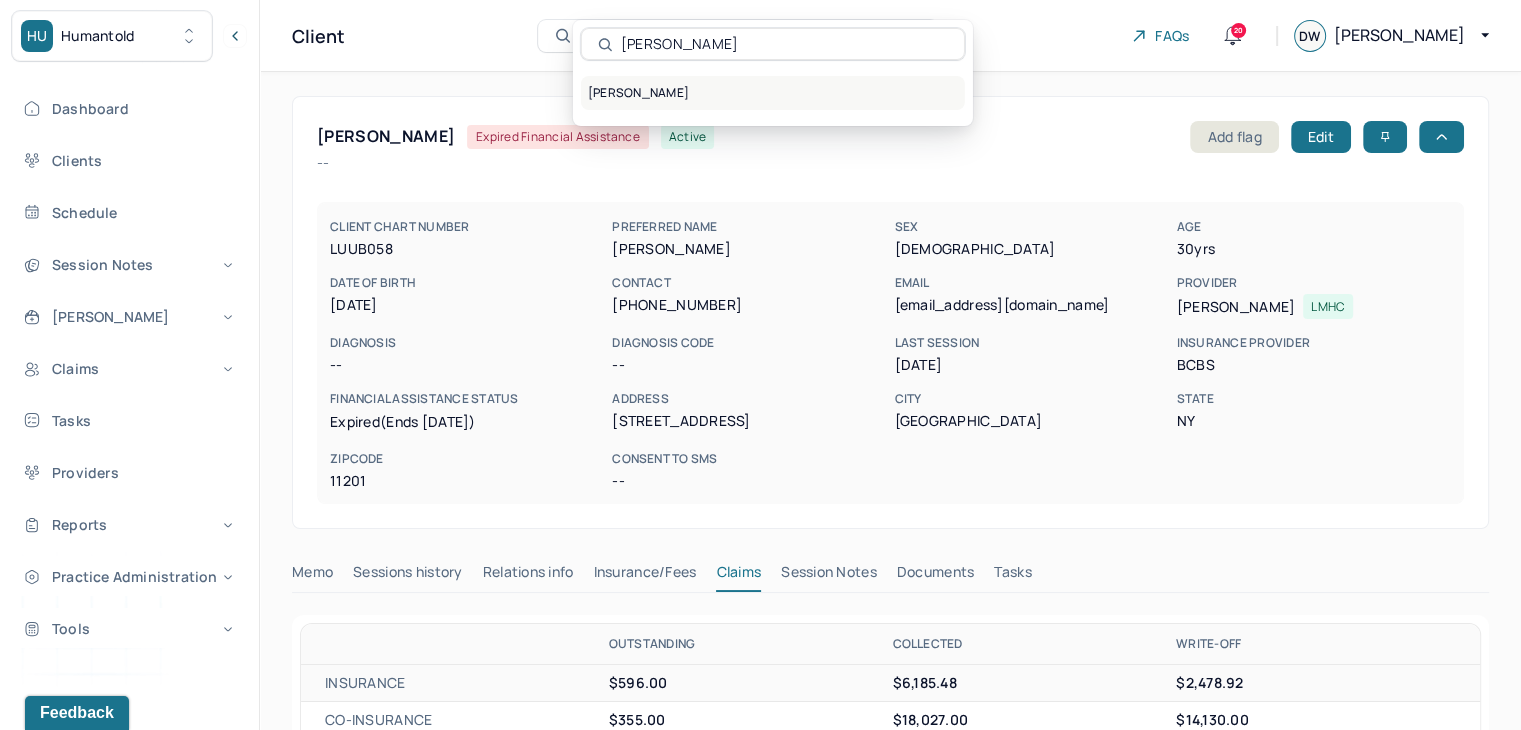 type on "Camacho" 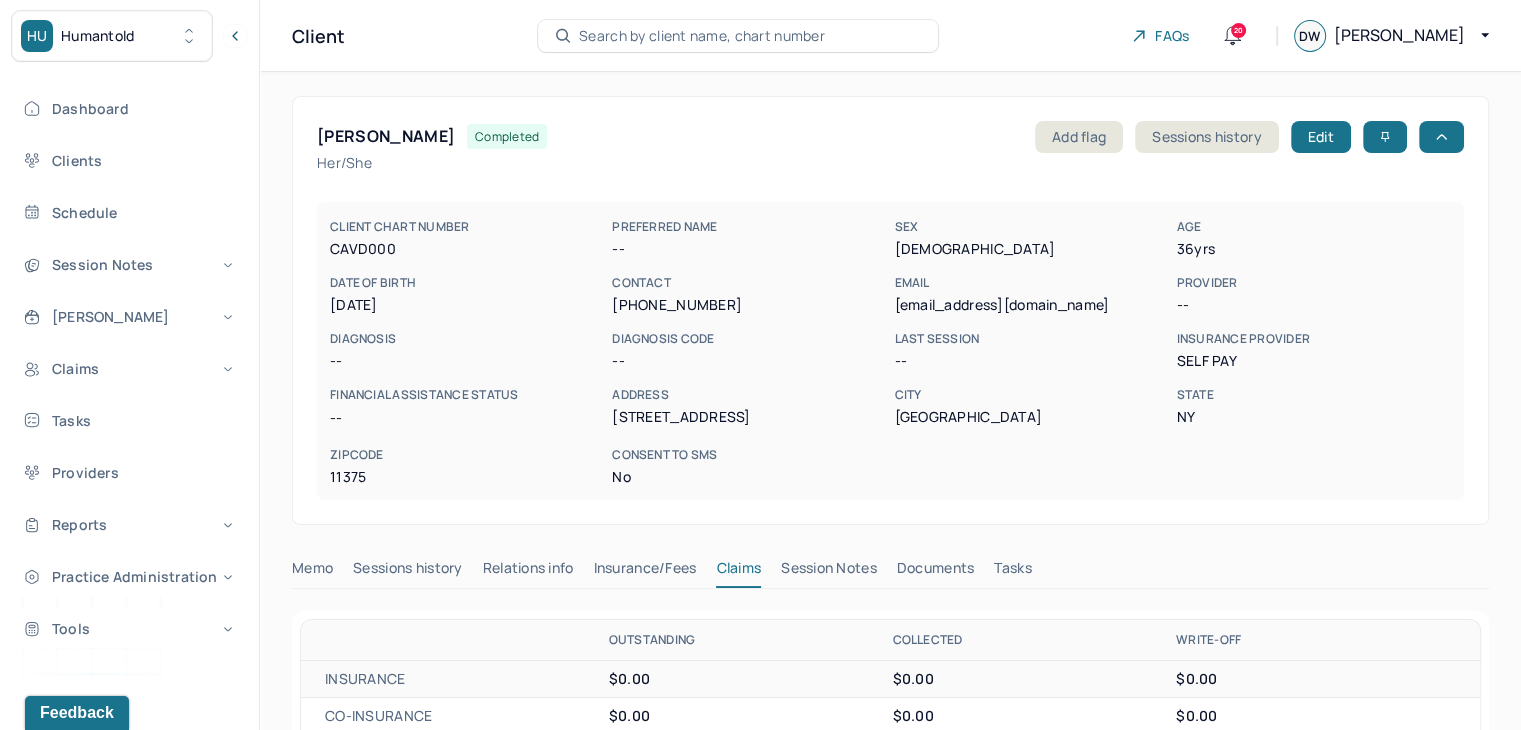 scroll, scrollTop: 0, scrollLeft: 0, axis: both 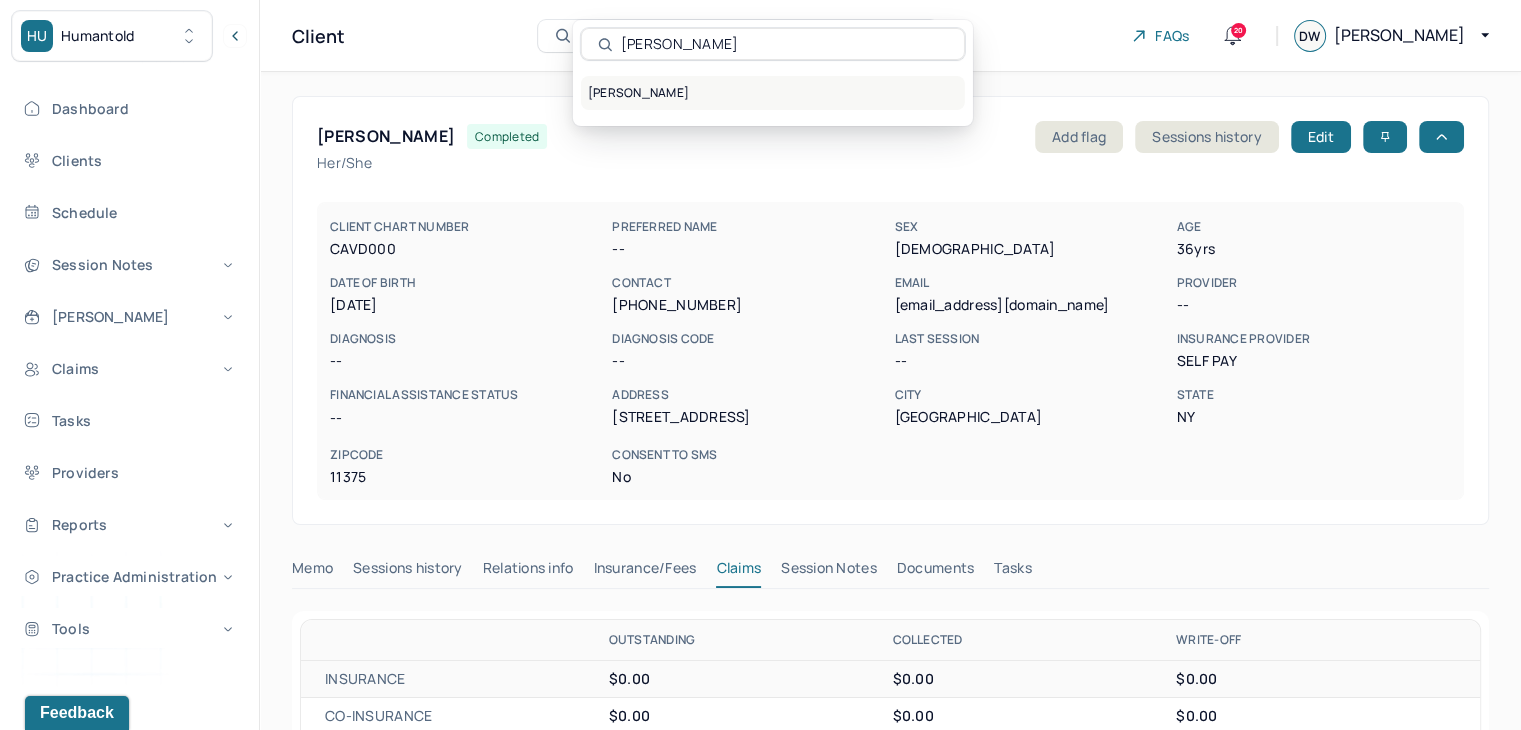 type on "Alexandra Dixon" 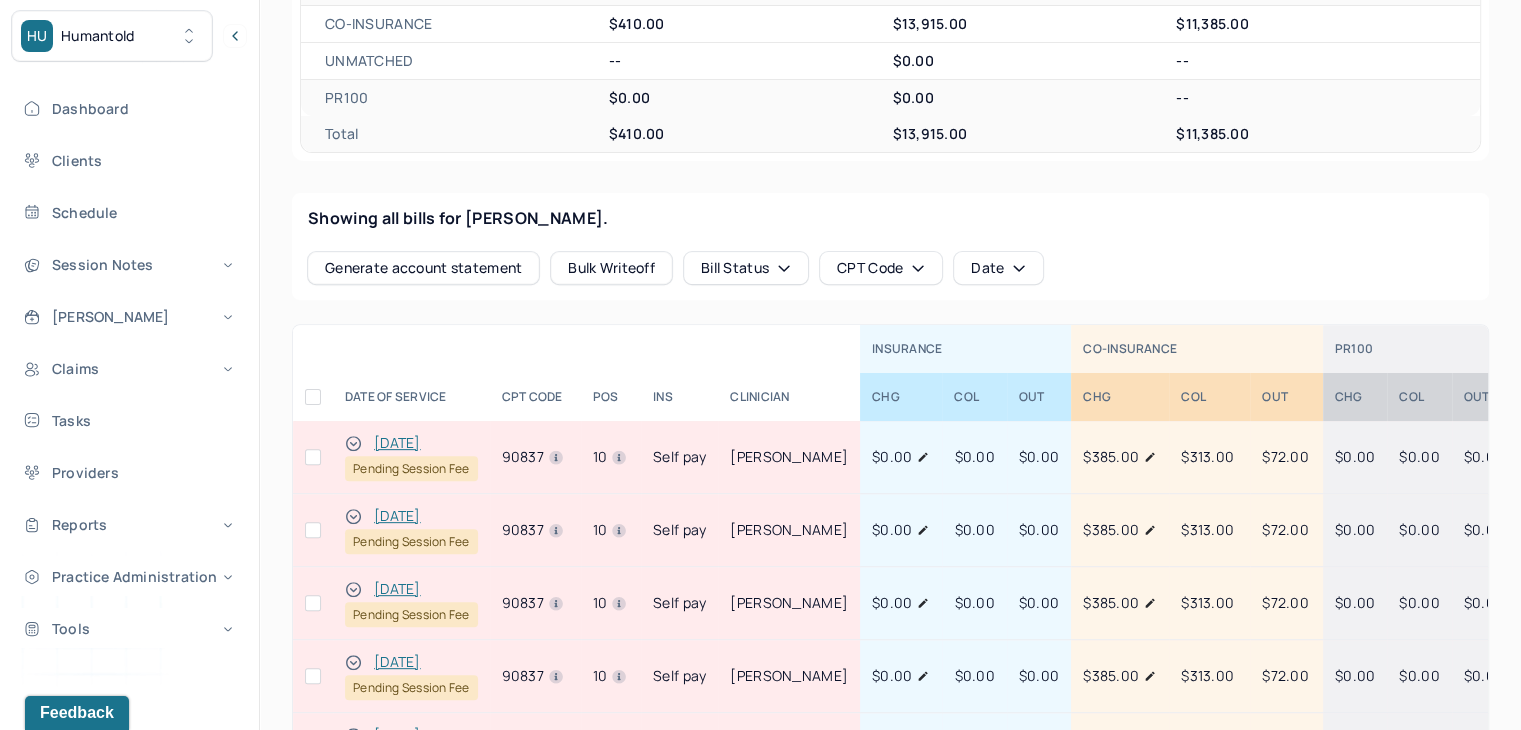 scroll, scrollTop: 700, scrollLeft: 0, axis: vertical 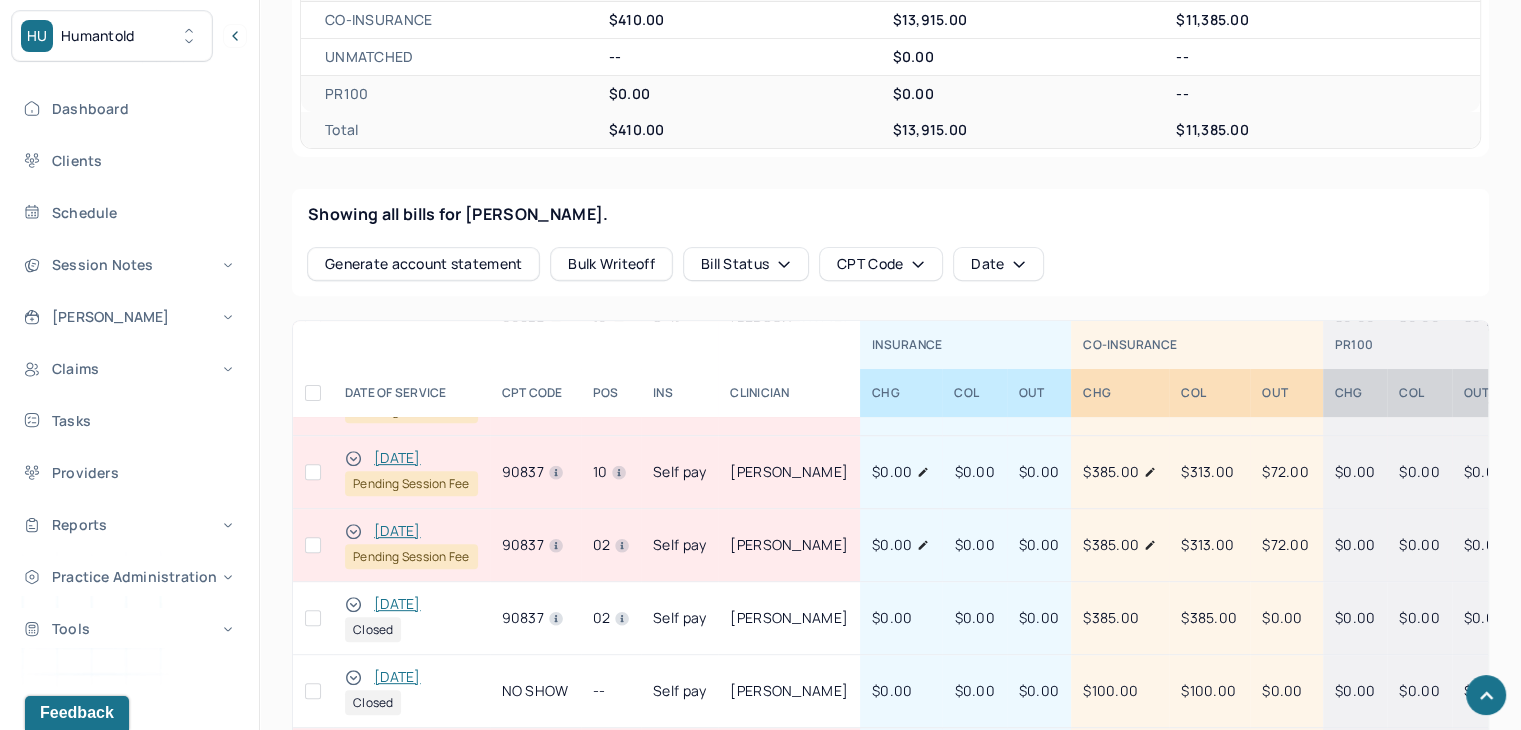 click at bounding box center [313, 545] 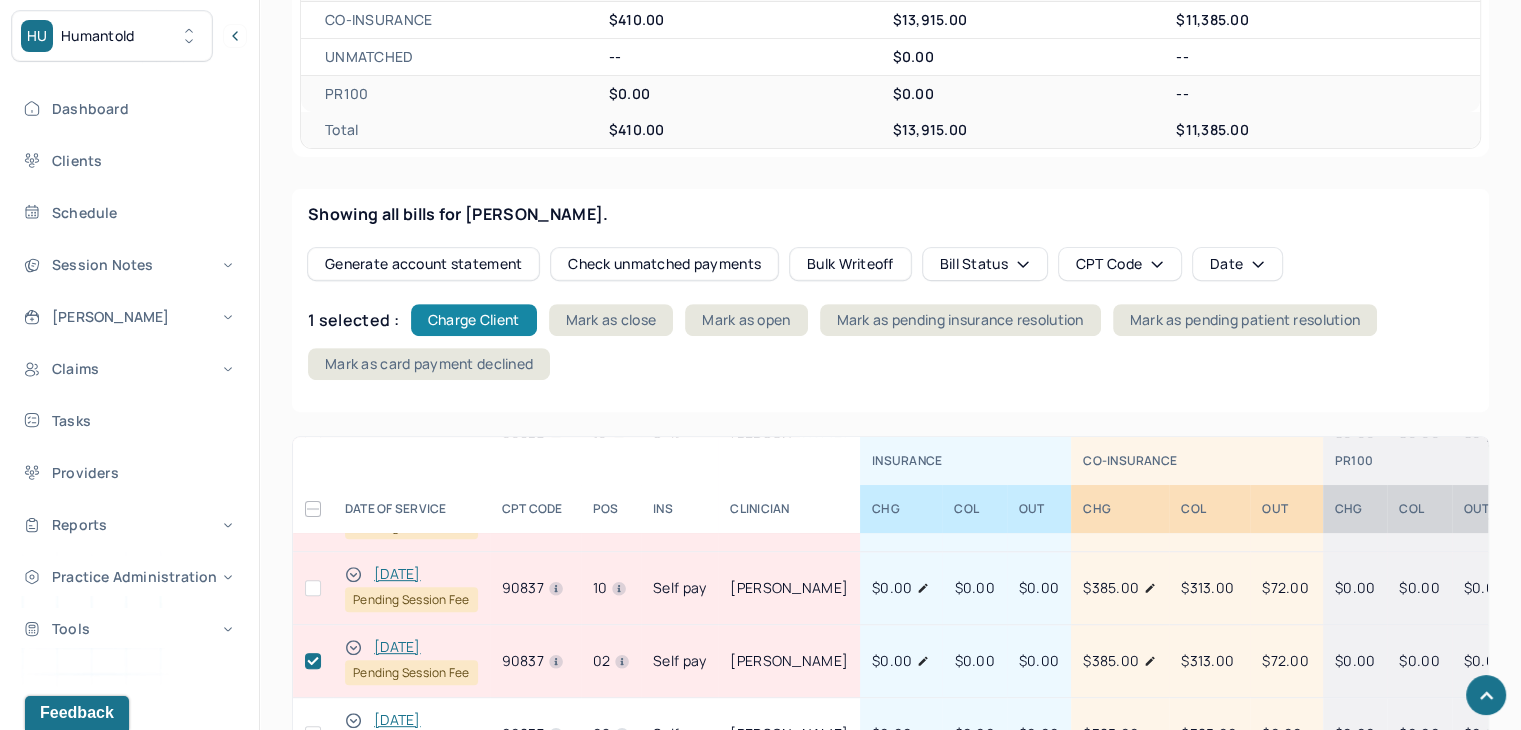 click on "Charge Client" at bounding box center [474, 320] 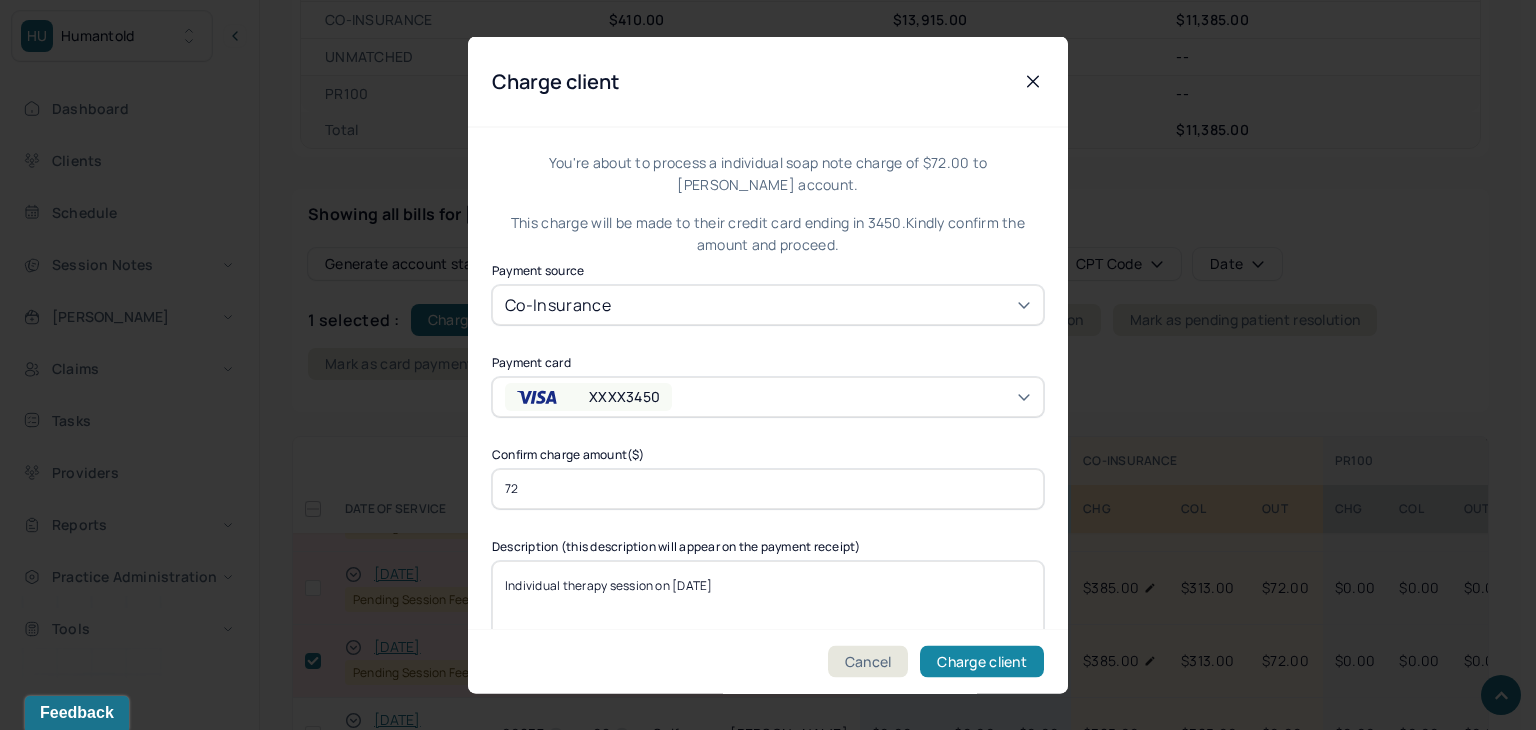click on "Charge client" at bounding box center [982, 662] 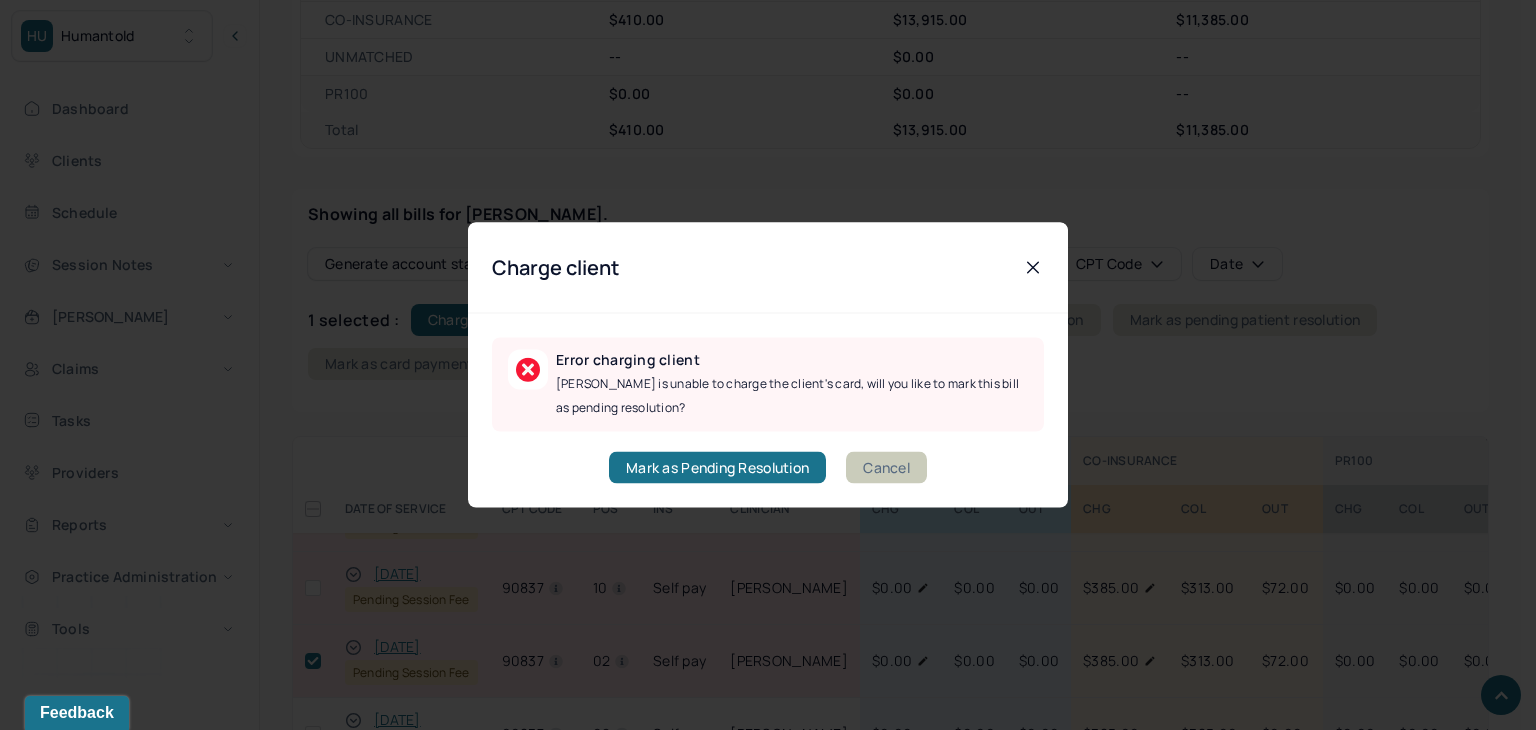 click on "Cancel" at bounding box center [886, 468] 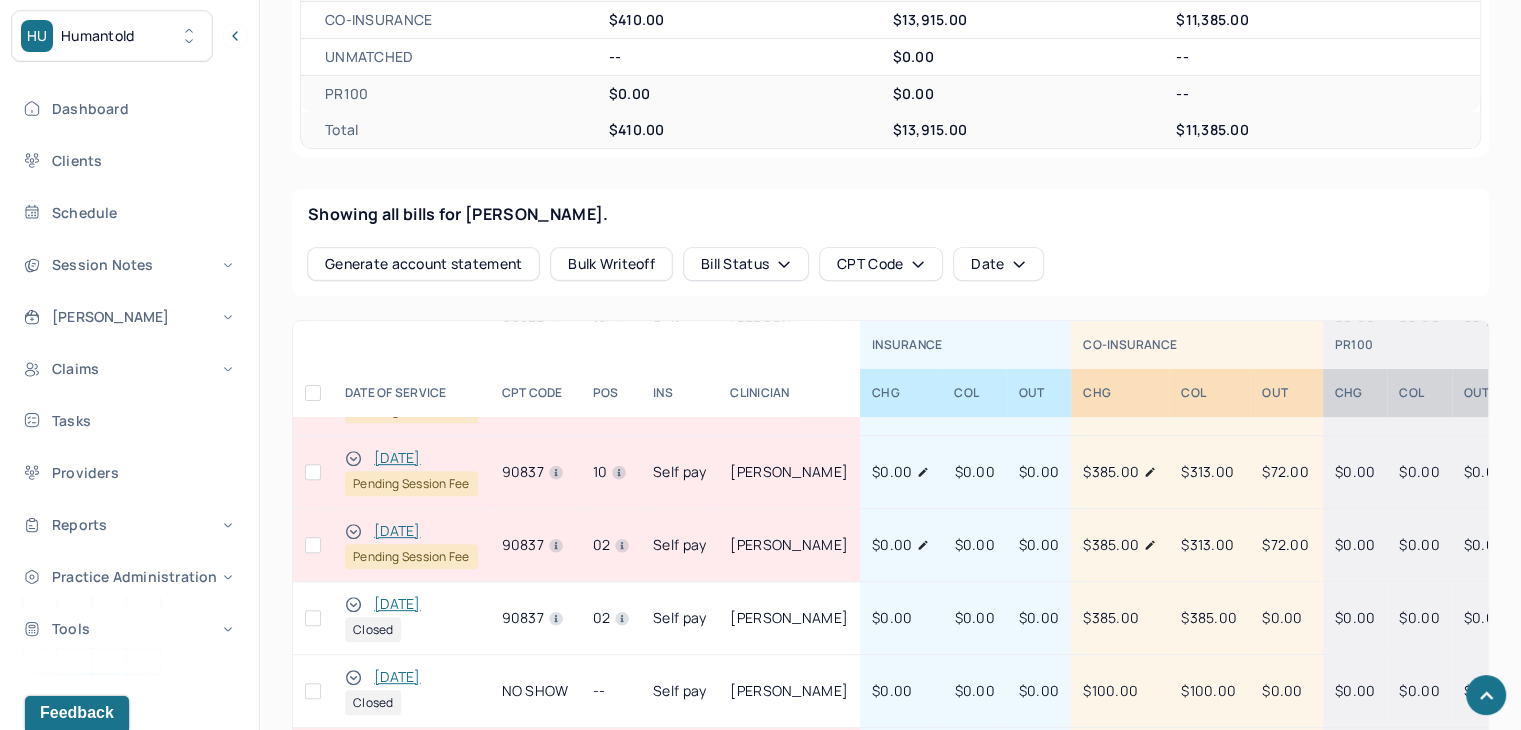 click at bounding box center [313, 545] 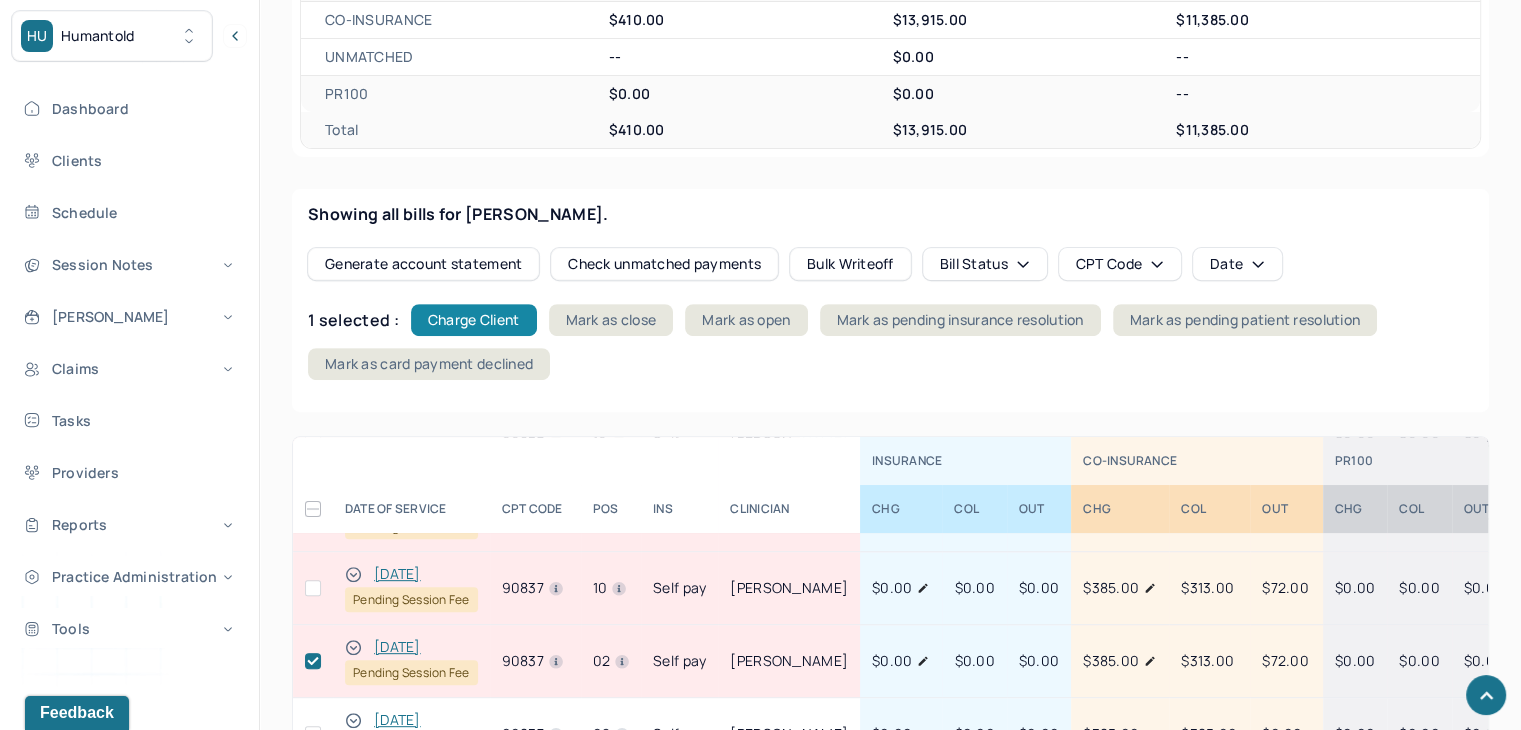 click on "Charge Client" at bounding box center (474, 320) 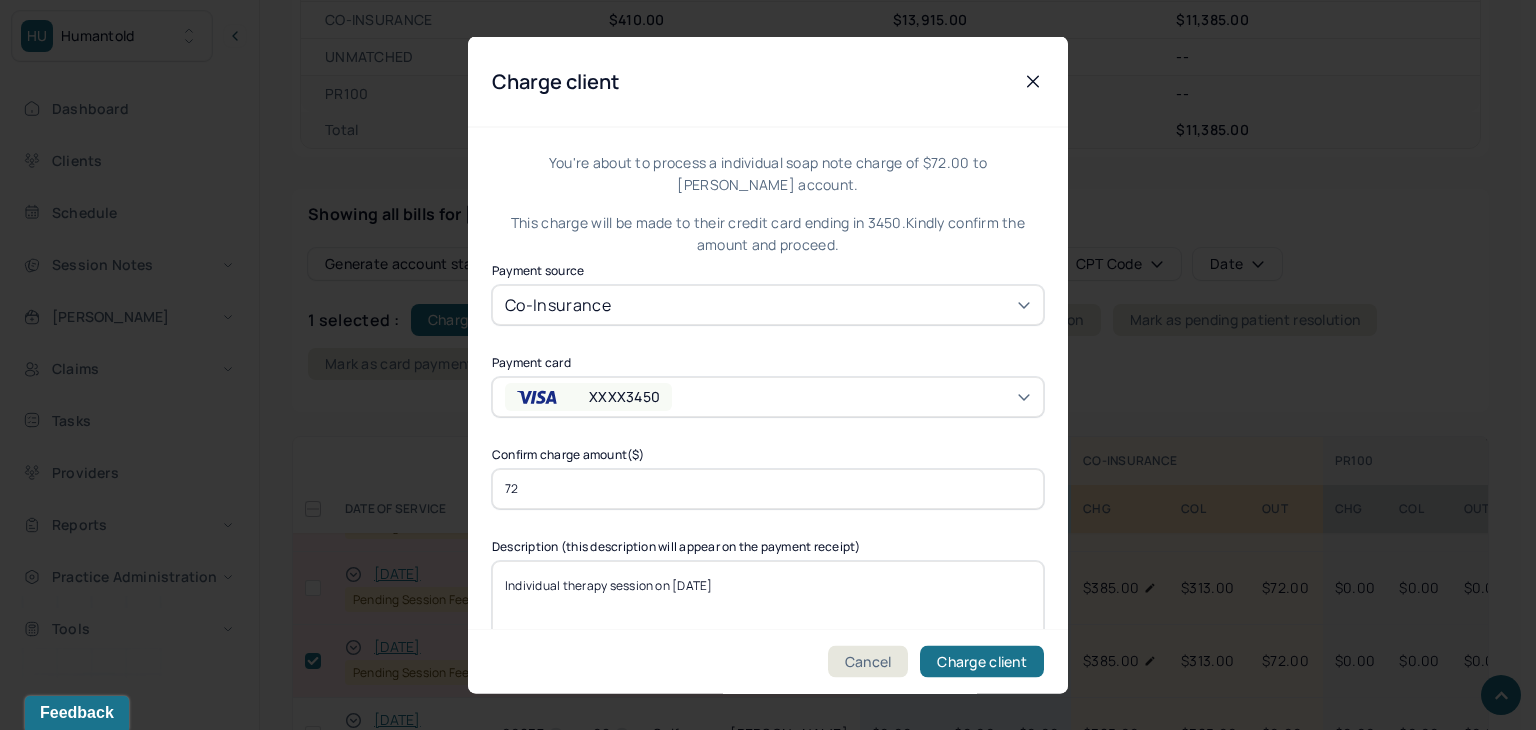 click on "XXXX3450" at bounding box center [624, 396] 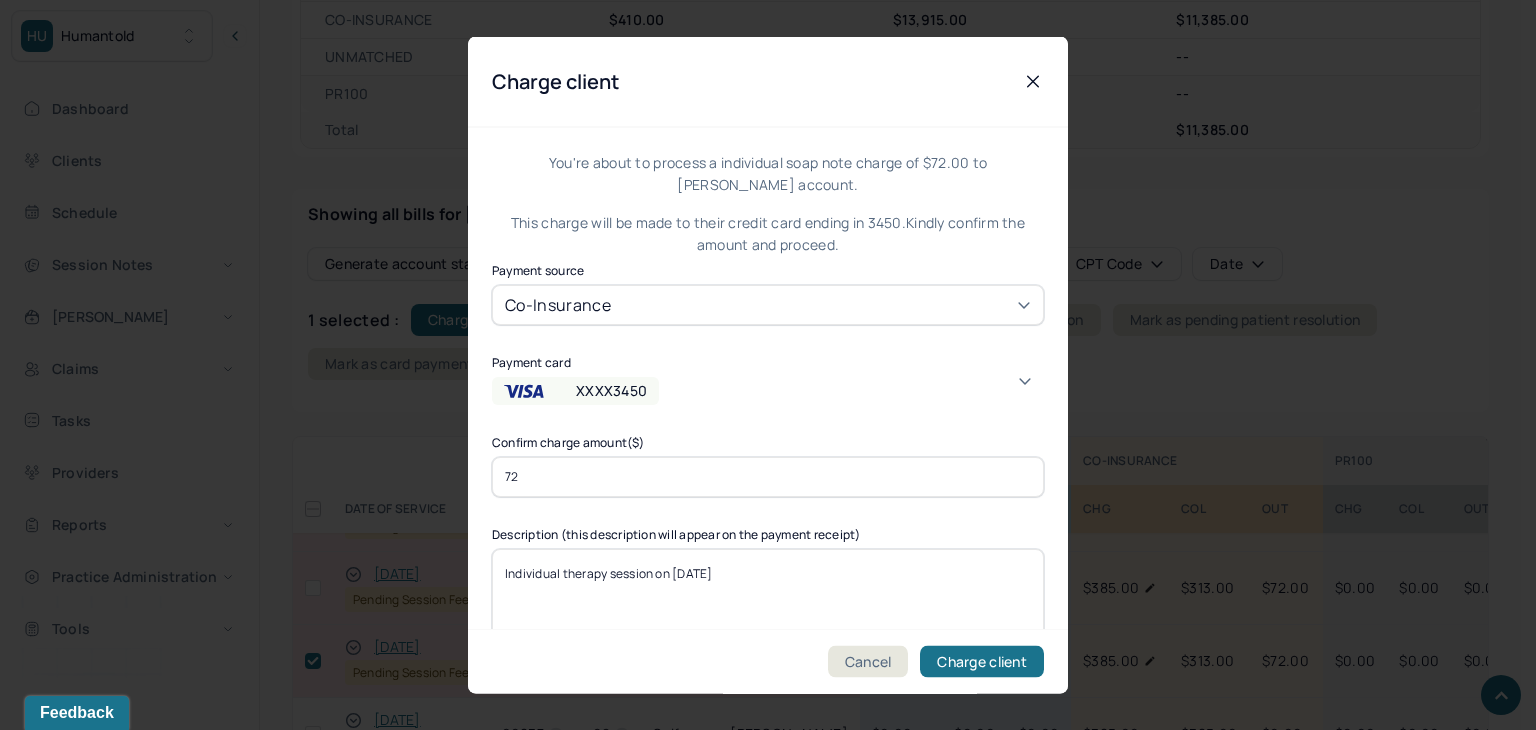 click on "Charge client" at bounding box center [768, 82] 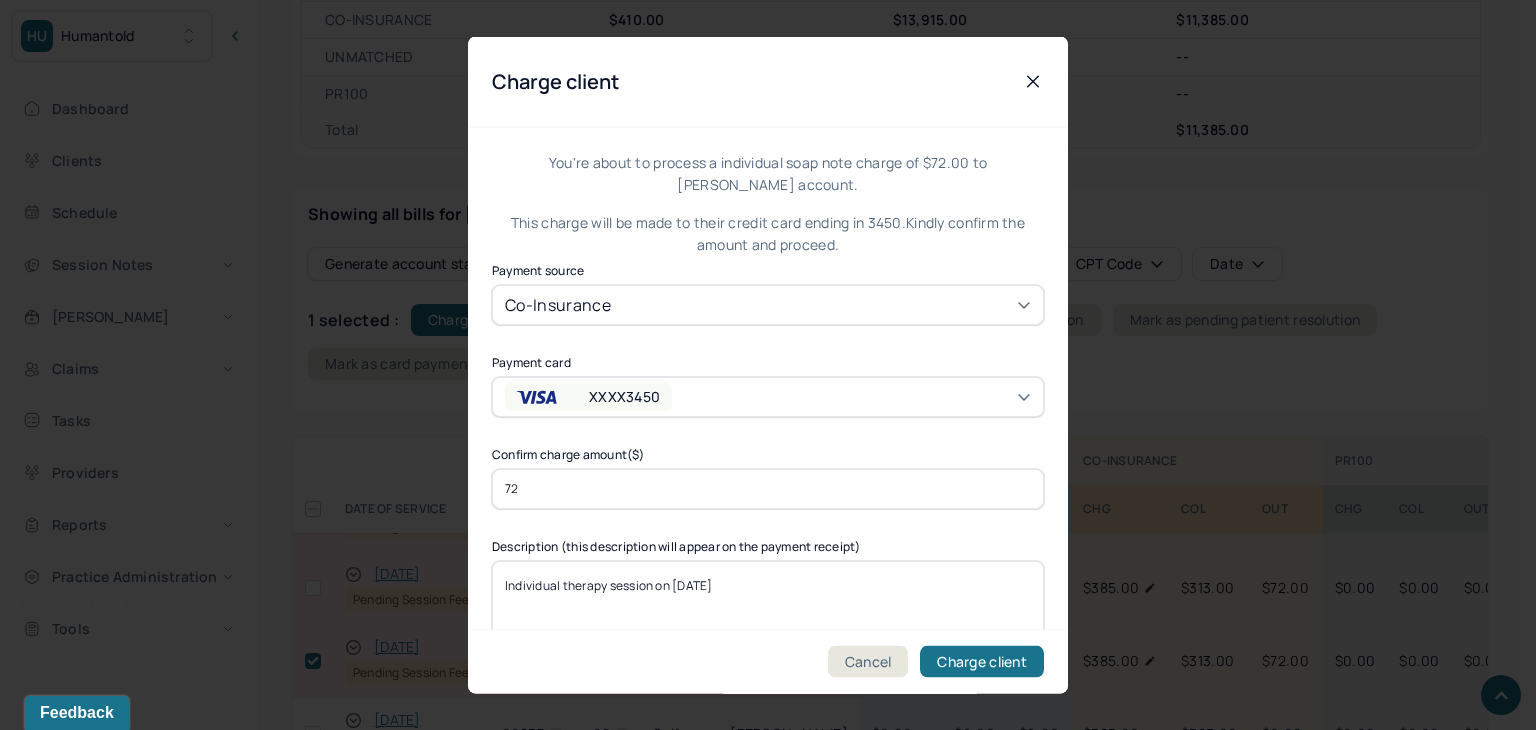 click 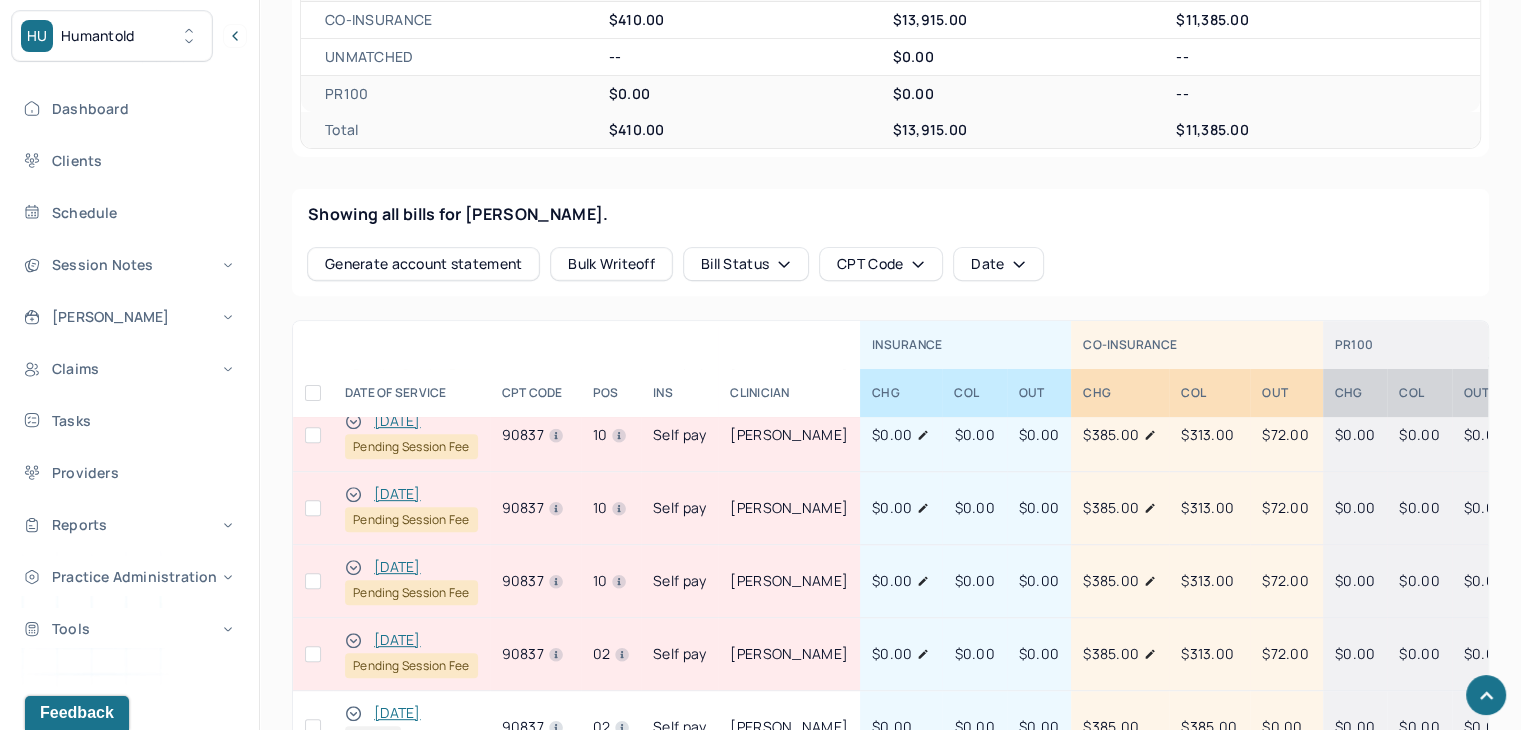 scroll, scrollTop: 0, scrollLeft: 0, axis: both 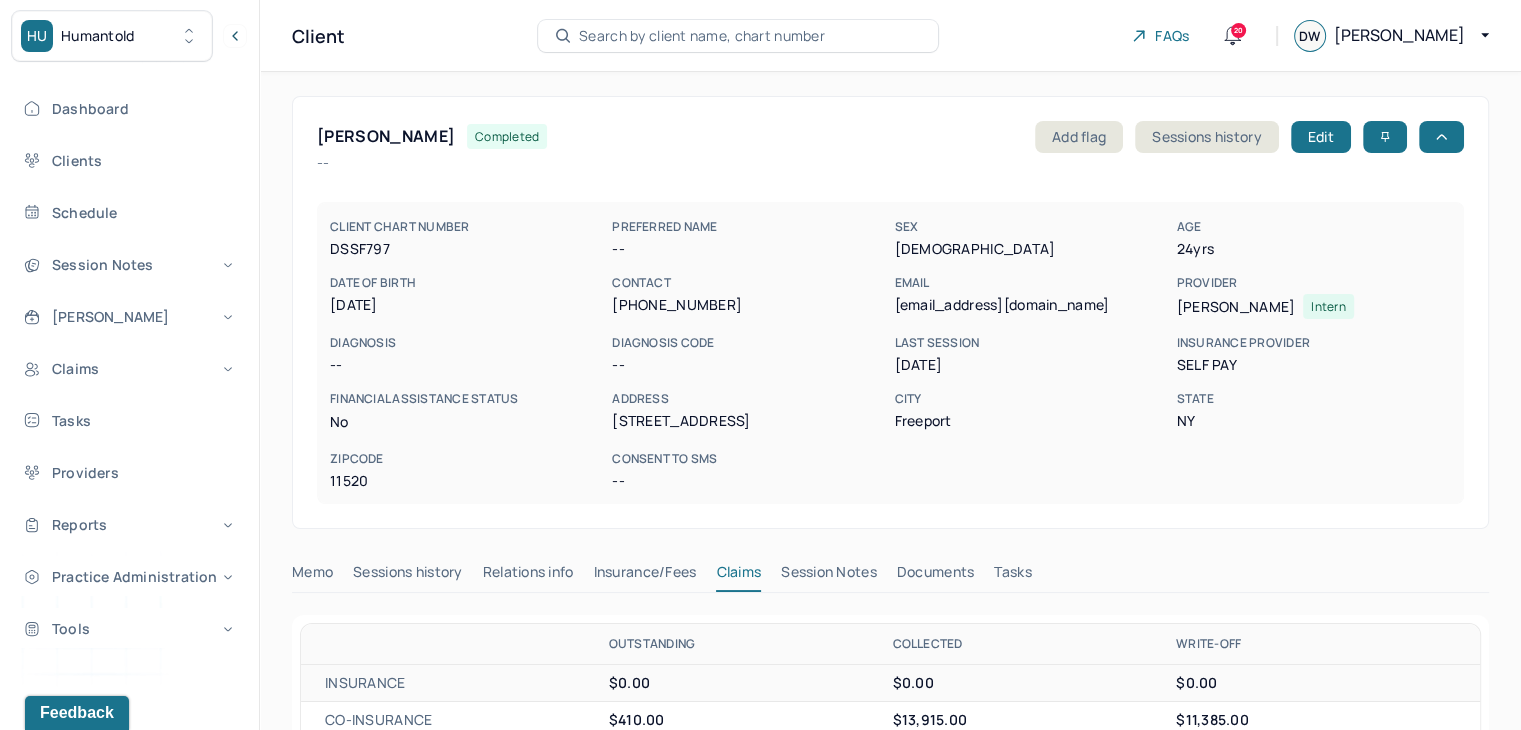 click on "Search by client name, chart number" at bounding box center [702, 36] 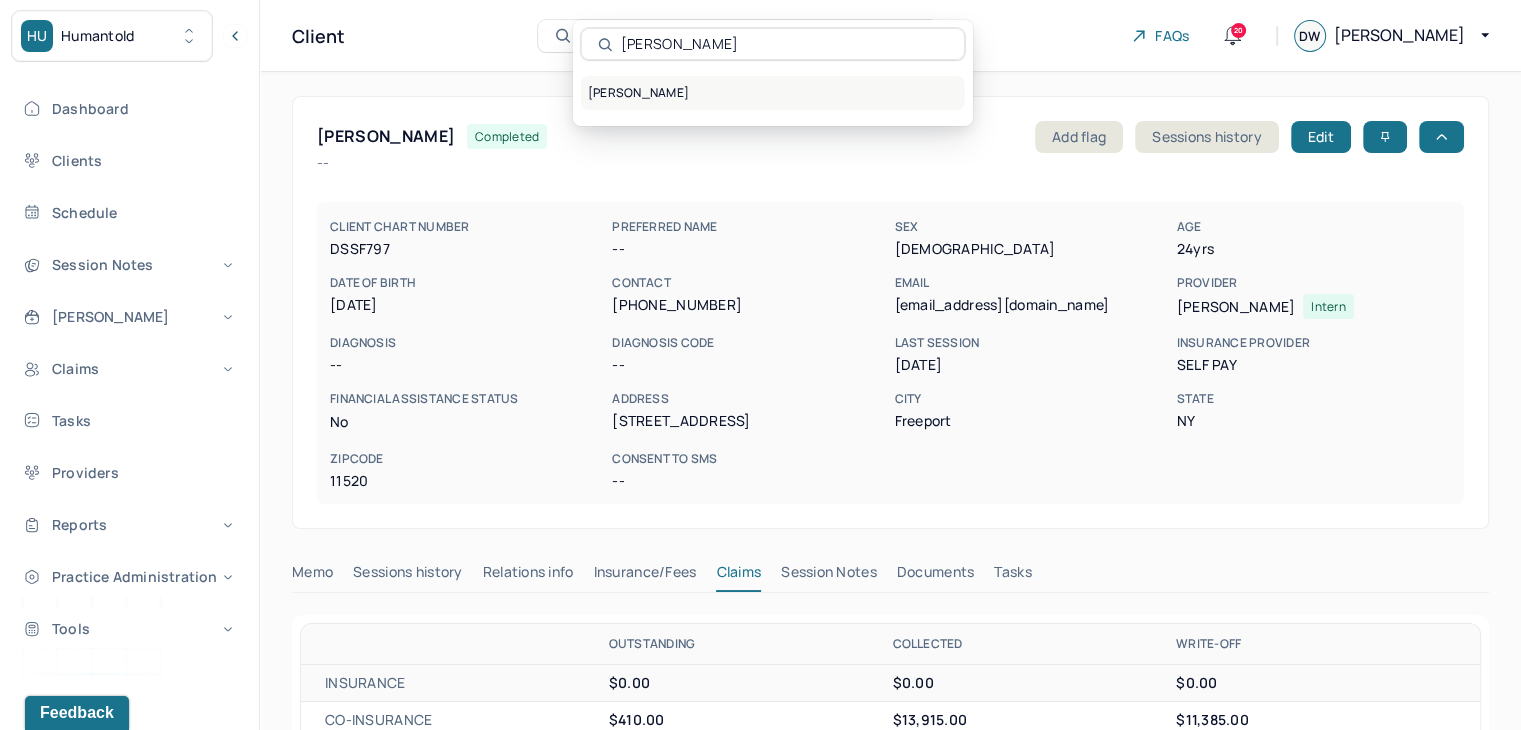 type on "Jacqueline Taveras" 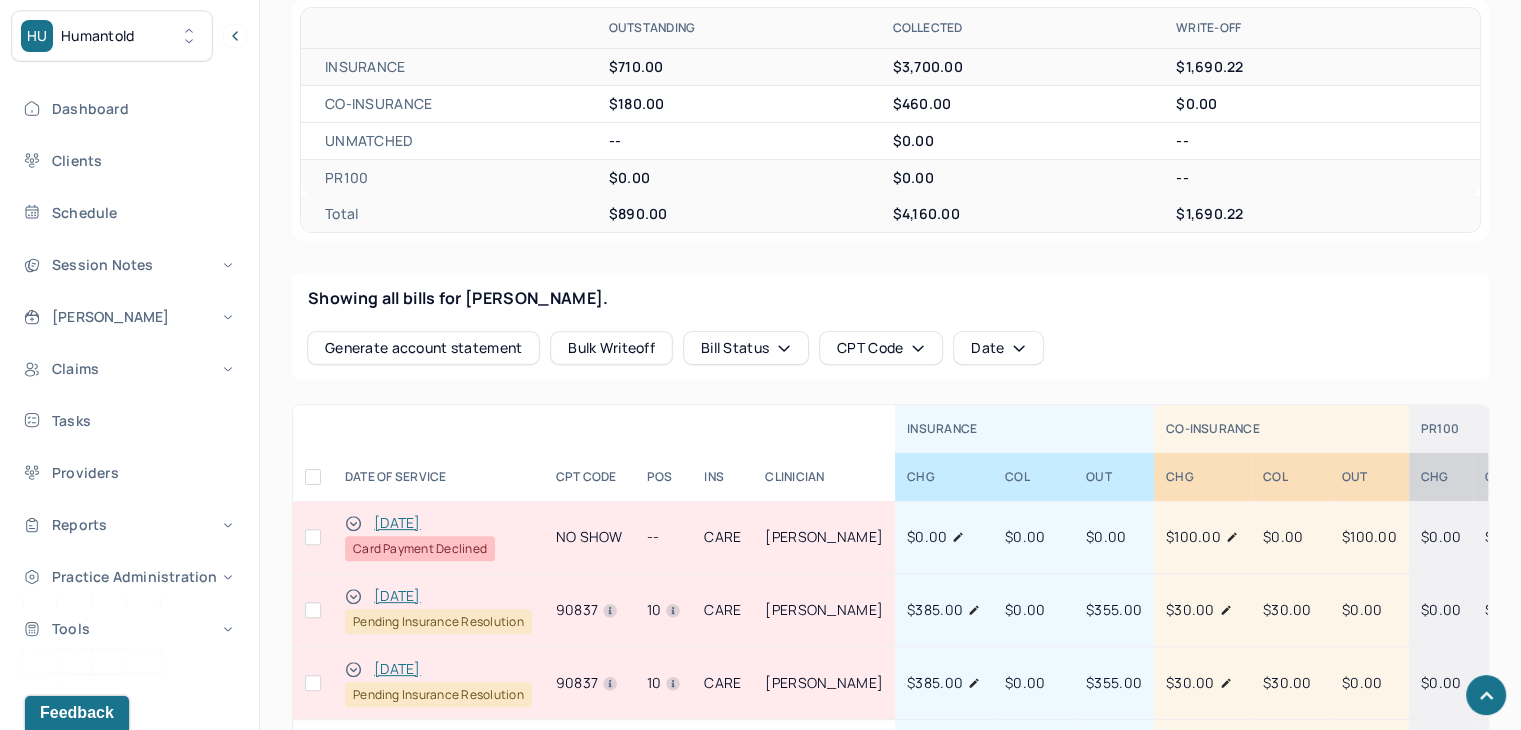 scroll, scrollTop: 700, scrollLeft: 0, axis: vertical 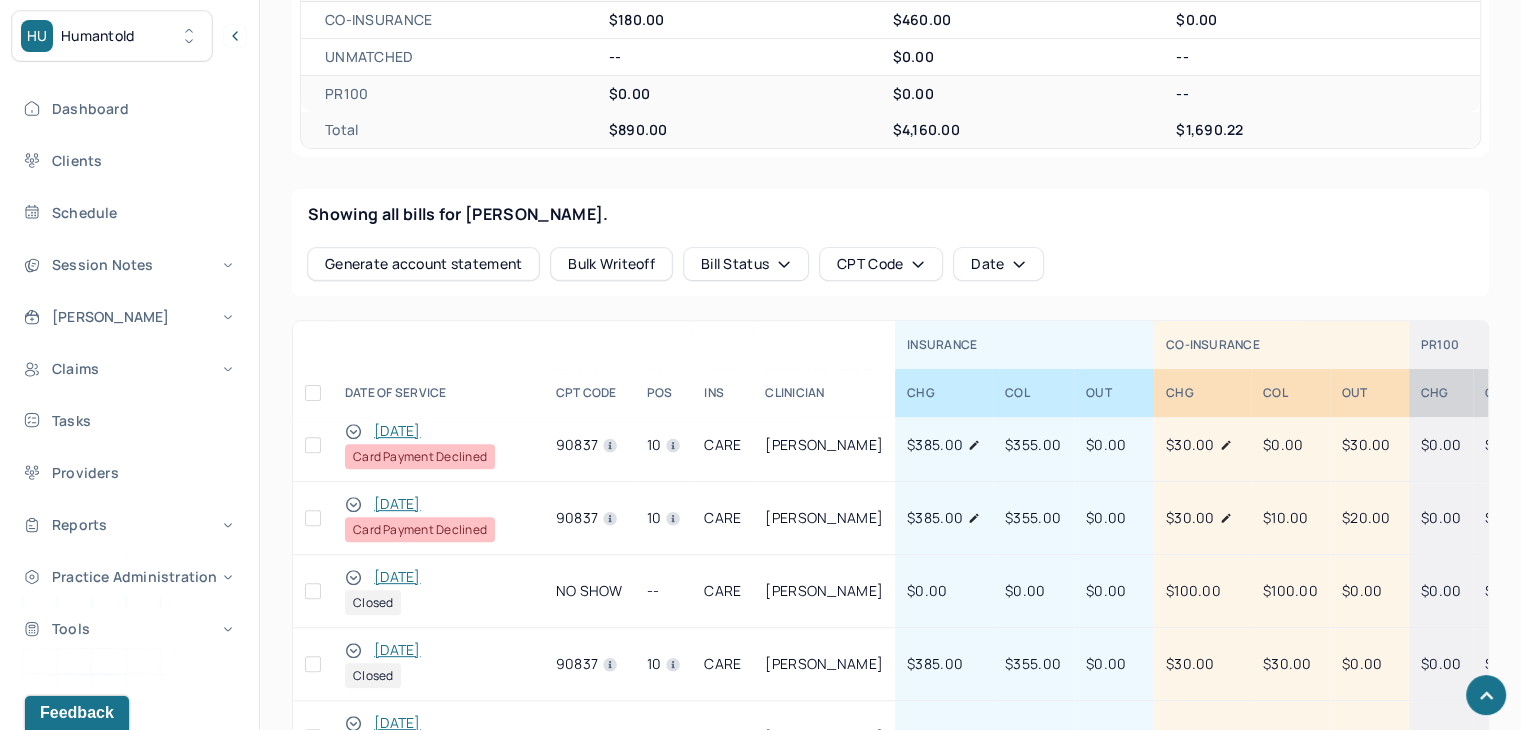 click 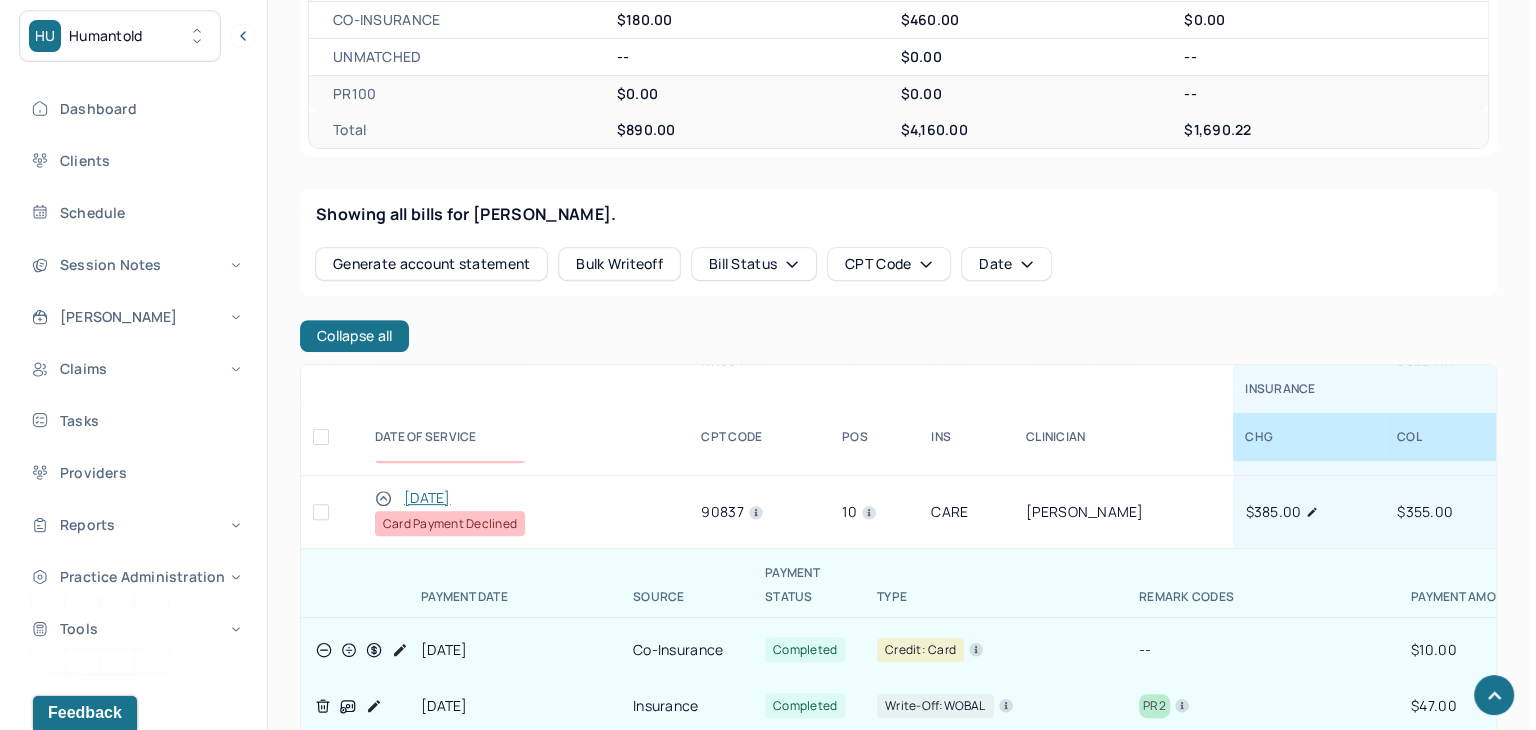 scroll, scrollTop: 300, scrollLeft: 0, axis: vertical 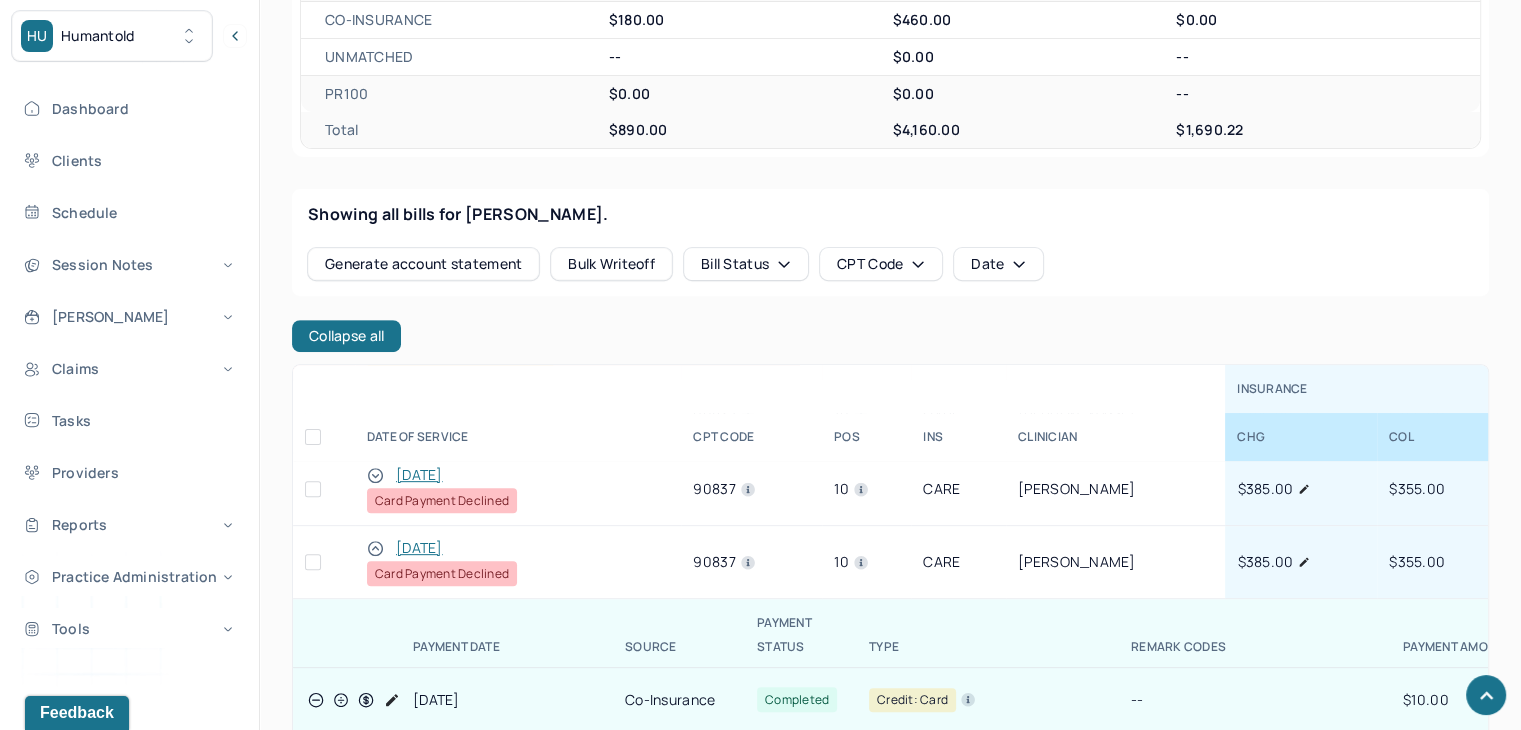 click at bounding box center (313, 562) 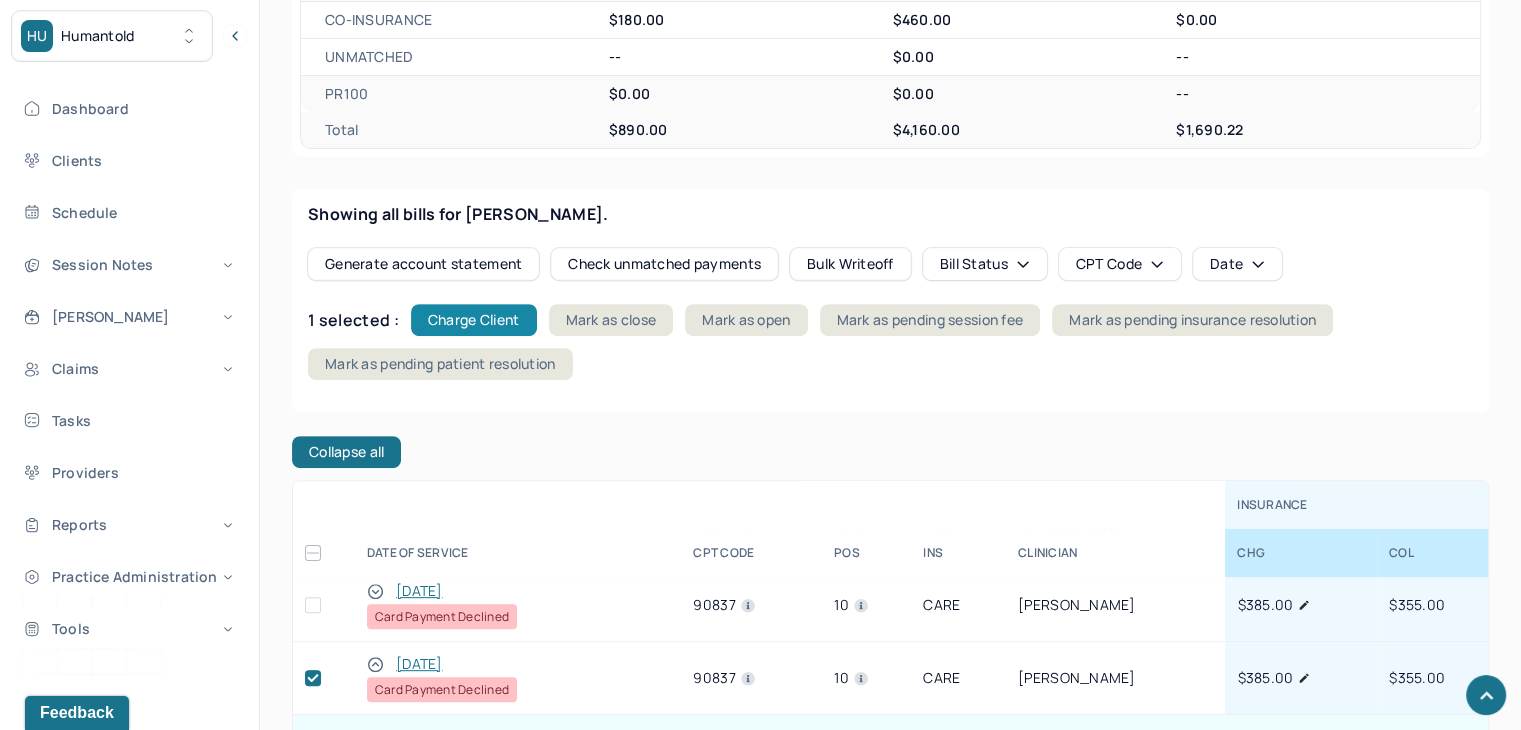 click on "Charge Client" at bounding box center [474, 320] 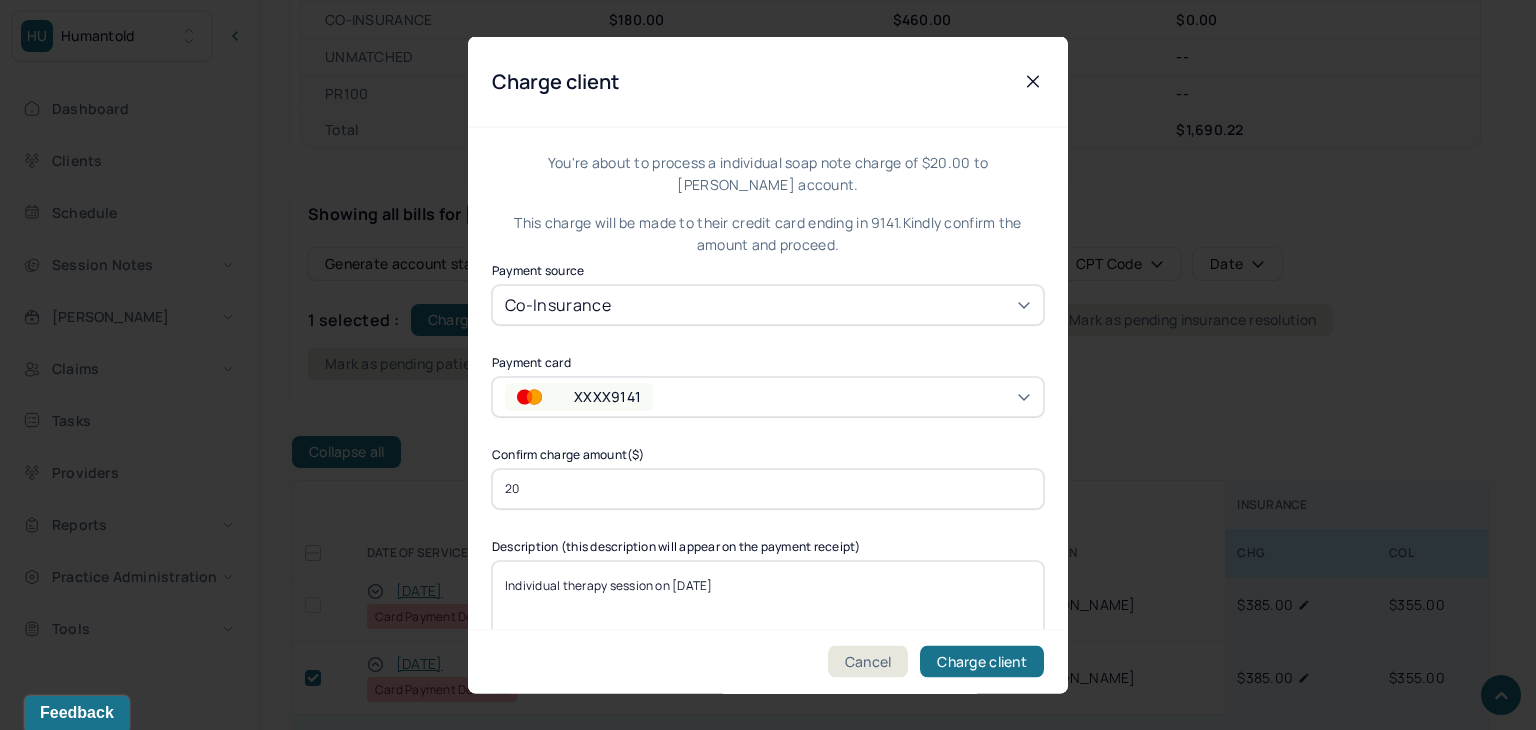 click on "XXXX9141" at bounding box center (605, 396) 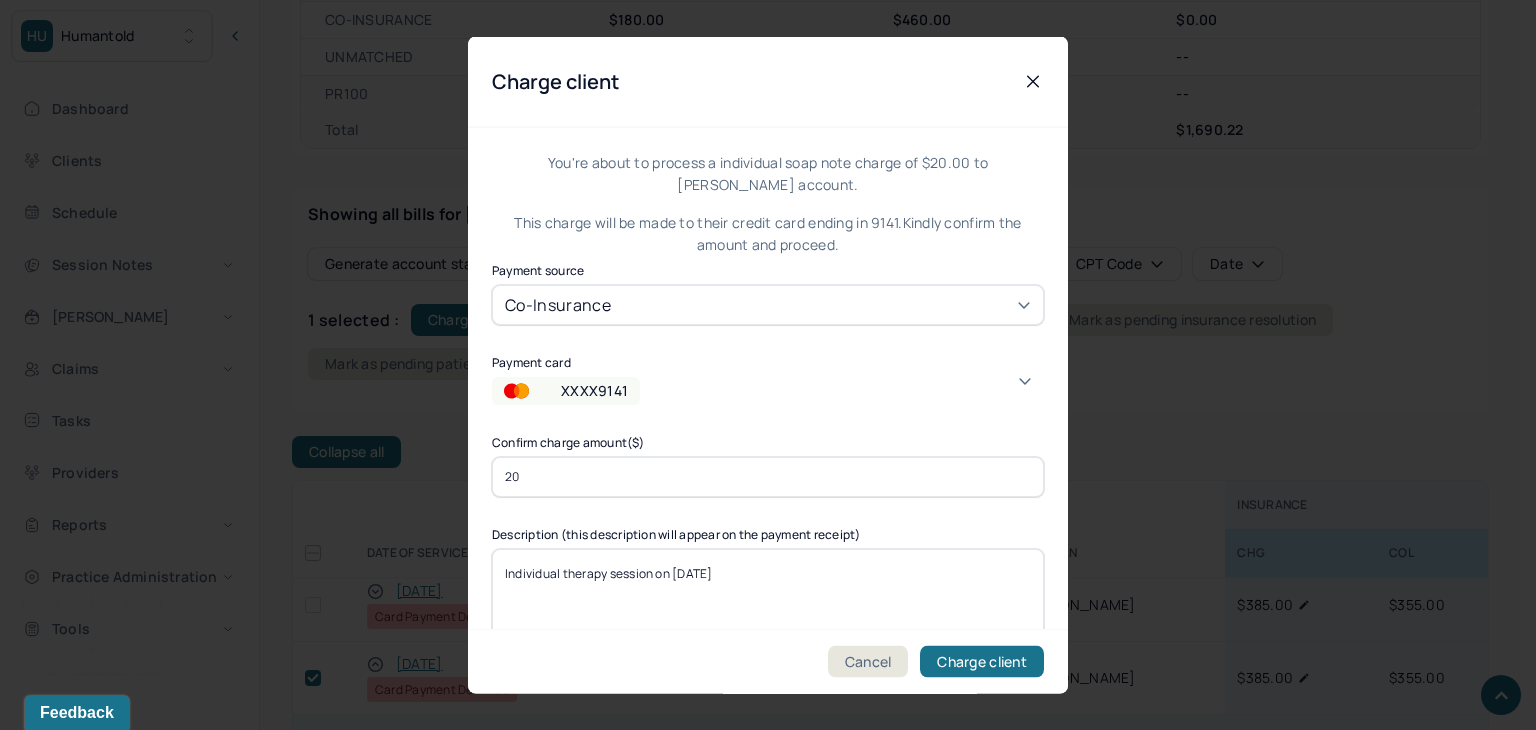 scroll, scrollTop: 0, scrollLeft: 0, axis: both 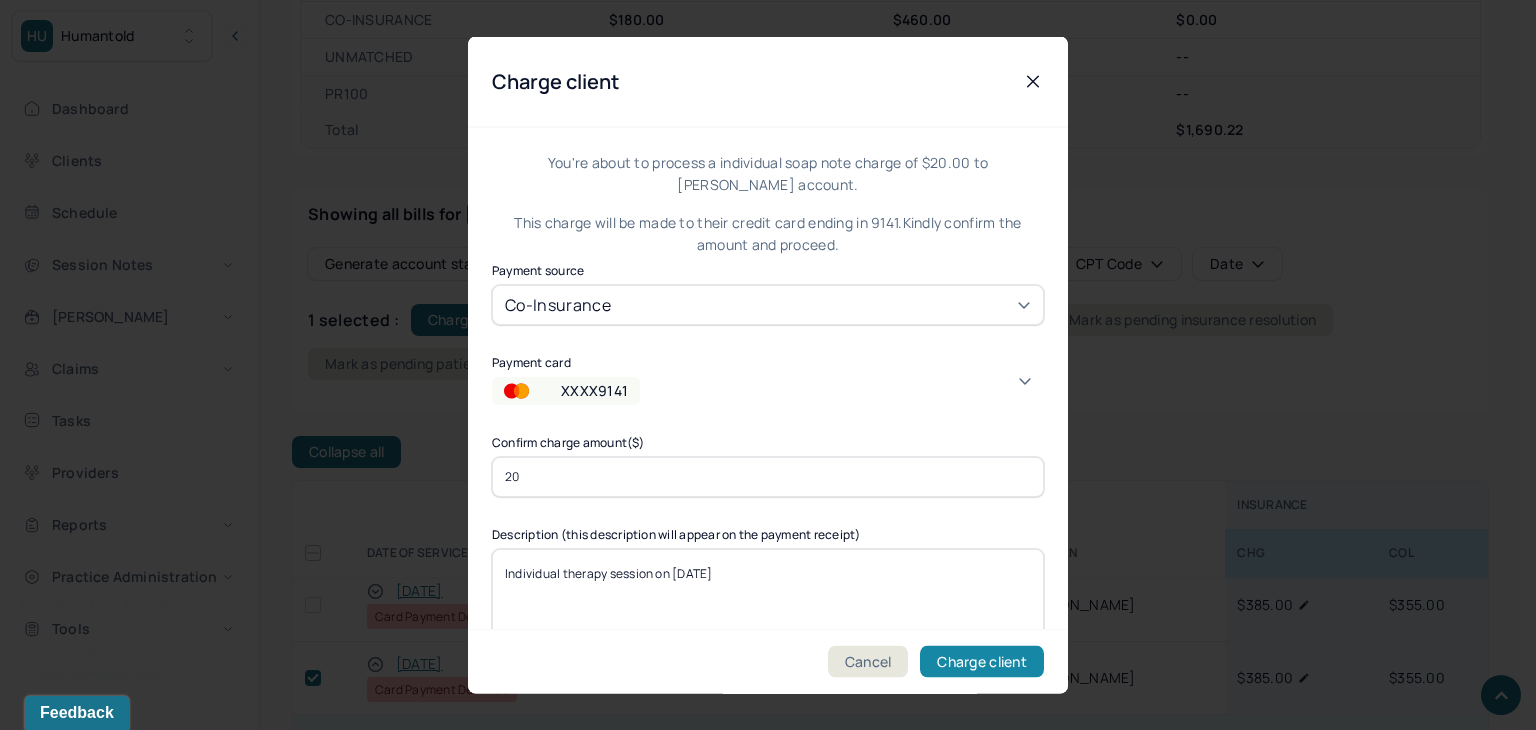 click on "Charge client" at bounding box center [982, 662] 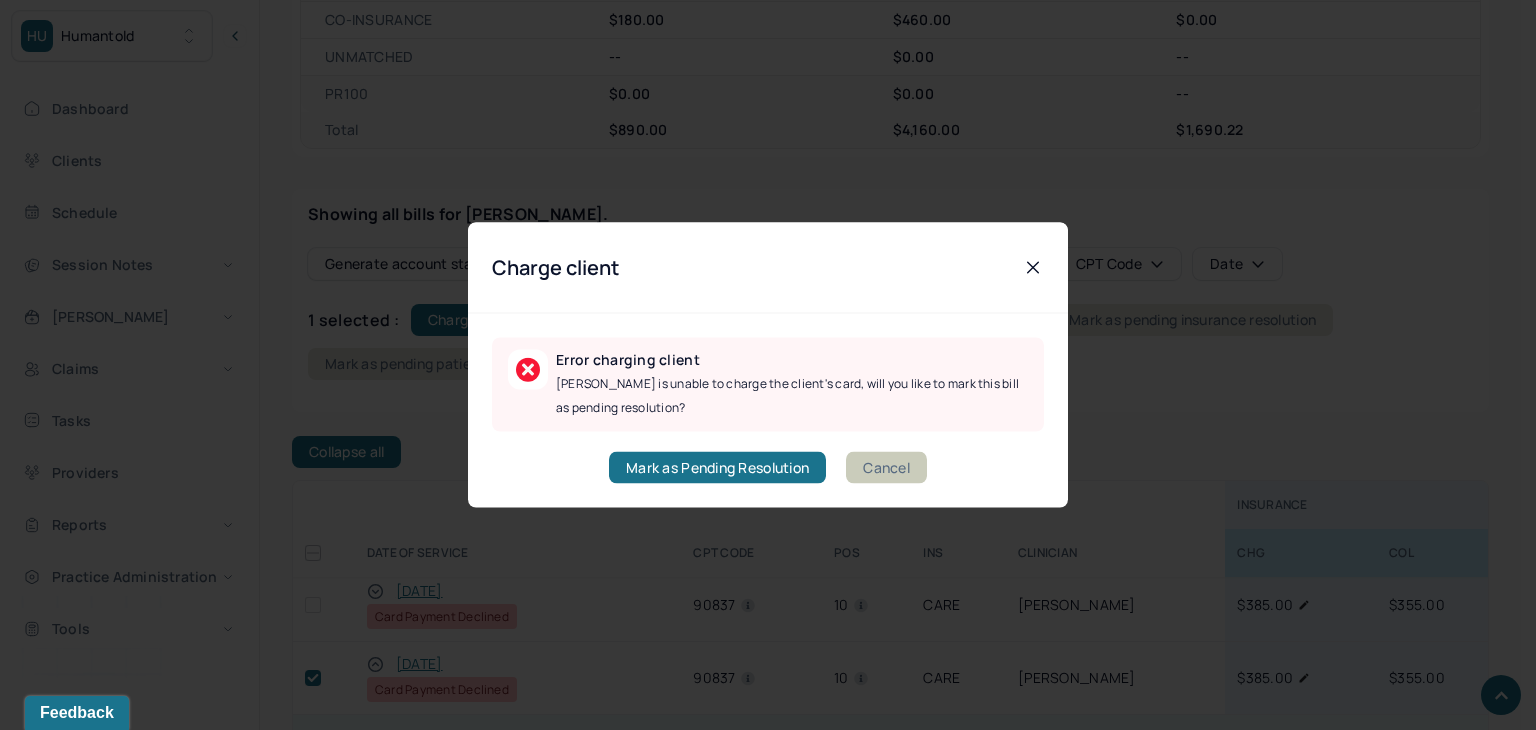 click on "Cancel" at bounding box center [886, 468] 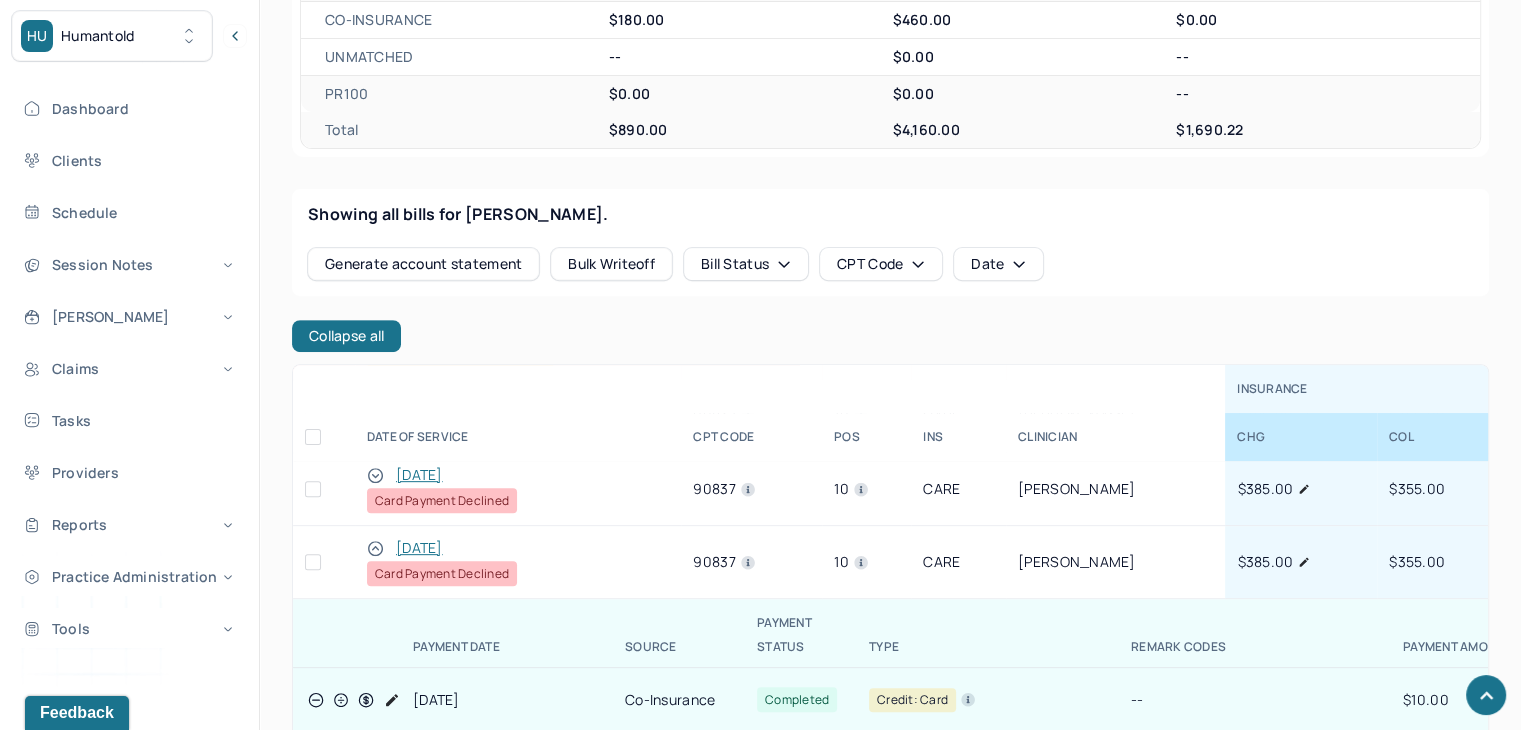 click at bounding box center [313, 562] 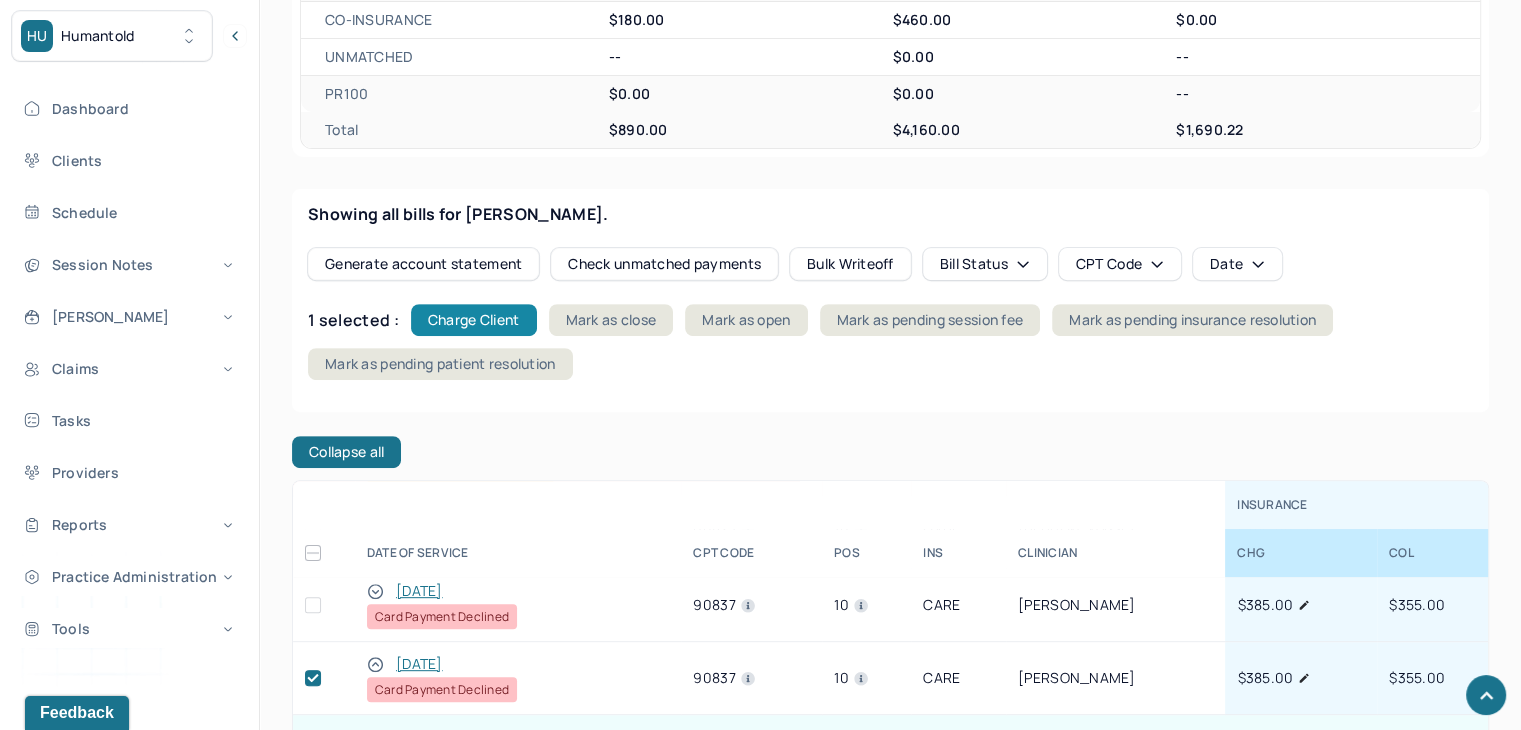 click on "Charge Client" at bounding box center (474, 320) 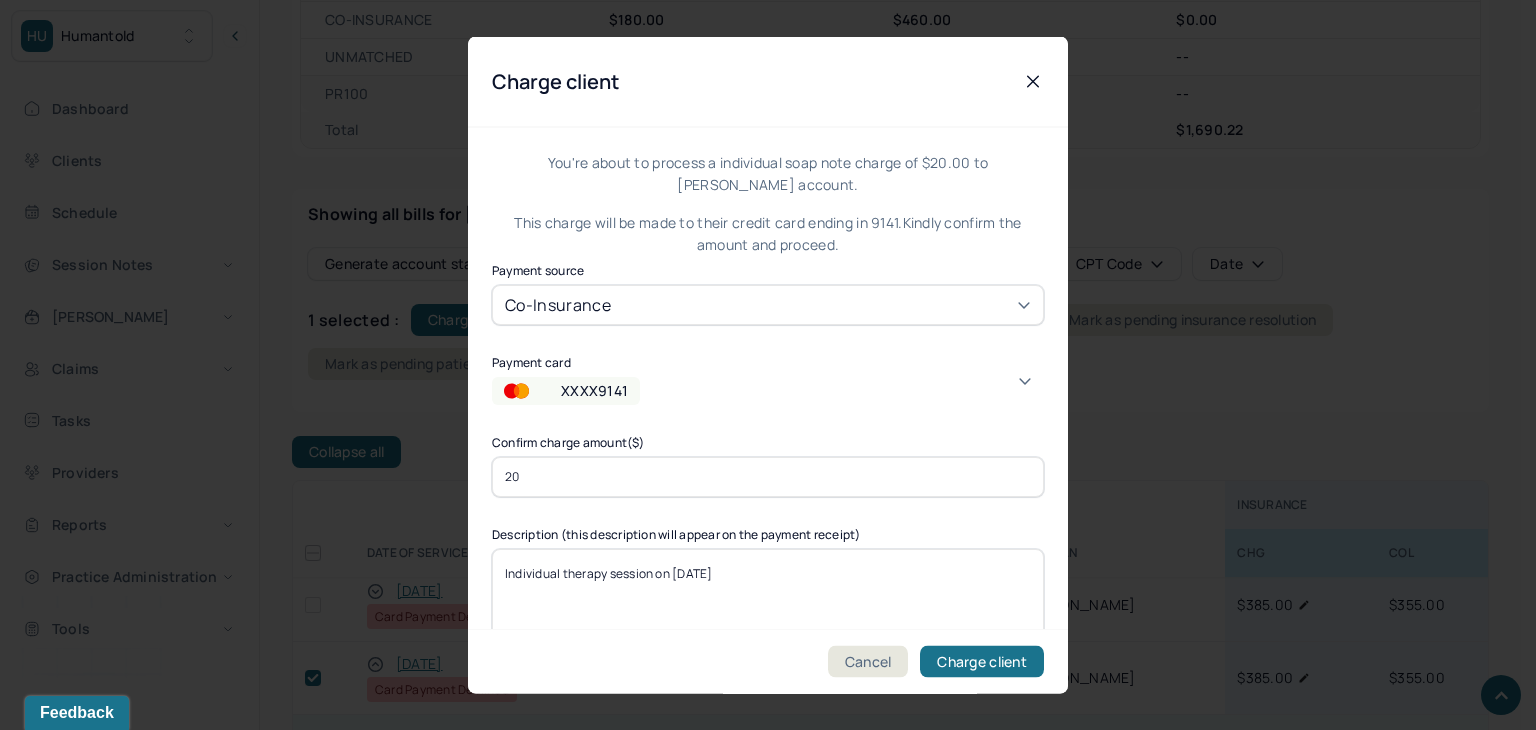 click on "XXXX9141" at bounding box center (594, 390) 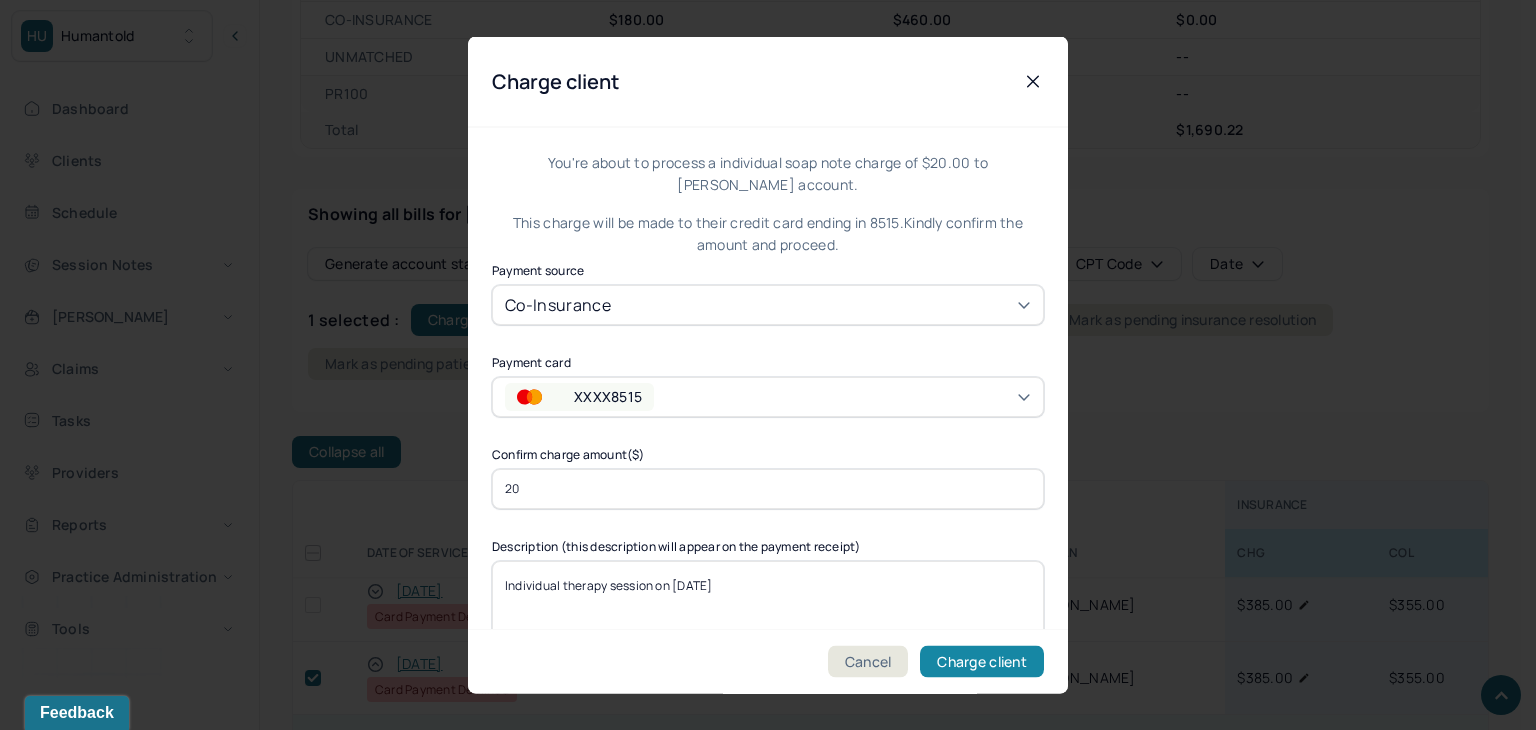 click on "Charge client" at bounding box center [982, 662] 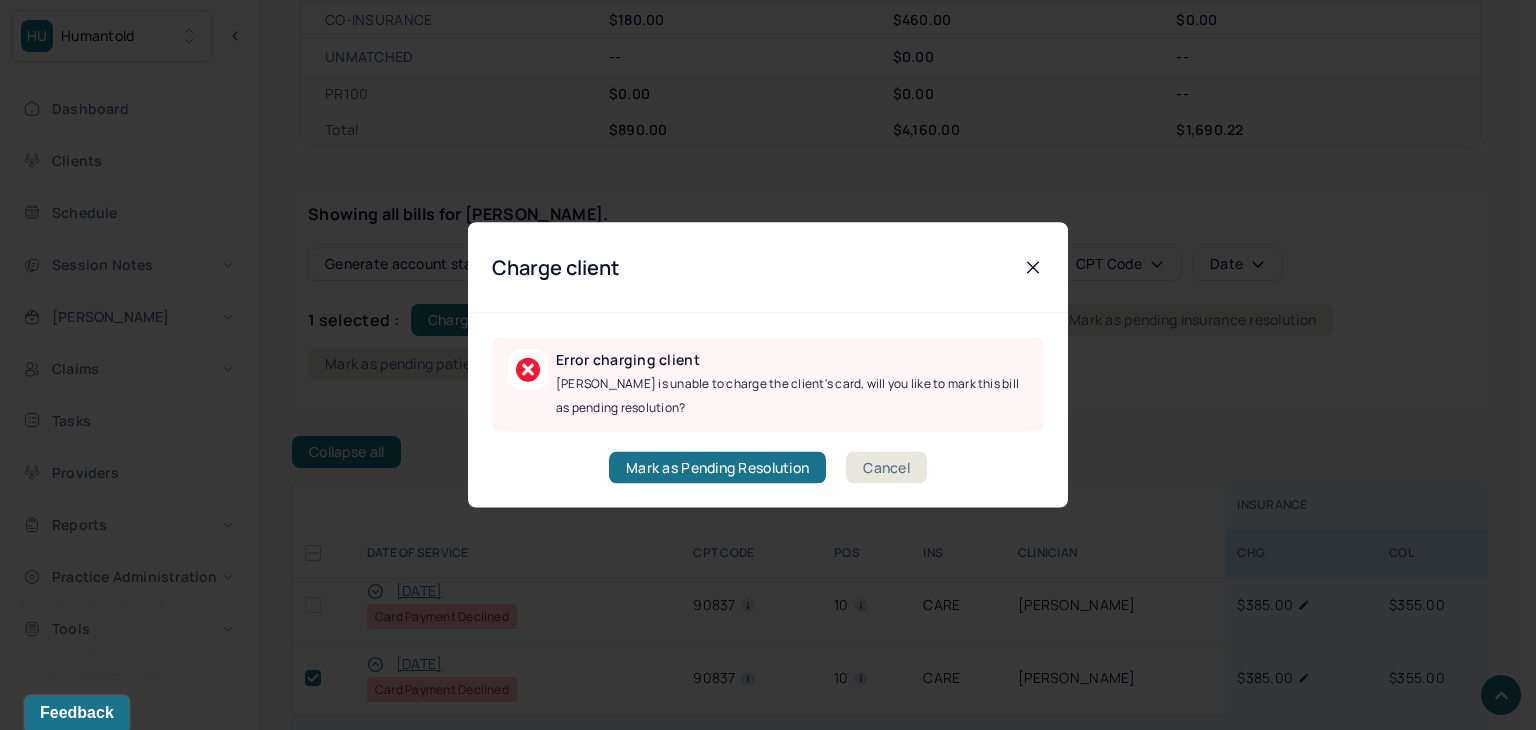 click on "Cancel" at bounding box center [886, 468] 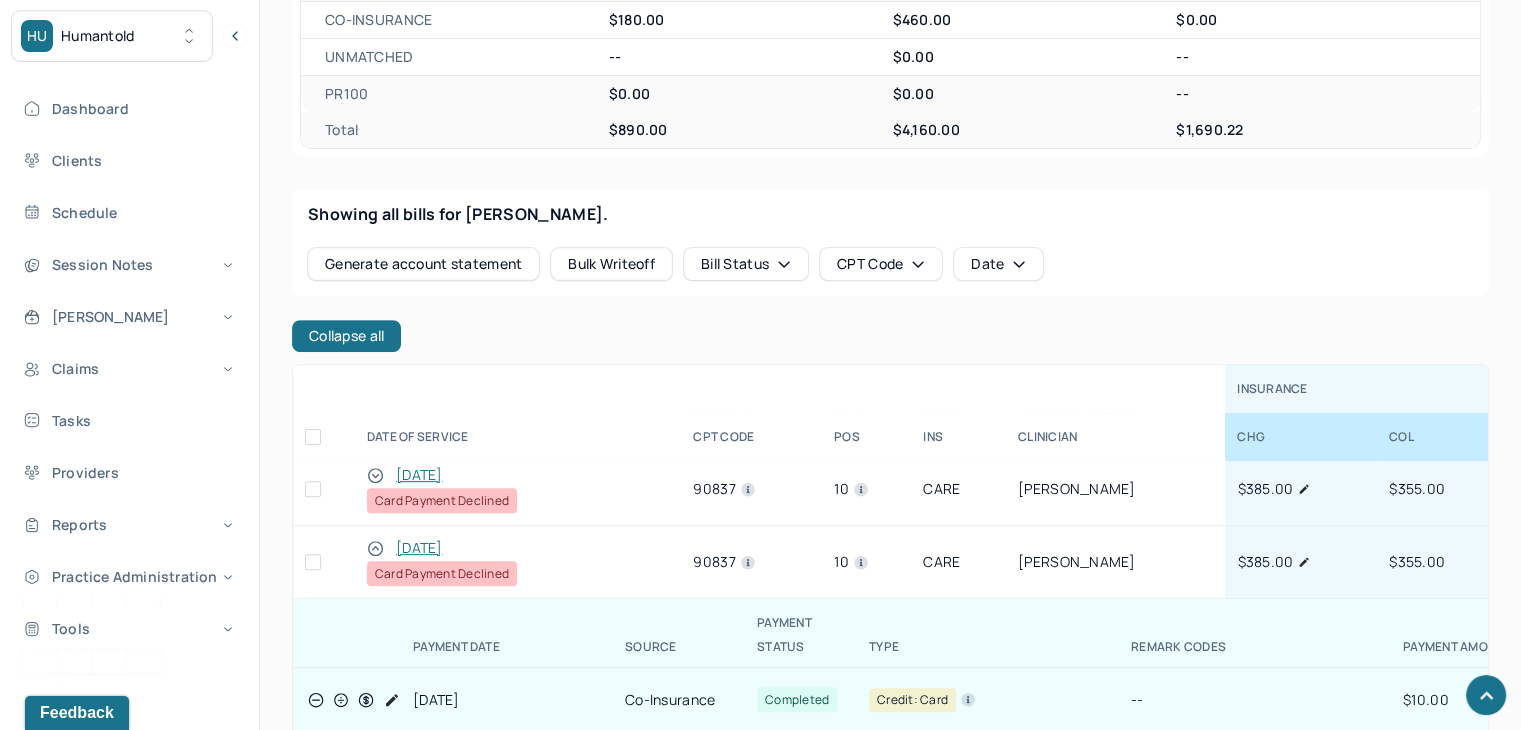 click at bounding box center (313, 562) 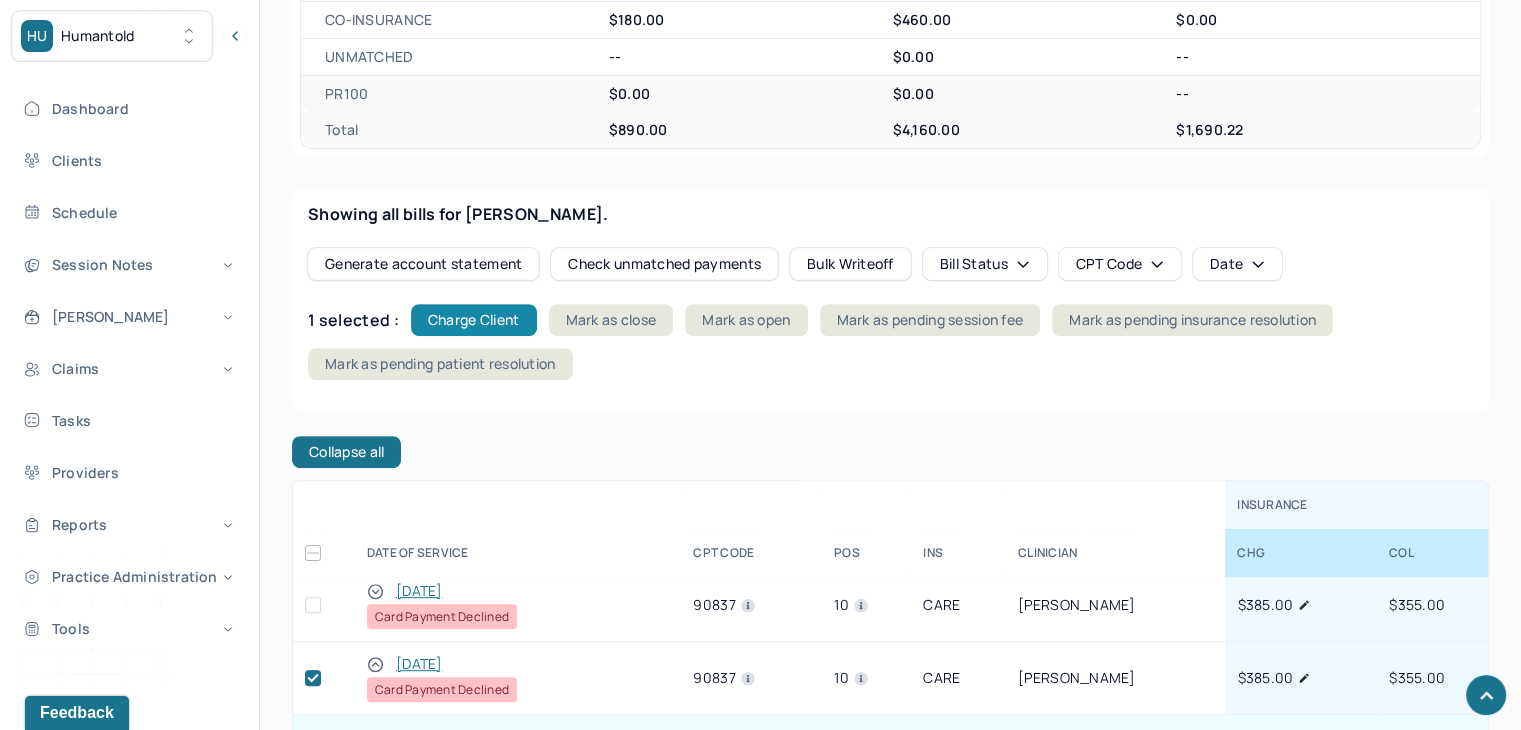 click on "Charge Client" at bounding box center (474, 320) 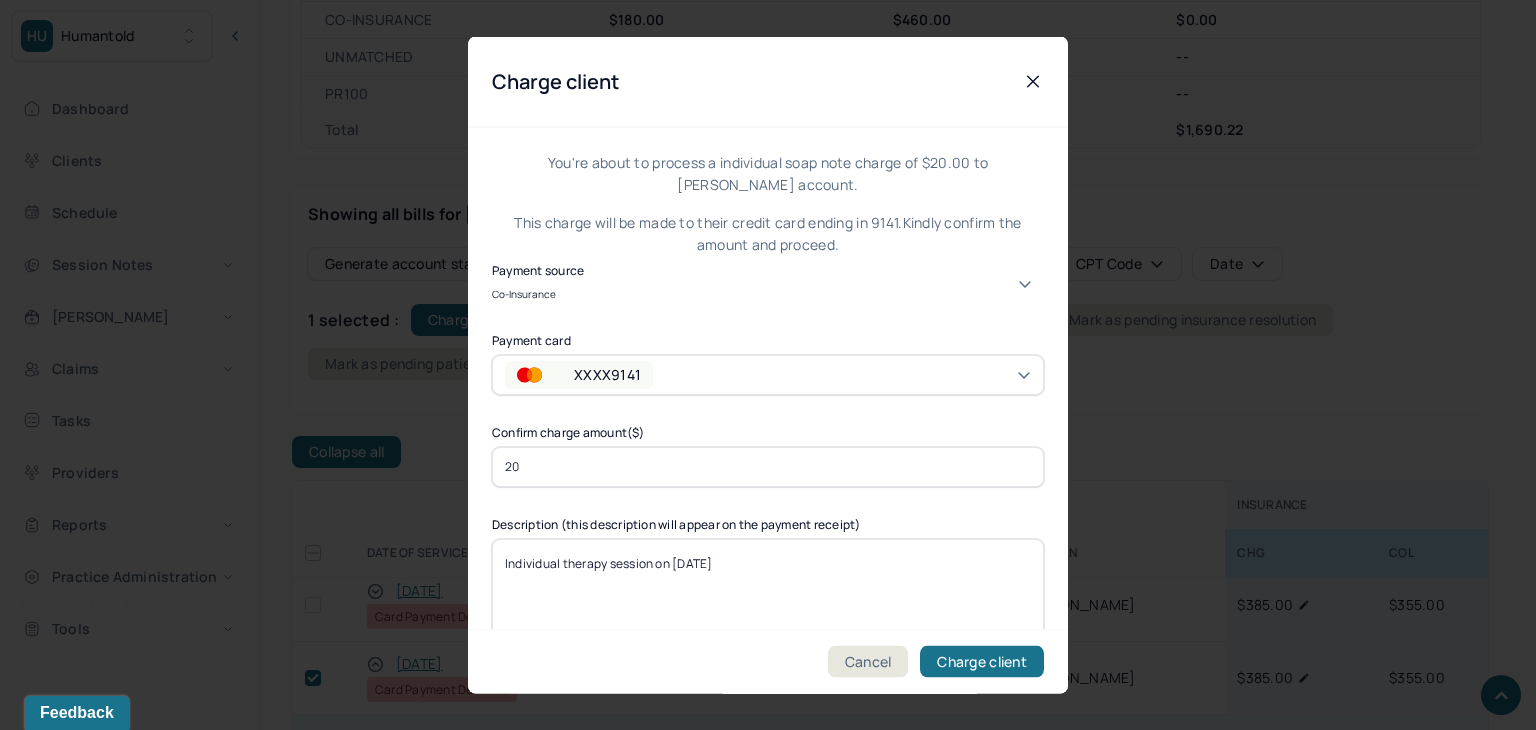 click on "Co-Insurance" at bounding box center [524, 293] 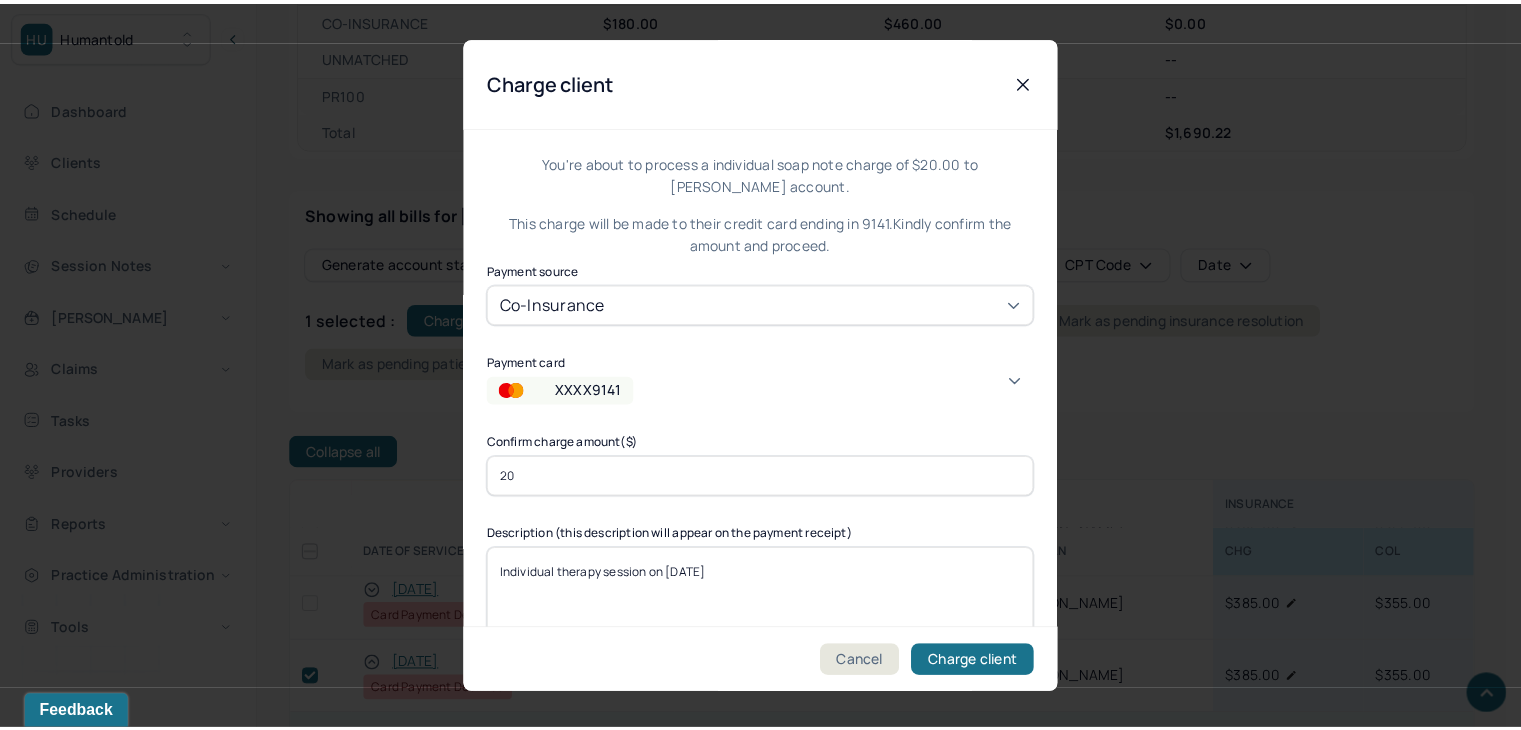 scroll, scrollTop: 0, scrollLeft: 0, axis: both 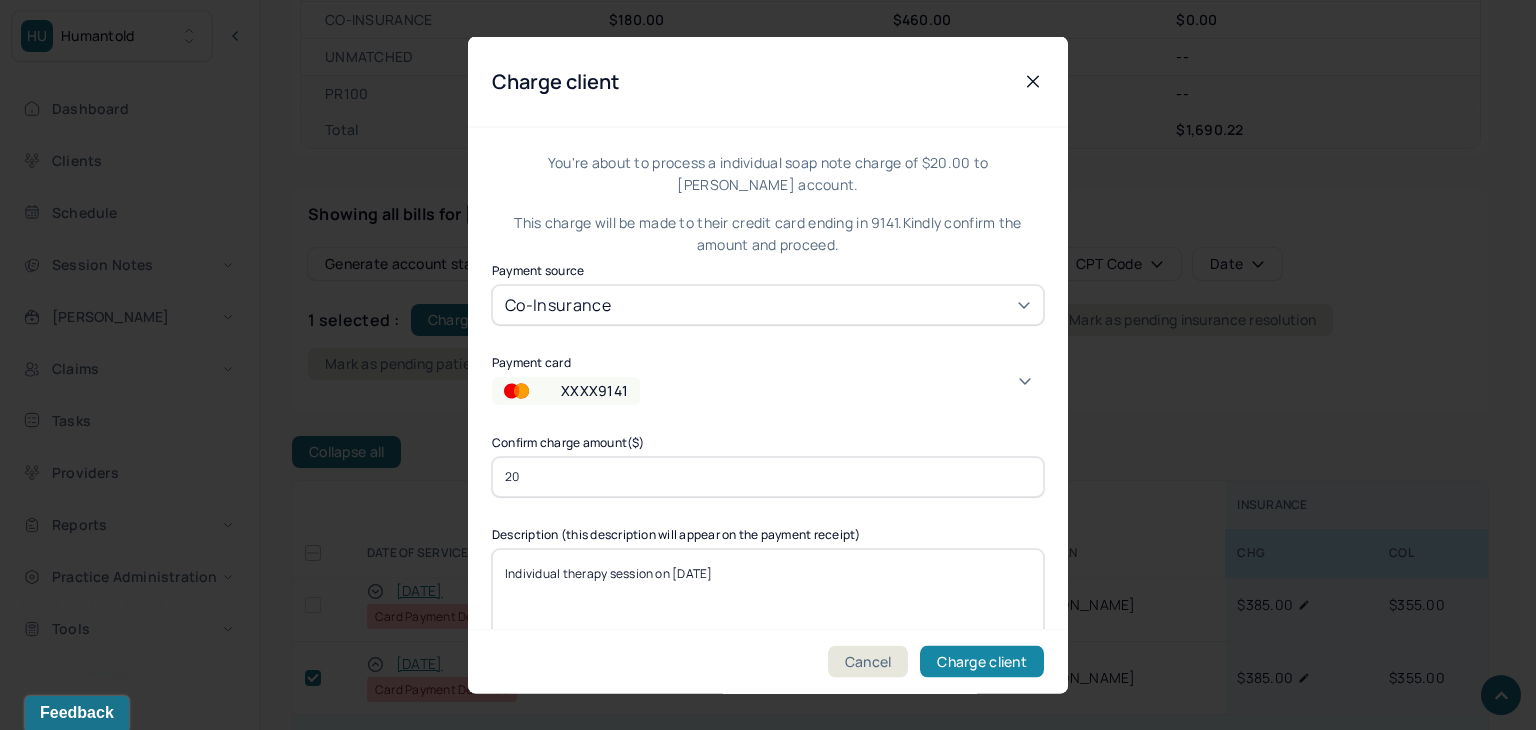 click on "Charge client" at bounding box center (982, 662) 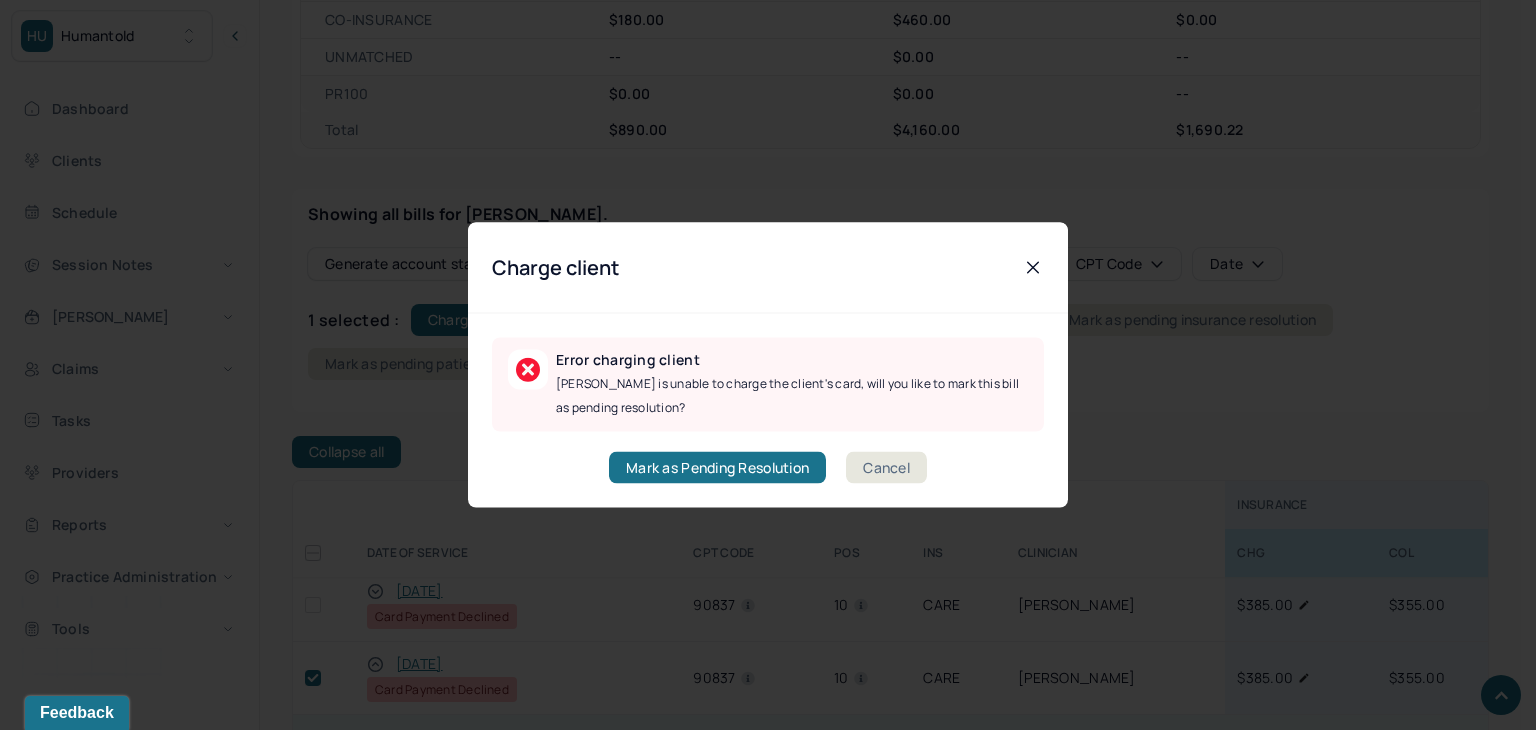 click 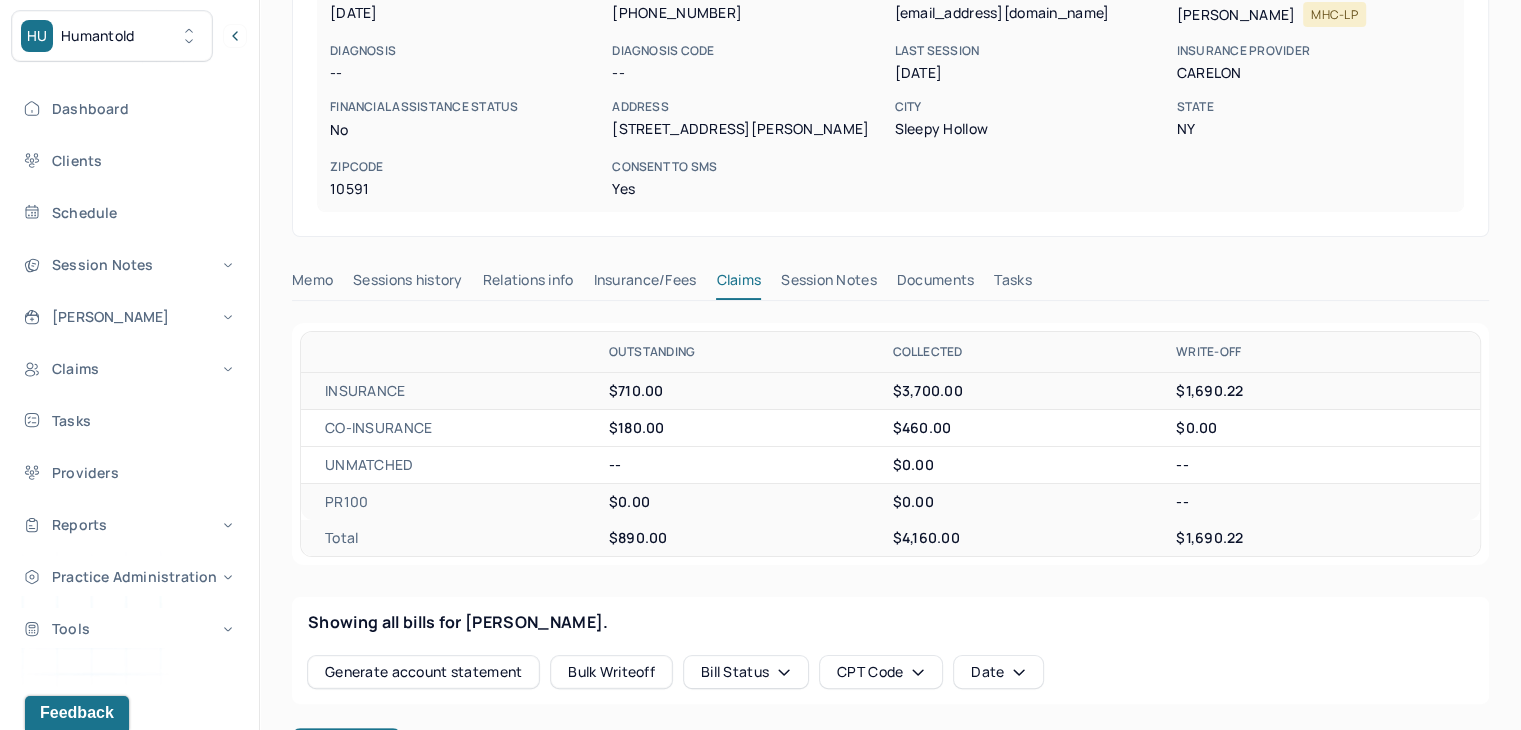 scroll, scrollTop: 0, scrollLeft: 0, axis: both 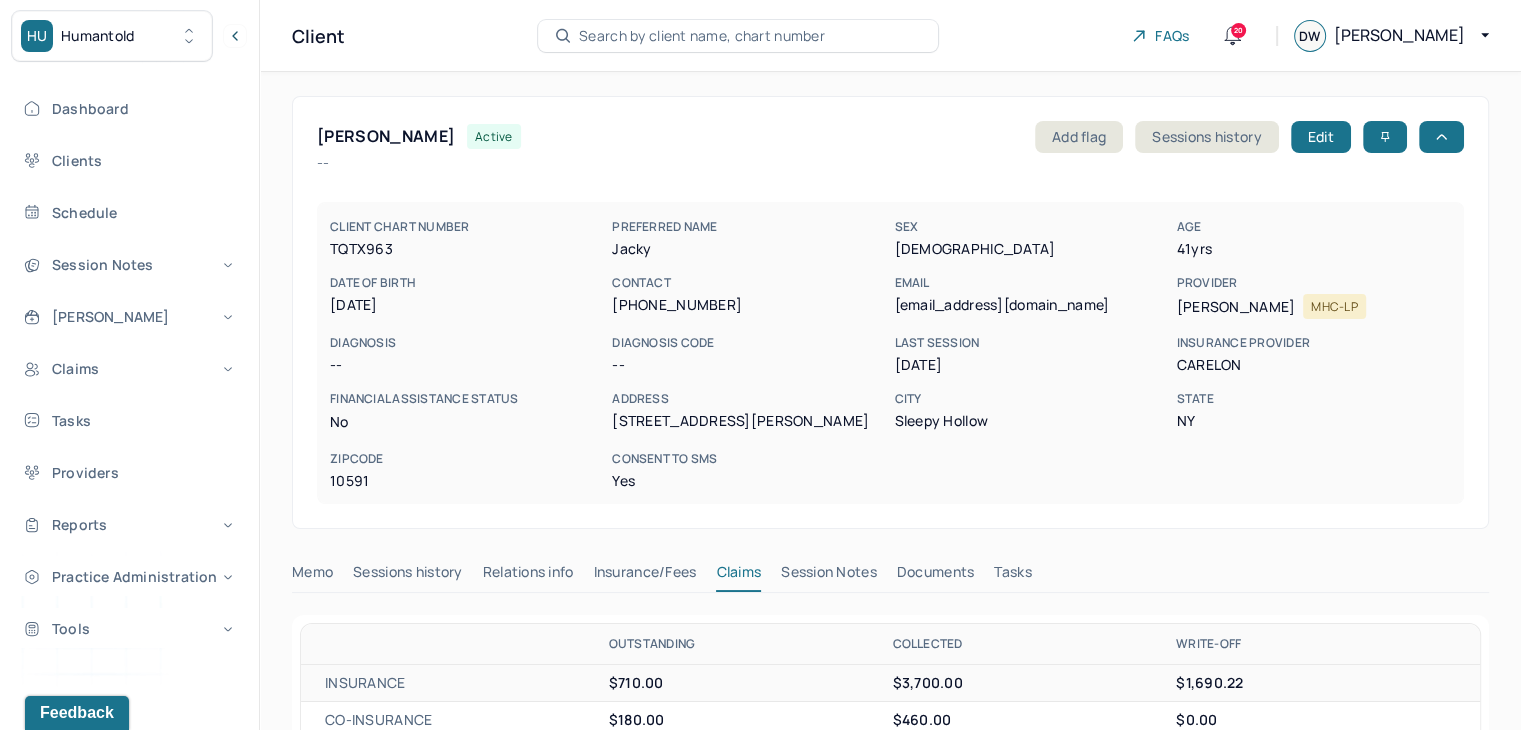 click on "Search by client name, chart number" at bounding box center [702, 36] 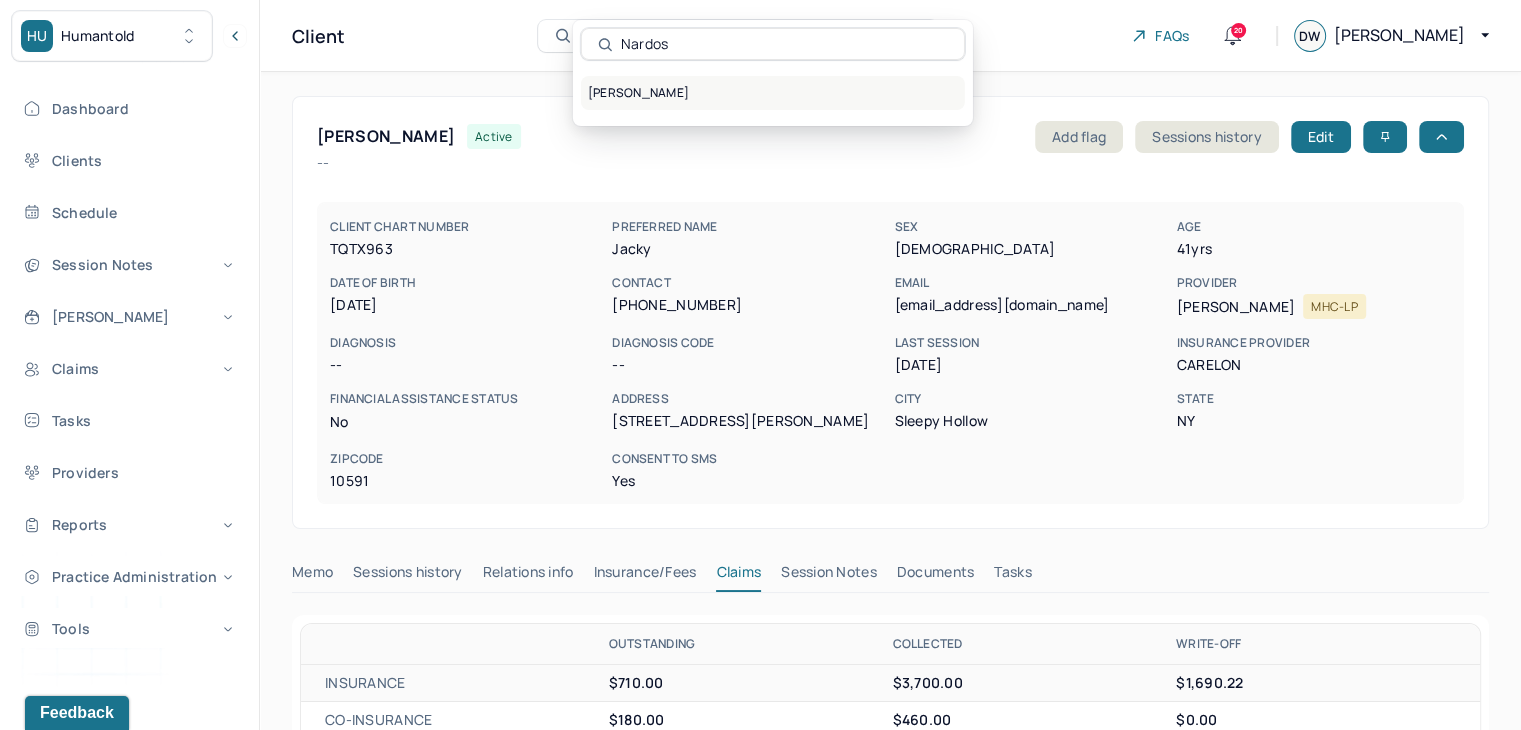 type on "Nardos" 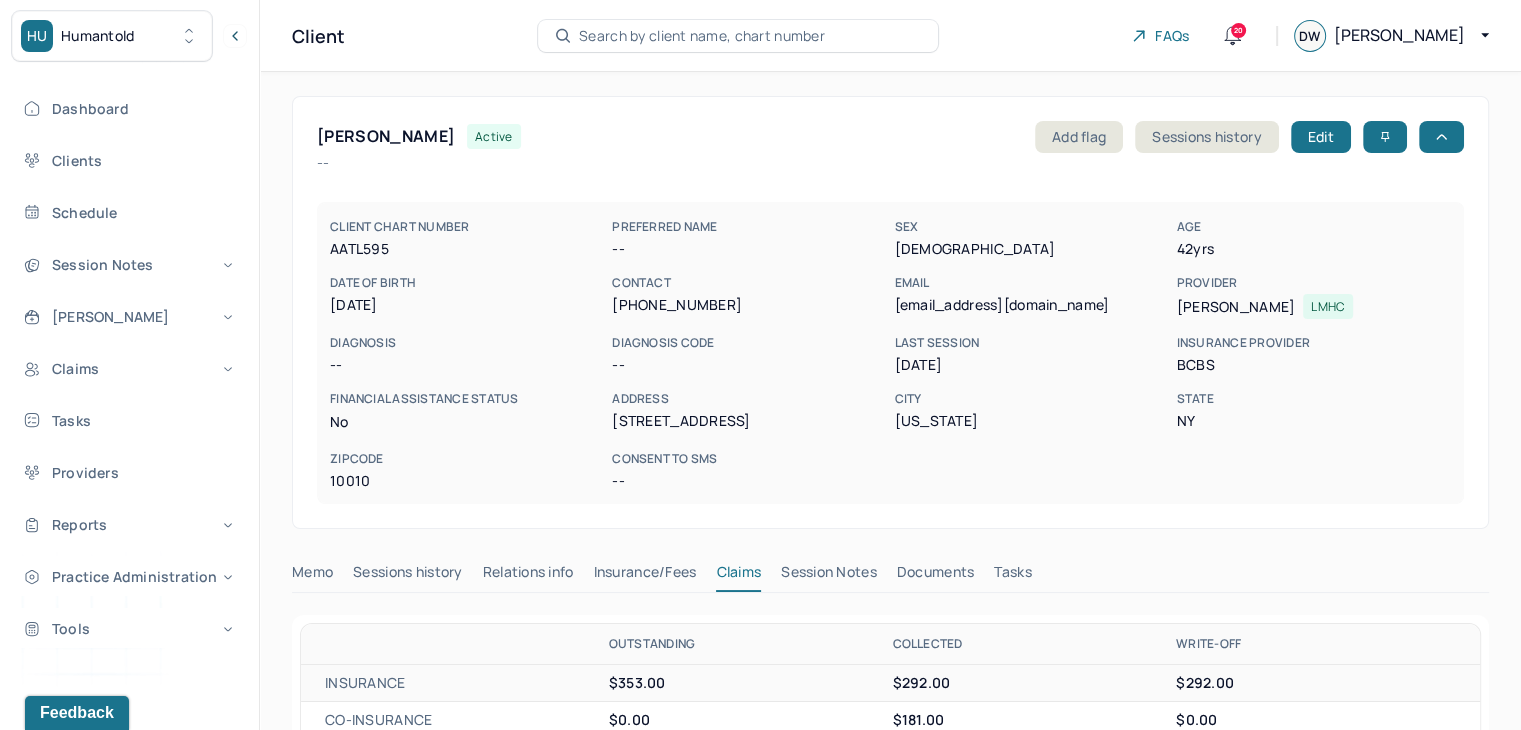 click on "Client   Search by client name, chart number     FAQs   20   DW Danielle" at bounding box center [890, 36] 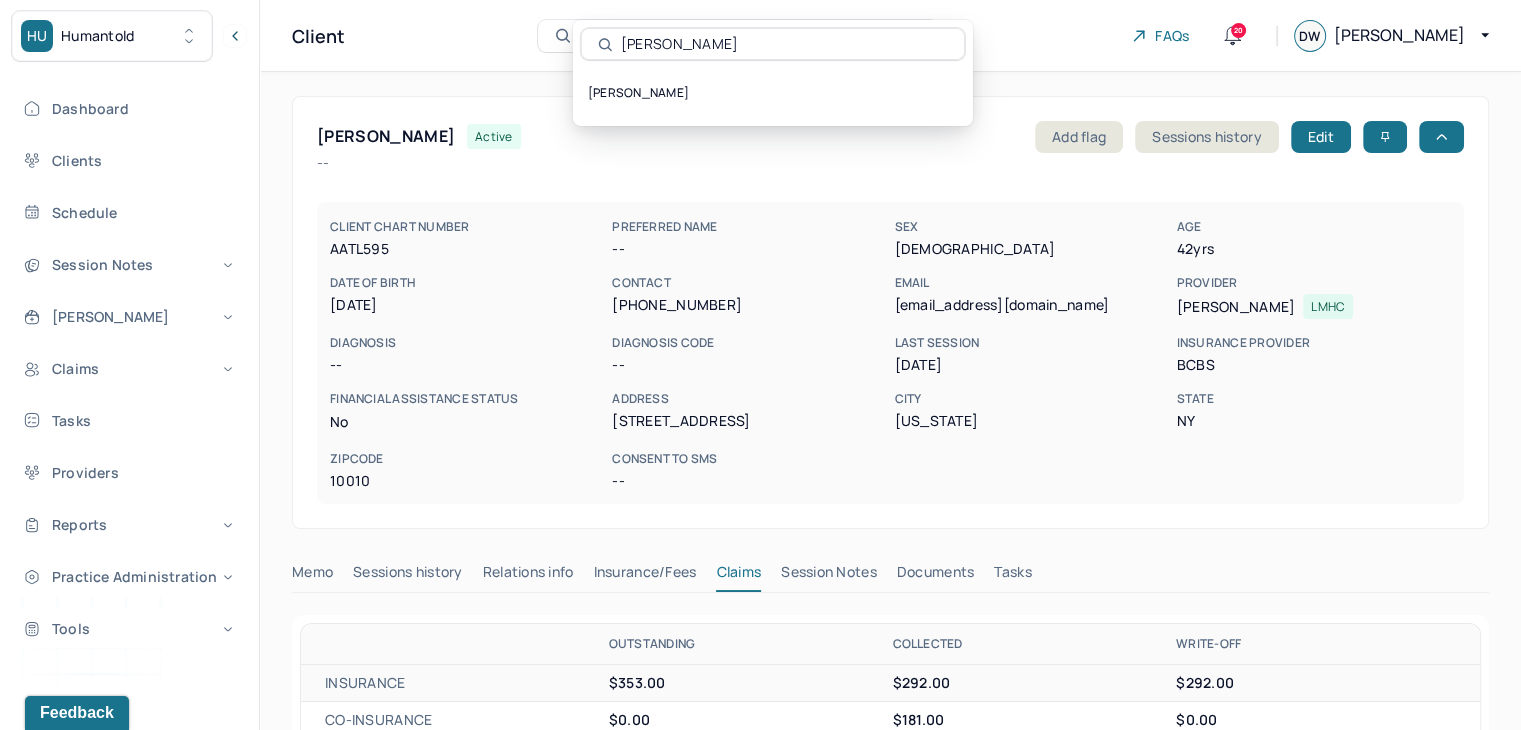 type on "Sarah Lynch" 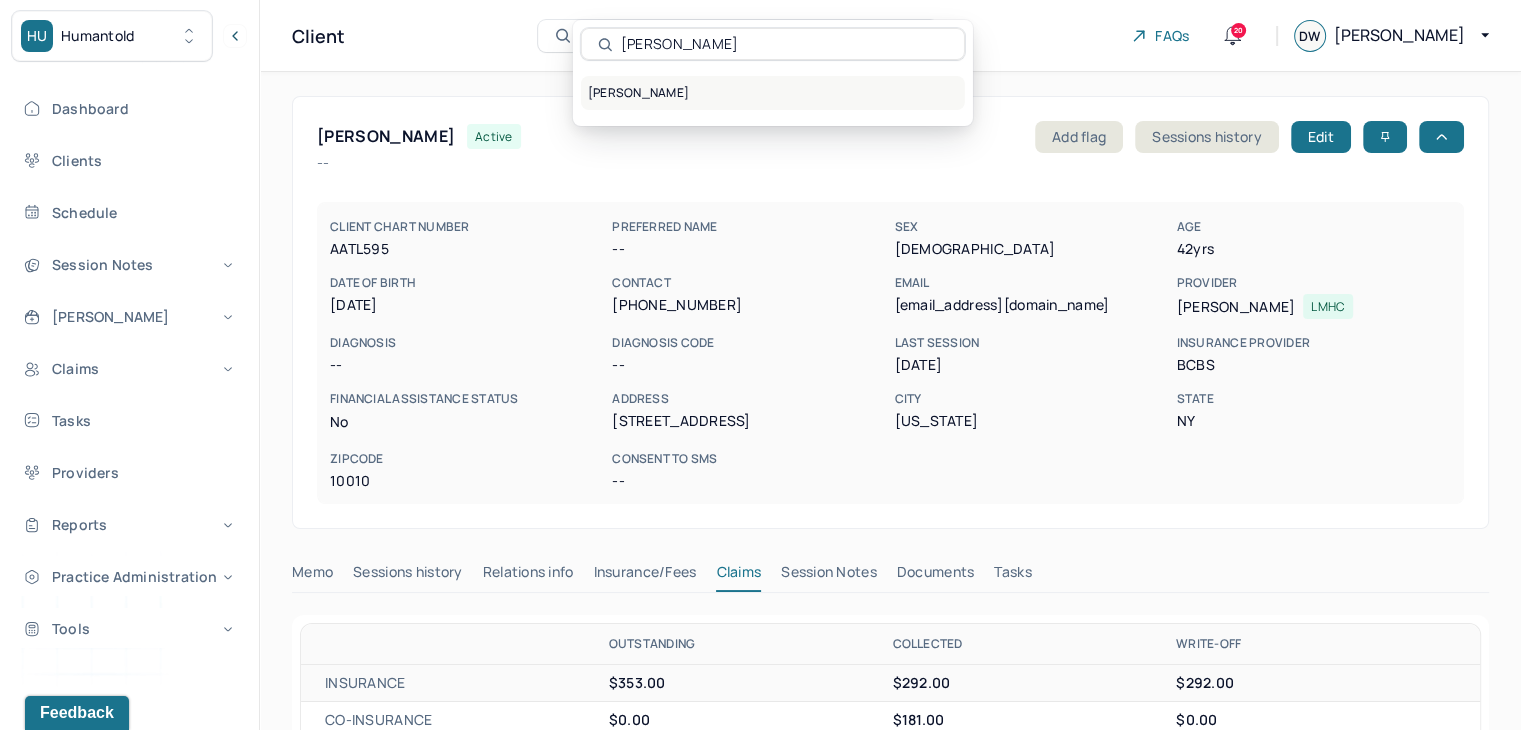 click on "LYNCH, SARAH" at bounding box center (773, 93) 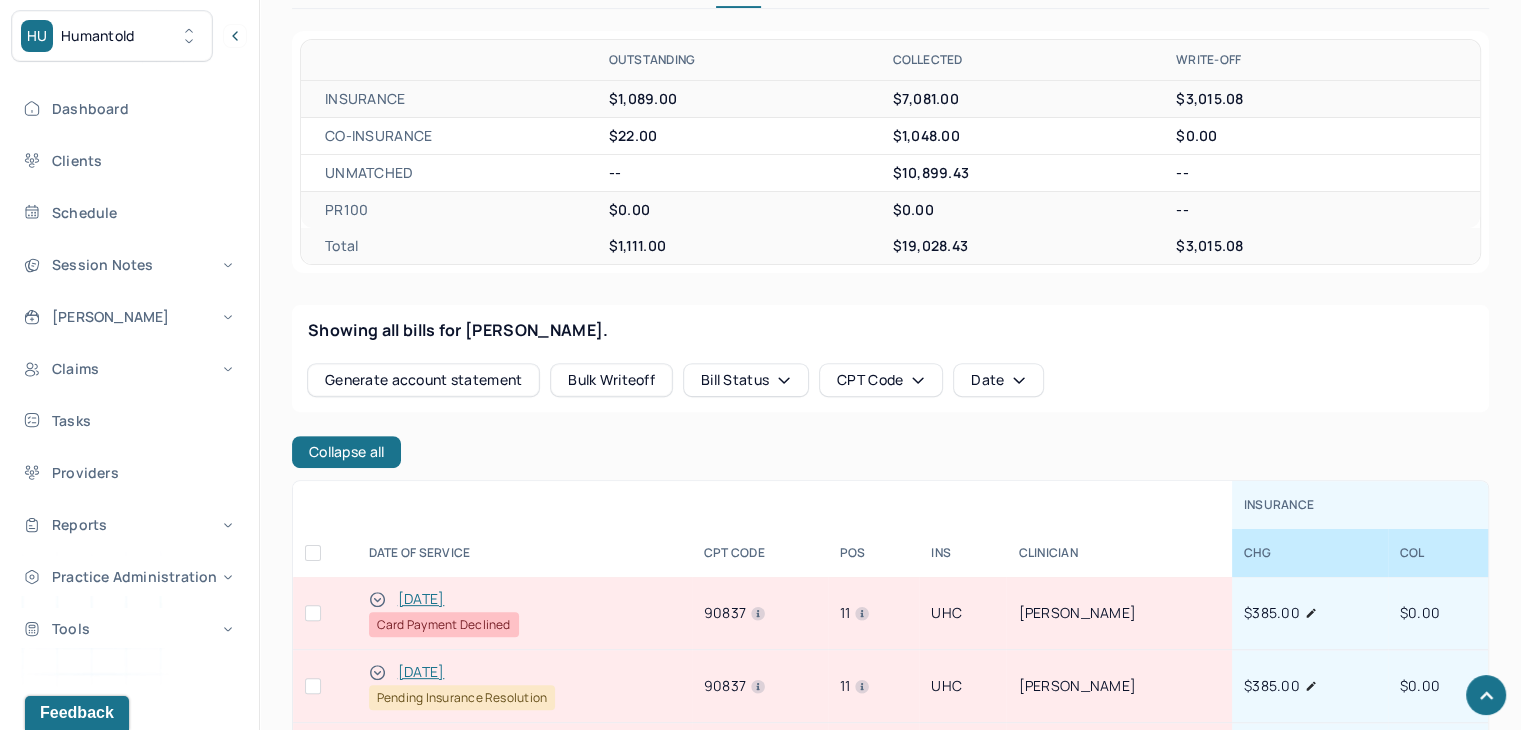 scroll, scrollTop: 700, scrollLeft: 0, axis: vertical 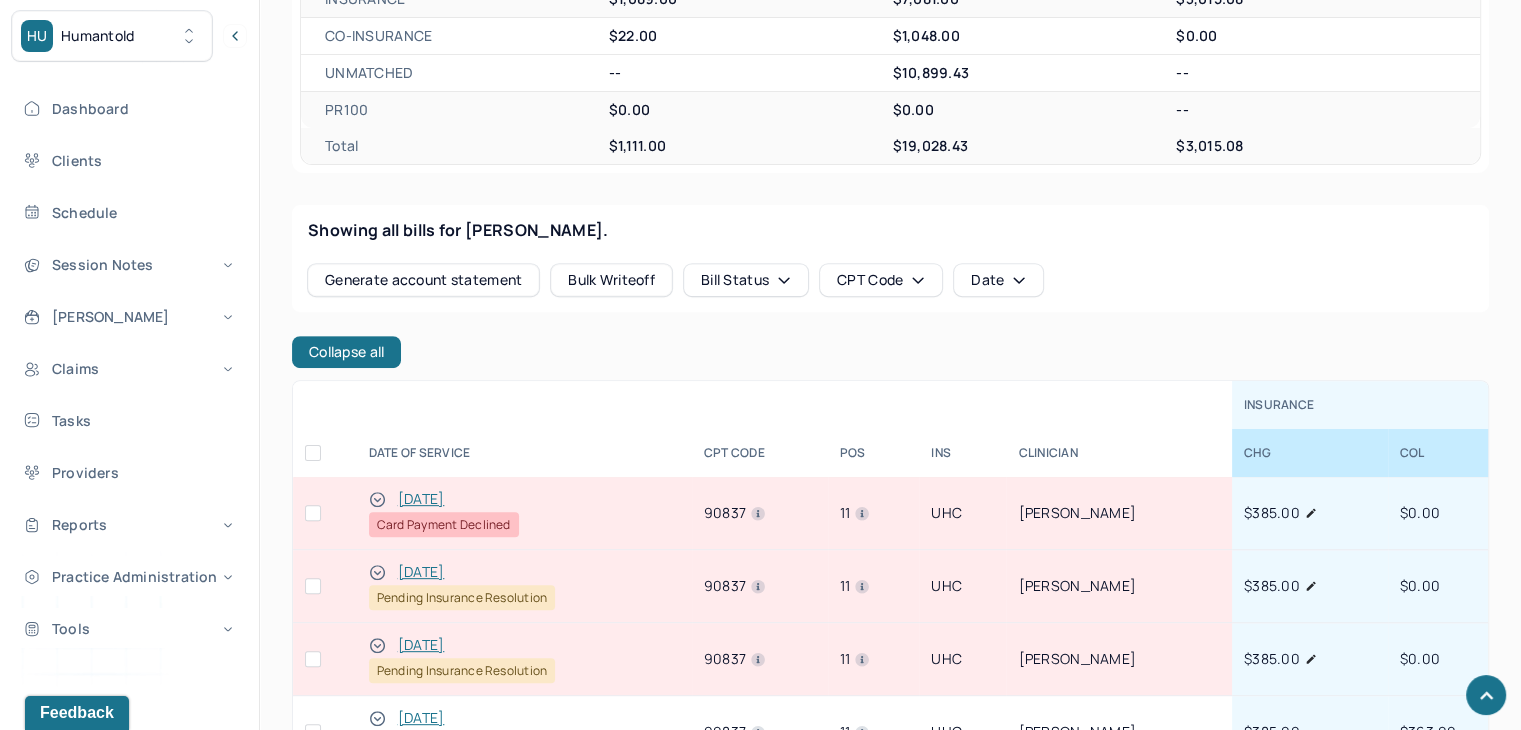 click at bounding box center [325, 513] 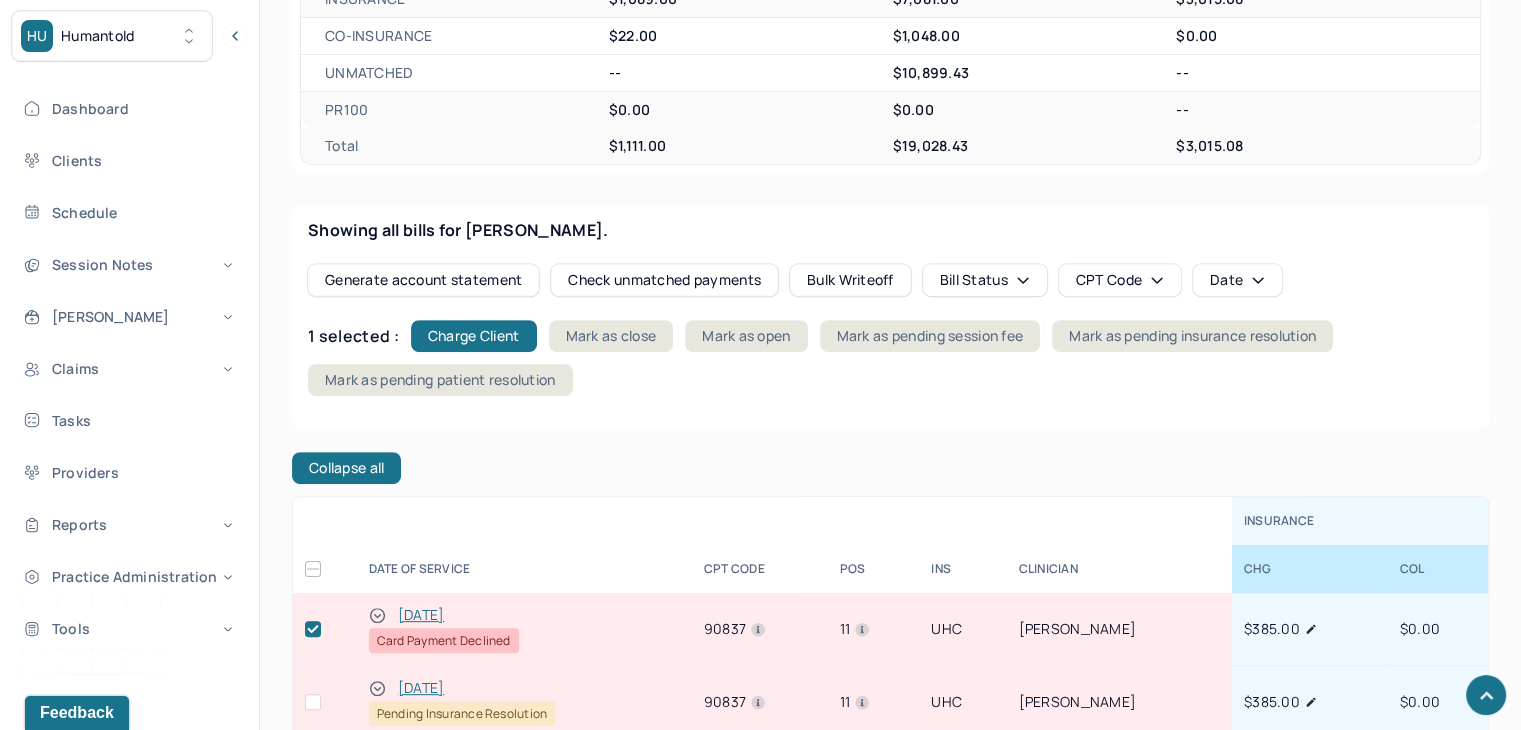 click on "Showing all bills for LYNCH, SARAH.    Generate account statement     Check unmatched payments     Bulk Writeoff     Bill Status     CPT Code     Date   1 selected   :   Charge Client     Mark as close     Mark as open     Mark as pending session fee     Mark as pending insurance resolution     Mark as pending patient resolution" at bounding box center [890, 316] 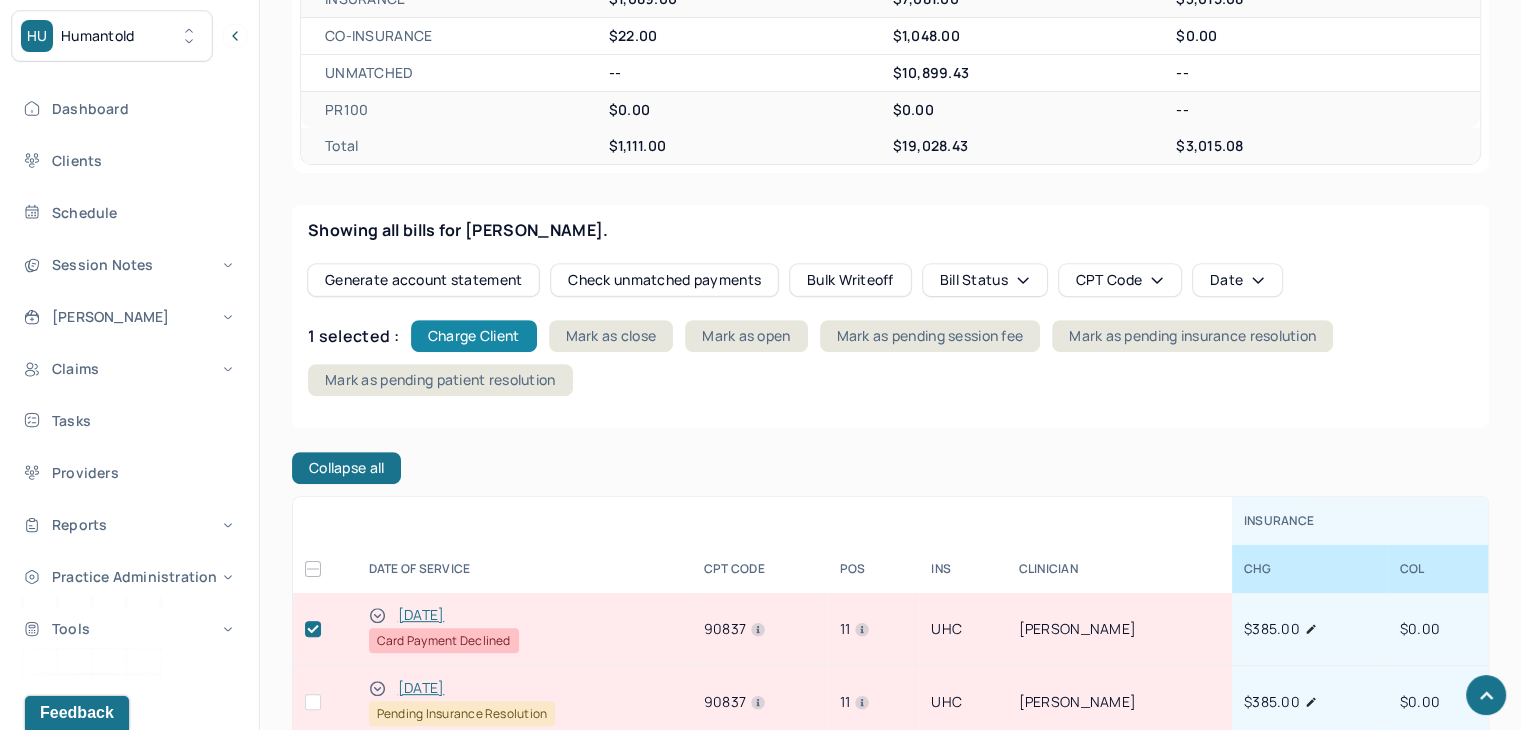 click on "Charge Client" at bounding box center (474, 336) 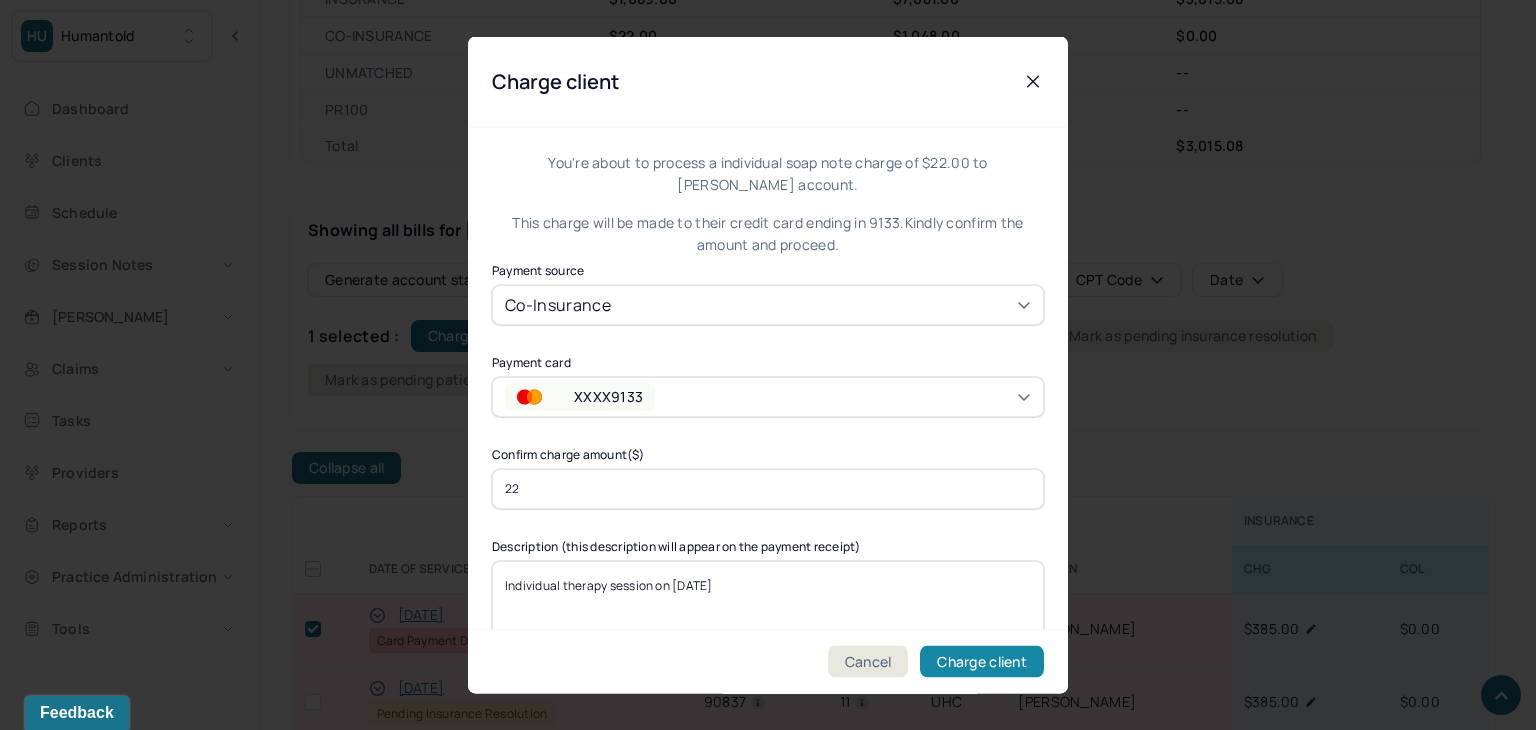 click on "Charge client" at bounding box center [982, 662] 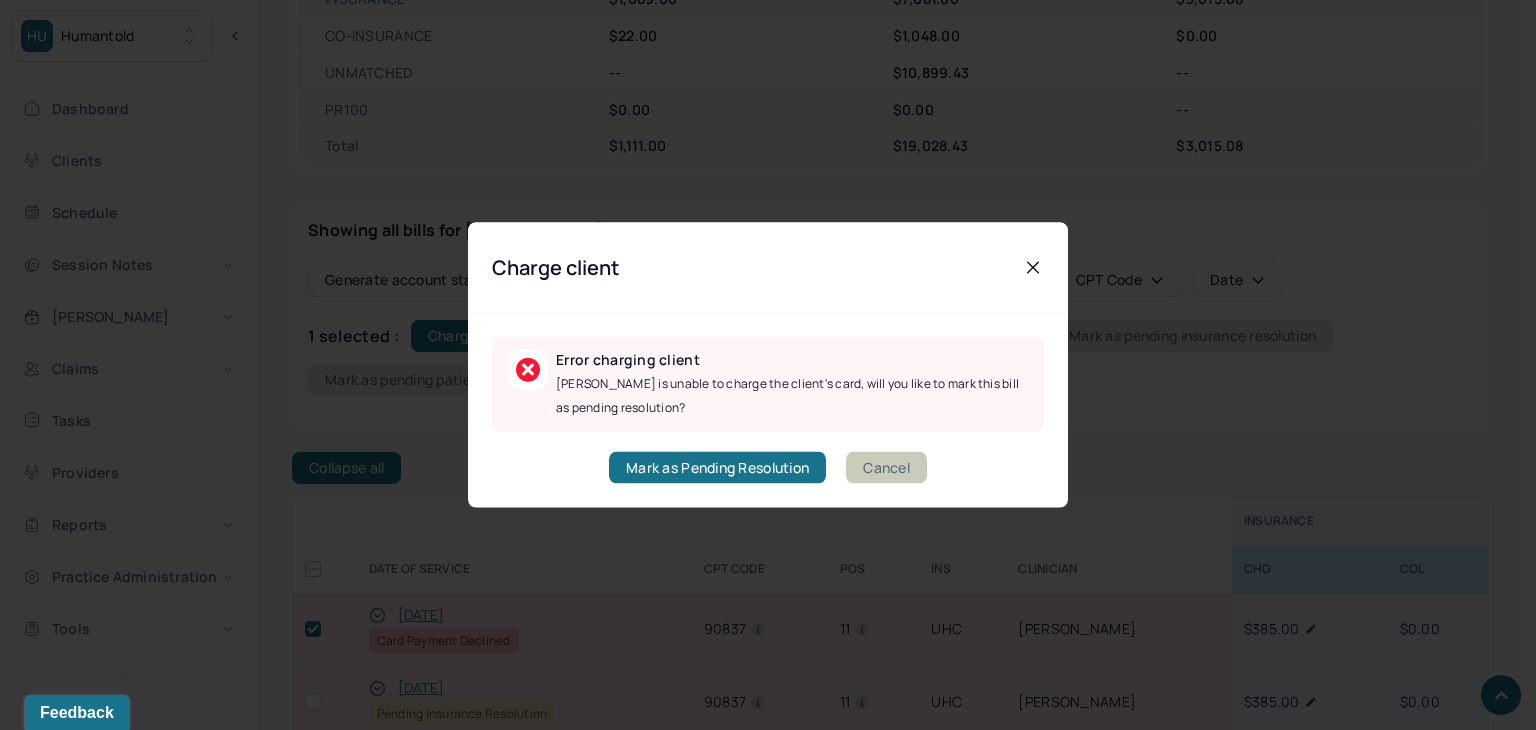 click on "Cancel" at bounding box center (886, 468) 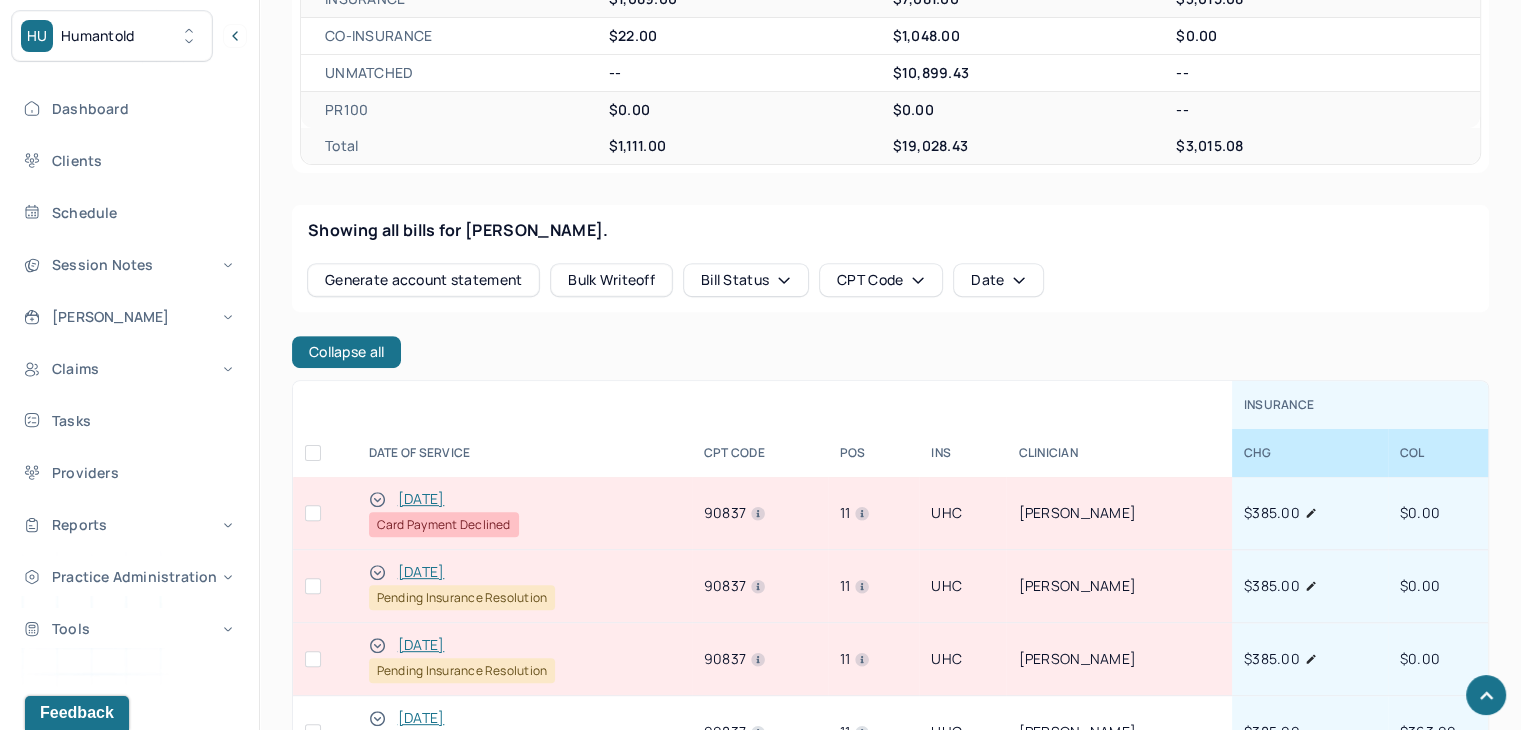 click at bounding box center (313, 513) 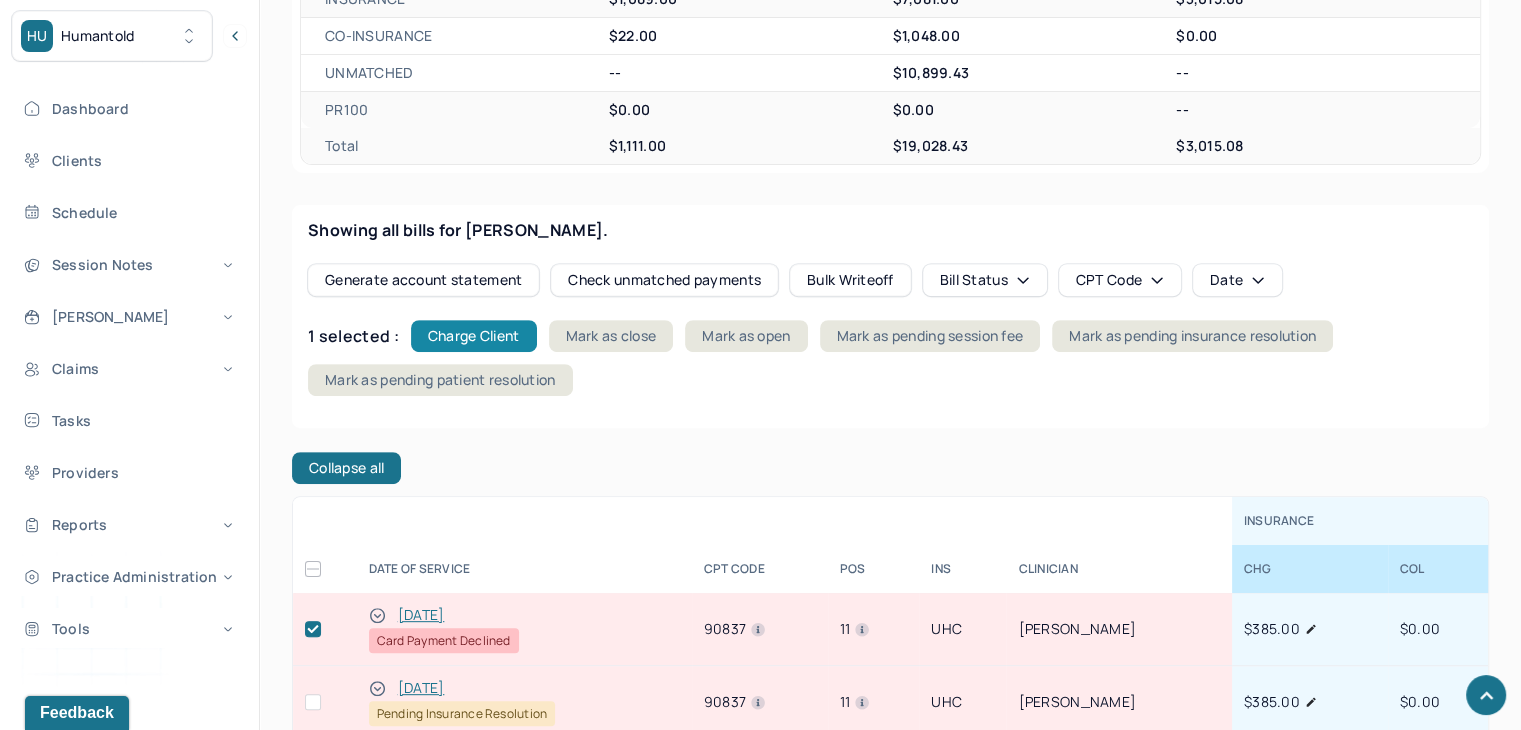 click on "Charge Client" at bounding box center [474, 336] 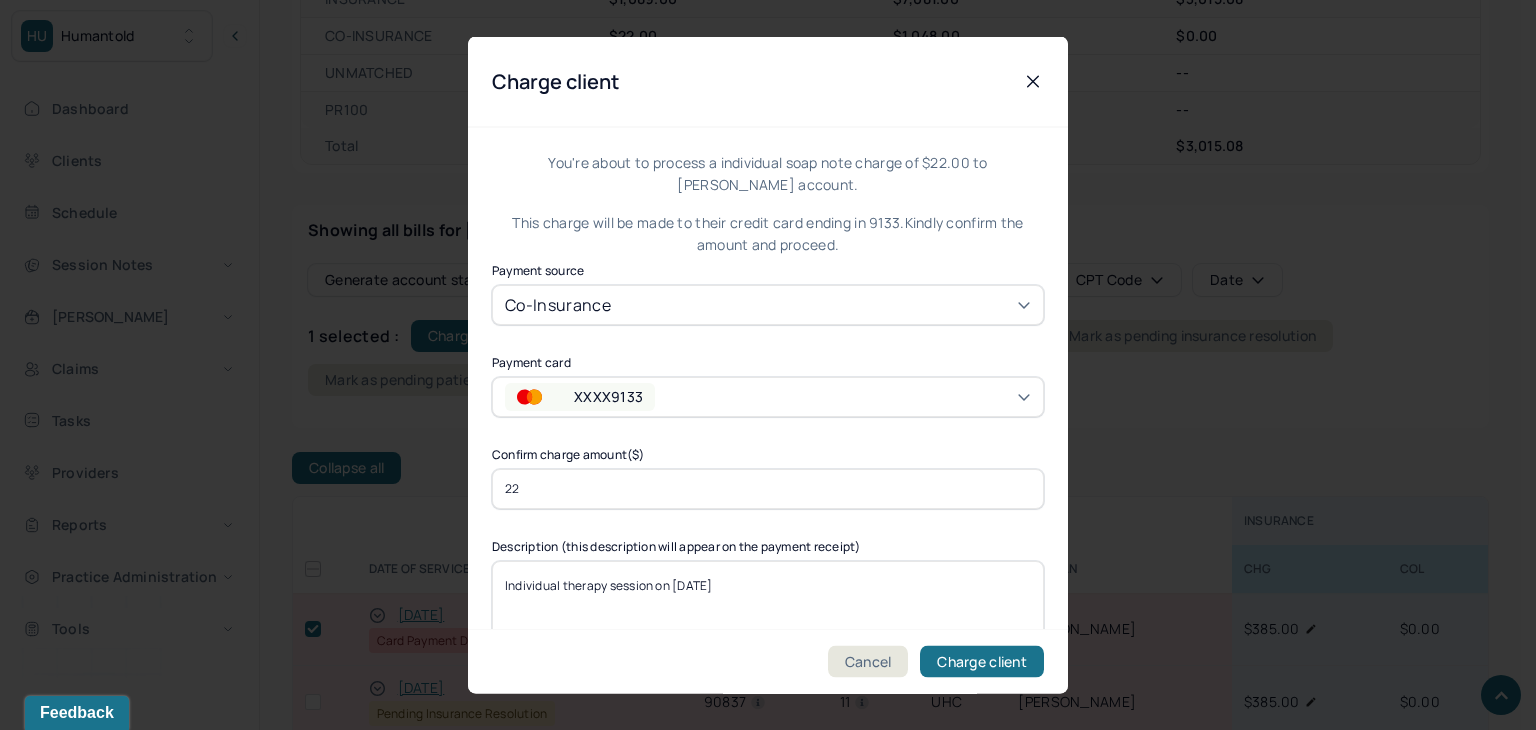 click on "XXXX9133" at bounding box center [608, 396] 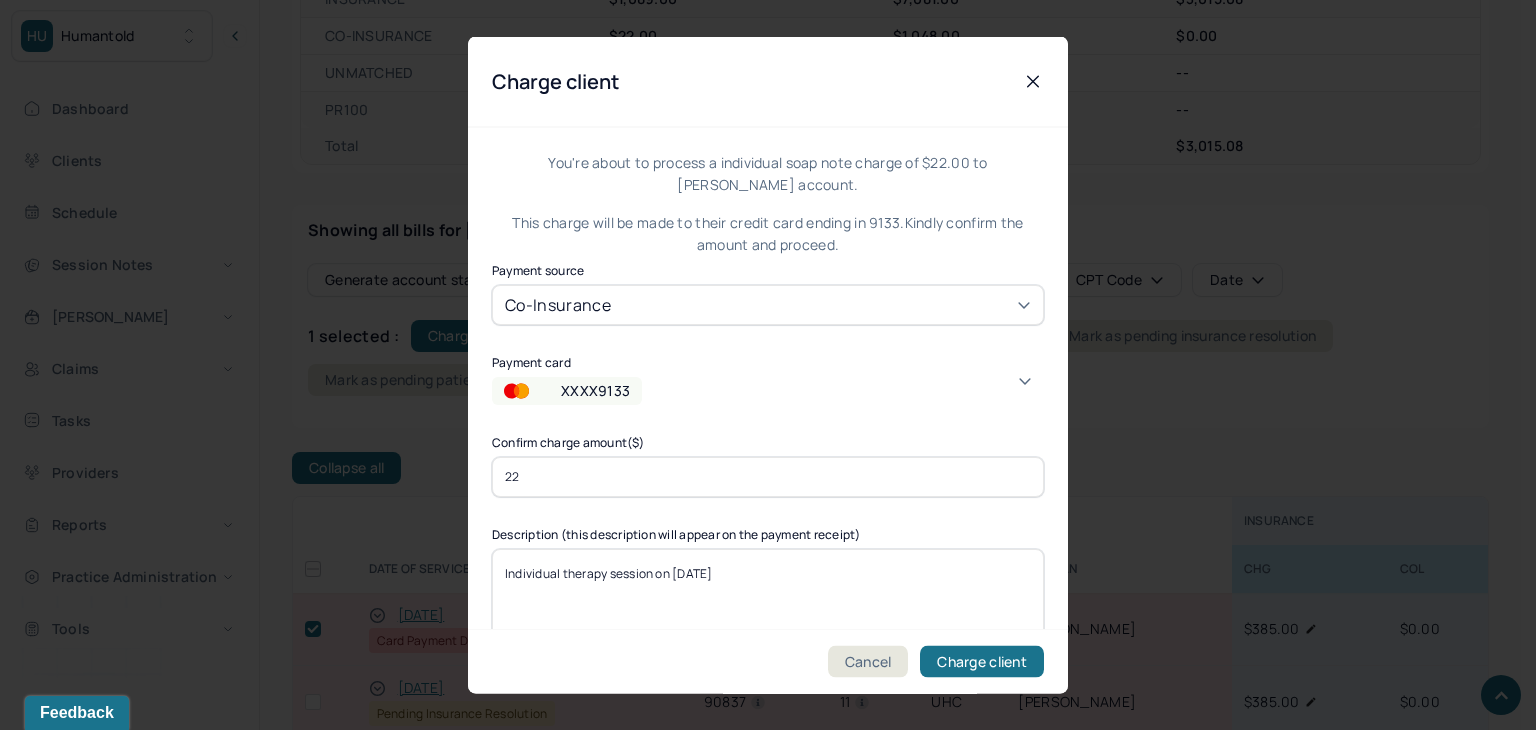 click on "XXXX6841" at bounding box center [153, 1962] 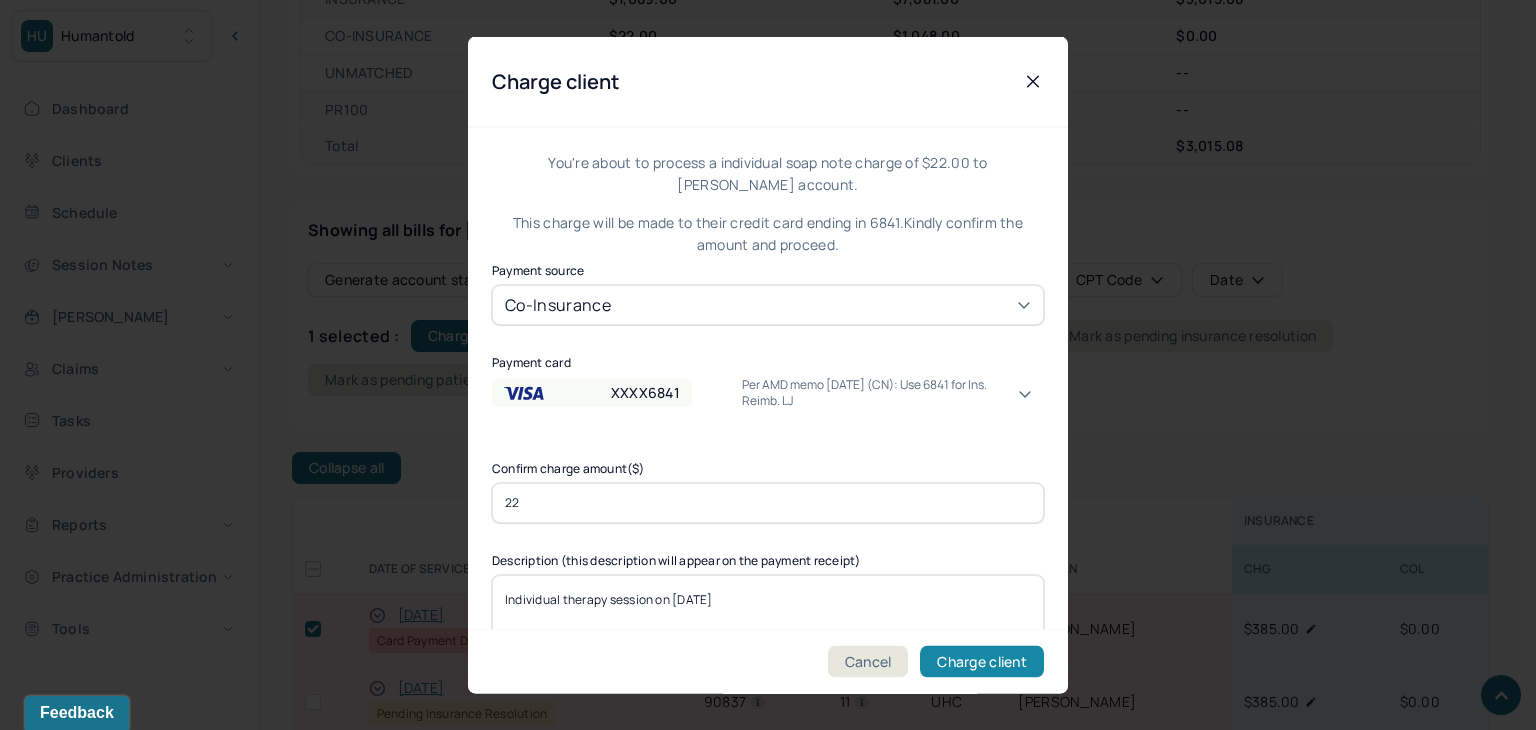 click on "Charge client" at bounding box center [982, 662] 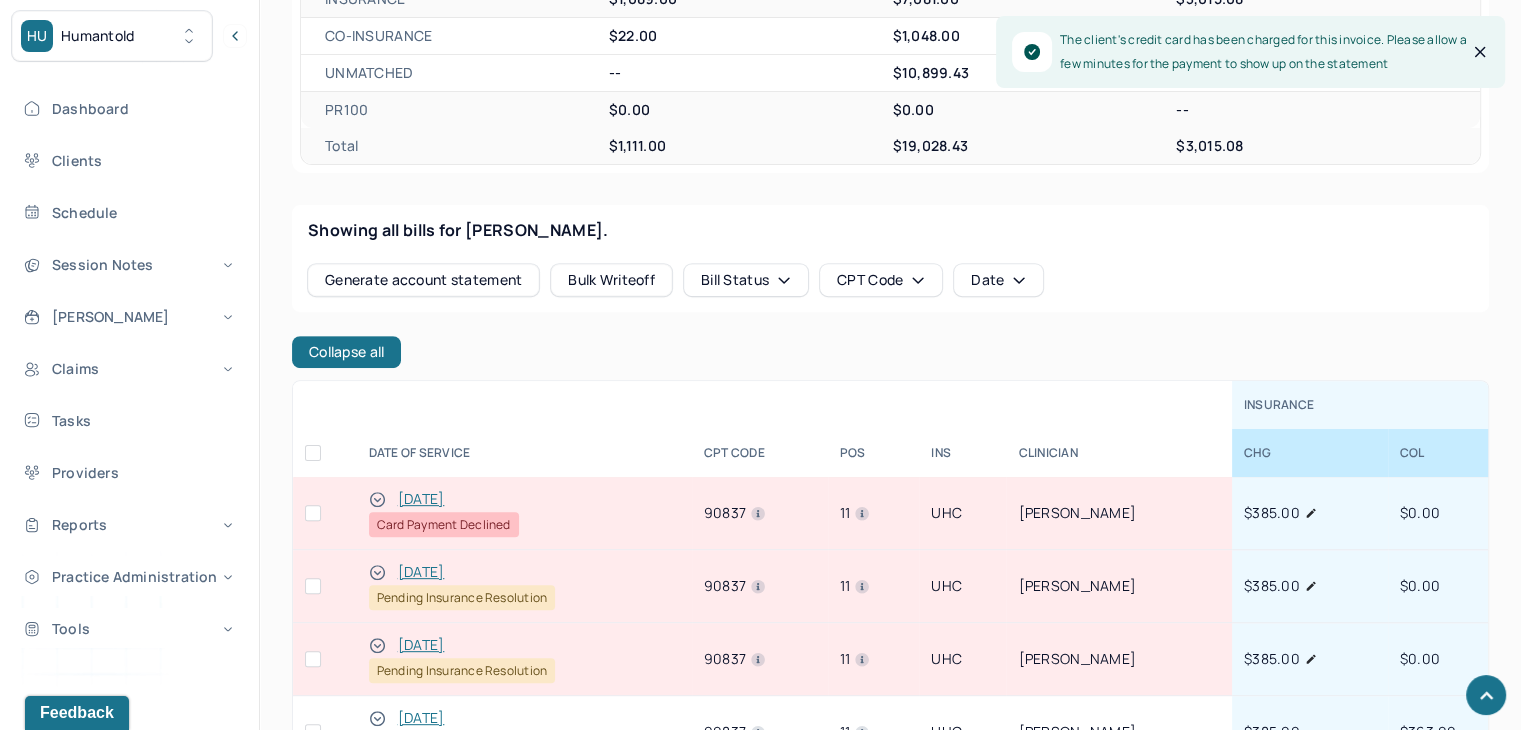 drag, startPoint x: 308, startPoint y: 489, endPoint x: 320, endPoint y: 488, distance: 12.0415945 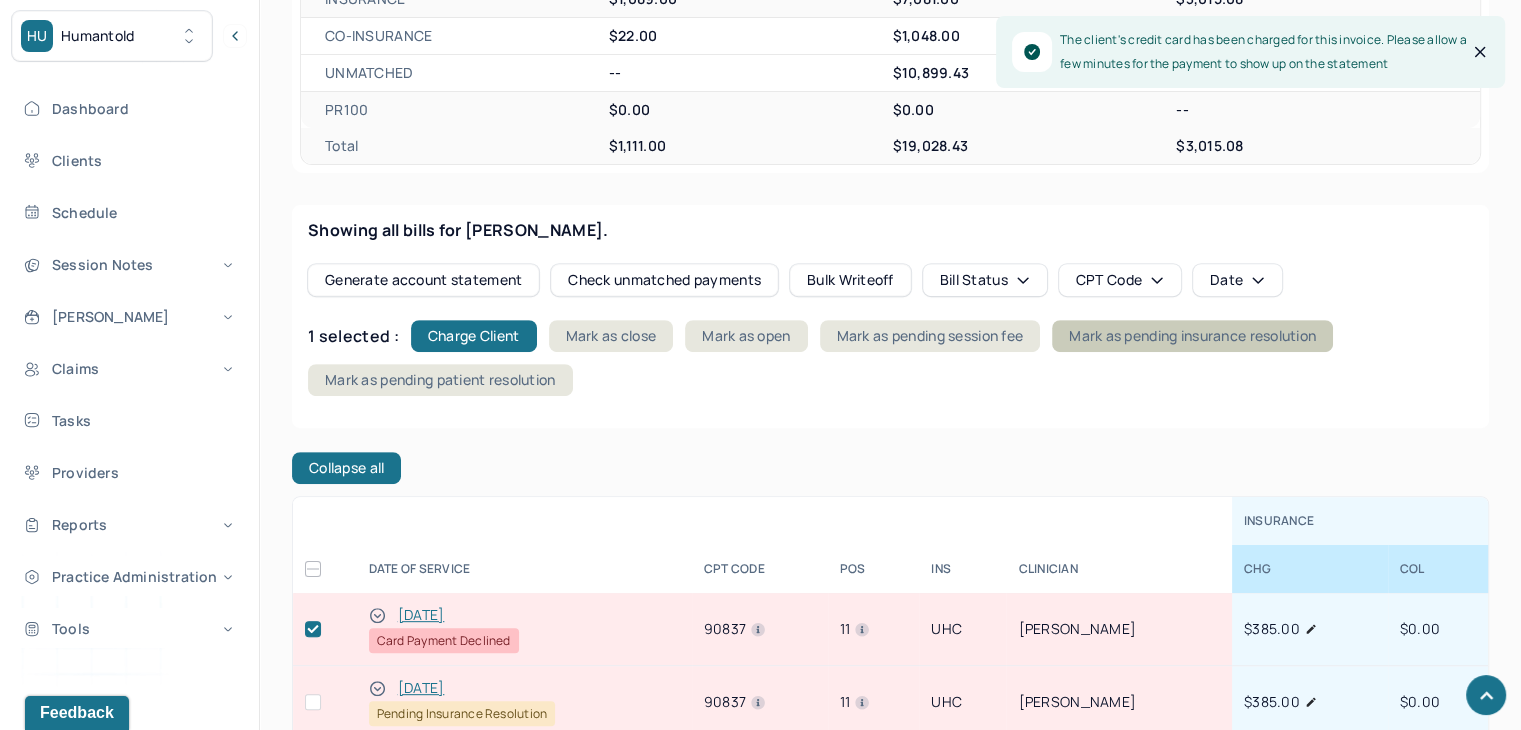 click on "Mark as pending insurance resolution" at bounding box center [1192, 336] 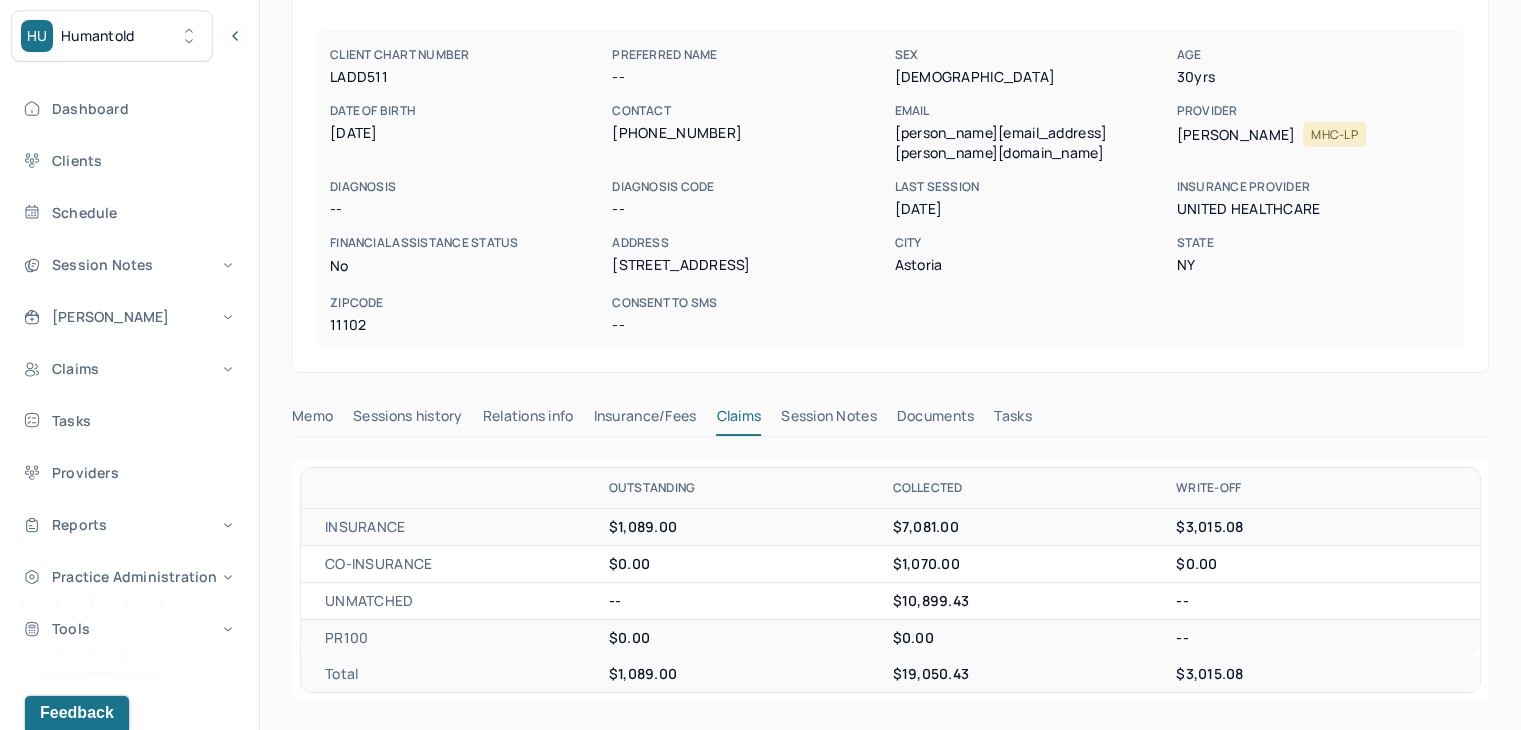 scroll, scrollTop: 0, scrollLeft: 0, axis: both 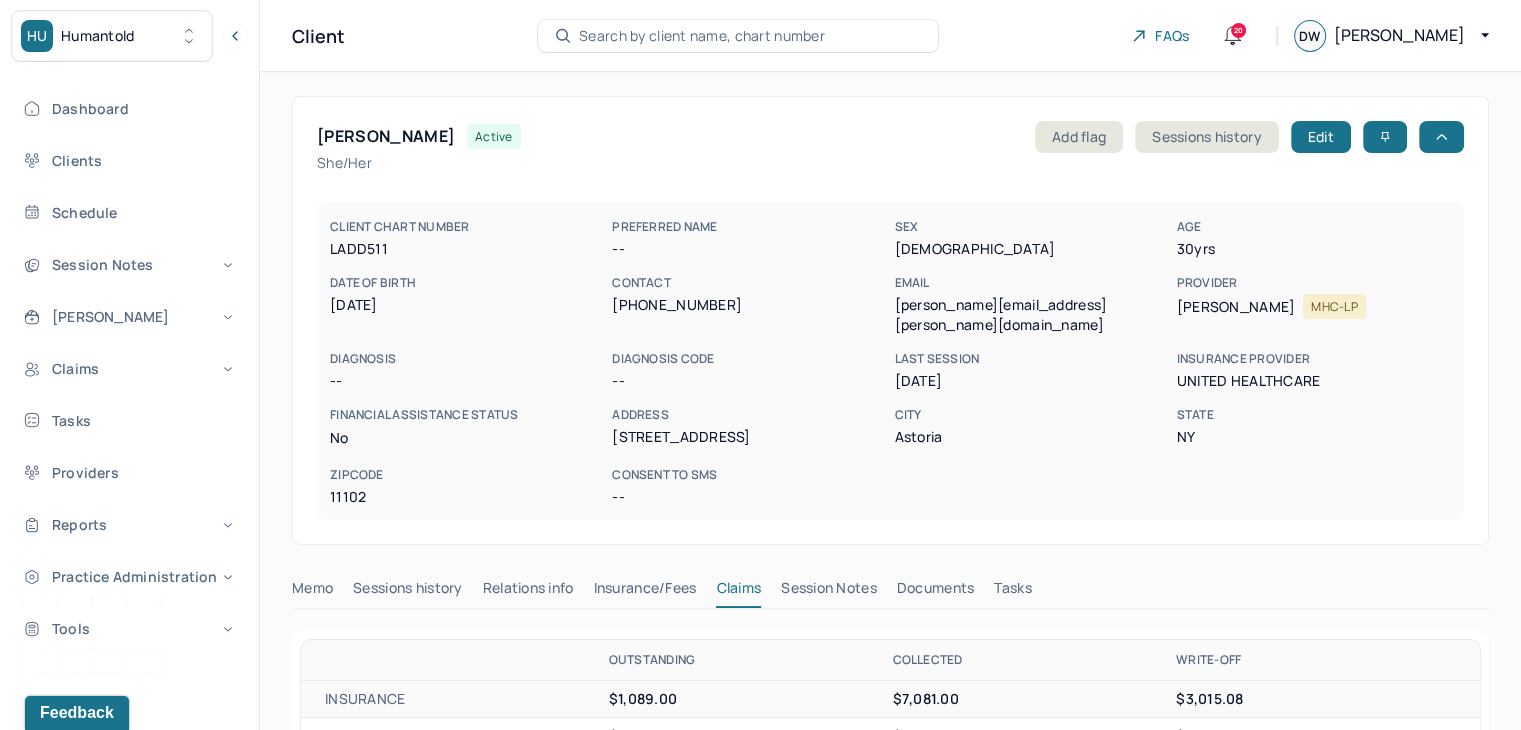 click on "Search by client name, chart number" at bounding box center [702, 36] 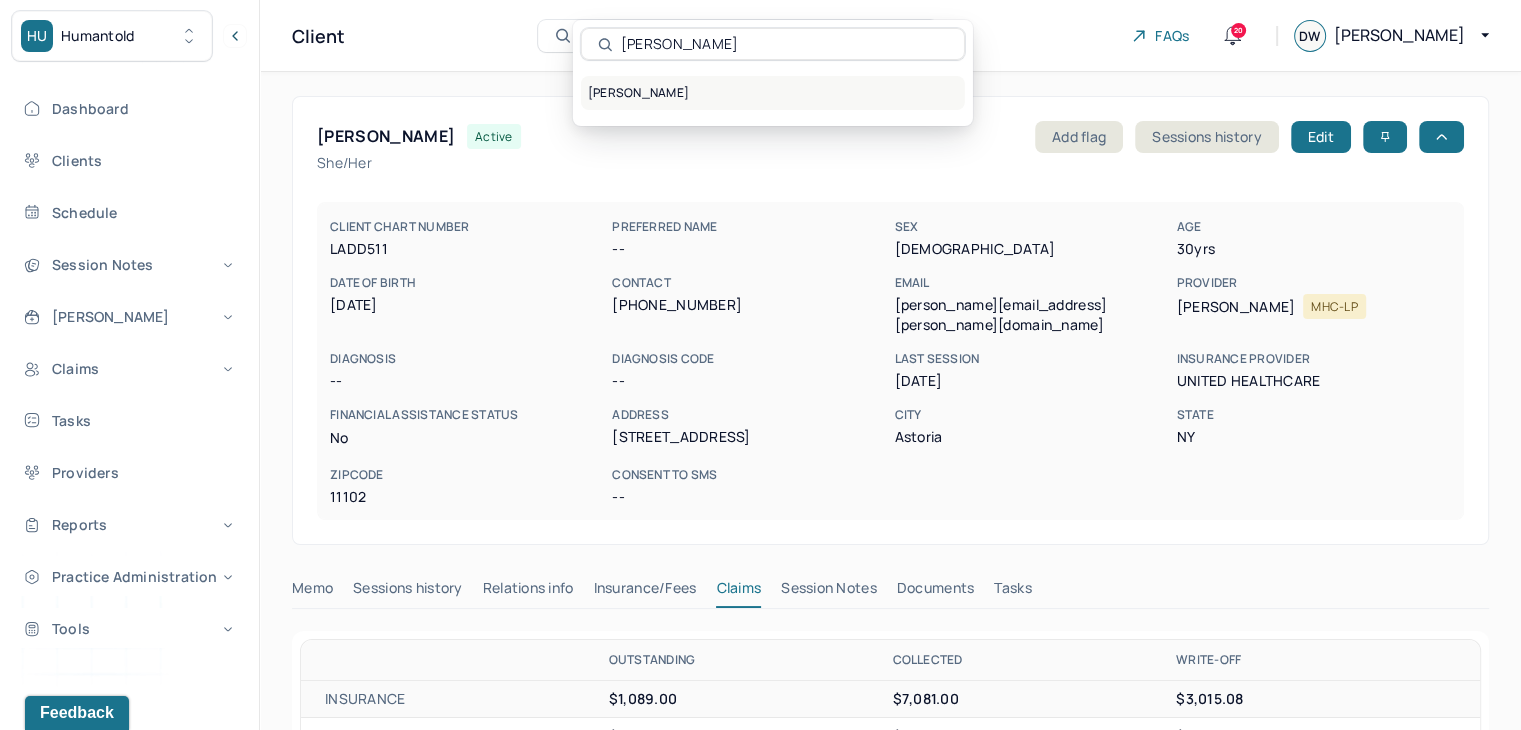 type on "Sana Hamme" 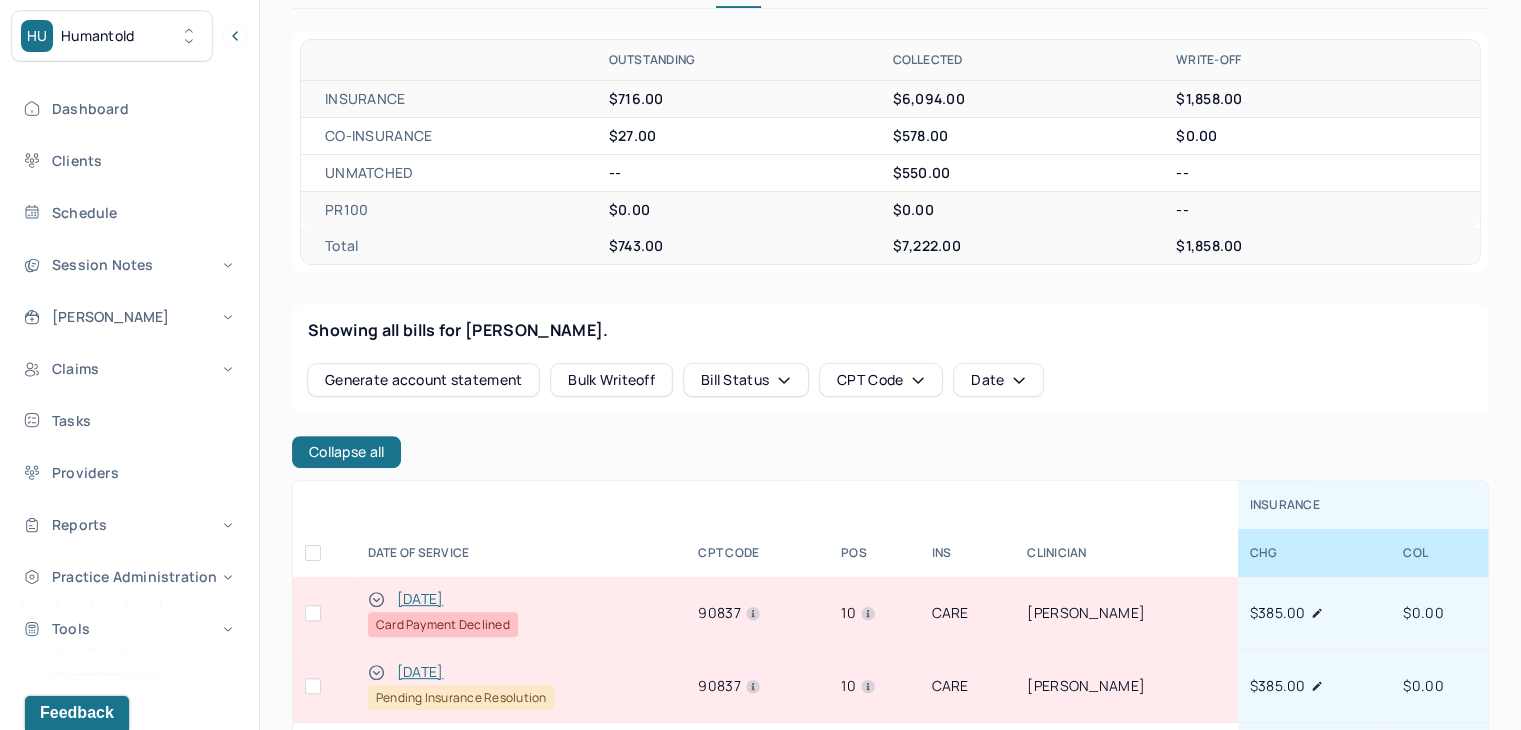 scroll, scrollTop: 600, scrollLeft: 0, axis: vertical 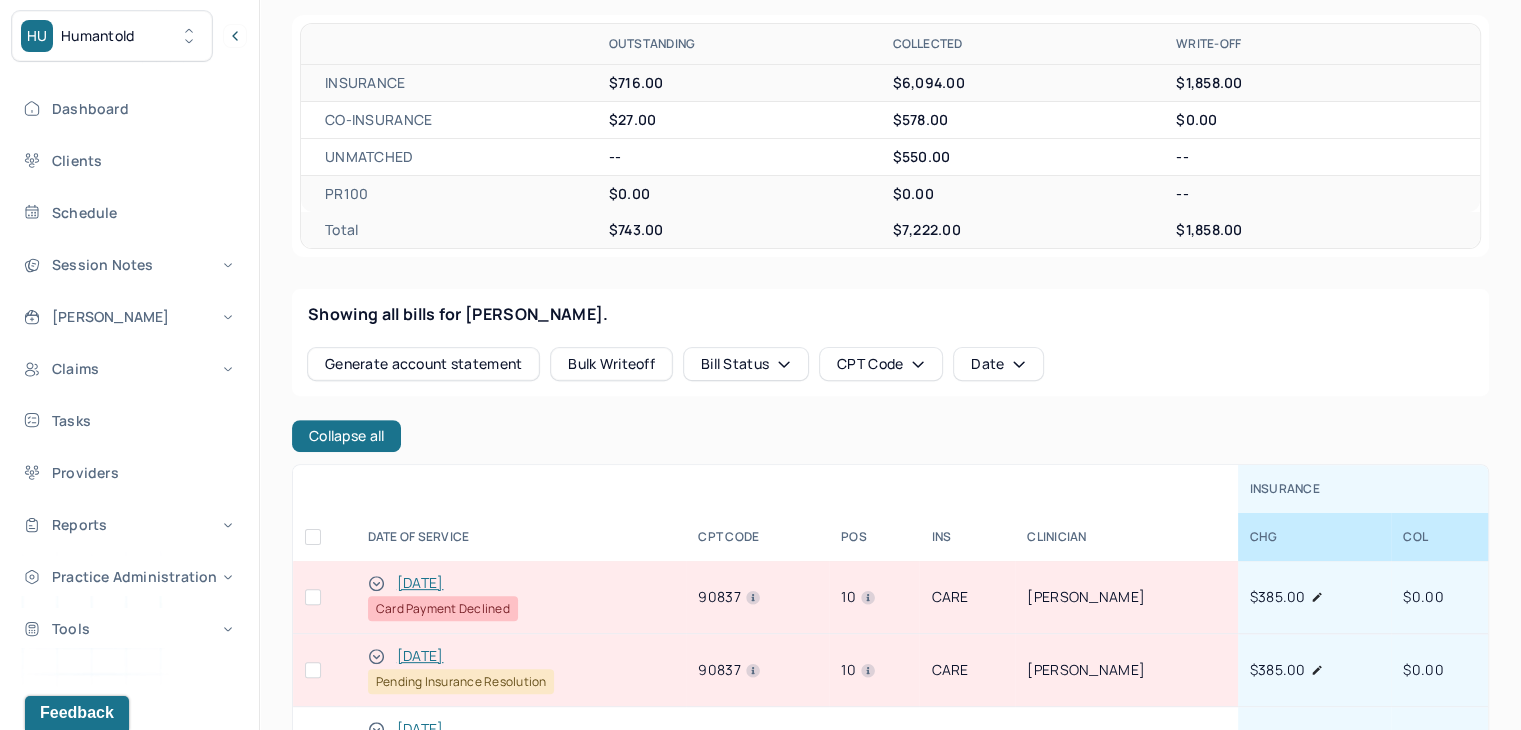 click at bounding box center (313, 597) 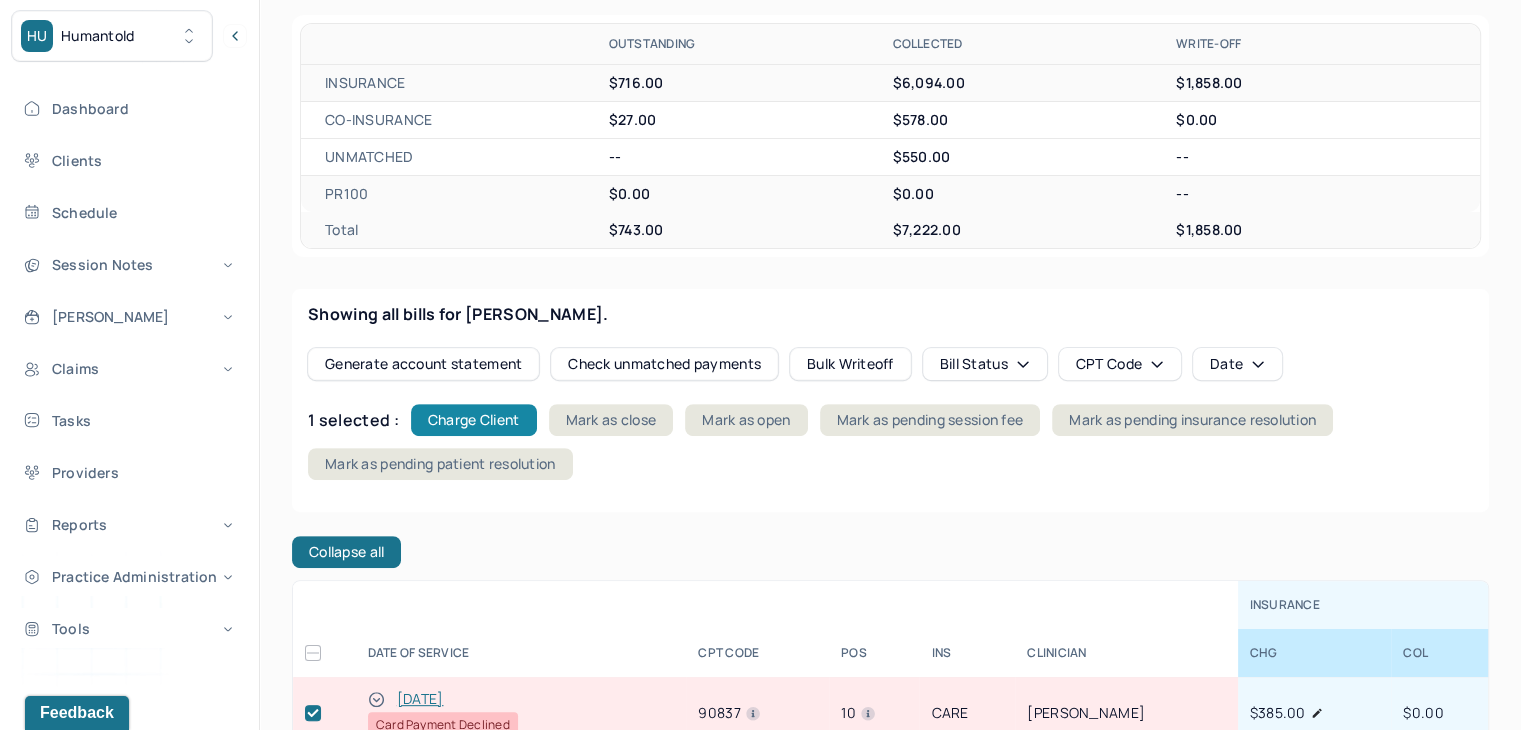 click on "Charge Client" at bounding box center (474, 420) 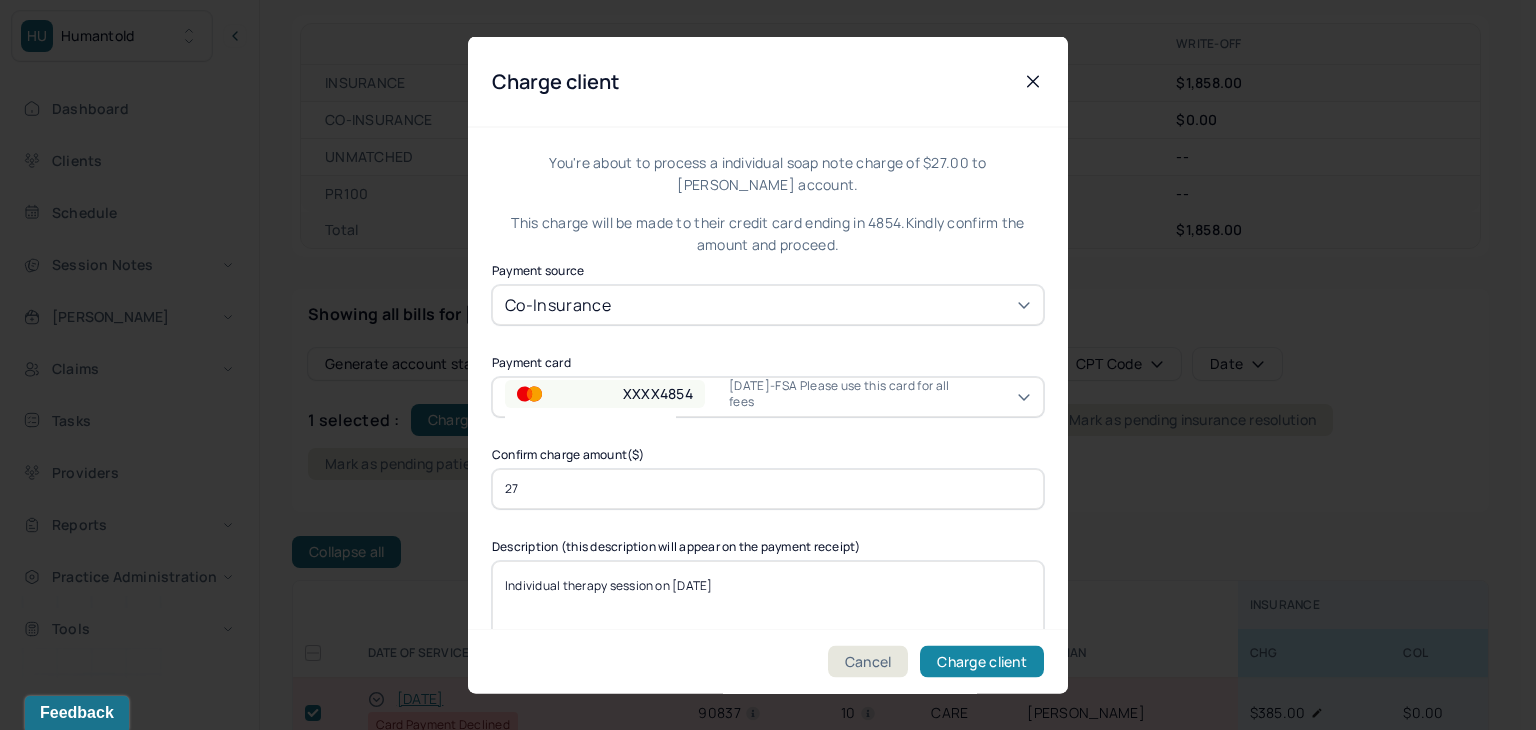 click on "Charge client" at bounding box center (982, 662) 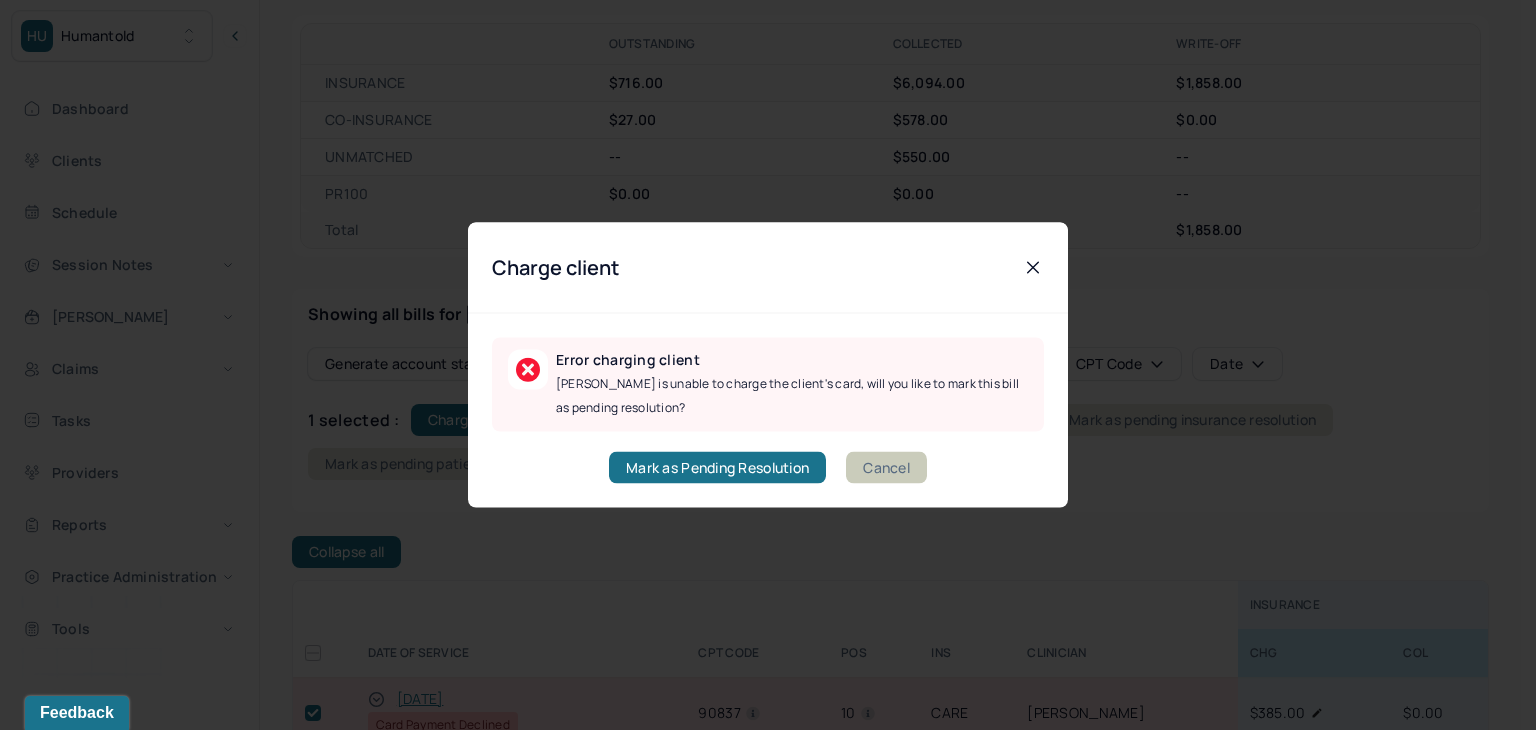 click on "Cancel" at bounding box center (886, 468) 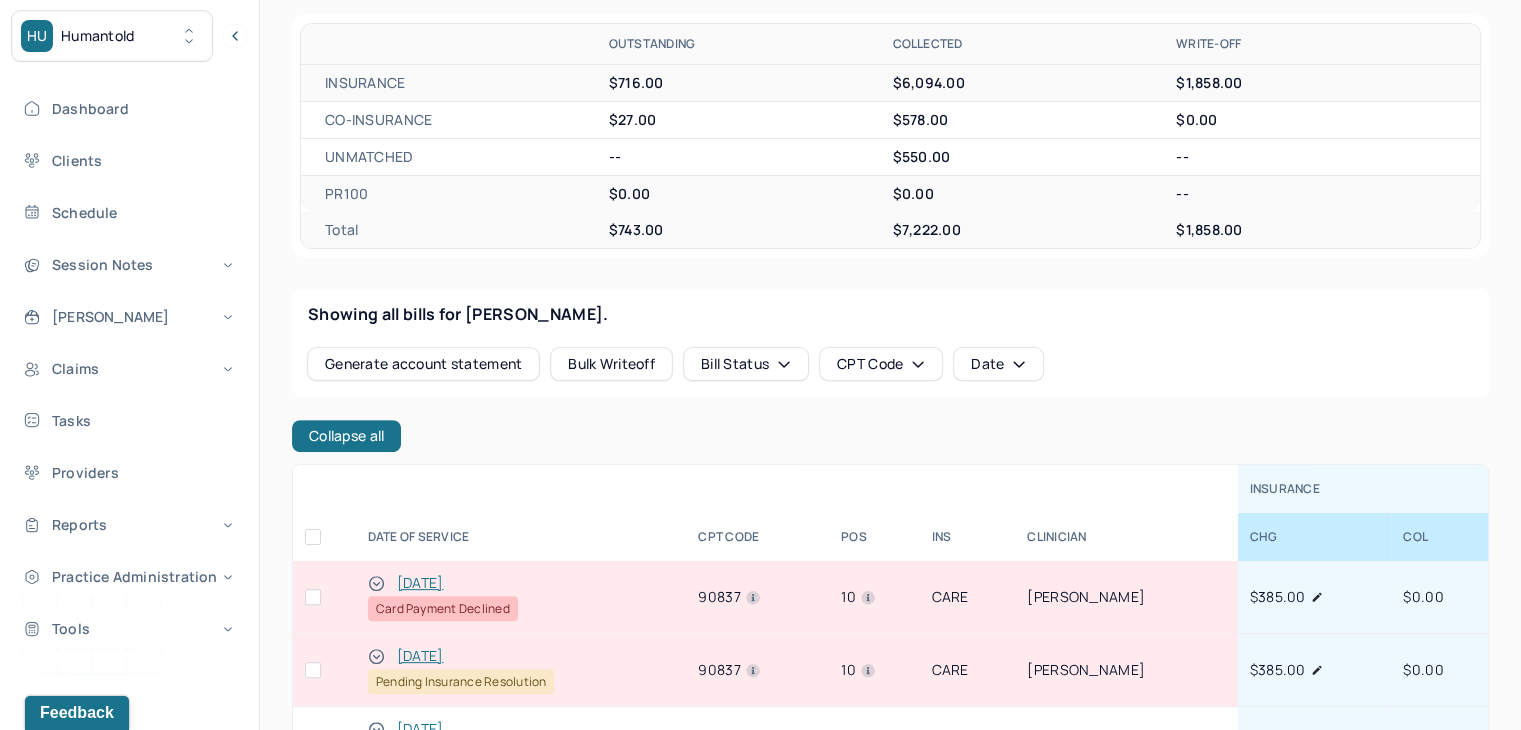 click at bounding box center [313, 597] 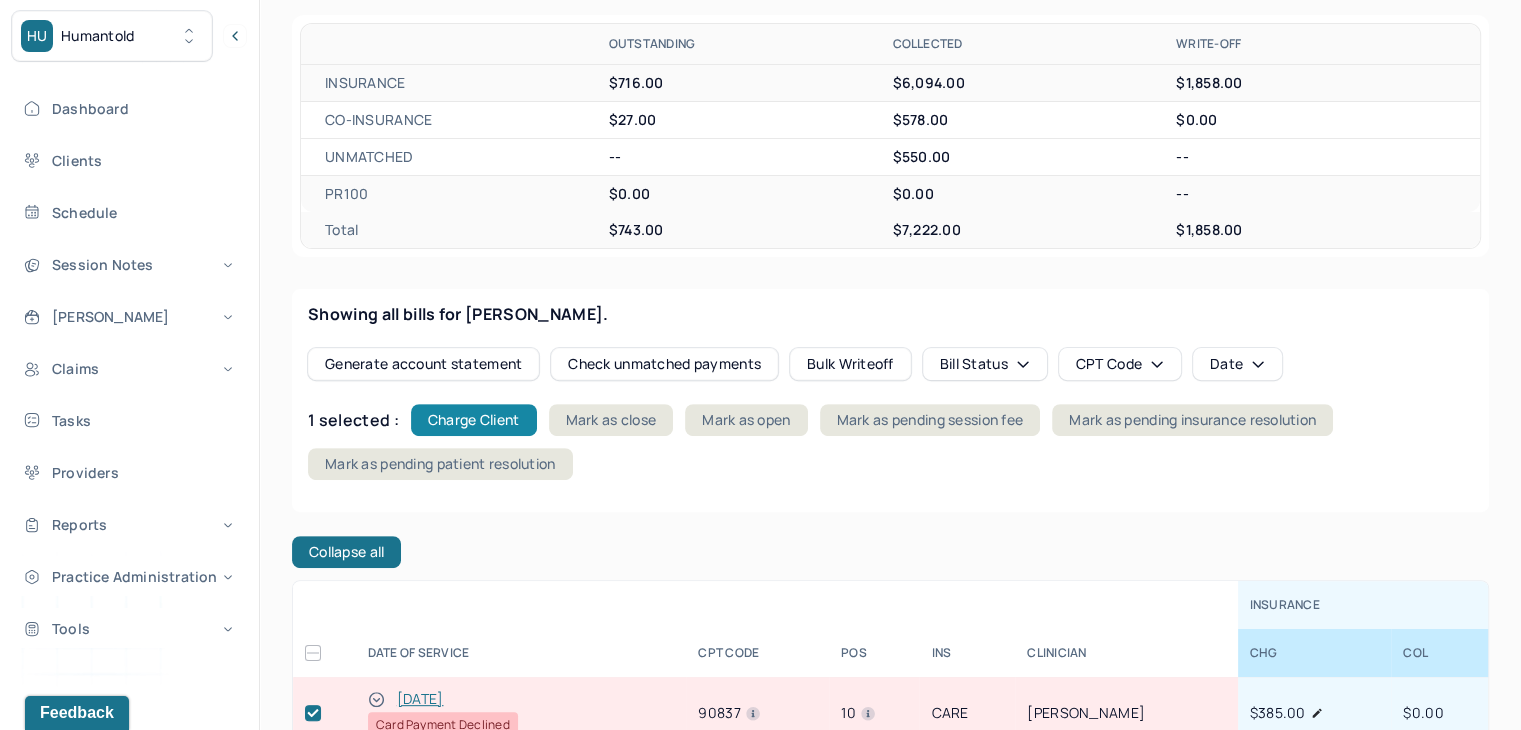 click on "Charge Client" at bounding box center (474, 420) 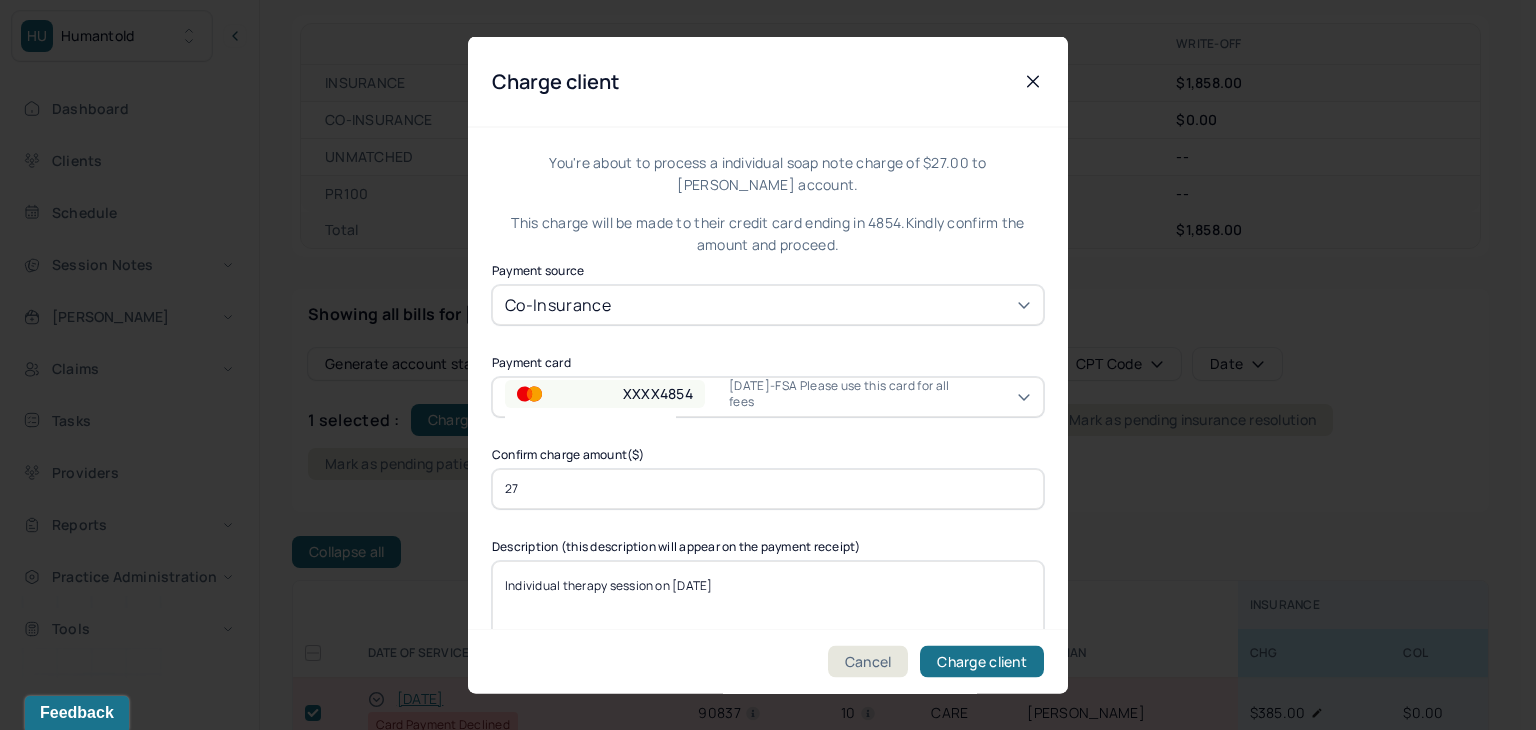 click on "XXXX4854" at bounding box center [605, 393] 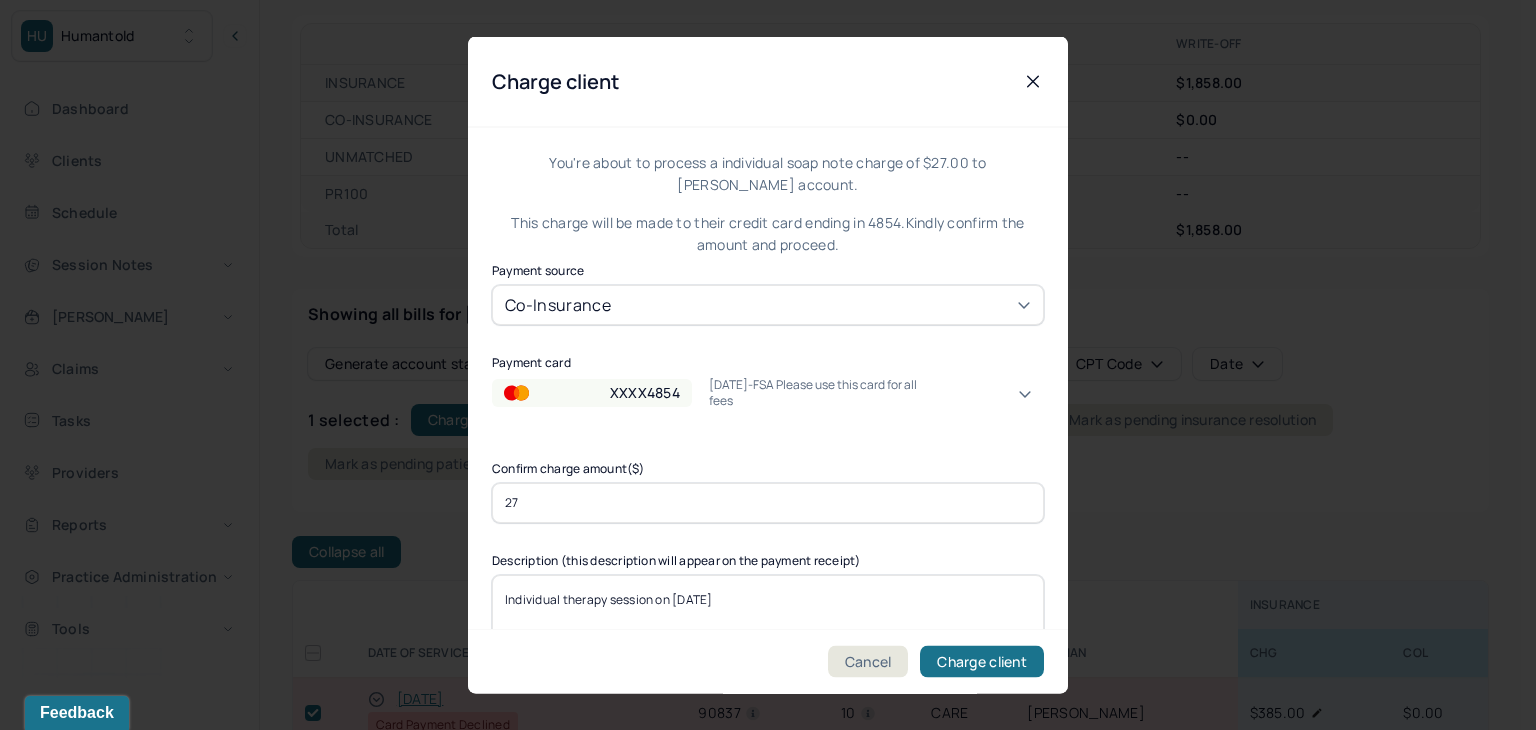 click 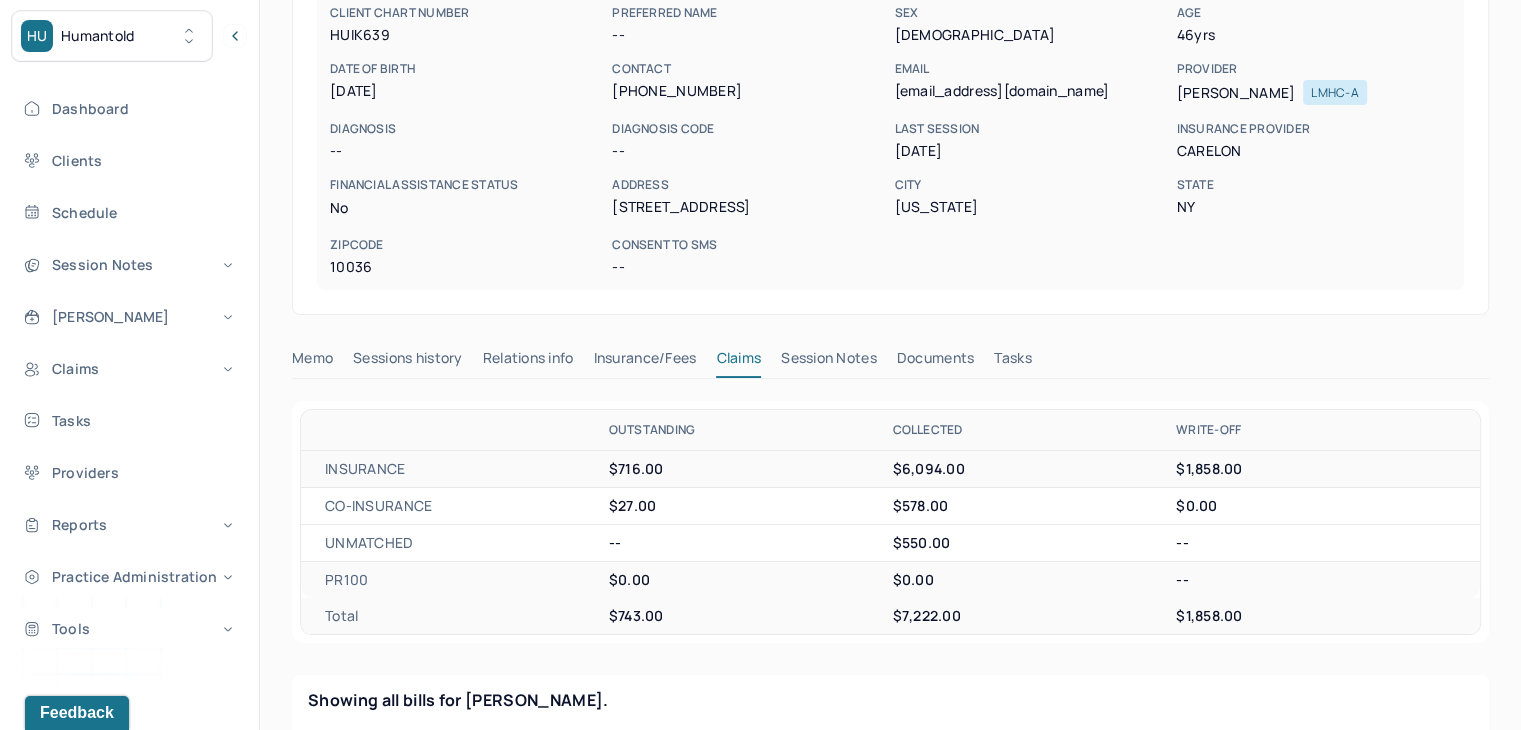 scroll, scrollTop: 0, scrollLeft: 0, axis: both 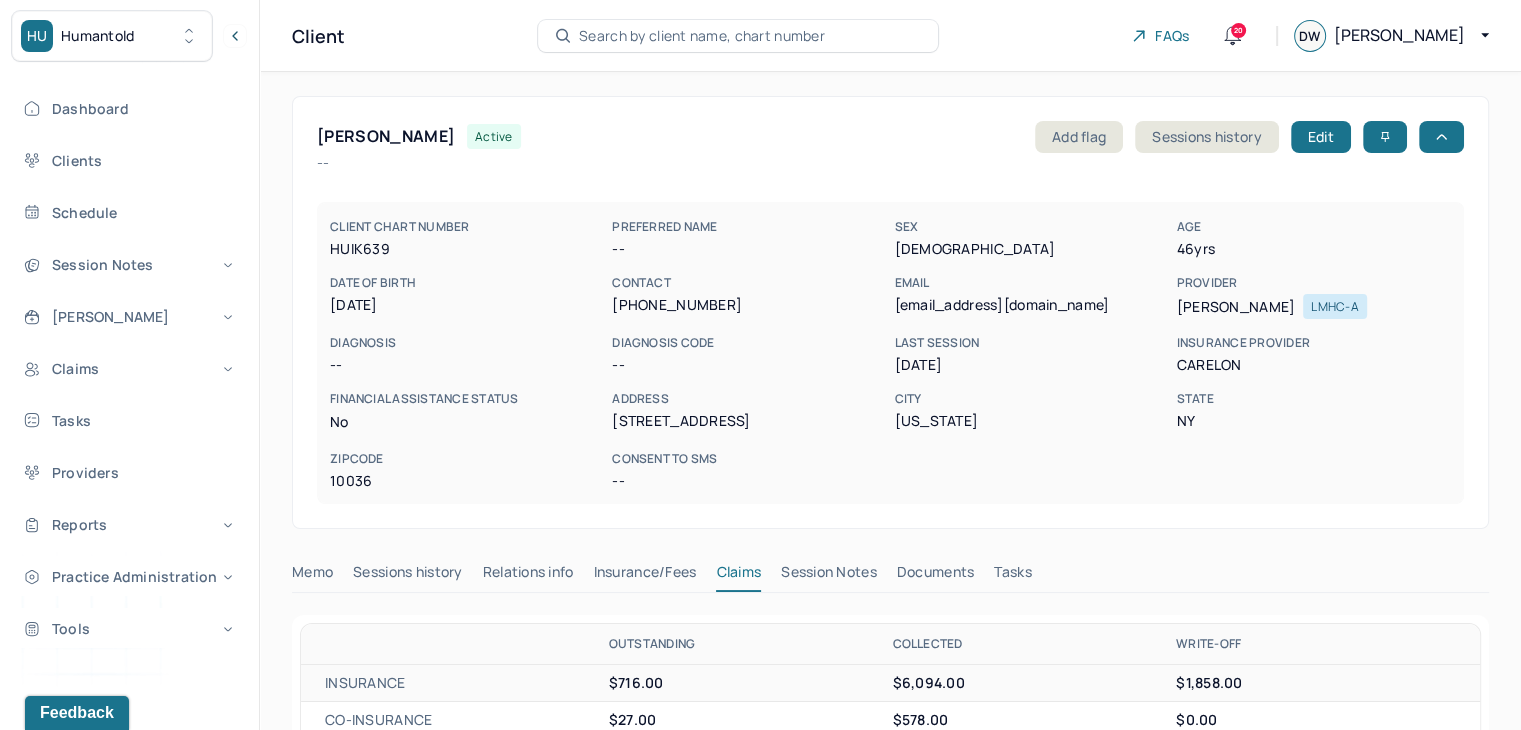 click on "Search by client name, chart number" at bounding box center (702, 36) 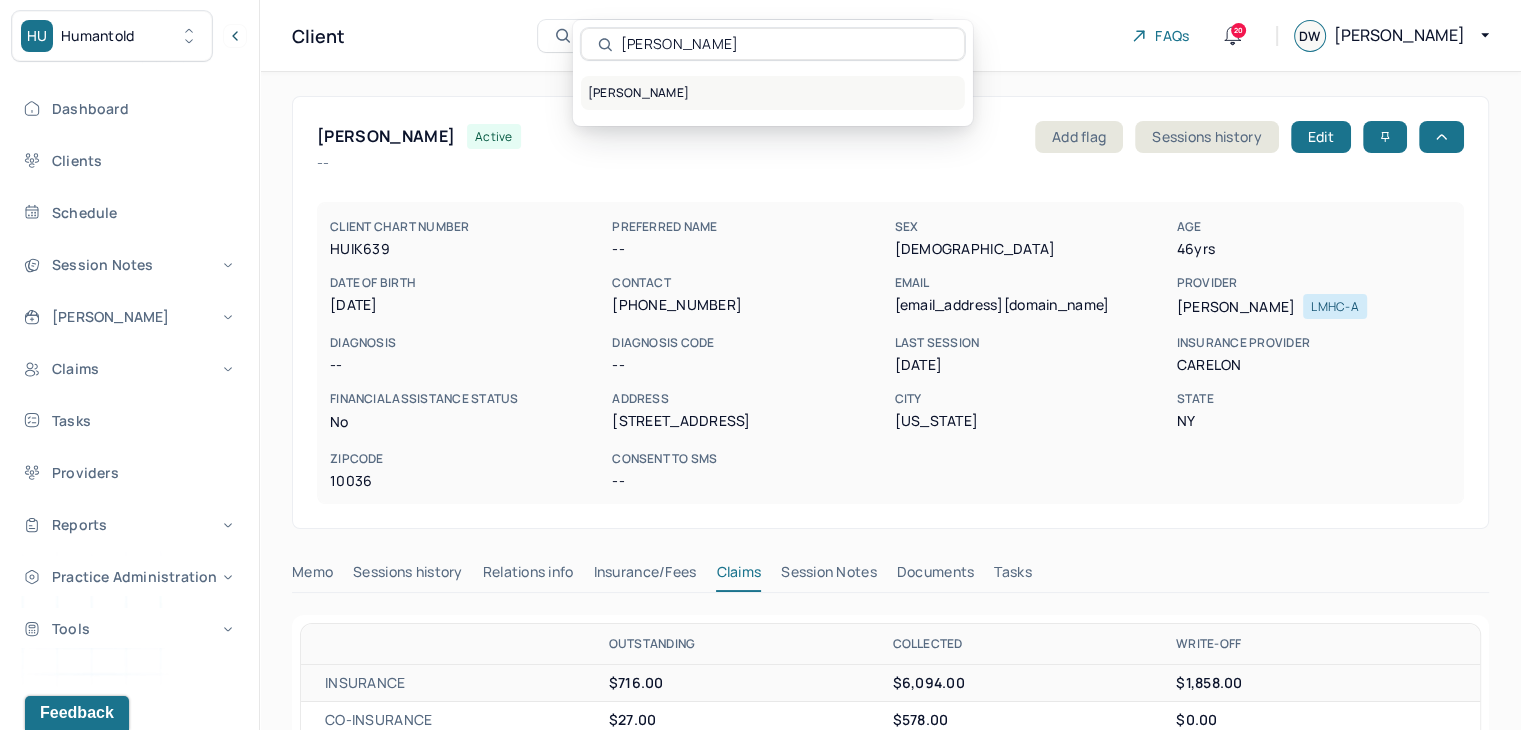 type on "Rosanna Colella" 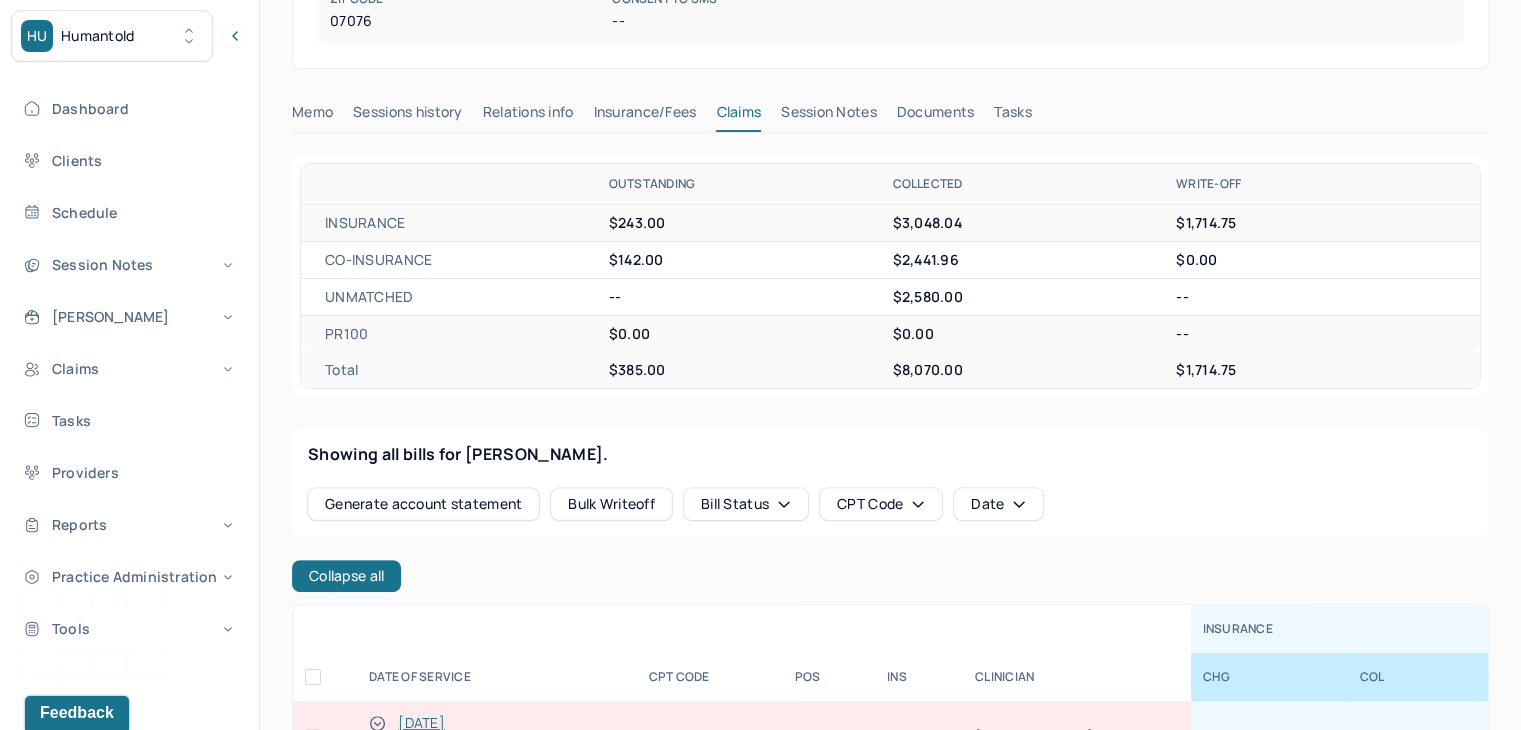 scroll, scrollTop: 800, scrollLeft: 0, axis: vertical 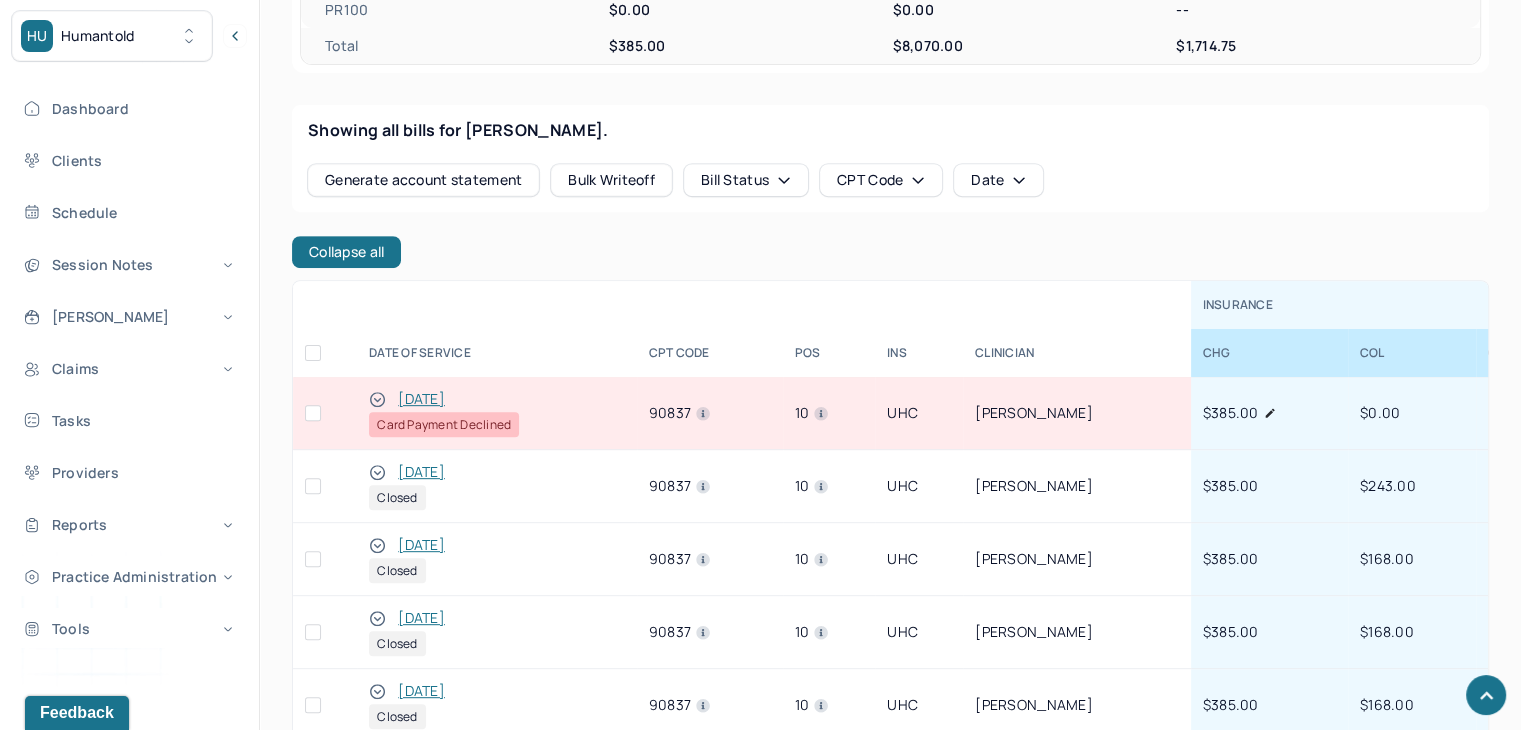 click at bounding box center [313, 413] 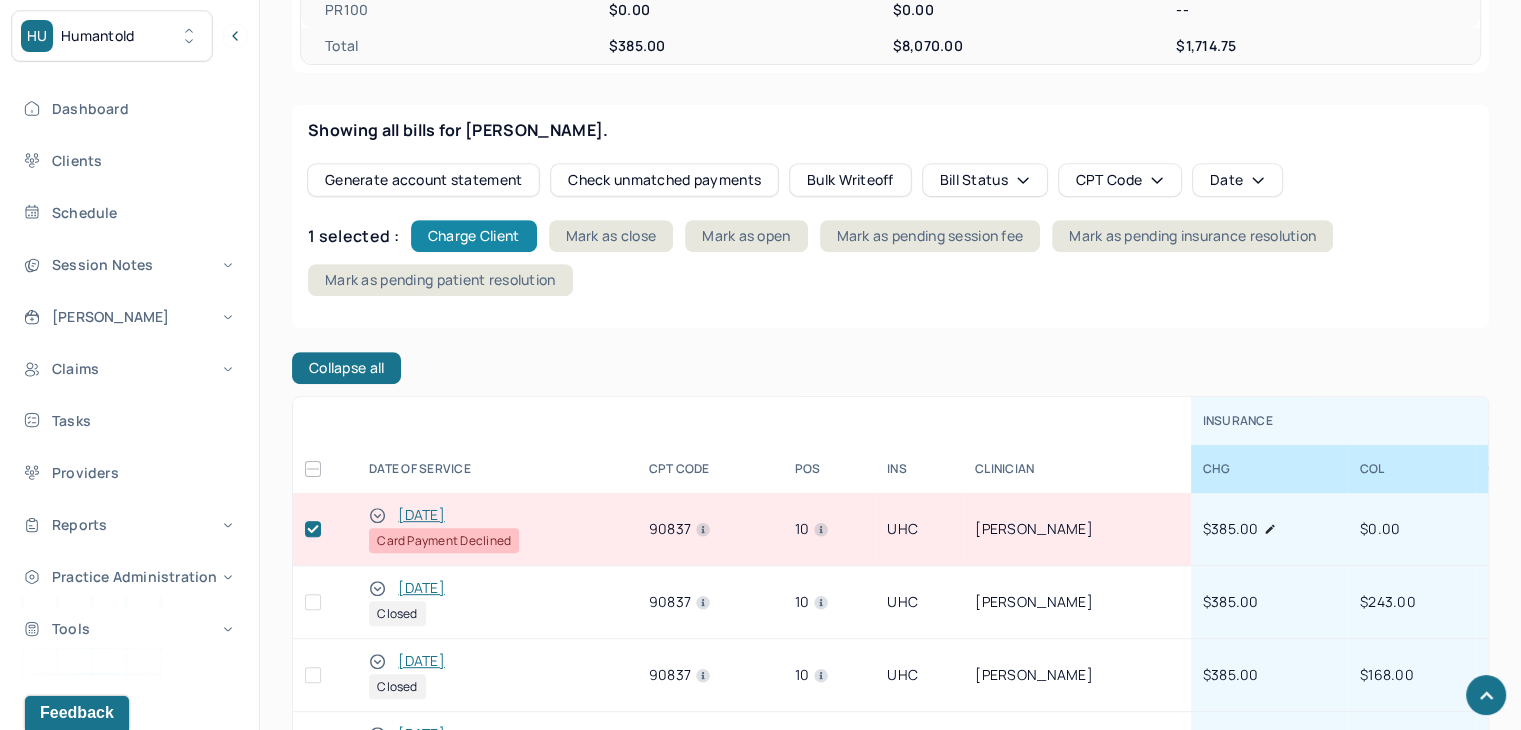 click on "Charge Client" at bounding box center [474, 236] 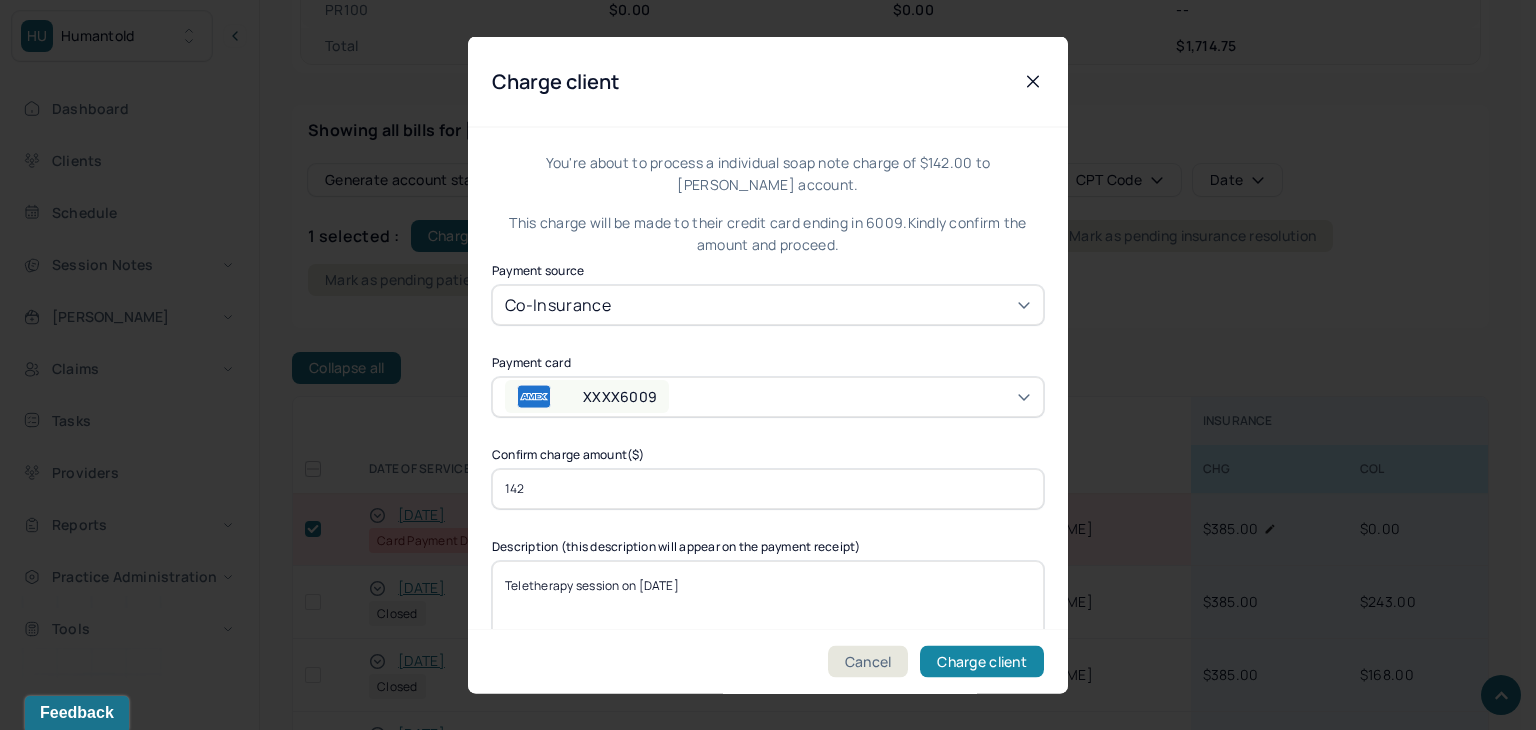 click on "Charge client" at bounding box center (982, 662) 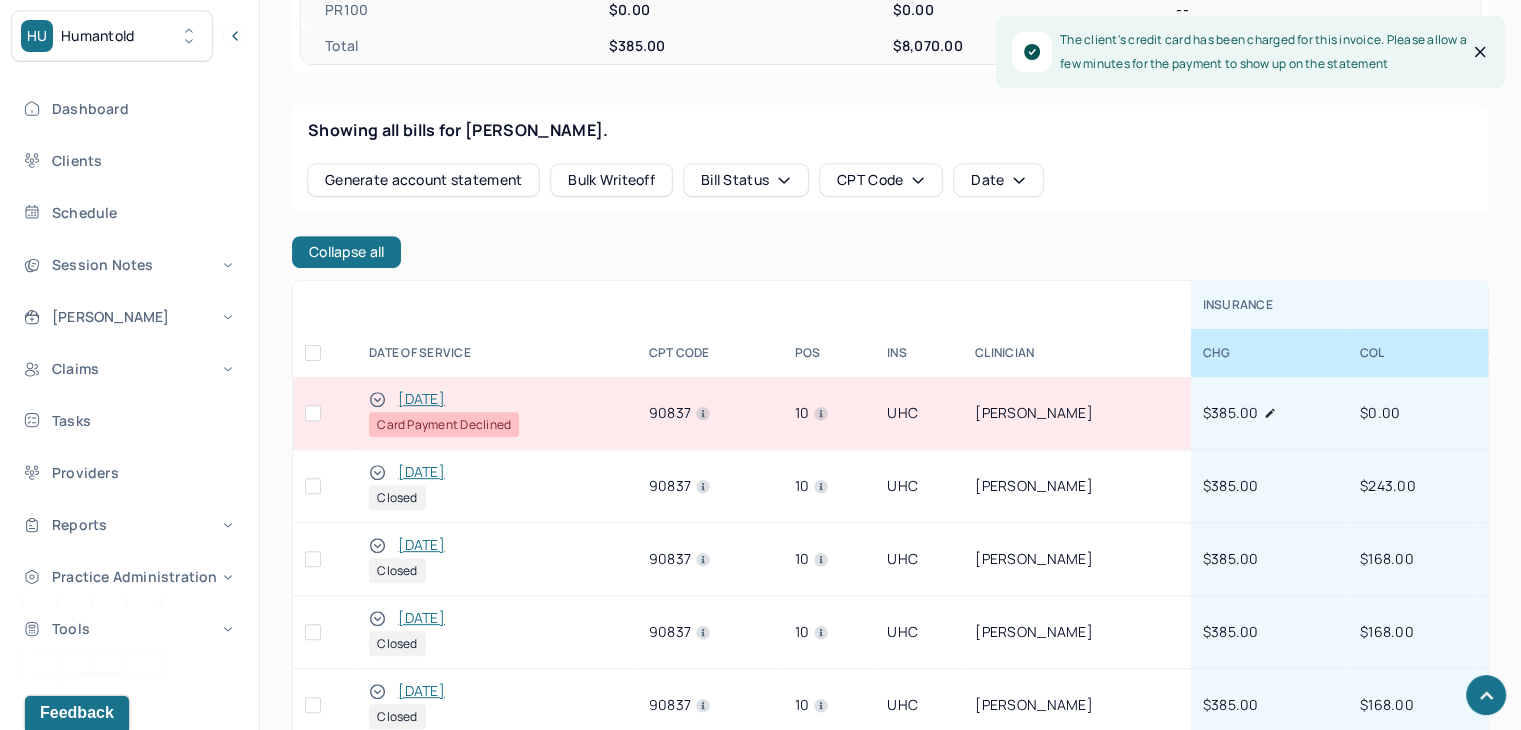 click at bounding box center [313, 413] 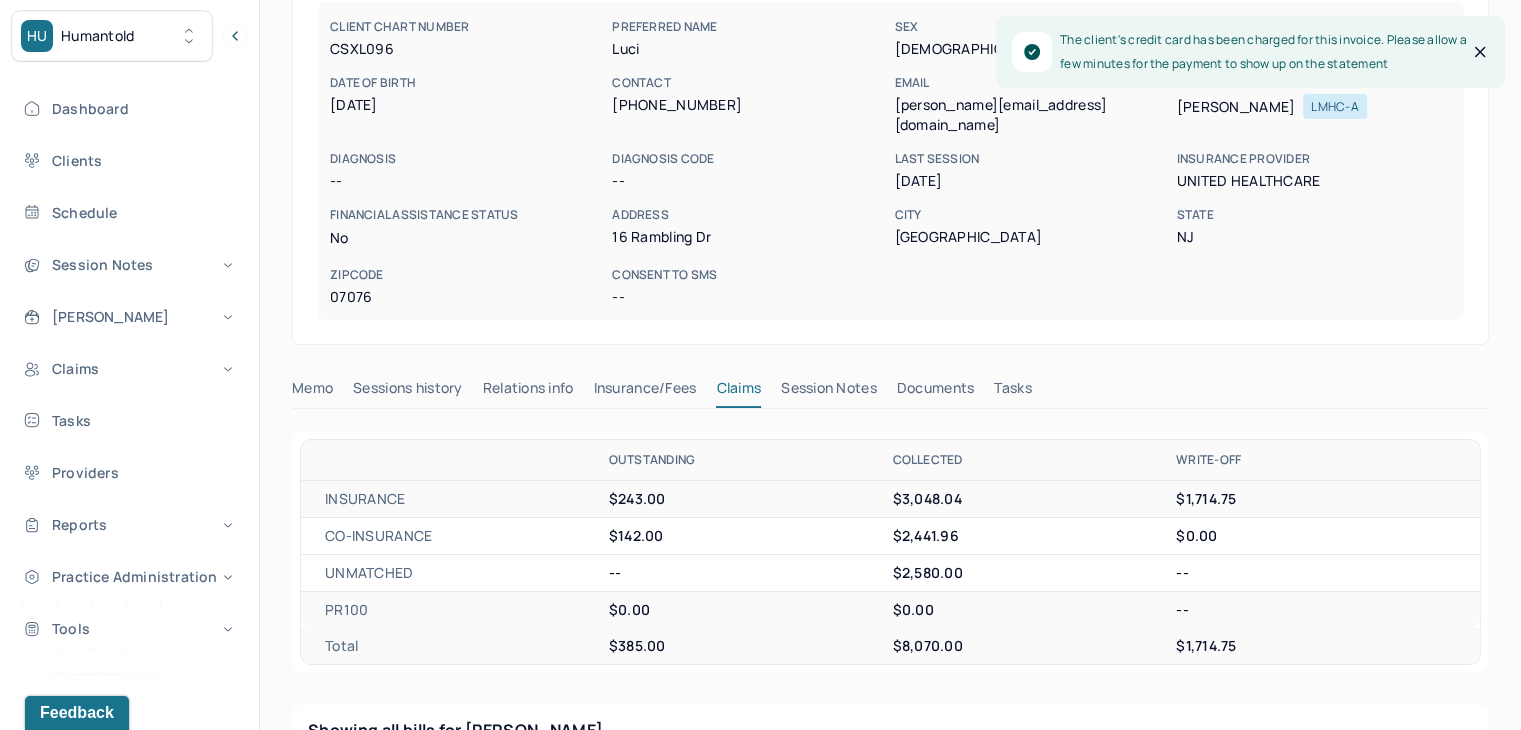 scroll, scrollTop: 700, scrollLeft: 0, axis: vertical 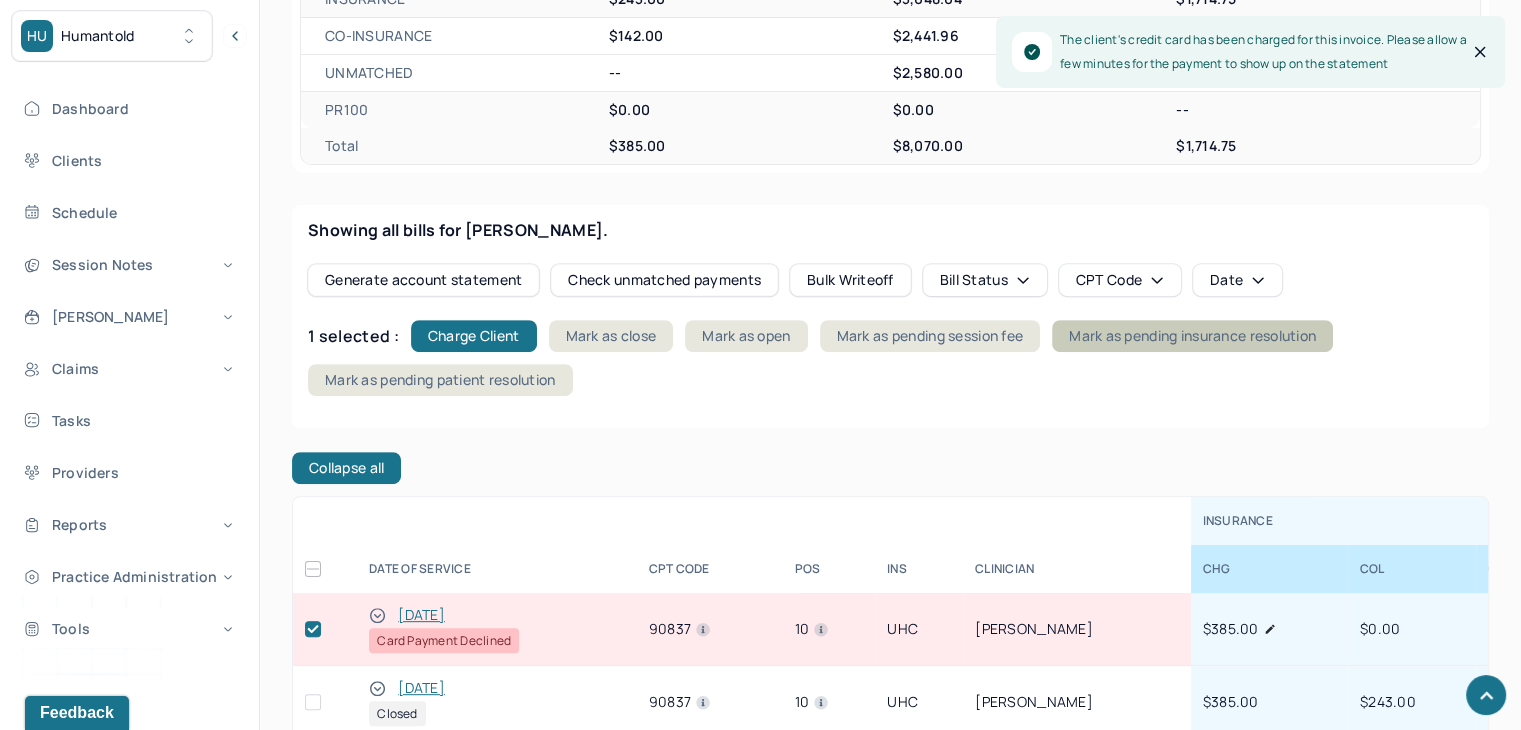 click on "Mark as pending insurance resolution" at bounding box center [1192, 336] 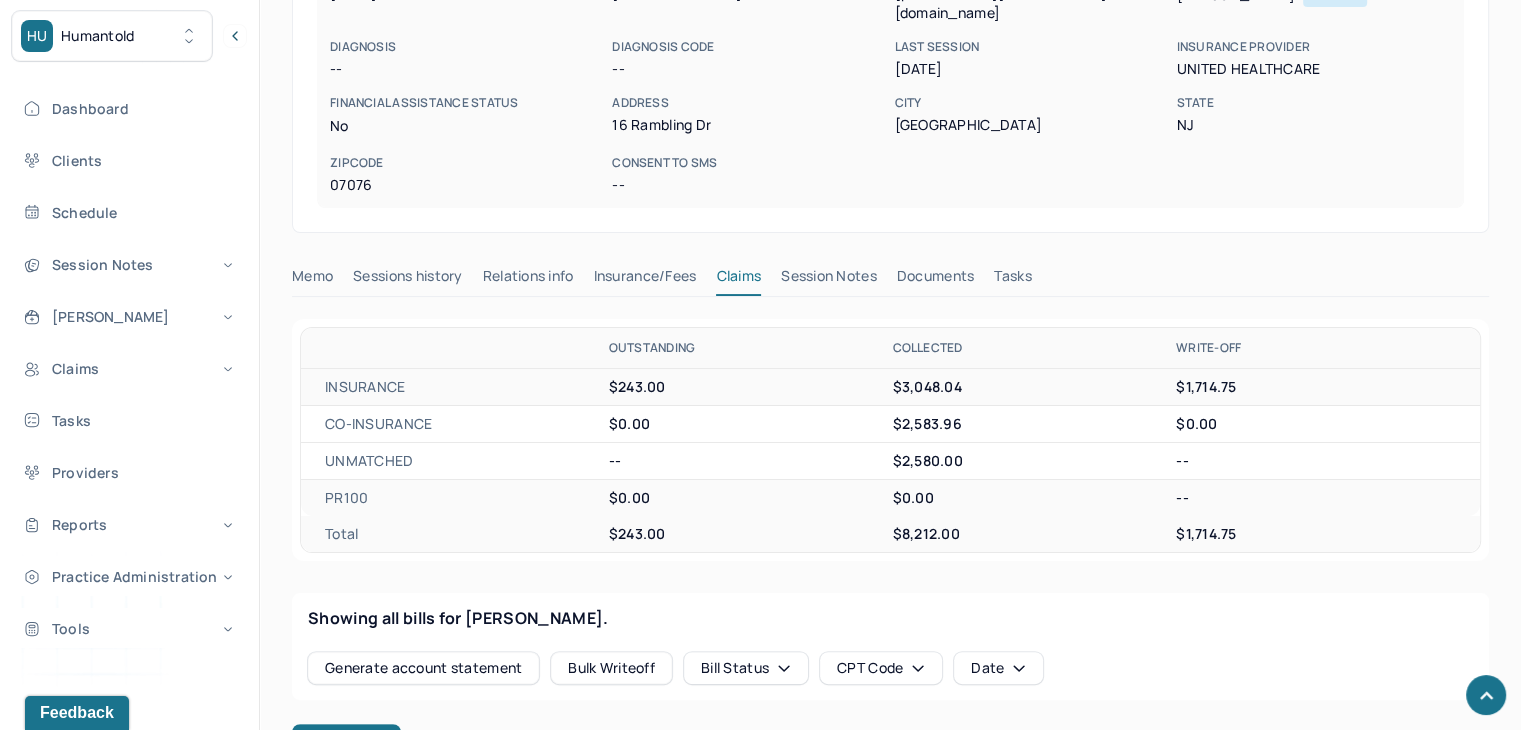 scroll, scrollTop: 0, scrollLeft: 0, axis: both 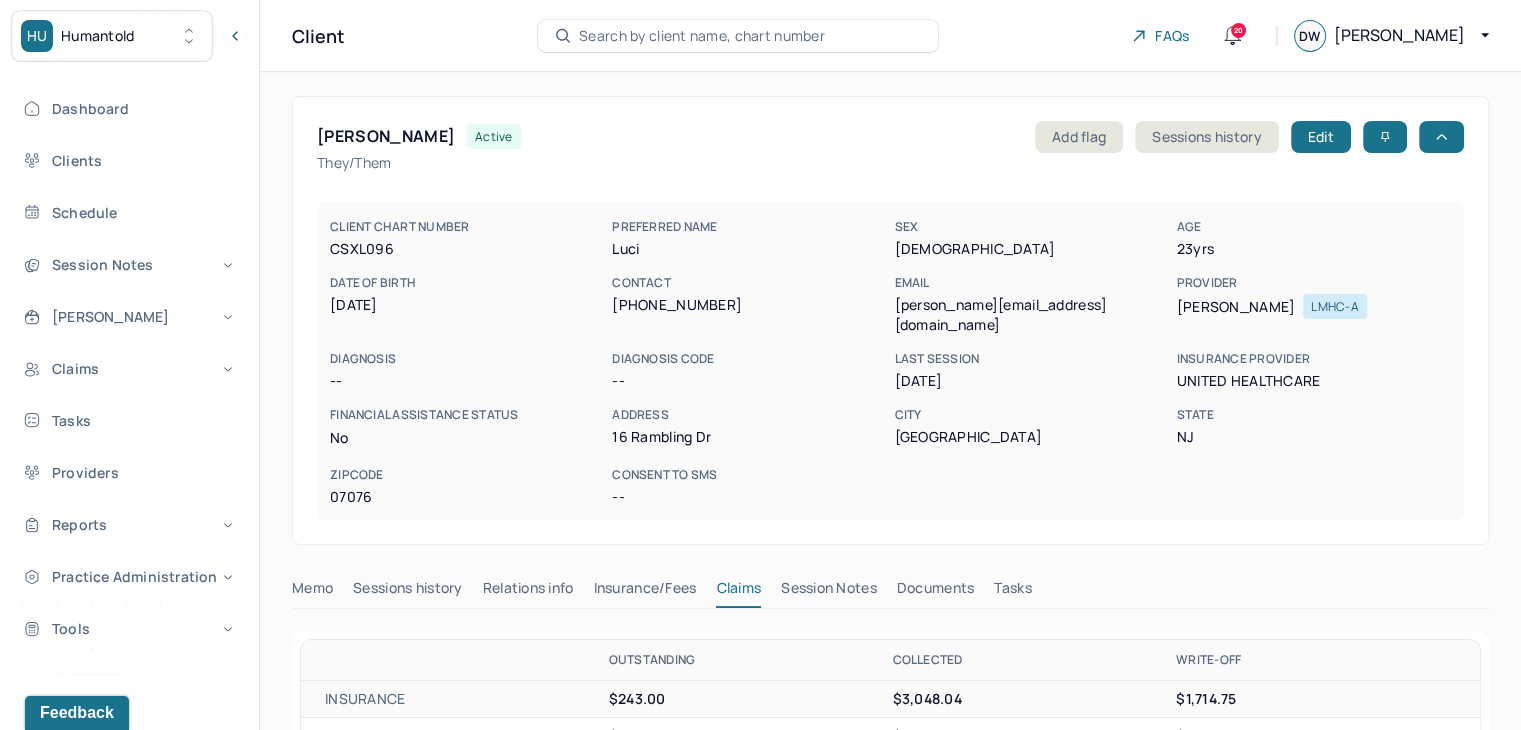 click on "Search by client name, chart number" at bounding box center (702, 36) 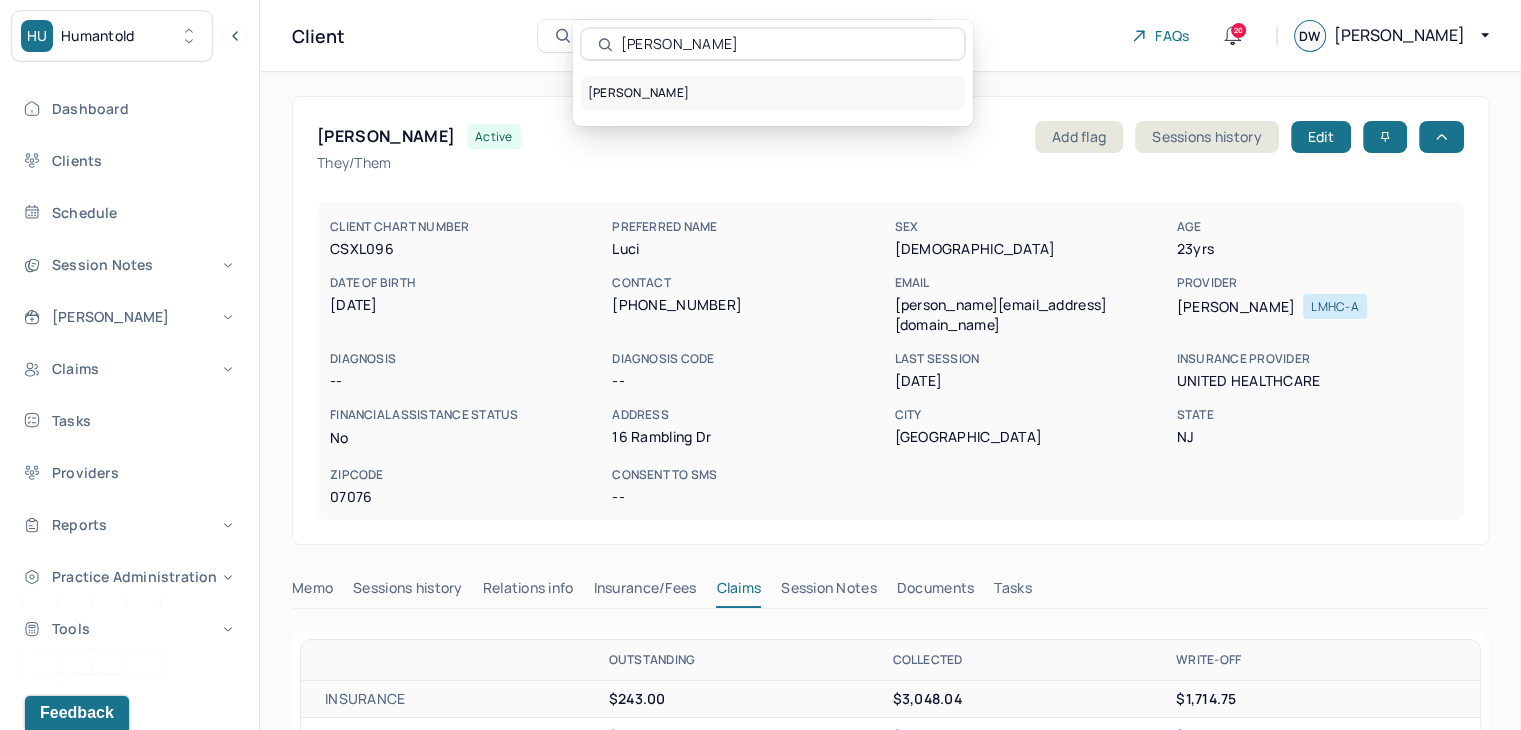 type on "Flor Hernandez" 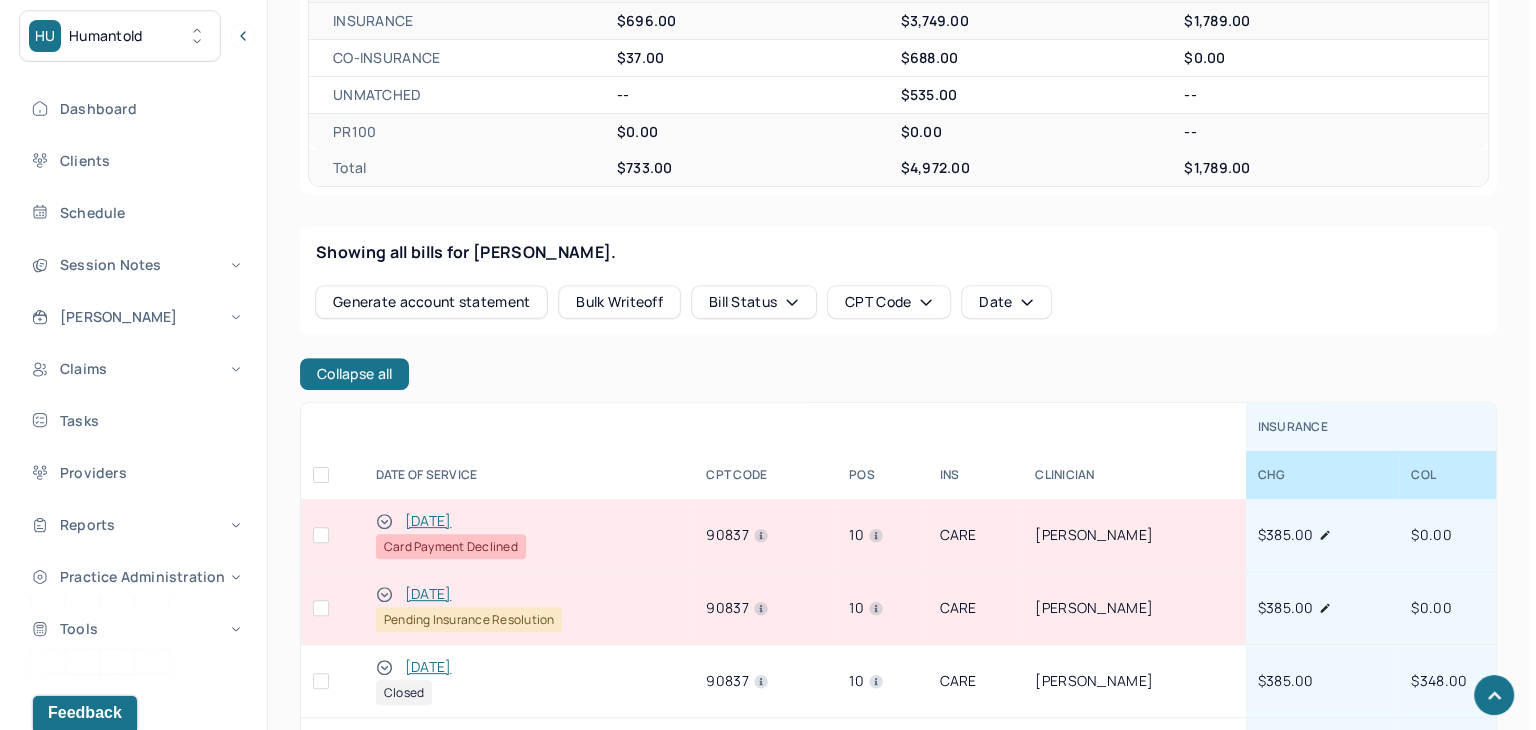 scroll, scrollTop: 700, scrollLeft: 0, axis: vertical 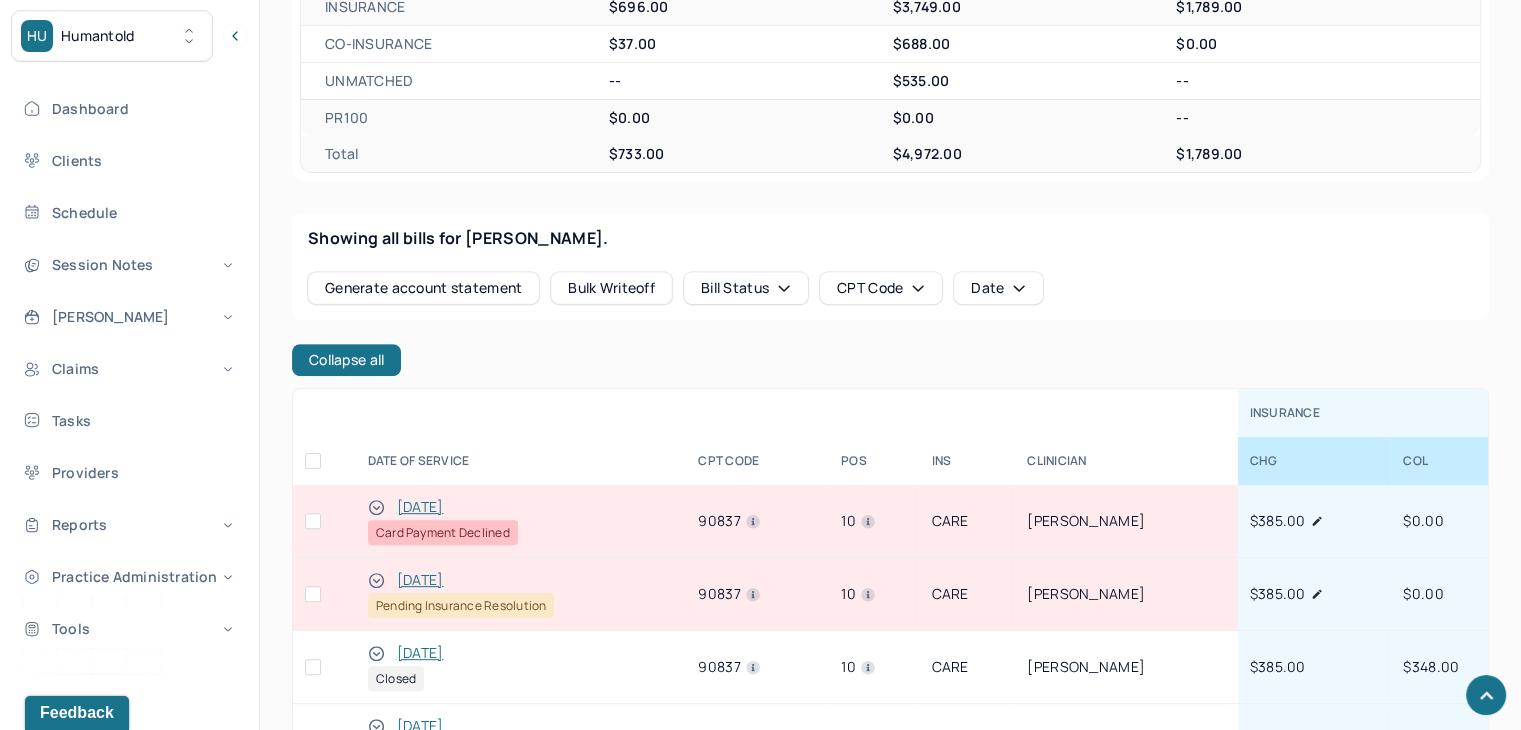 click at bounding box center (313, 521) 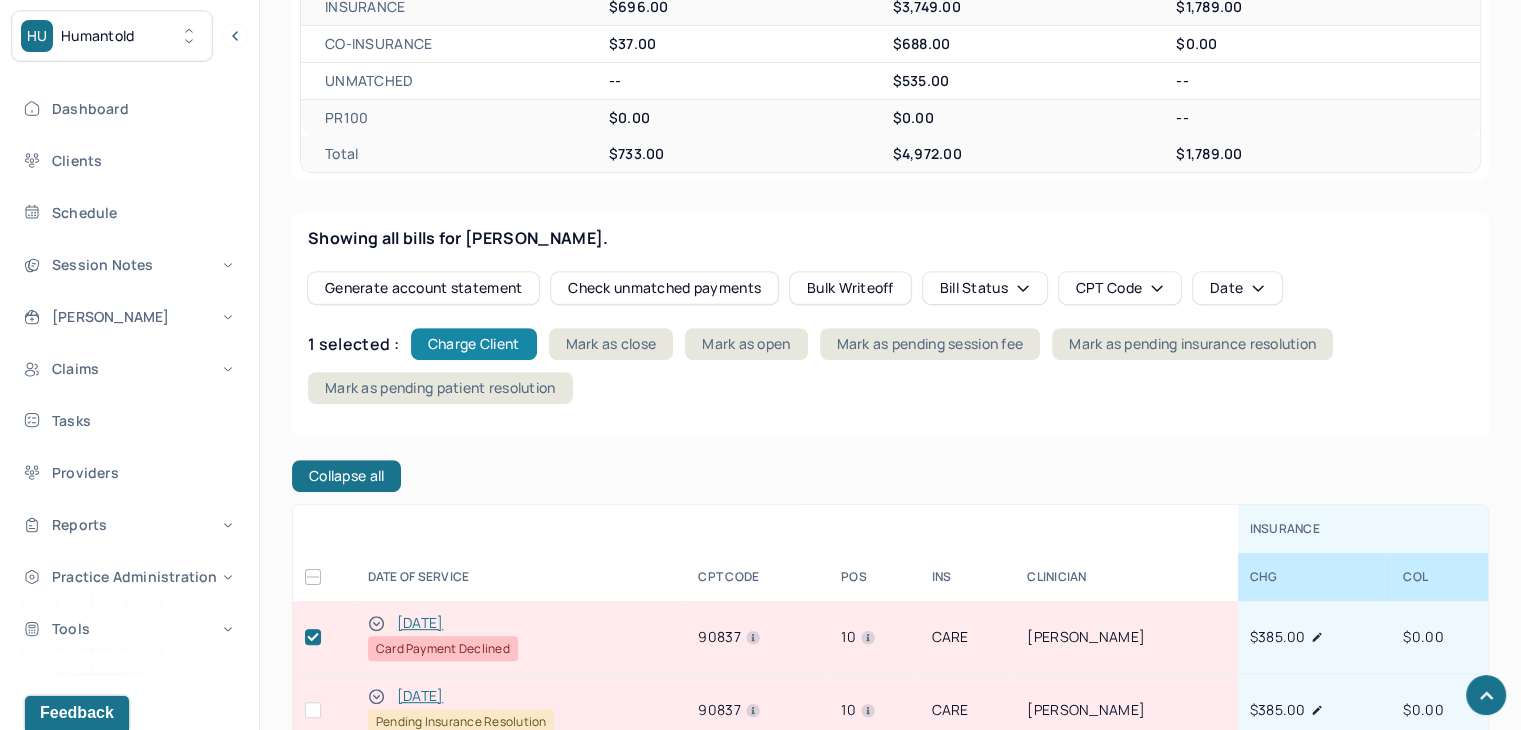 click on "Charge Client" at bounding box center (474, 344) 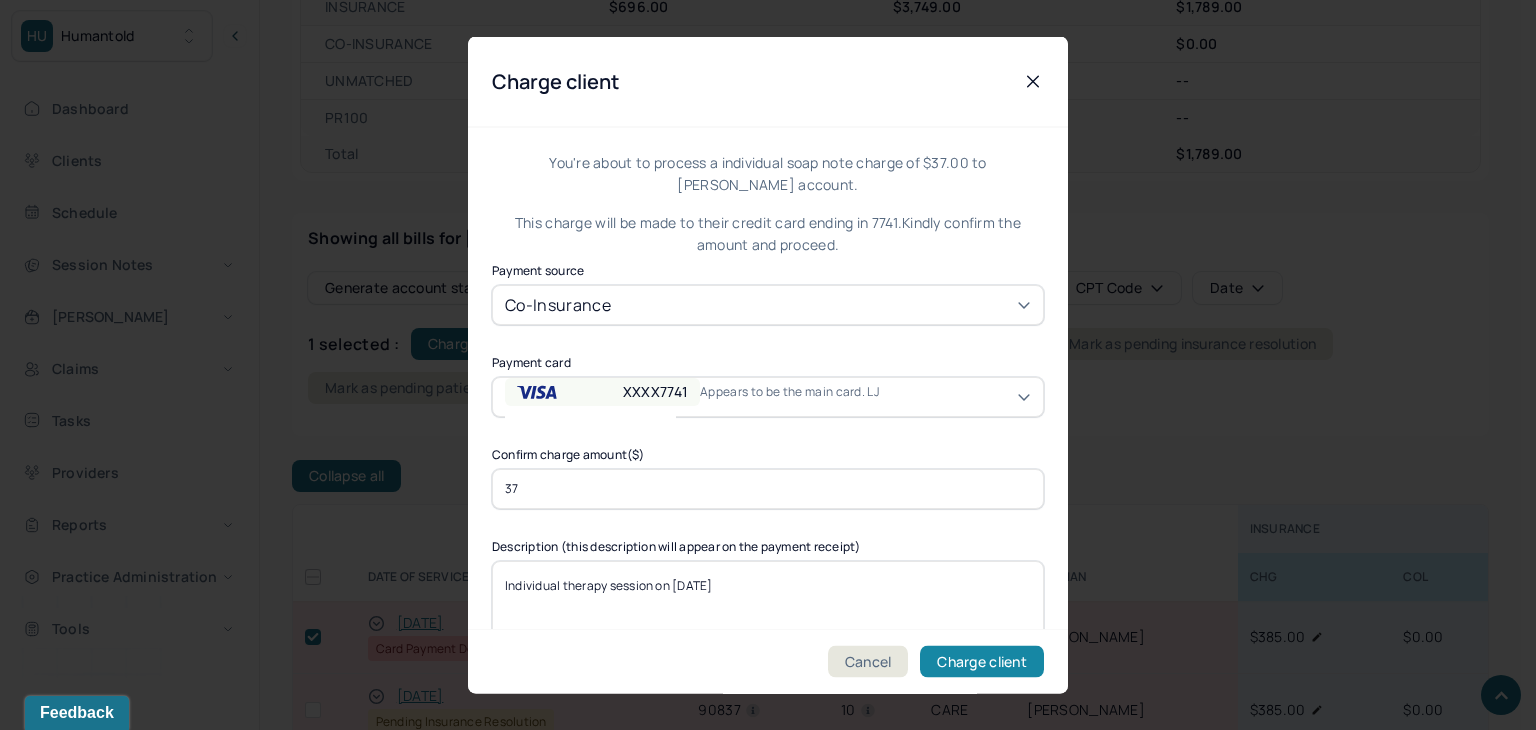 click on "Charge client" at bounding box center (982, 662) 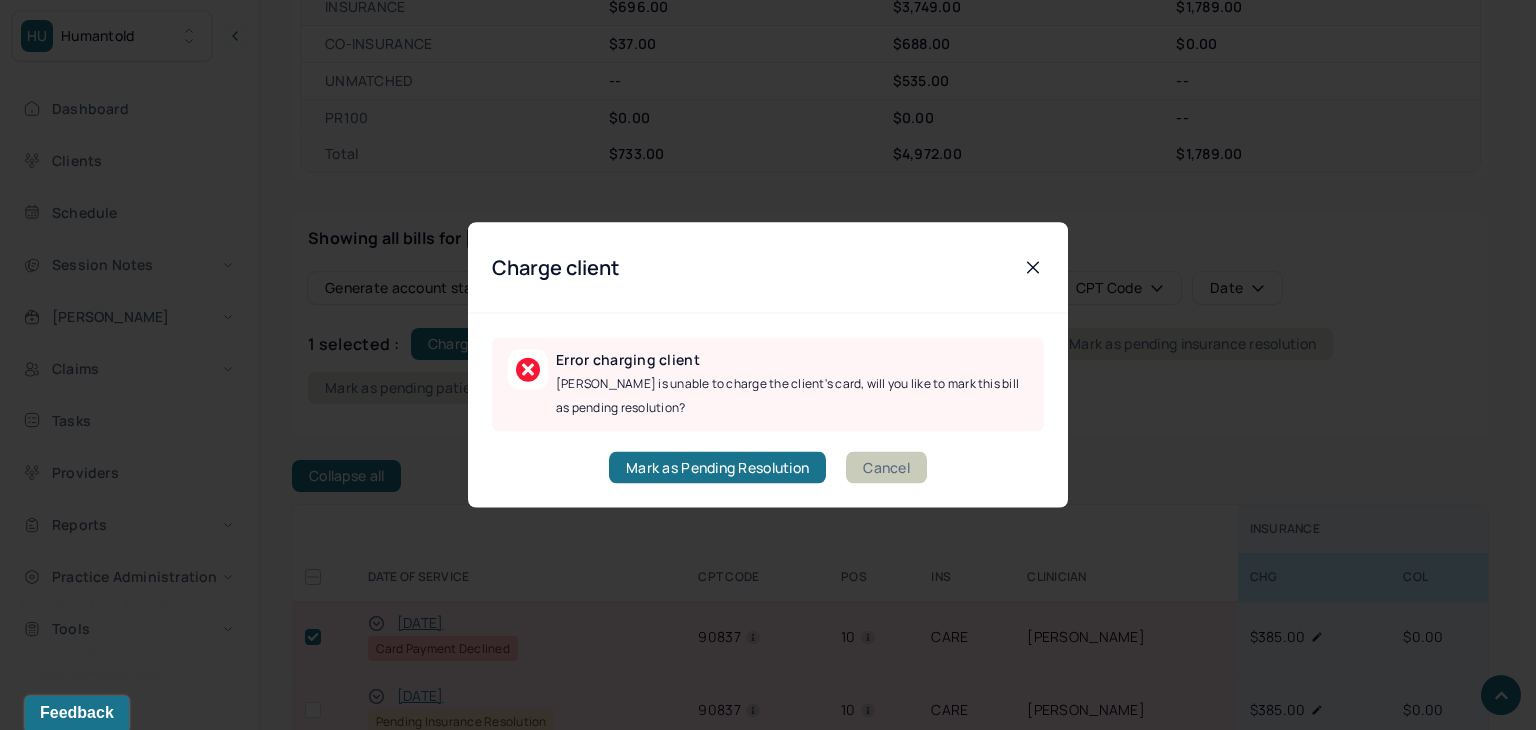 click on "Cancel" at bounding box center (886, 468) 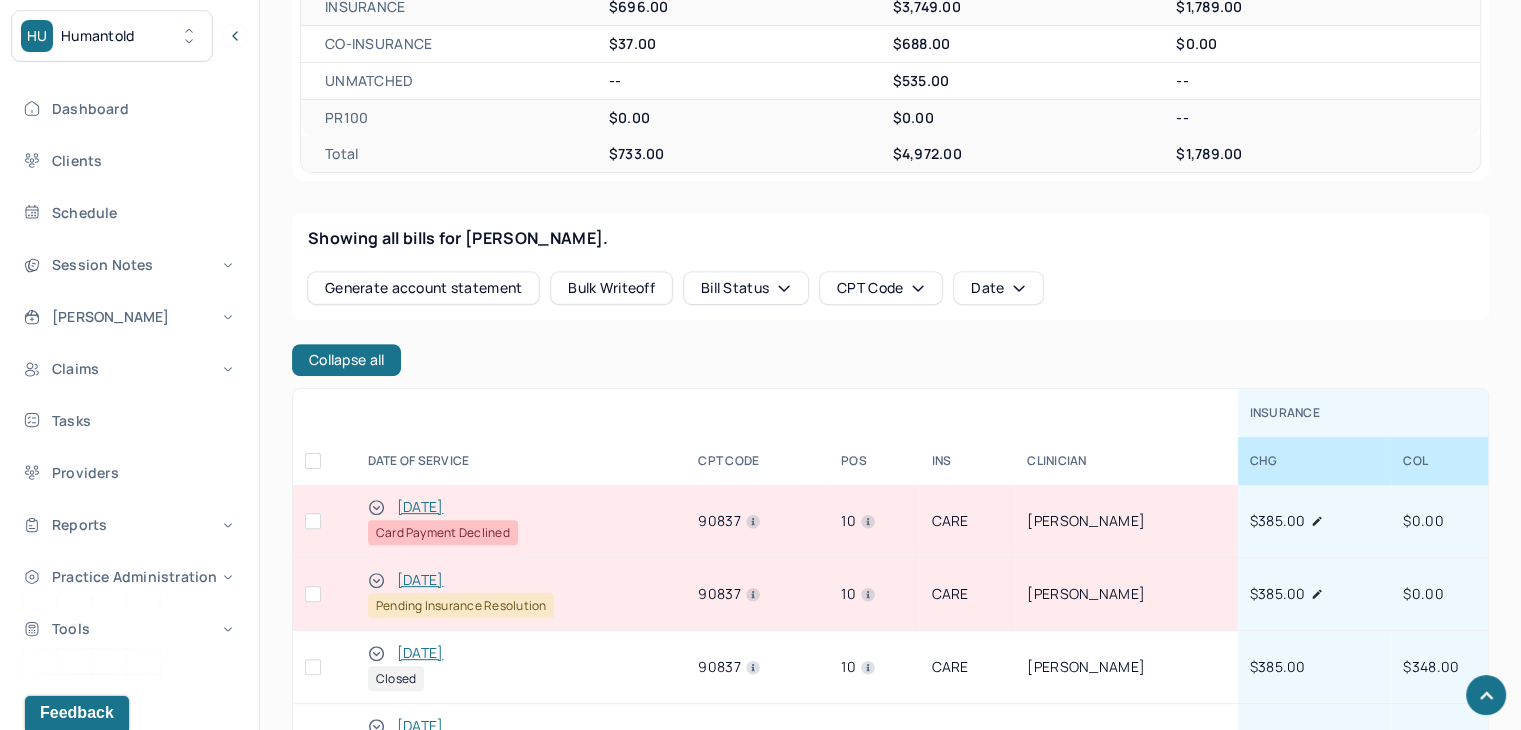 click at bounding box center [324, 521] 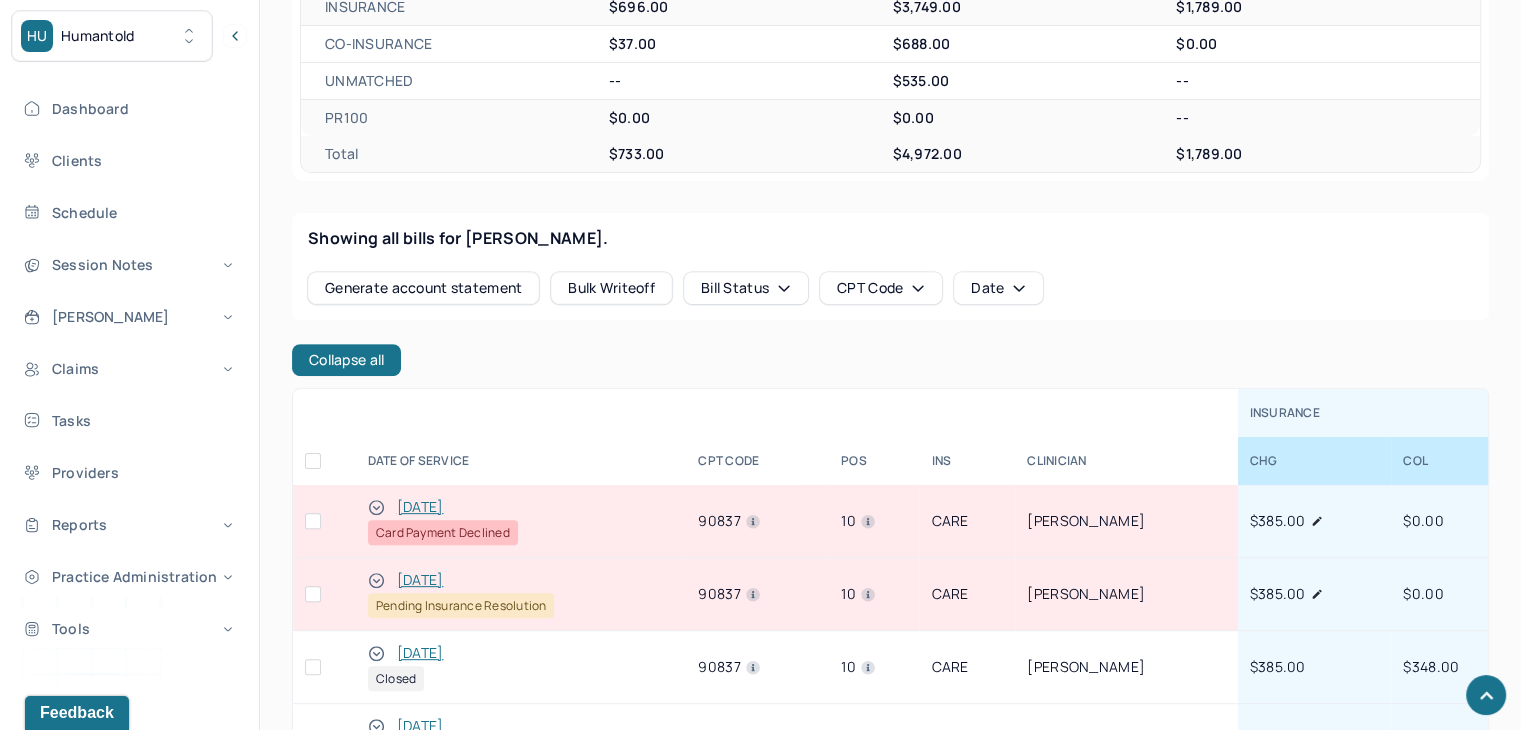 click at bounding box center (313, 521) 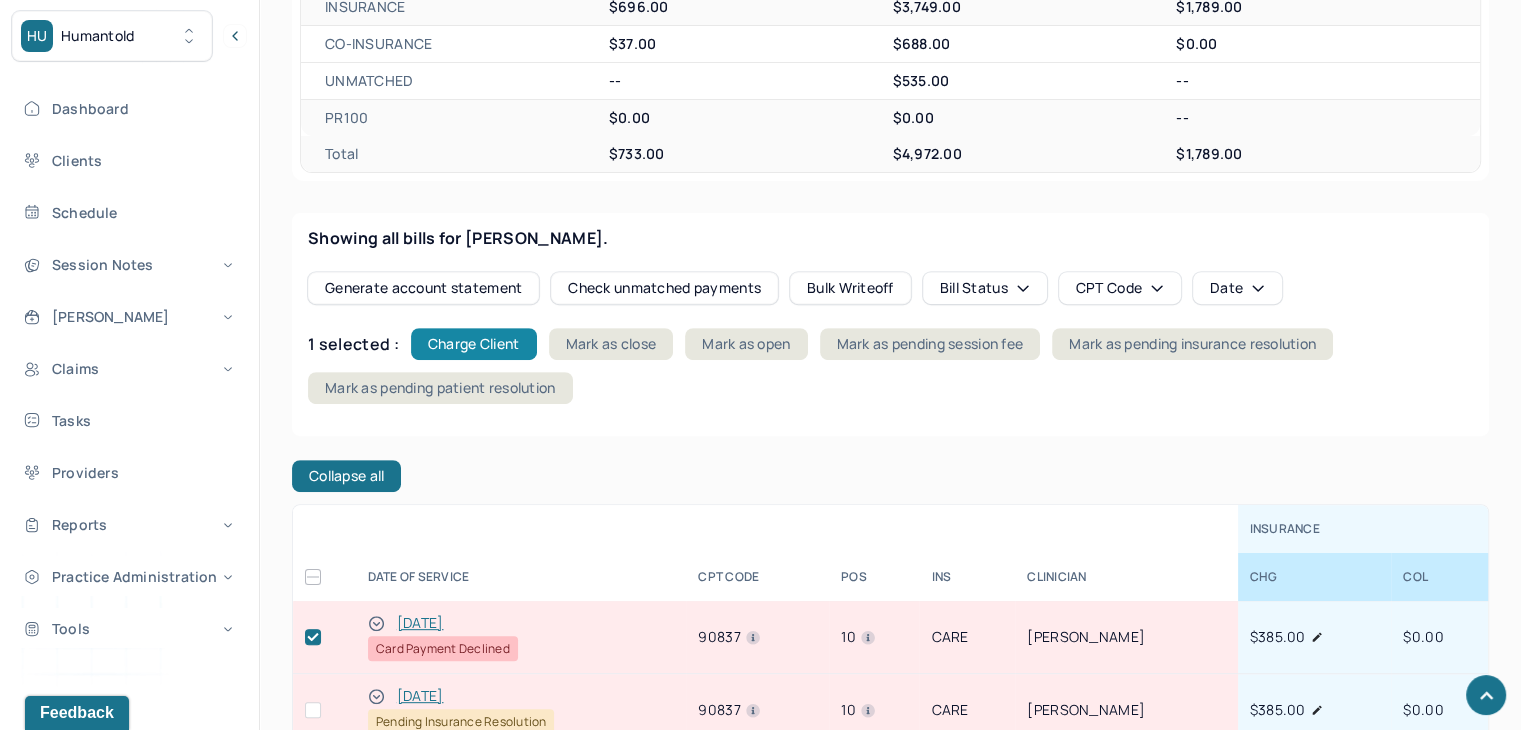 click on "Charge Client" at bounding box center [474, 344] 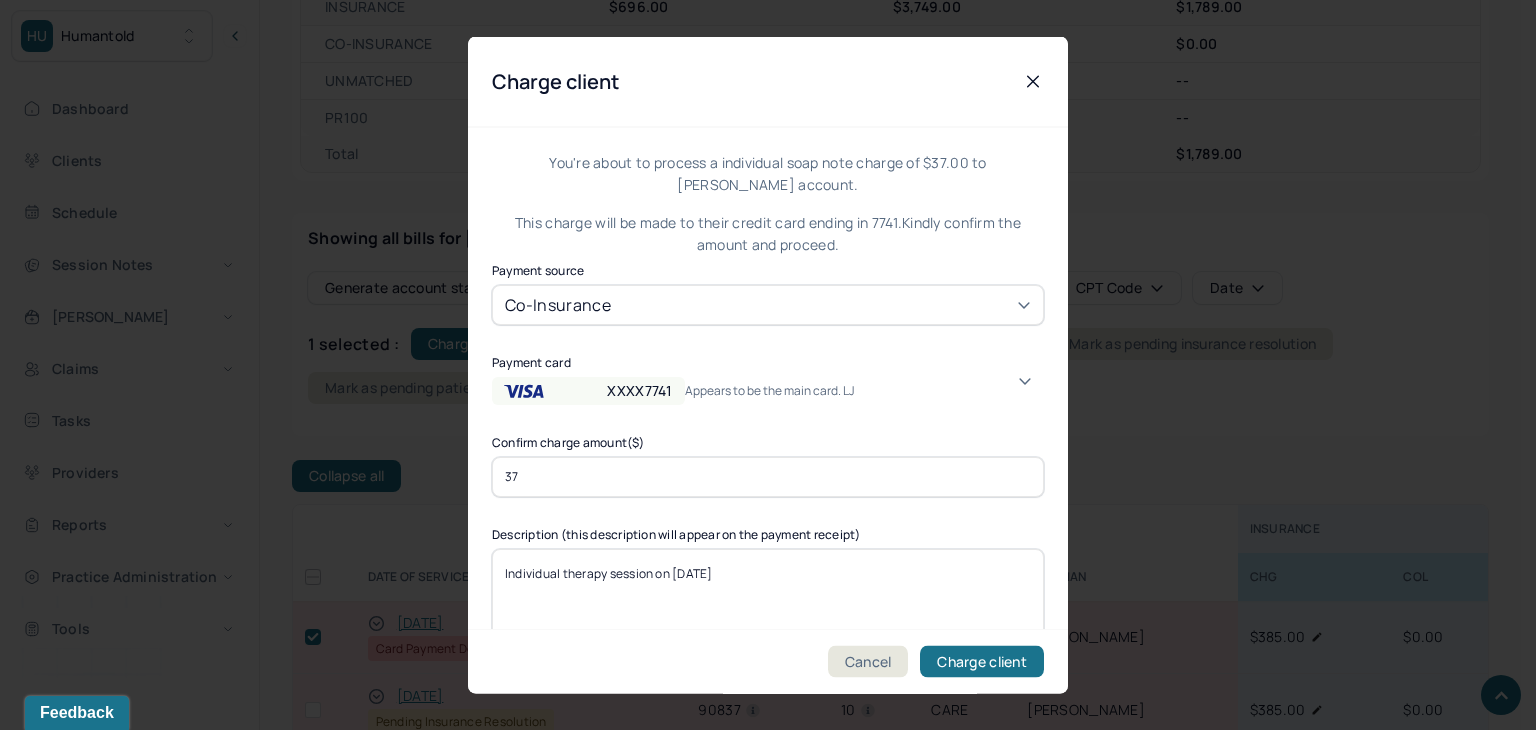 click on "Appears to be the main card. LJ" at bounding box center (773, 390) 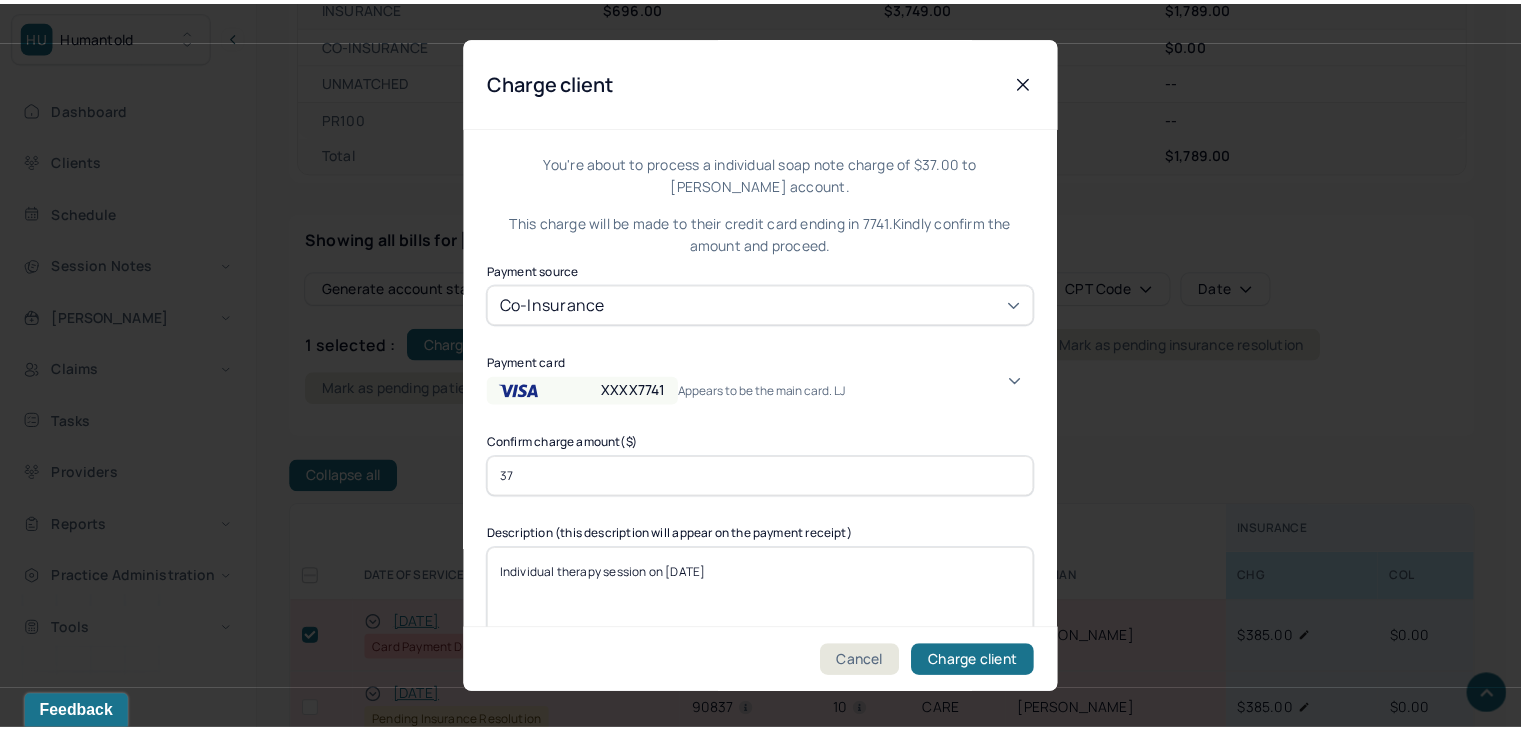 scroll, scrollTop: 56, scrollLeft: 0, axis: vertical 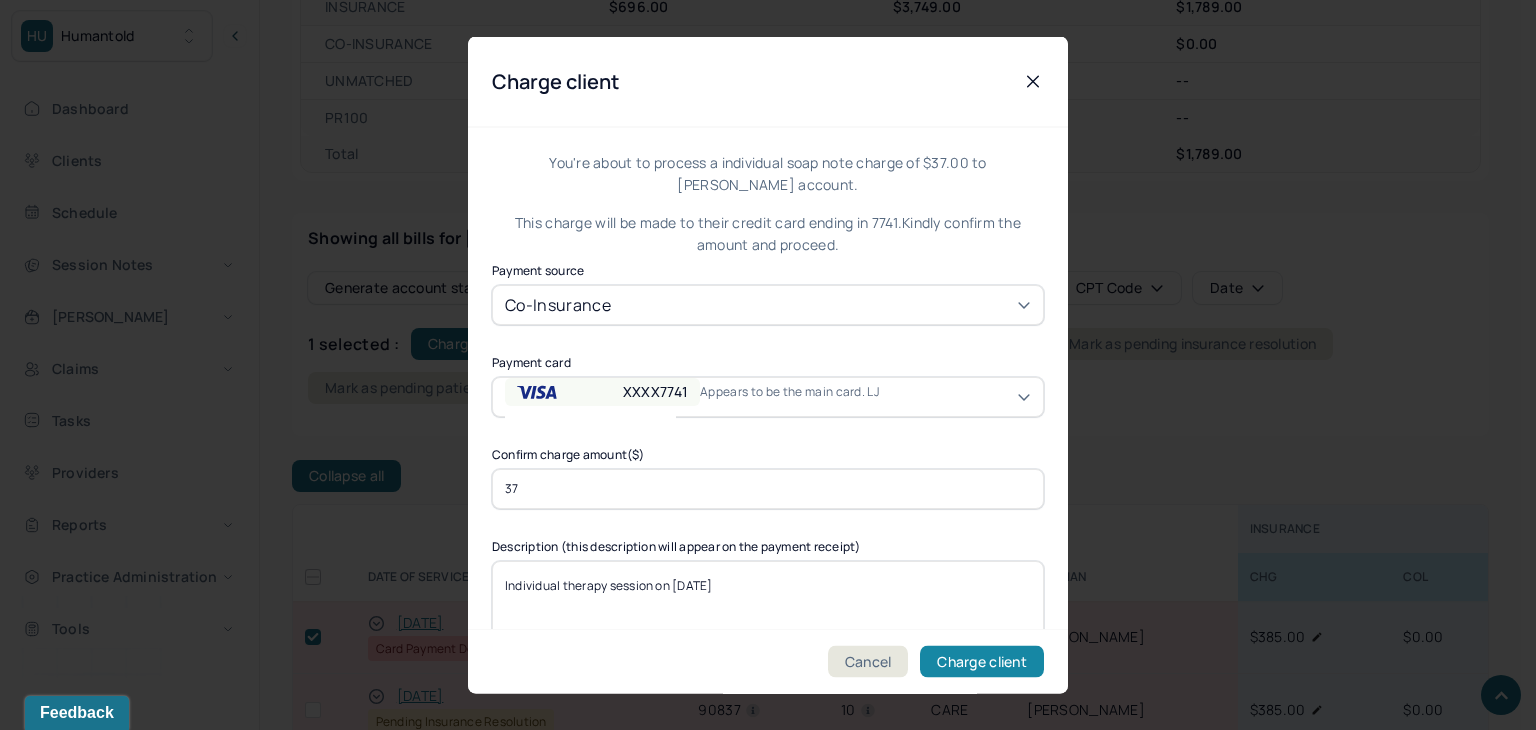 click on "Charge client" at bounding box center (982, 662) 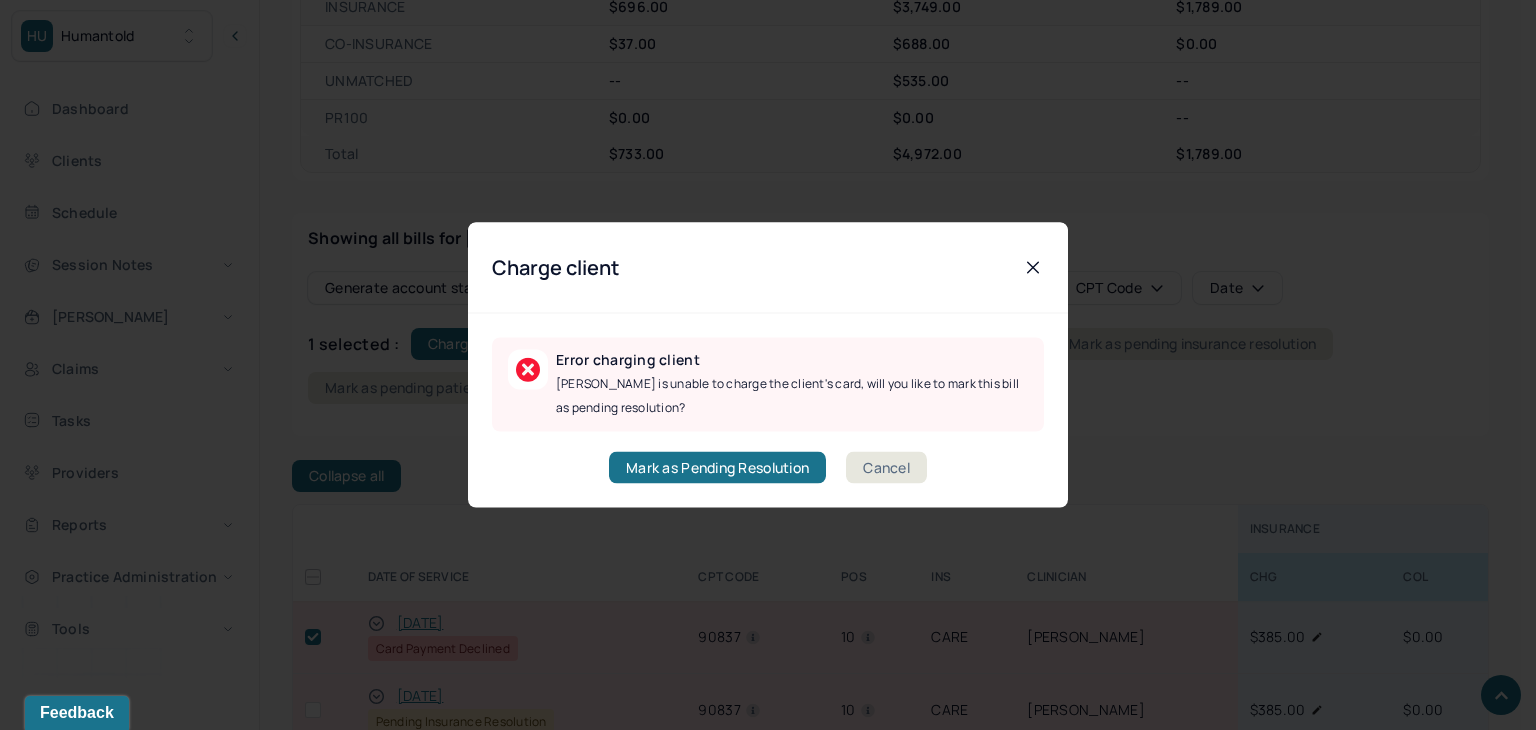 click on "Cancel" at bounding box center [886, 468] 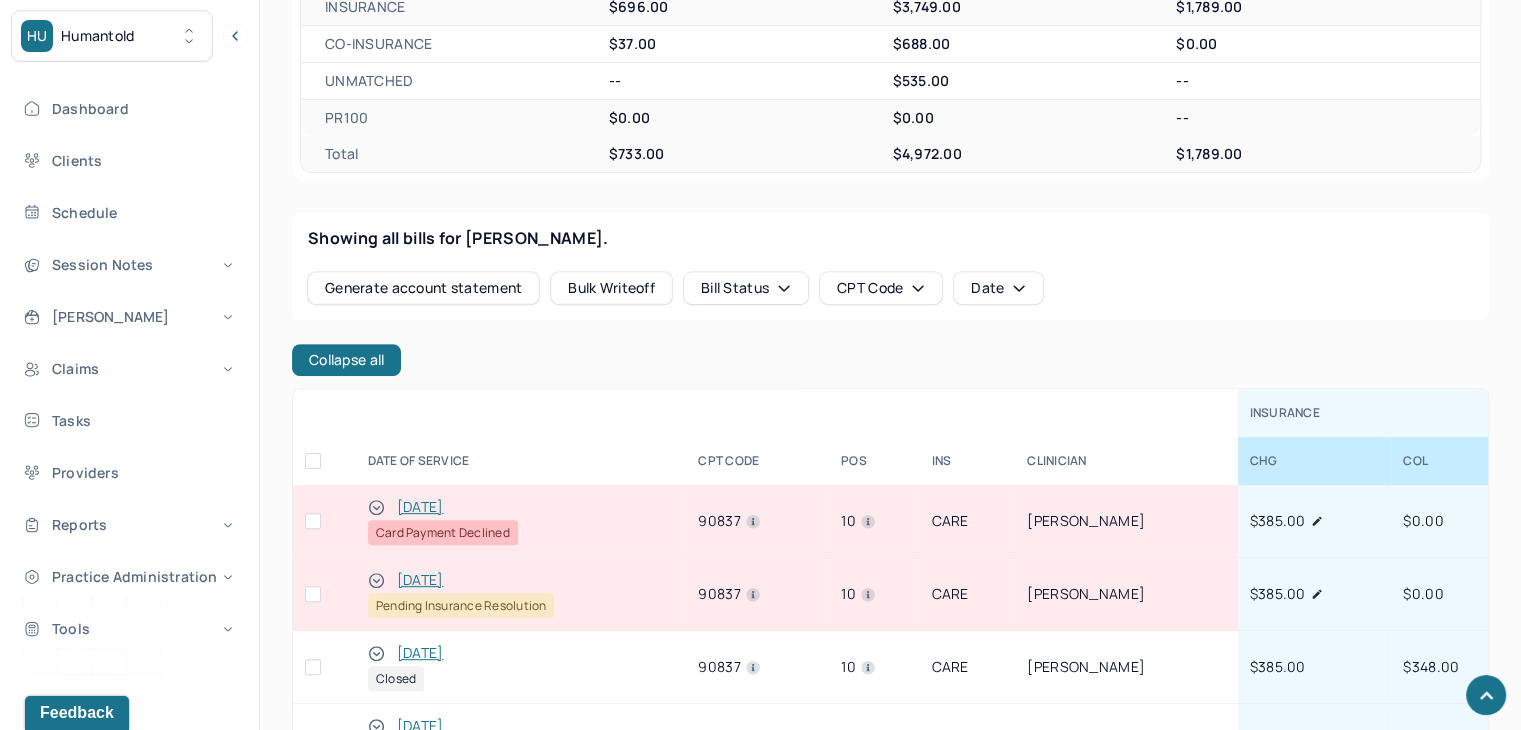 scroll, scrollTop: 0, scrollLeft: 0, axis: both 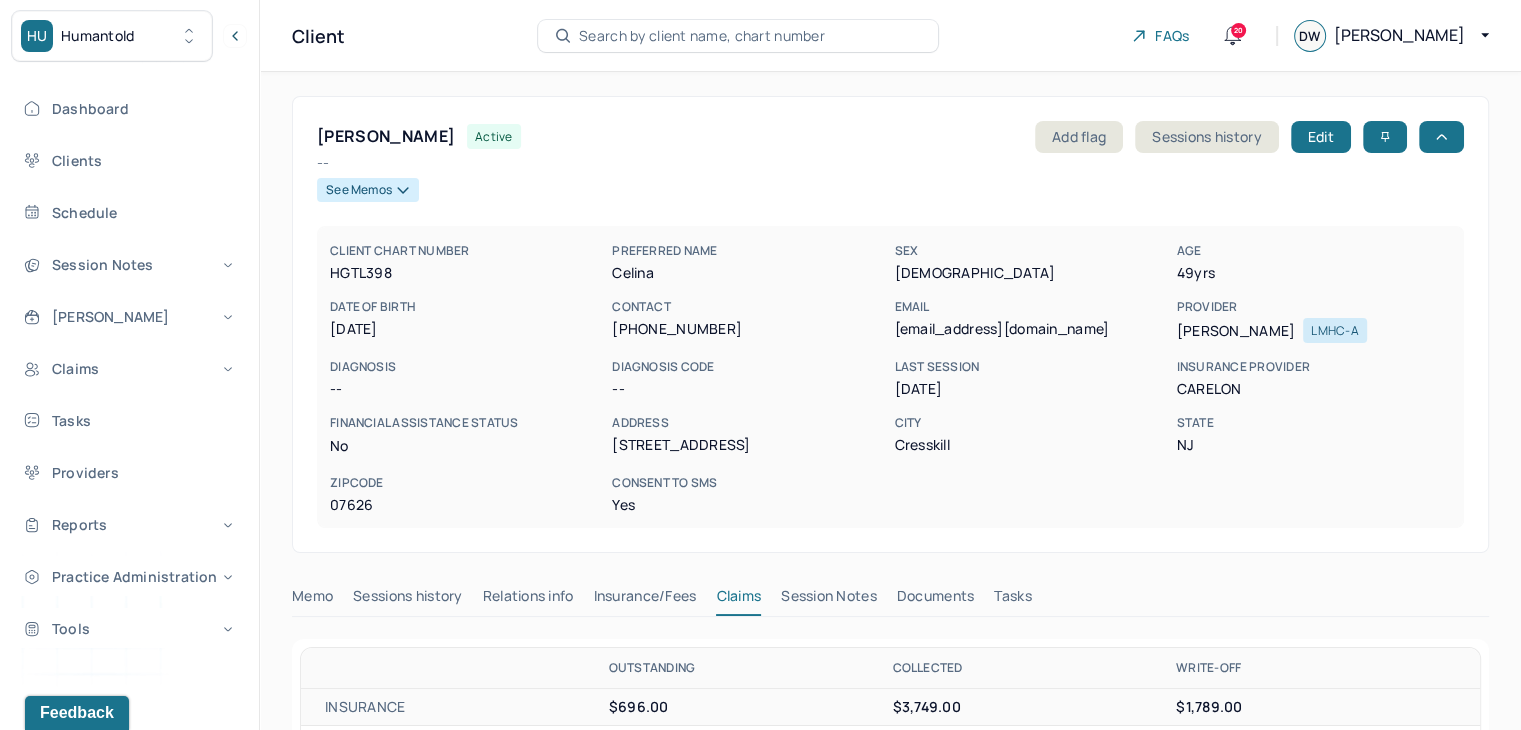 click on "Search by client name, chart number" at bounding box center [738, 36] 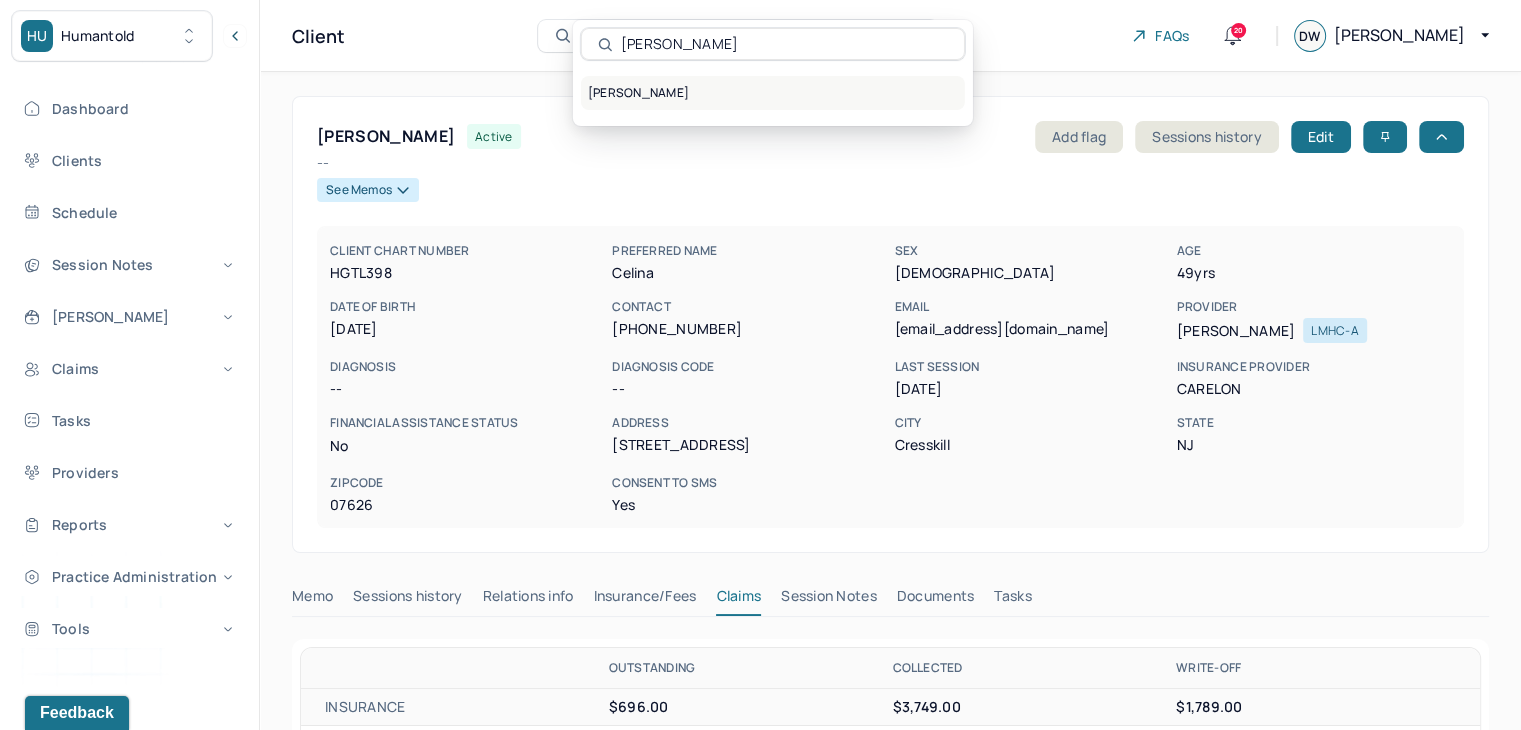 type on "Nihal Goalla" 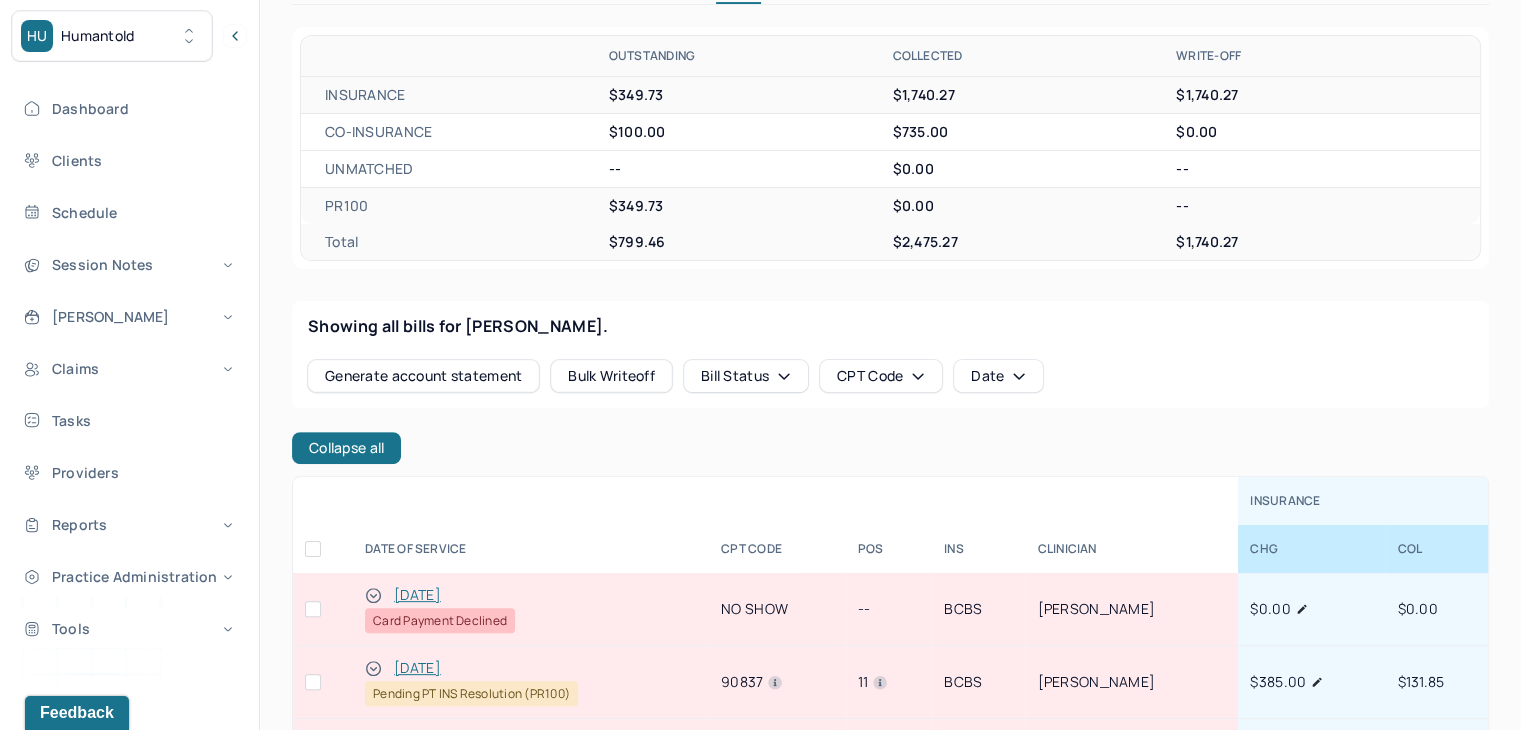 scroll, scrollTop: 600, scrollLeft: 0, axis: vertical 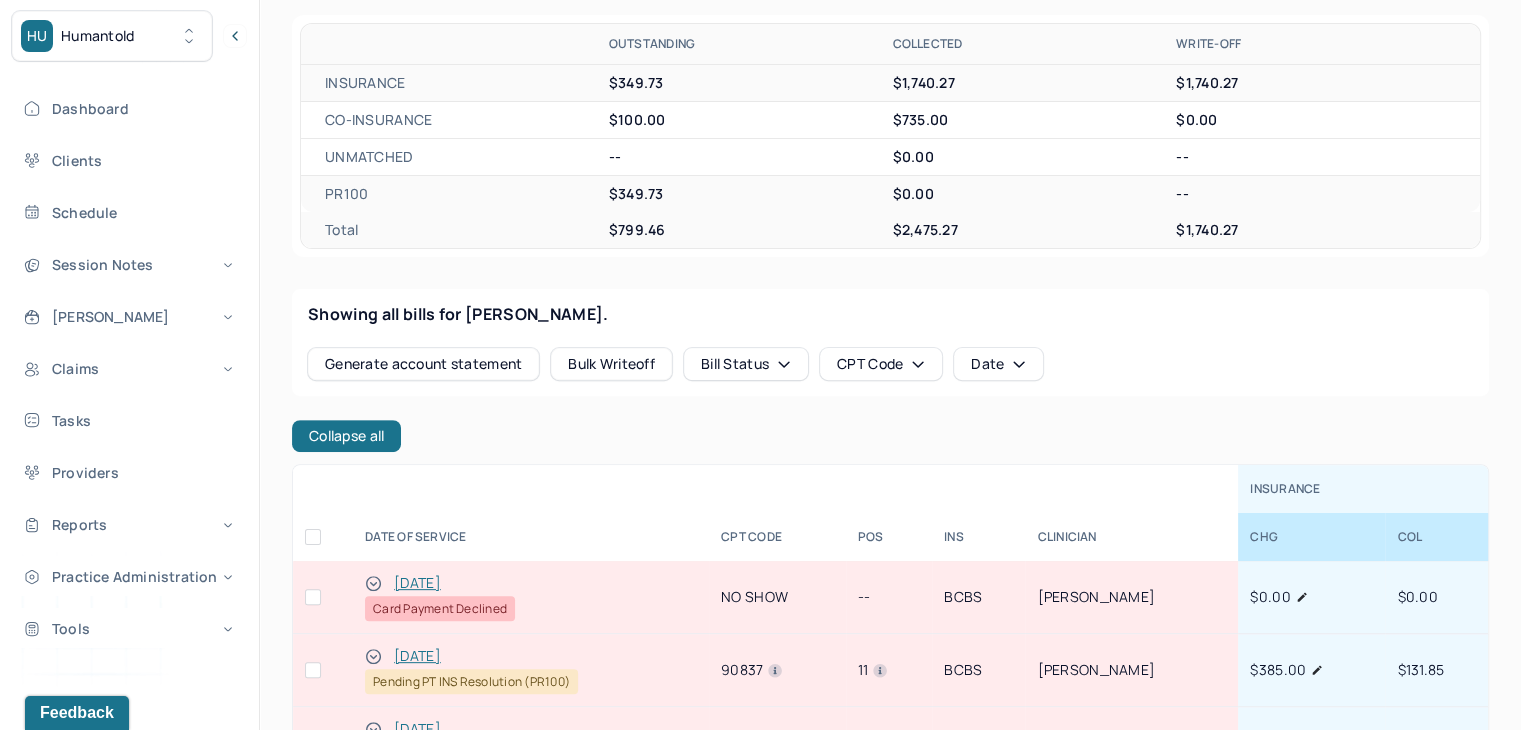 click at bounding box center [313, 597] 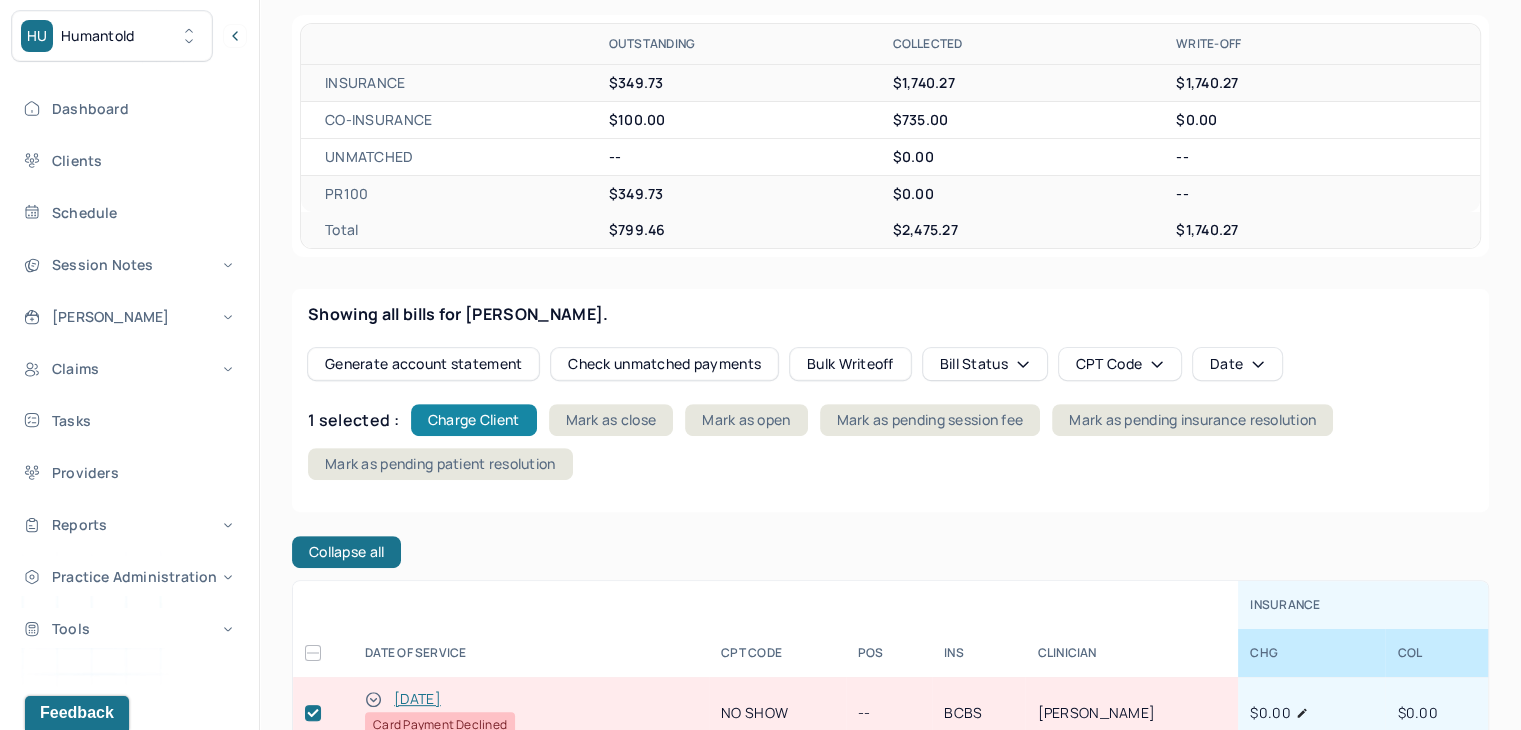 click on "Charge Client" at bounding box center [474, 420] 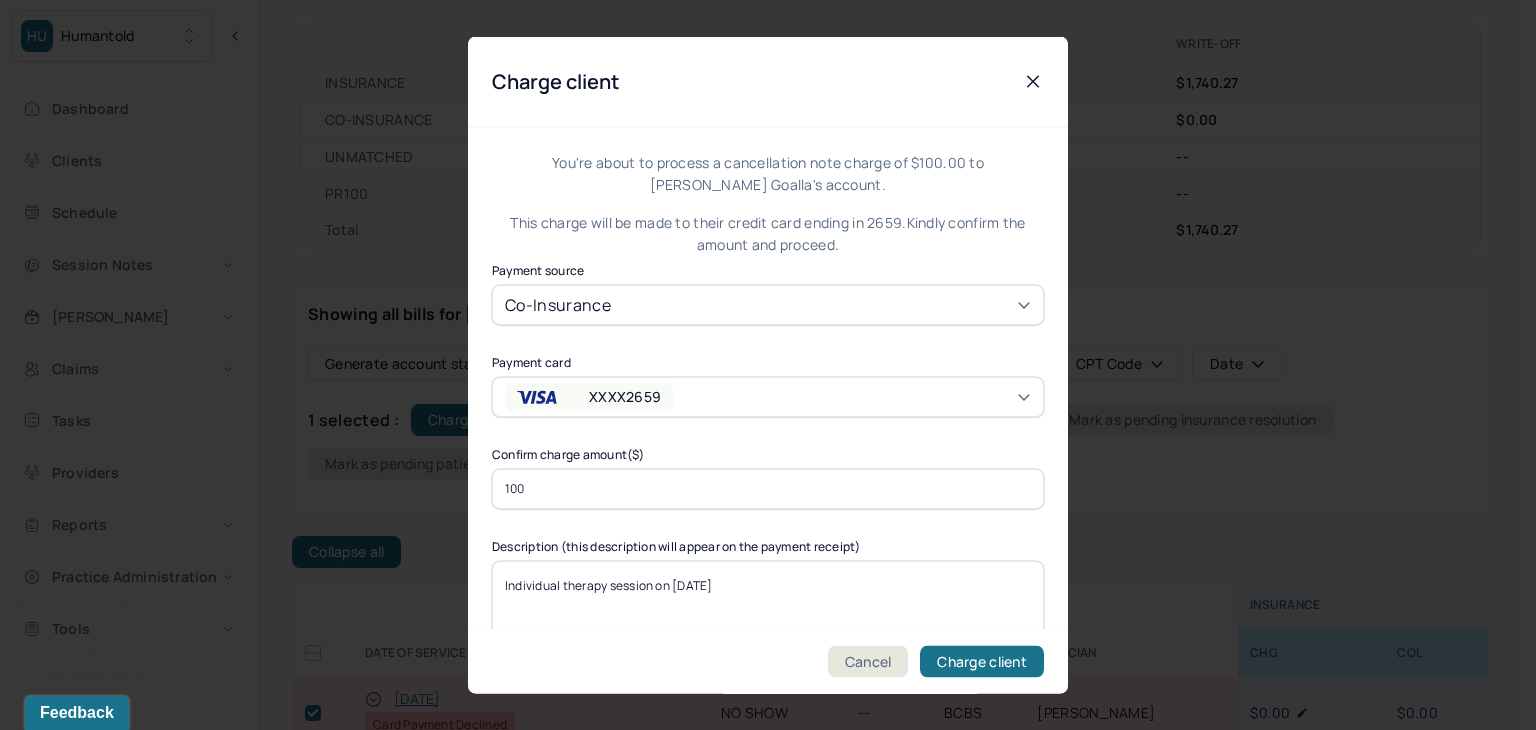 click on "XXXX2659" at bounding box center (605, 396) 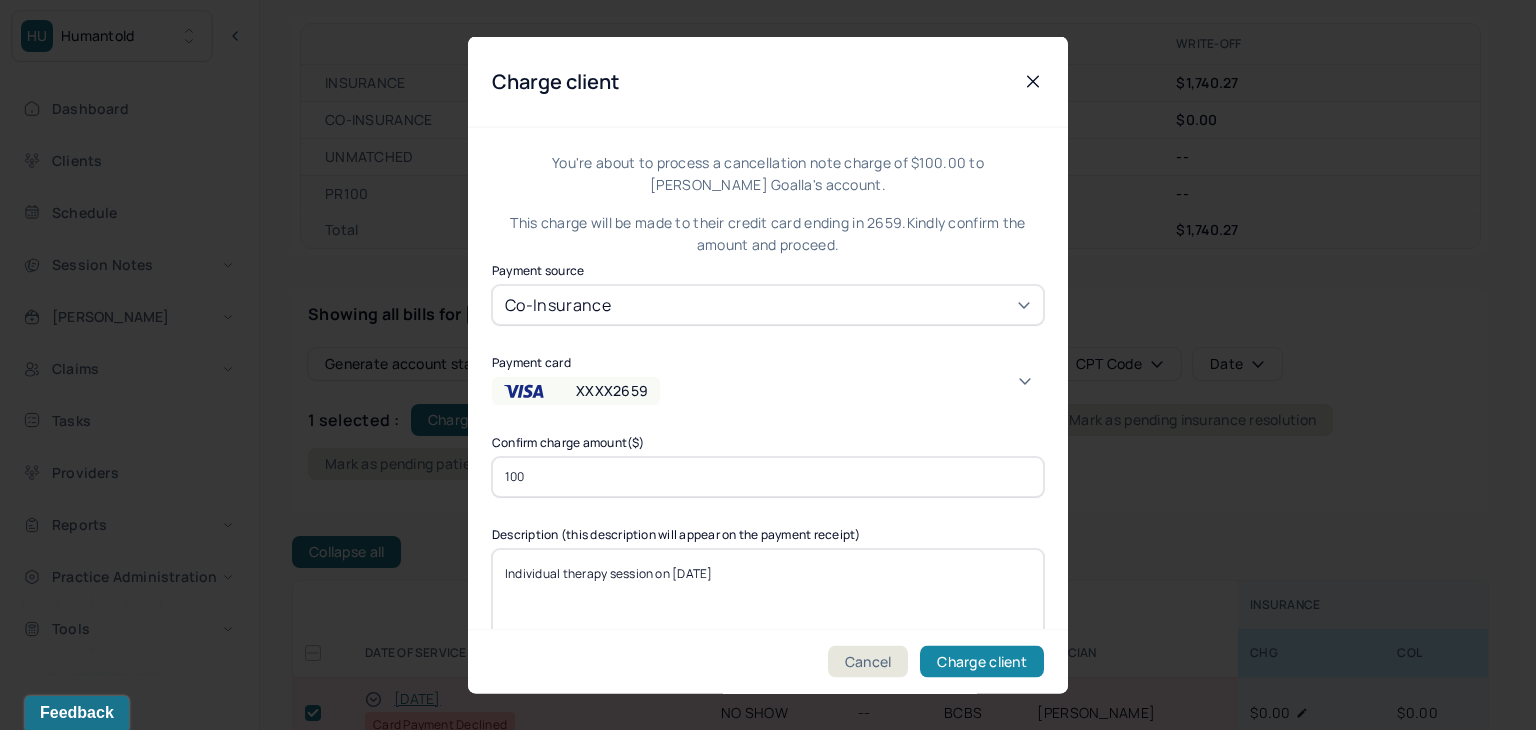click on "Charge client" at bounding box center (982, 662) 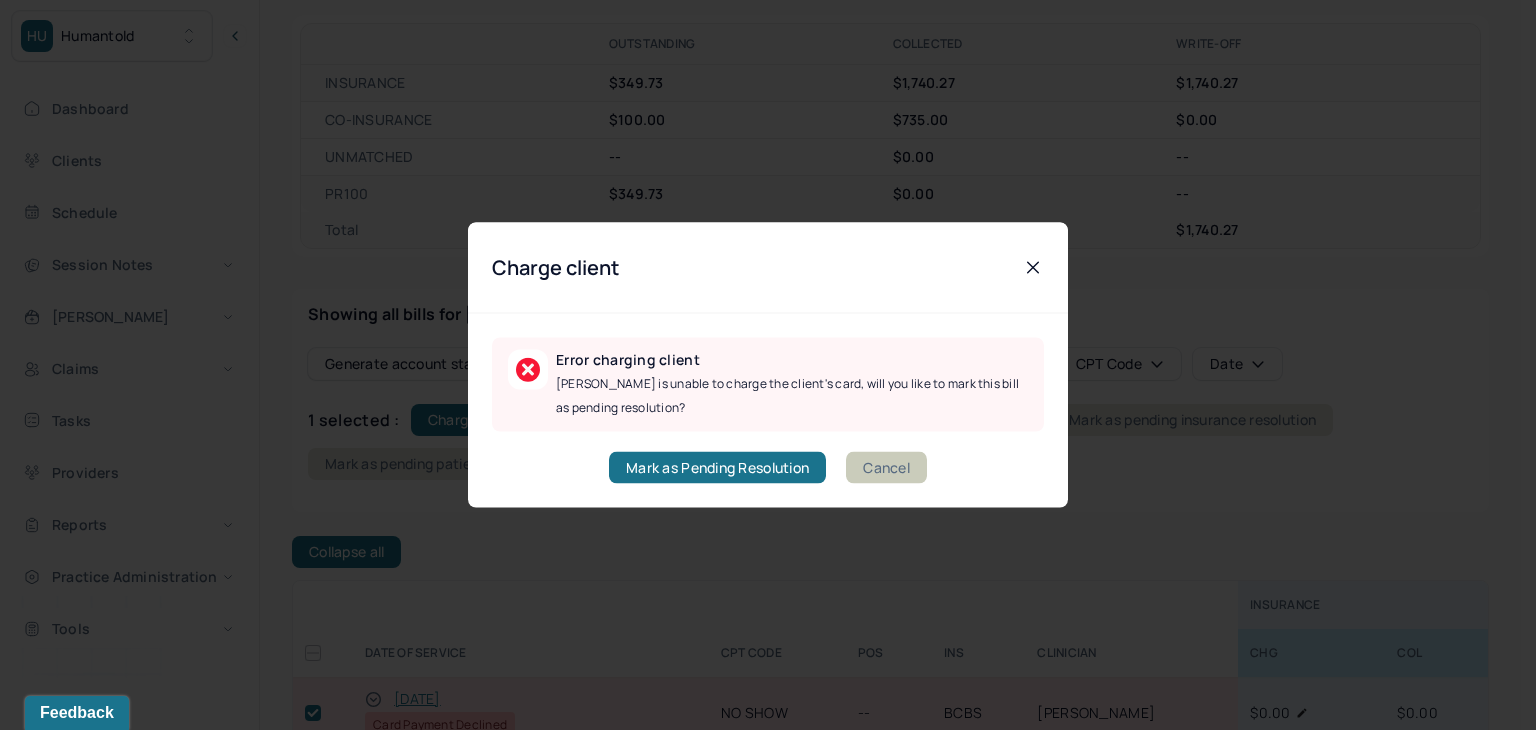 click on "Cancel" at bounding box center (886, 468) 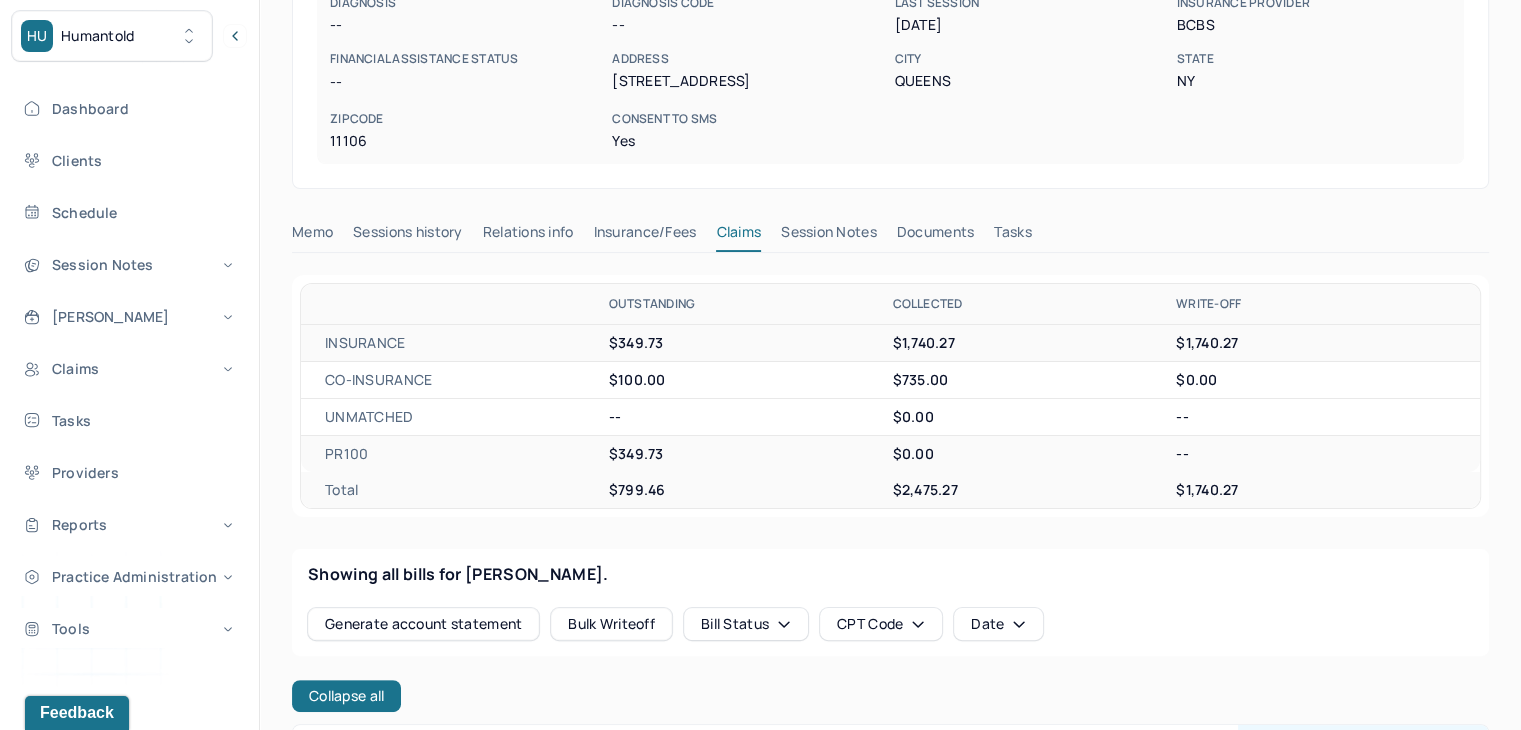 scroll, scrollTop: 0, scrollLeft: 0, axis: both 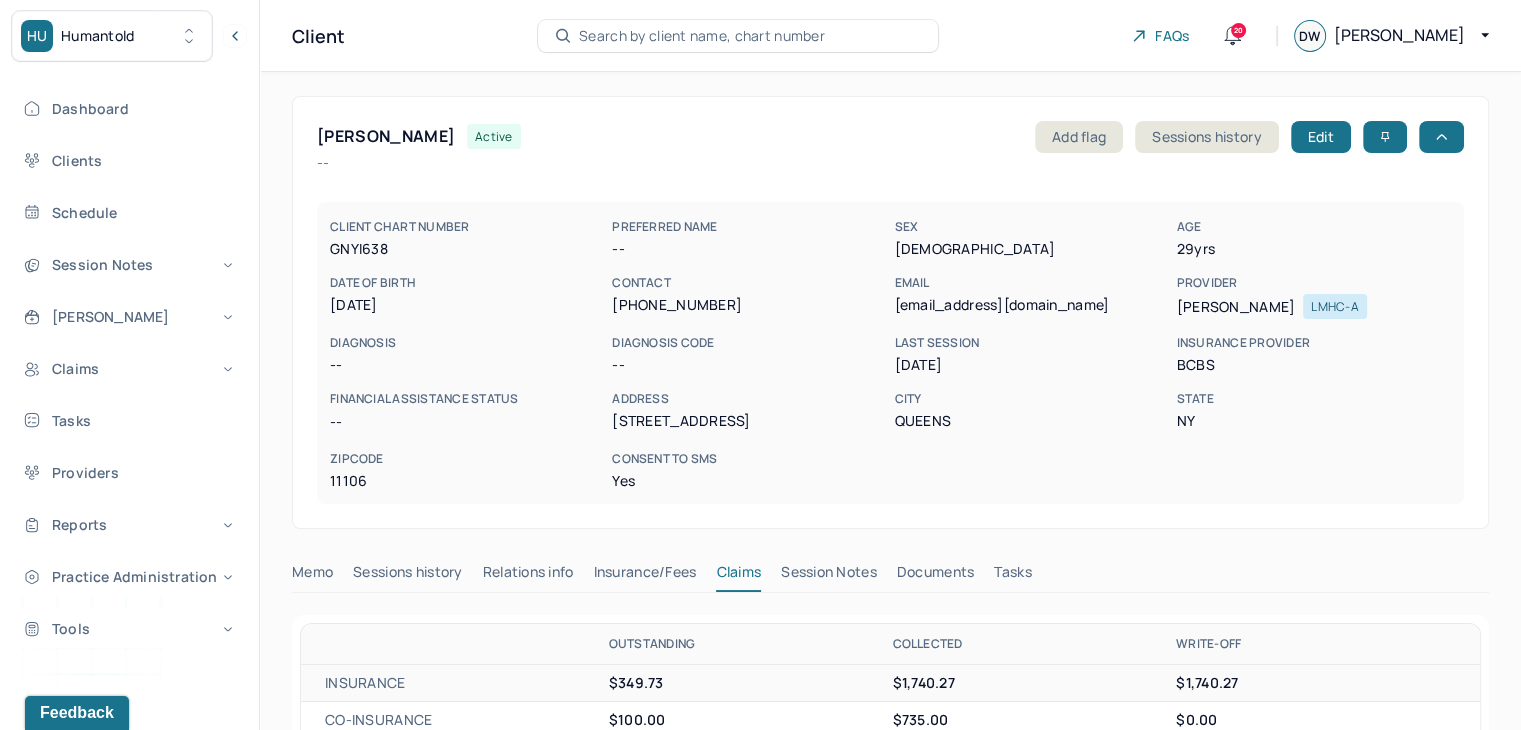 click on "Search by client name, chart number" at bounding box center (738, 36) 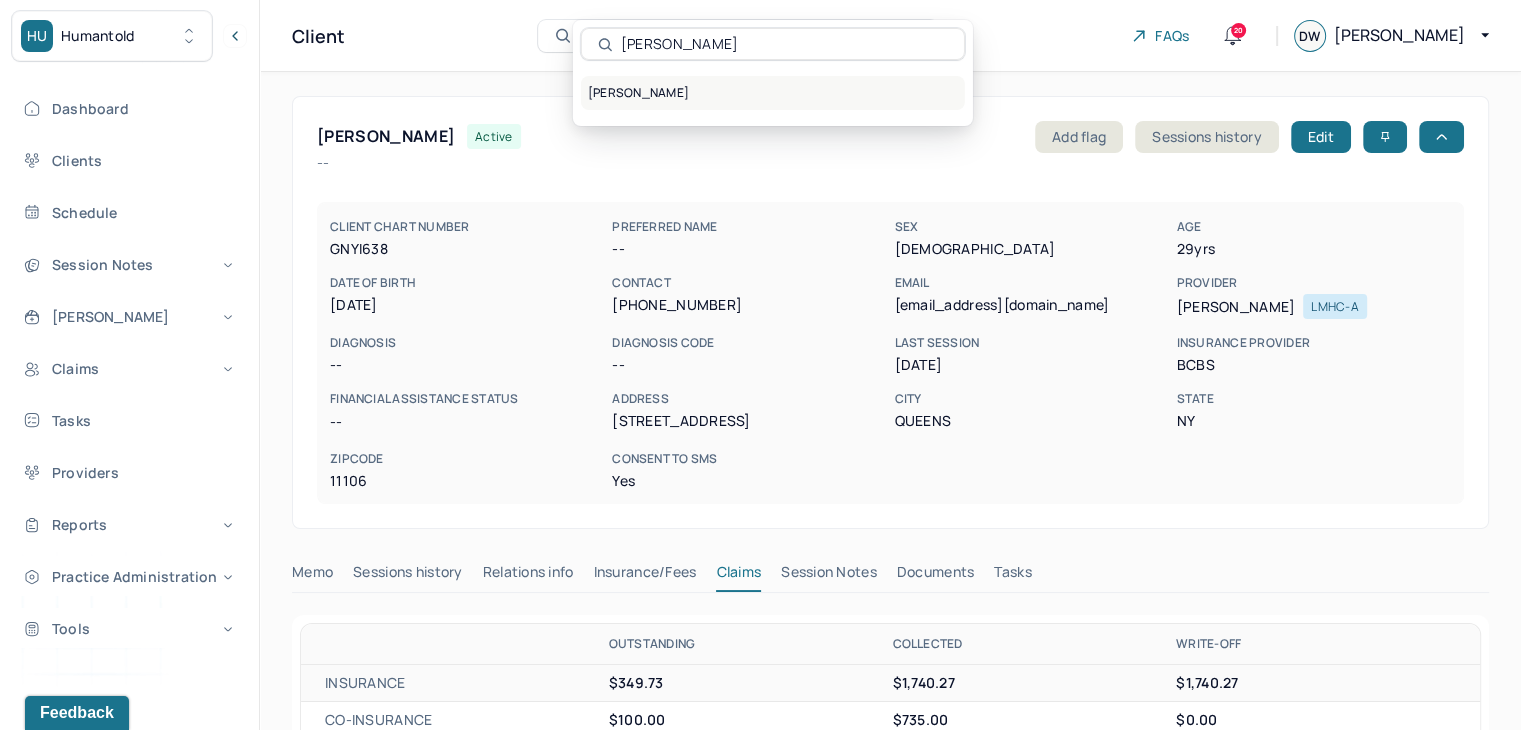type on "Mckay Auguste" 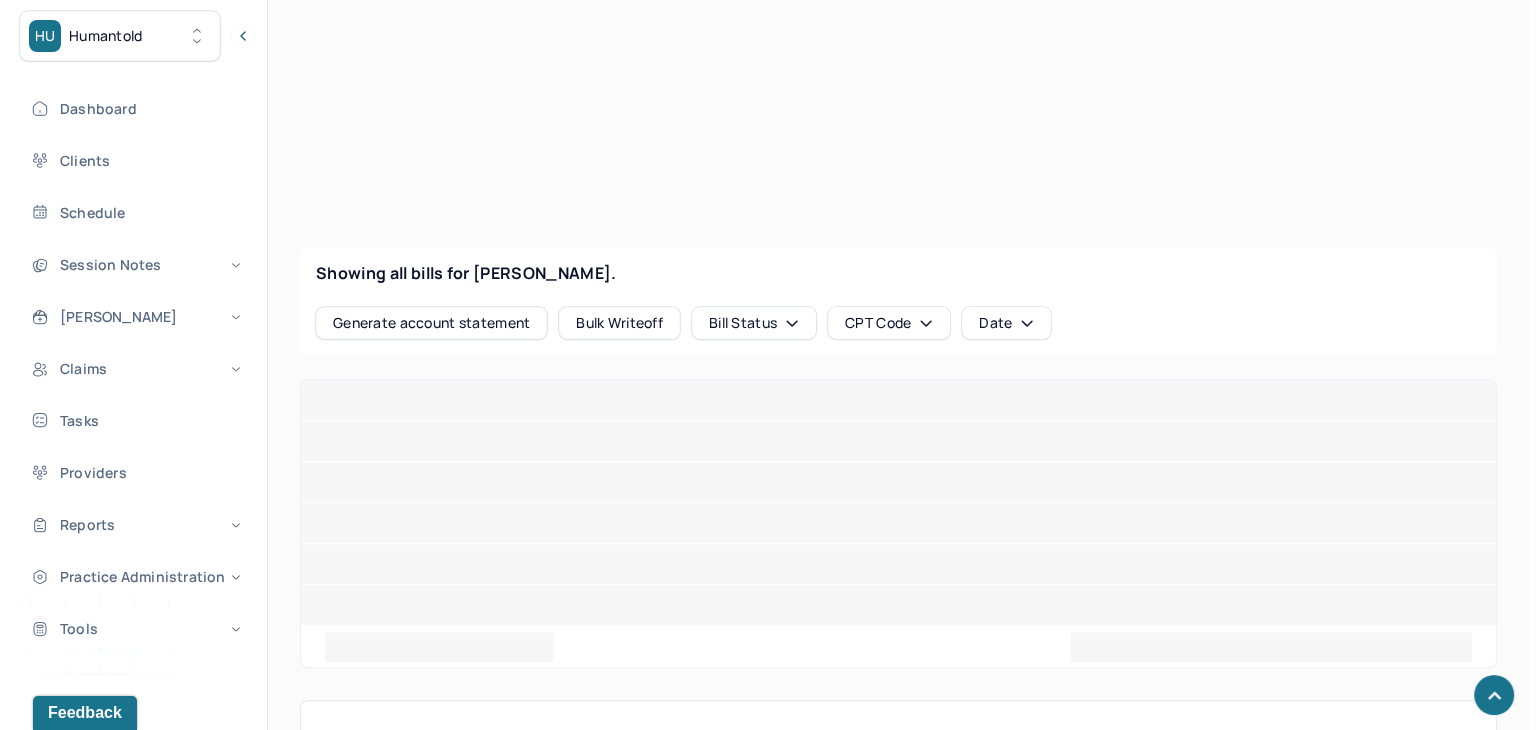 scroll, scrollTop: 741, scrollLeft: 0, axis: vertical 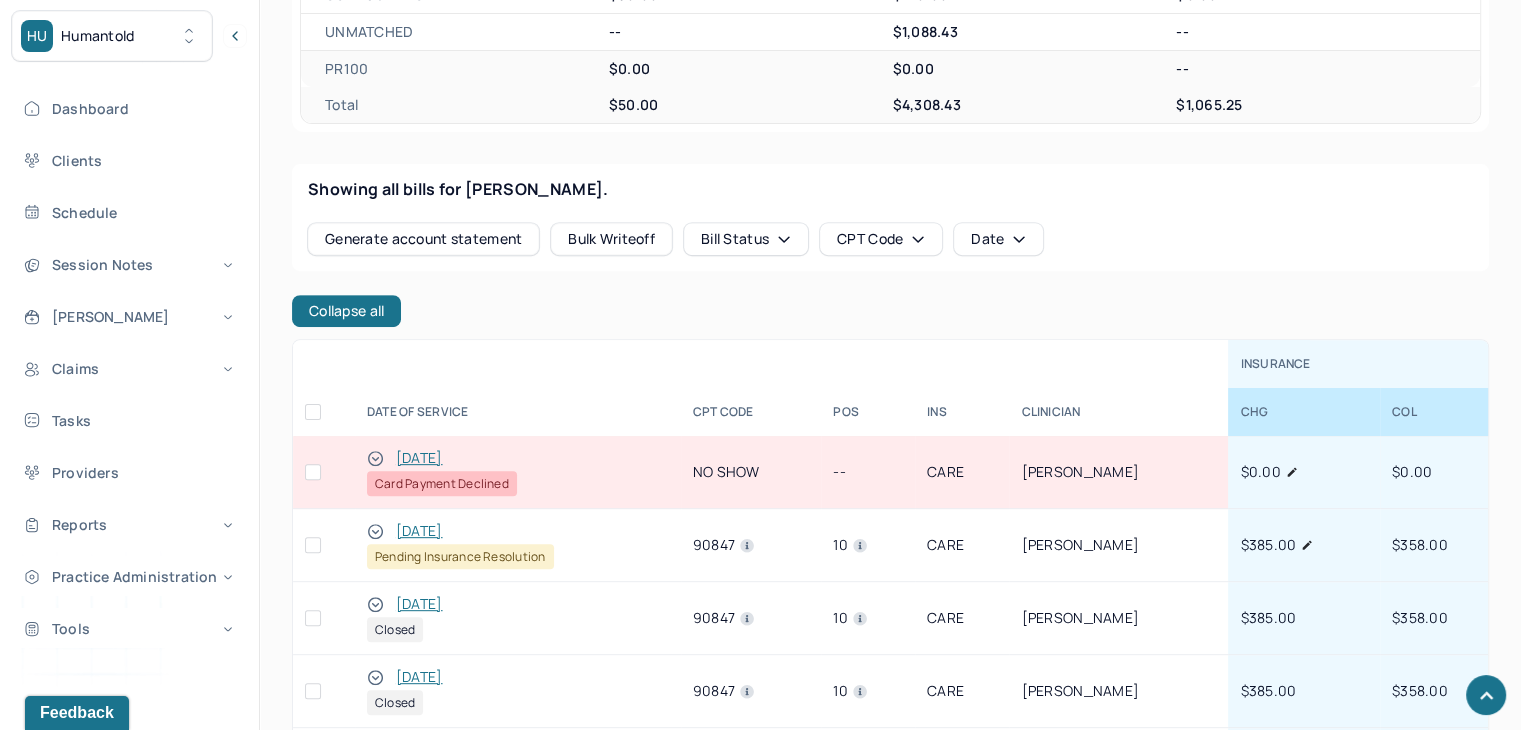 click at bounding box center (313, 472) 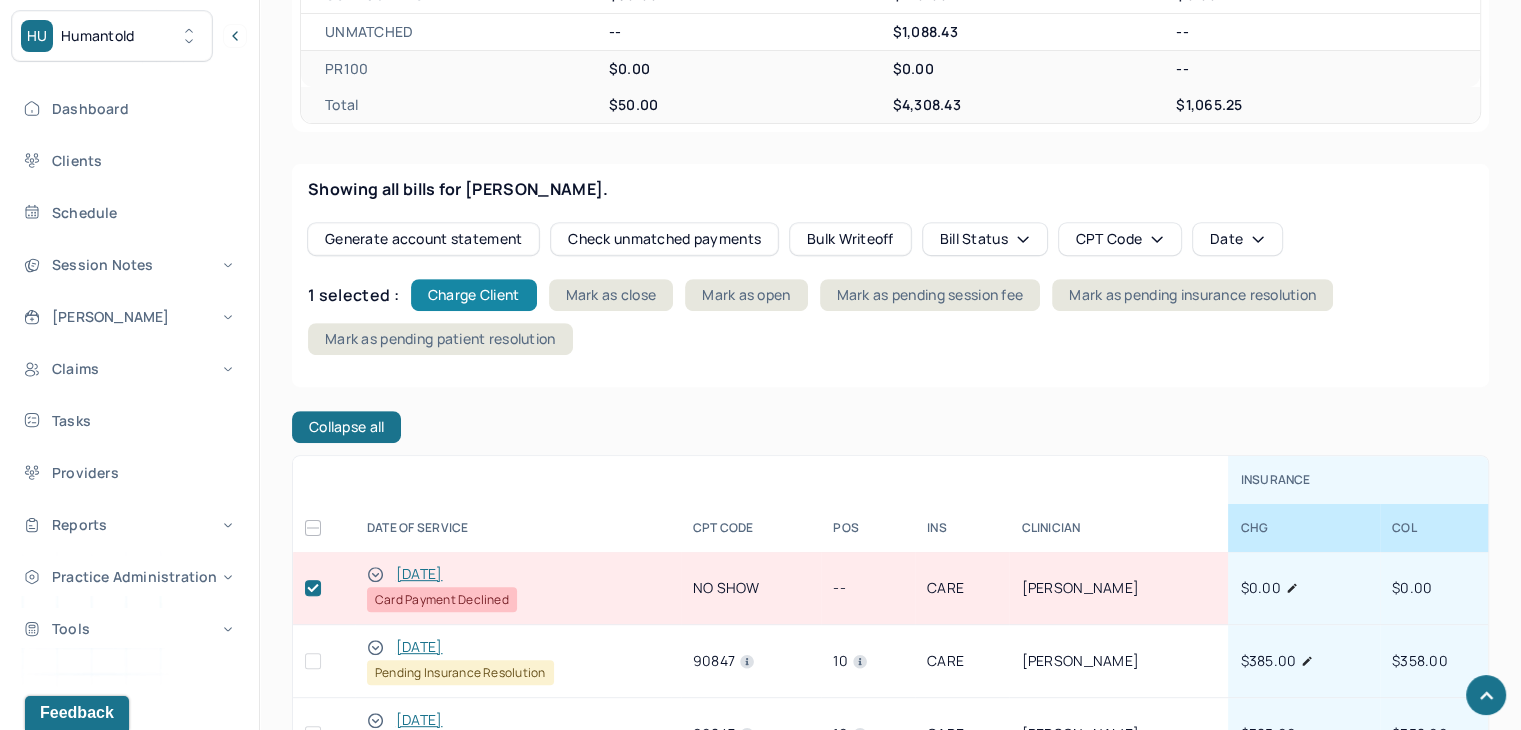 click on "Charge Client" at bounding box center [474, 295] 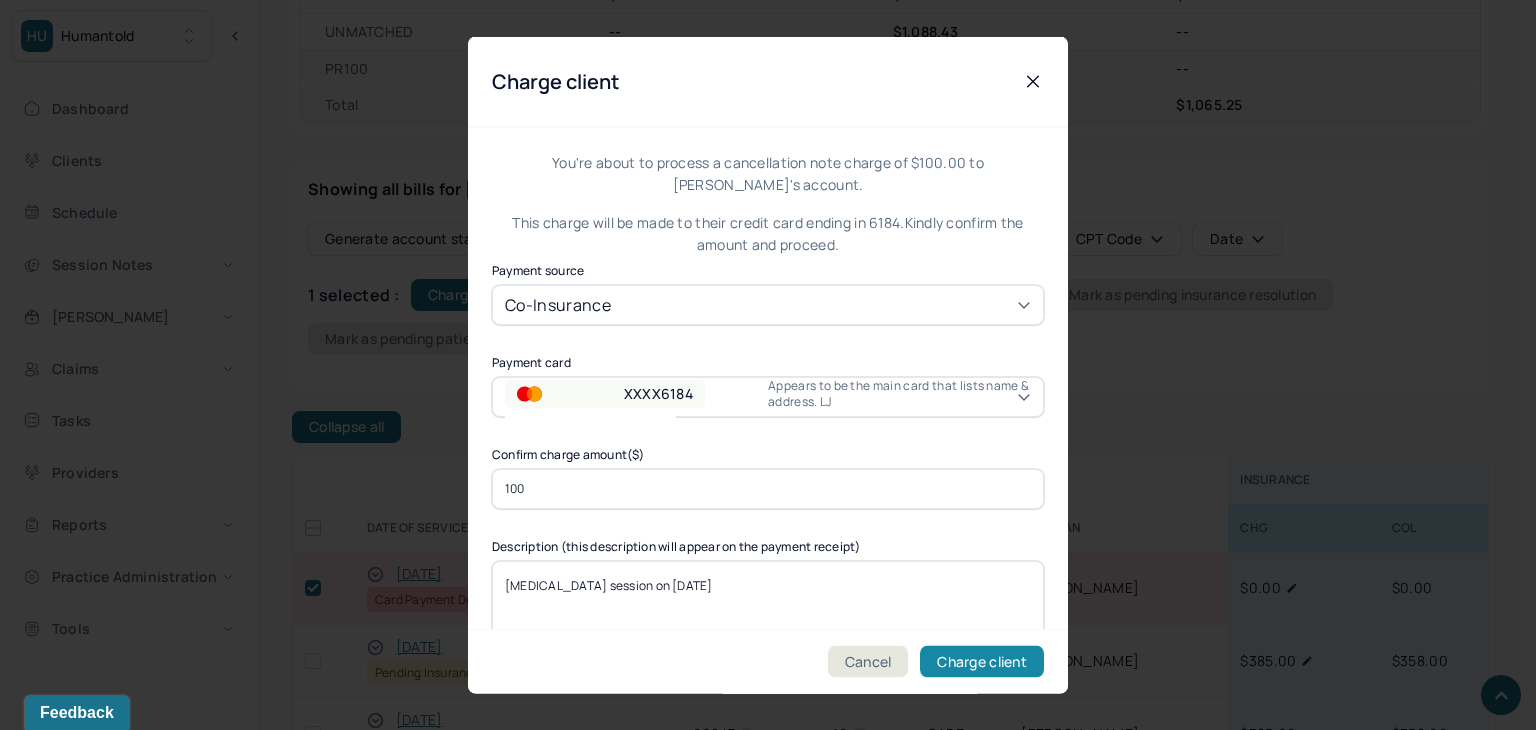 click on "Charge client" at bounding box center (982, 662) 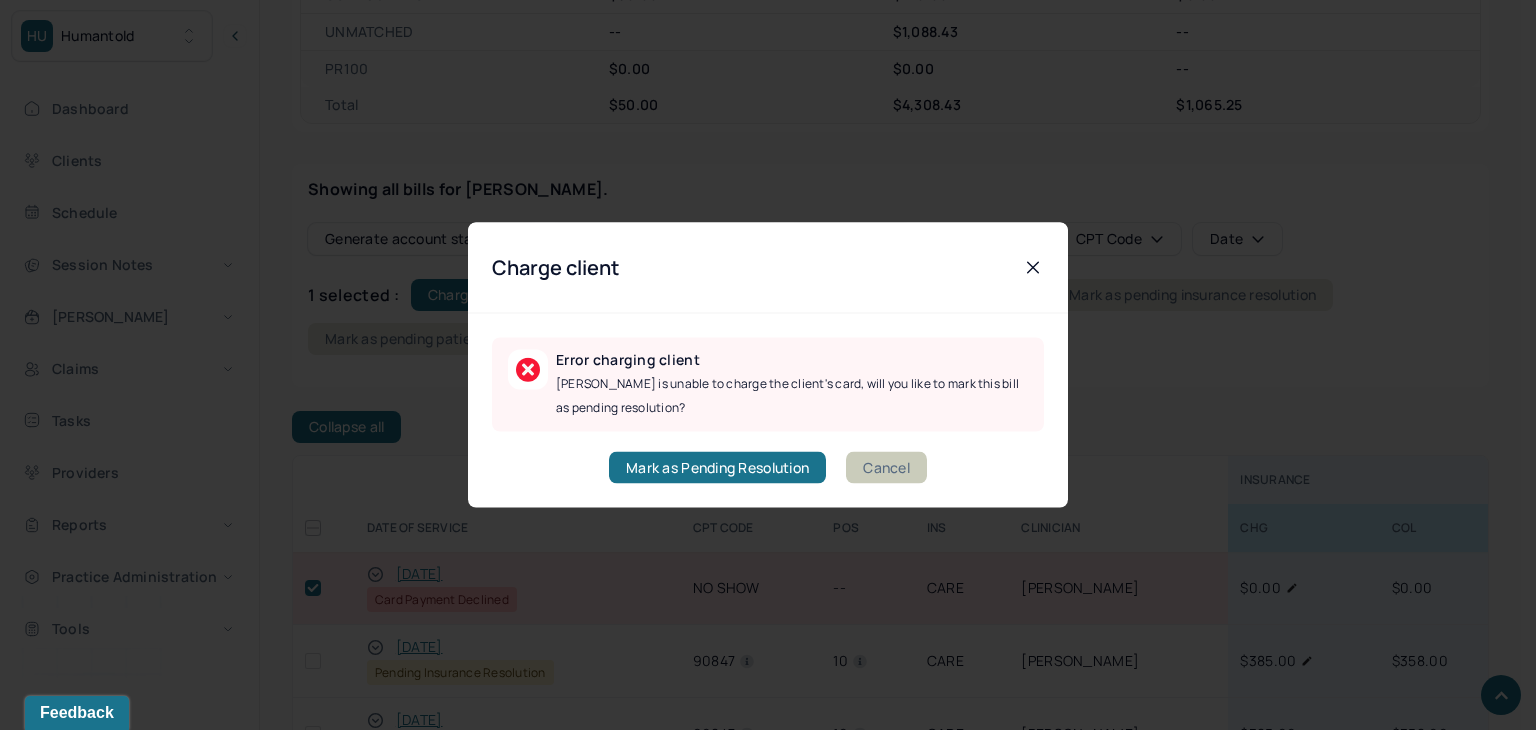 click on "Cancel" at bounding box center [886, 468] 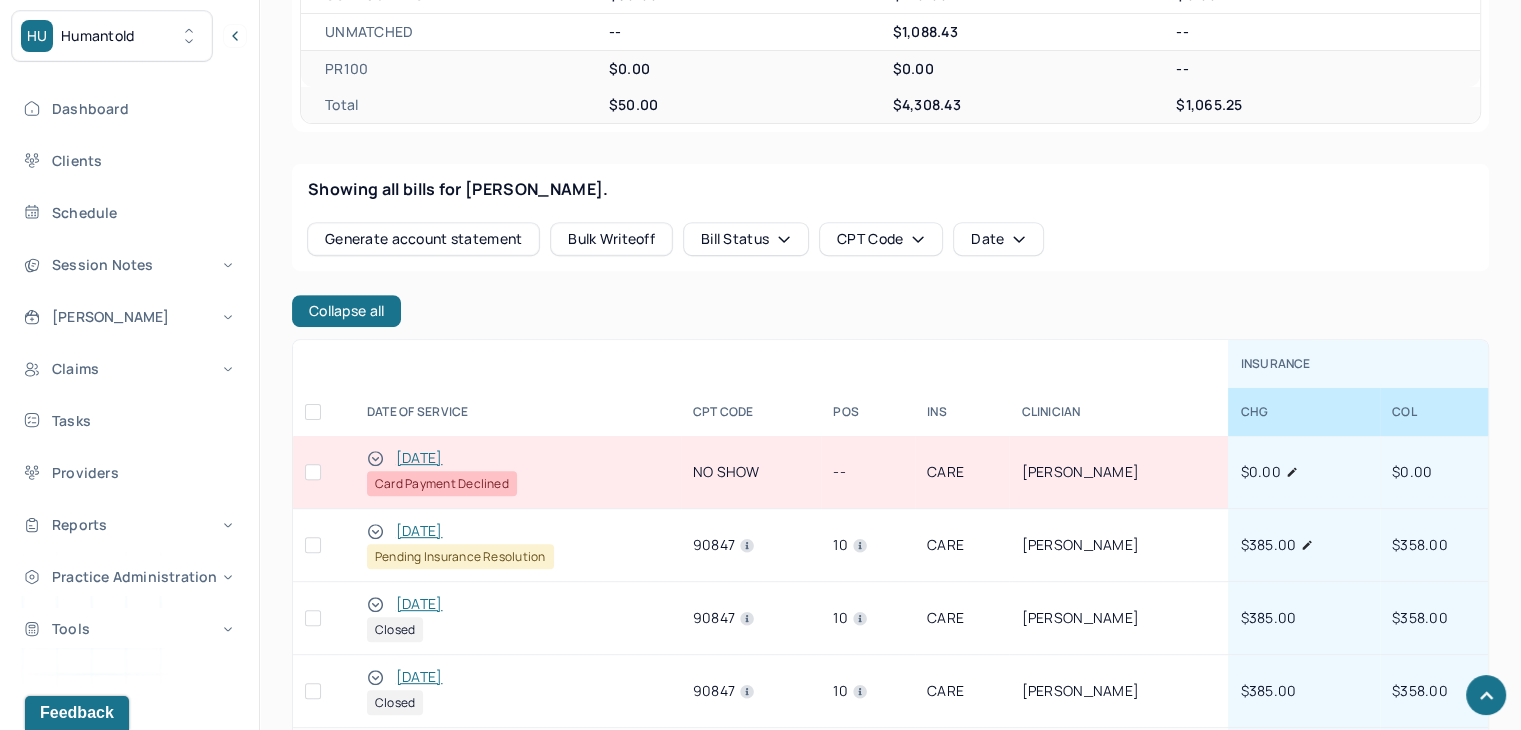 click at bounding box center (313, 472) 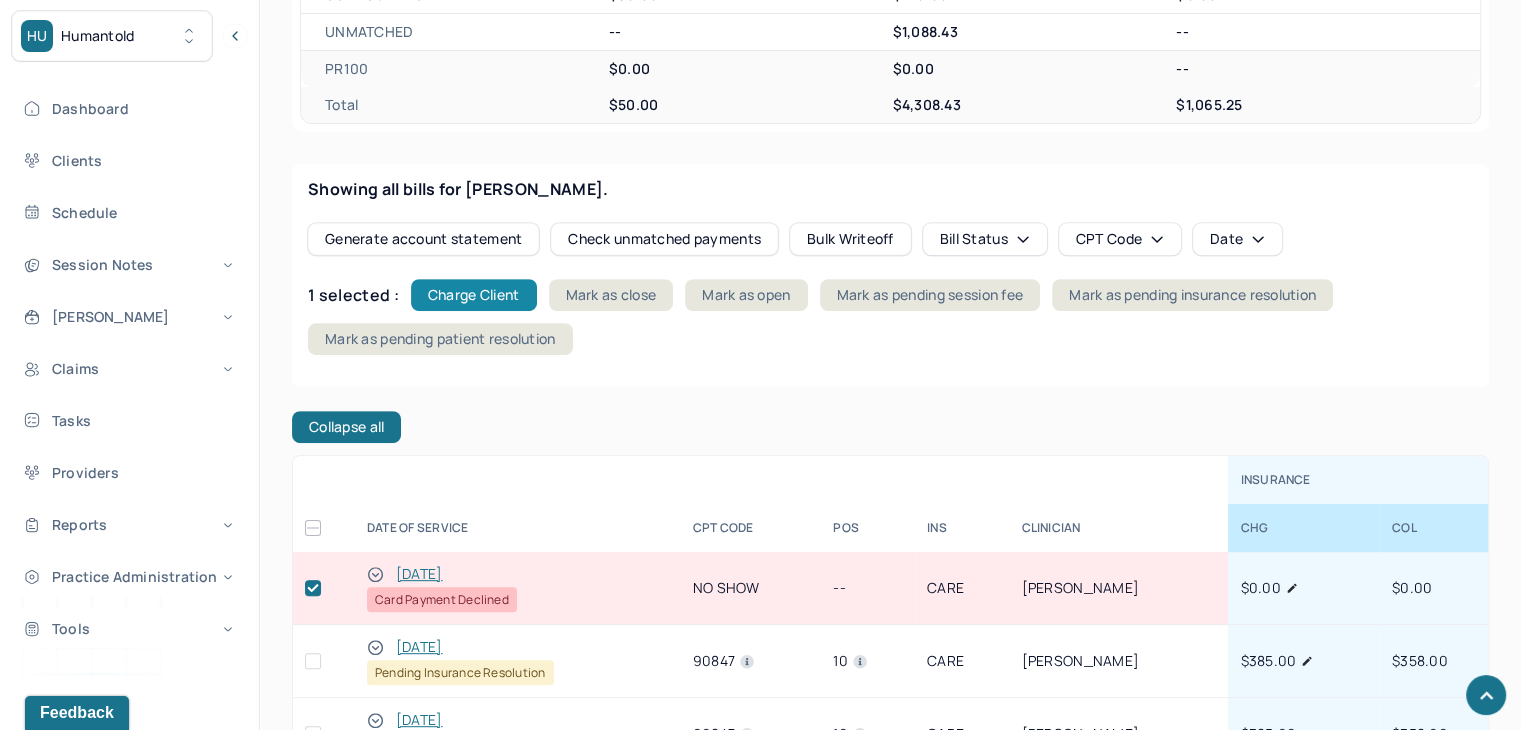 click on "Charge Client" at bounding box center (474, 295) 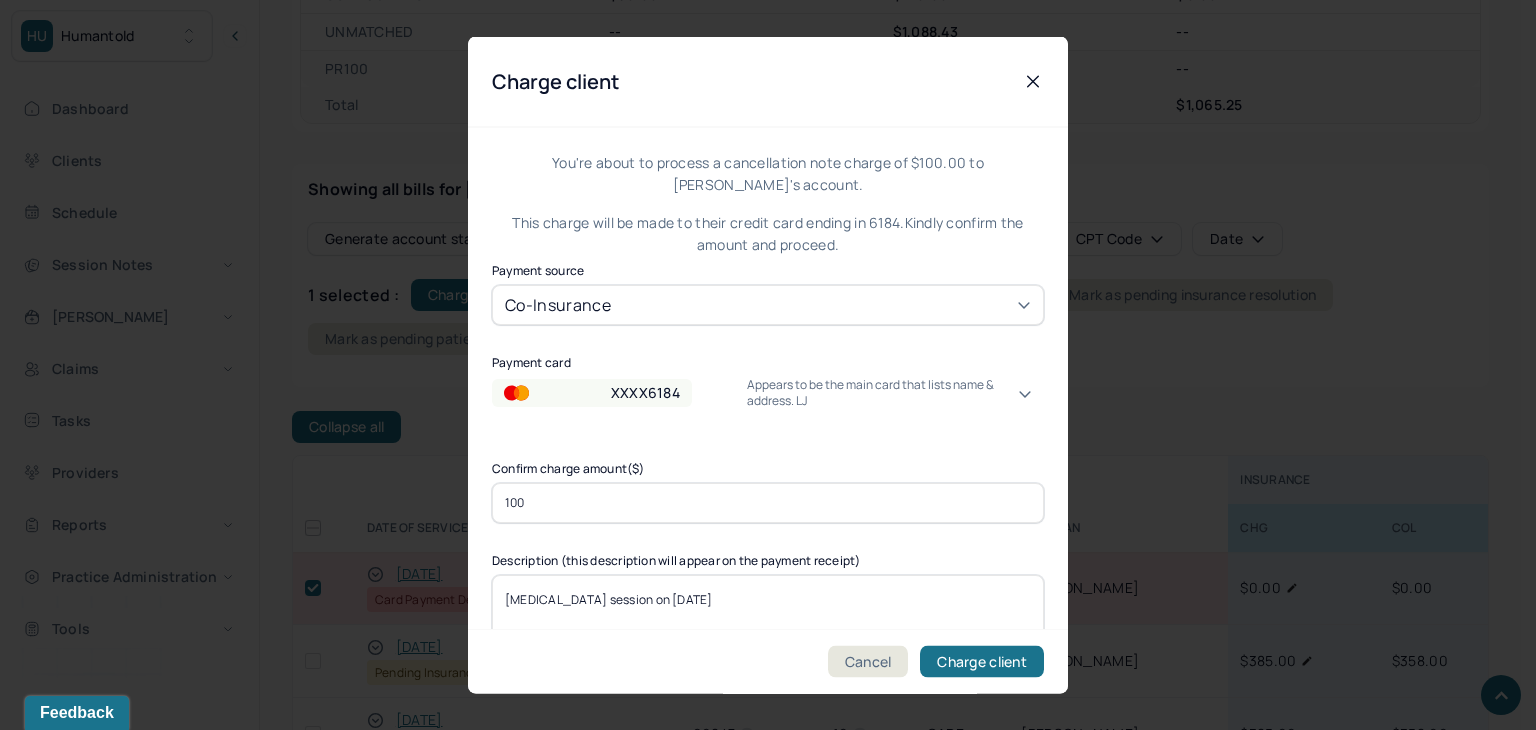 click on "XXXX6184" at bounding box center (645, 392) 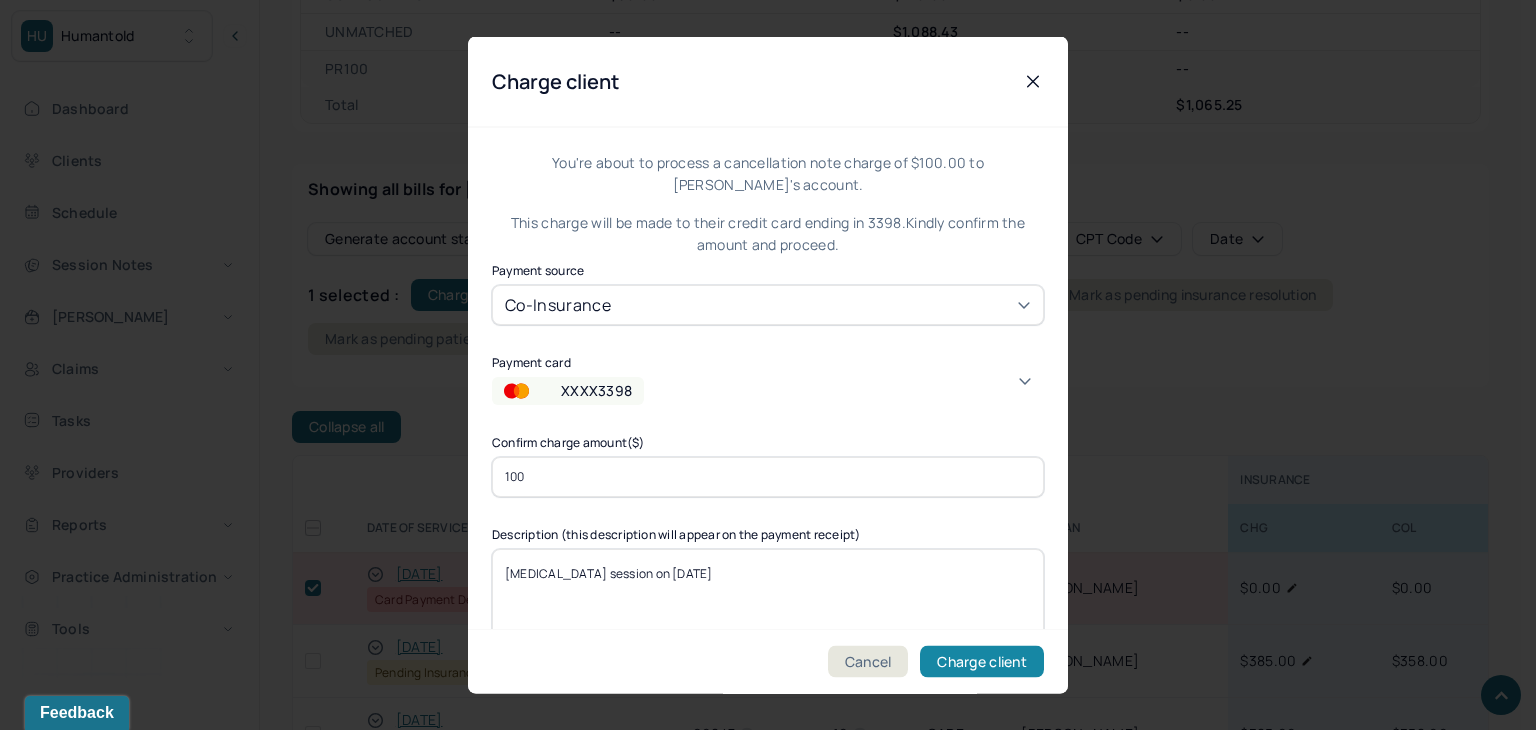click on "Charge client" at bounding box center (982, 662) 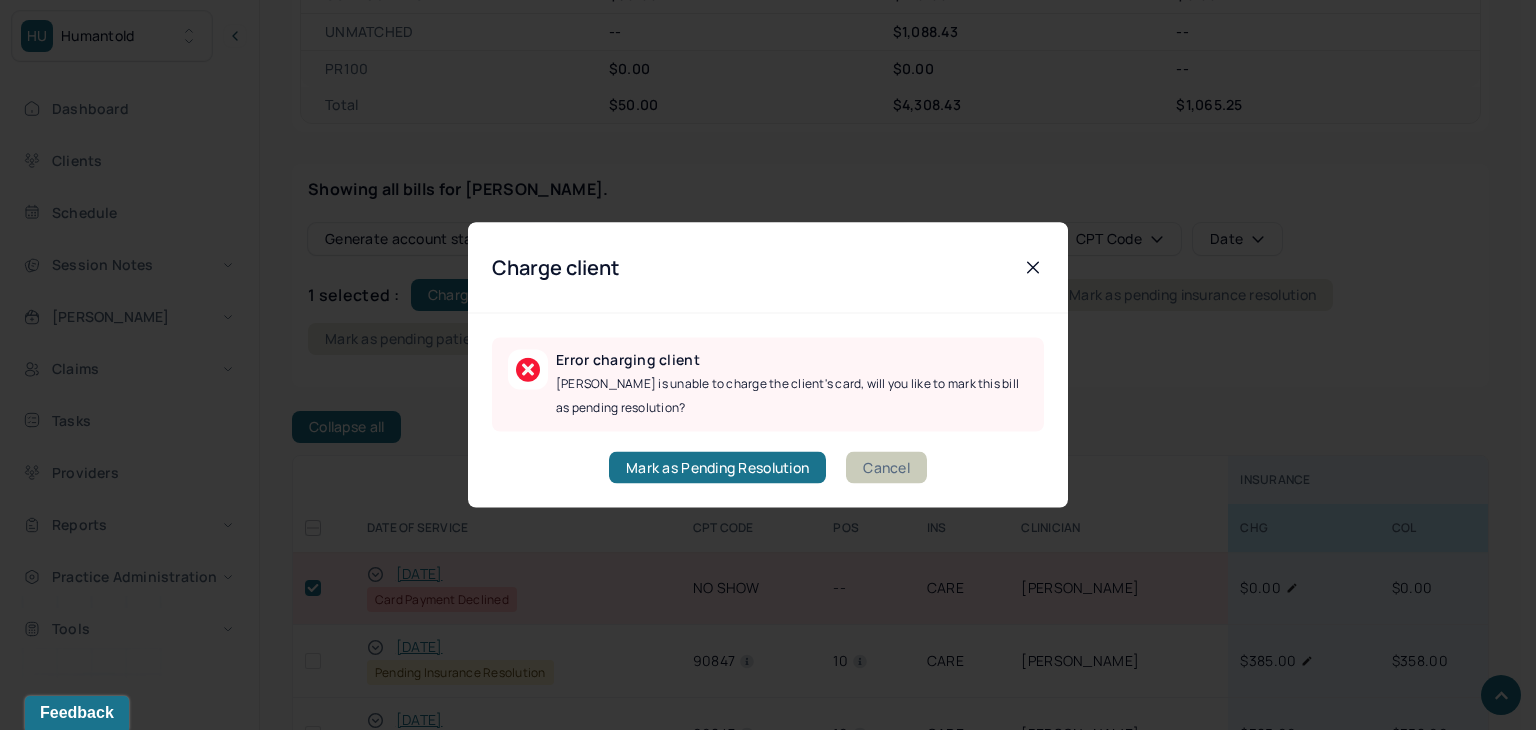 drag, startPoint x: 877, startPoint y: 461, endPoint x: 714, endPoint y: 474, distance: 163.51758 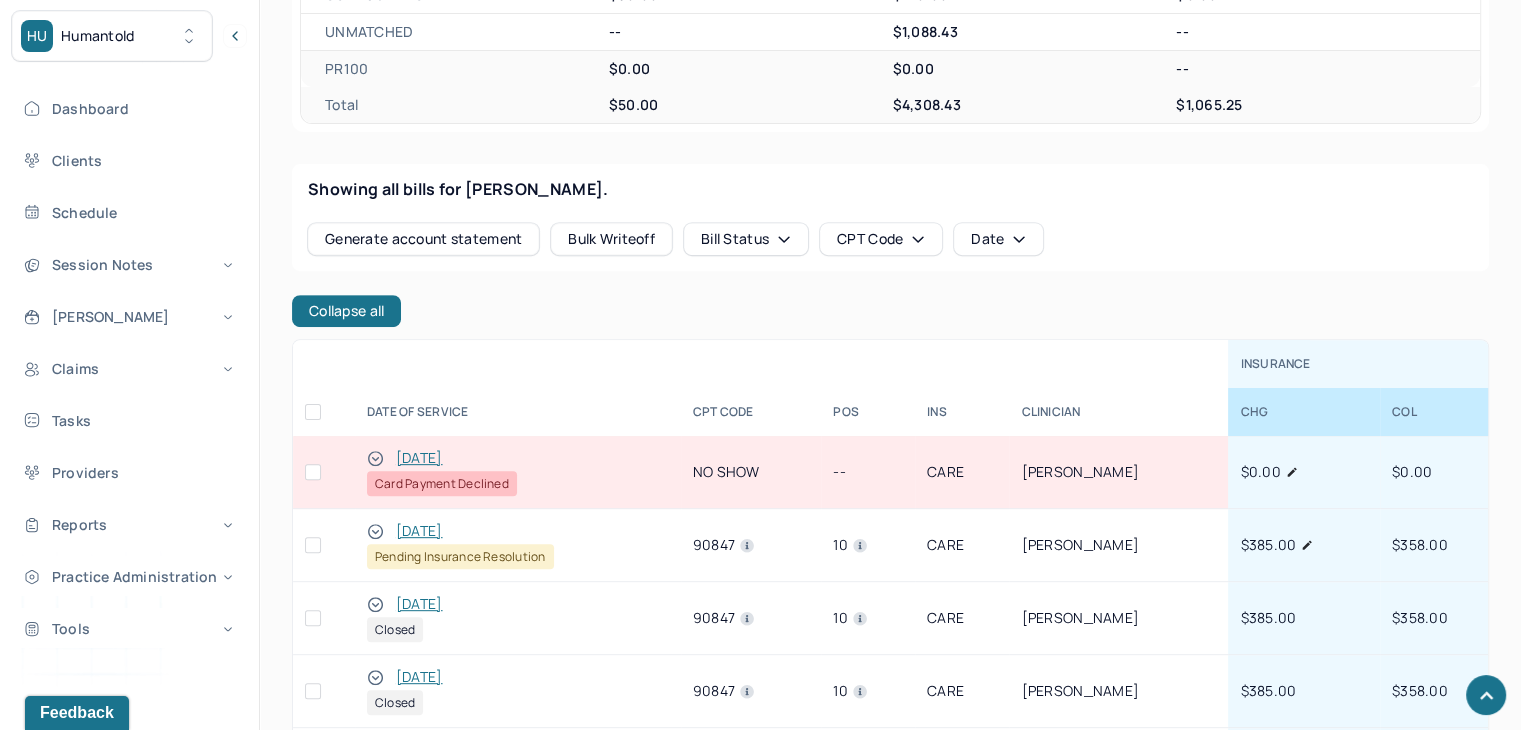 click at bounding box center [313, 472] 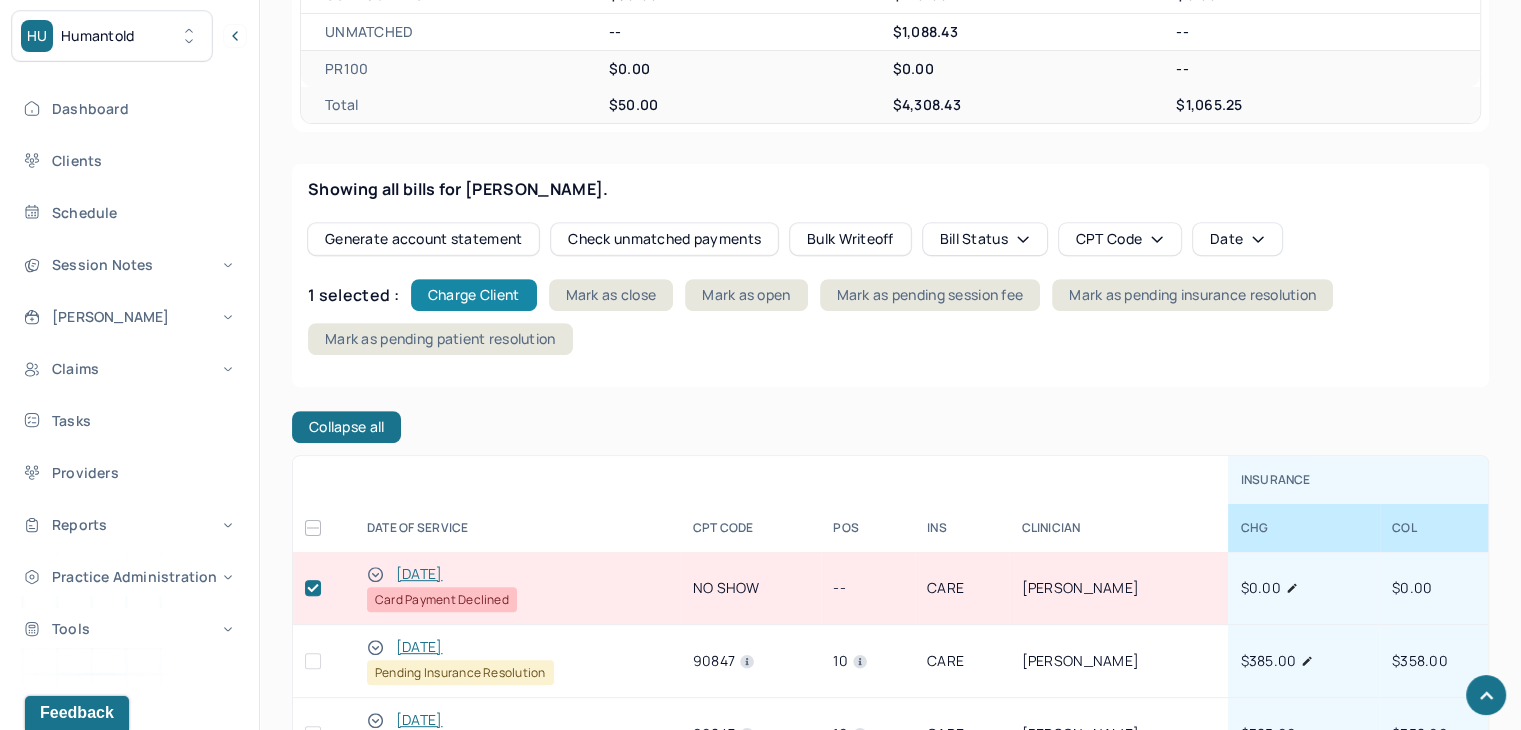 click on "Charge Client" at bounding box center [474, 295] 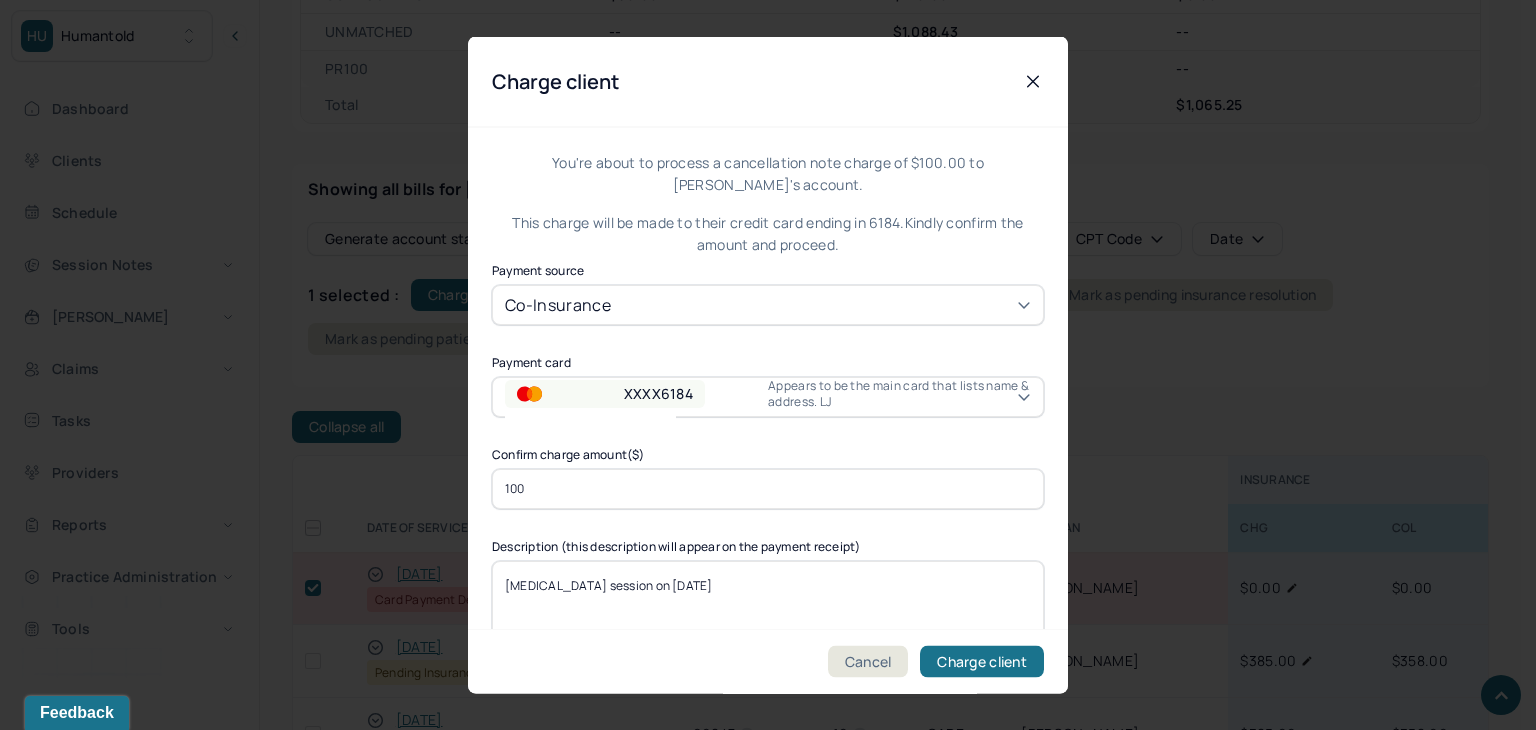 click on "Appears to be the main card that lists name & address. LJ" at bounding box center [899, 393] 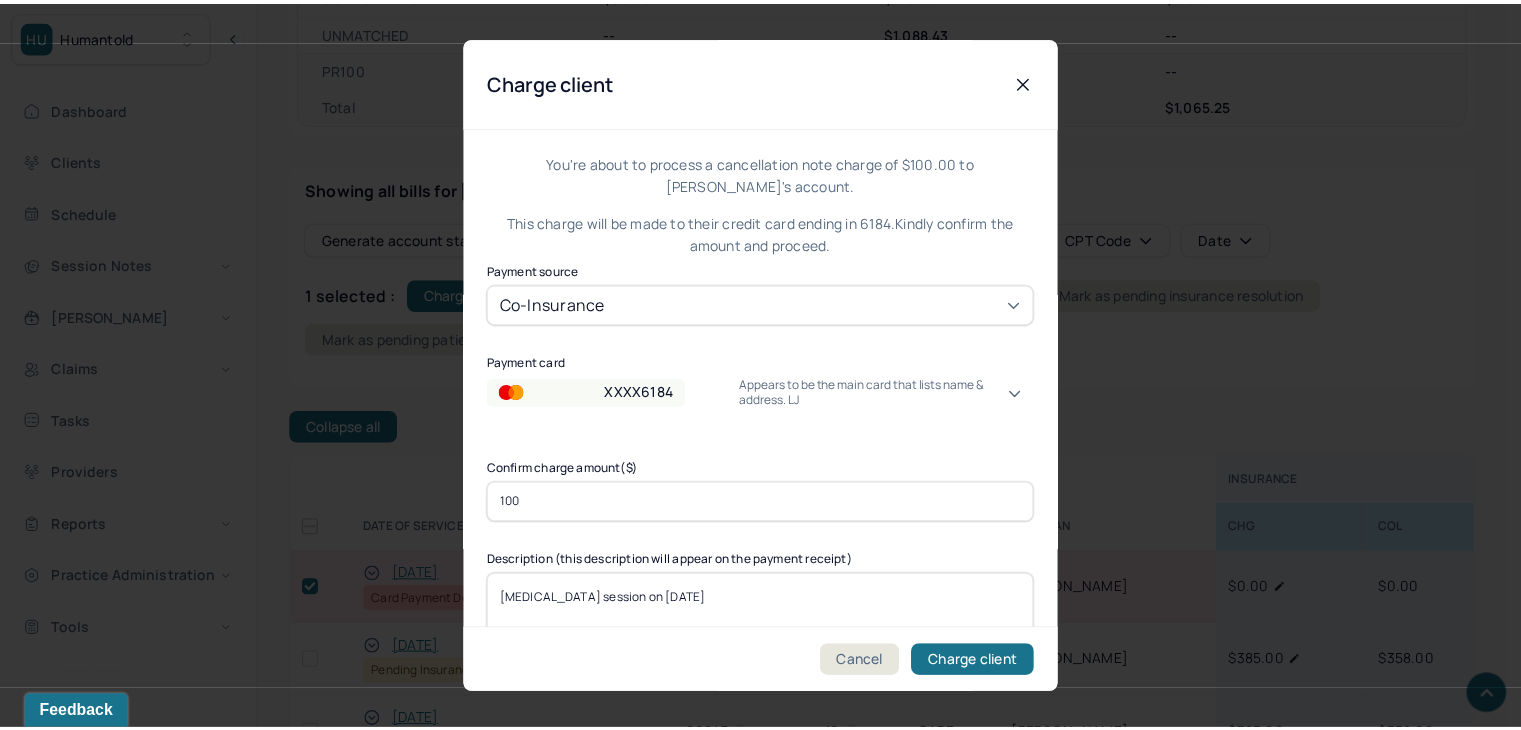 scroll, scrollTop: 60, scrollLeft: 0, axis: vertical 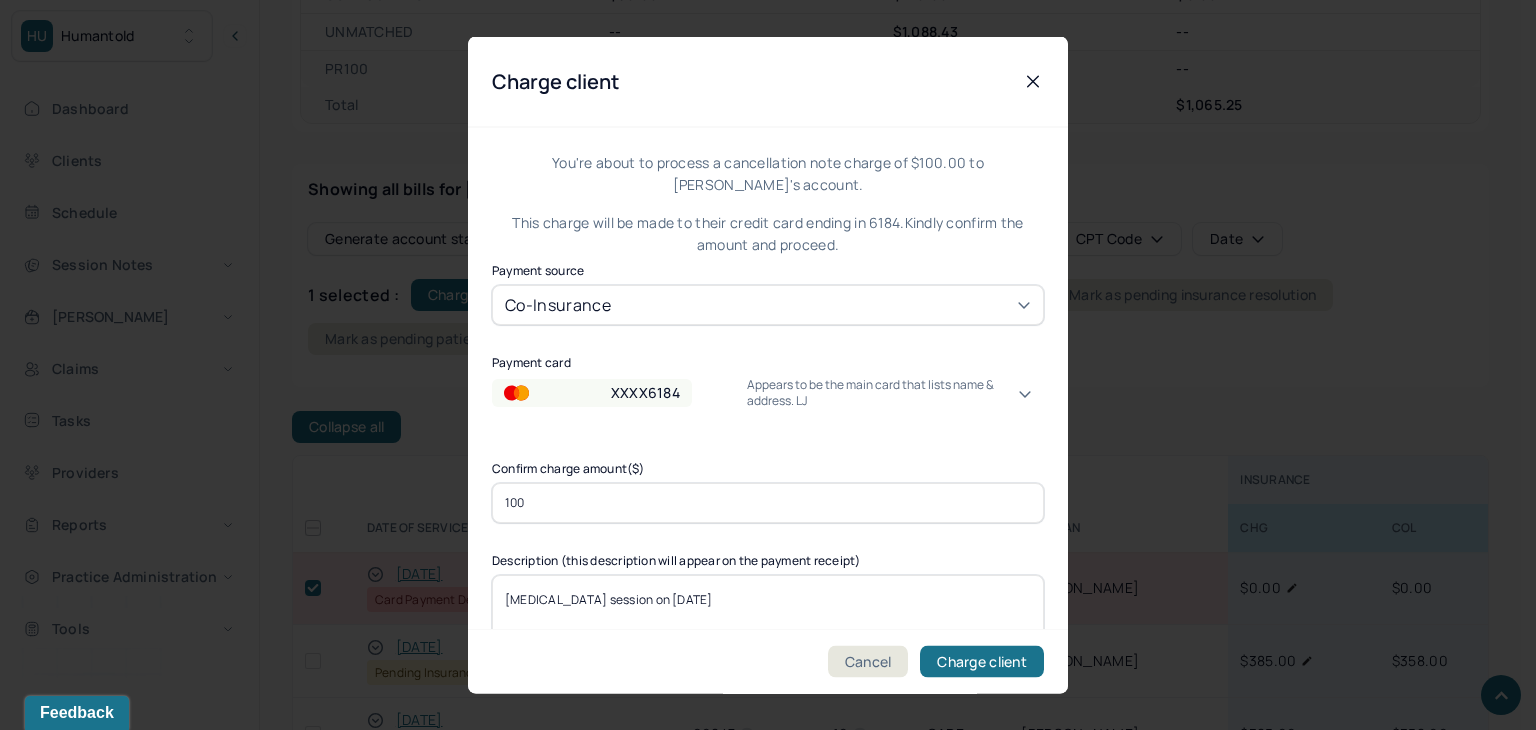 click on "XXXX6184" at bounding box center [645, 392] 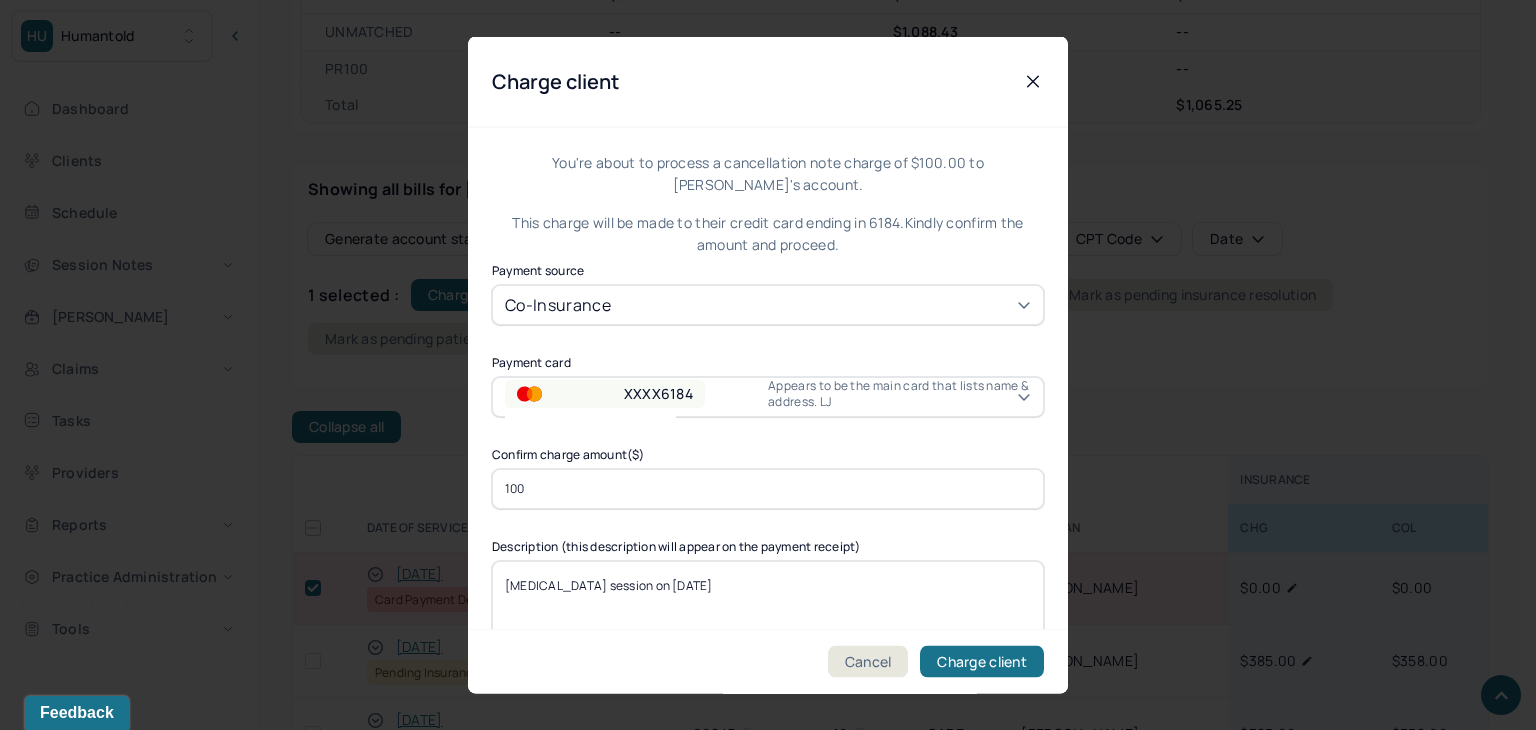 drag, startPoint x: 640, startPoint y: 495, endPoint x: 456, endPoint y: 491, distance: 184.04347 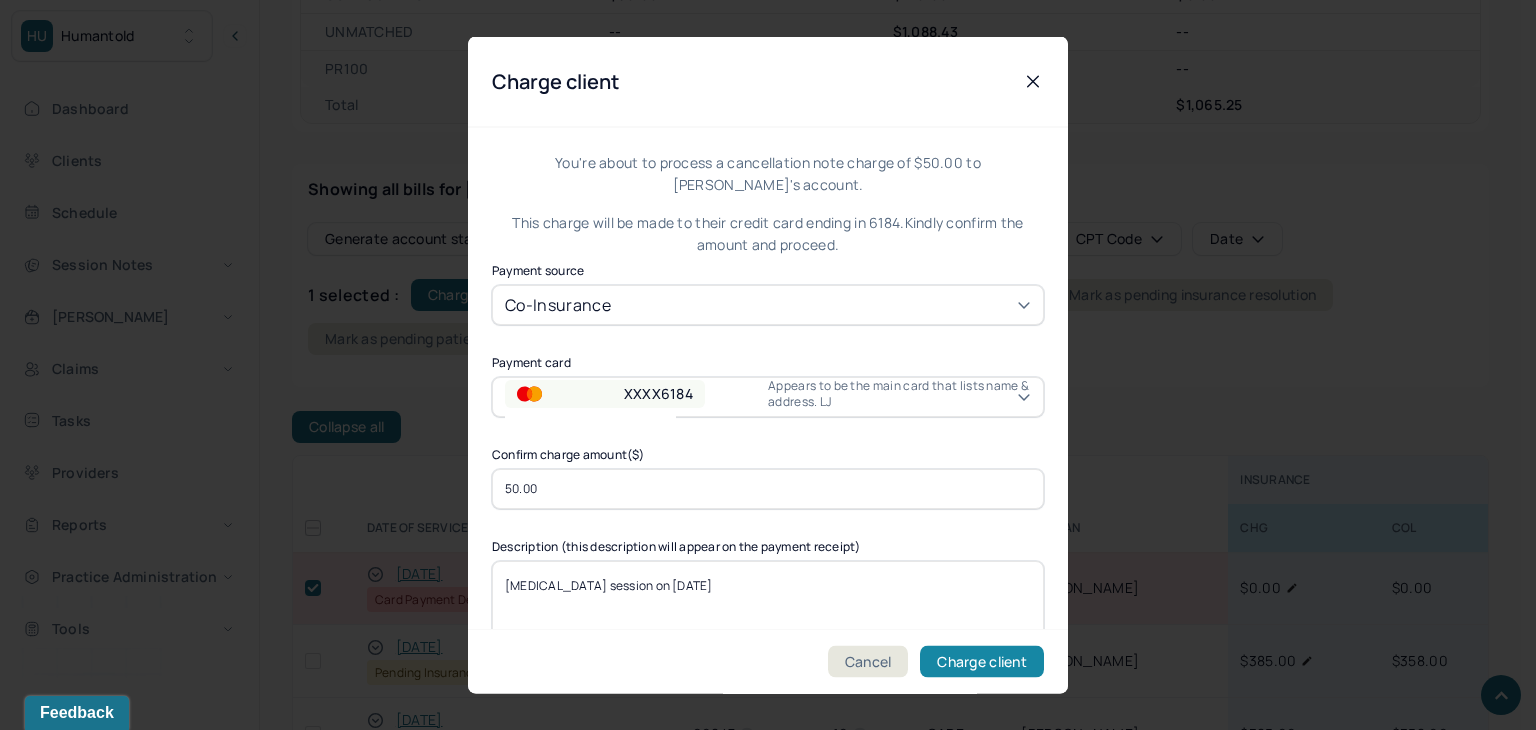 type on "50.00" 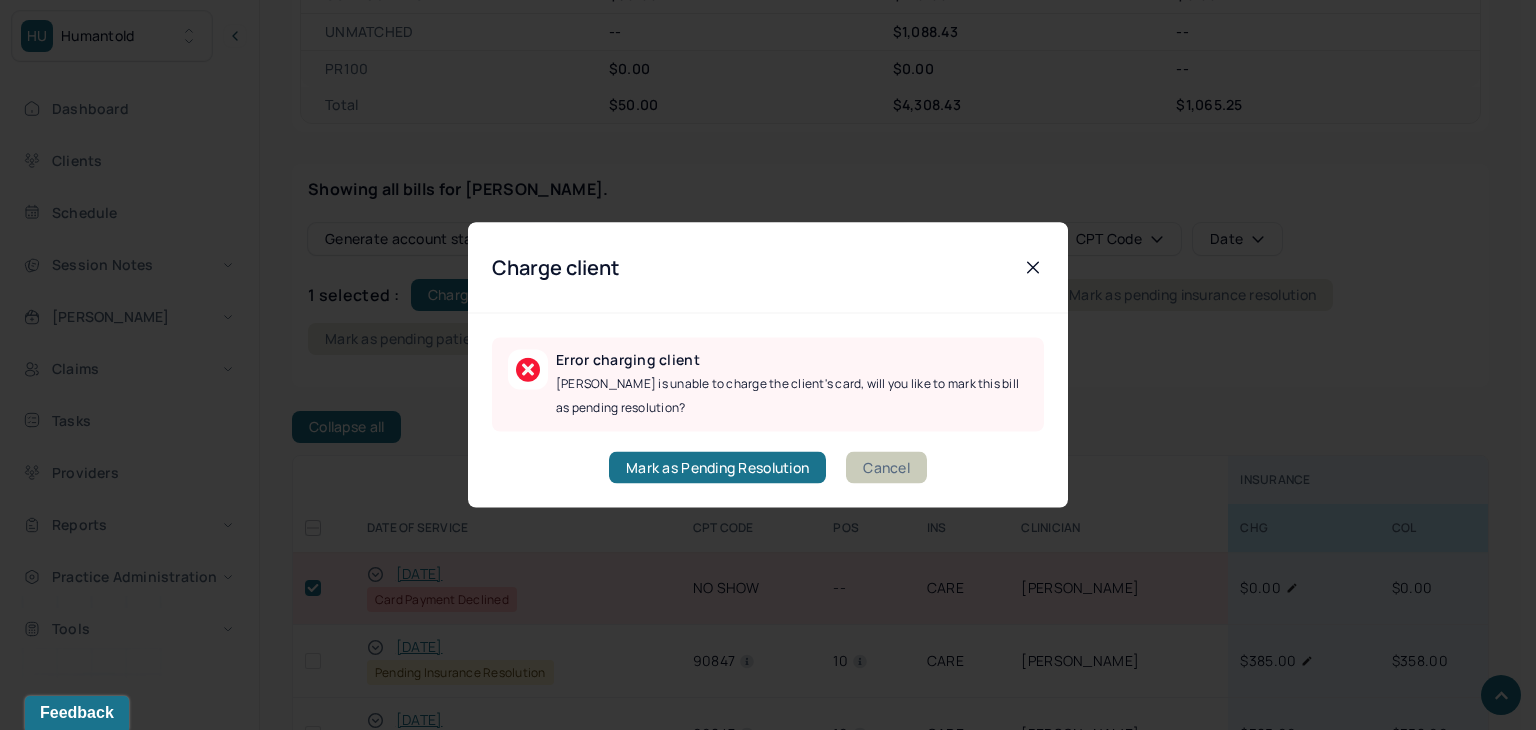click on "Cancel" at bounding box center [886, 468] 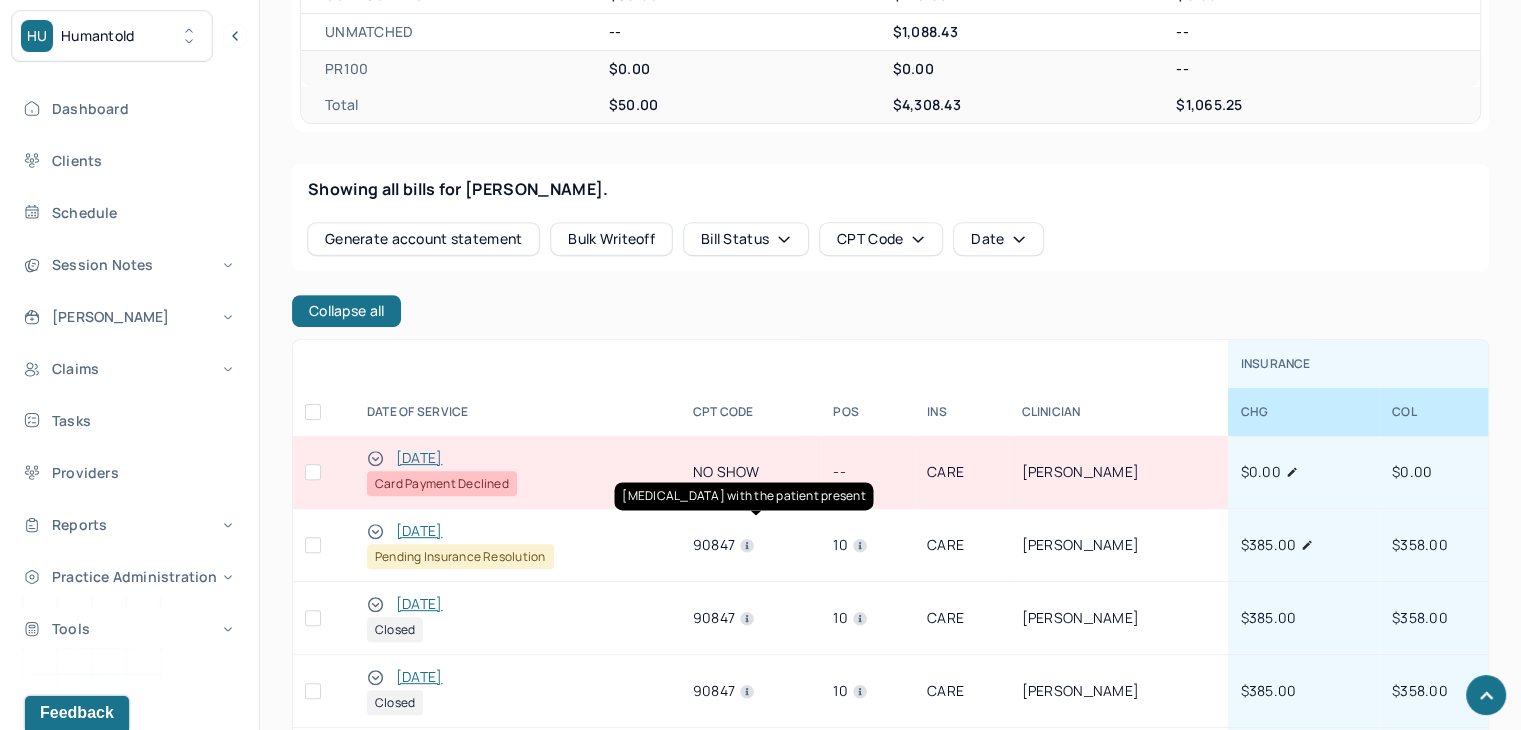 click at bounding box center (313, 472) 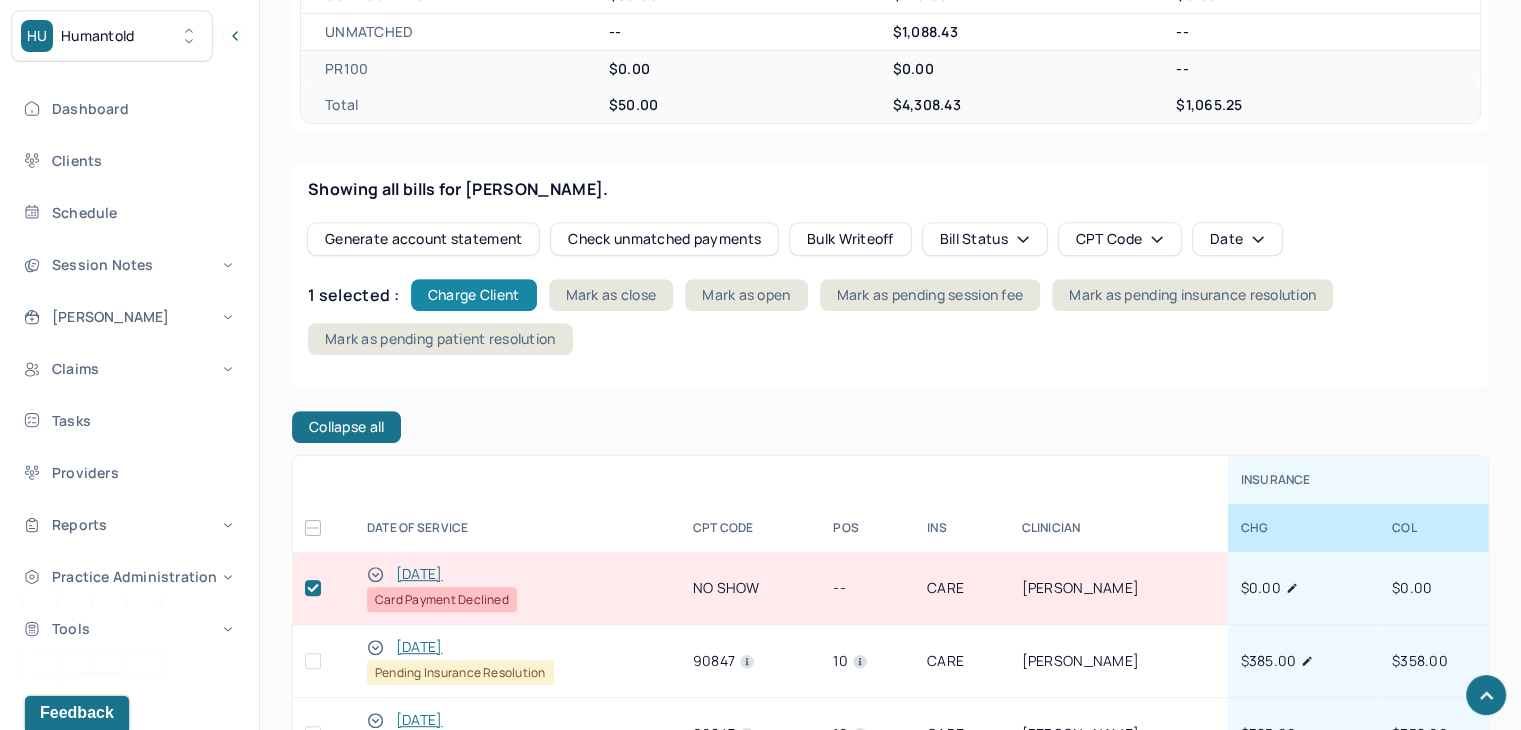 click on "Charge Client" at bounding box center (474, 295) 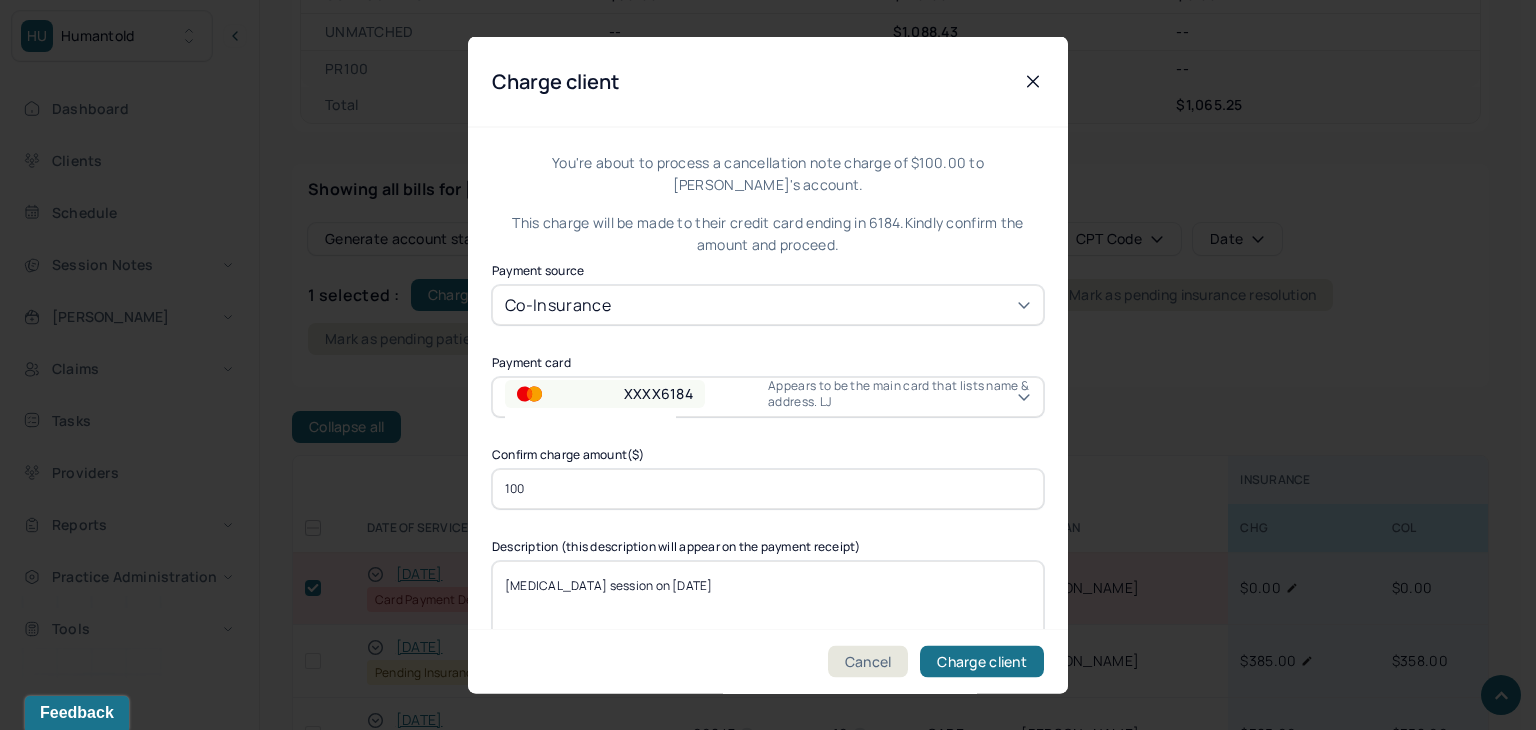 click on "XXXX6184" at bounding box center (605, 393) 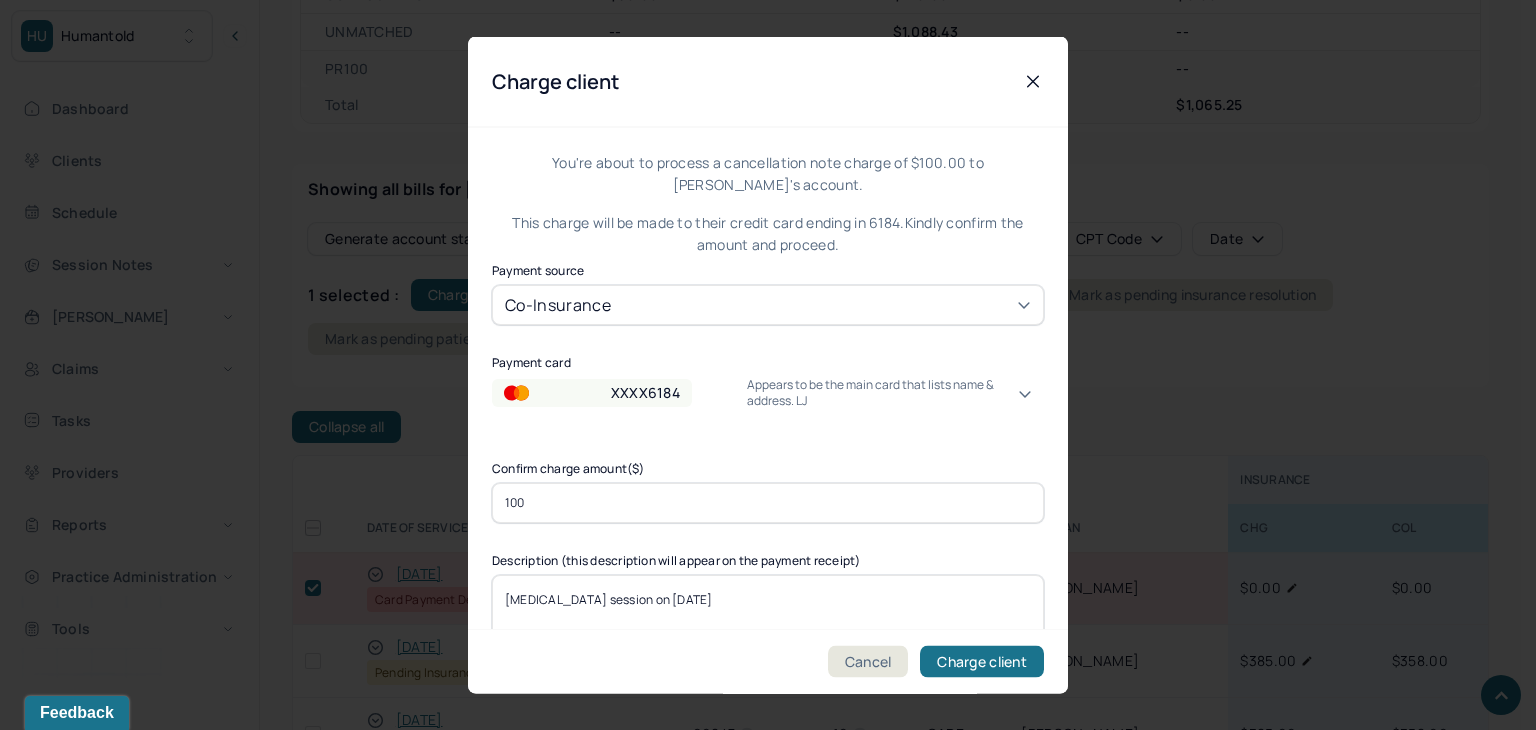 click on "XXXX3398" at bounding box center [152, 2378] 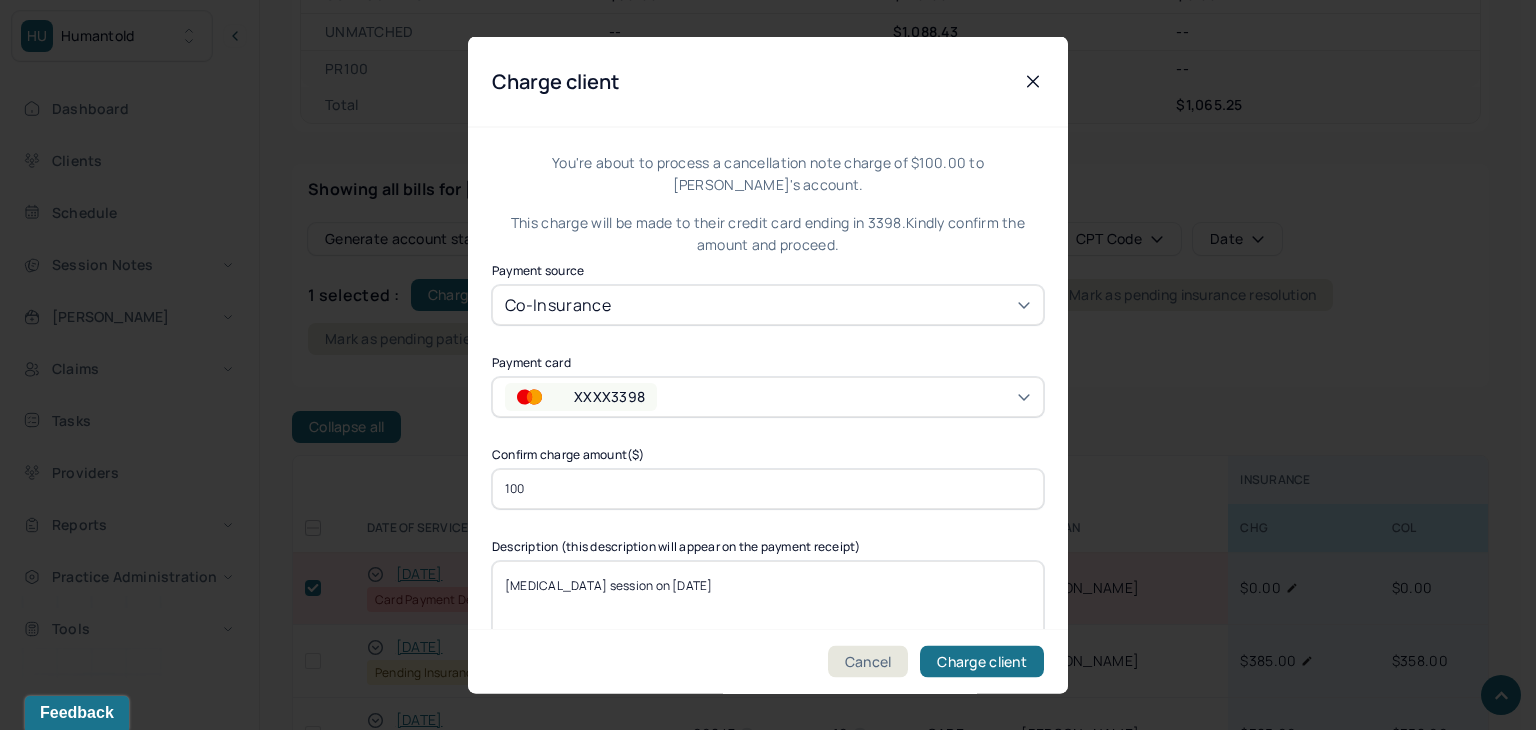 drag, startPoint x: 672, startPoint y: 495, endPoint x: 432, endPoint y: 487, distance: 240.1333 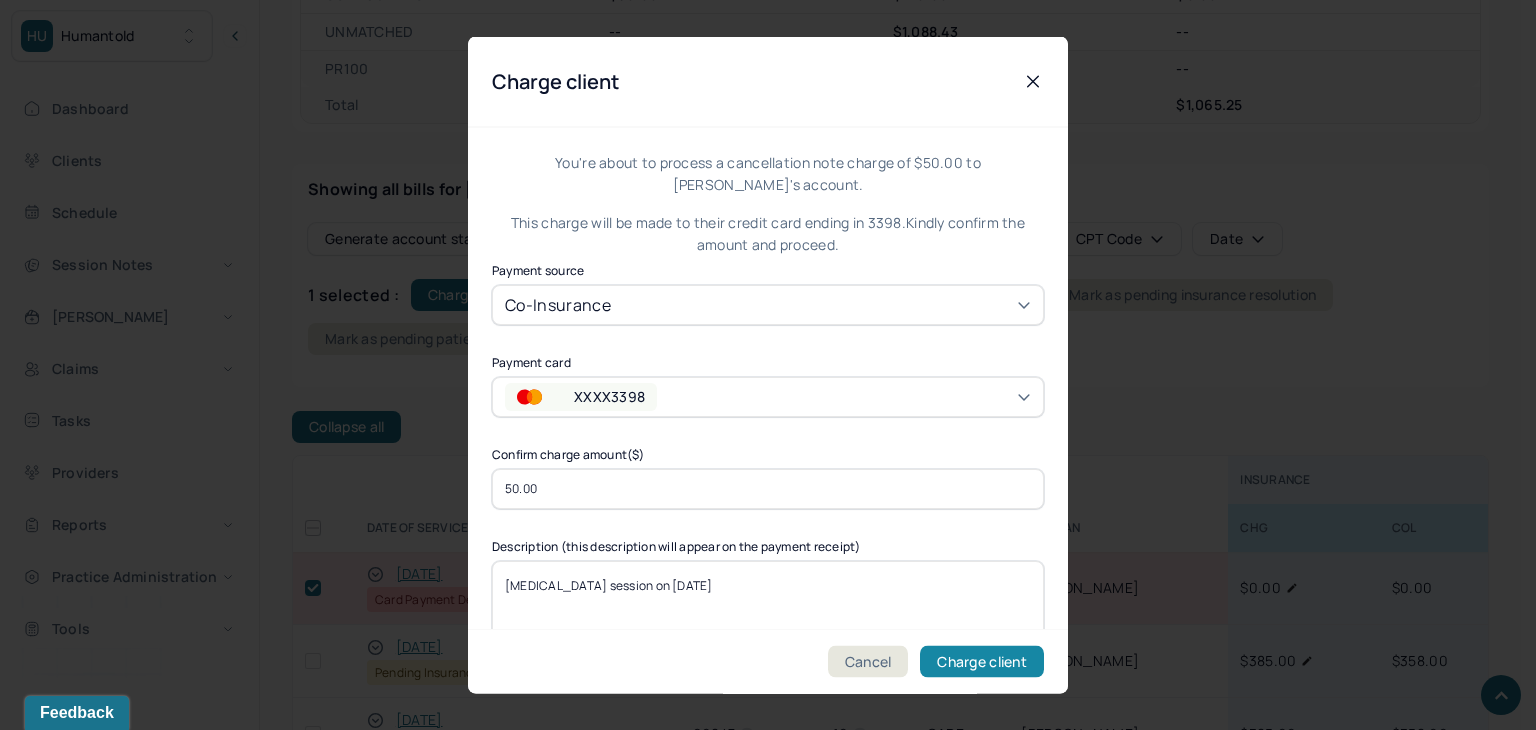 type on "50.00" 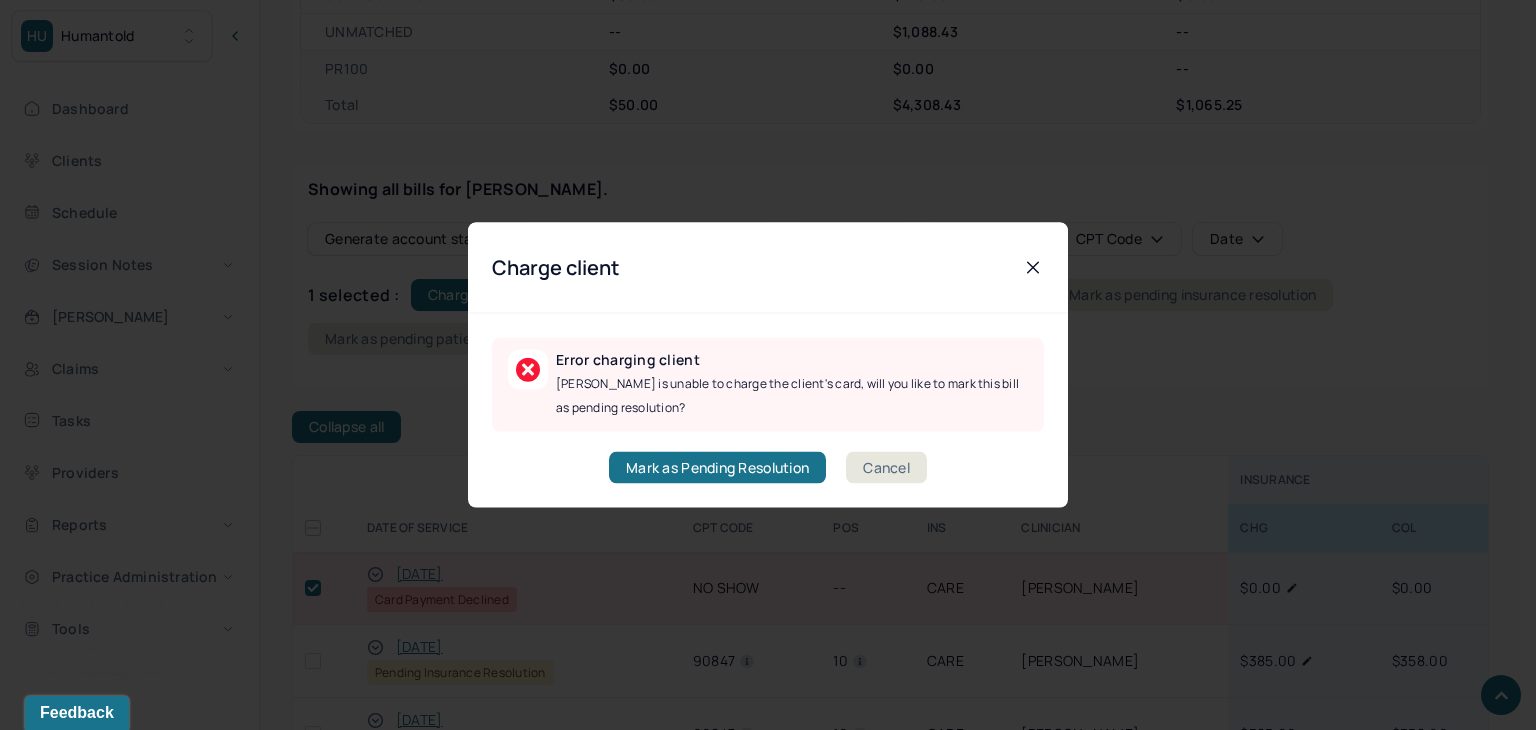 click 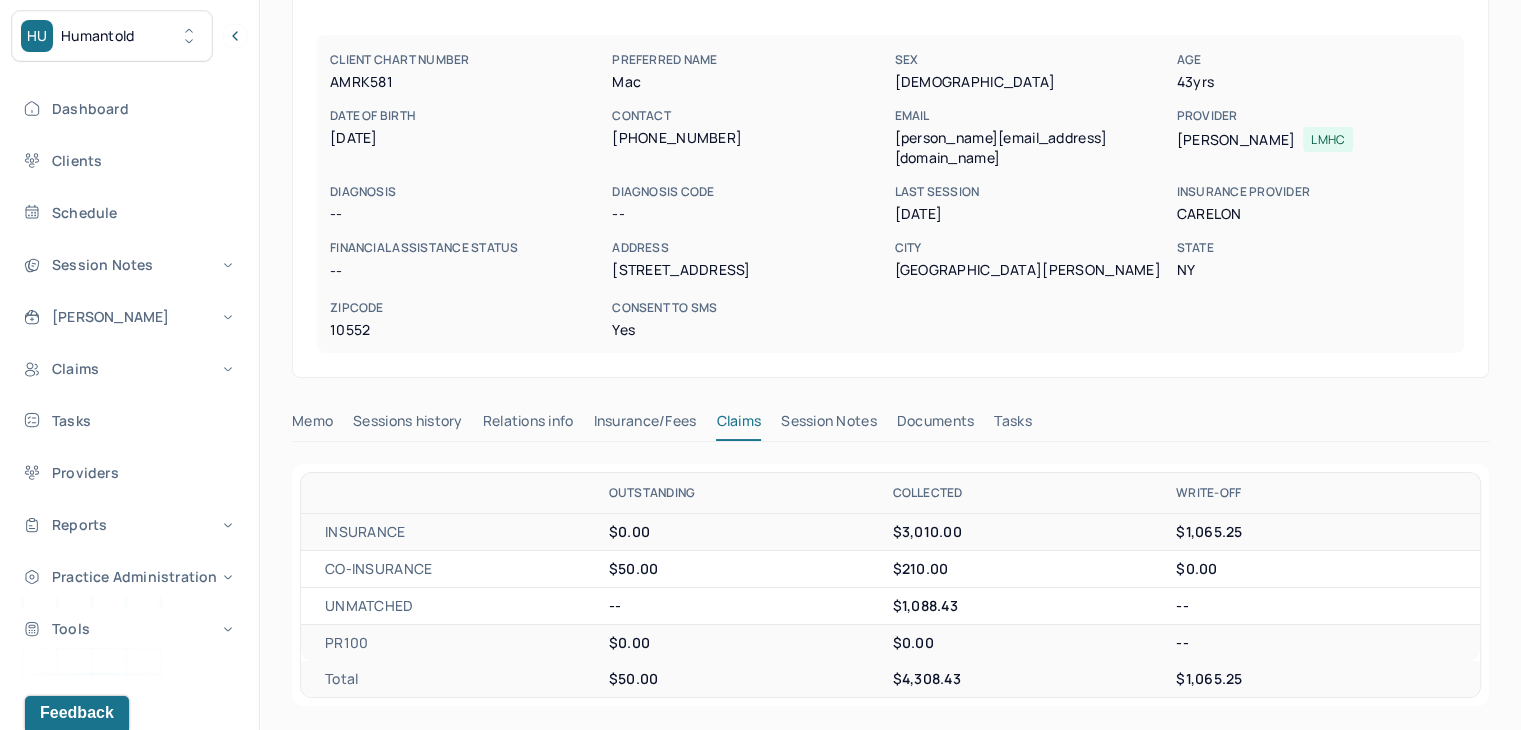 scroll, scrollTop: 0, scrollLeft: 0, axis: both 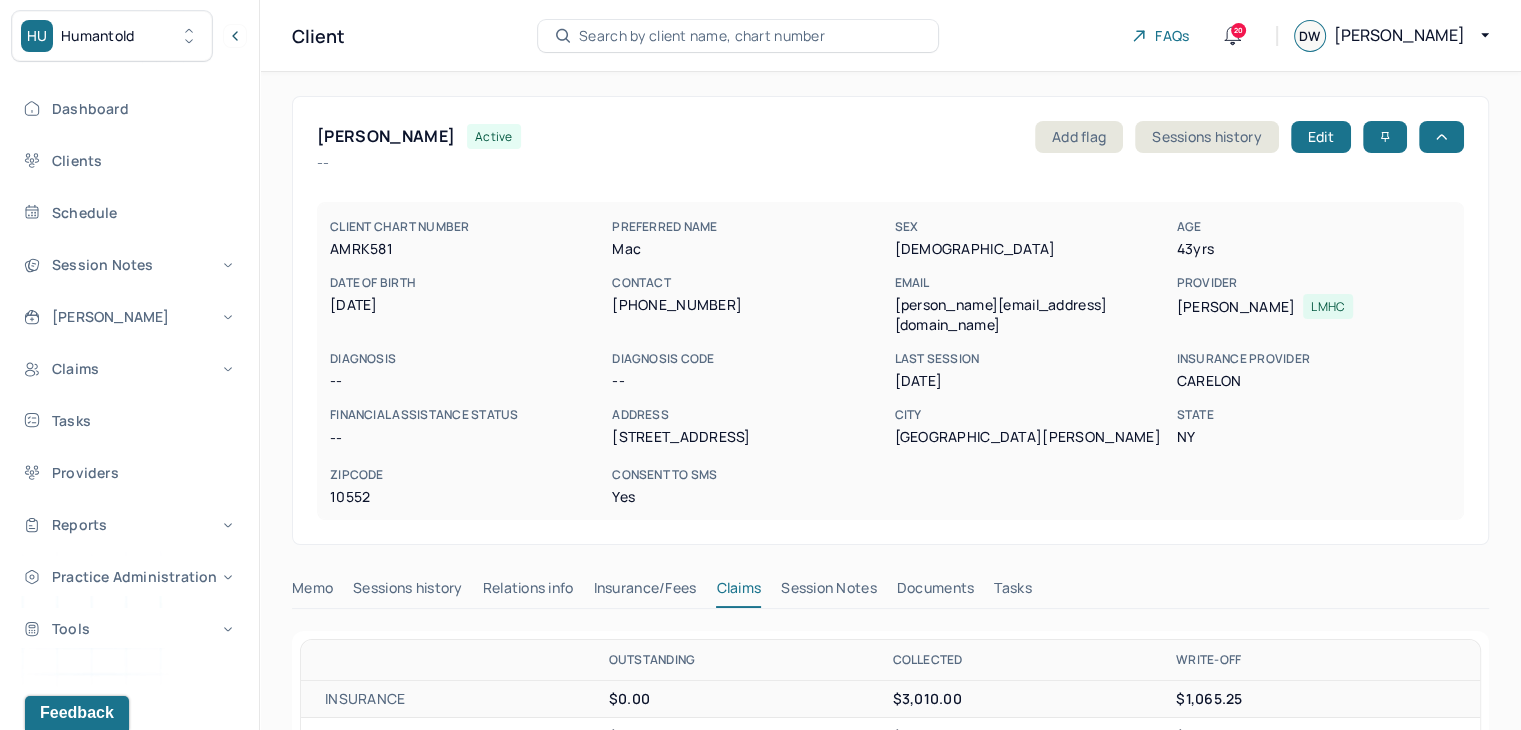 click on "Search by client name, chart number" at bounding box center [702, 36] 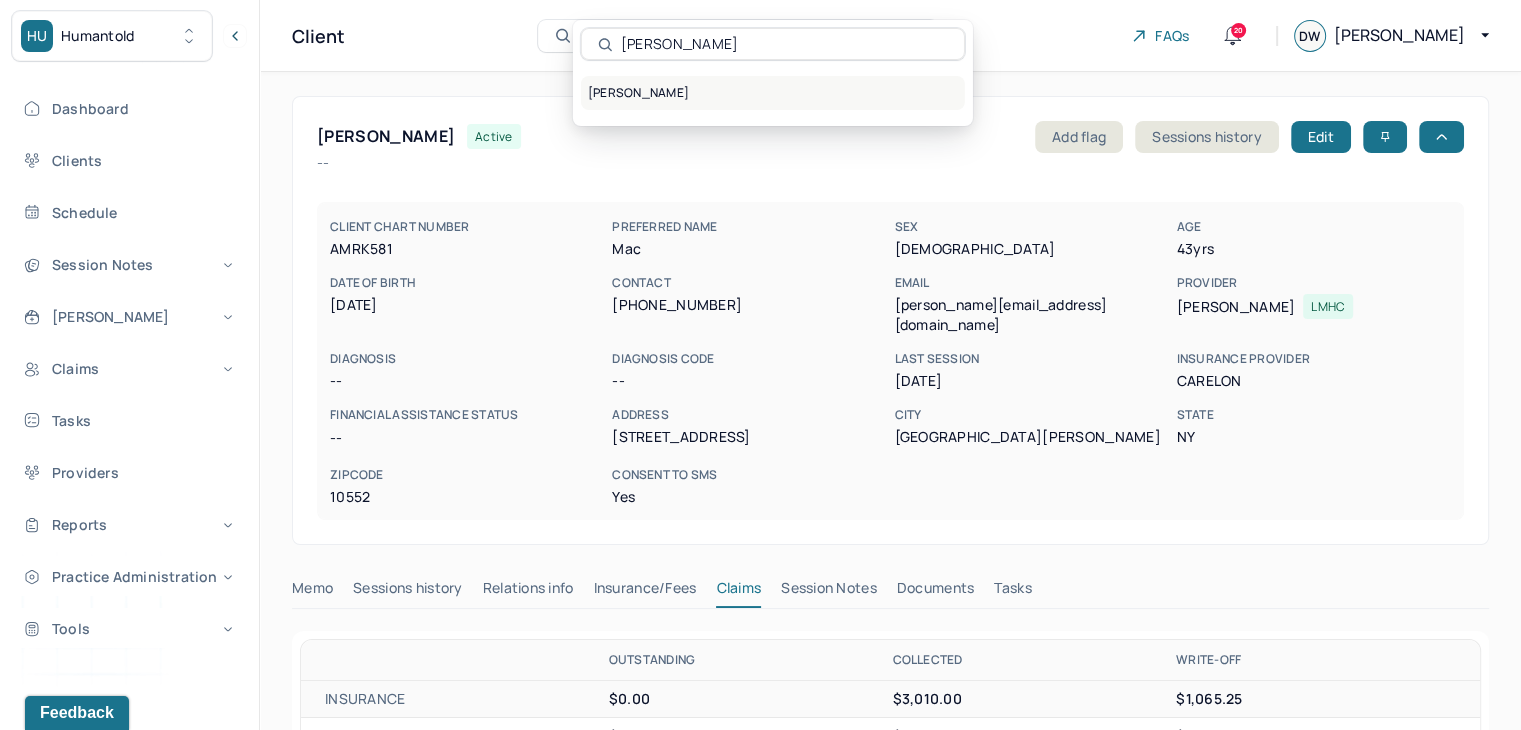 type on "Amanda Biondi" 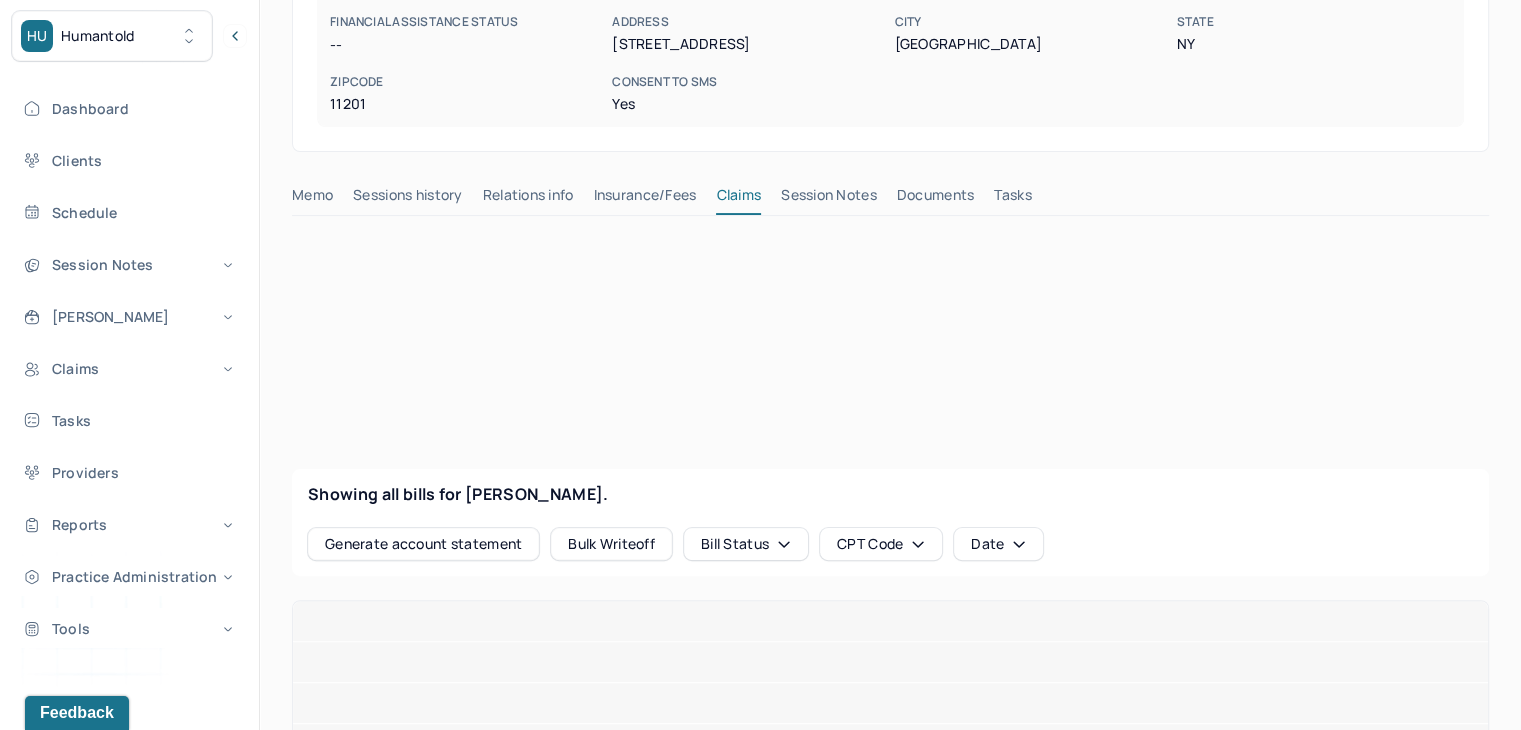 scroll, scrollTop: 600, scrollLeft: 0, axis: vertical 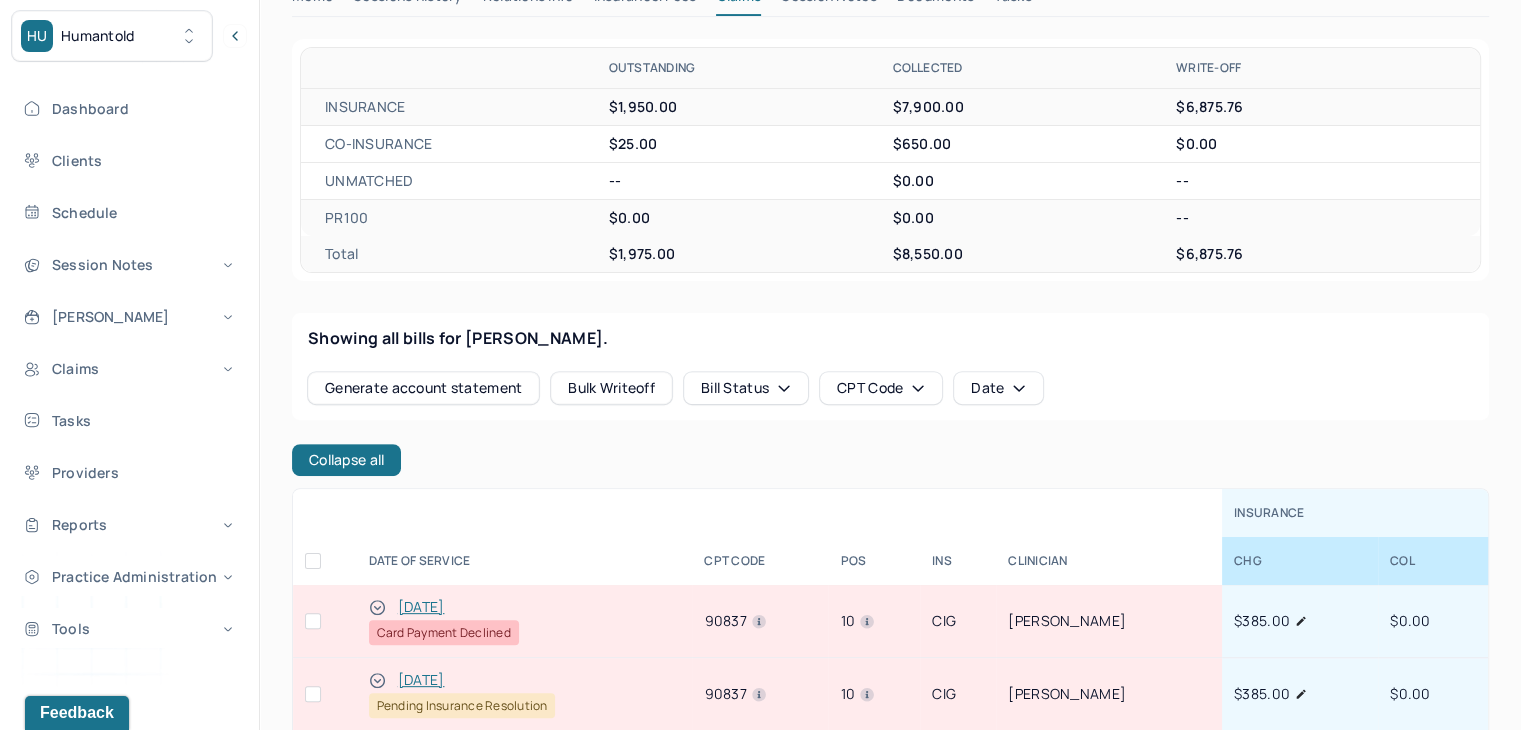 click at bounding box center [313, 621] 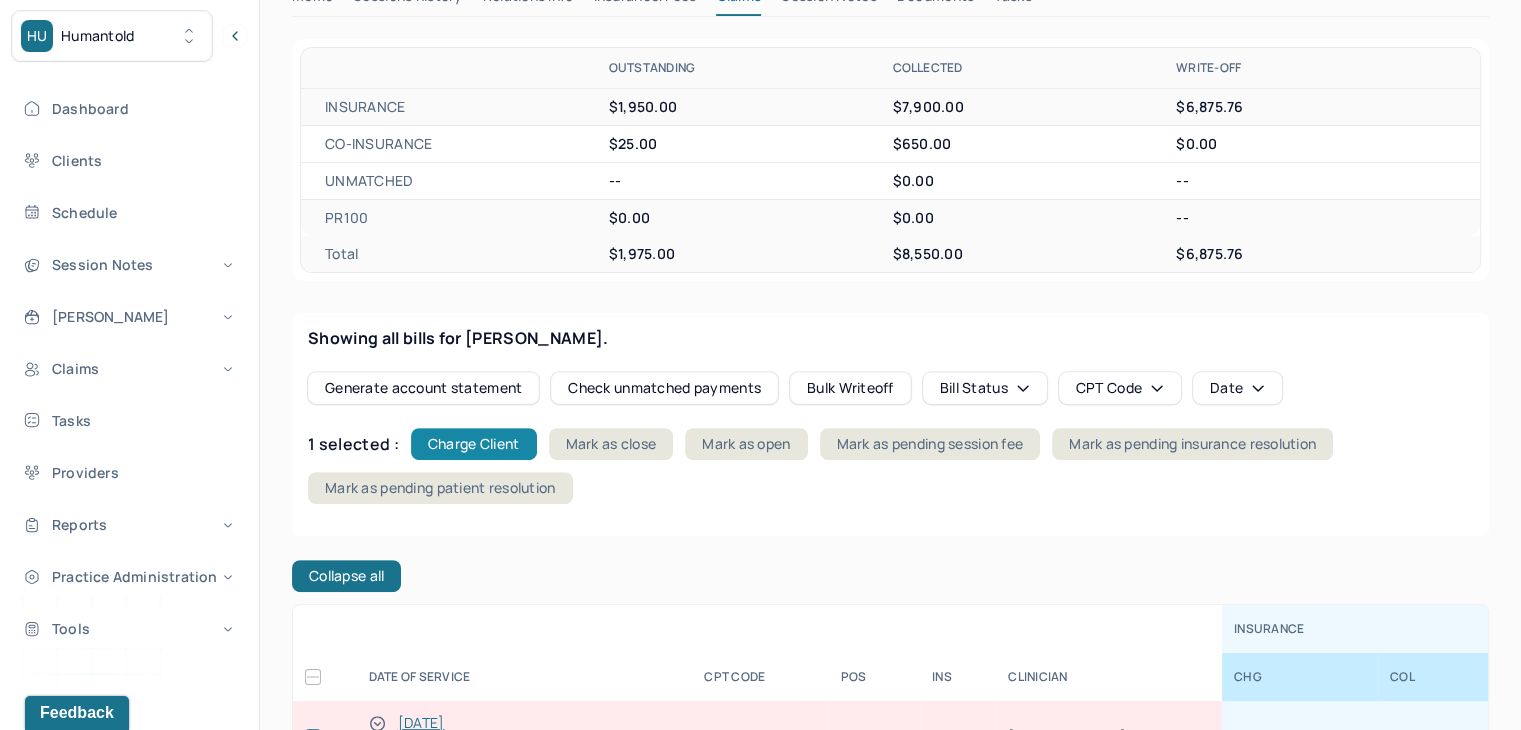 click on "Charge Client" at bounding box center [474, 444] 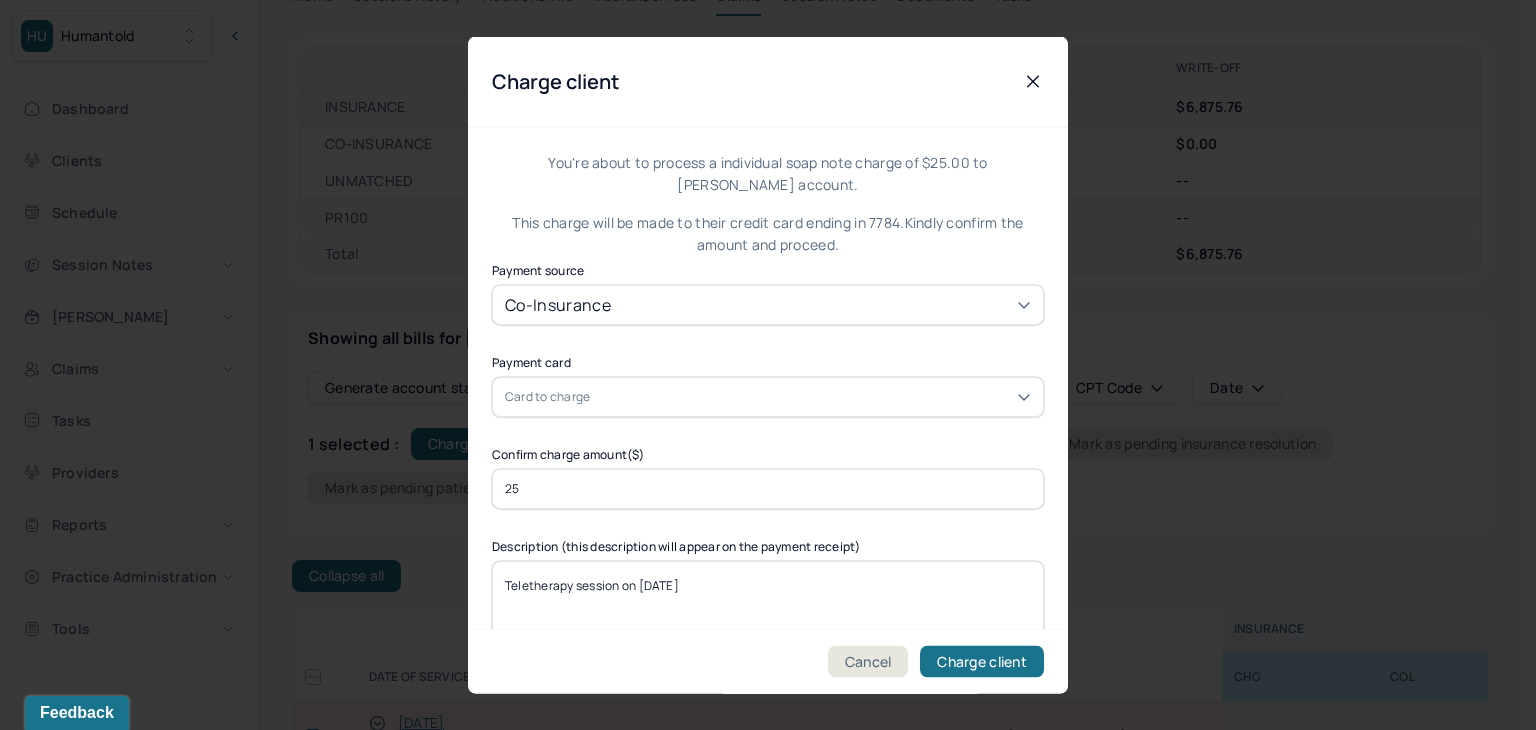 click on "Card to charge" at bounding box center (768, 396) 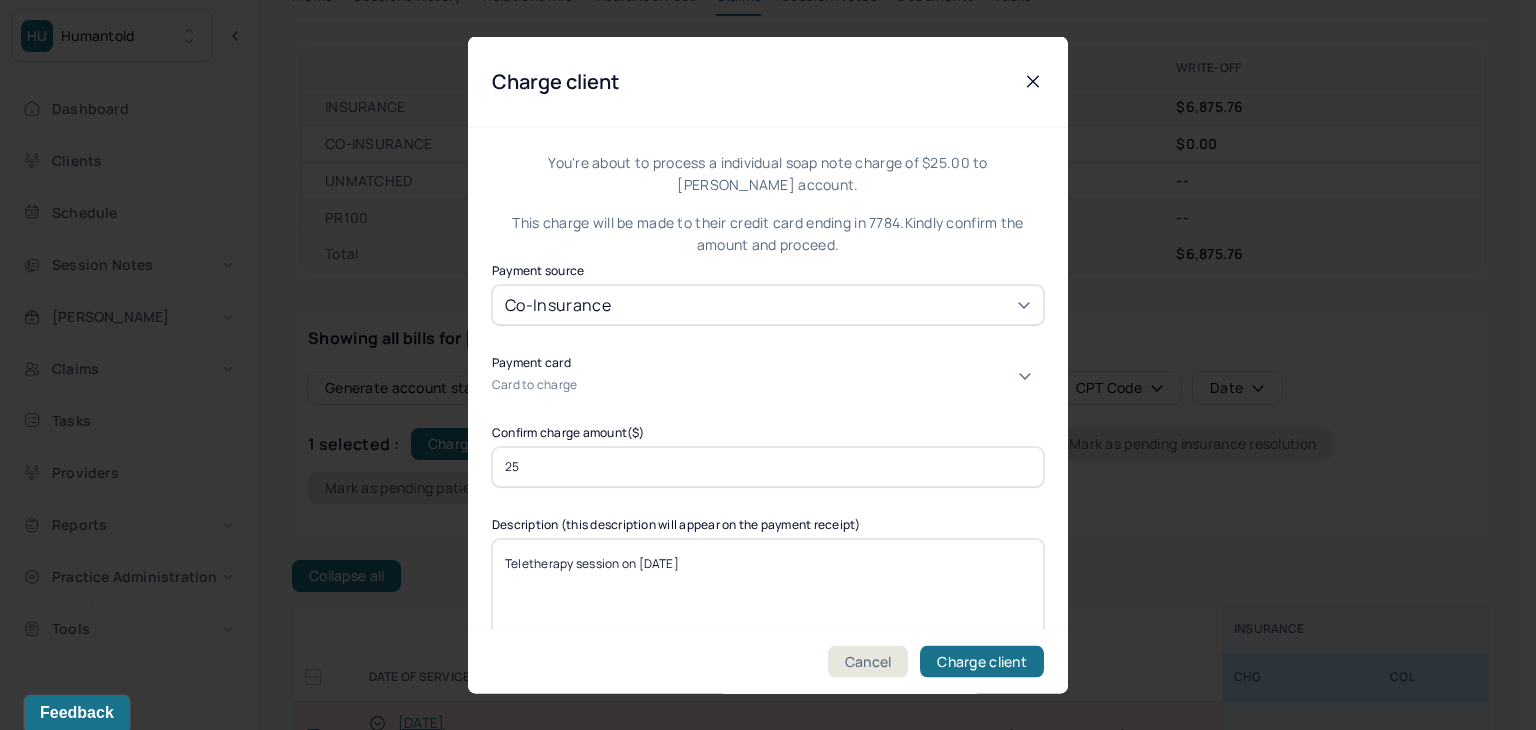 click on "Card to charge" at bounding box center (768, 385) 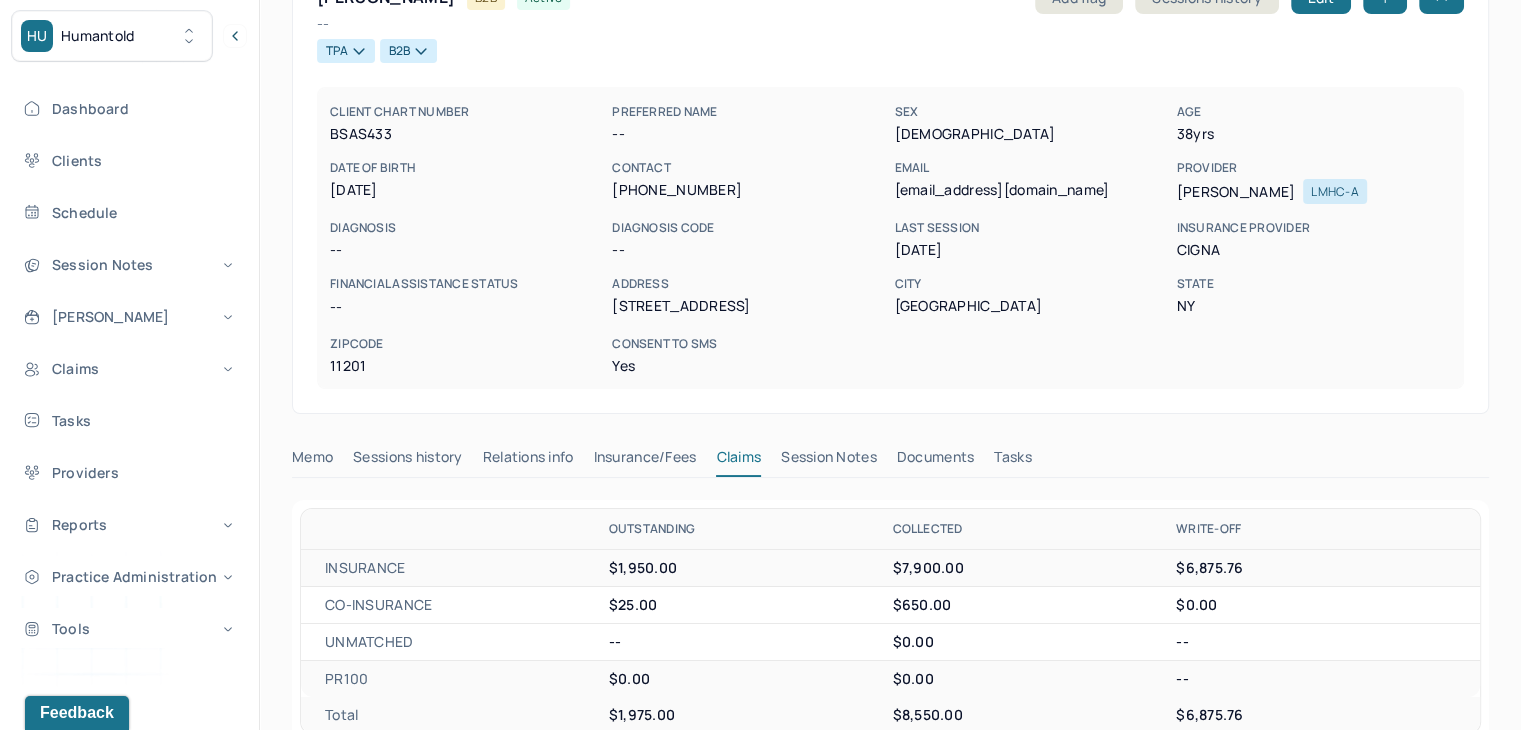 scroll, scrollTop: 0, scrollLeft: 0, axis: both 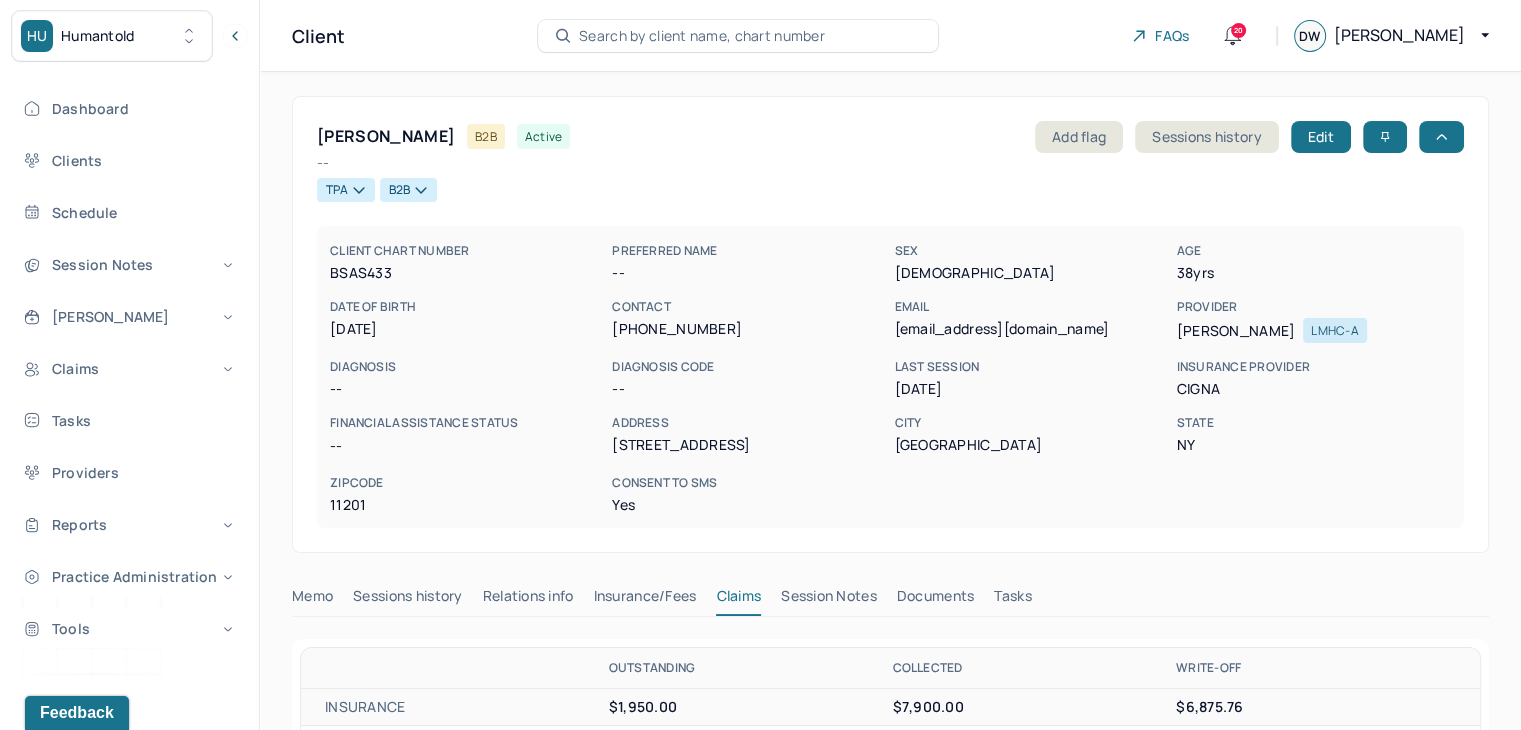 click on "Search by client name, chart number" at bounding box center [702, 36] 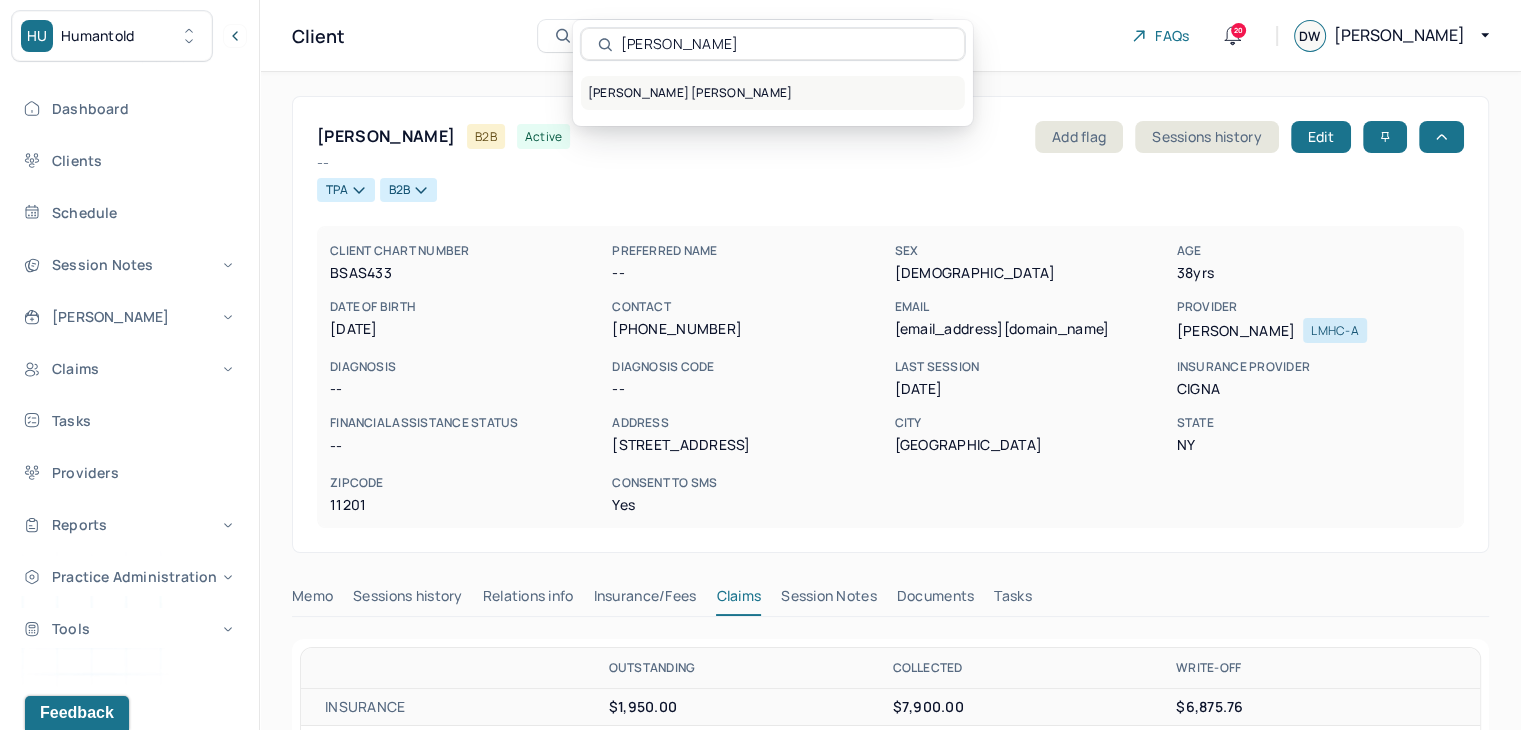 type on "Kevi Adames Nunez" 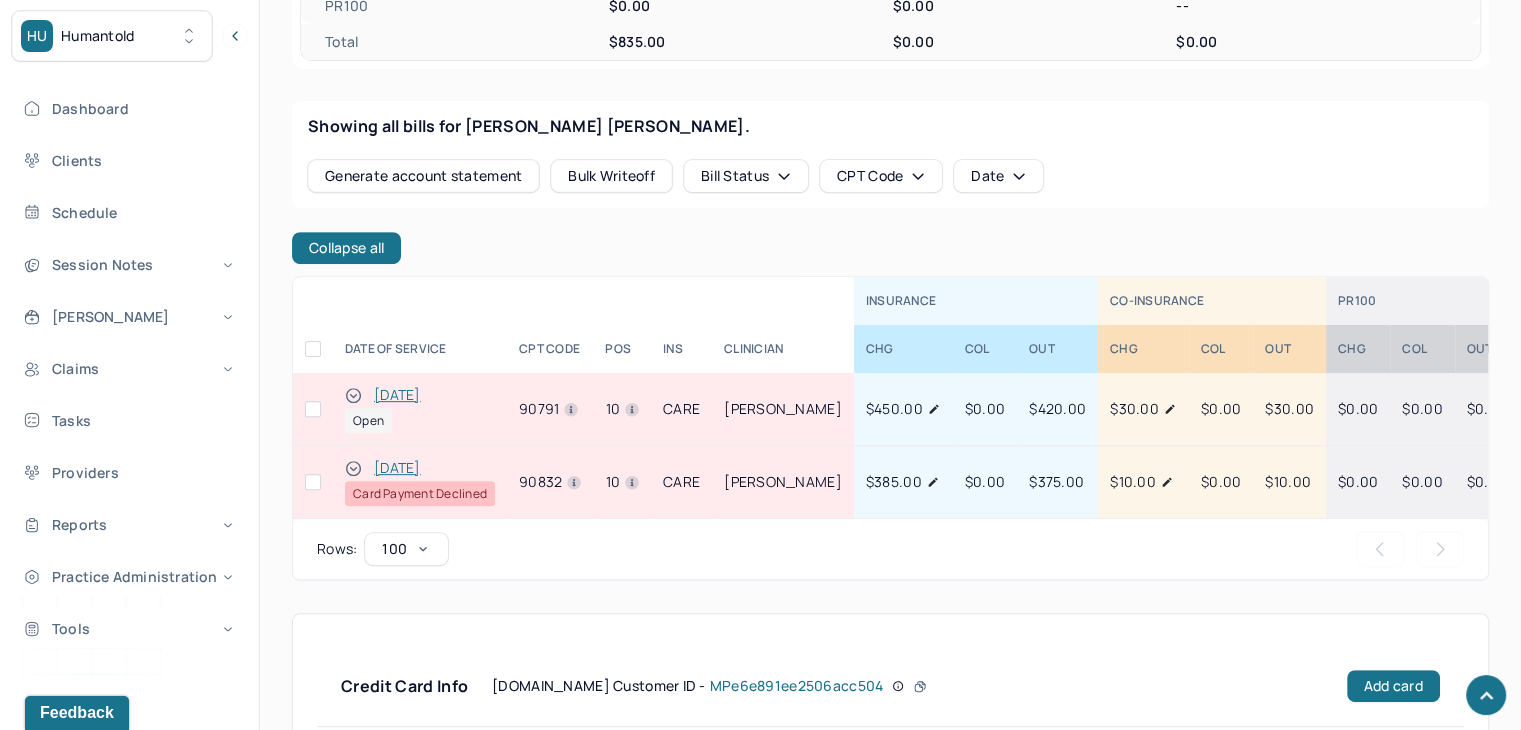 scroll, scrollTop: 800, scrollLeft: 0, axis: vertical 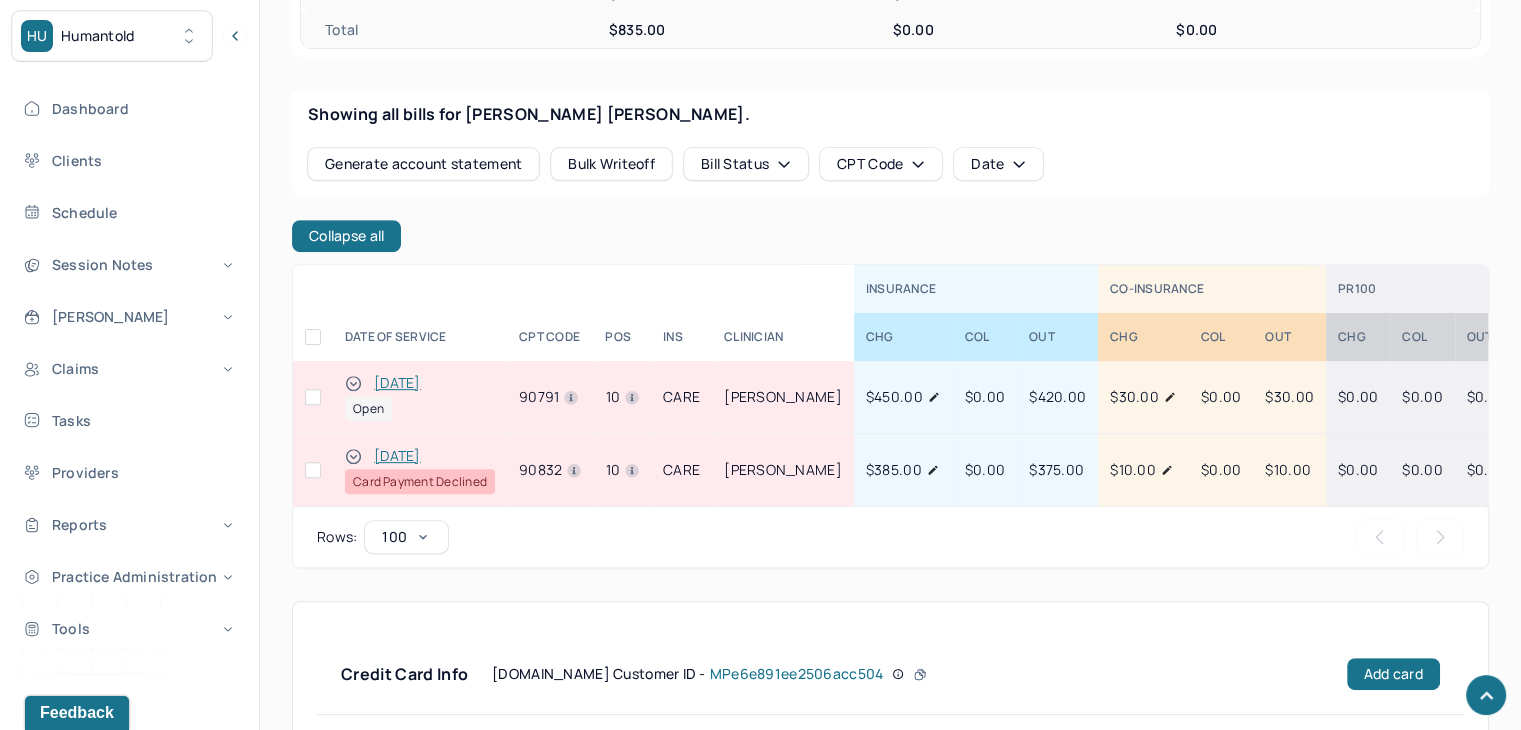 click at bounding box center (313, 470) 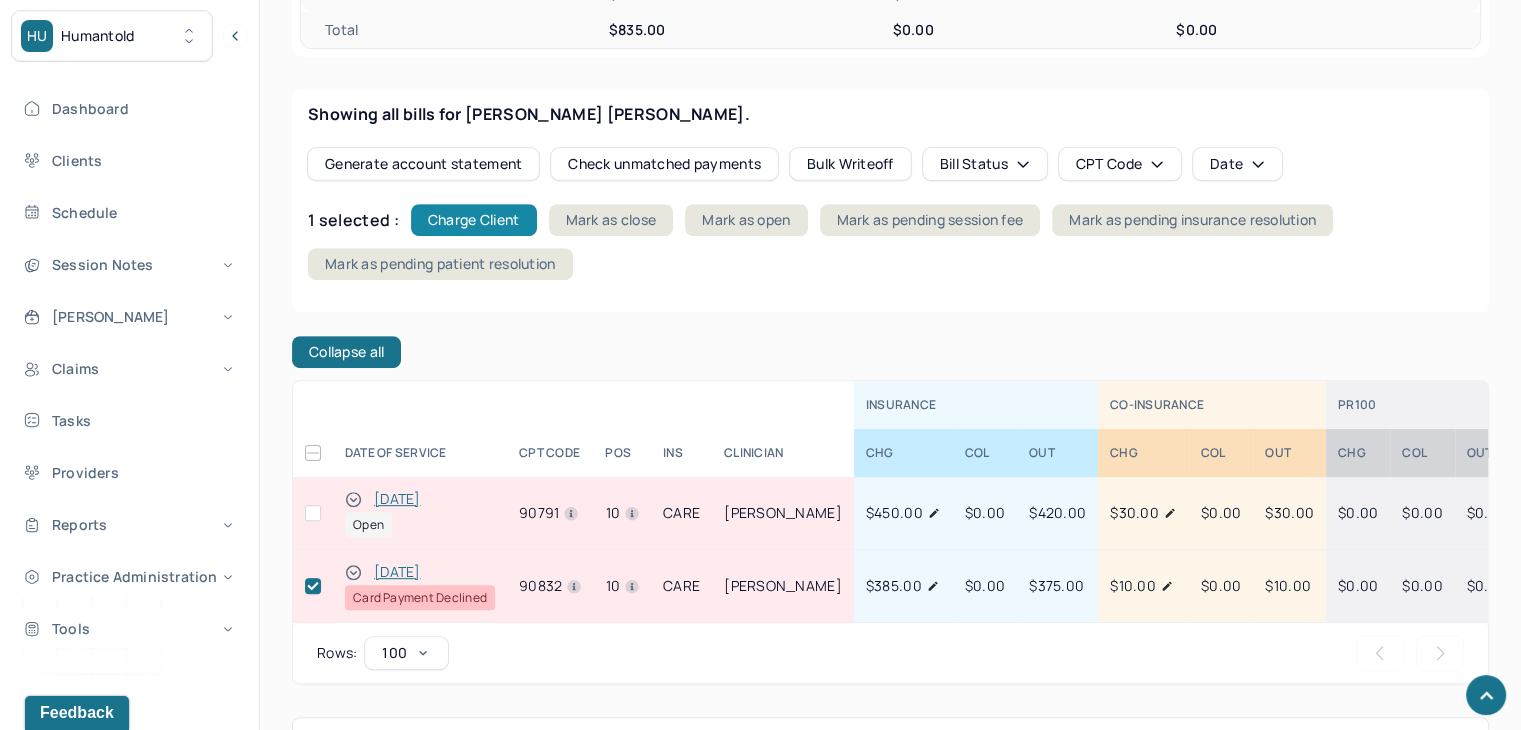 click on "Charge Client" at bounding box center [474, 220] 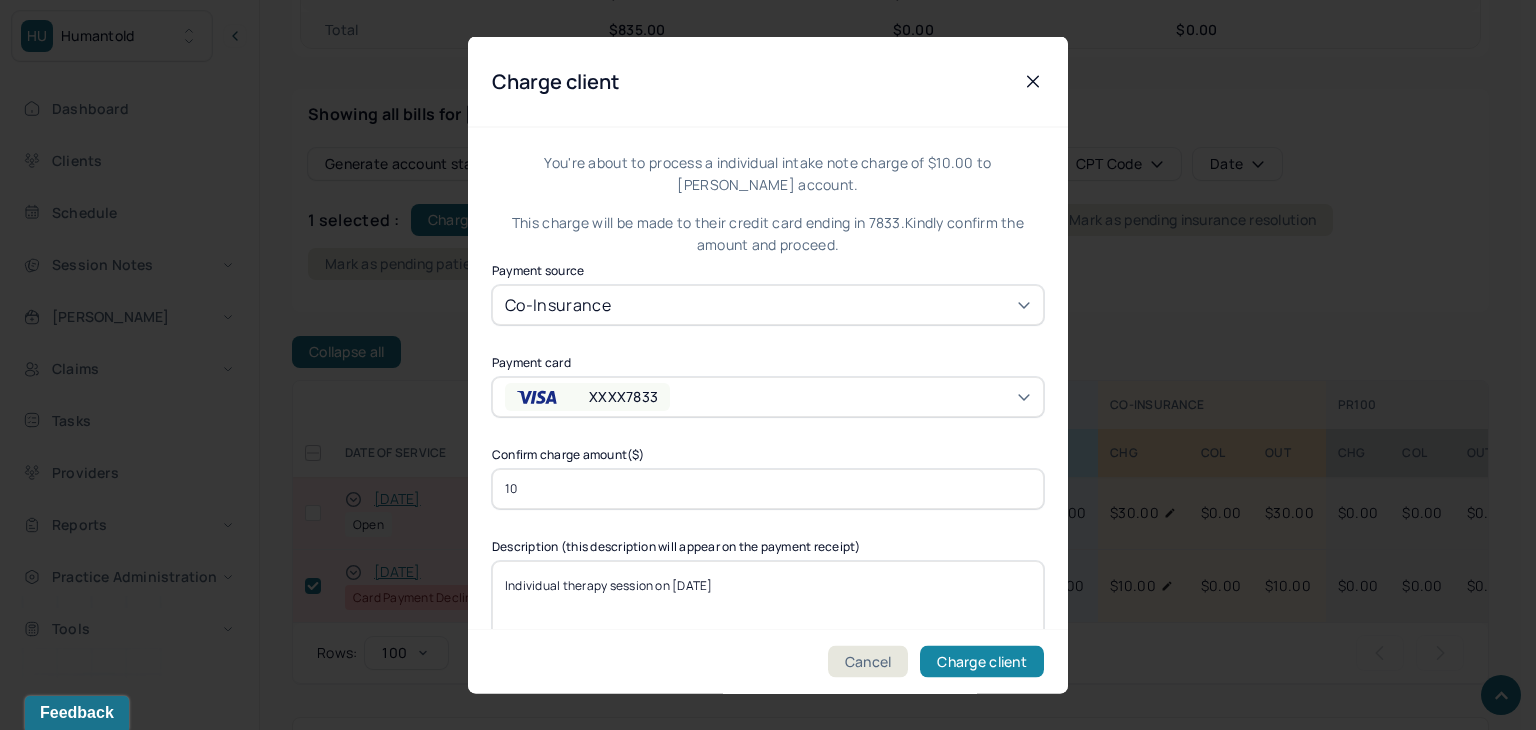 click on "Charge client" at bounding box center [982, 662] 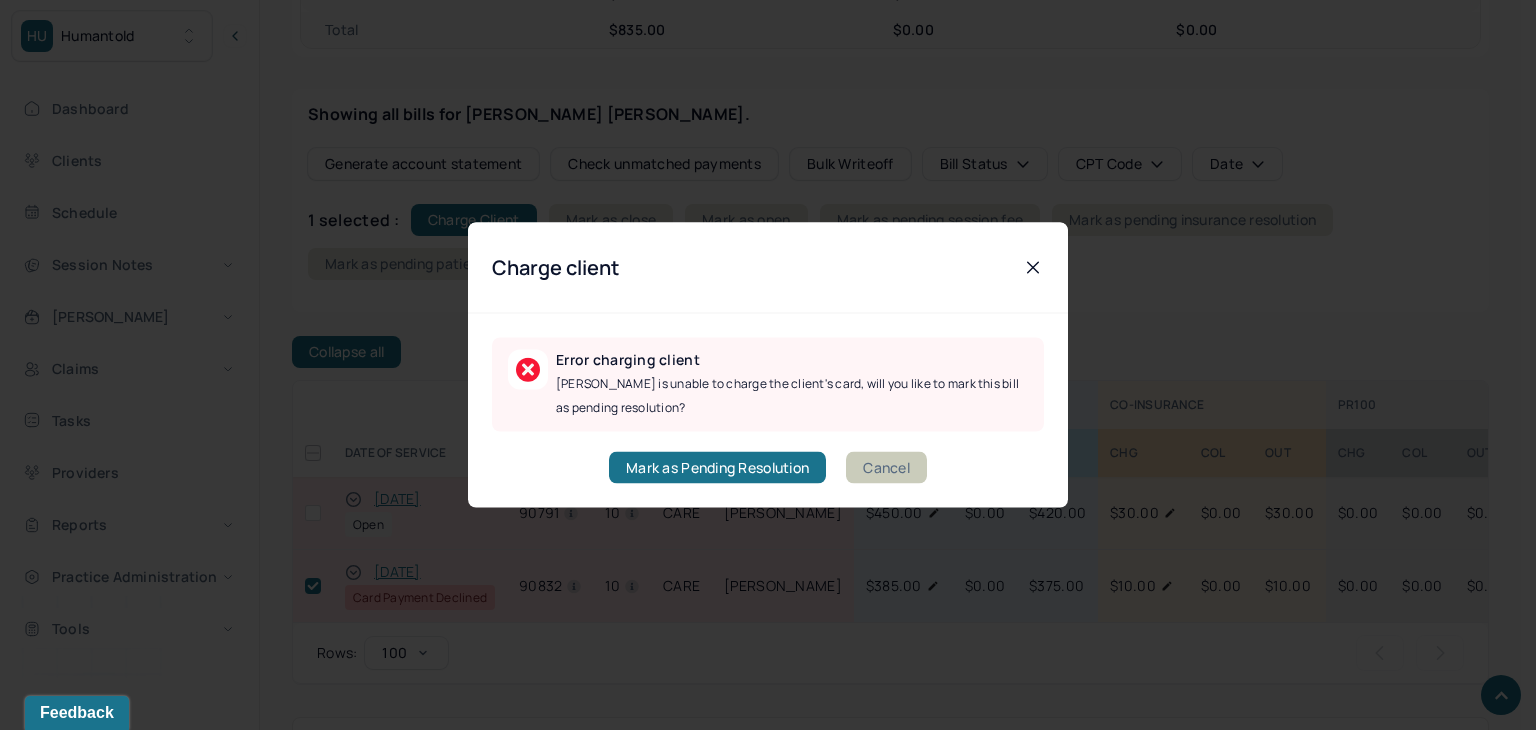 click on "Cancel" at bounding box center [886, 468] 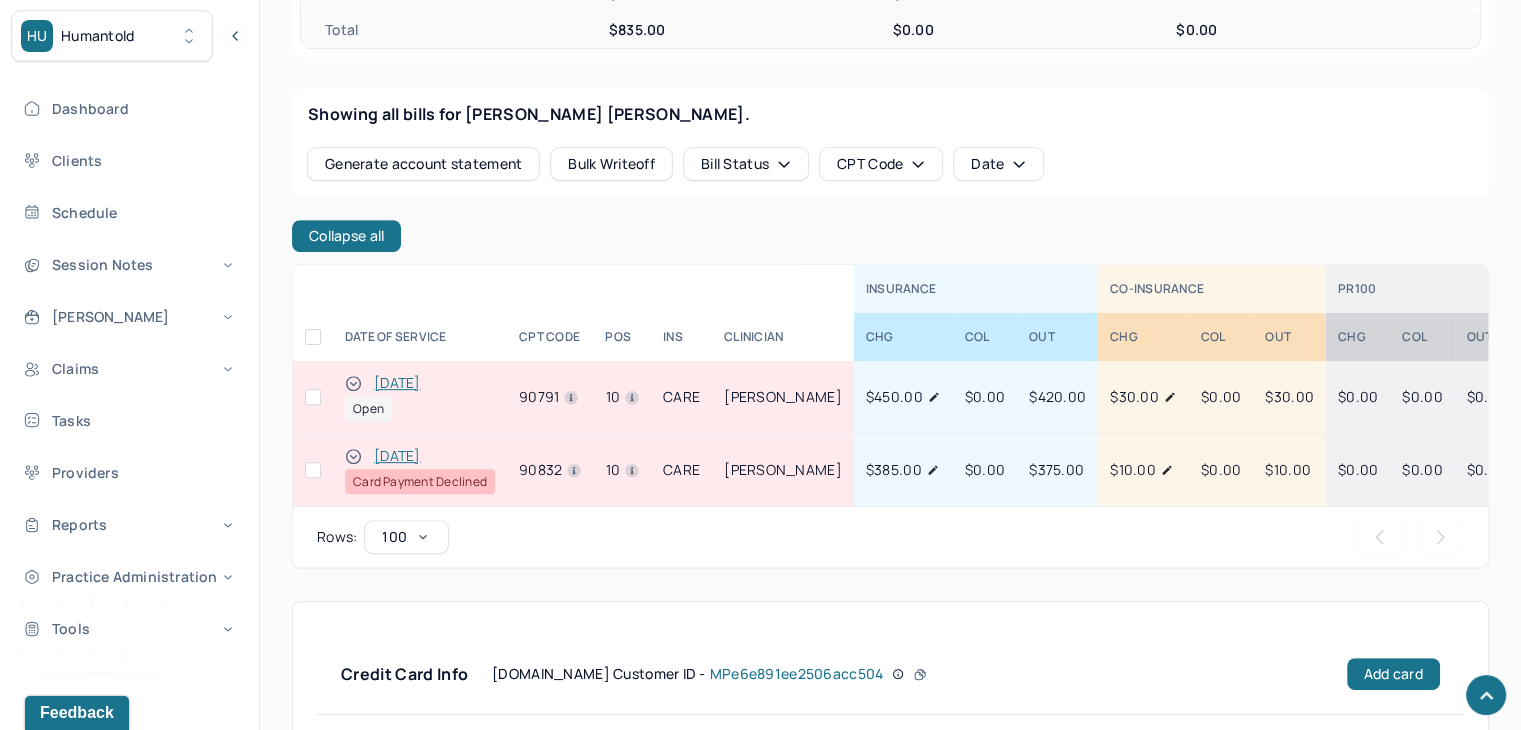 click at bounding box center [313, 470] 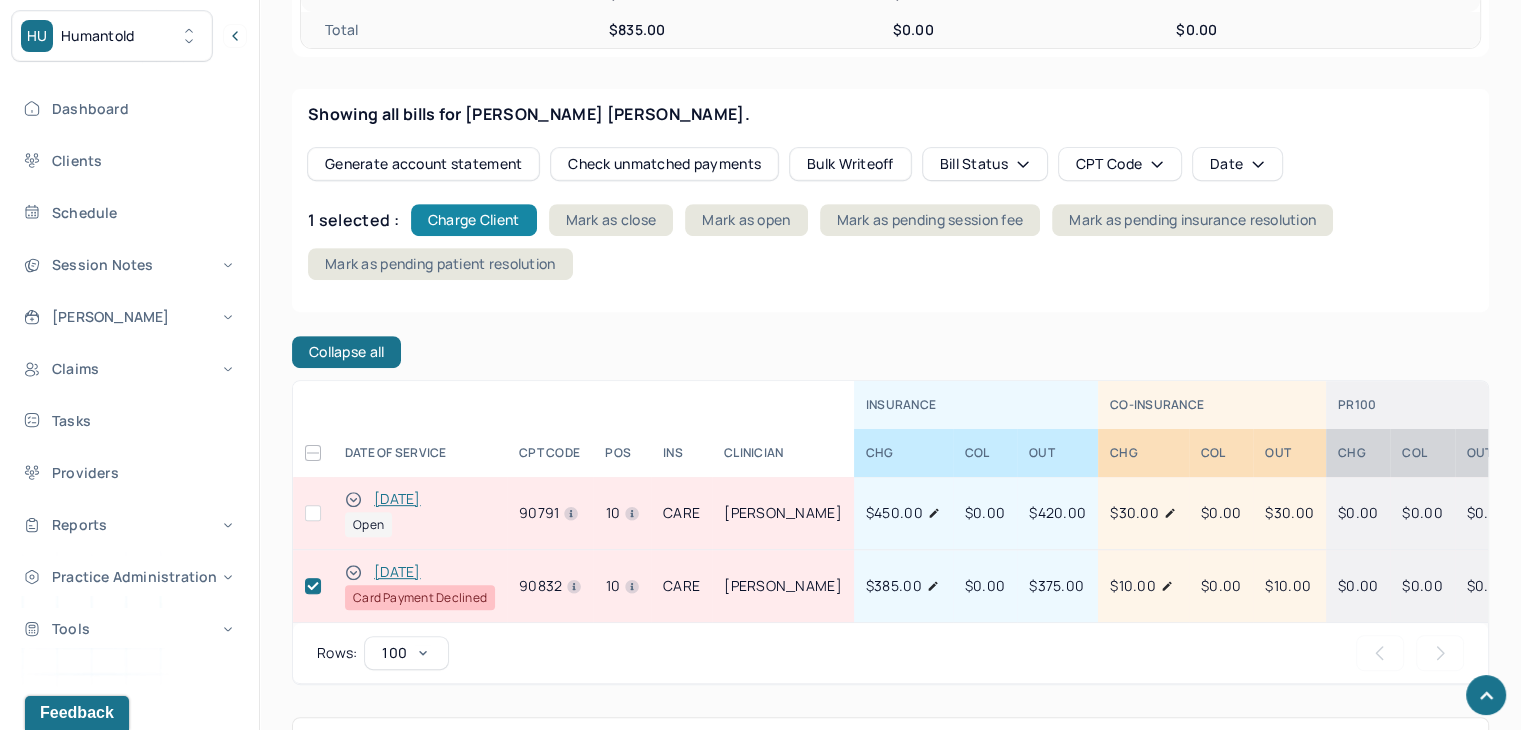 click on "Charge Client" at bounding box center (474, 220) 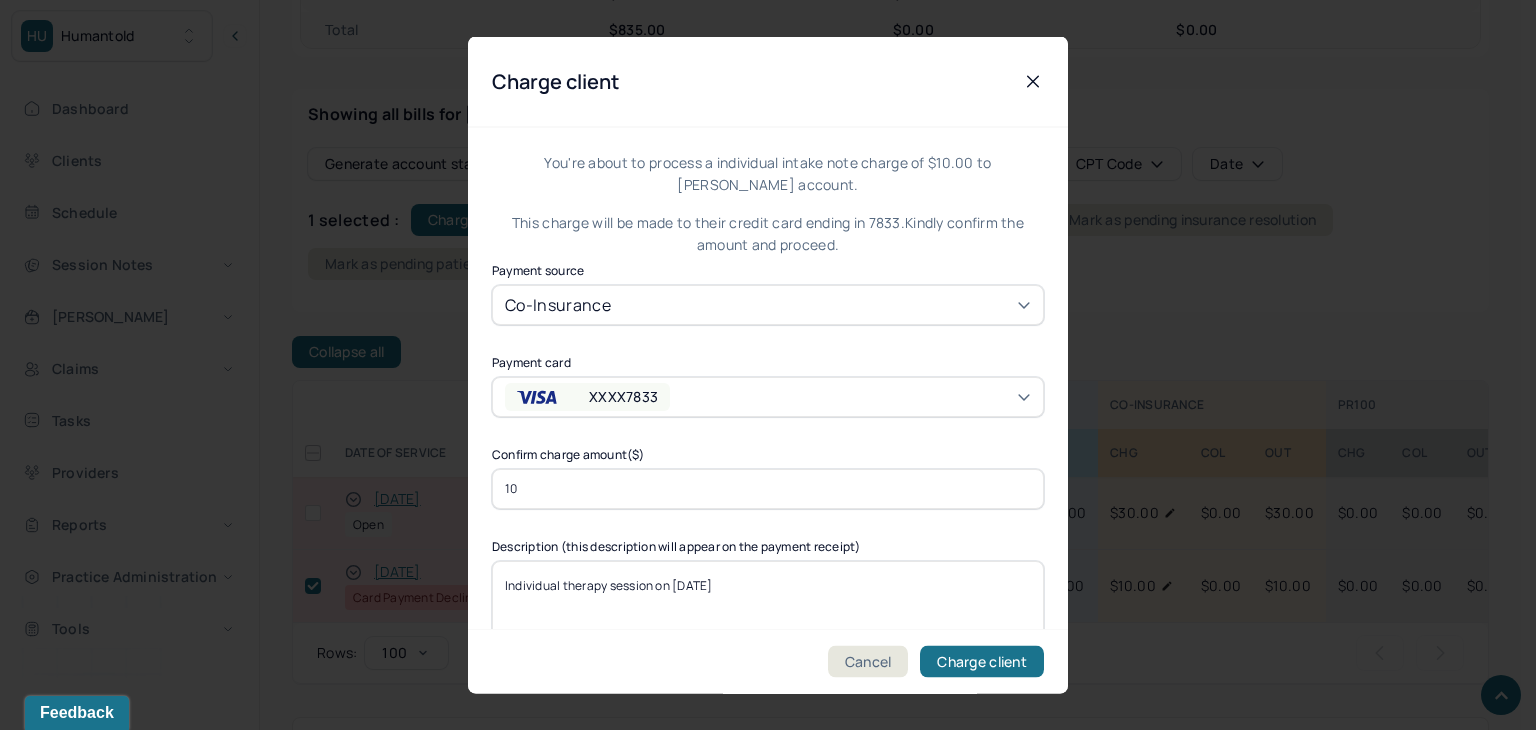 click on "XXXX7833" at bounding box center (623, 396) 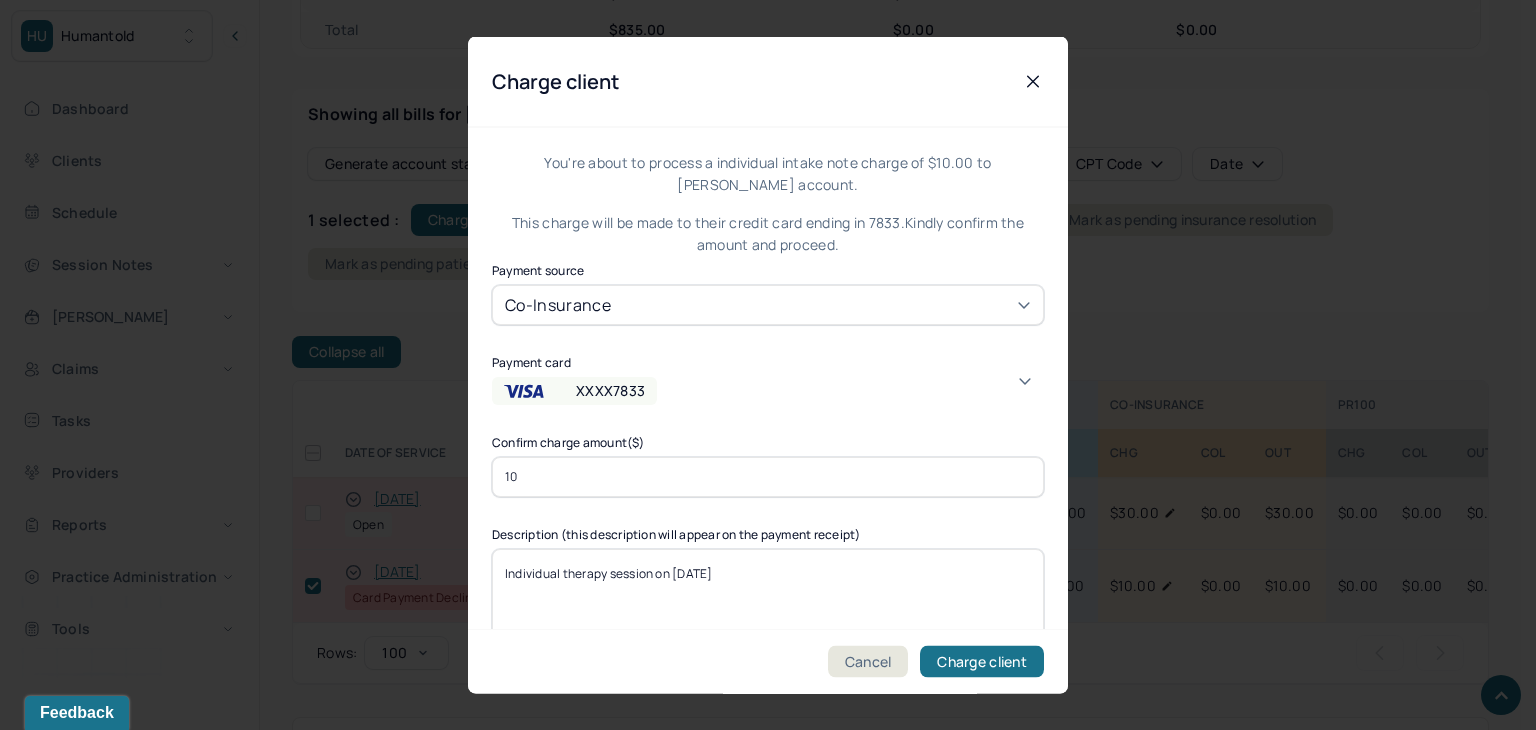 click on "XXXX7833" at bounding box center [610, 390] 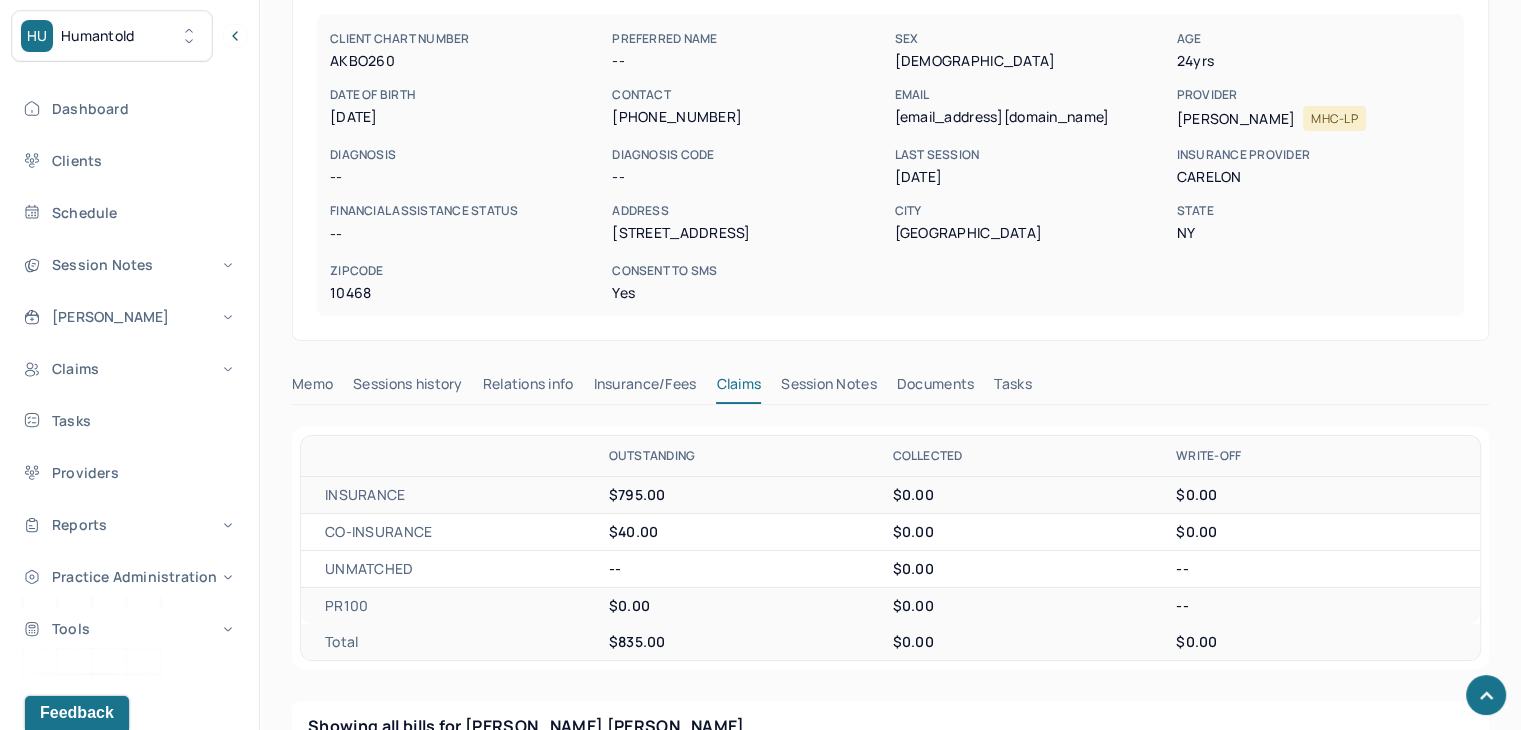 scroll, scrollTop: 0, scrollLeft: 0, axis: both 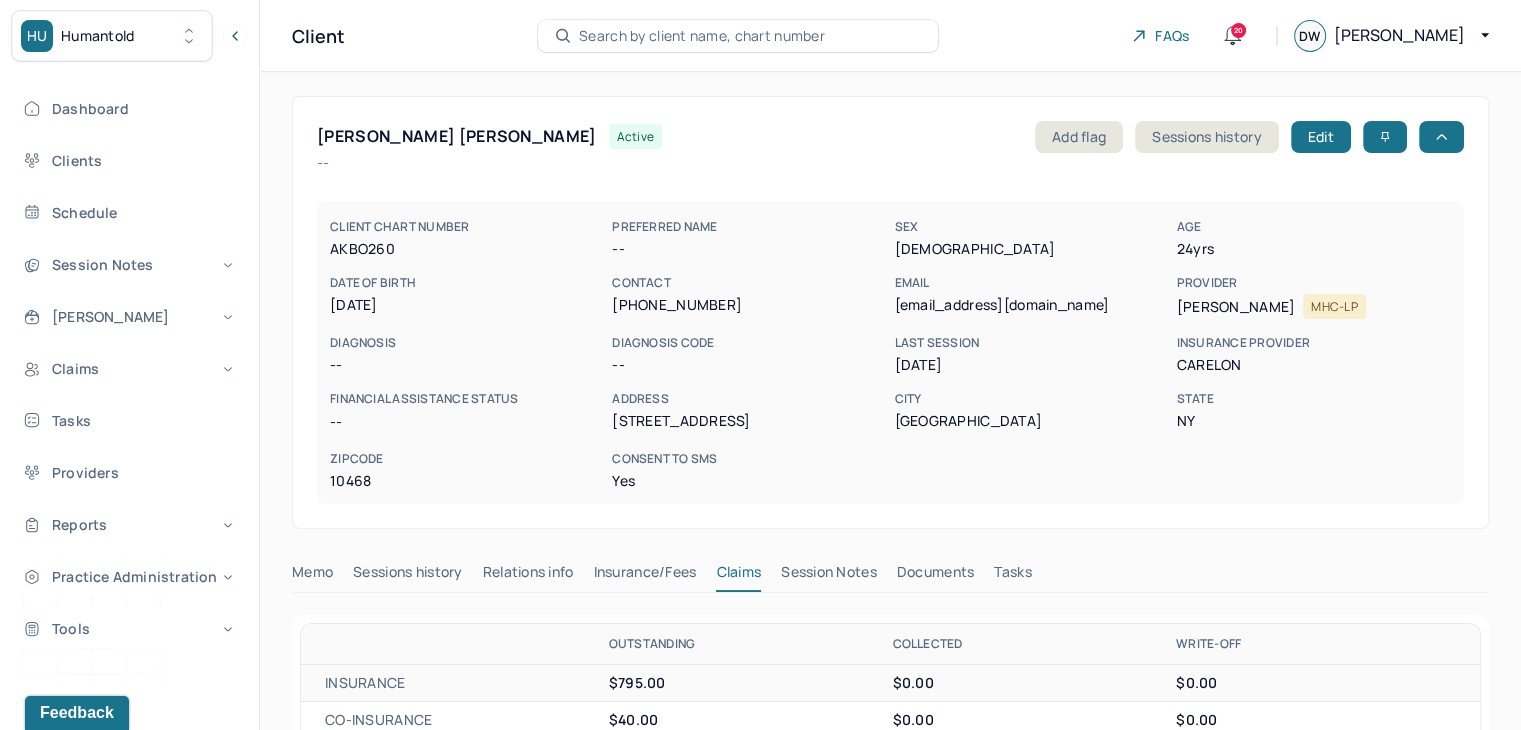 click on "Search by client name, chart number" at bounding box center [702, 36] 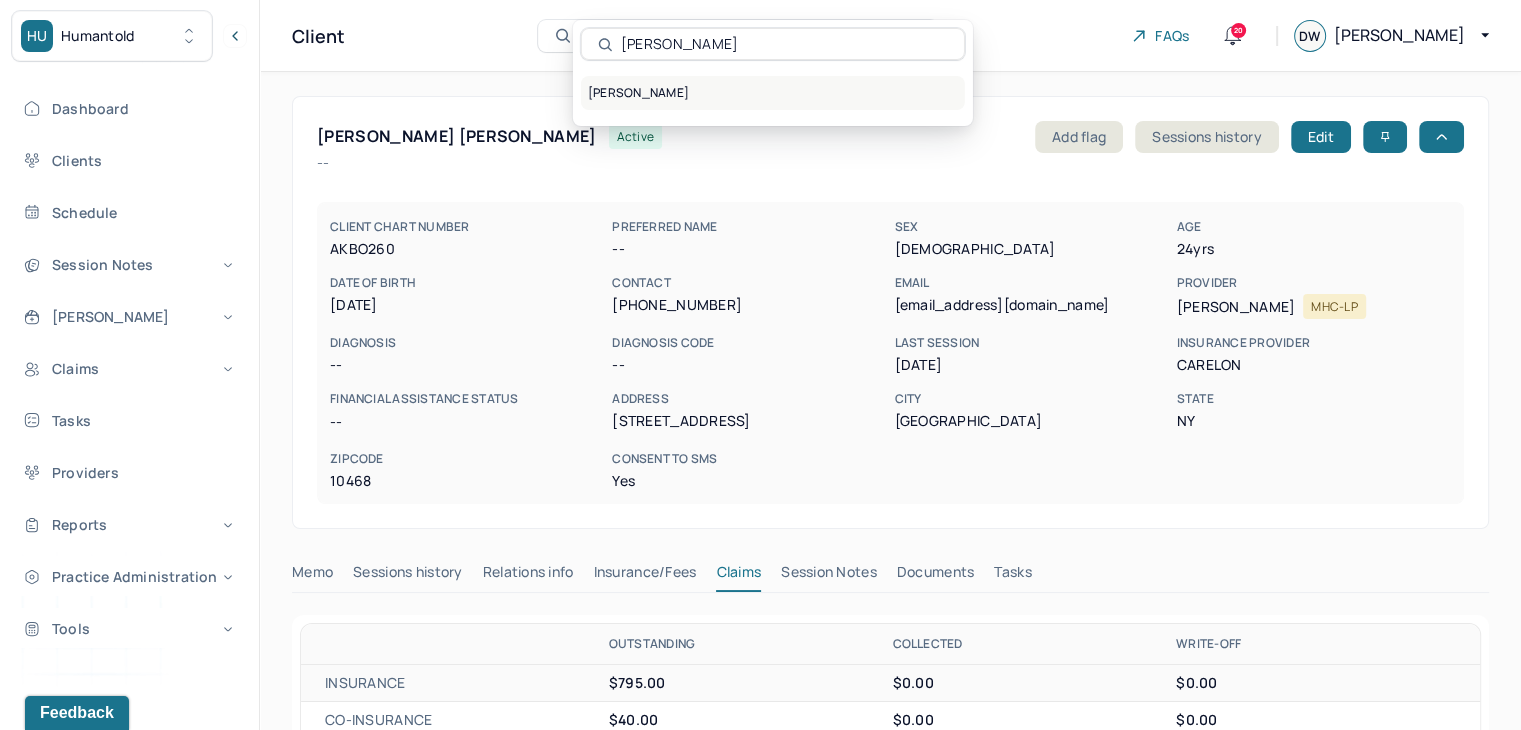 type on "Amanda Santiago" 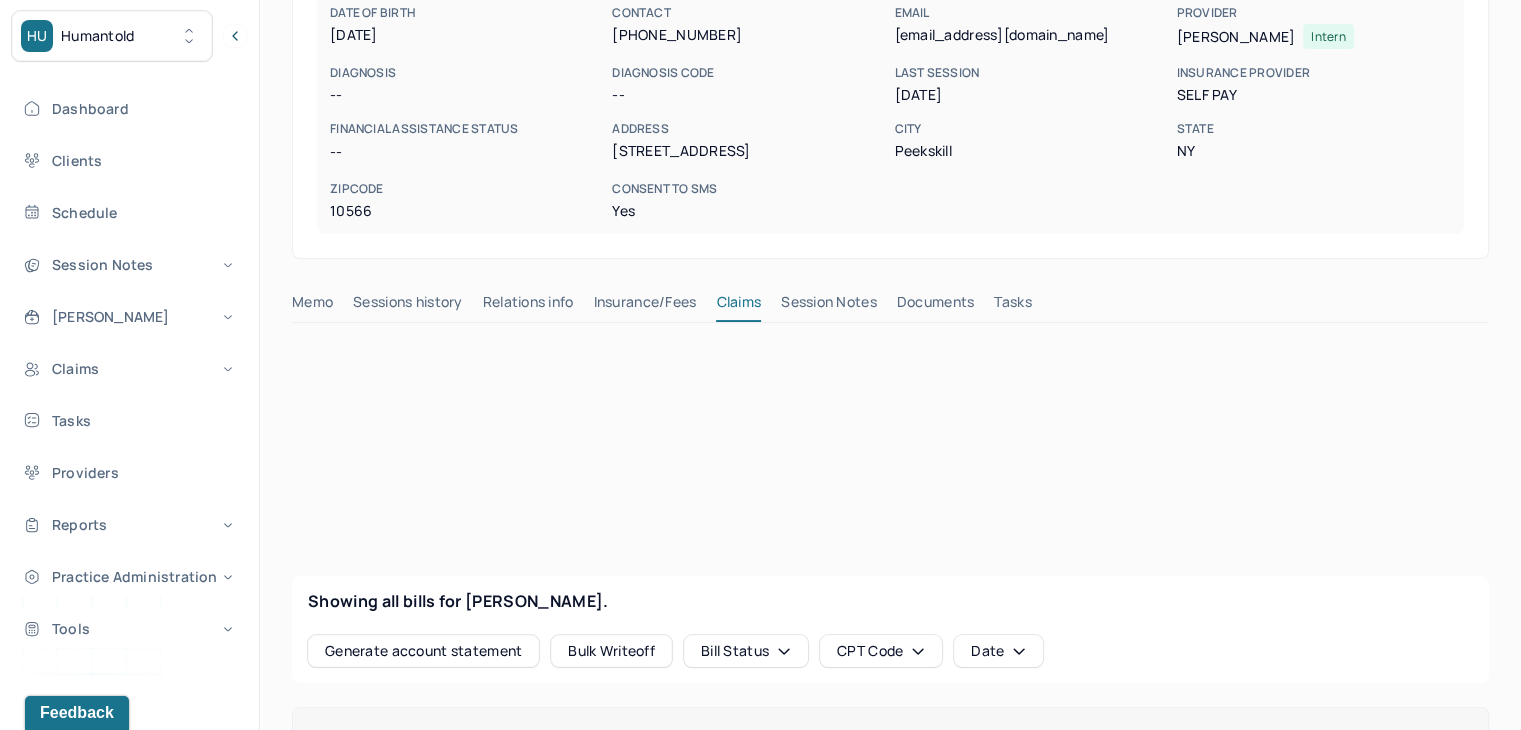 scroll, scrollTop: 600, scrollLeft: 0, axis: vertical 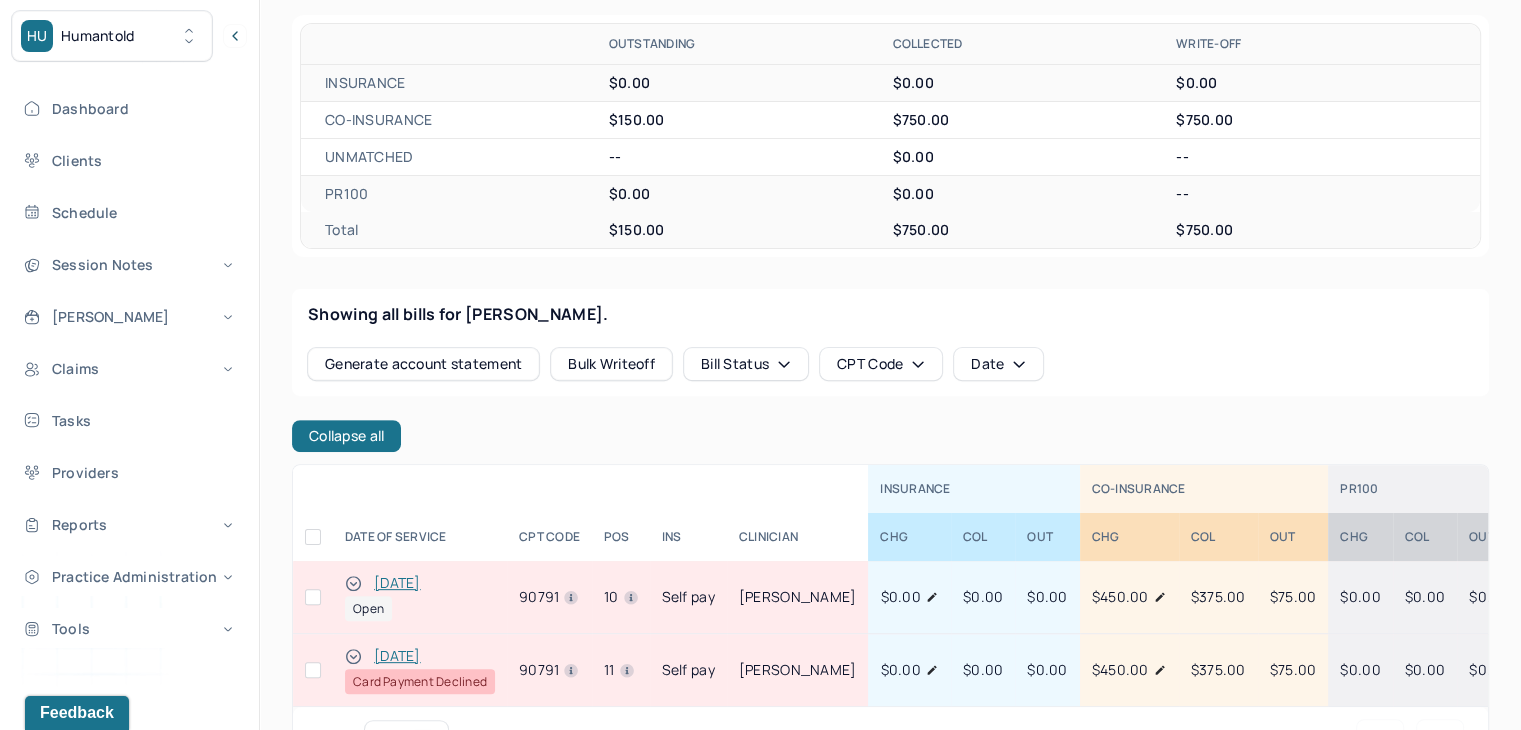 click at bounding box center [313, 670] 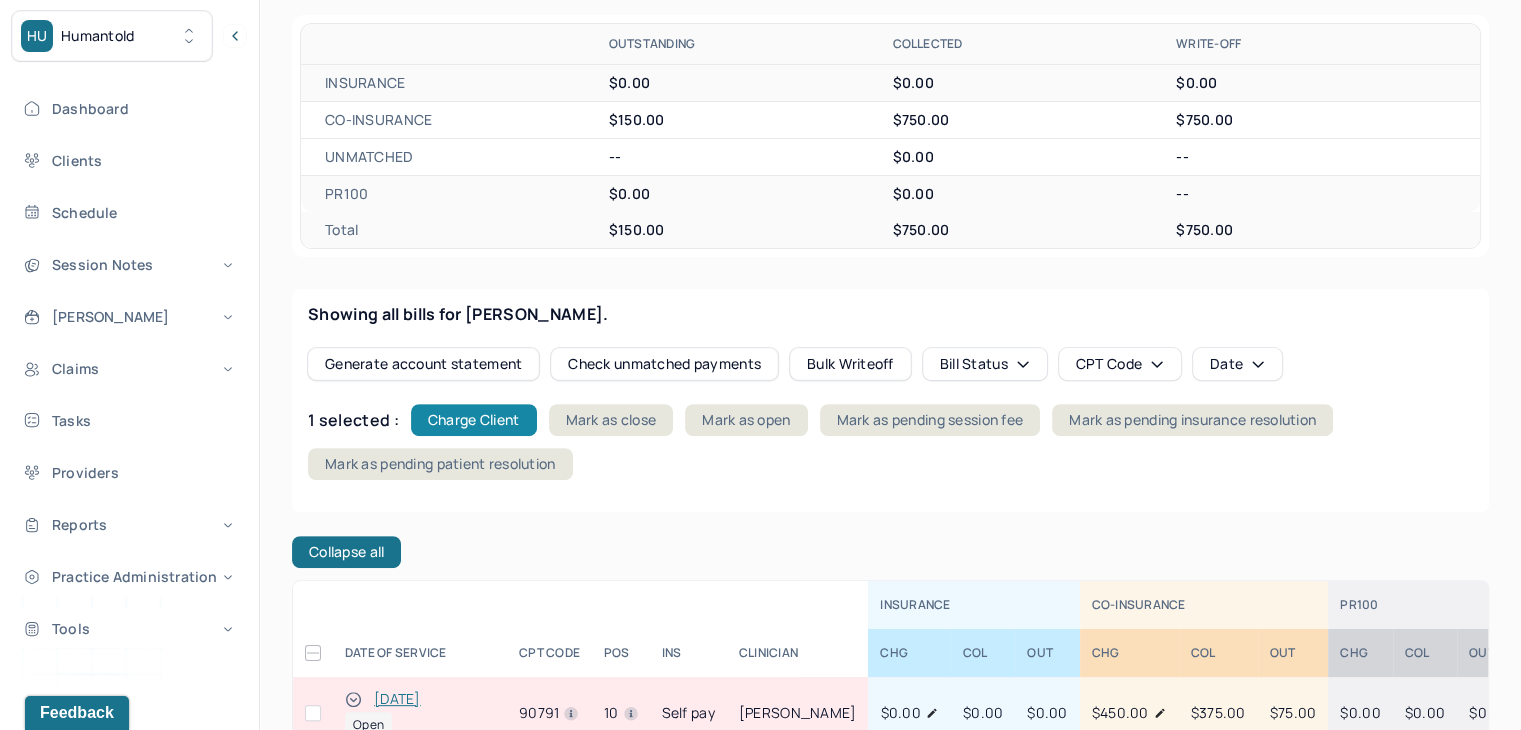 click on "Charge Client" at bounding box center (474, 420) 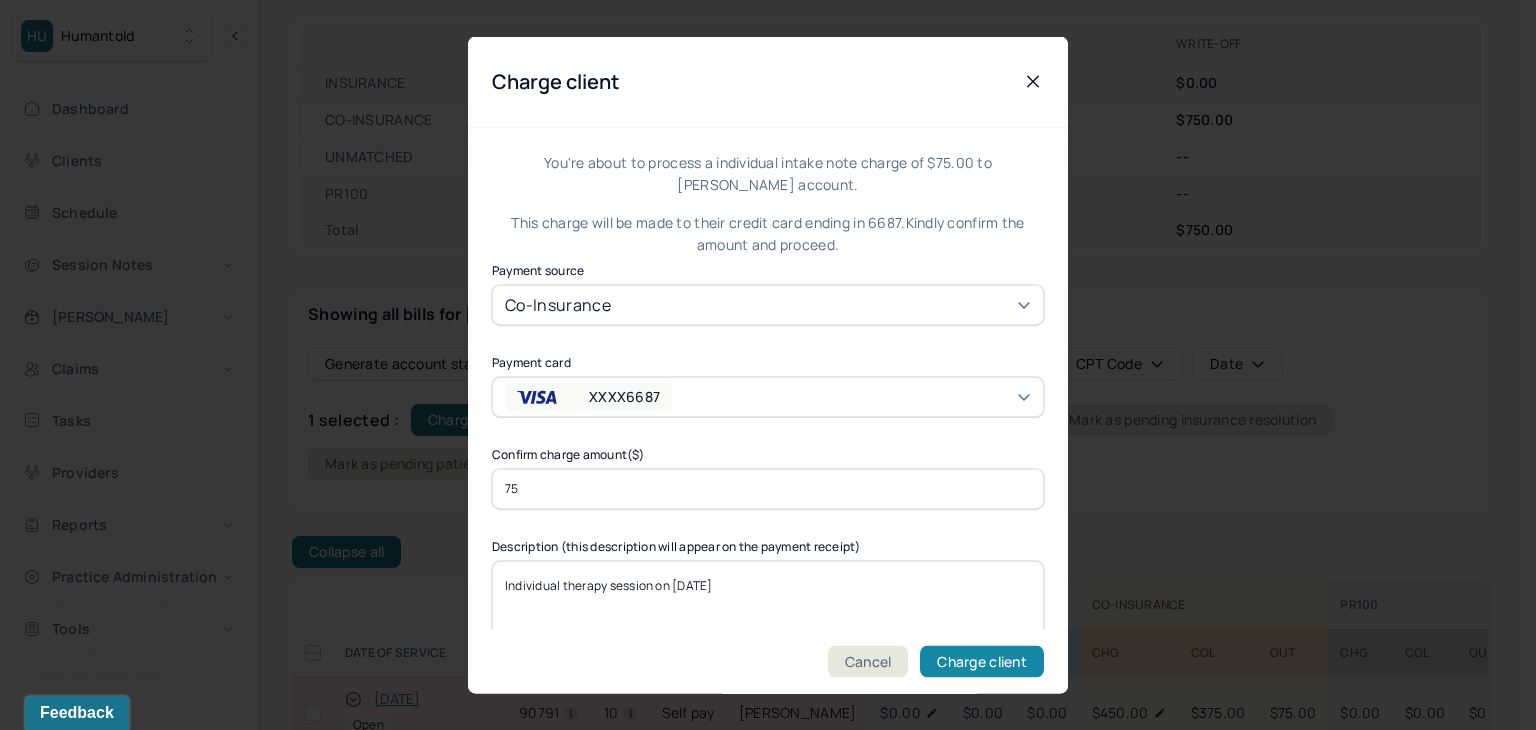 click on "Charge client" at bounding box center [982, 662] 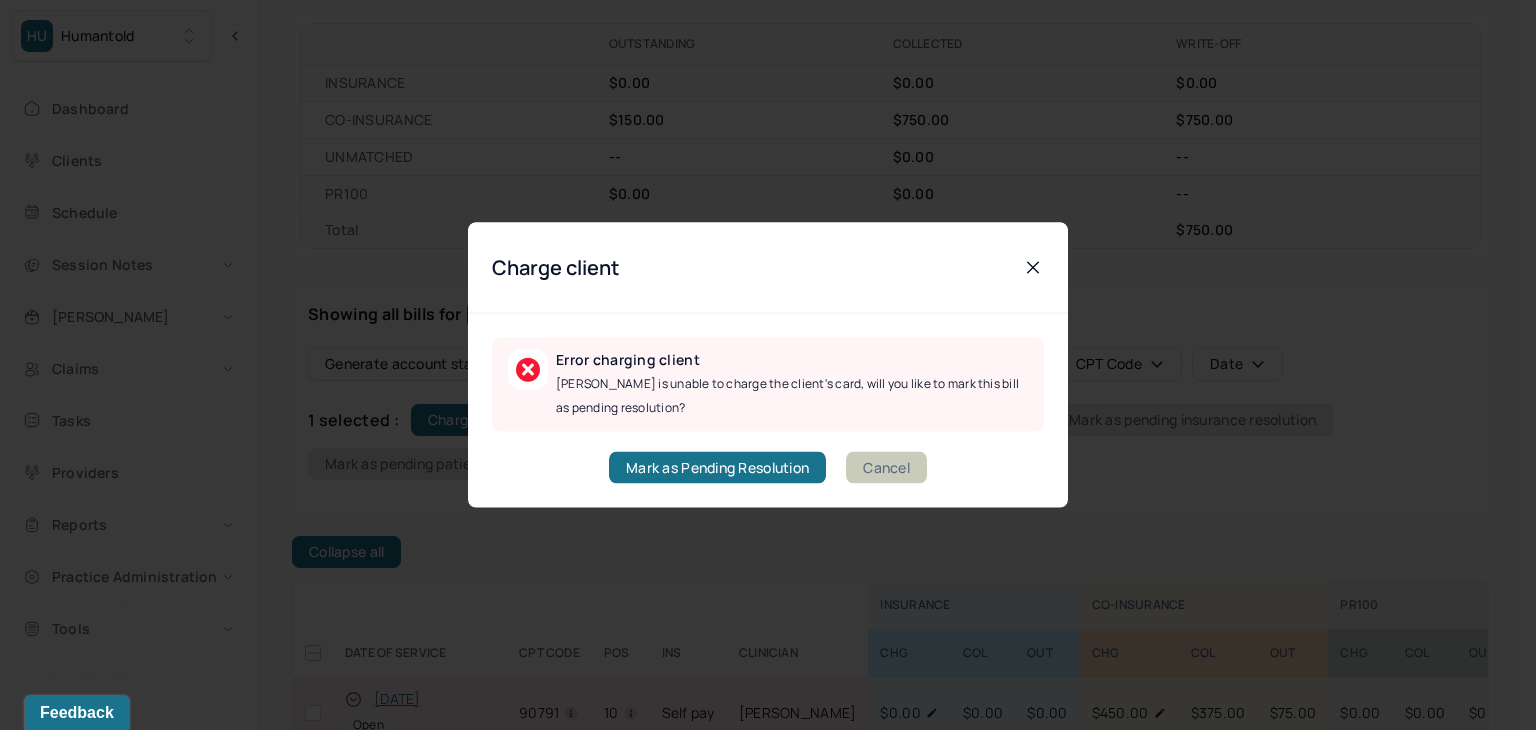click on "Cancel" at bounding box center [886, 468] 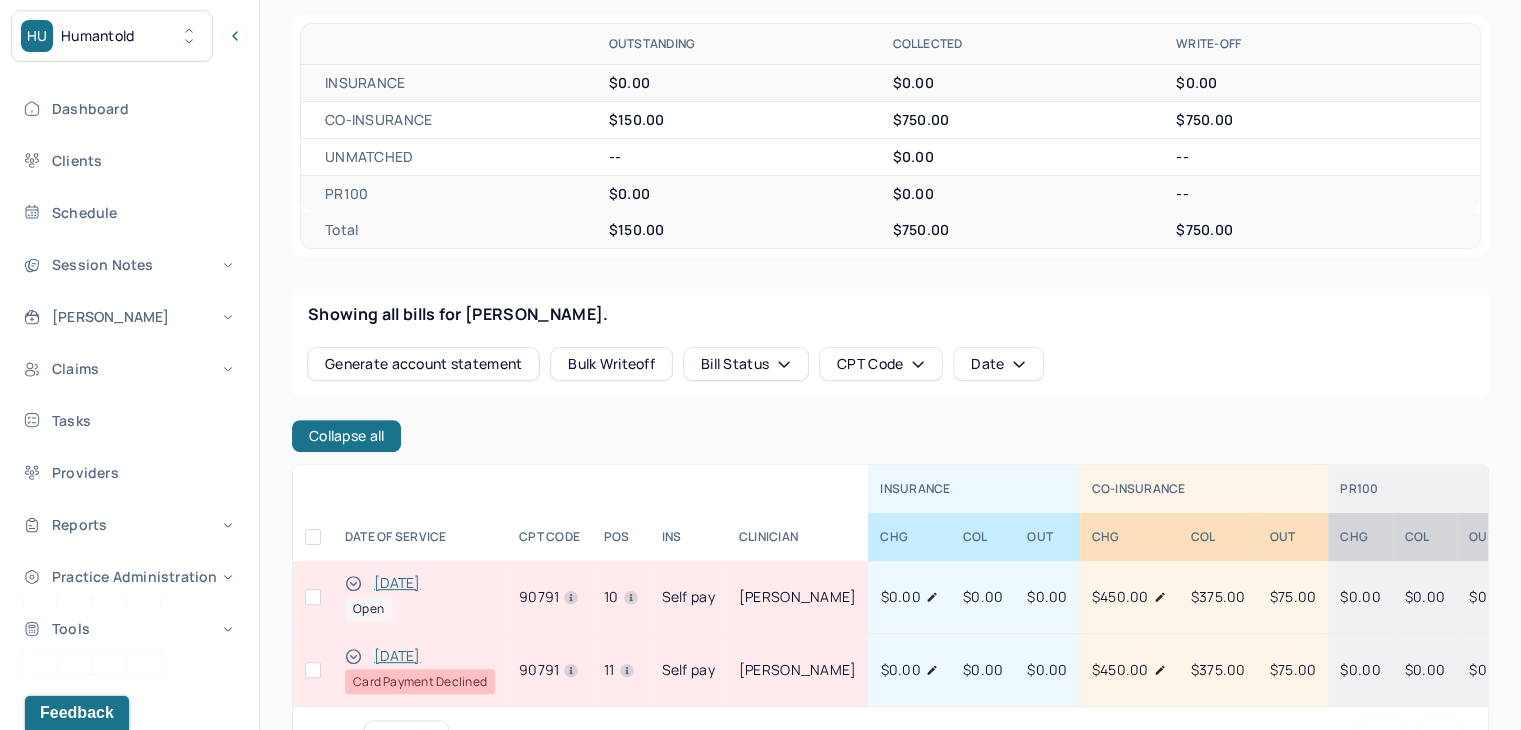 click at bounding box center (313, 670) 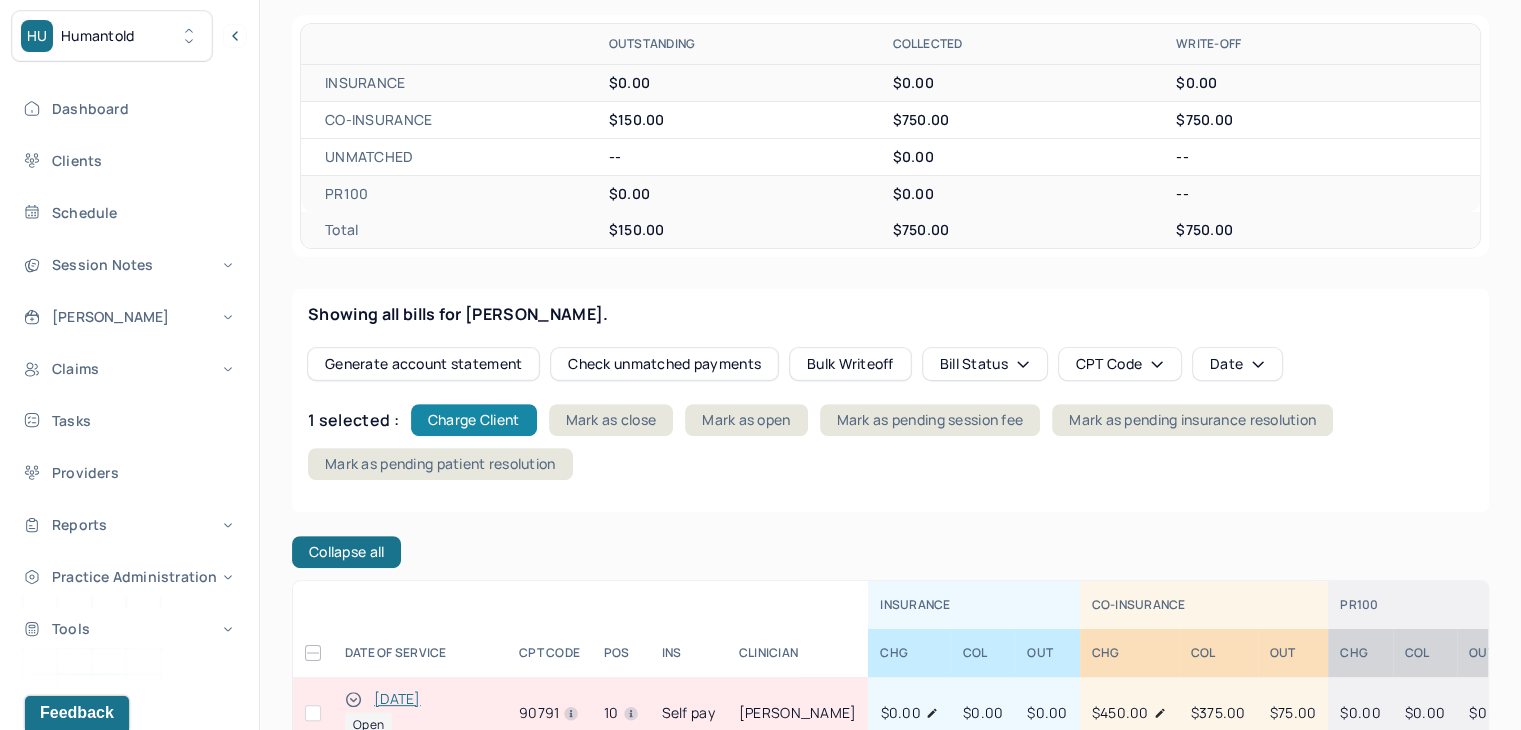 click on "Charge Client" at bounding box center [474, 420] 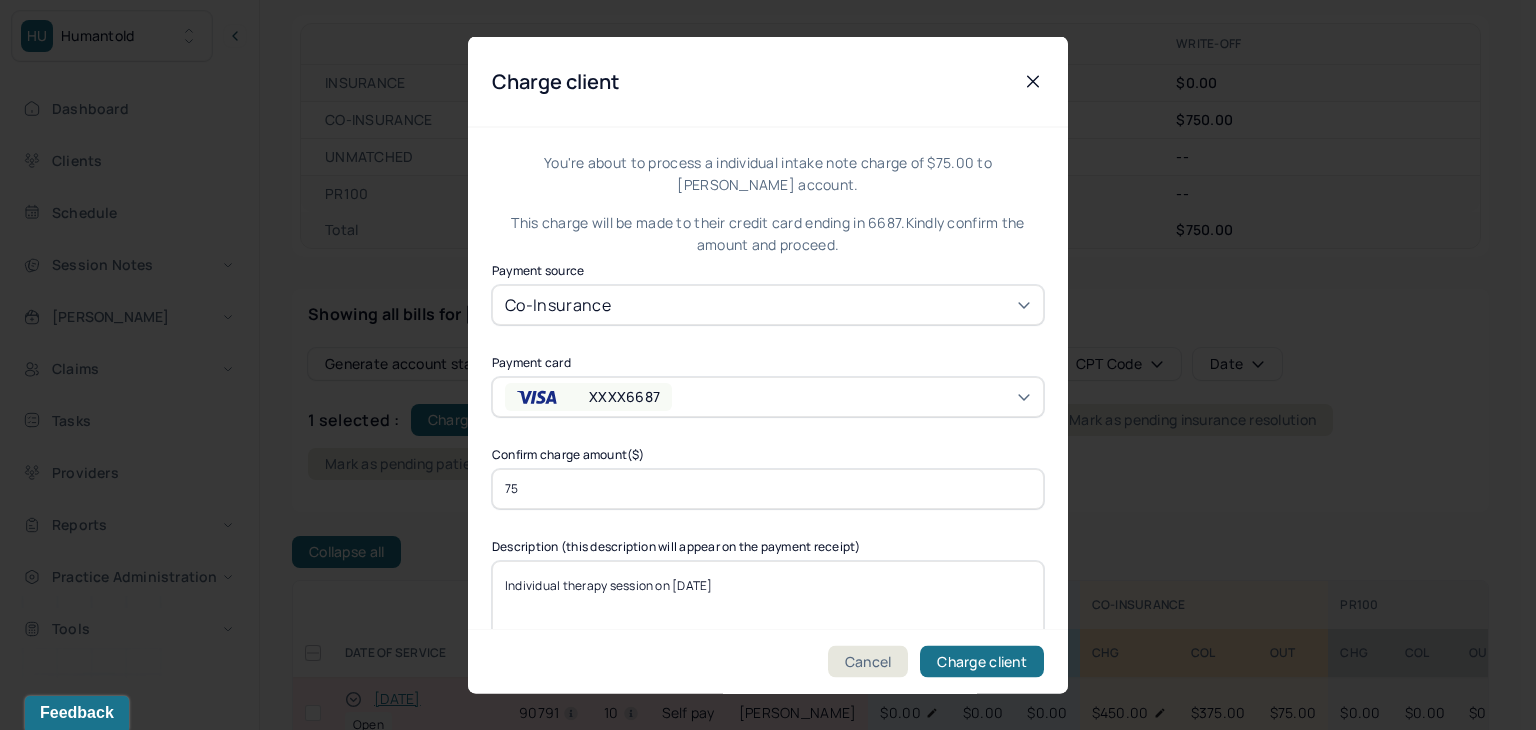 click on "XXXX6687" at bounding box center (605, 396) 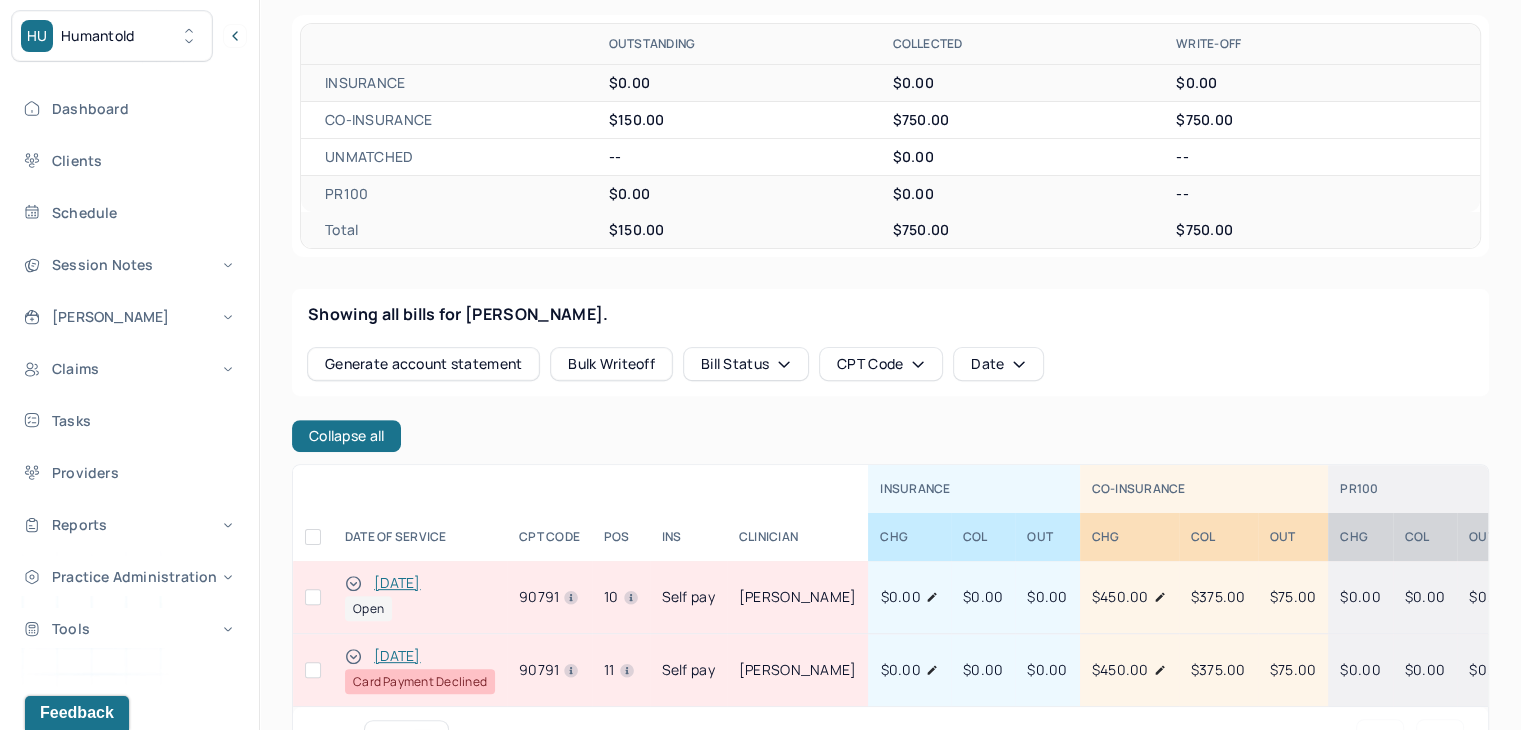 scroll, scrollTop: 0, scrollLeft: 0, axis: both 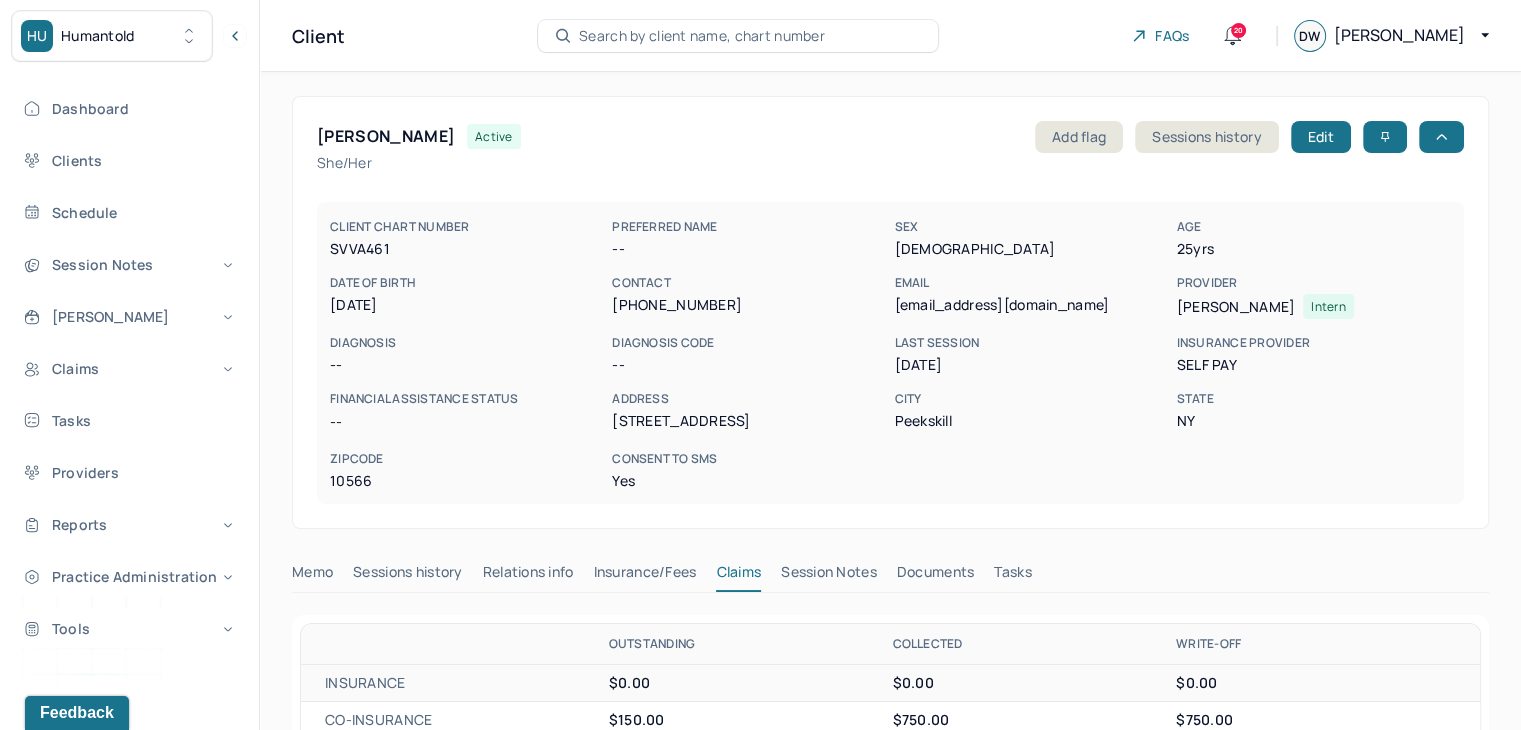 click on "Search by client name, chart number" at bounding box center [738, 36] 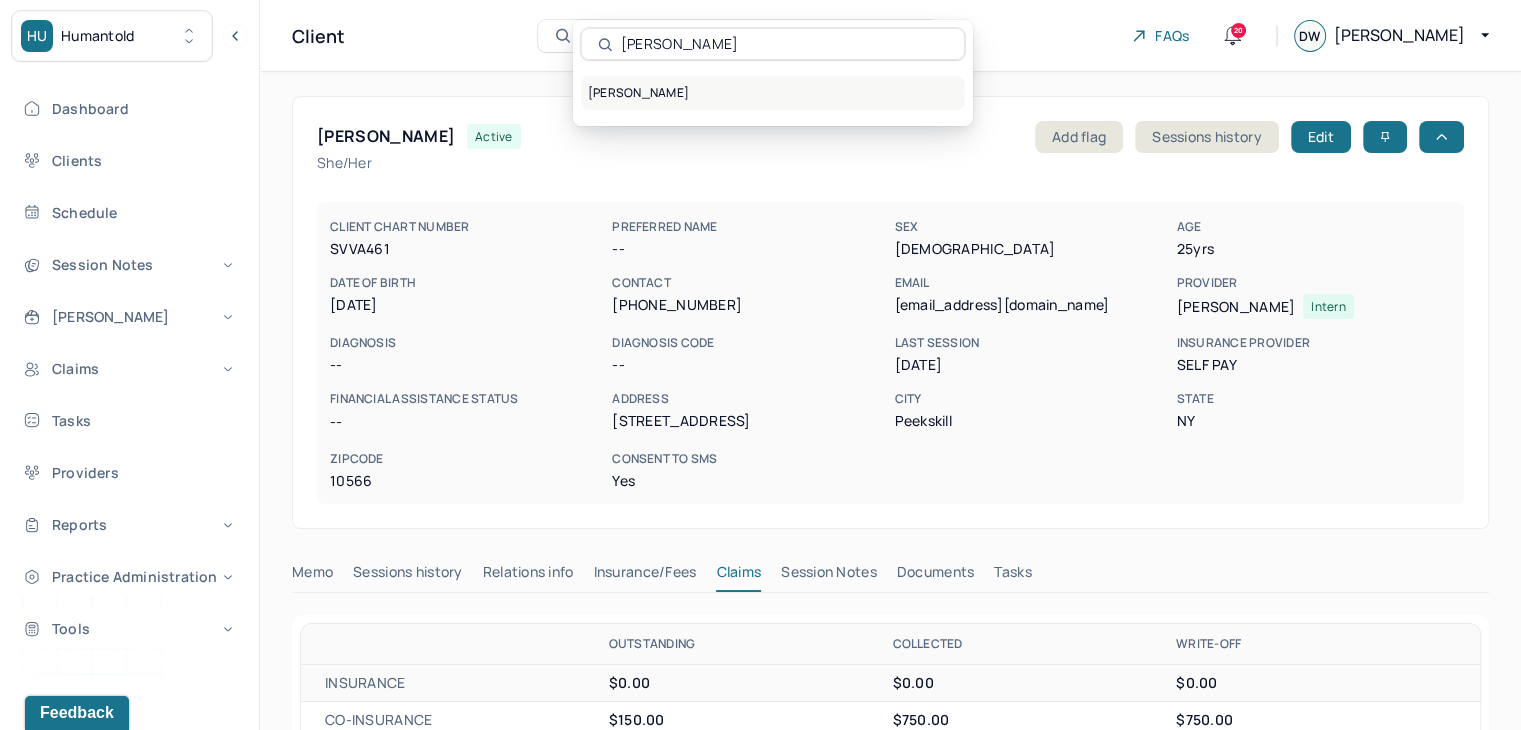type on "Hazella Caldwell" 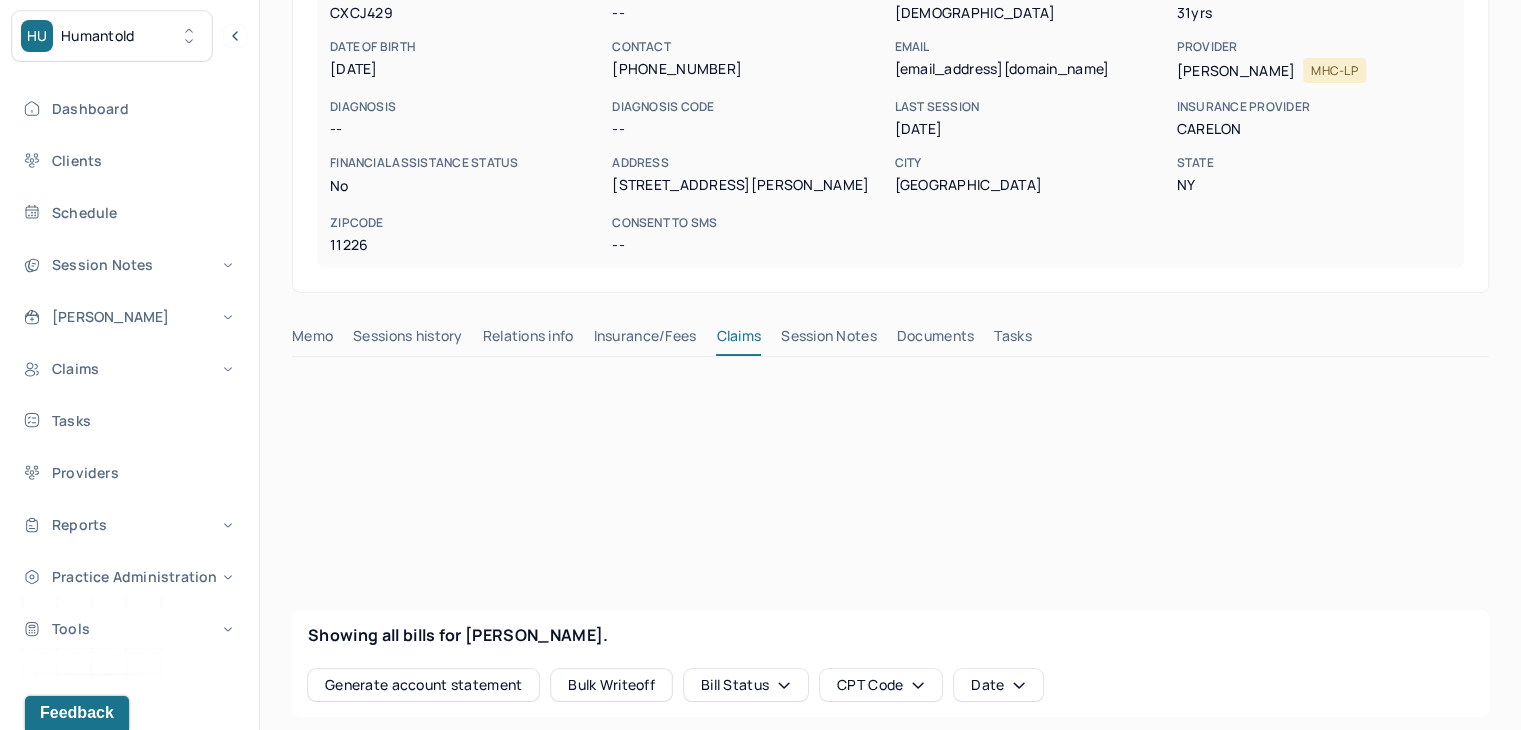 scroll, scrollTop: 500, scrollLeft: 0, axis: vertical 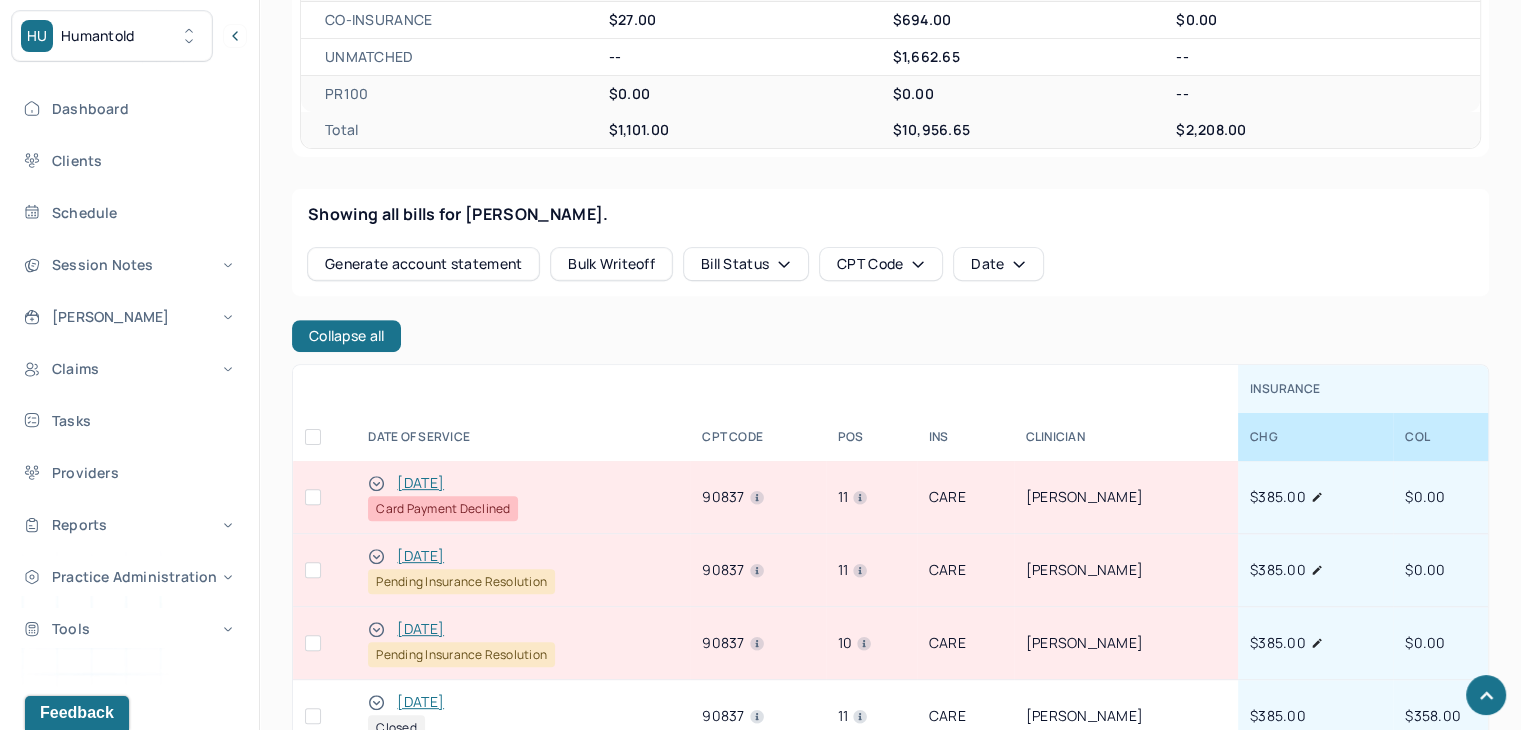 click at bounding box center [324, 497] 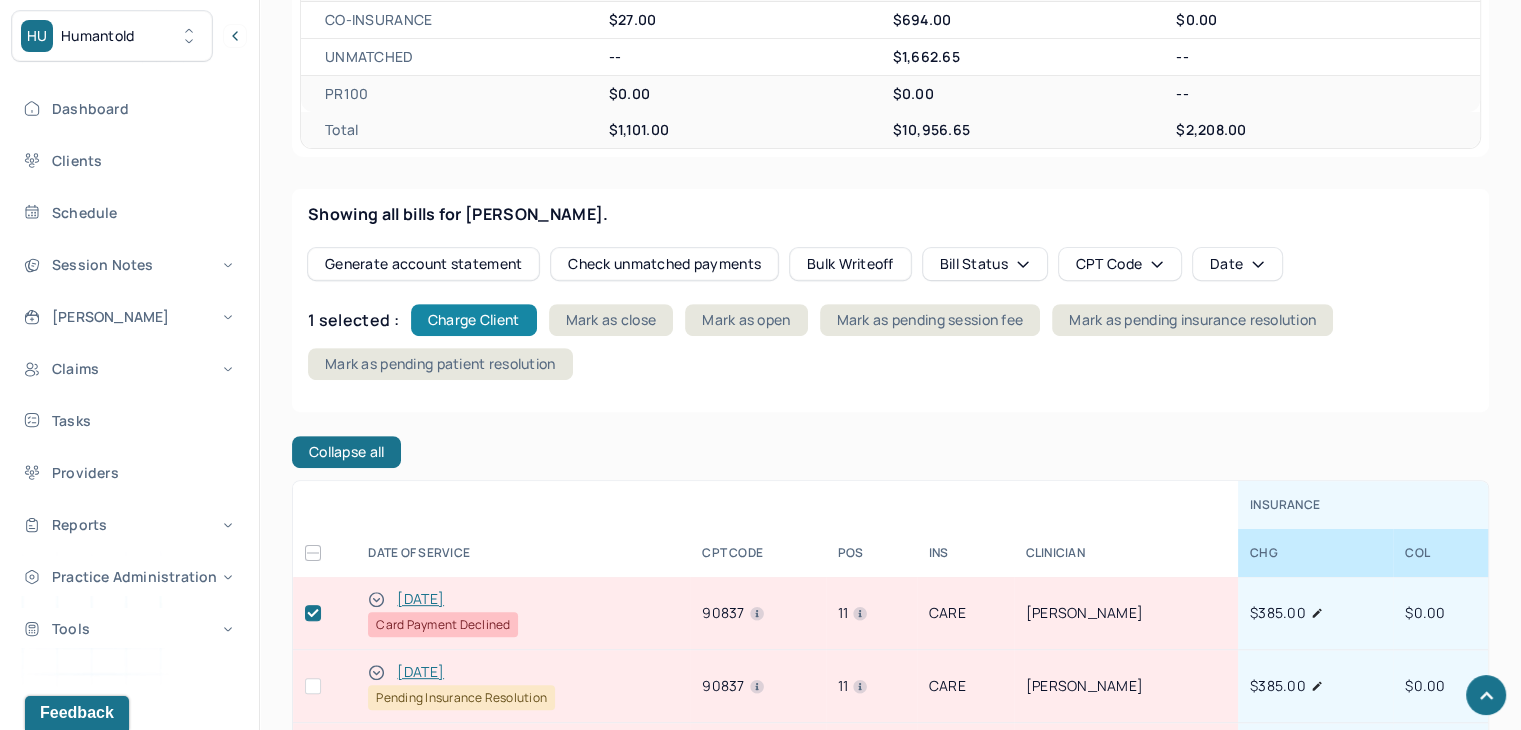 click on "Charge Client" at bounding box center (474, 320) 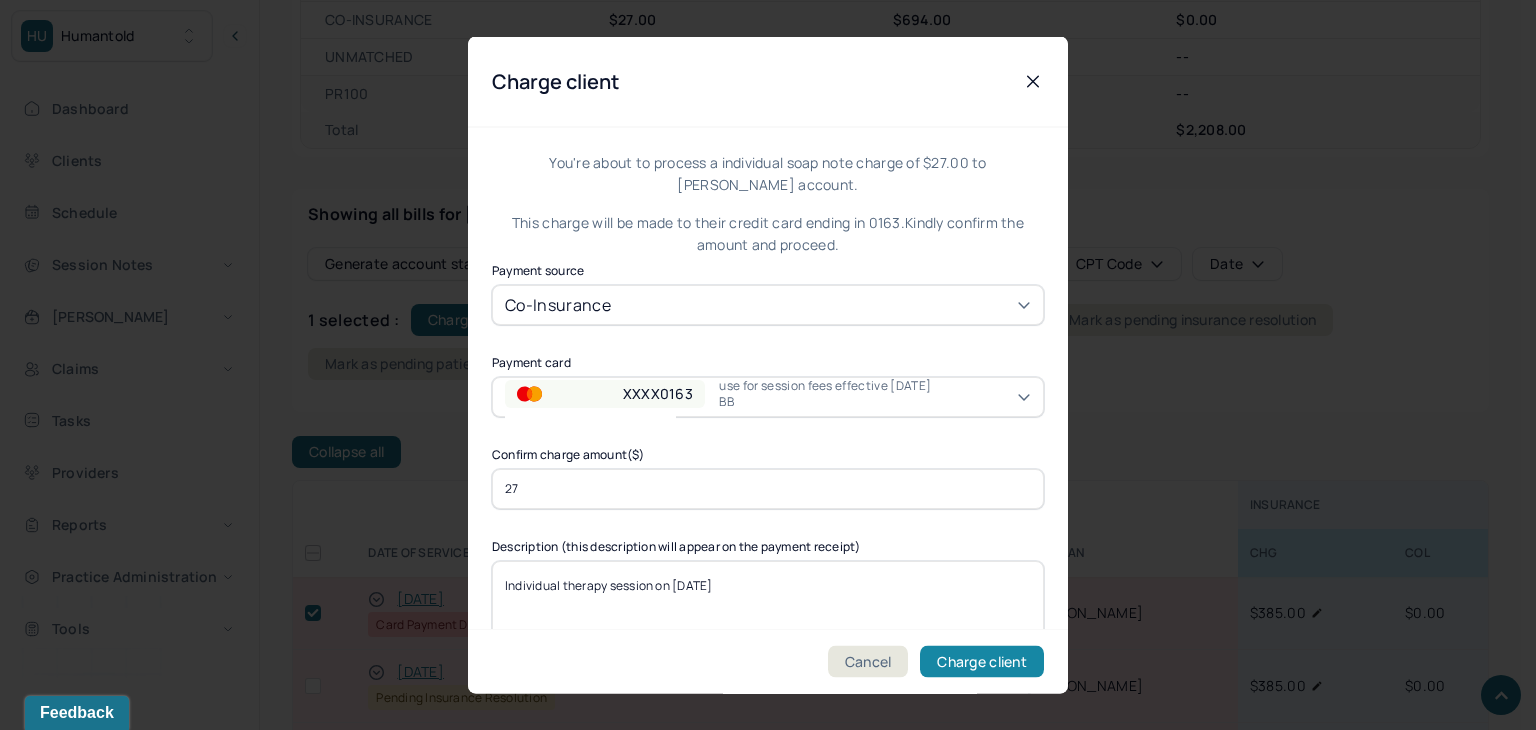 click on "Charge client" at bounding box center [982, 662] 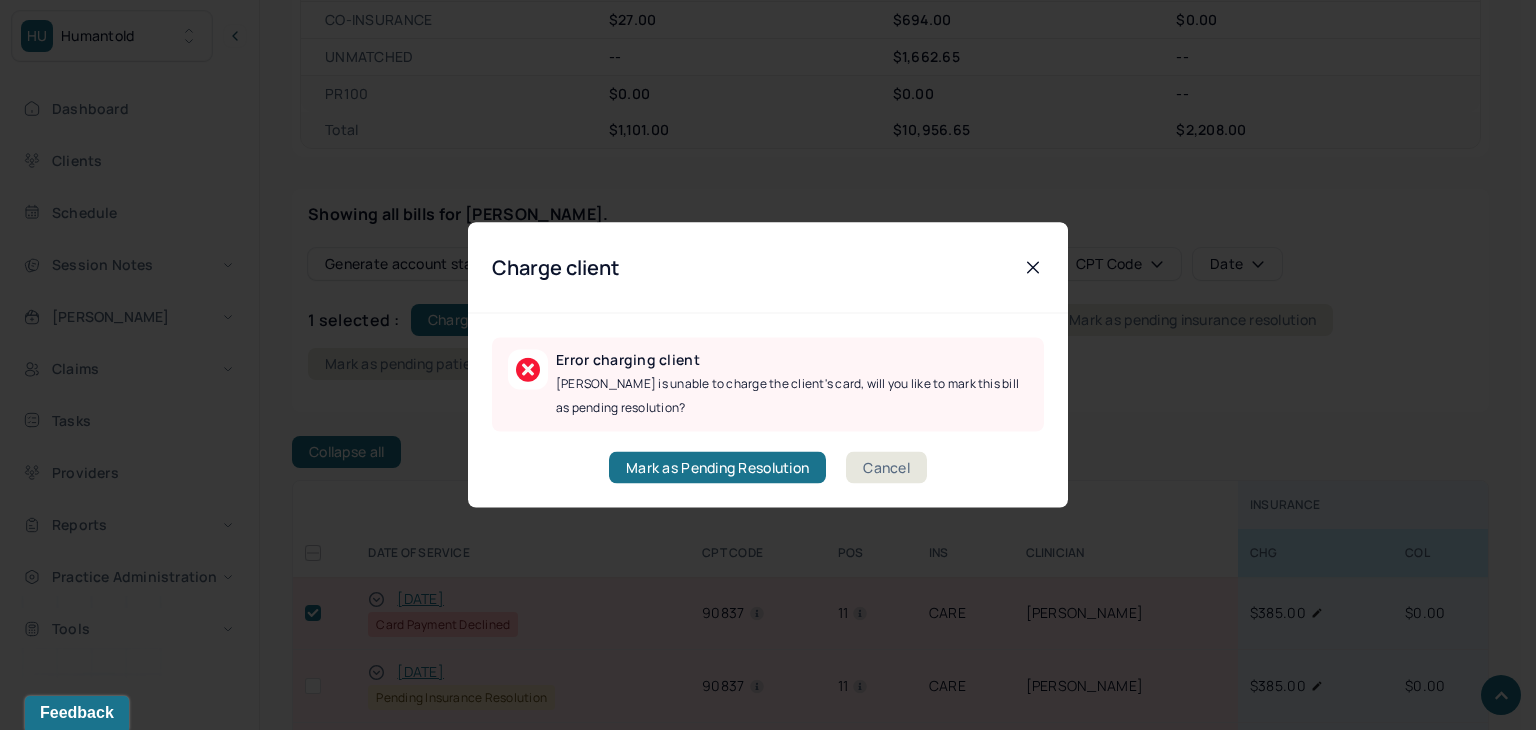 click on "Cancel" at bounding box center [886, 468] 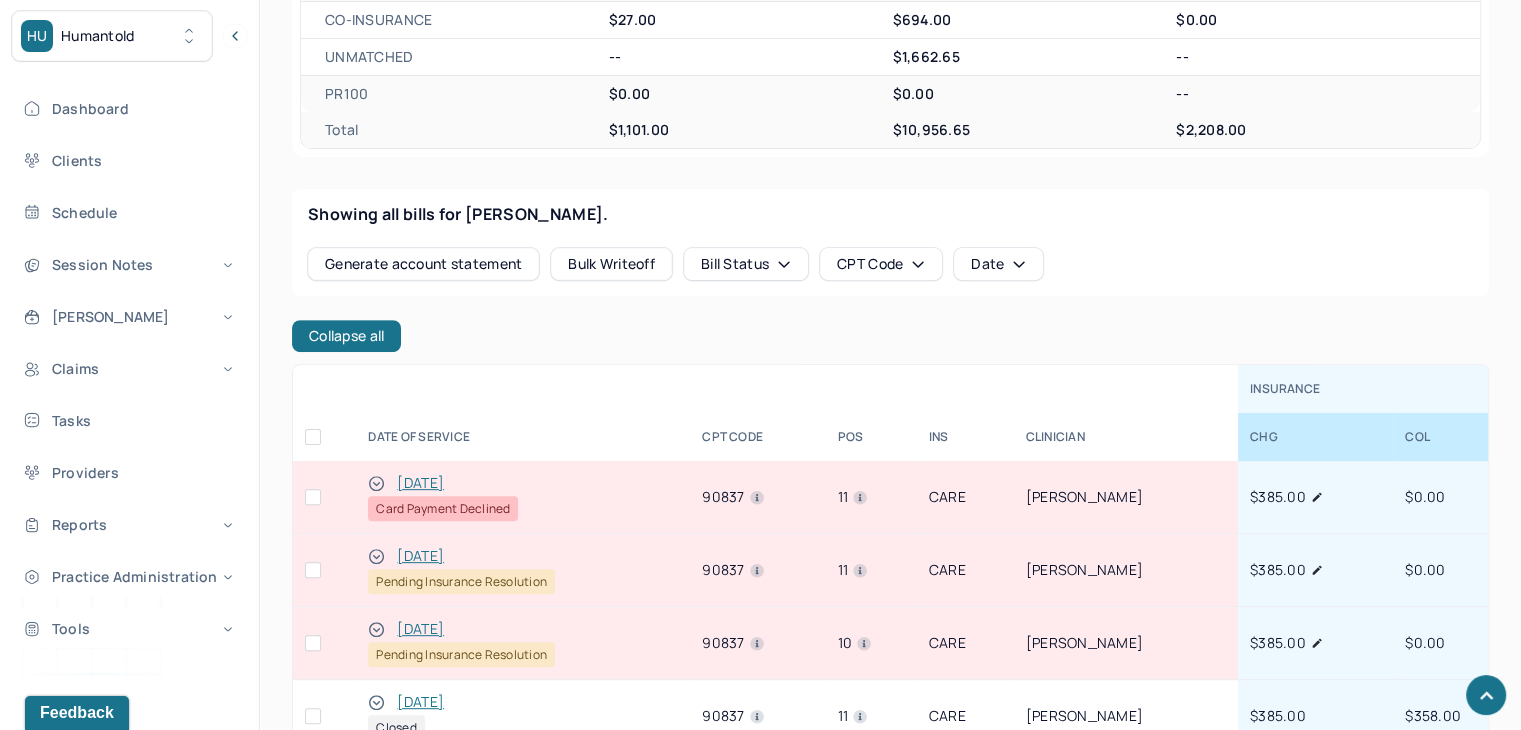 click at bounding box center (313, 497) 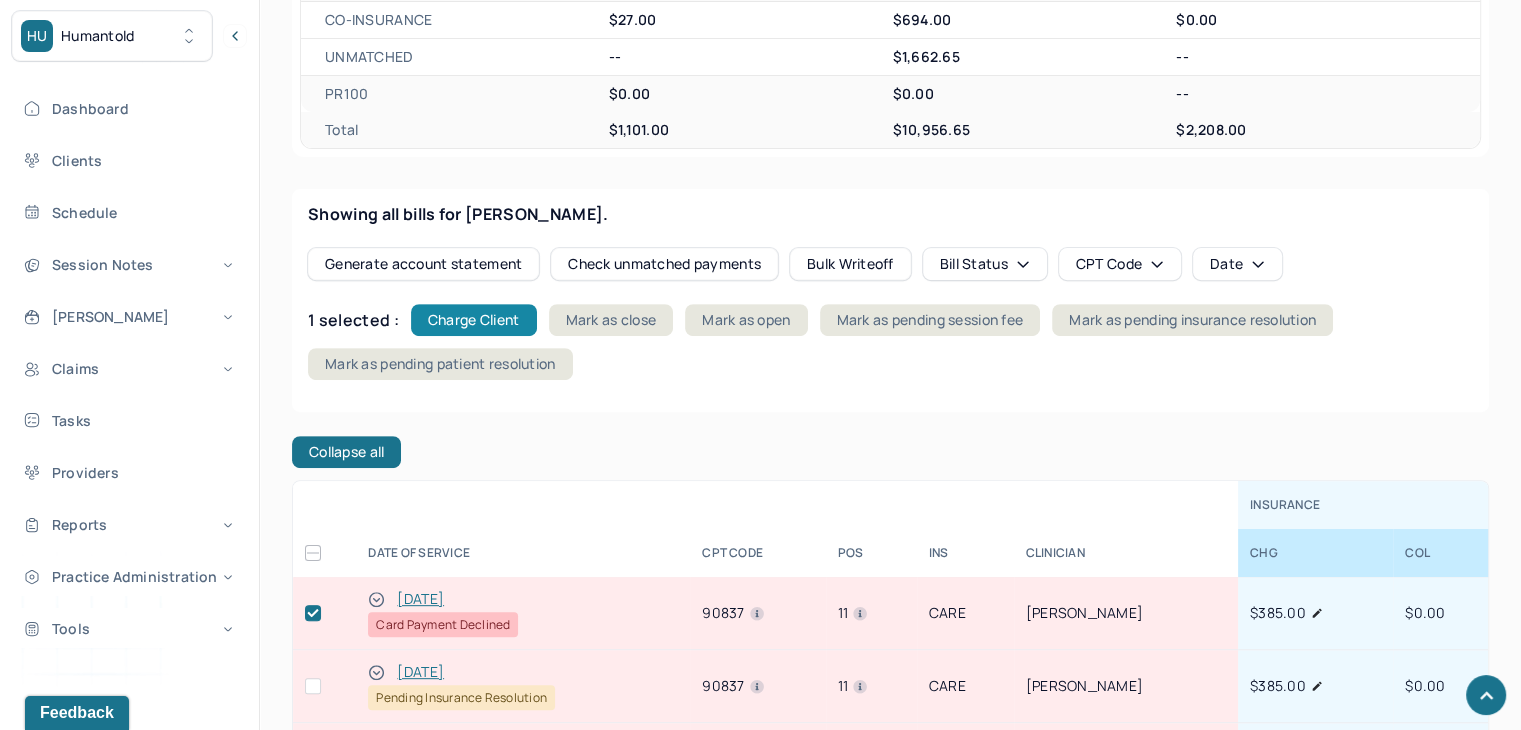 click on "Charge Client" at bounding box center [474, 320] 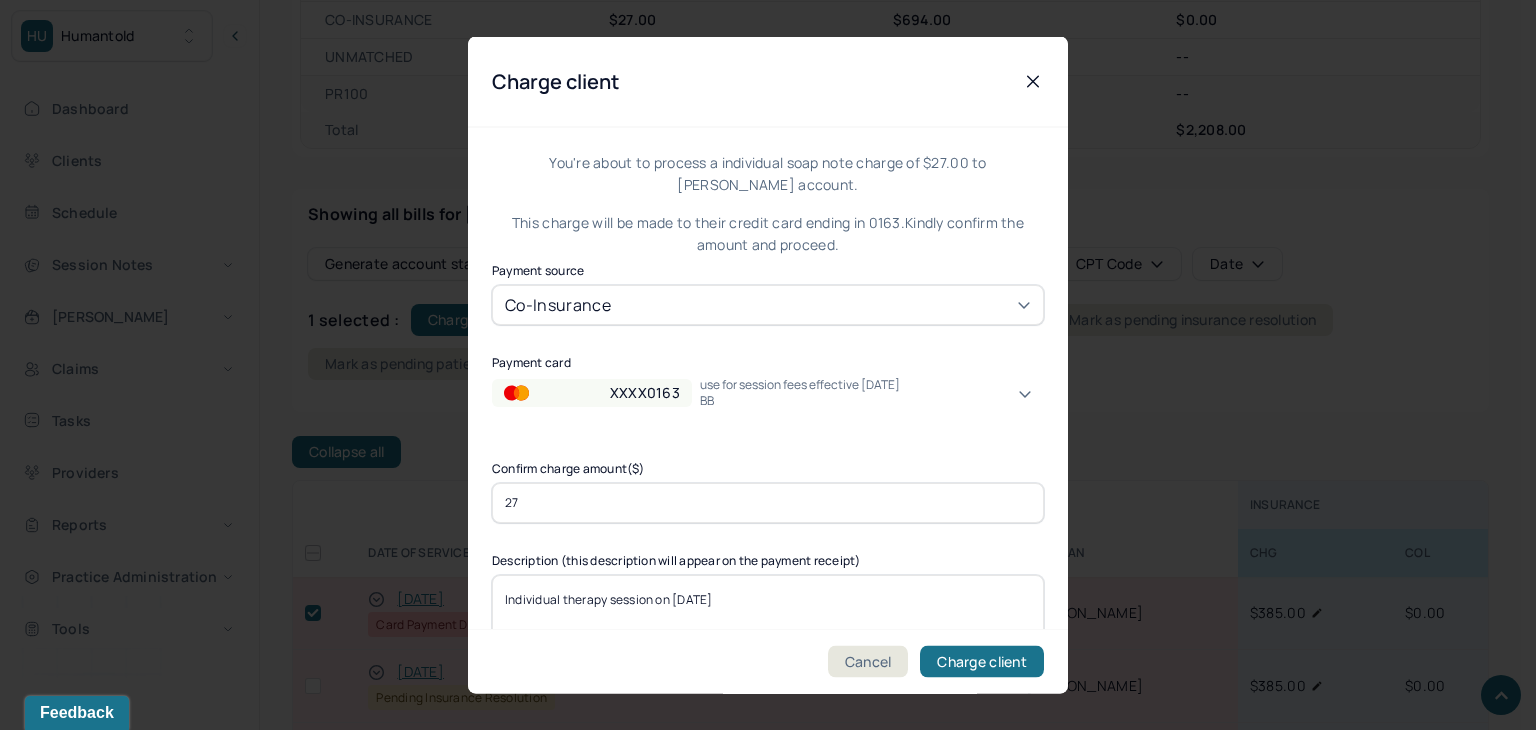 click on "XXXX0163" at bounding box center (592, 392) 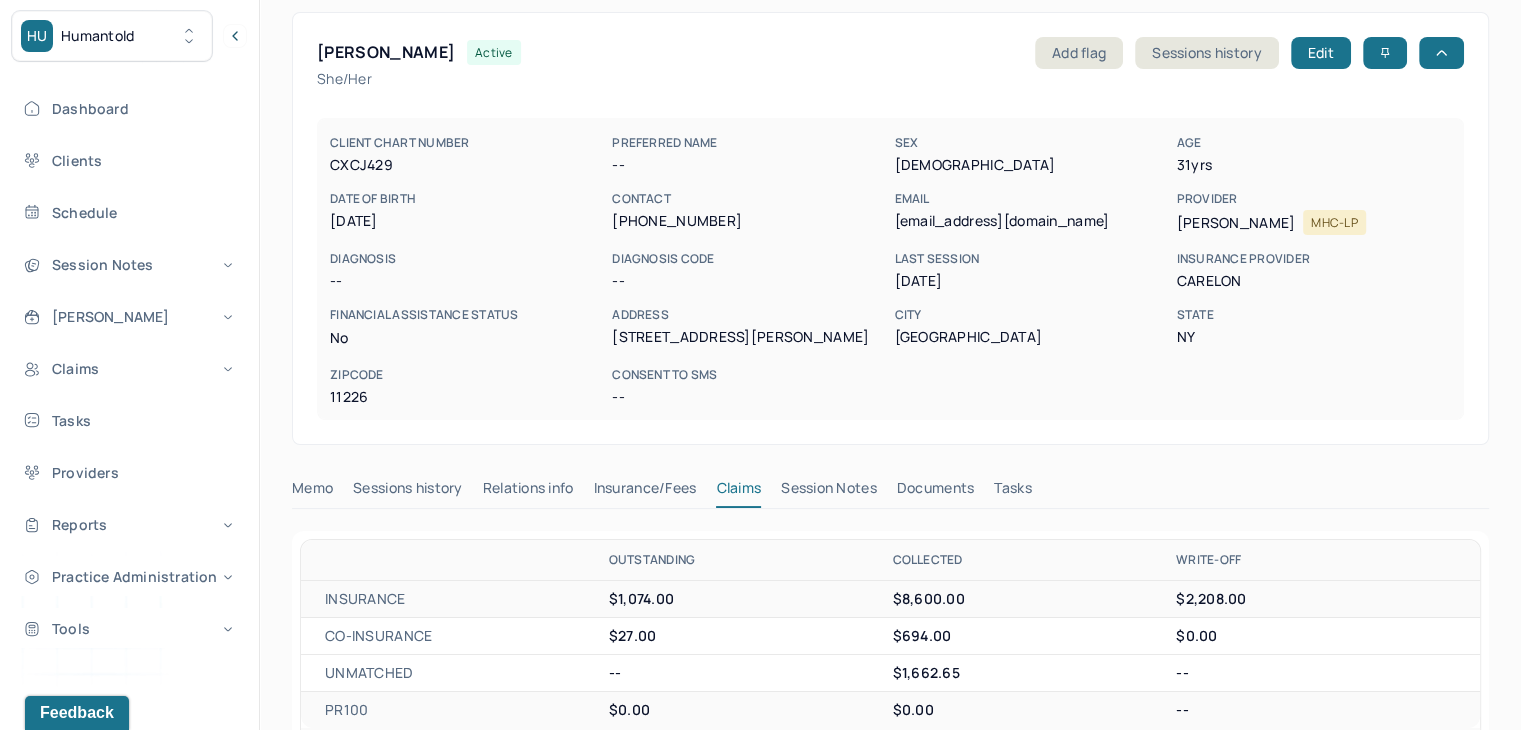 scroll, scrollTop: 0, scrollLeft: 0, axis: both 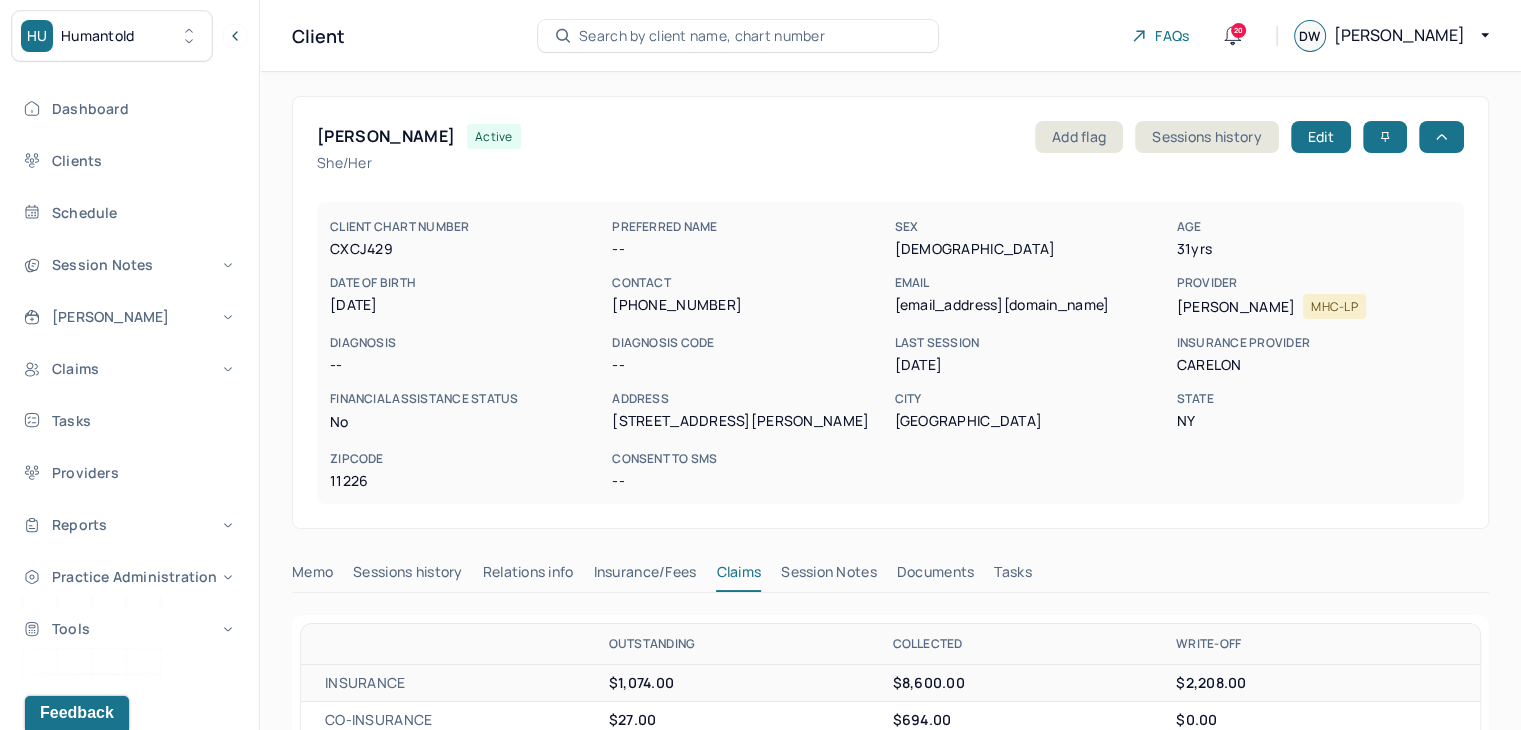 click on "Search by client name, chart number" at bounding box center [702, 36] 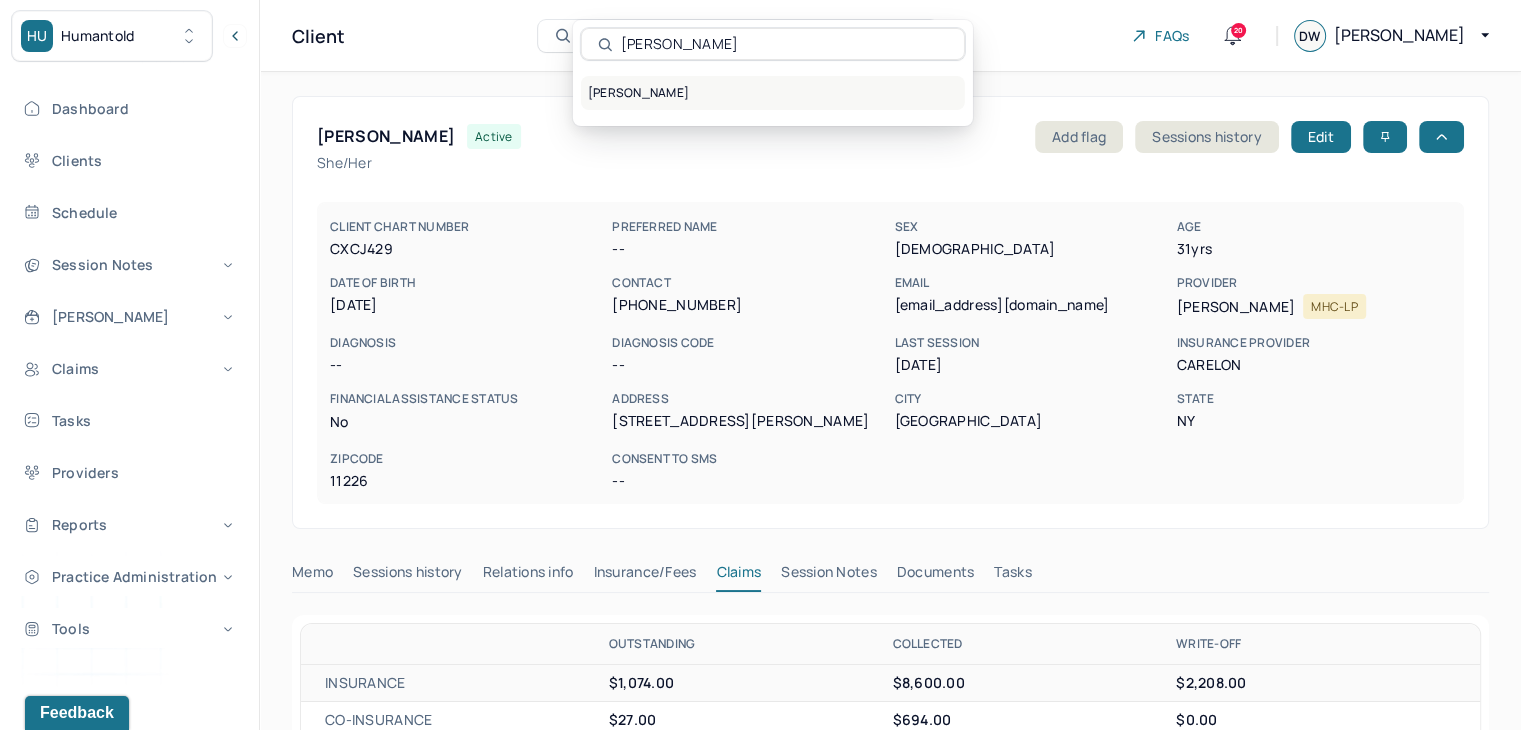 type on "Bryson Brunson" 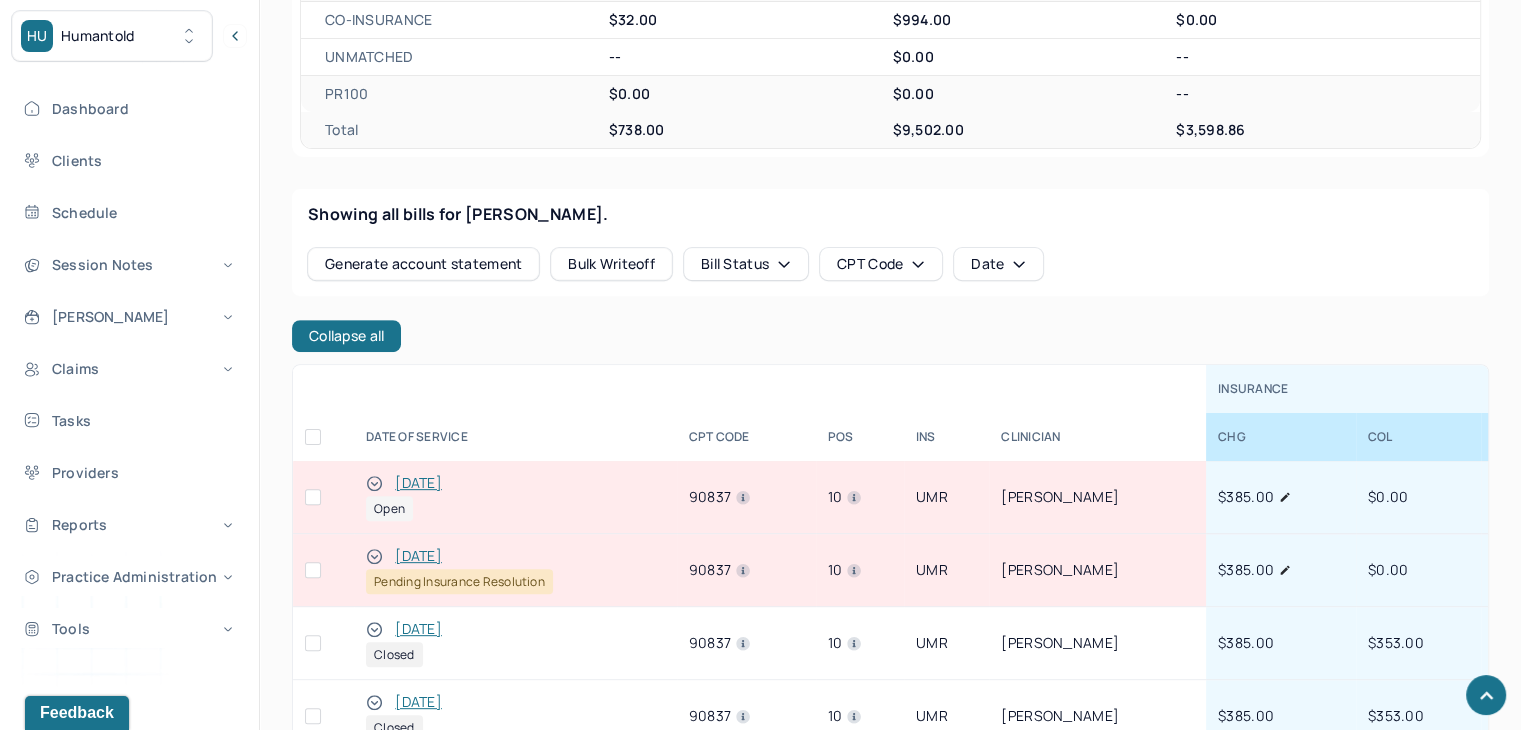scroll, scrollTop: 741, scrollLeft: 0, axis: vertical 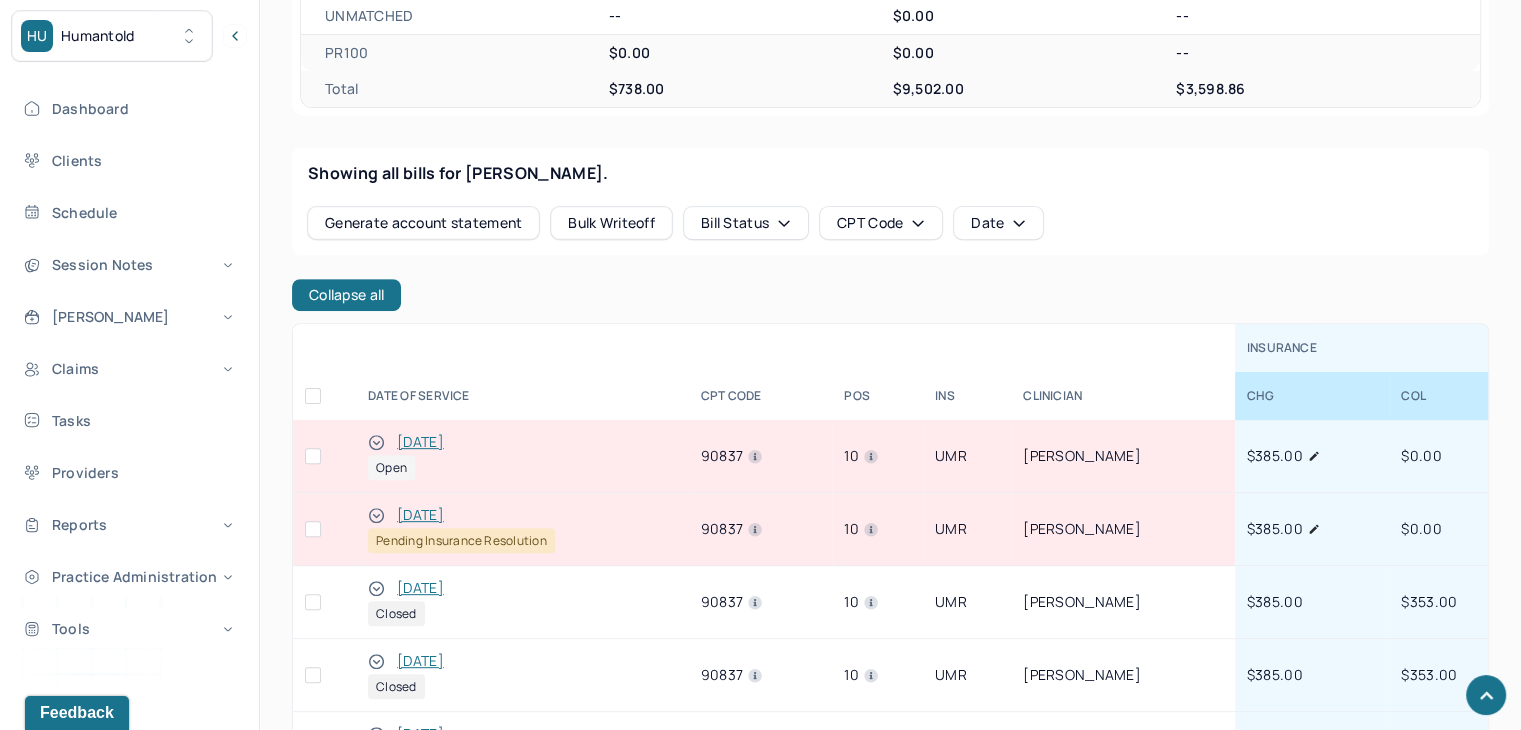 click 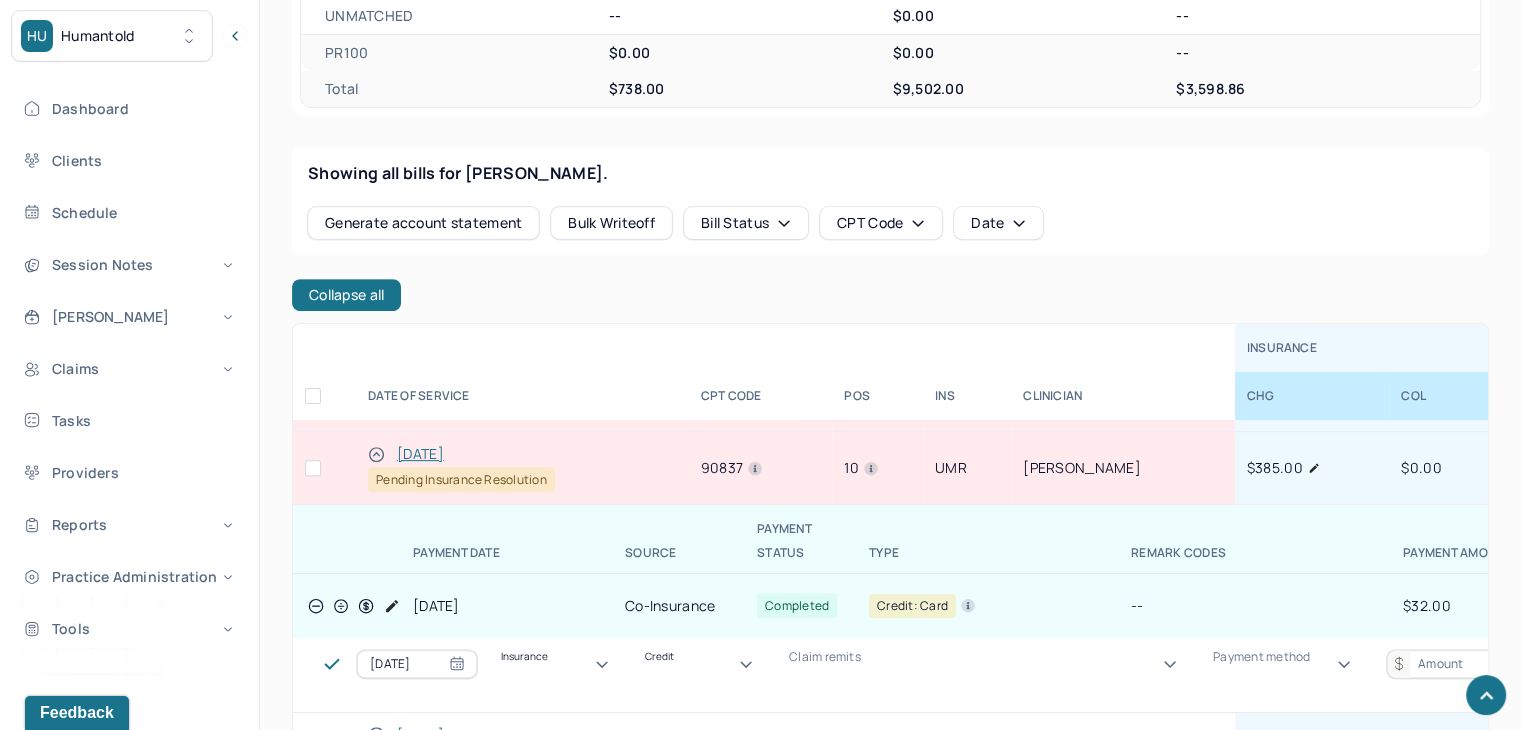 scroll, scrollTop: 0, scrollLeft: 0, axis: both 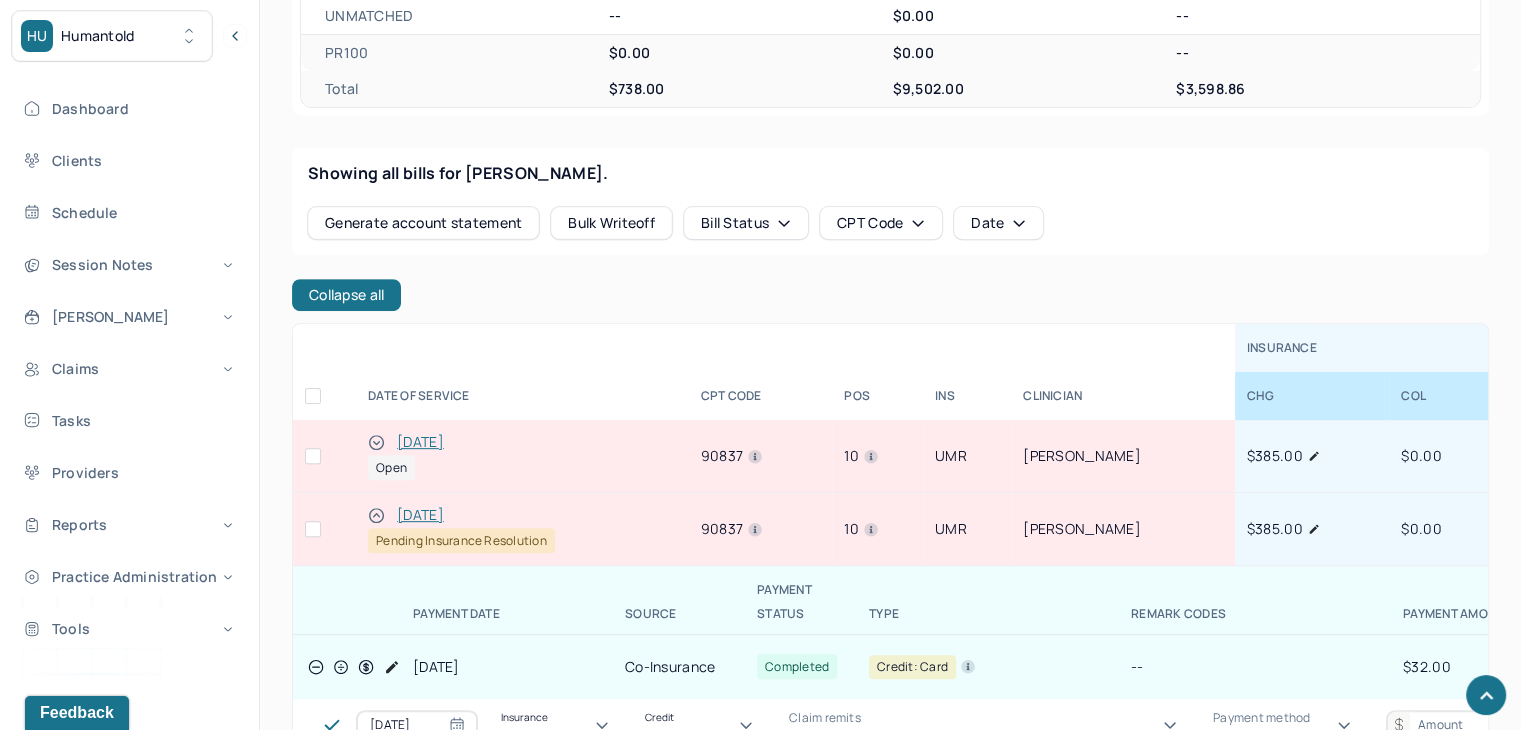 click 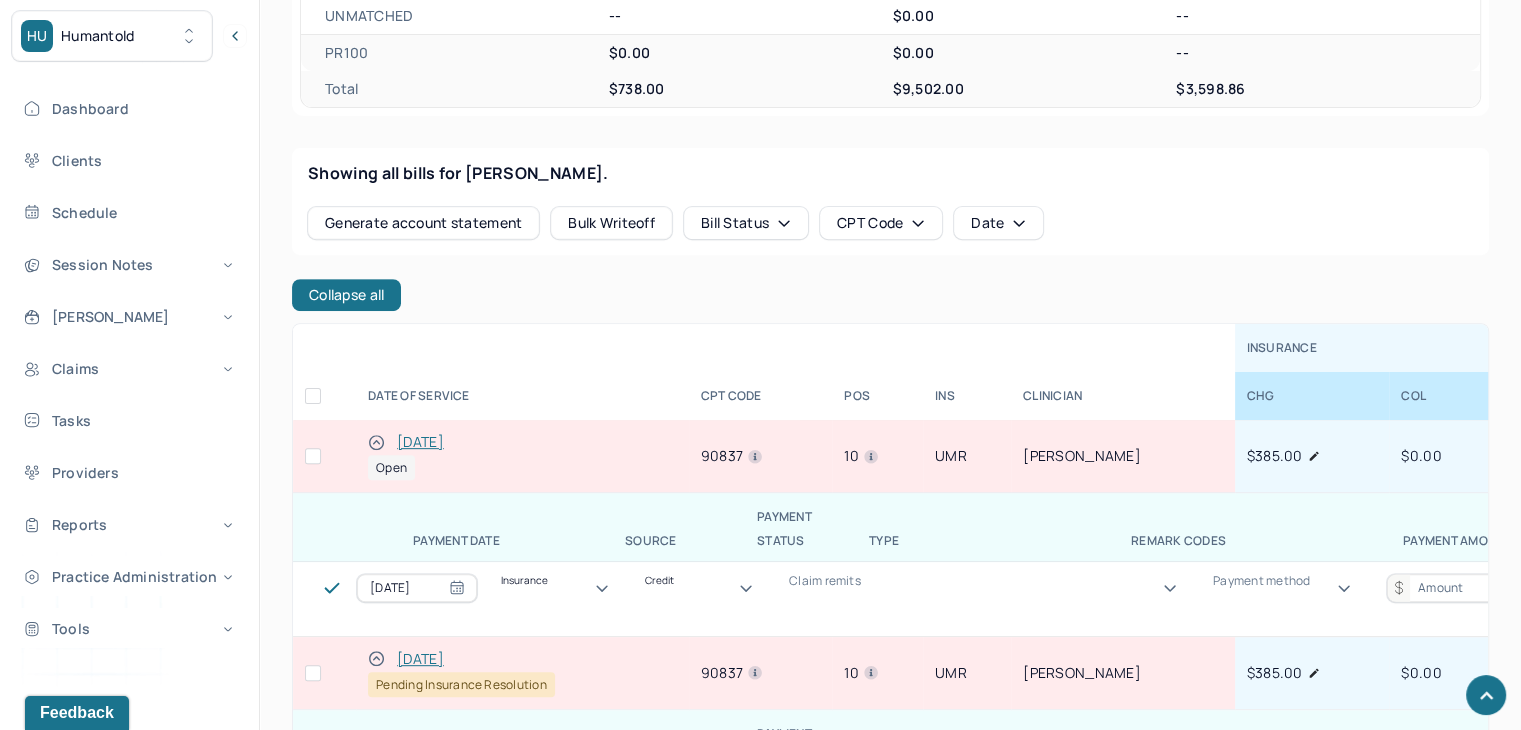 click at bounding box center (313, 456) 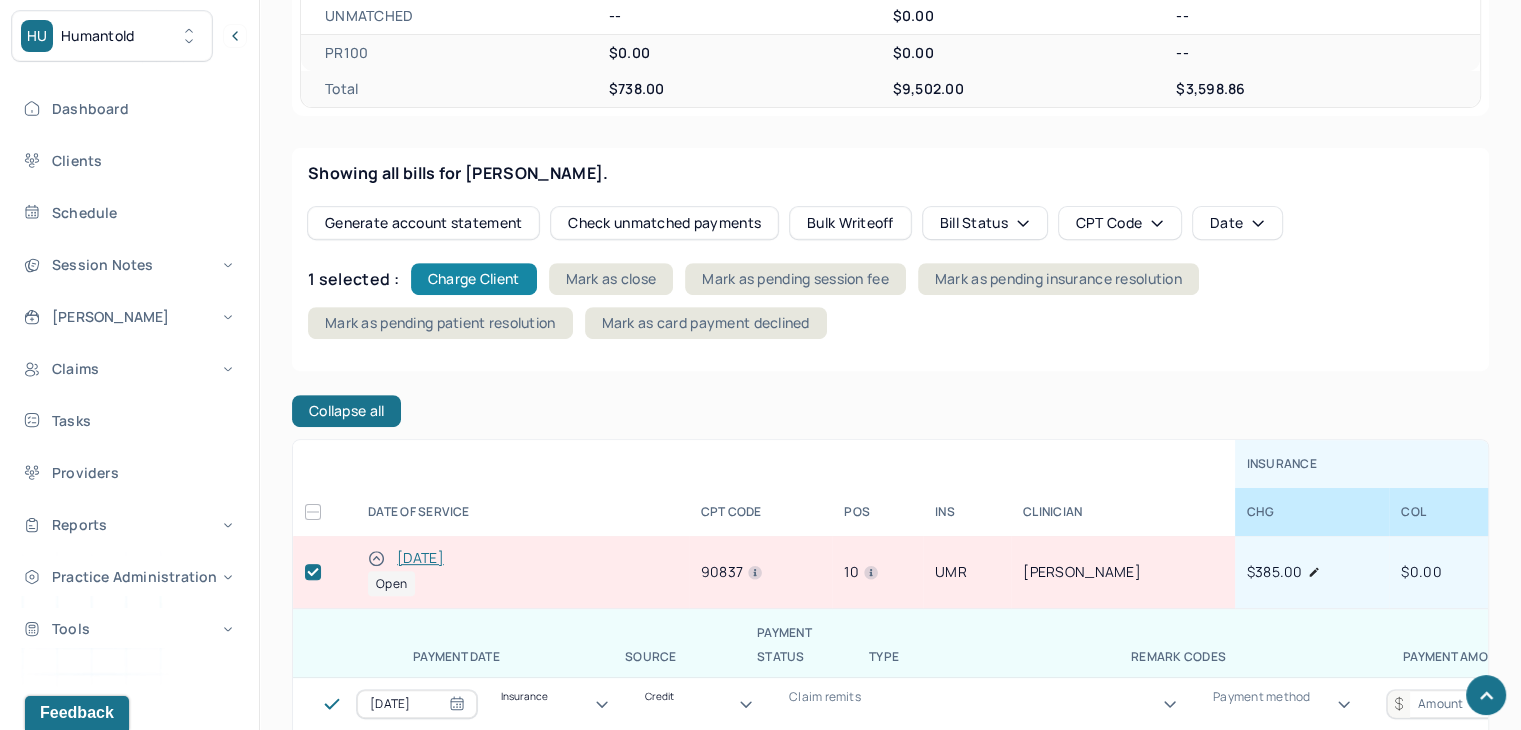 click on "Charge Client" at bounding box center (474, 279) 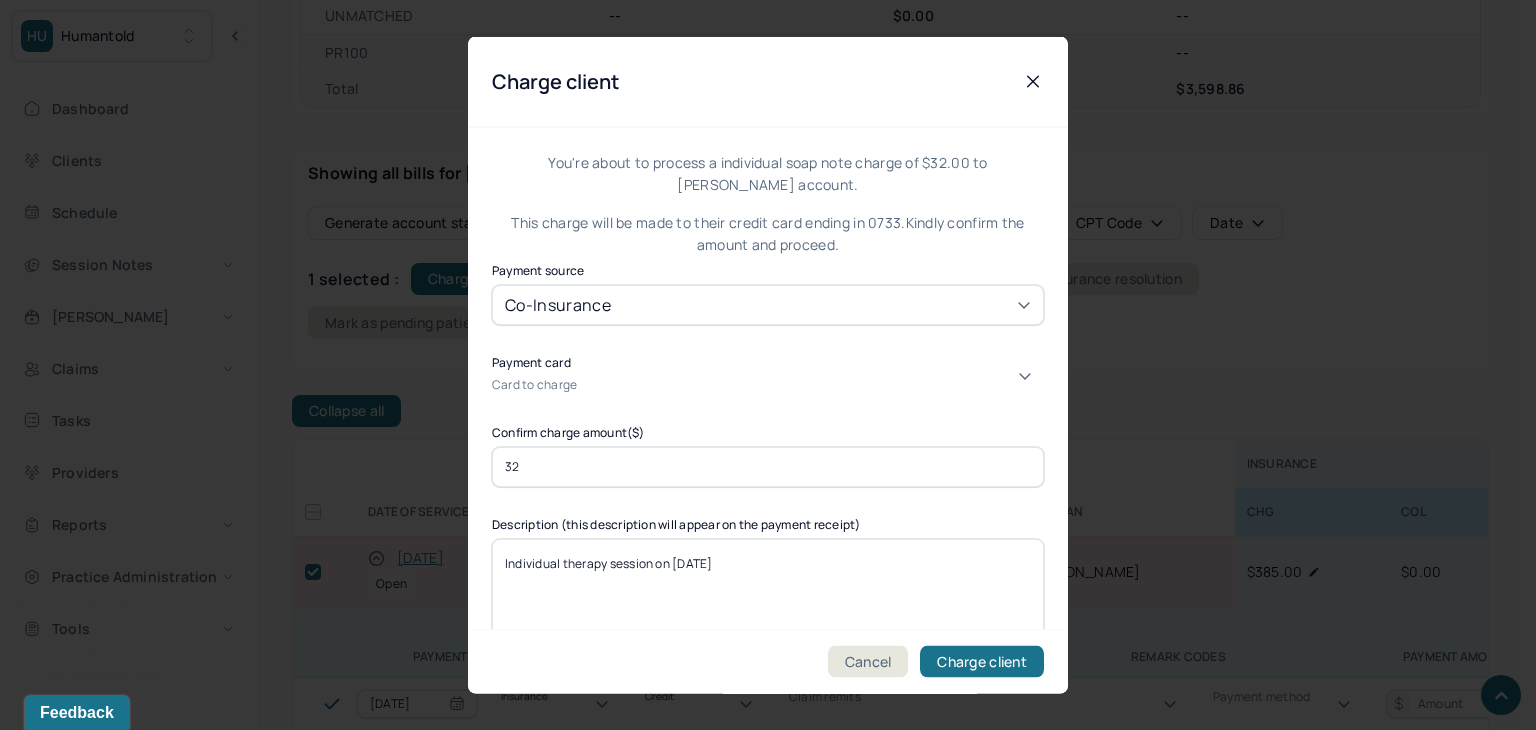click on "Card to charge" at bounding box center (768, 385) 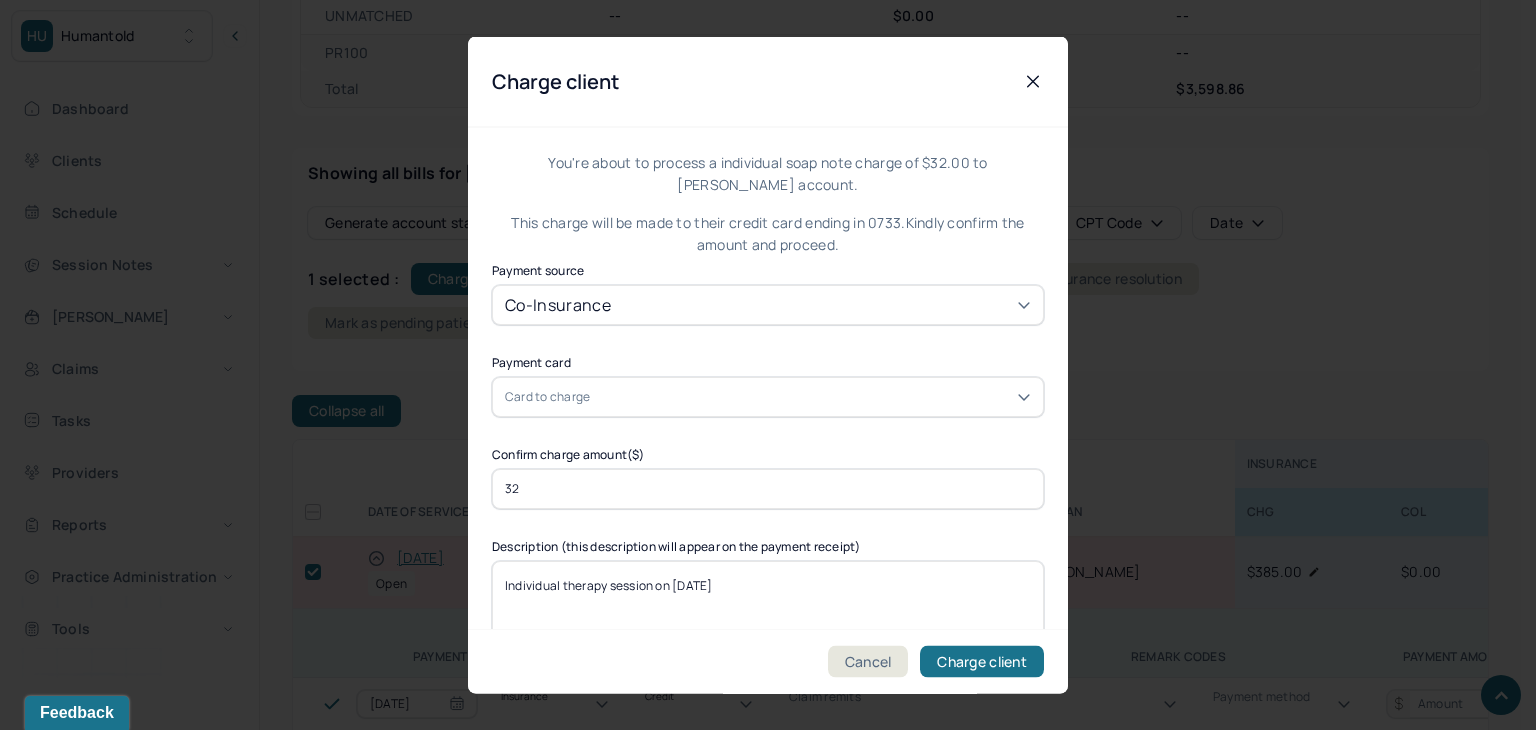 click 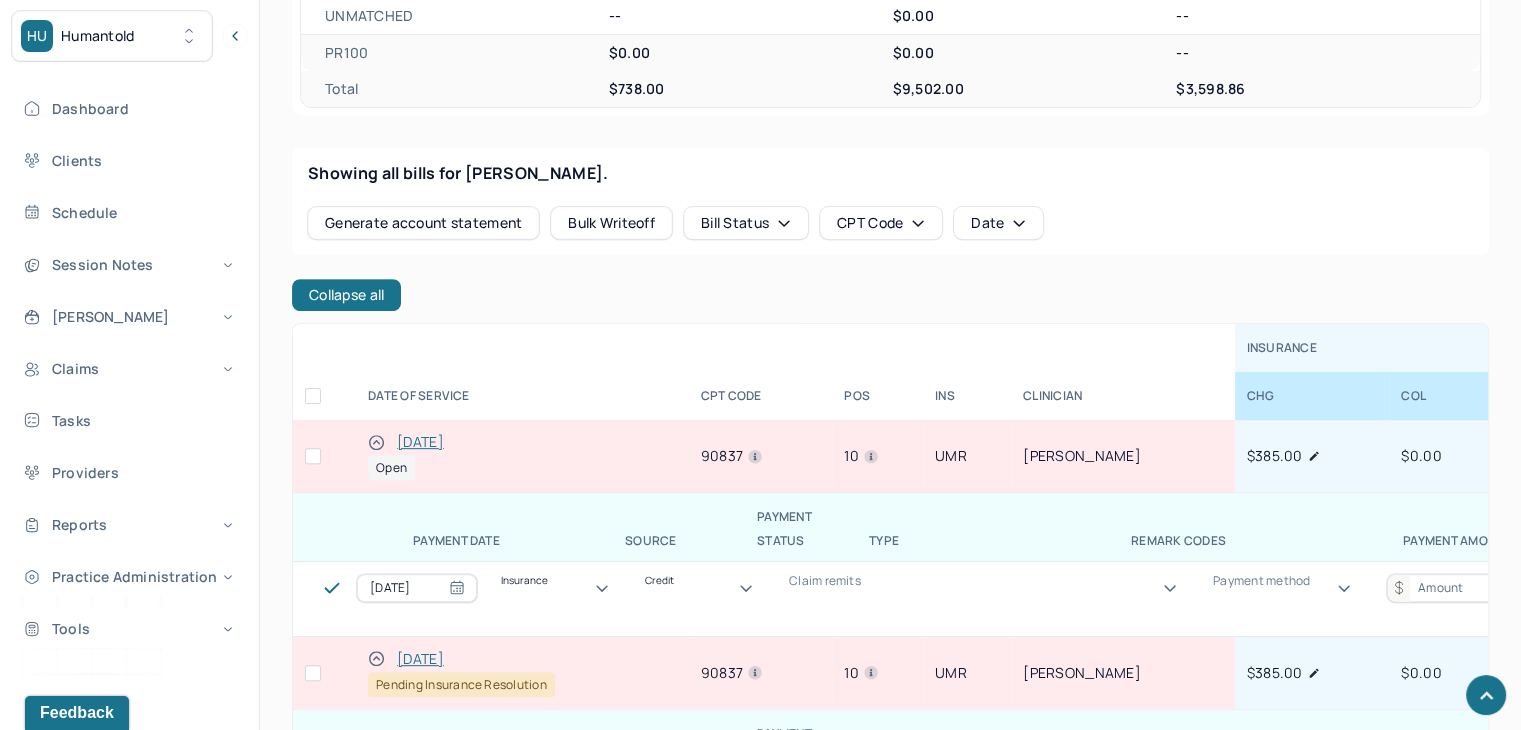 click at bounding box center [313, 456] 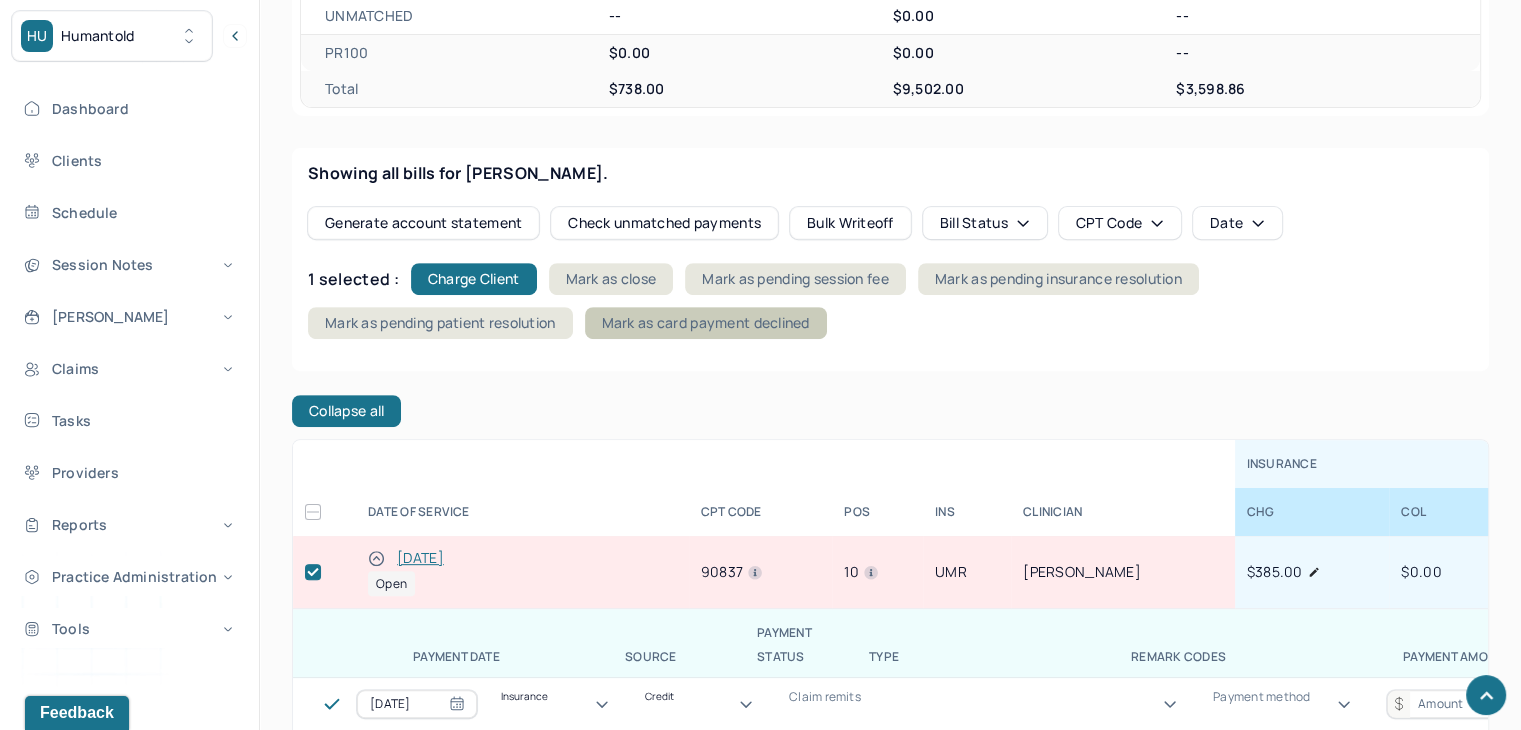 click on "Mark as card payment declined" at bounding box center (706, 323) 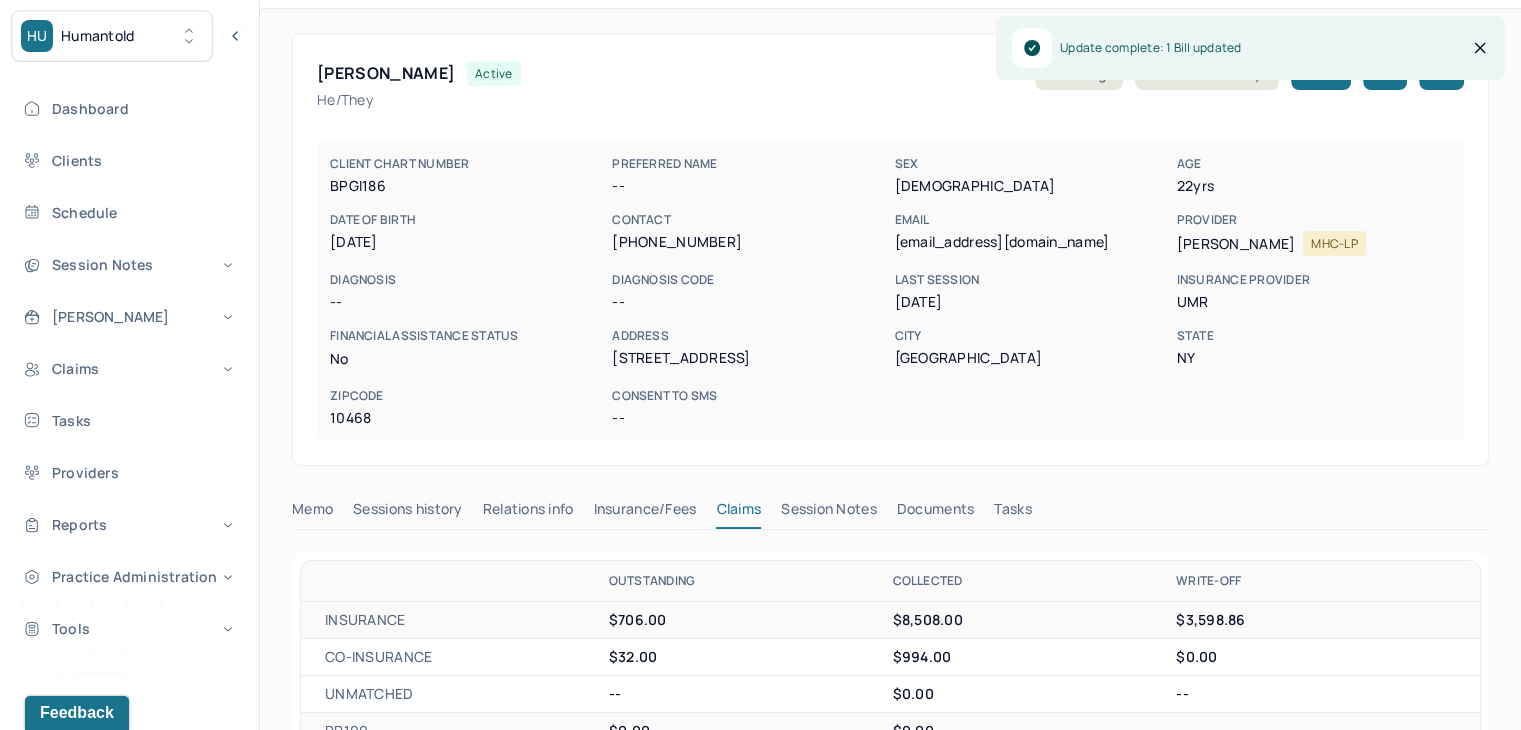 scroll, scrollTop: 0, scrollLeft: 0, axis: both 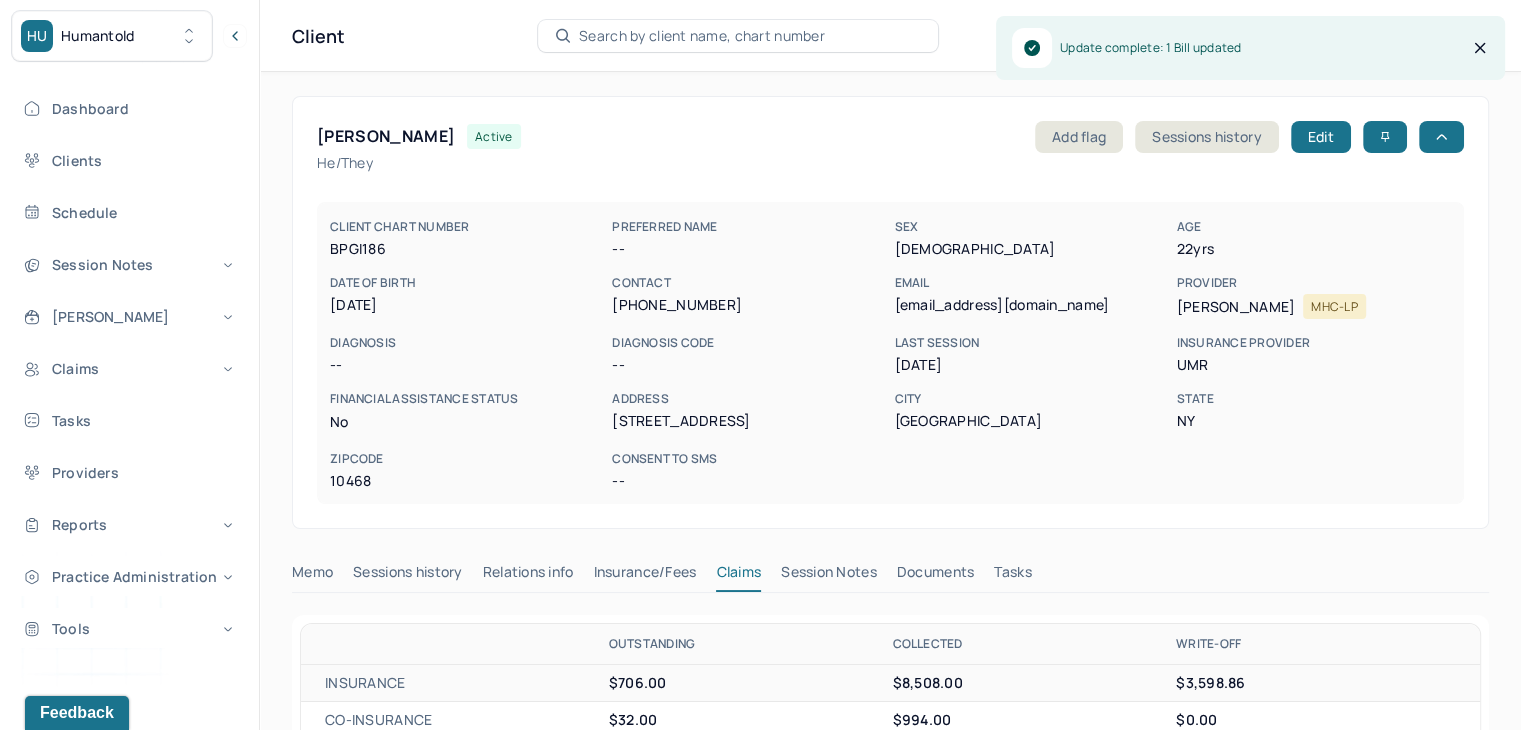 click on "Search by client name, chart number" at bounding box center [702, 36] 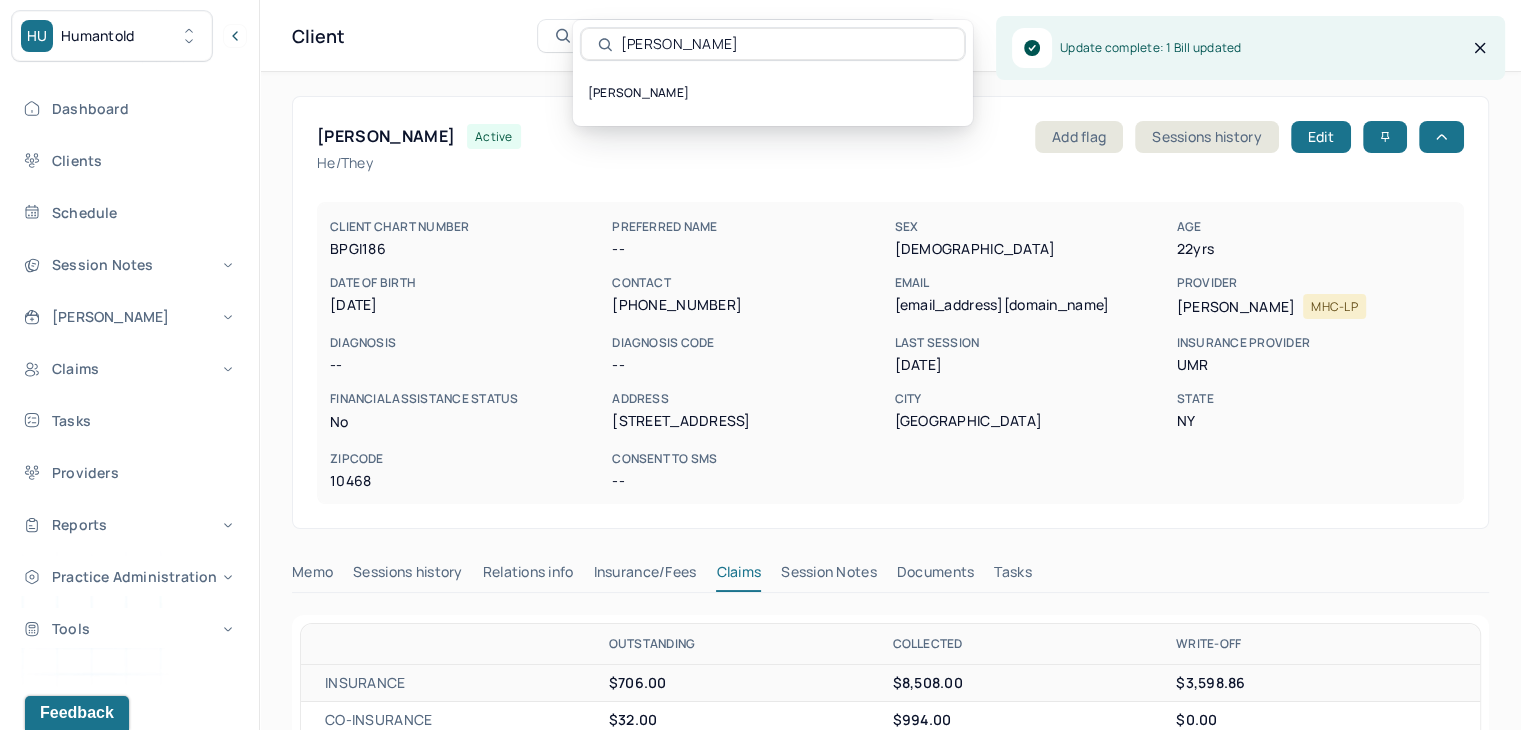type on "Anna Marie Flores" 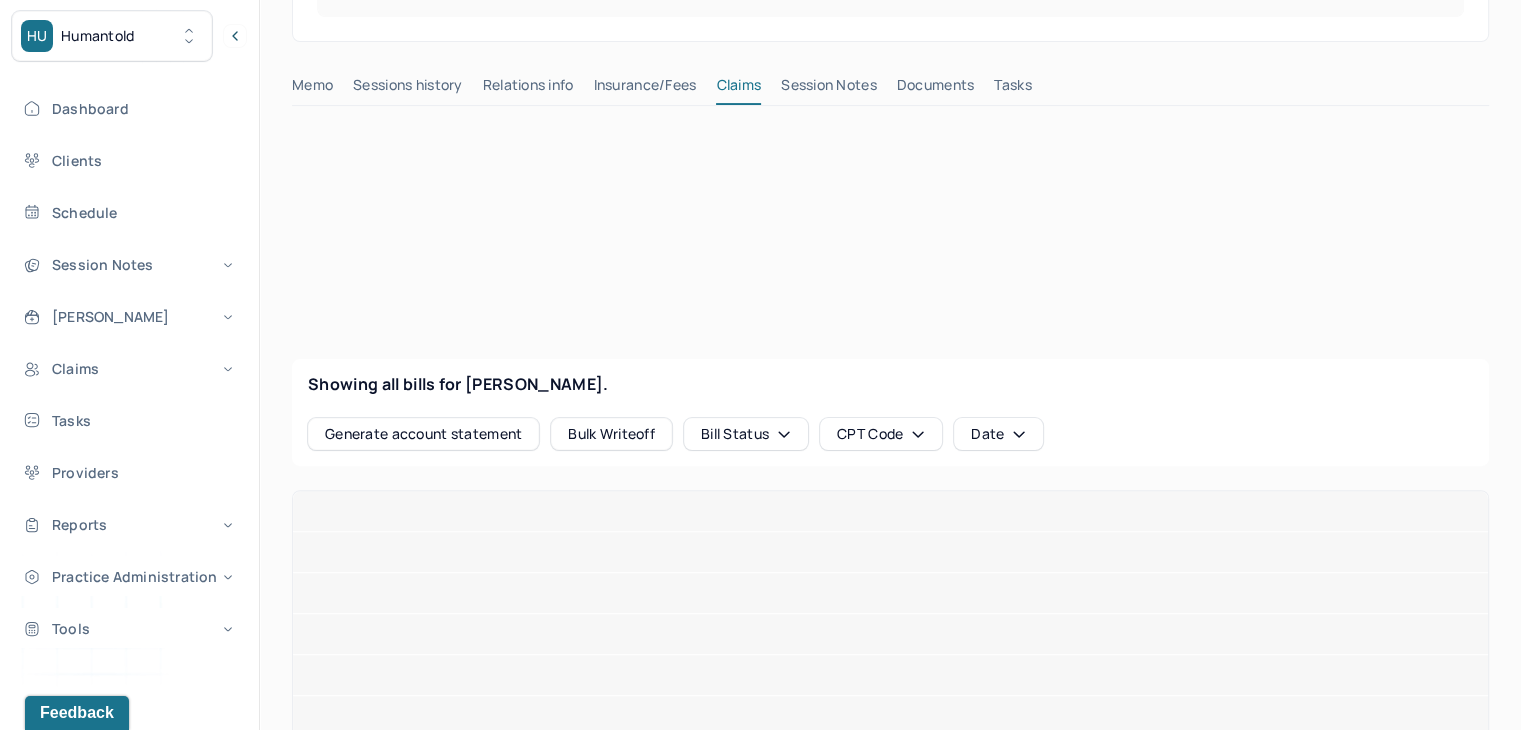 scroll, scrollTop: 500, scrollLeft: 0, axis: vertical 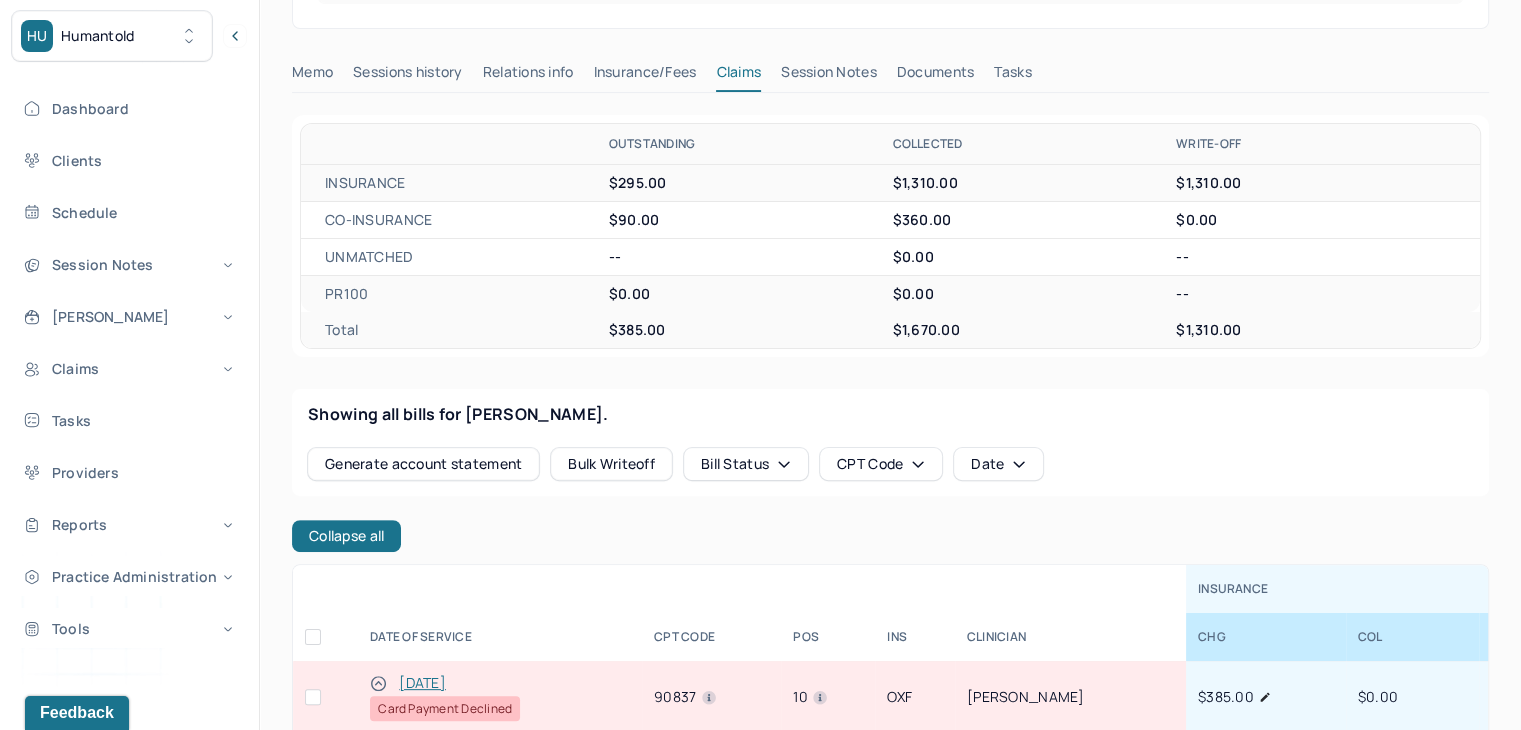 click at bounding box center (313, 697) 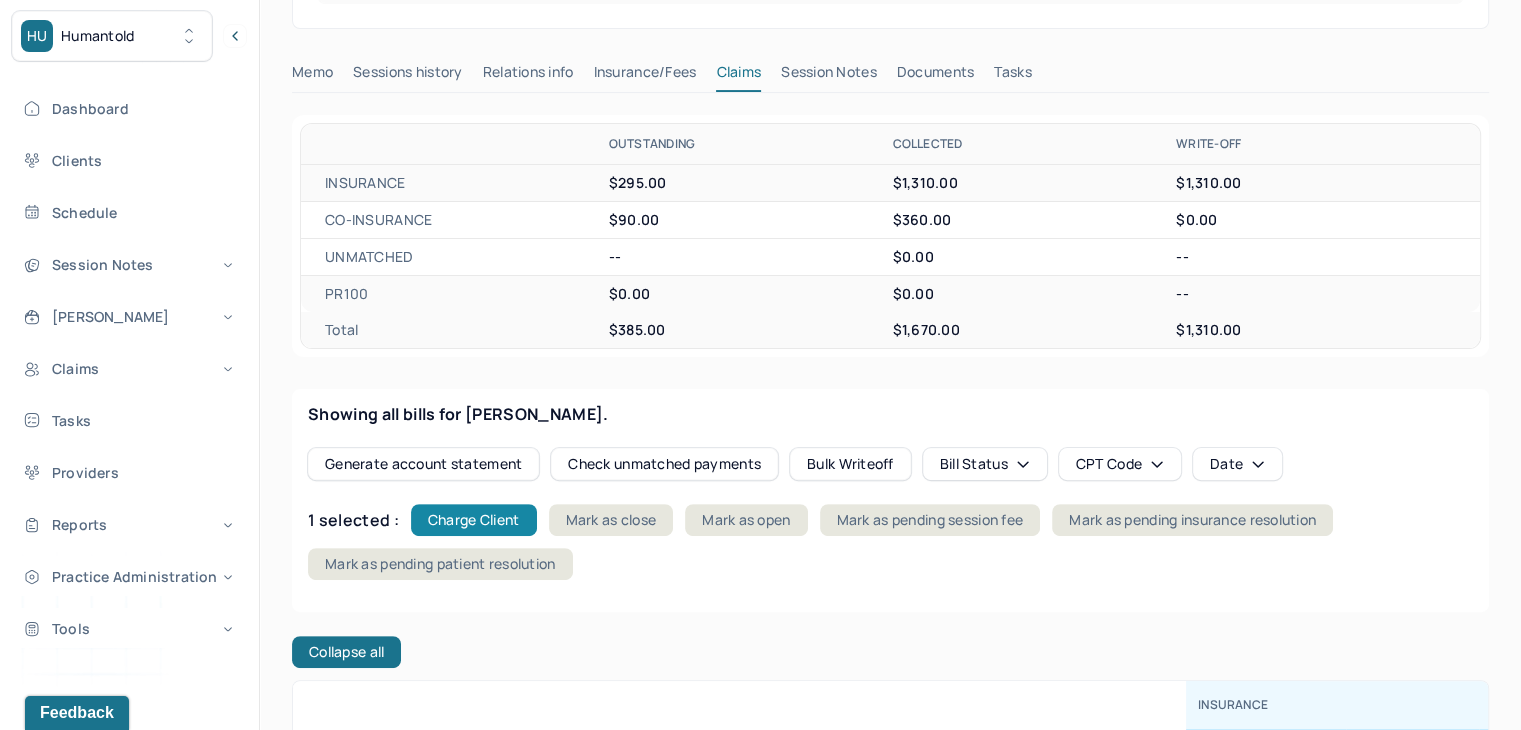 click on "Charge Client" at bounding box center (474, 520) 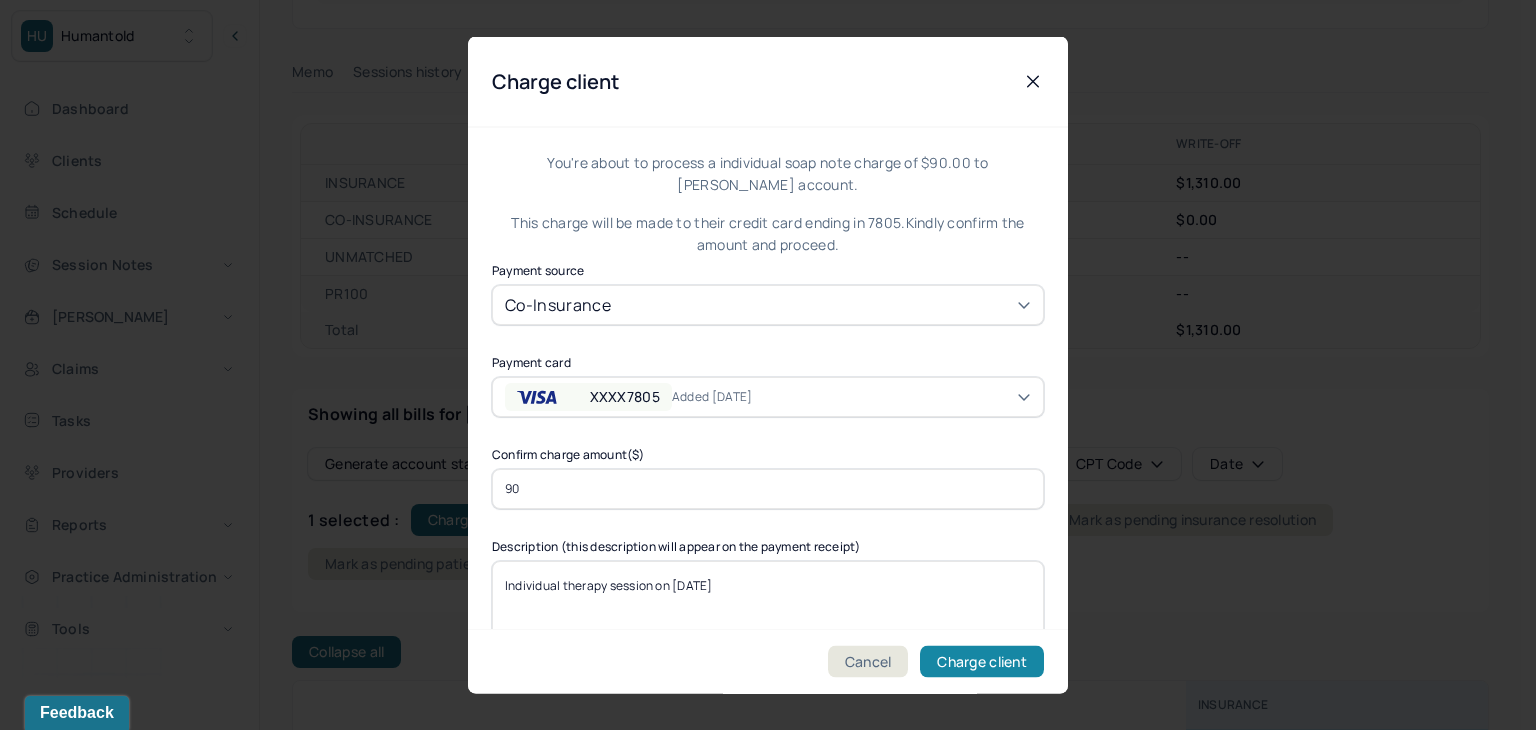 click on "Charge client" at bounding box center [982, 662] 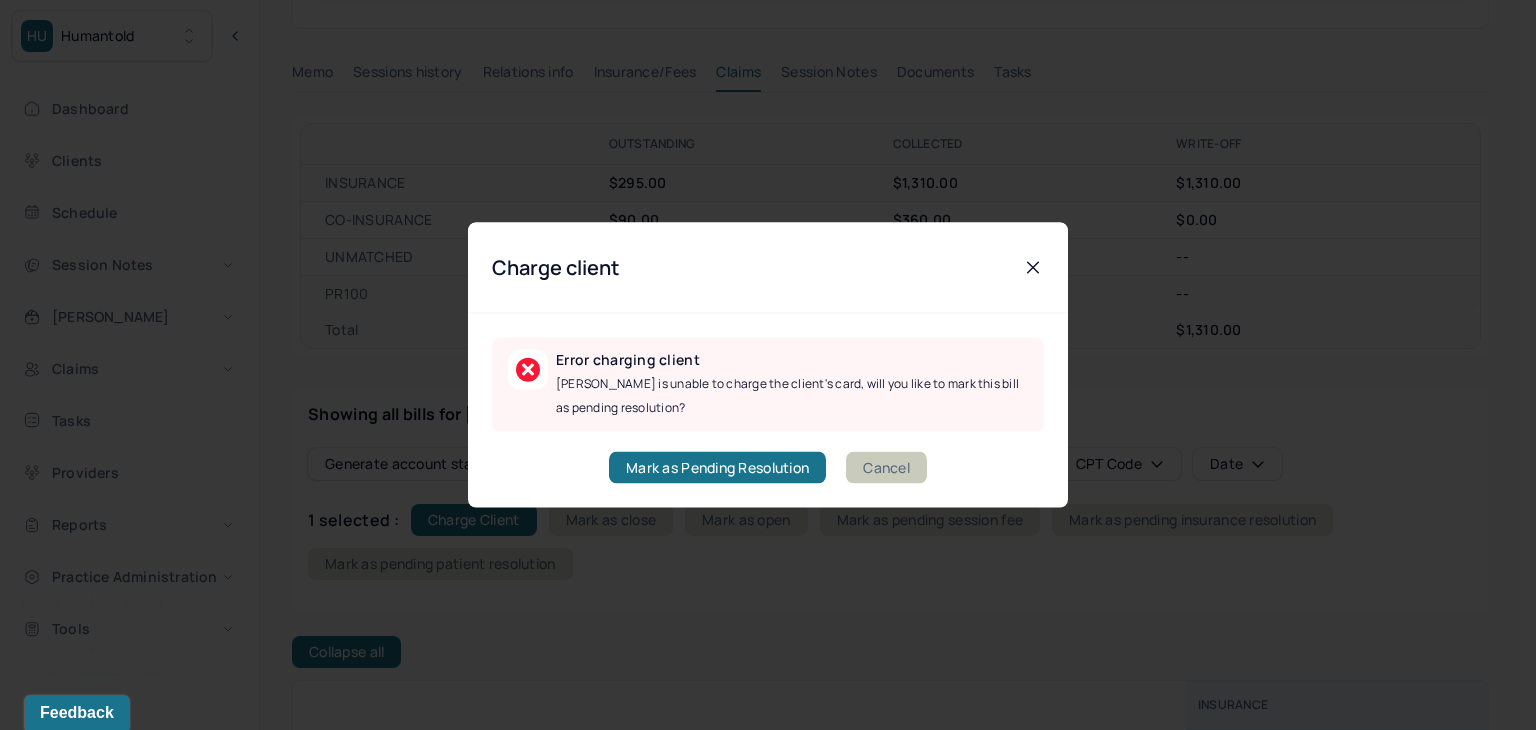click on "Cancel" at bounding box center (886, 468) 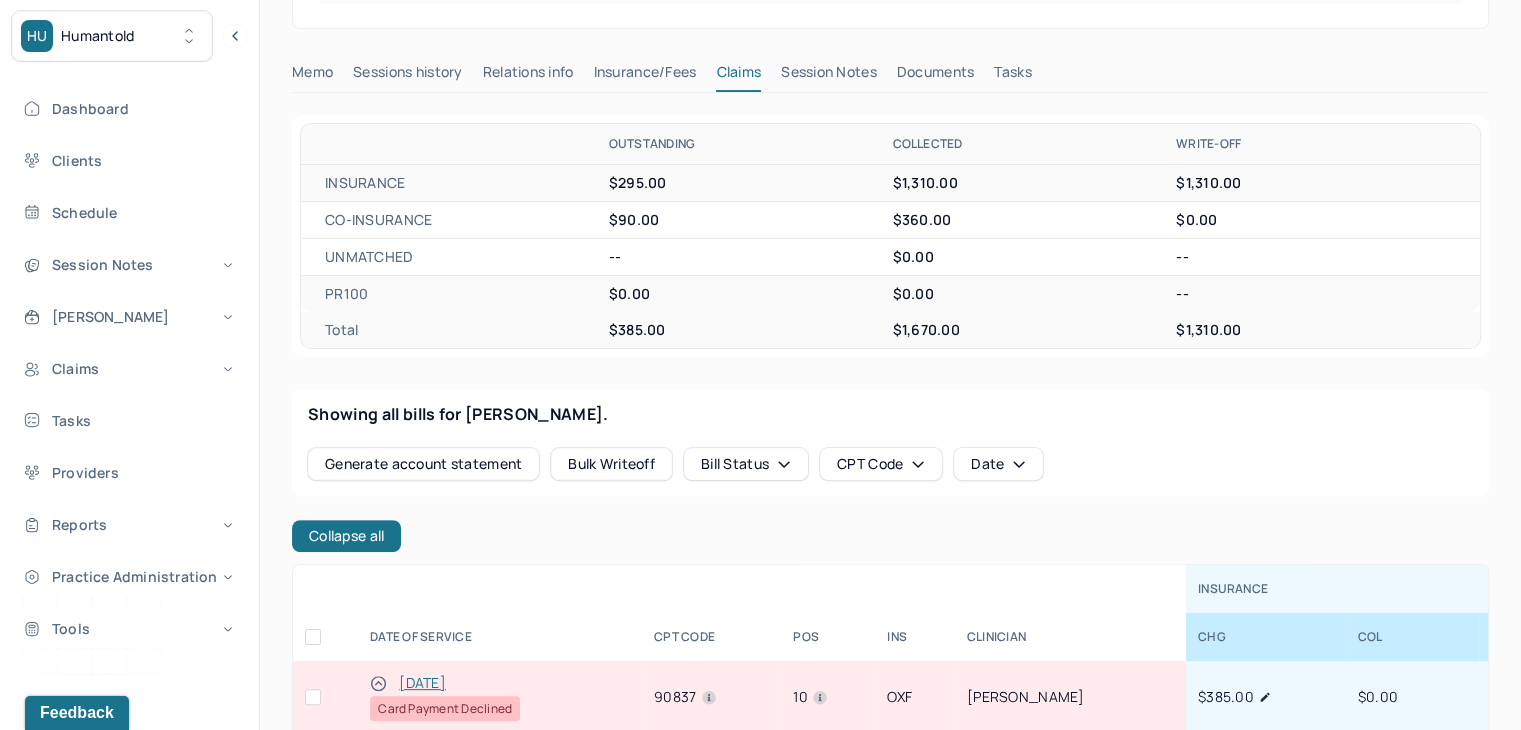 click at bounding box center [313, 697] 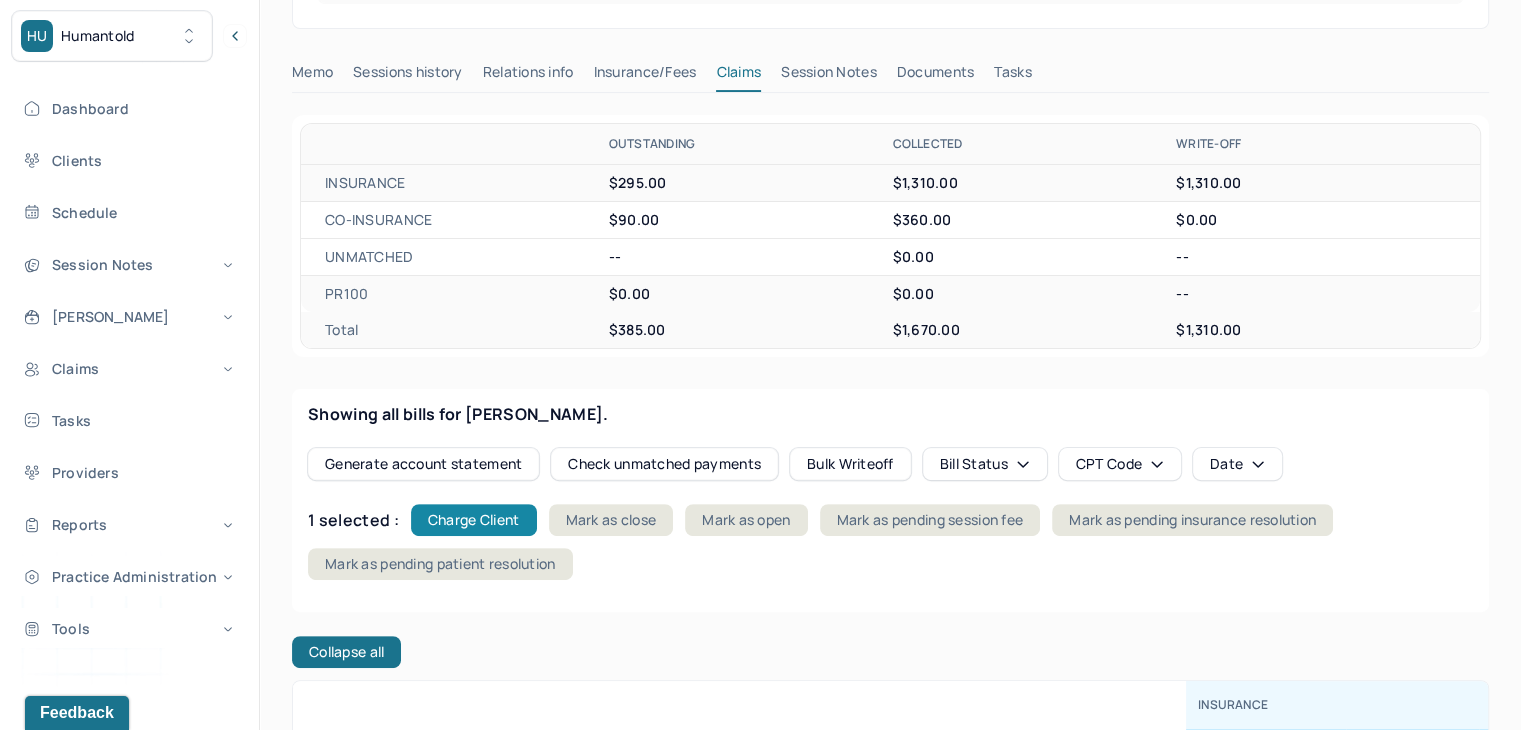 click on "Charge Client" at bounding box center [474, 520] 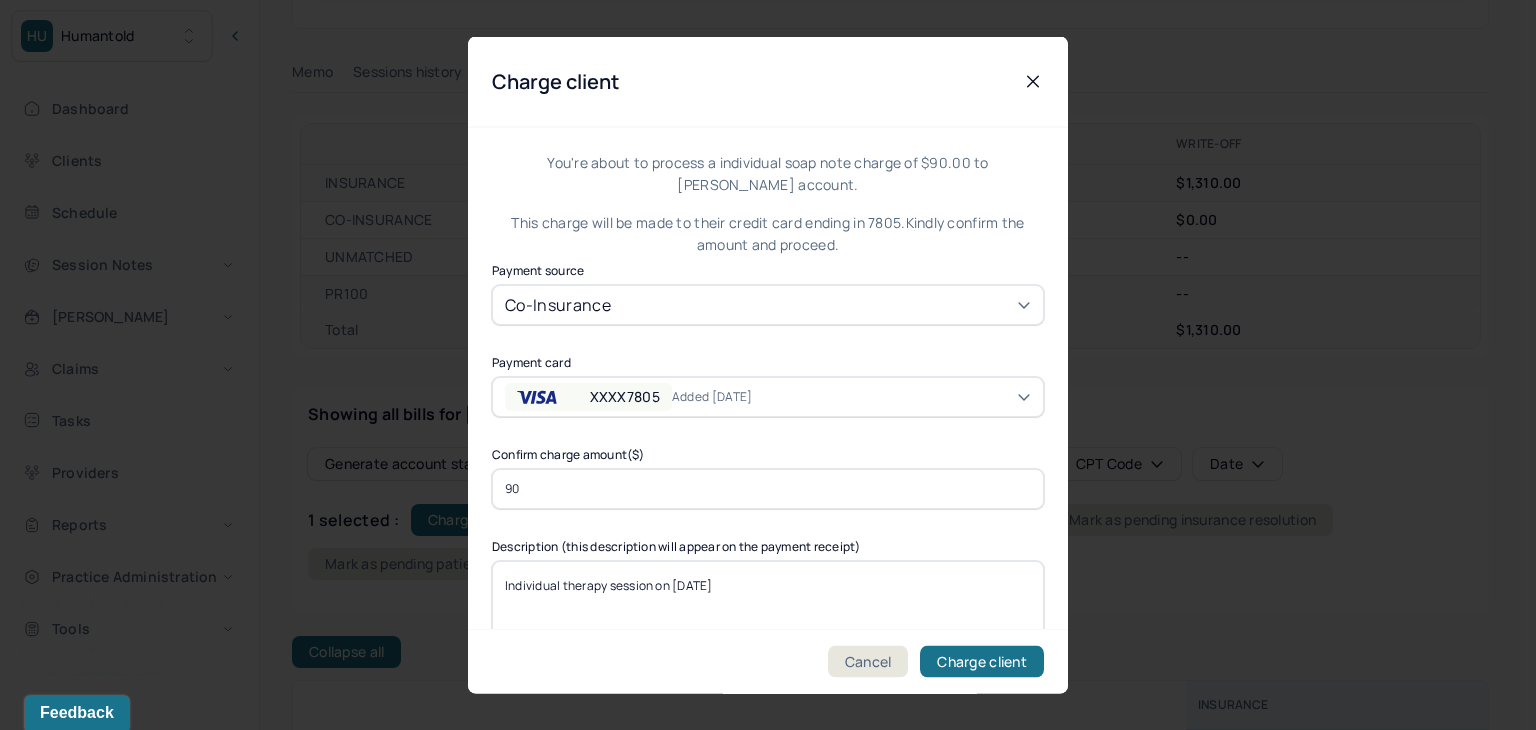 click on "XXXX7805" at bounding box center (588, 396) 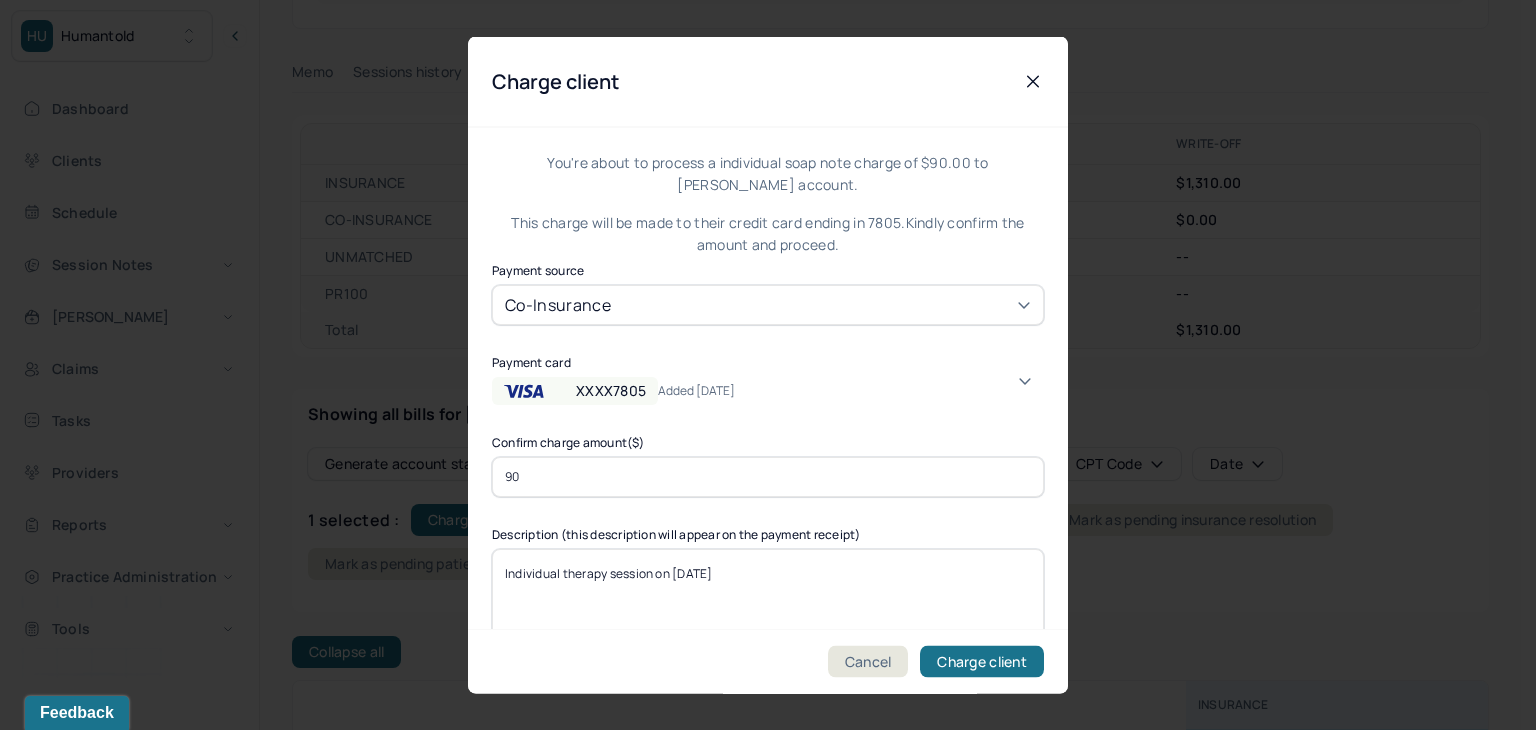 click on "XXXX5664" at bounding box center (152, 2058) 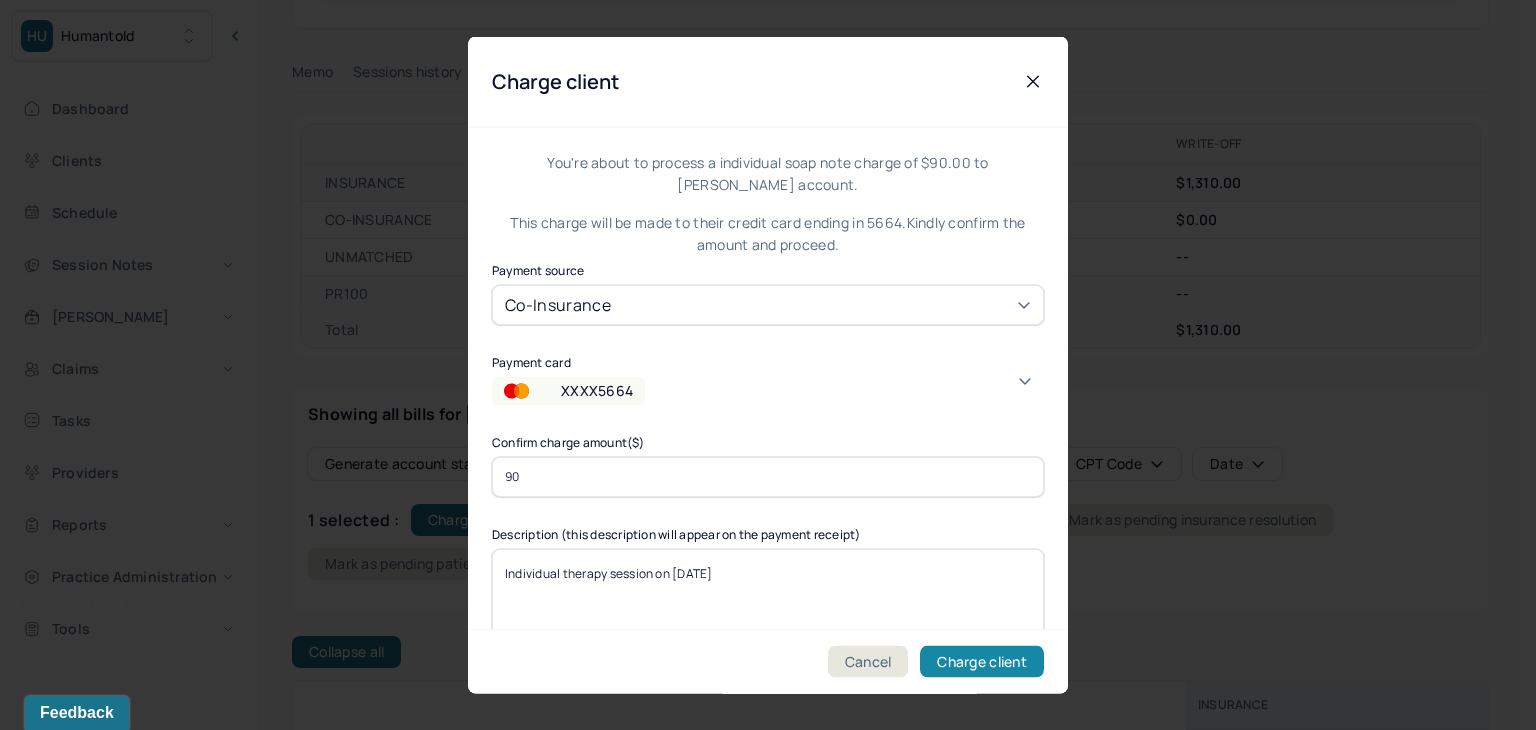 click on "Charge client" at bounding box center (982, 662) 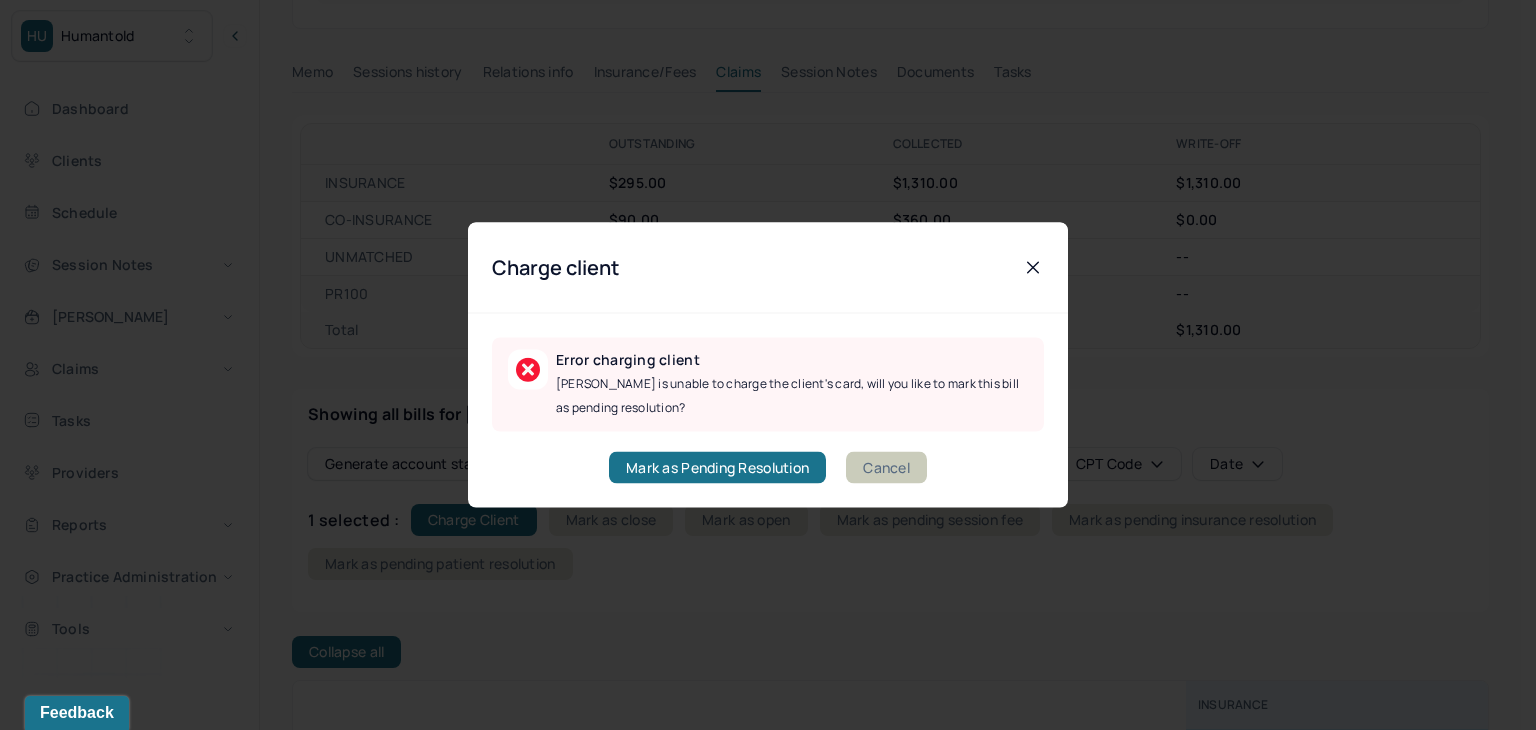 click on "Cancel" at bounding box center [886, 468] 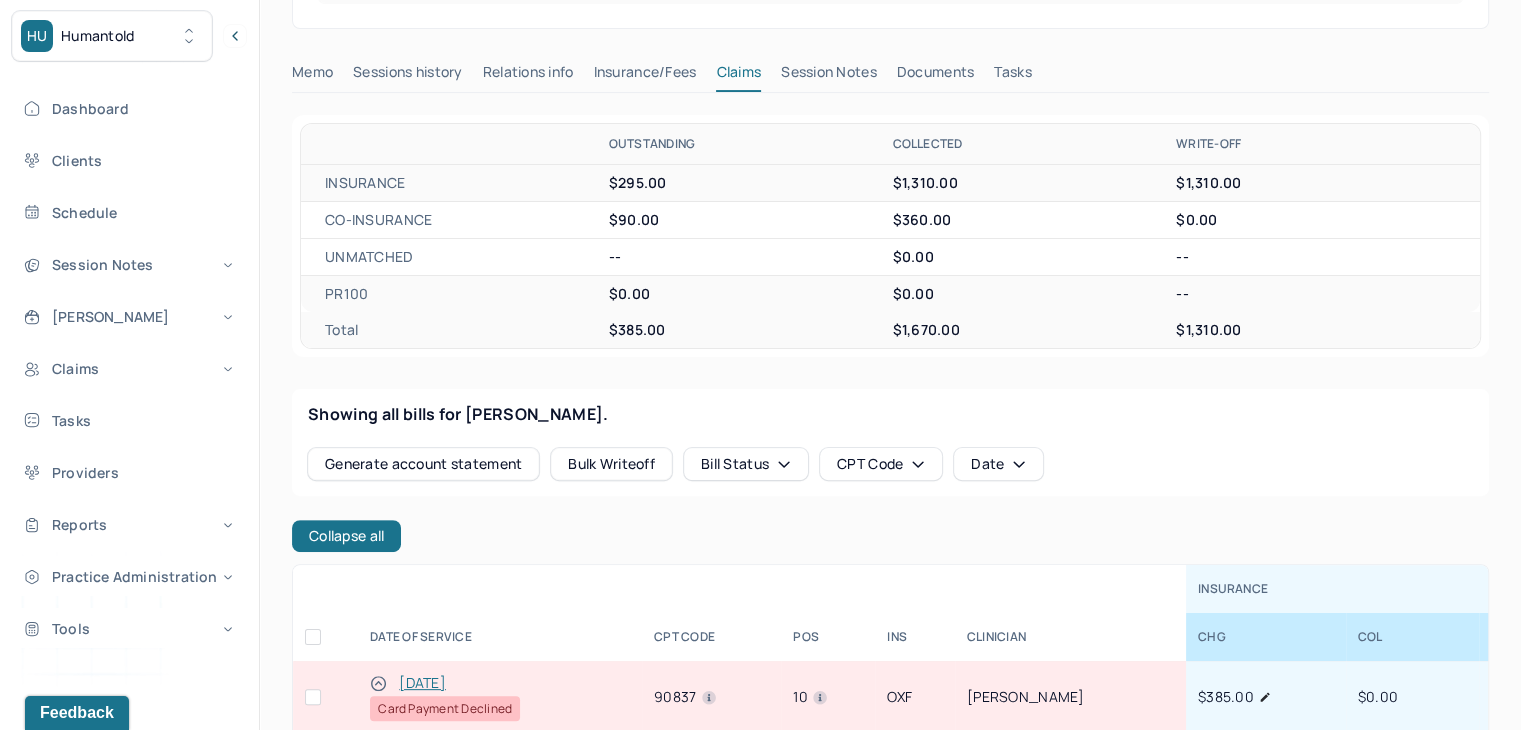 click at bounding box center (313, 697) 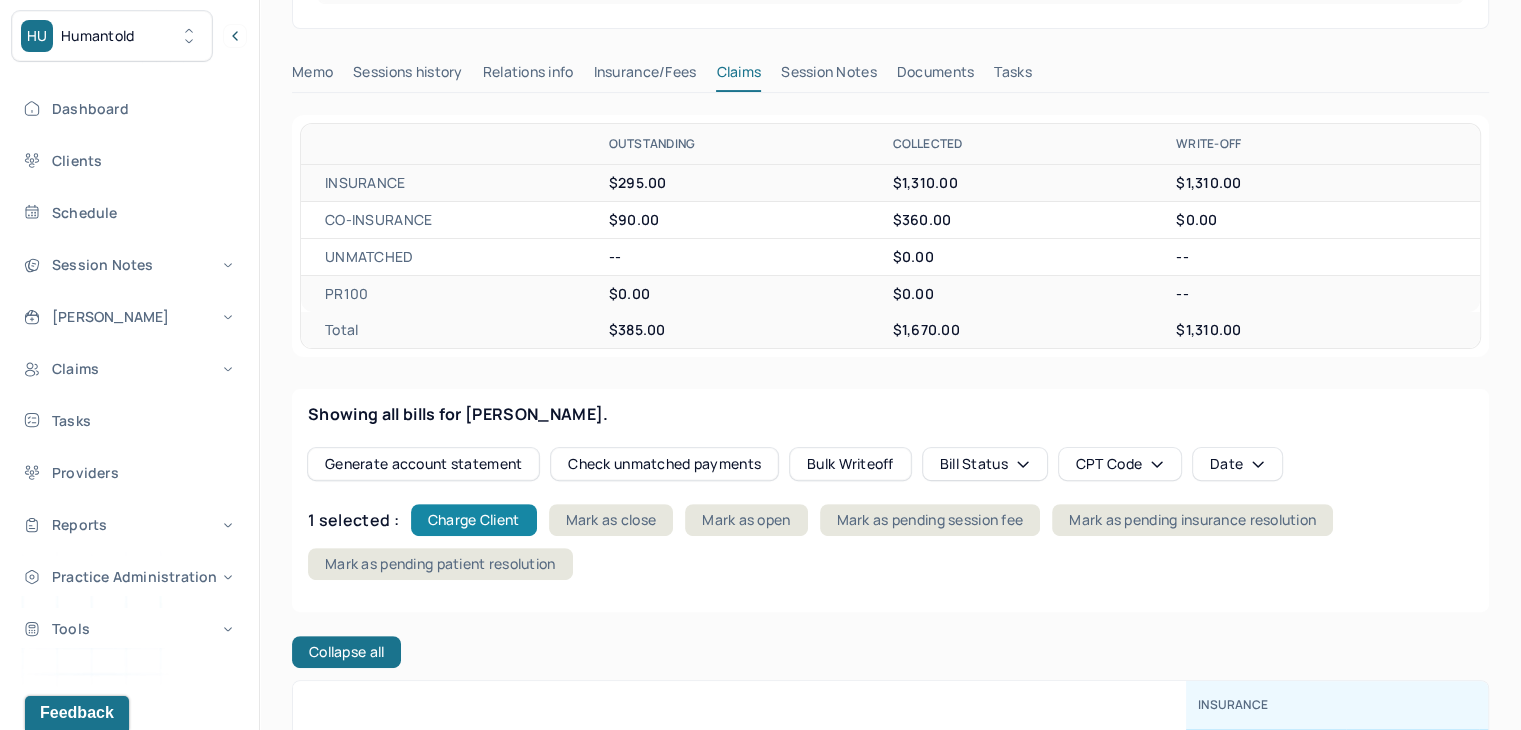 click on "Charge Client" at bounding box center [474, 520] 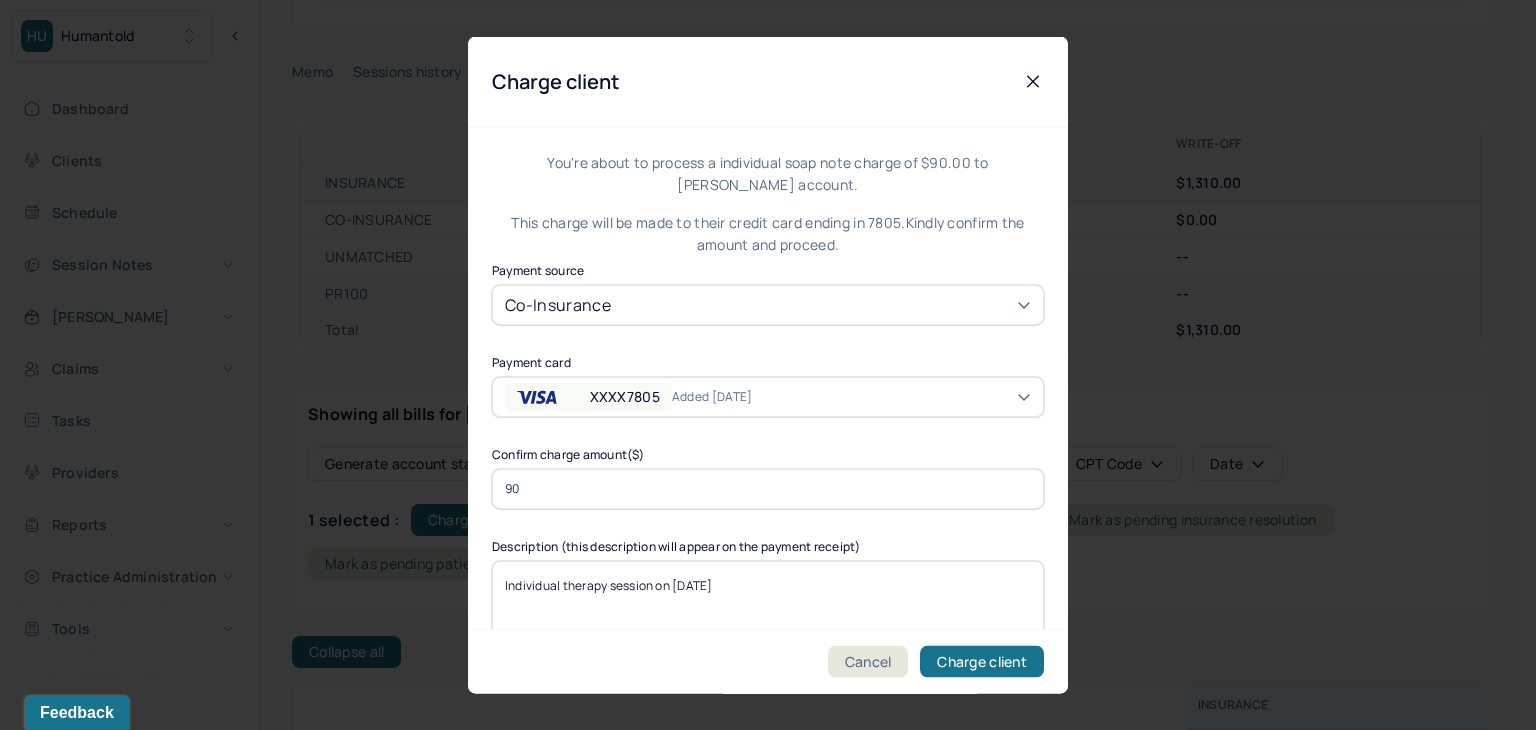 click on "XXXX7805" at bounding box center (625, 396) 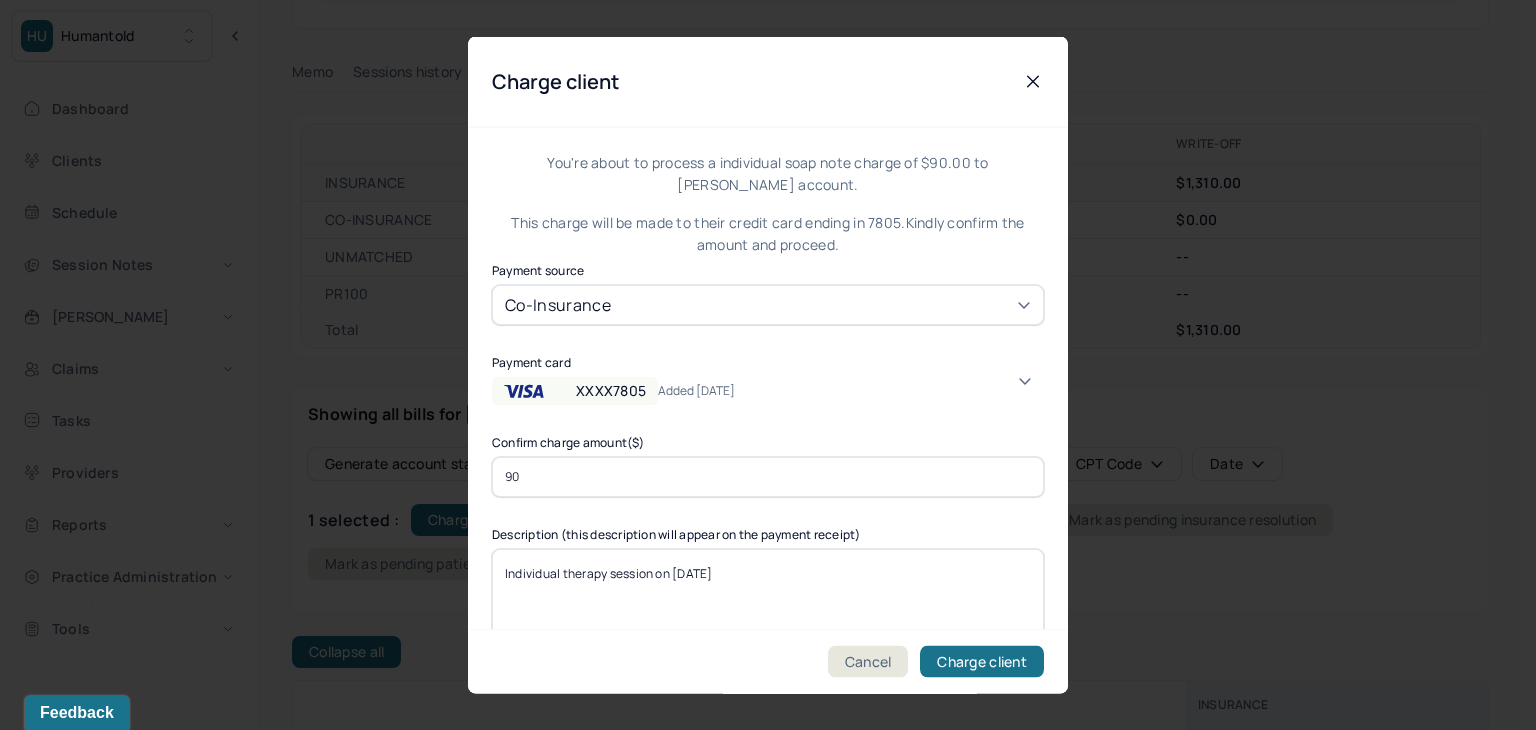 click at bounding box center (768, 365) 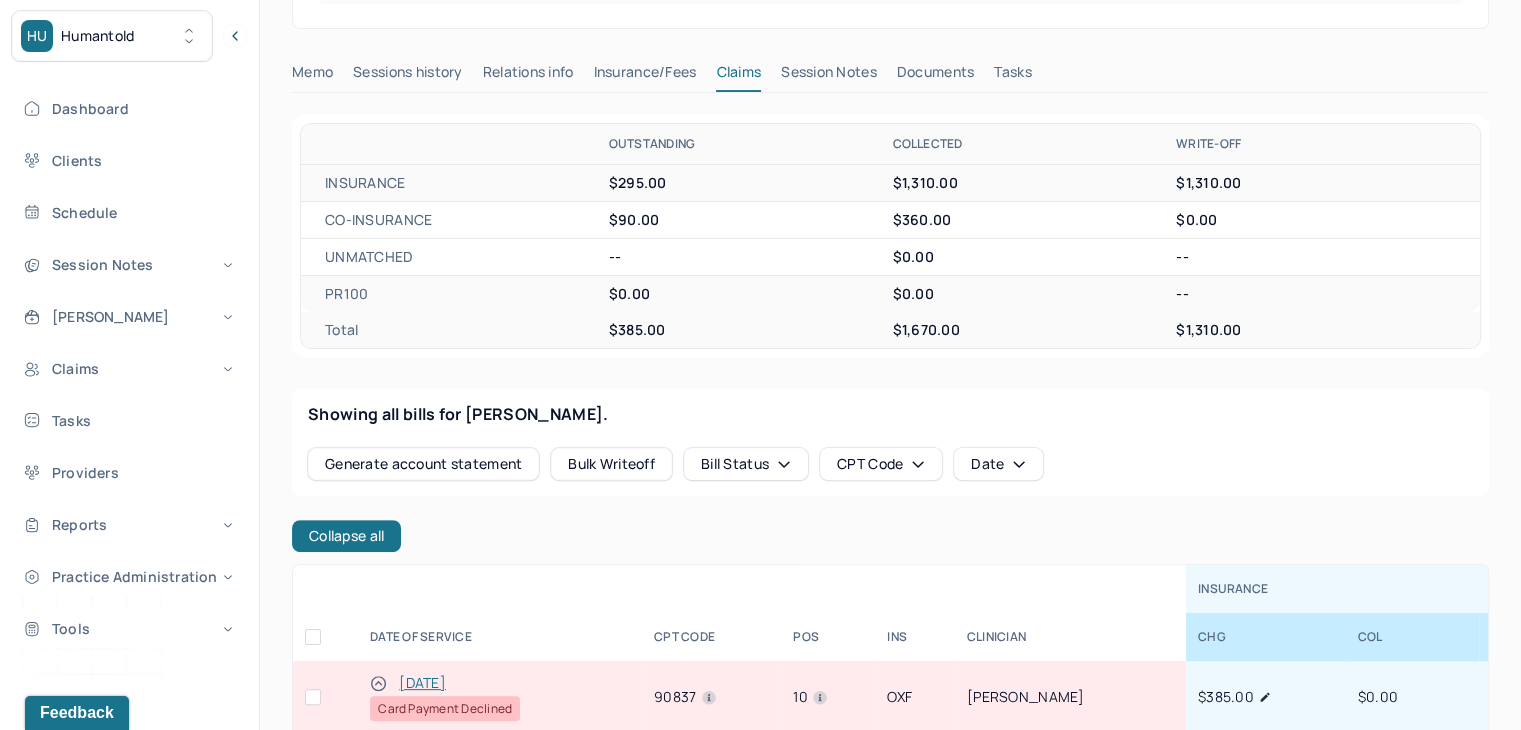scroll, scrollTop: 0, scrollLeft: 0, axis: both 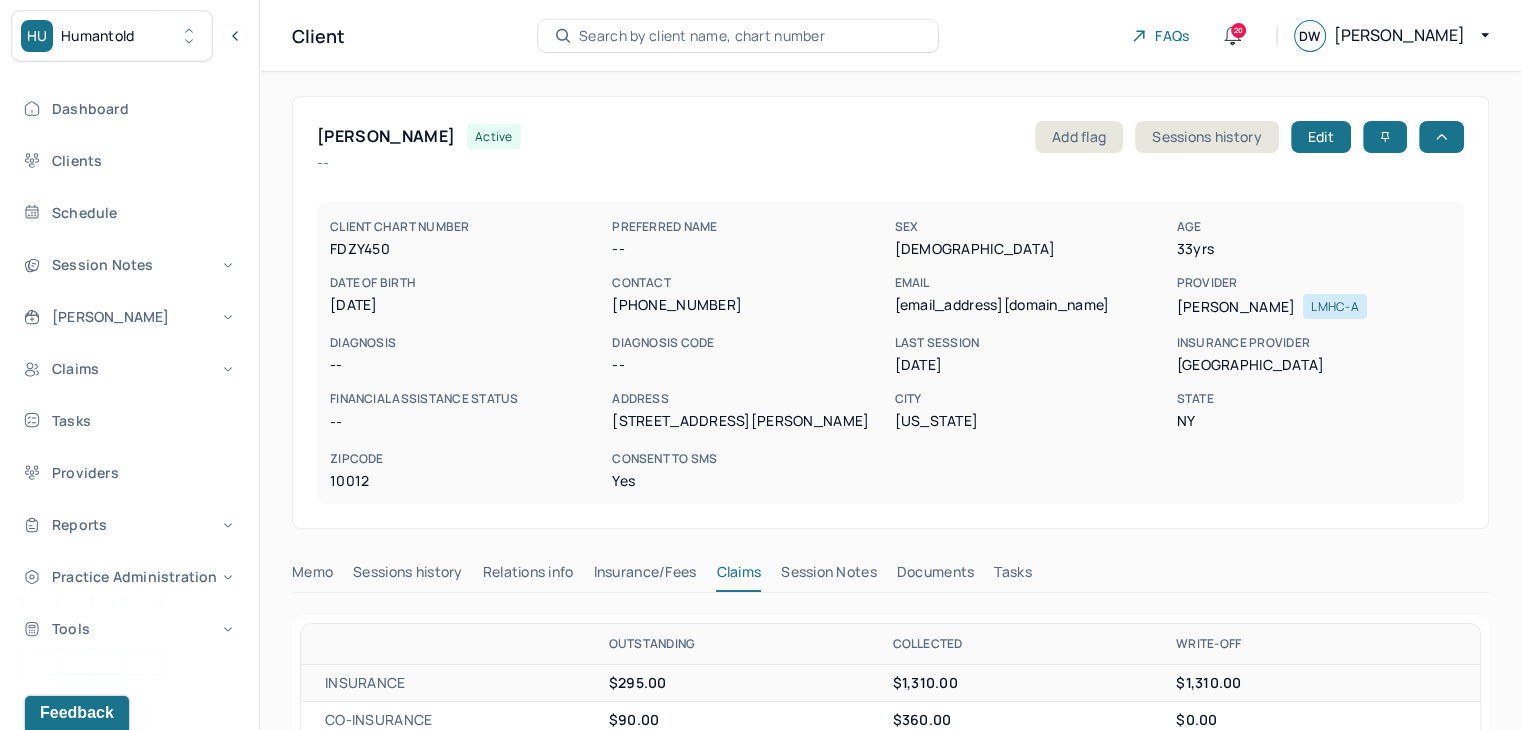click on "Search by client name, chart number" at bounding box center [738, 36] 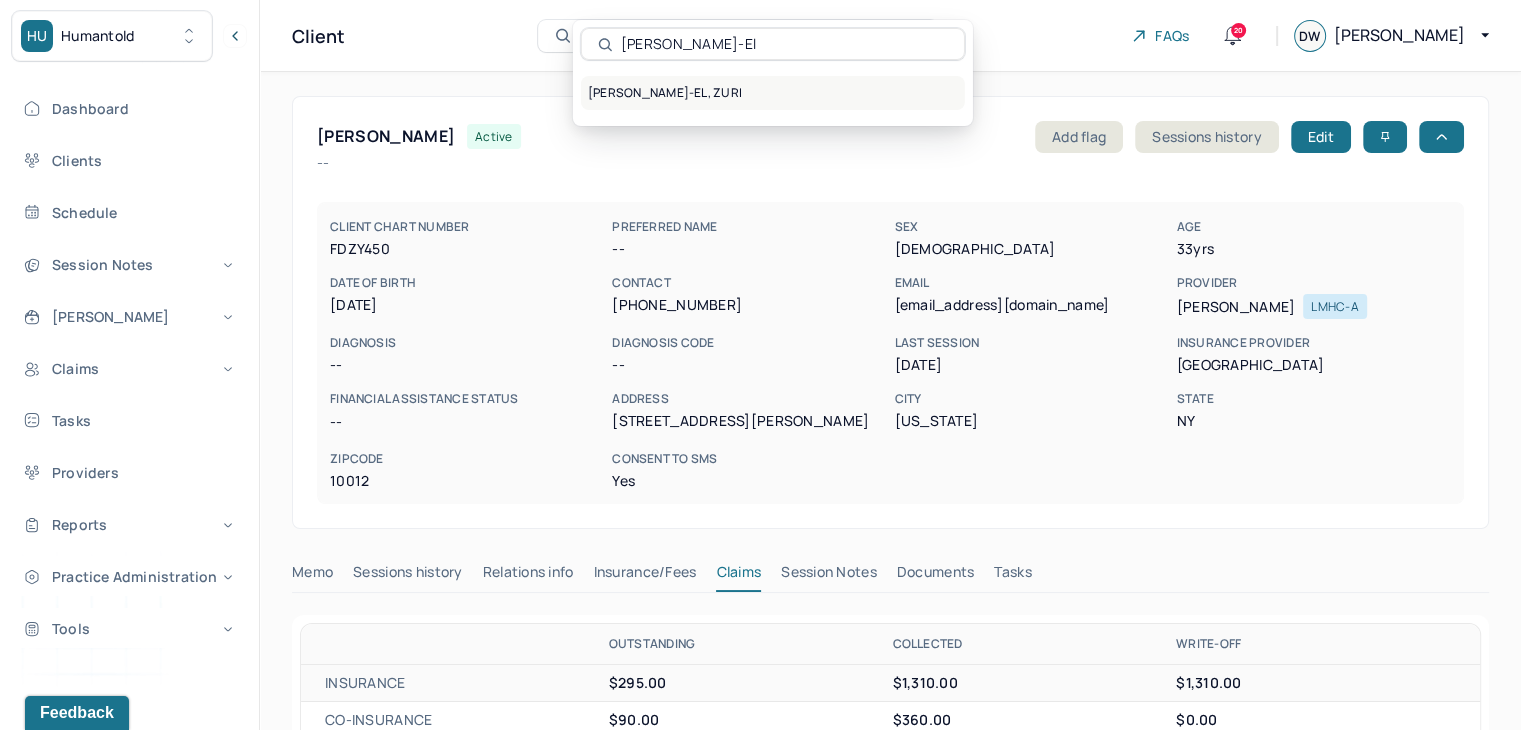 type on "Zuri Williams-El" 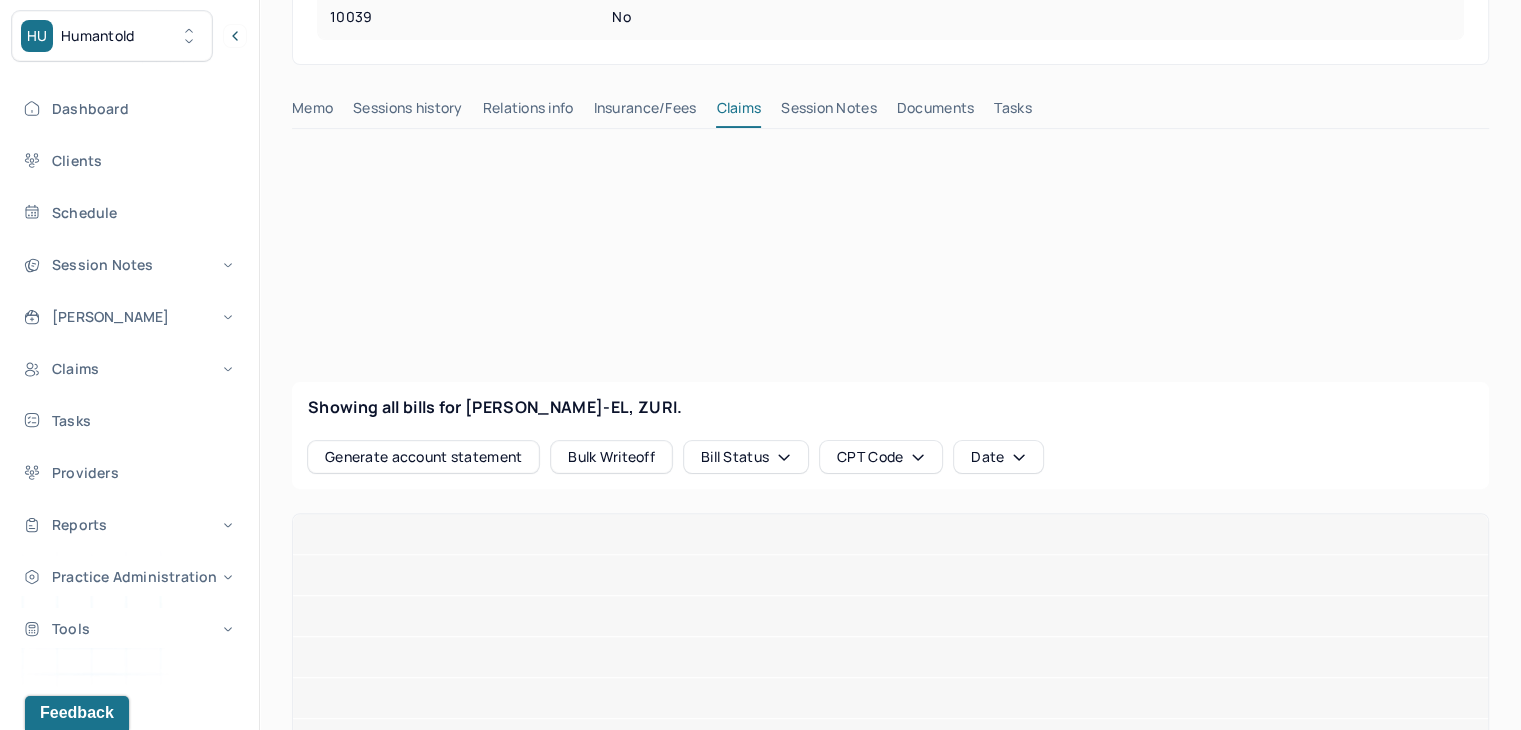scroll, scrollTop: 500, scrollLeft: 0, axis: vertical 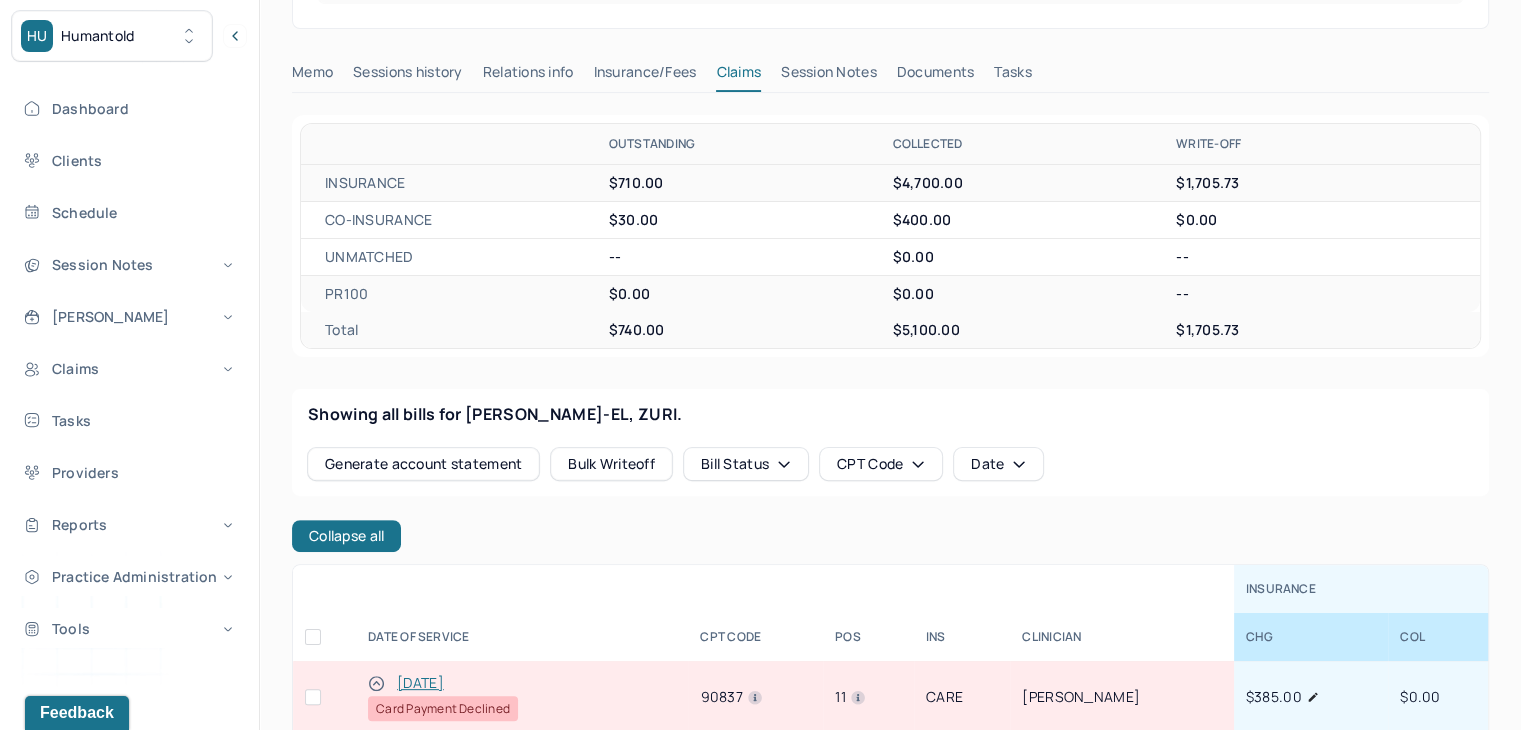 click at bounding box center (313, 697) 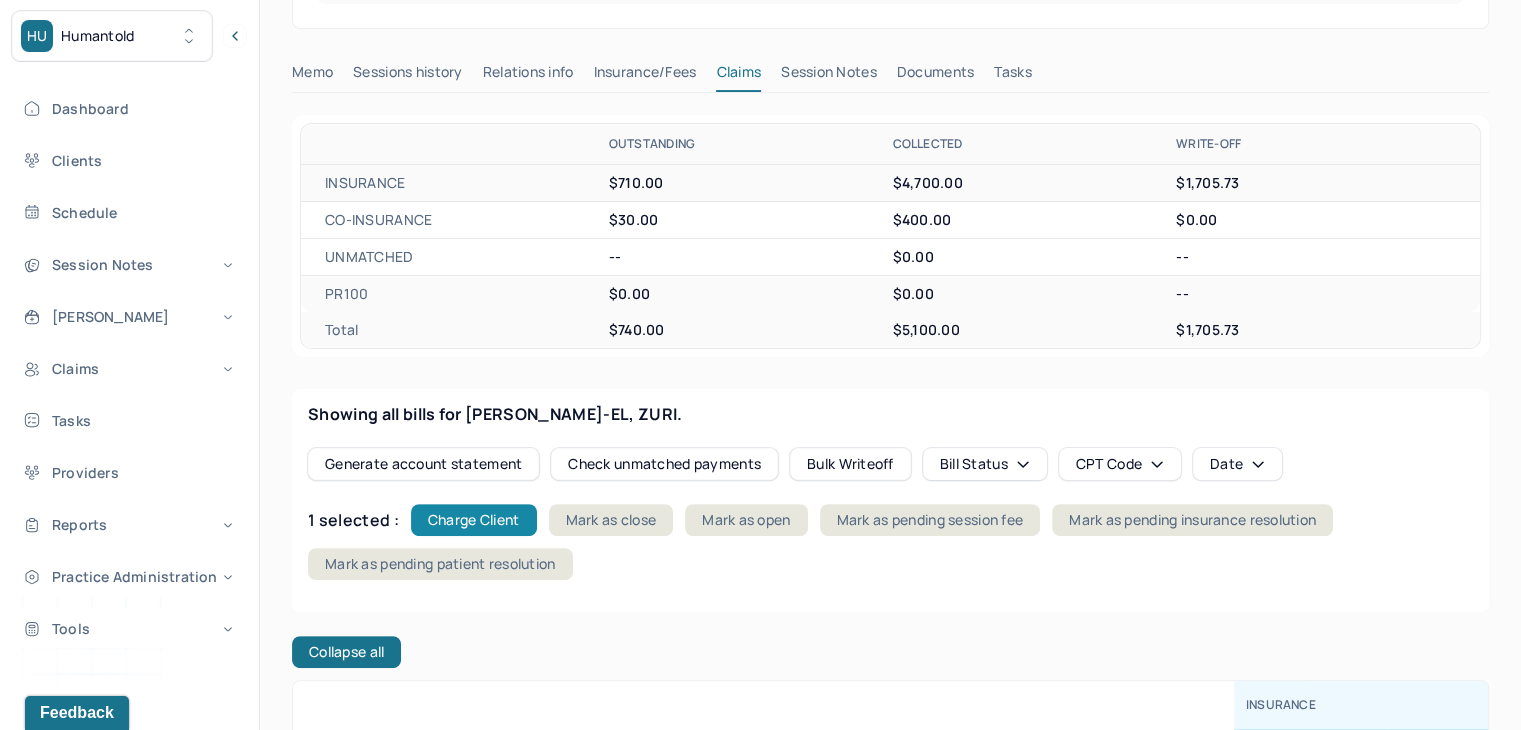 click on "Charge Client" at bounding box center [474, 520] 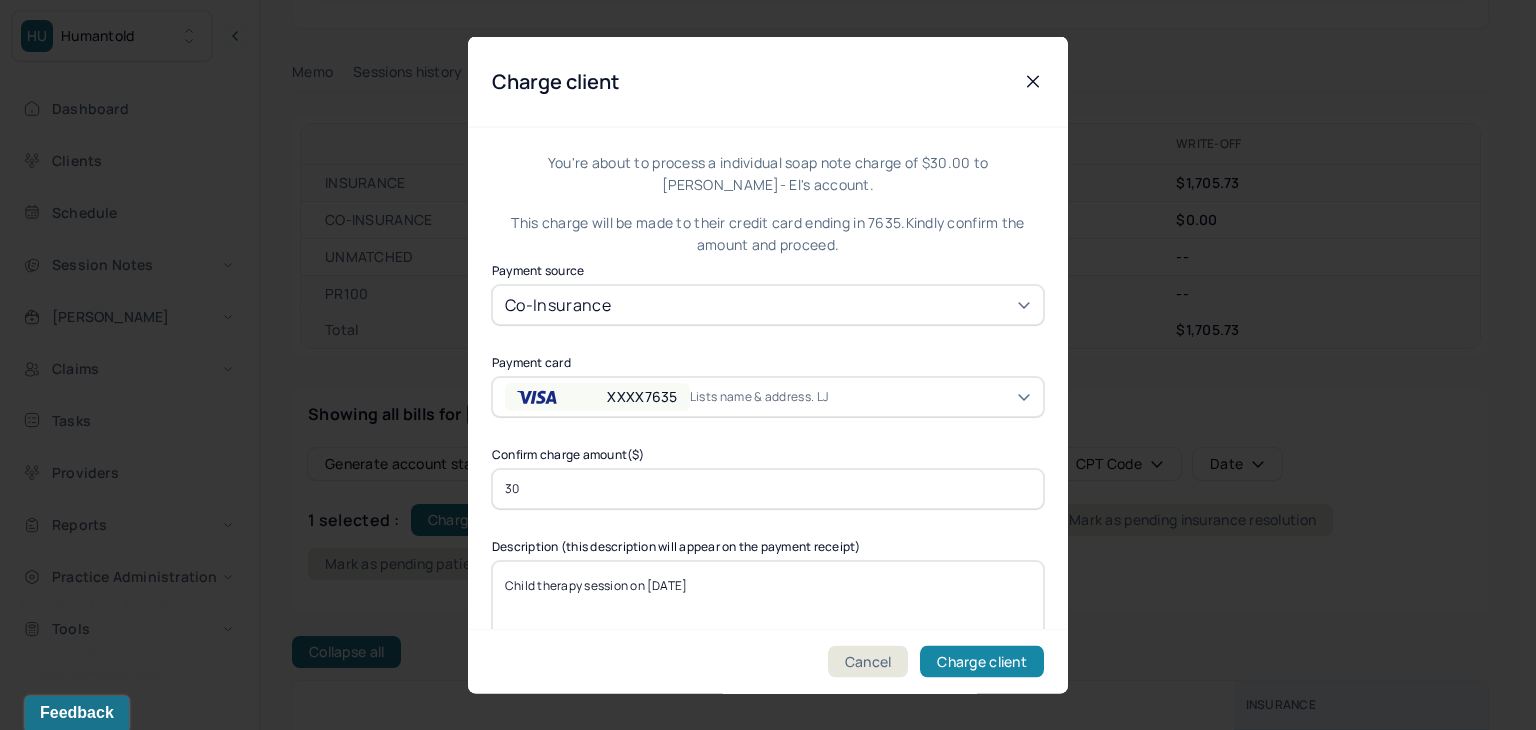 click on "Charge client" at bounding box center [982, 662] 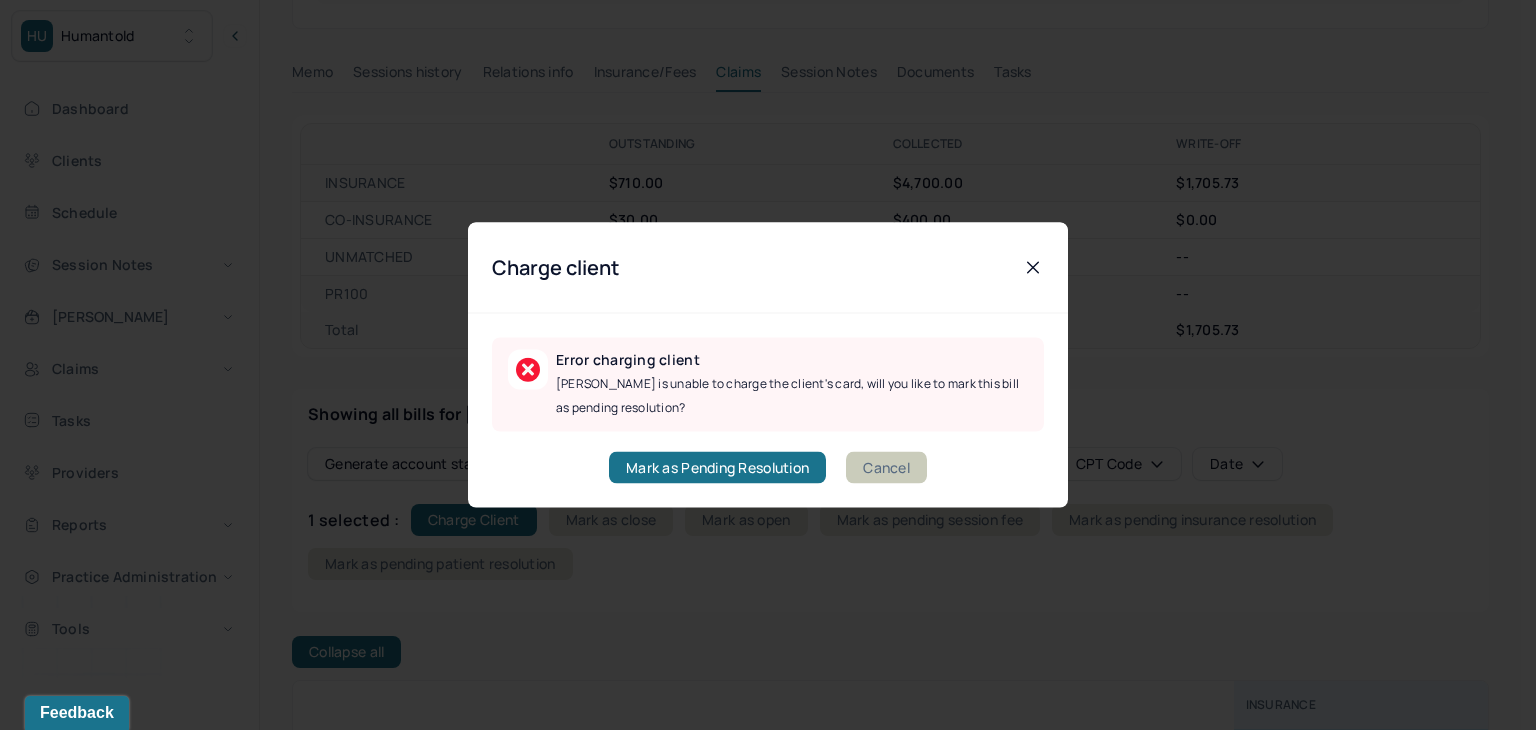 click on "Cancel" at bounding box center (886, 468) 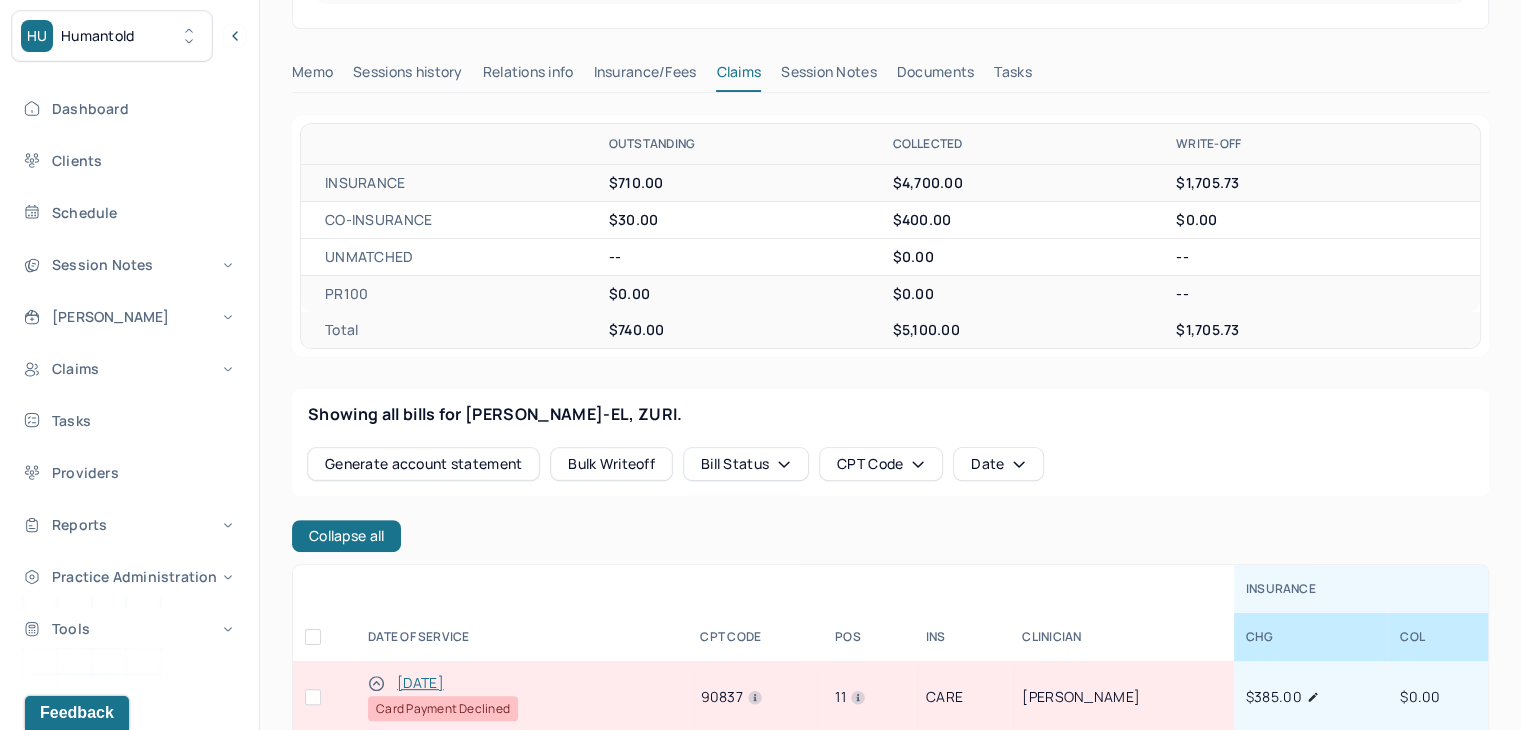 click at bounding box center (313, 697) 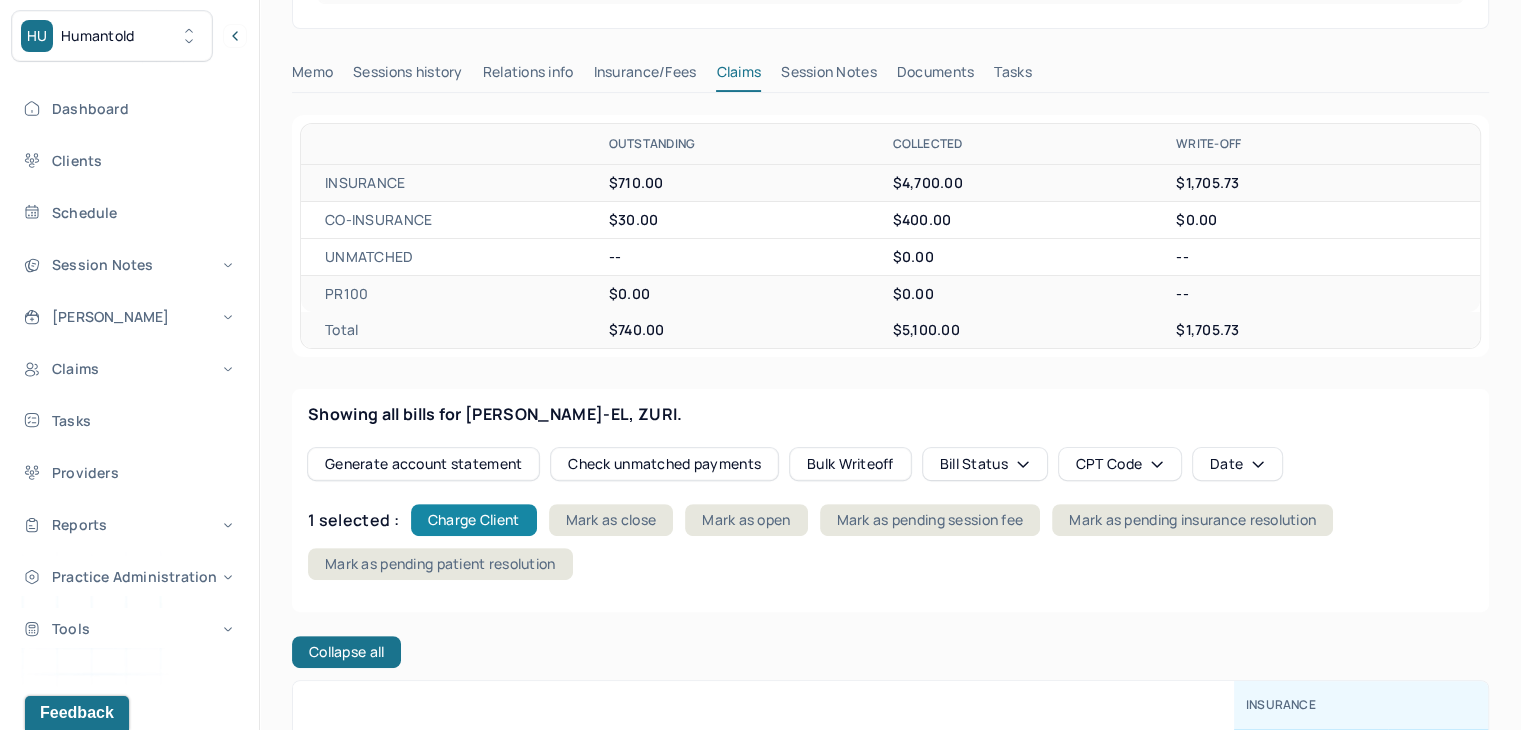 click on "Charge Client" at bounding box center [474, 520] 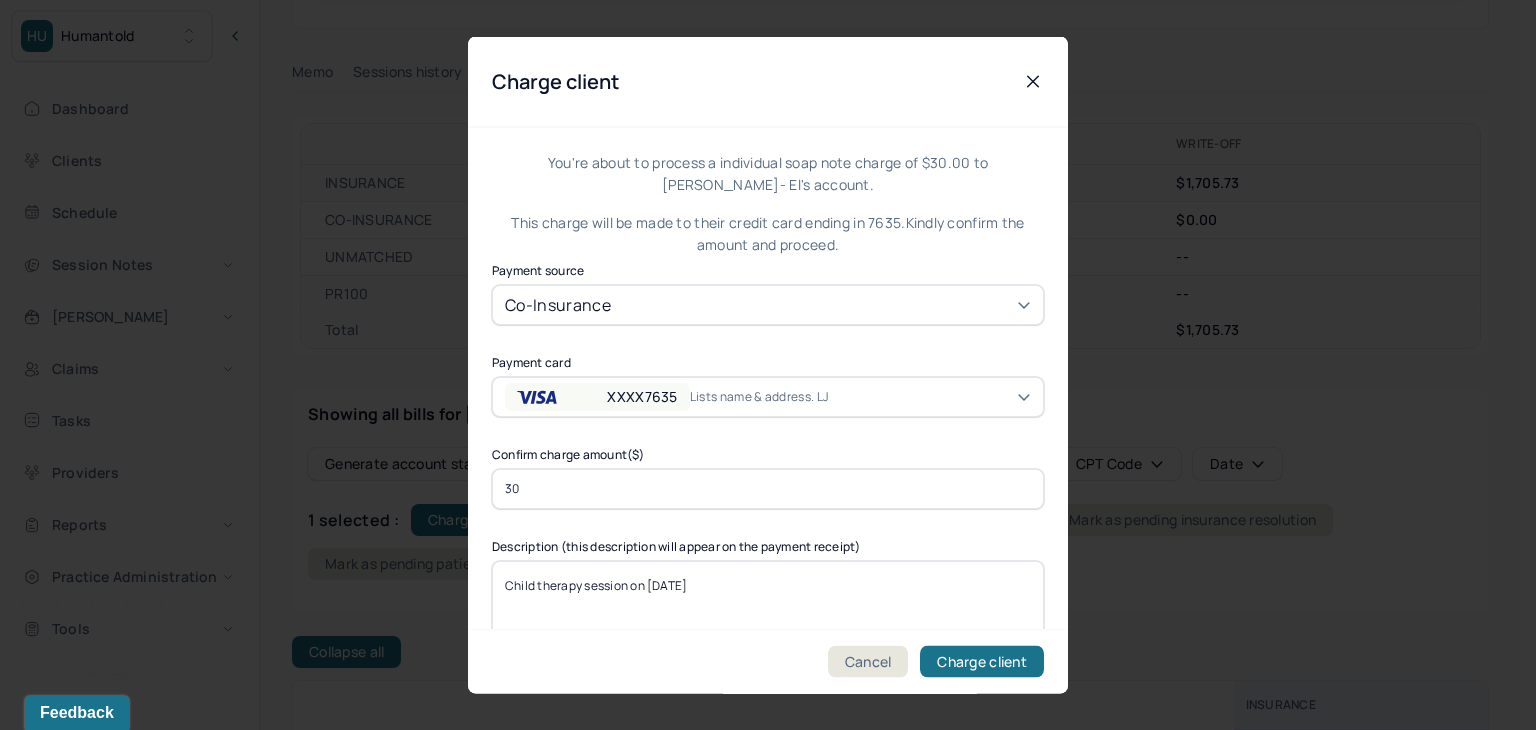 click on "XXXX7635" at bounding box center (597, 396) 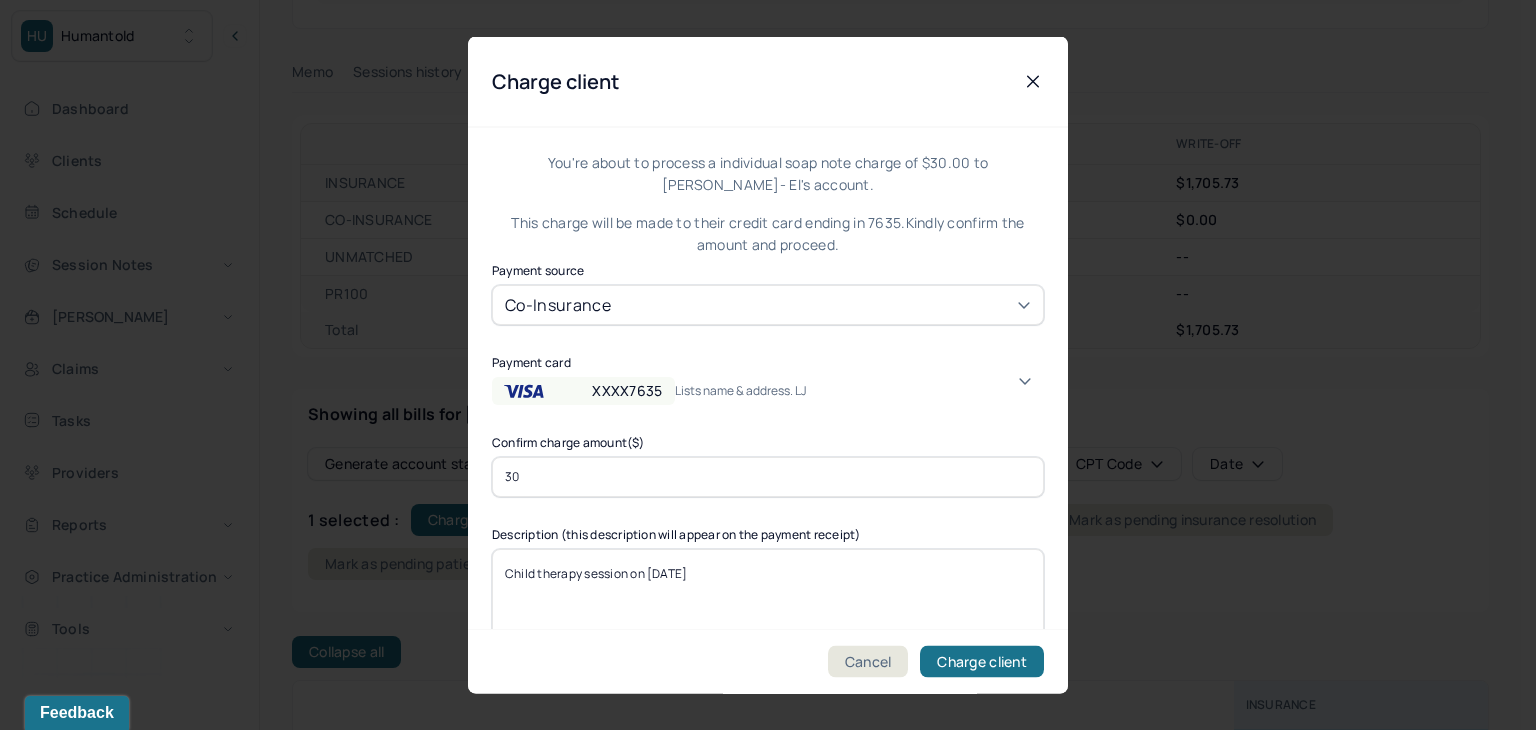 click 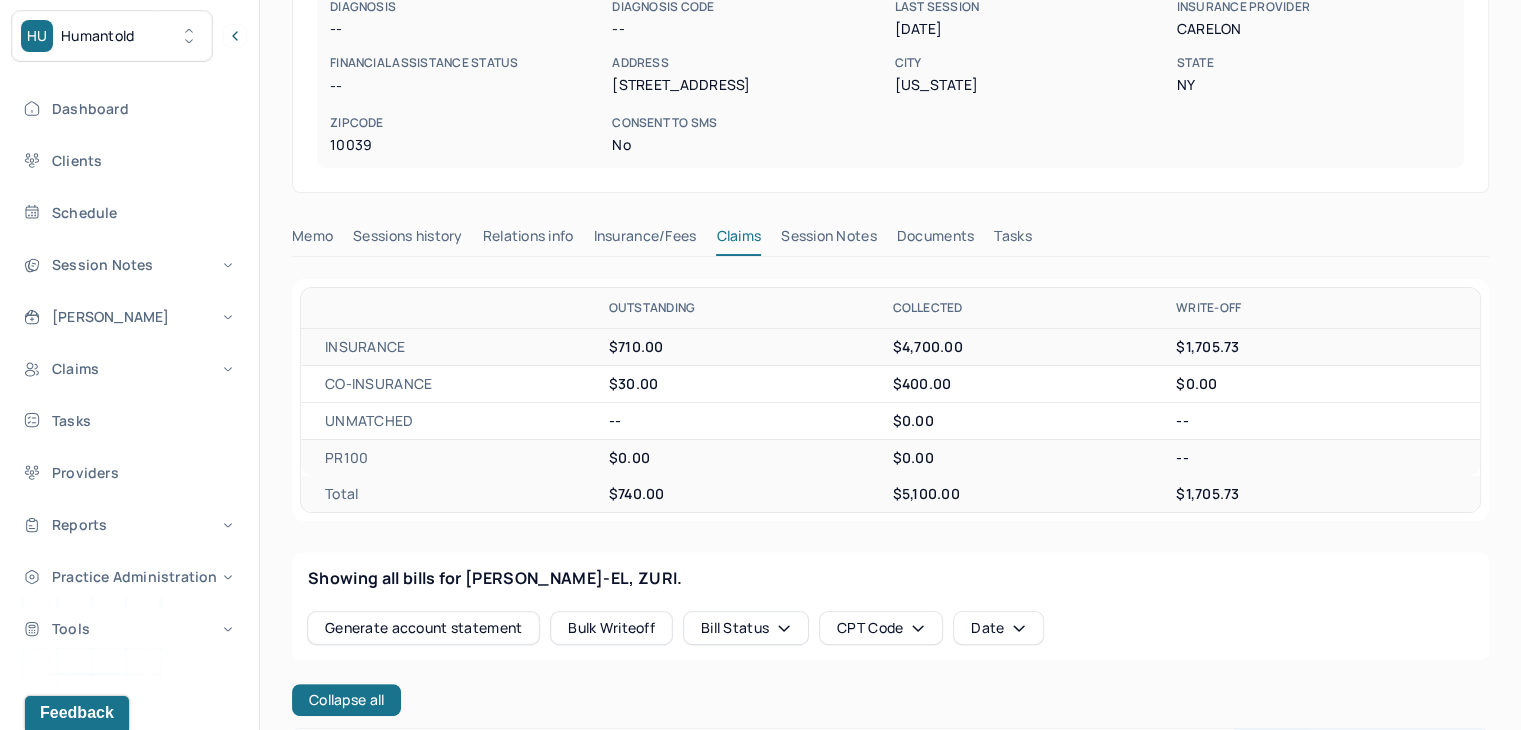 scroll, scrollTop: 0, scrollLeft: 0, axis: both 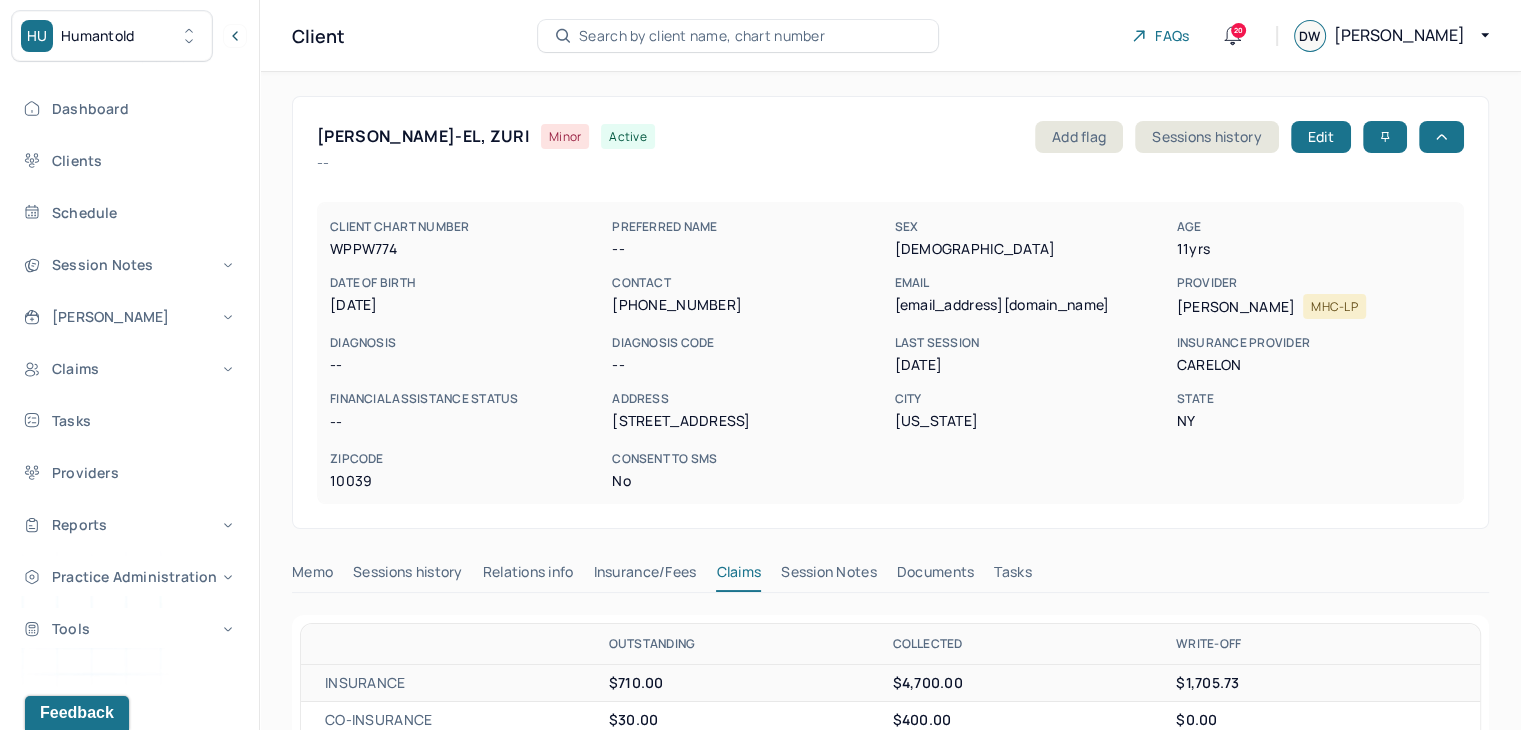 click on "Search by client name, chart number" at bounding box center [702, 36] 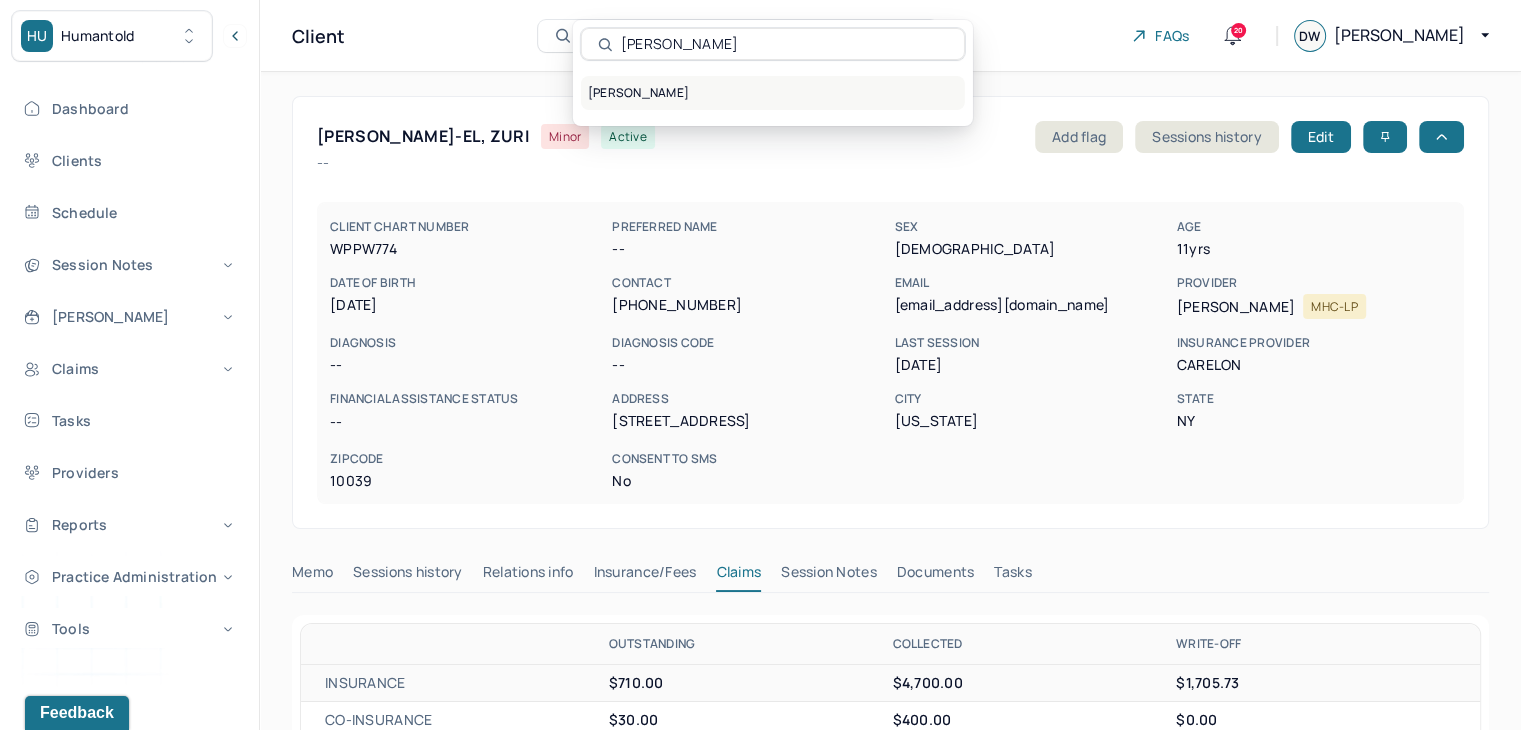 type on "Morgan Rojas" 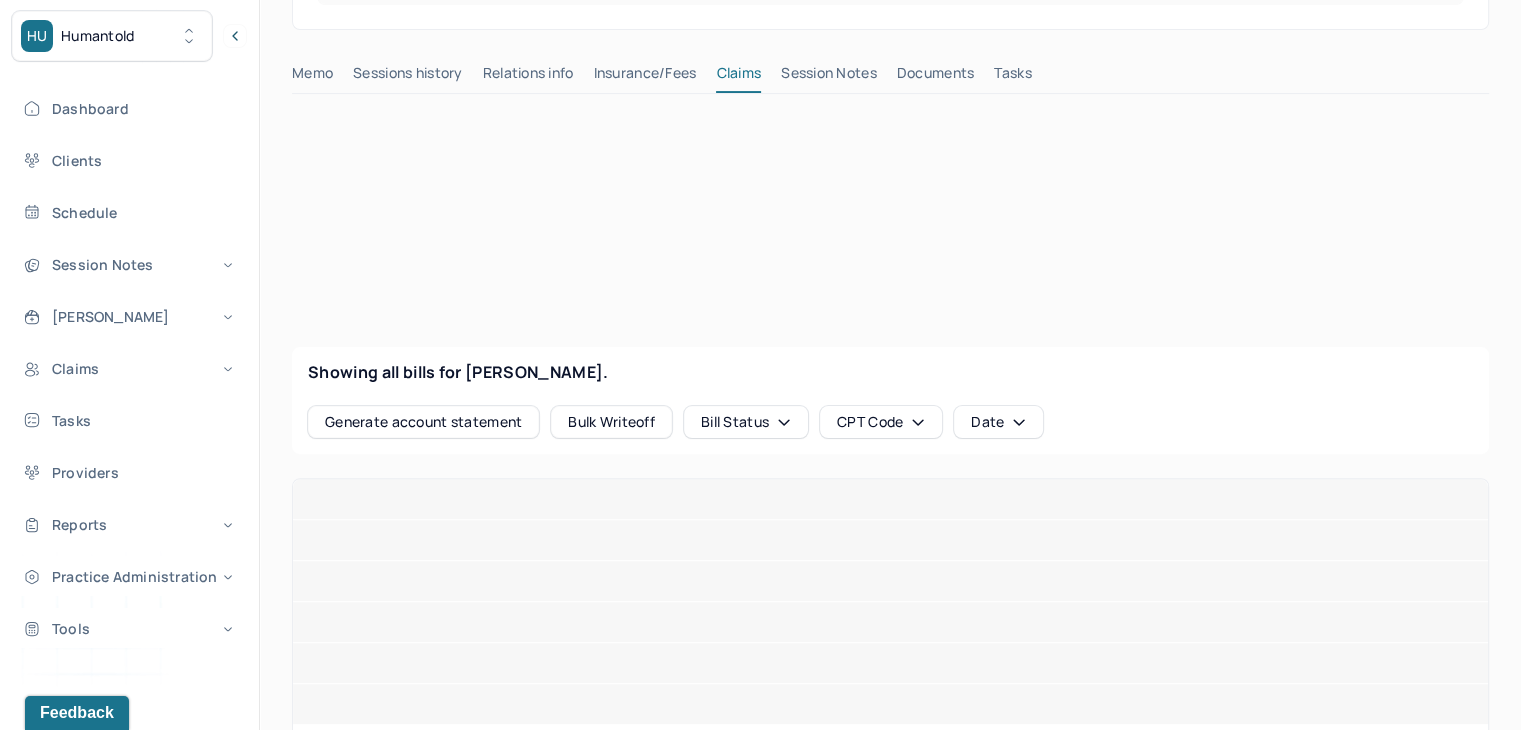 scroll, scrollTop: 500, scrollLeft: 0, axis: vertical 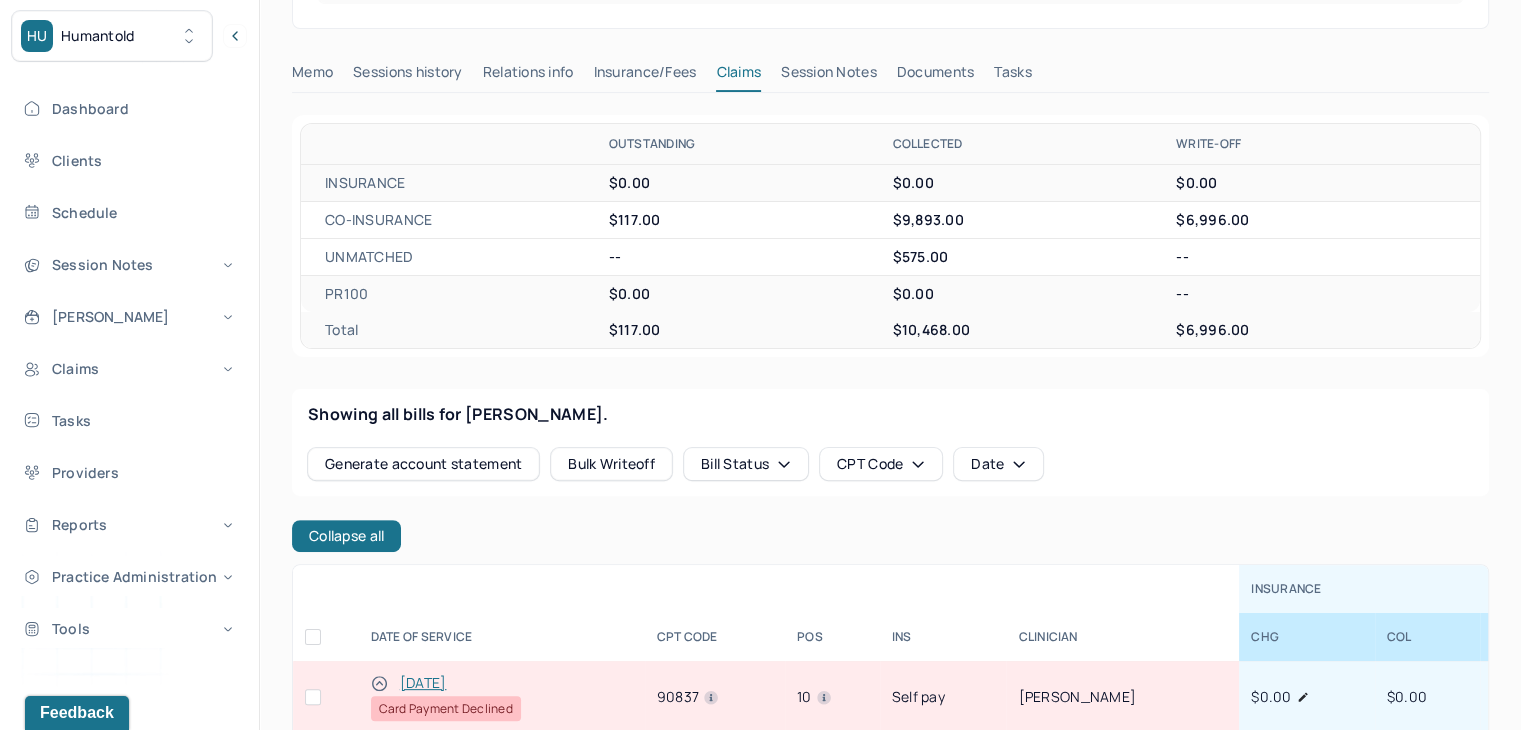 click at bounding box center [313, 697] 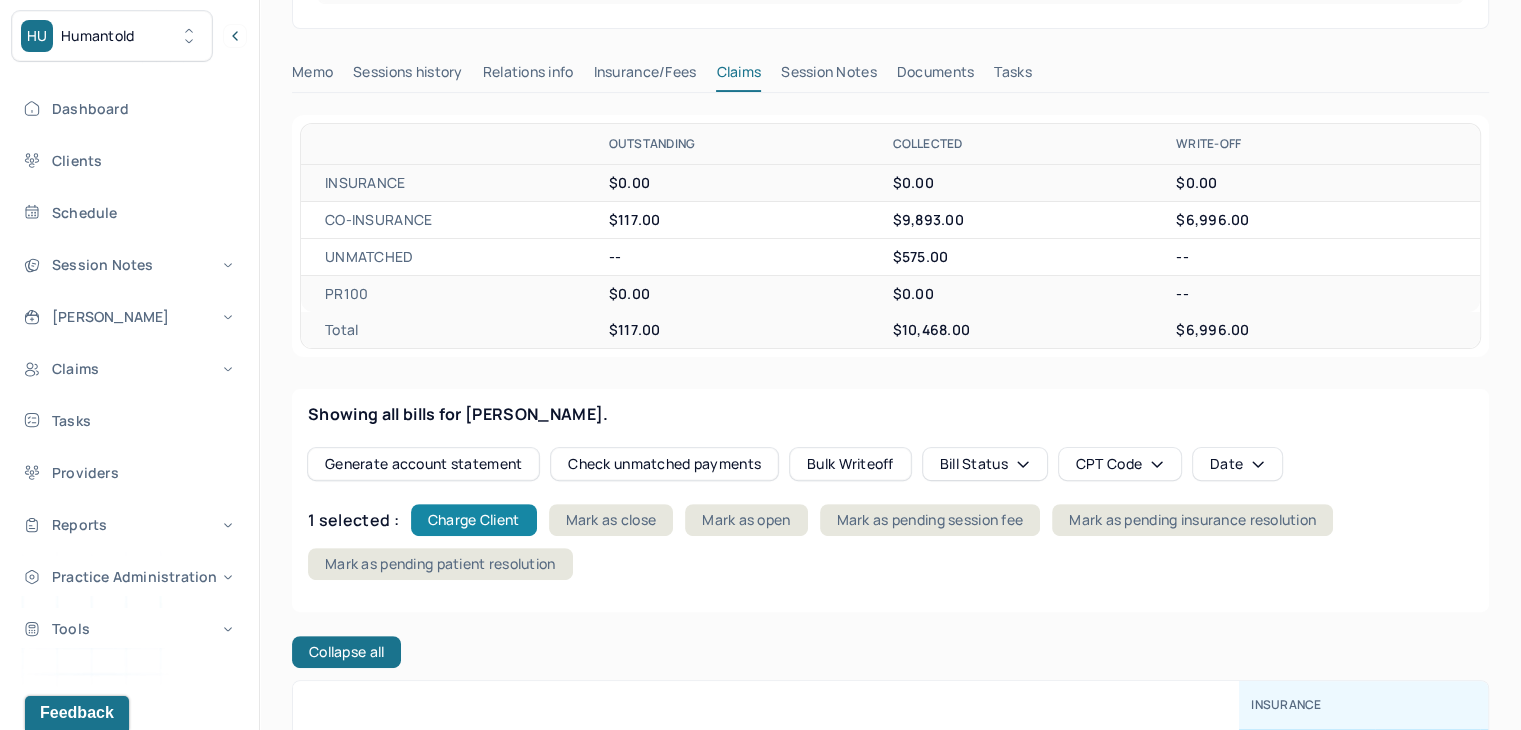 click on "Charge Client" at bounding box center (474, 520) 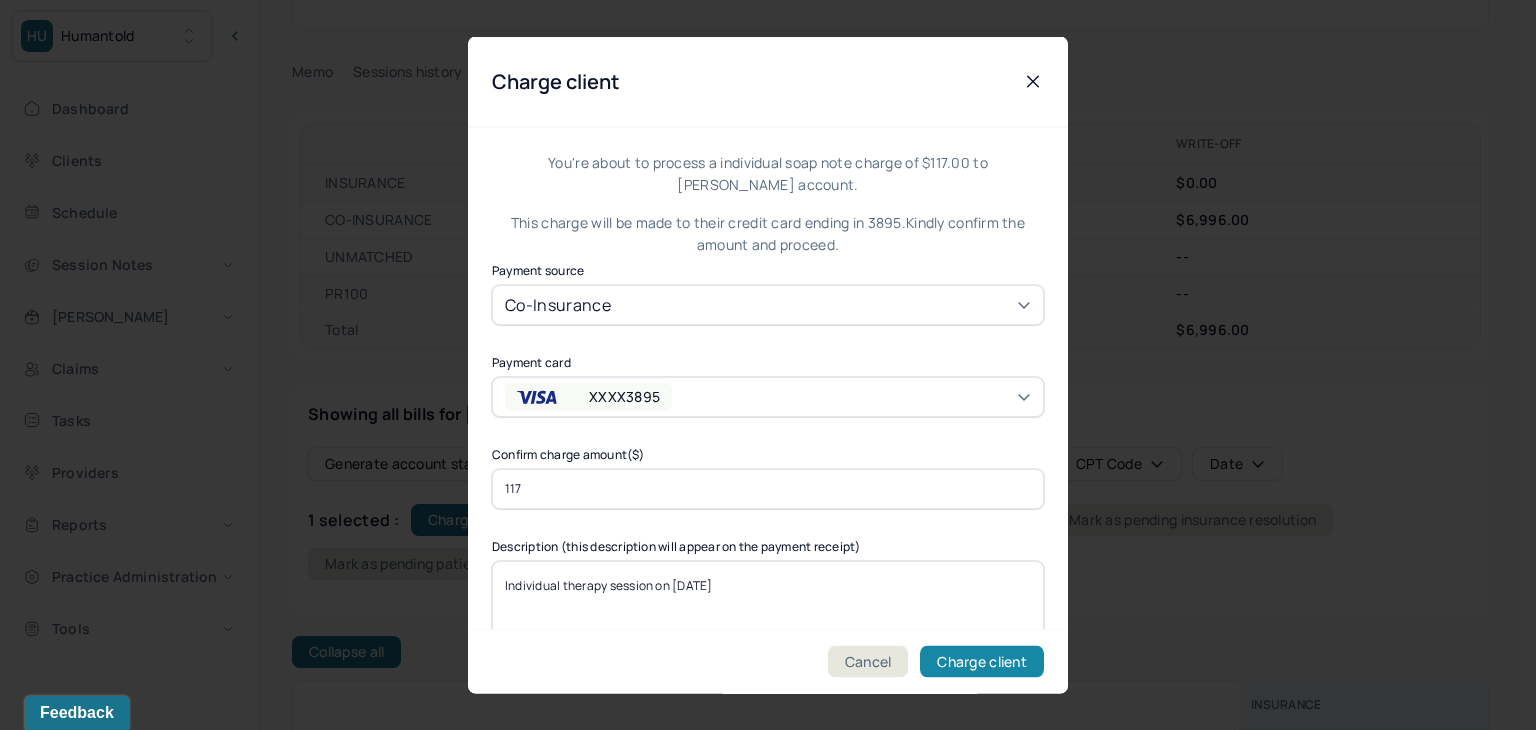 click on "Charge client" at bounding box center (982, 662) 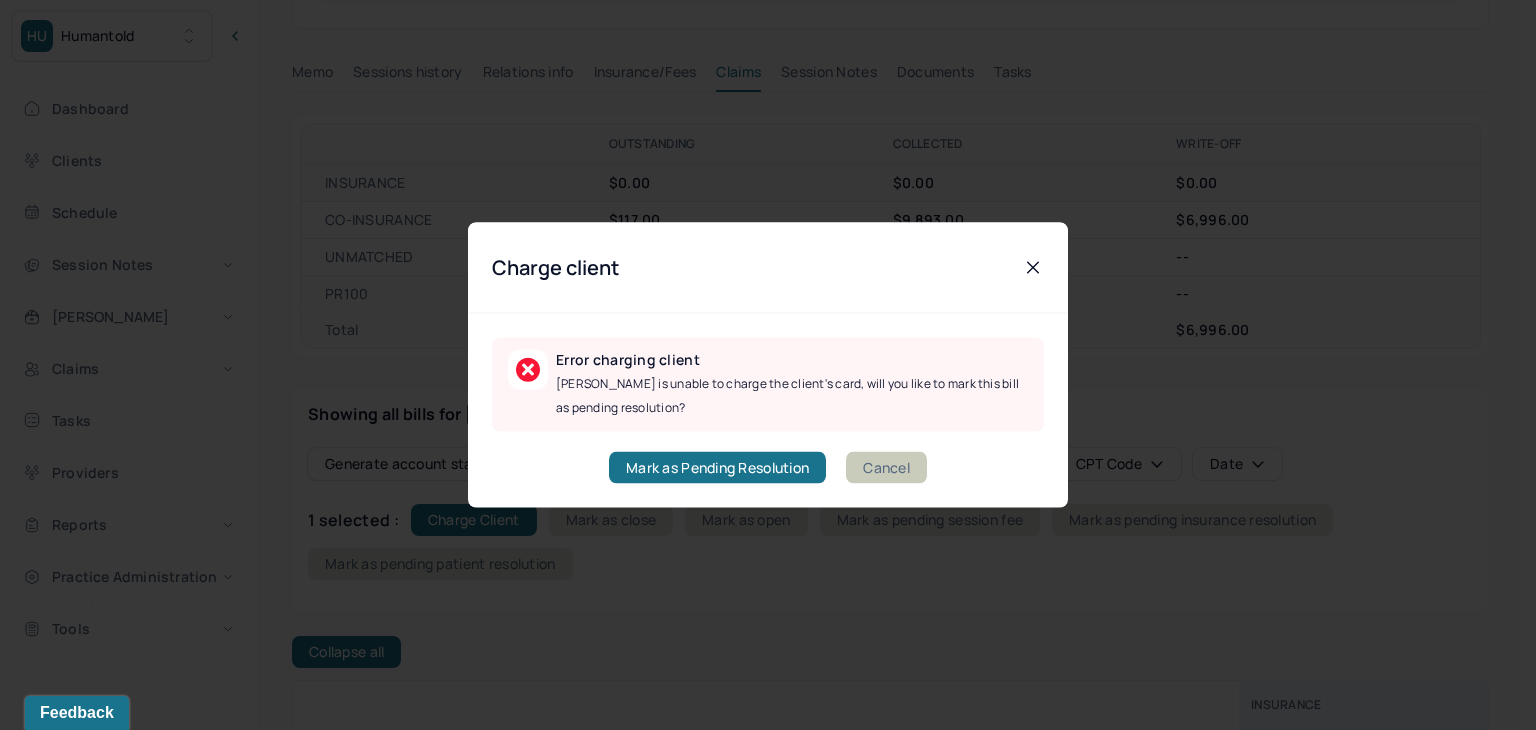 click on "Cancel" at bounding box center [886, 468] 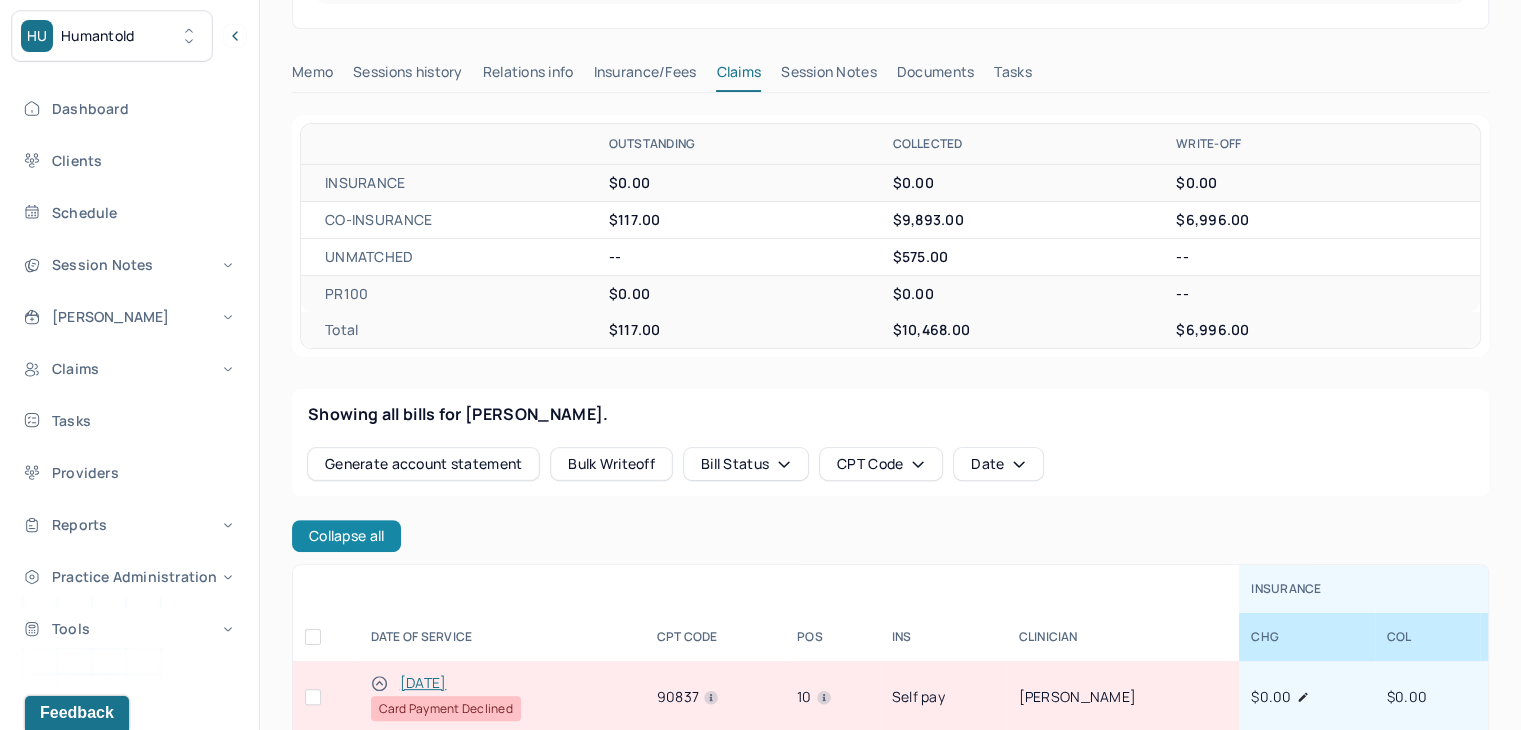 drag, startPoint x: 306, startPoint y: 693, endPoint x: 321, endPoint y: 663, distance: 33.54102 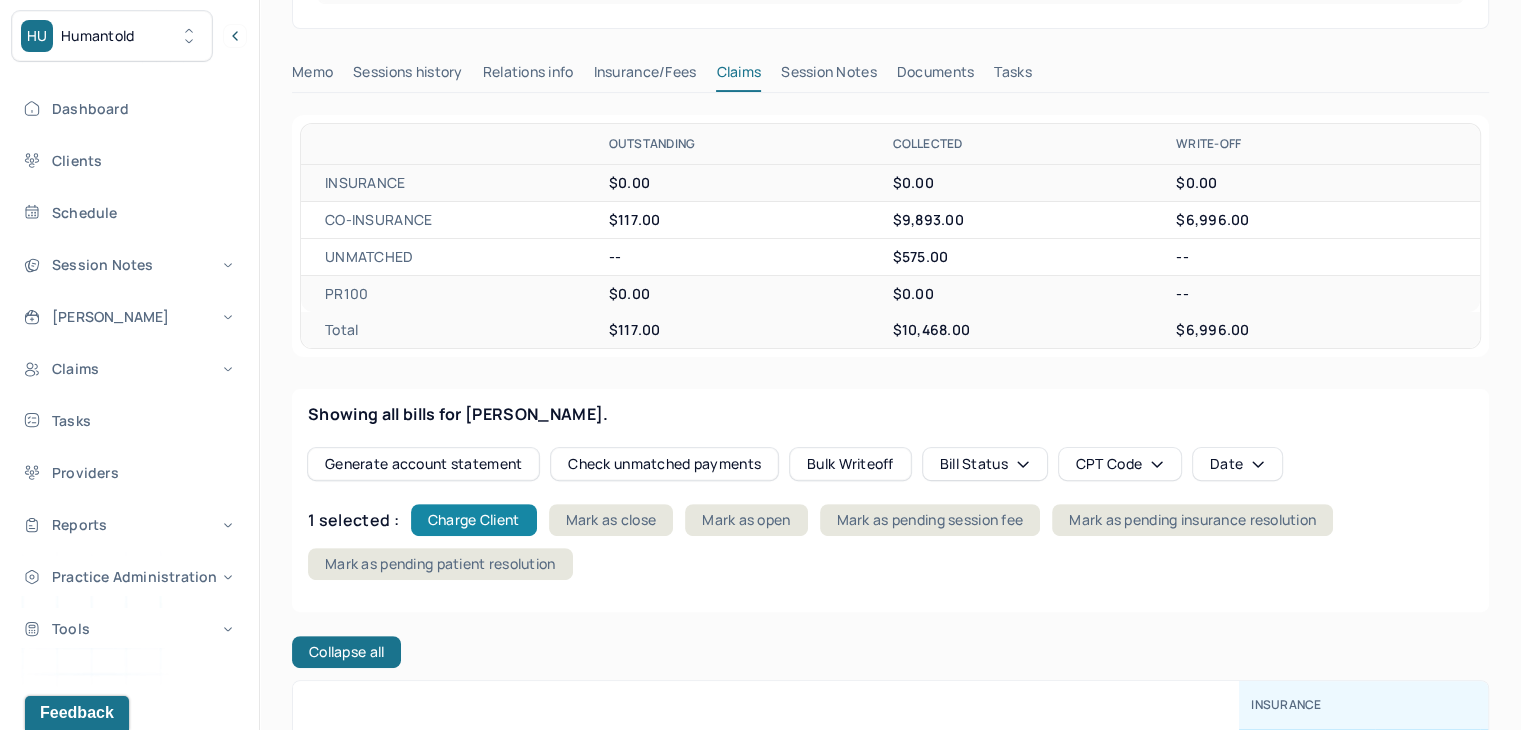 click on "Charge Client" at bounding box center [474, 520] 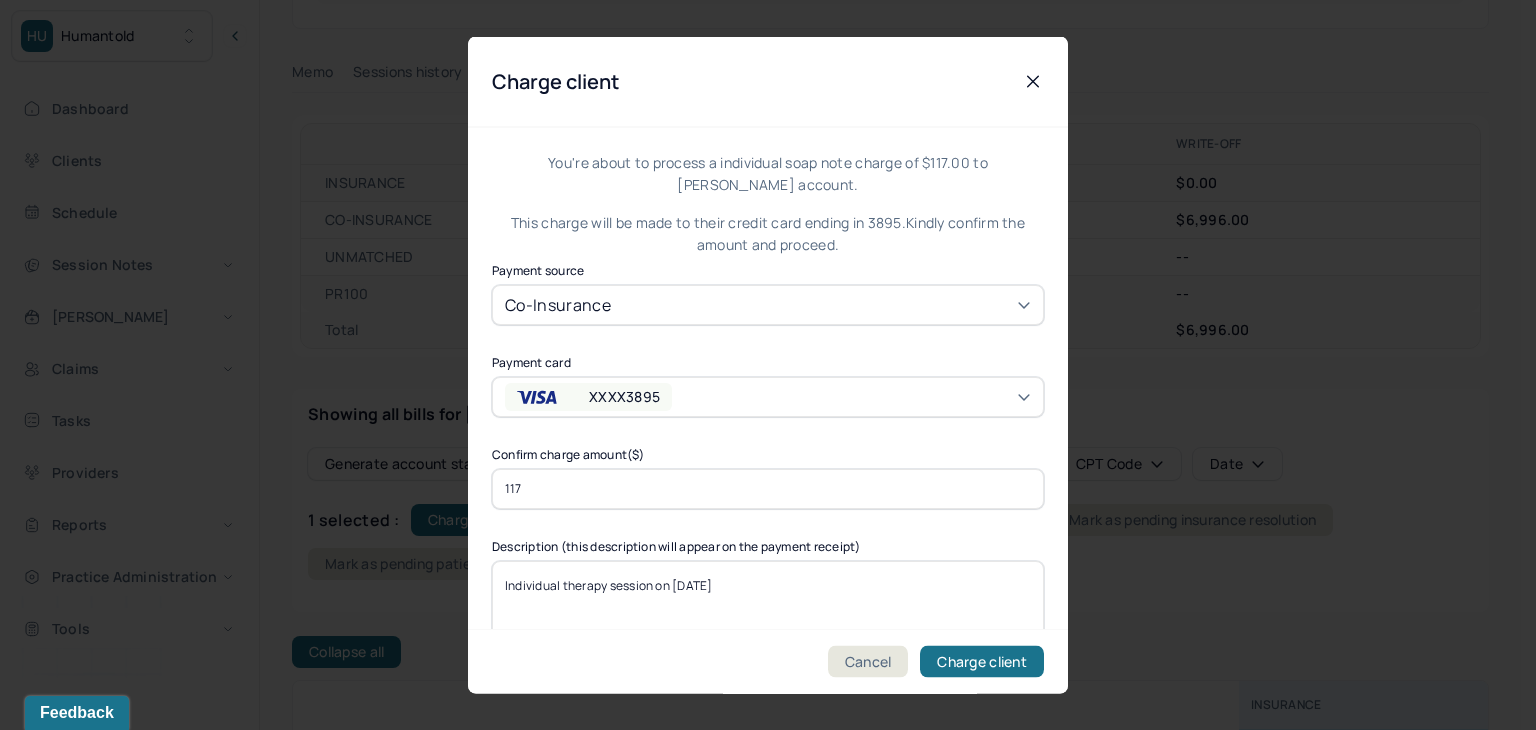click on "XXXX3895" at bounding box center [624, 396] 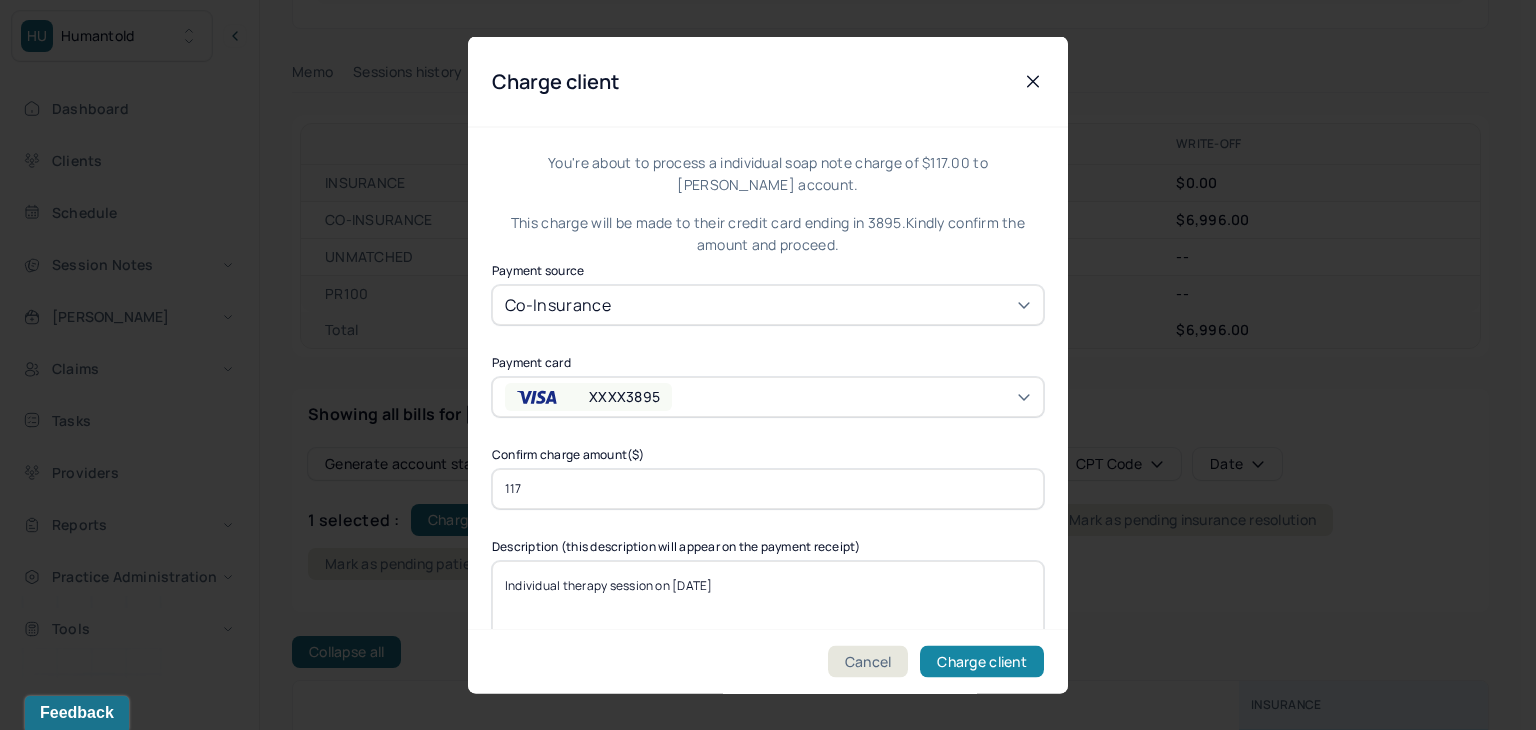 click on "Charge client" at bounding box center (982, 662) 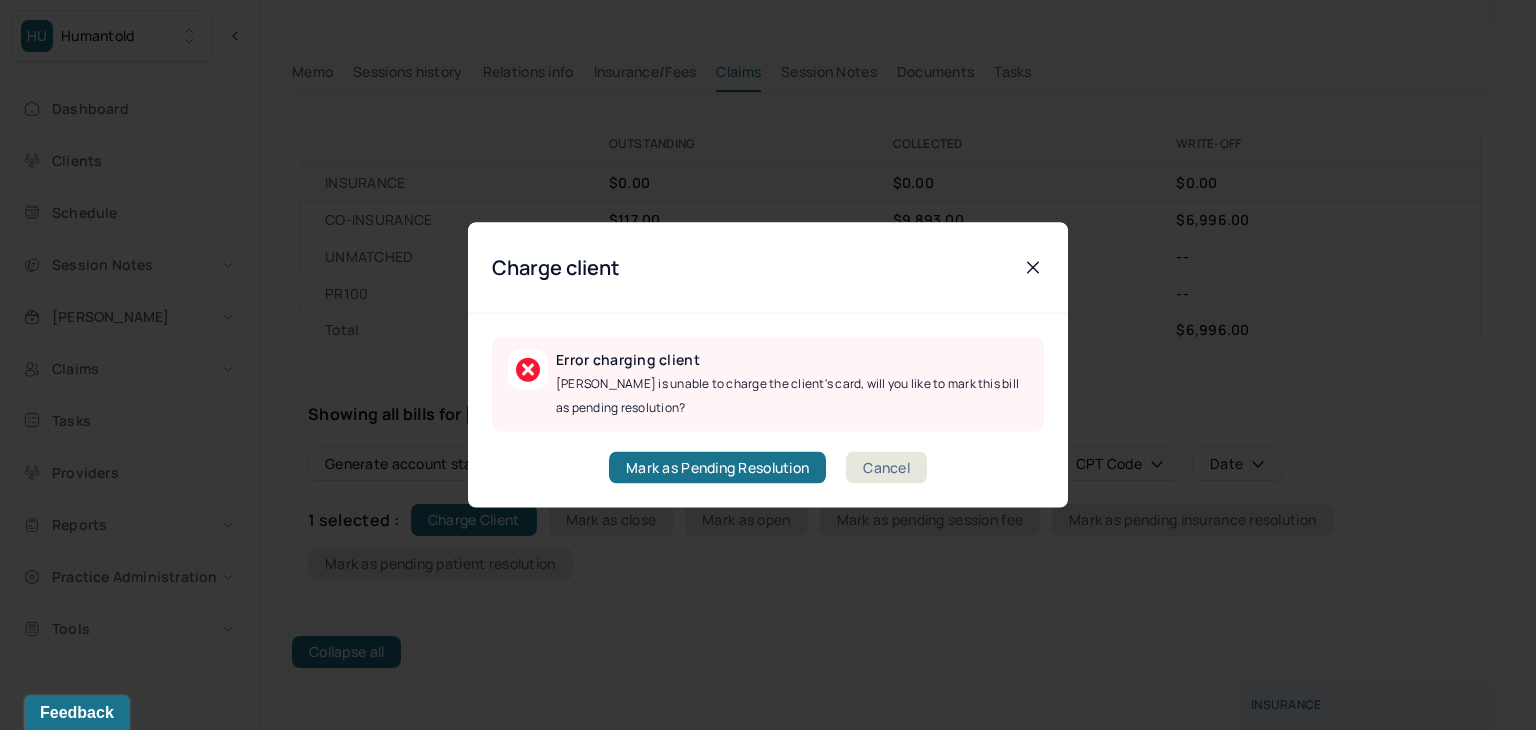 click on "Cancel" at bounding box center [886, 468] 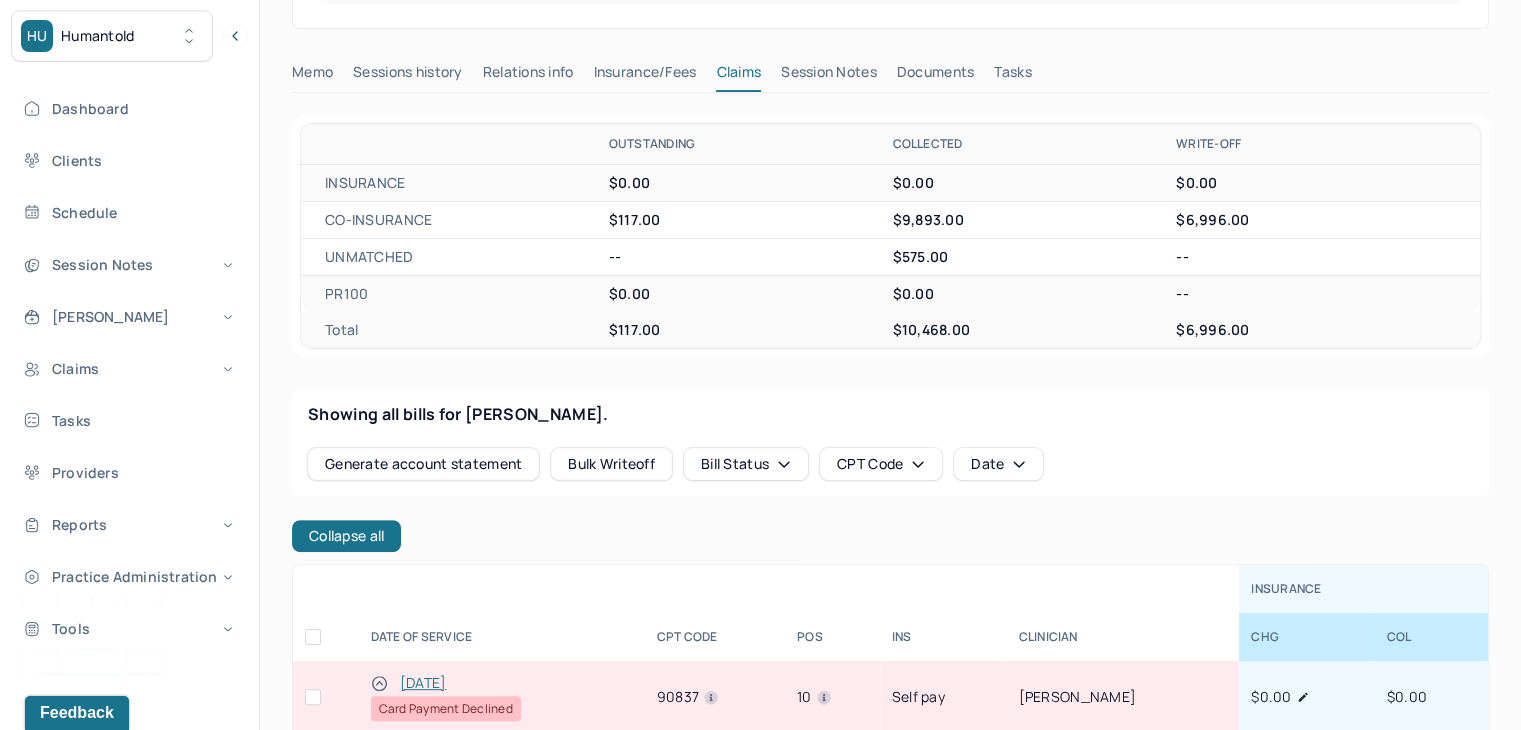 scroll, scrollTop: 0, scrollLeft: 0, axis: both 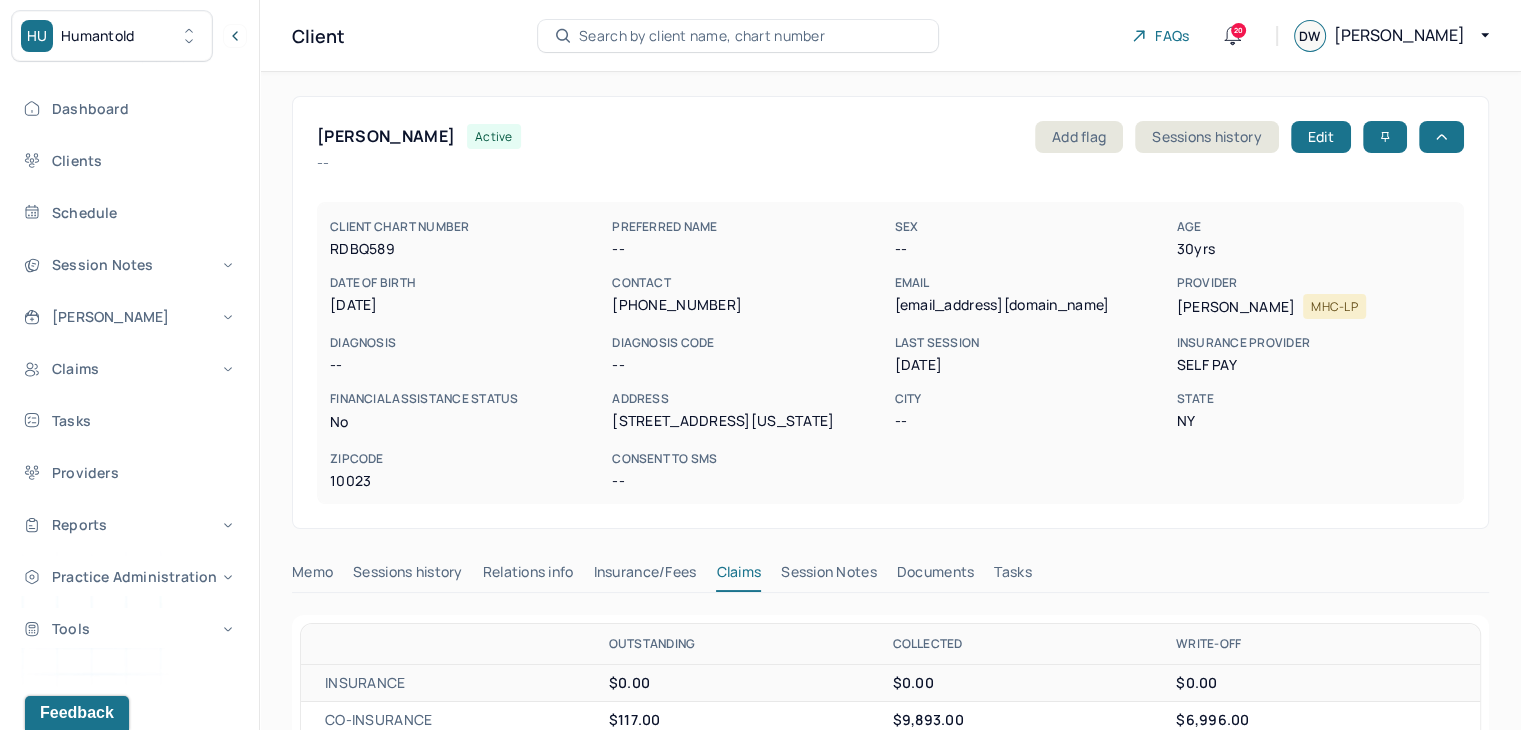 click on "Search by client name, chart number" at bounding box center [702, 36] 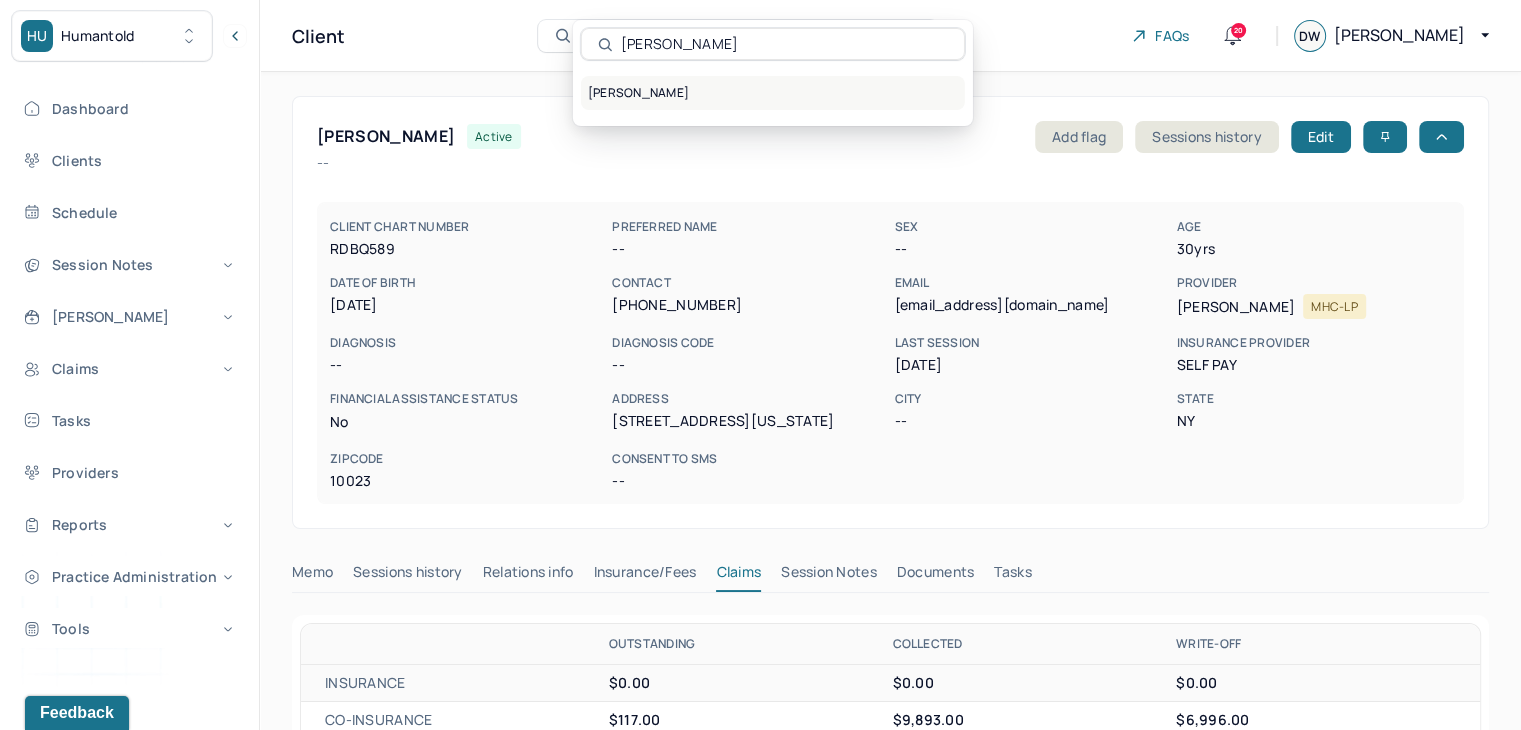 type on "Ashley Nolberto" 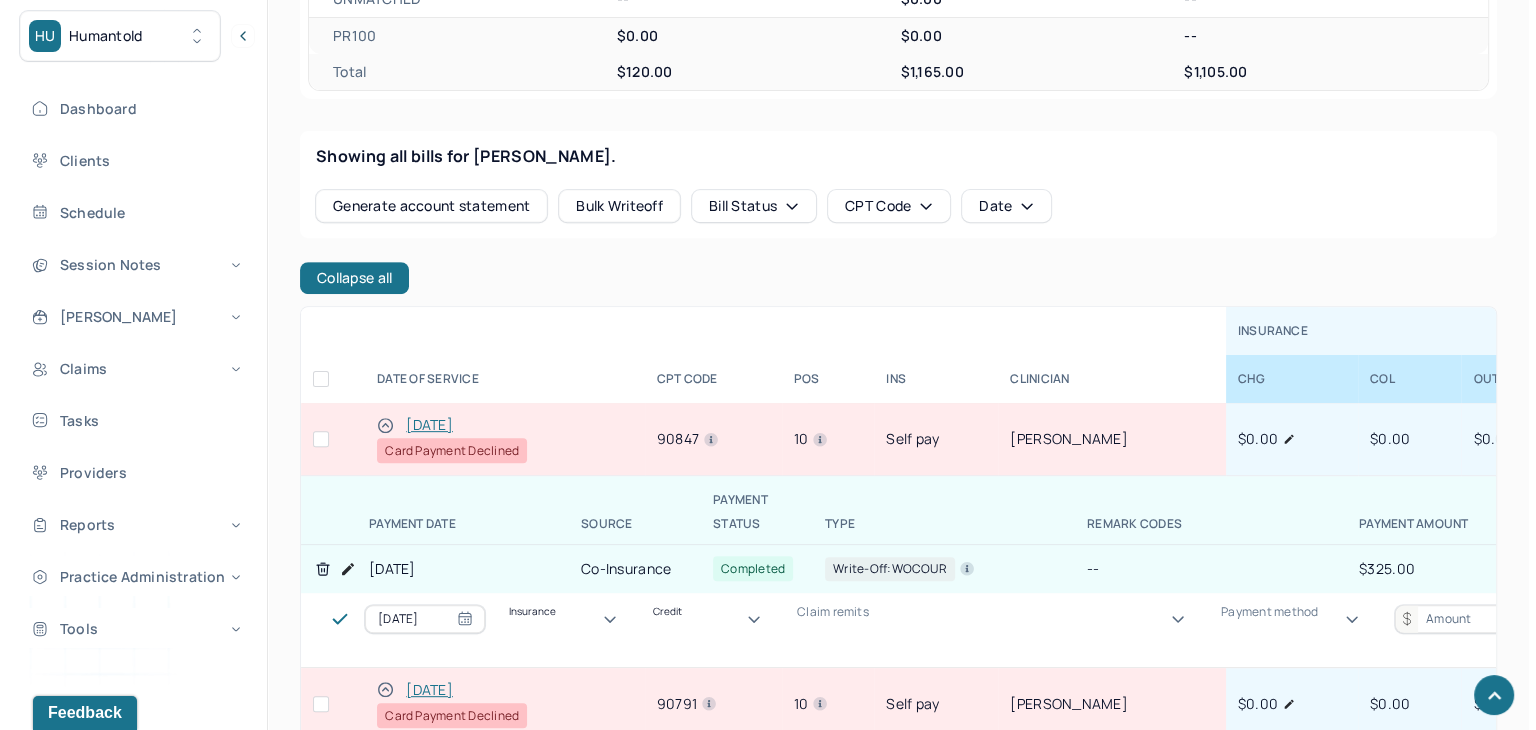 scroll, scrollTop: 800, scrollLeft: 0, axis: vertical 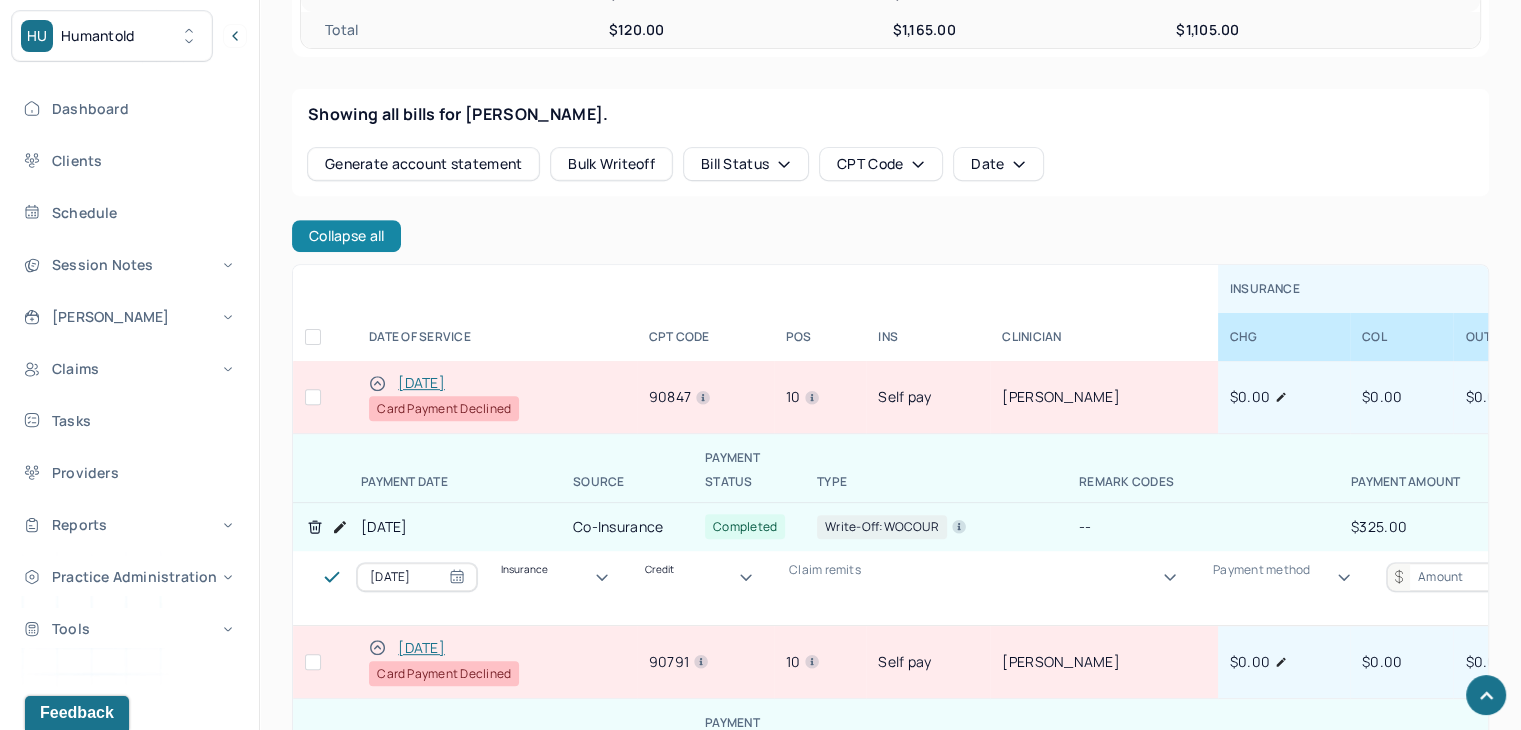 click on "Collapse all" at bounding box center [346, 236] 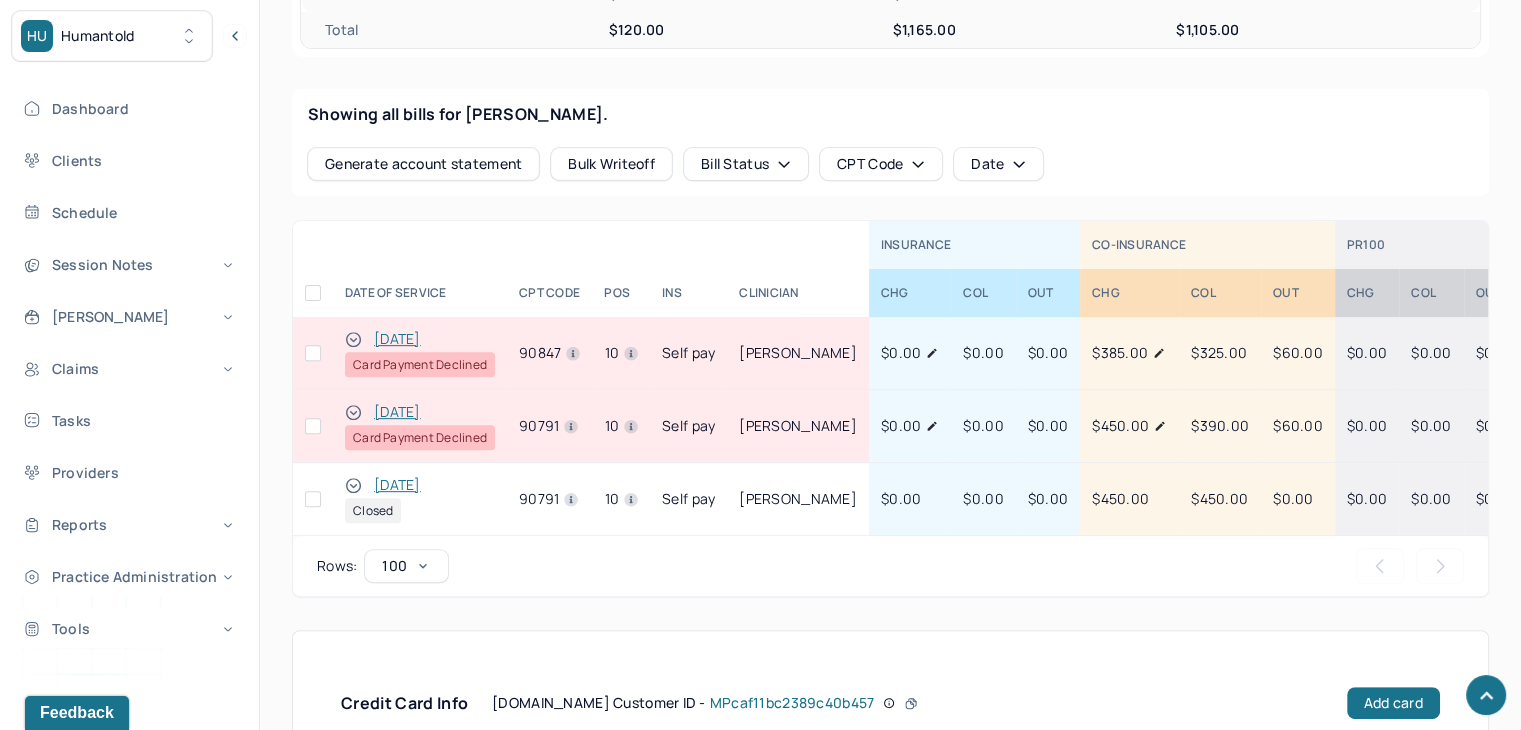 click at bounding box center [313, 426] 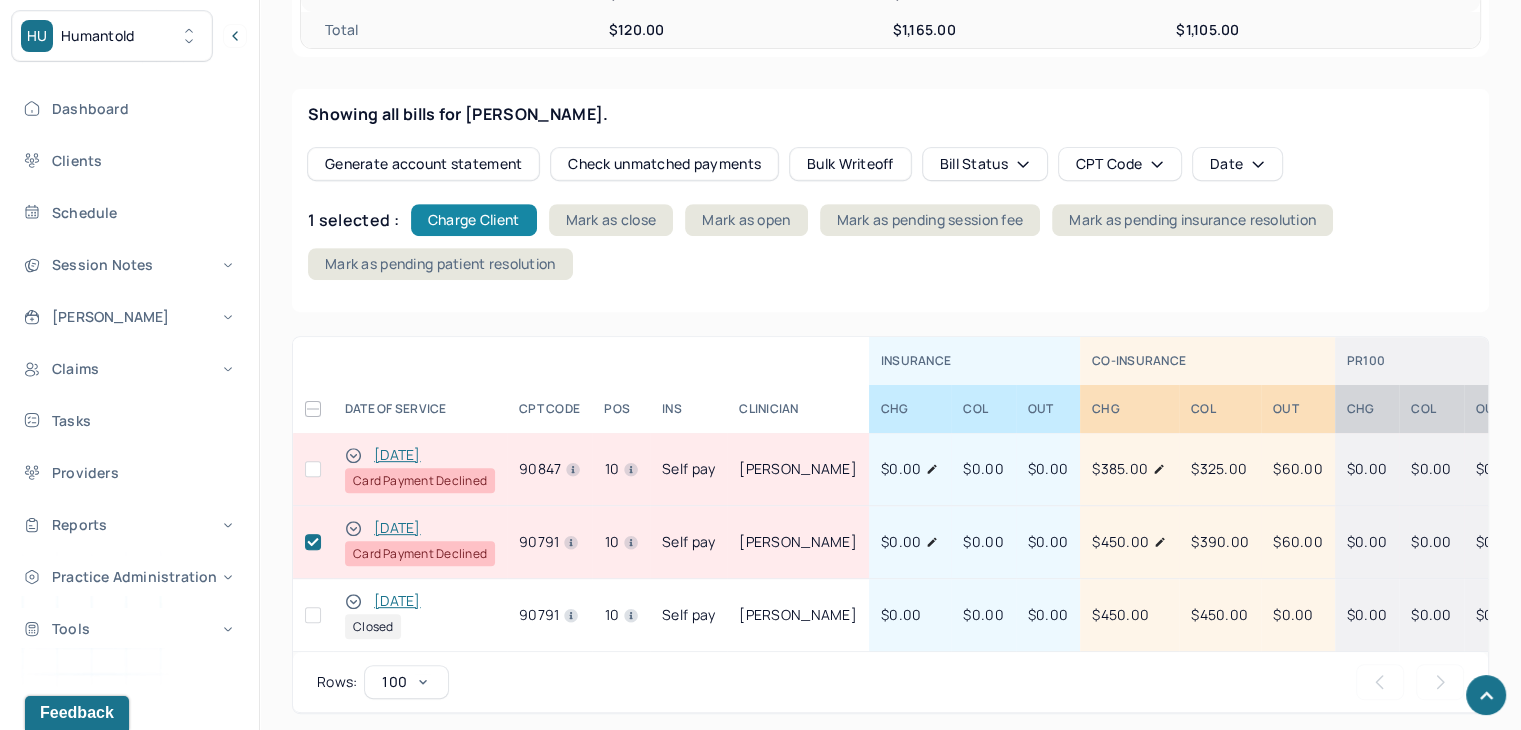 click on "Charge Client" at bounding box center (474, 220) 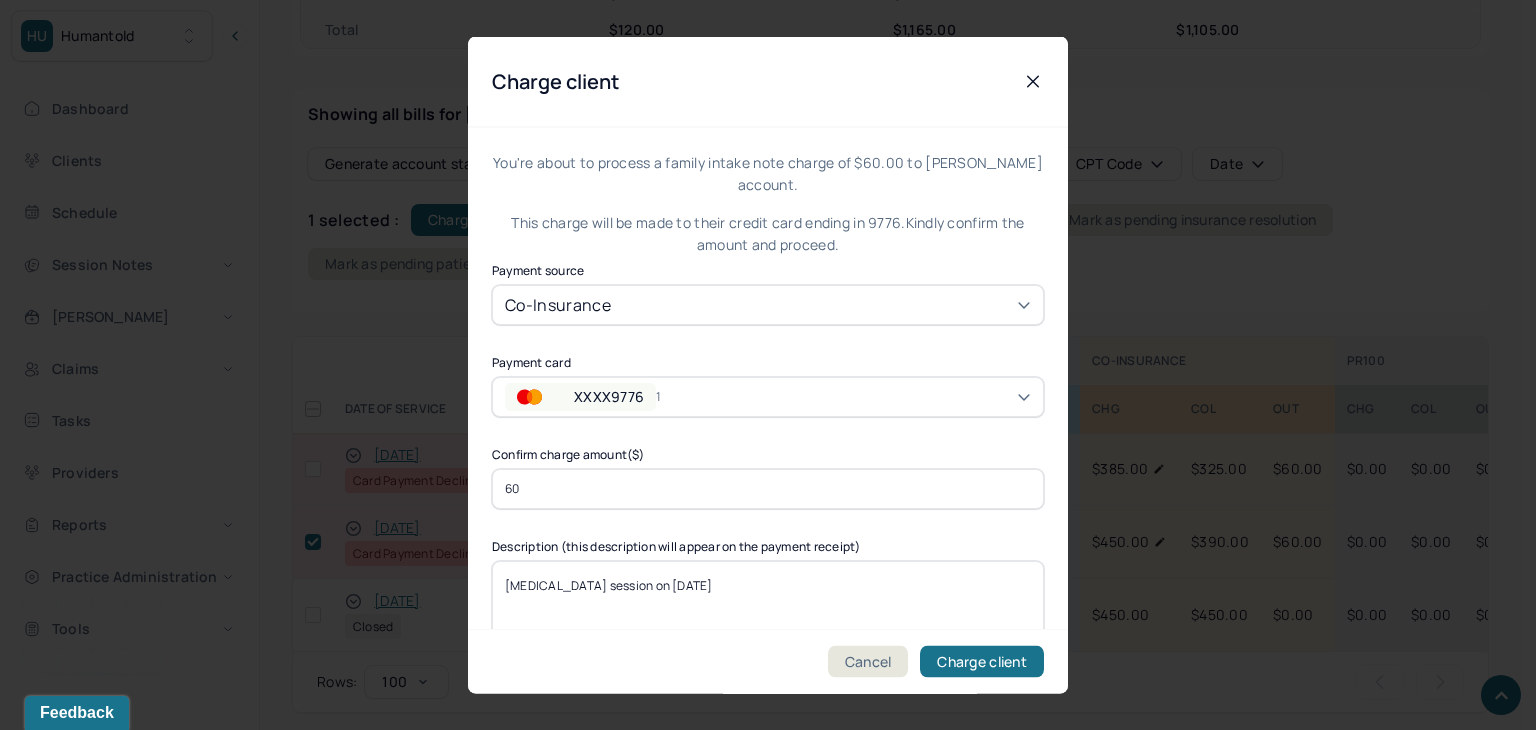 click on "XXXX9776" at bounding box center [609, 396] 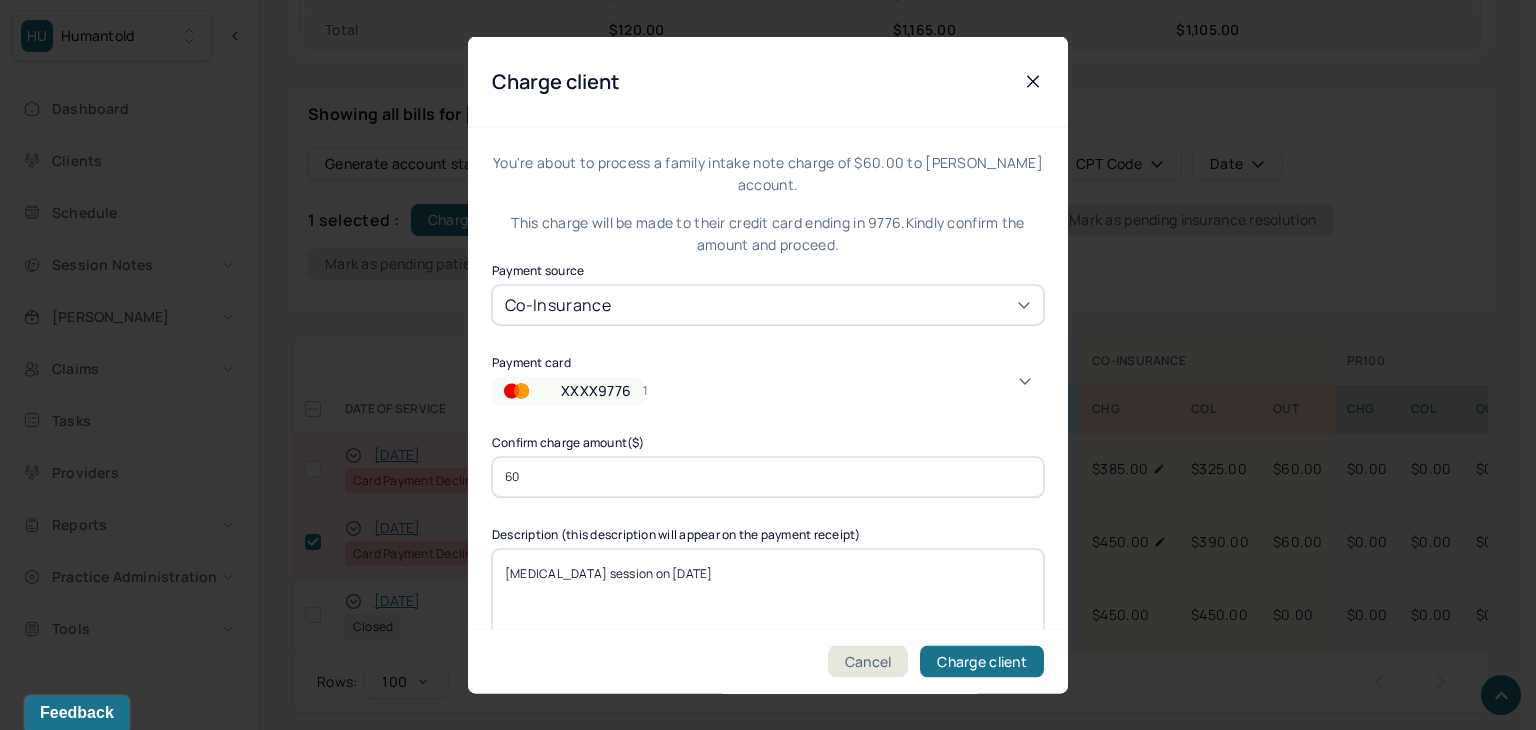 click on "XXXX2272" at bounding box center (153, 1655) 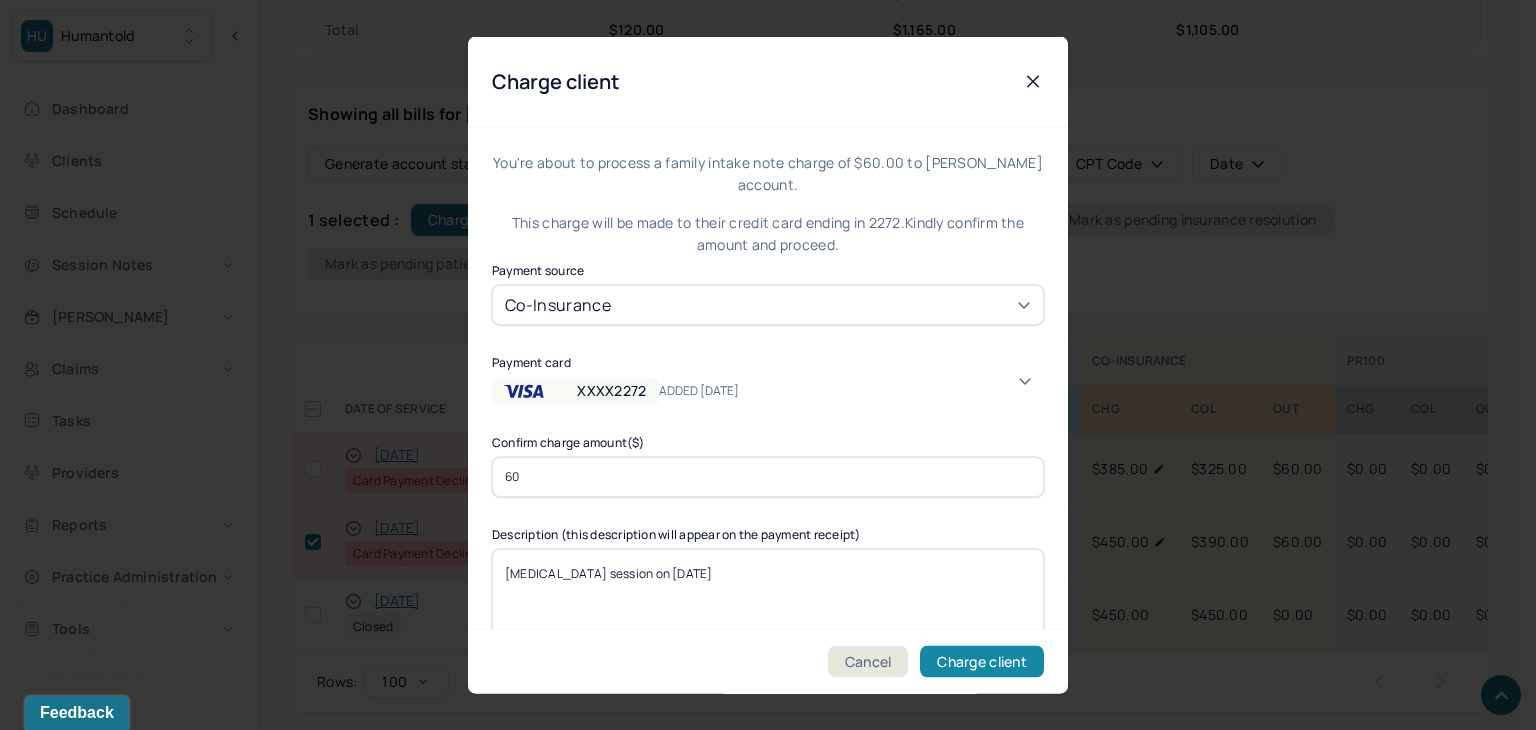 click on "Charge client" at bounding box center (982, 662) 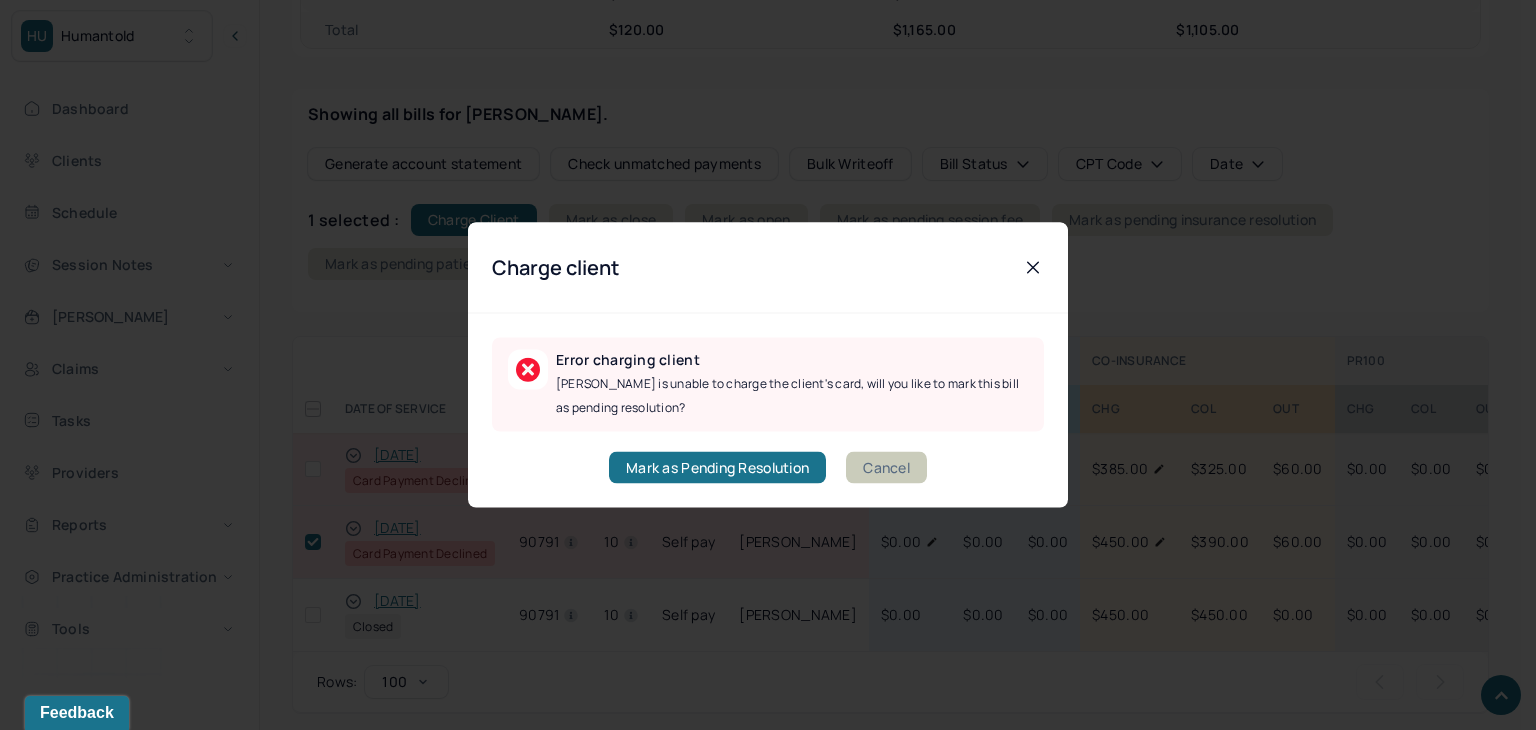 click on "Cancel" at bounding box center [886, 468] 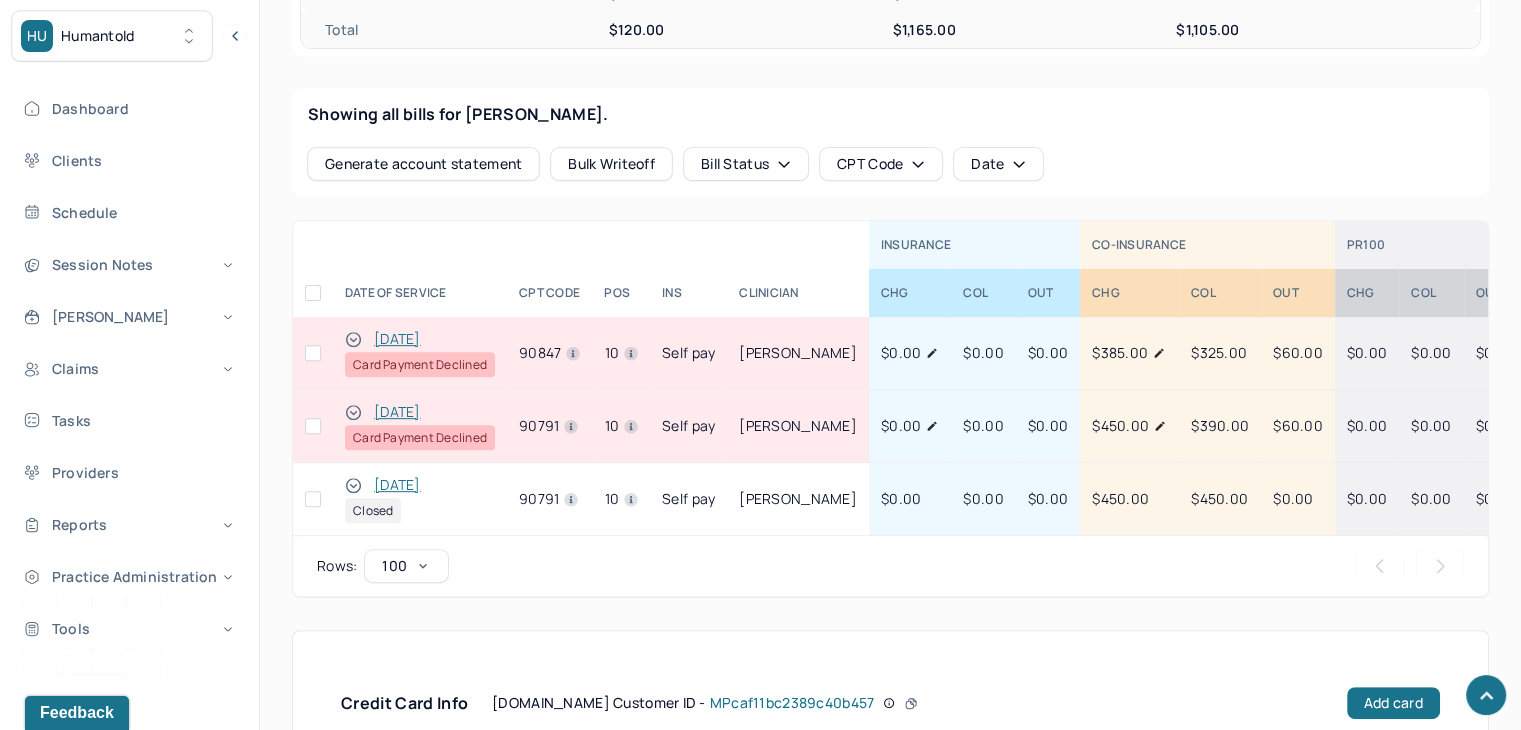 click at bounding box center (313, 426) 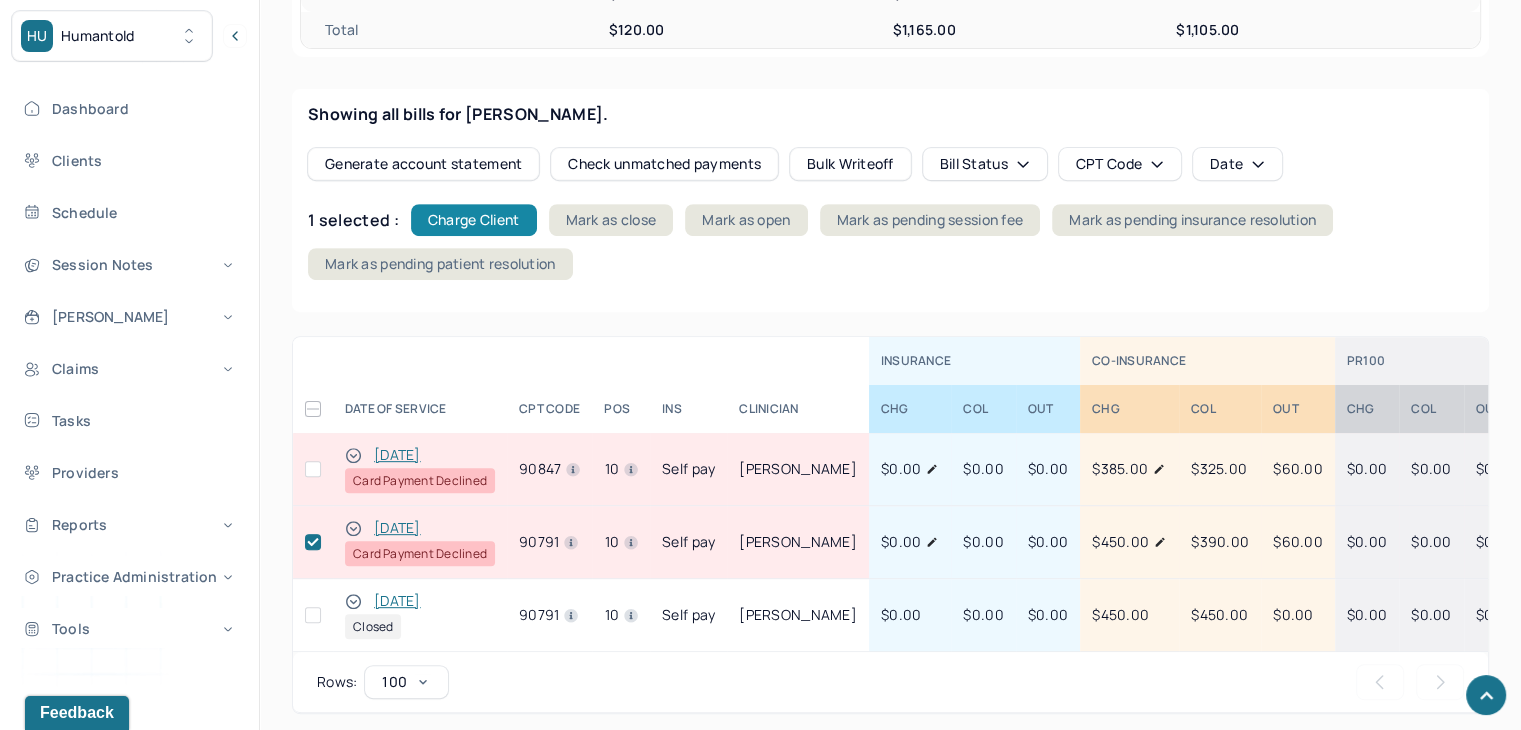 click on "Charge Client" at bounding box center (474, 220) 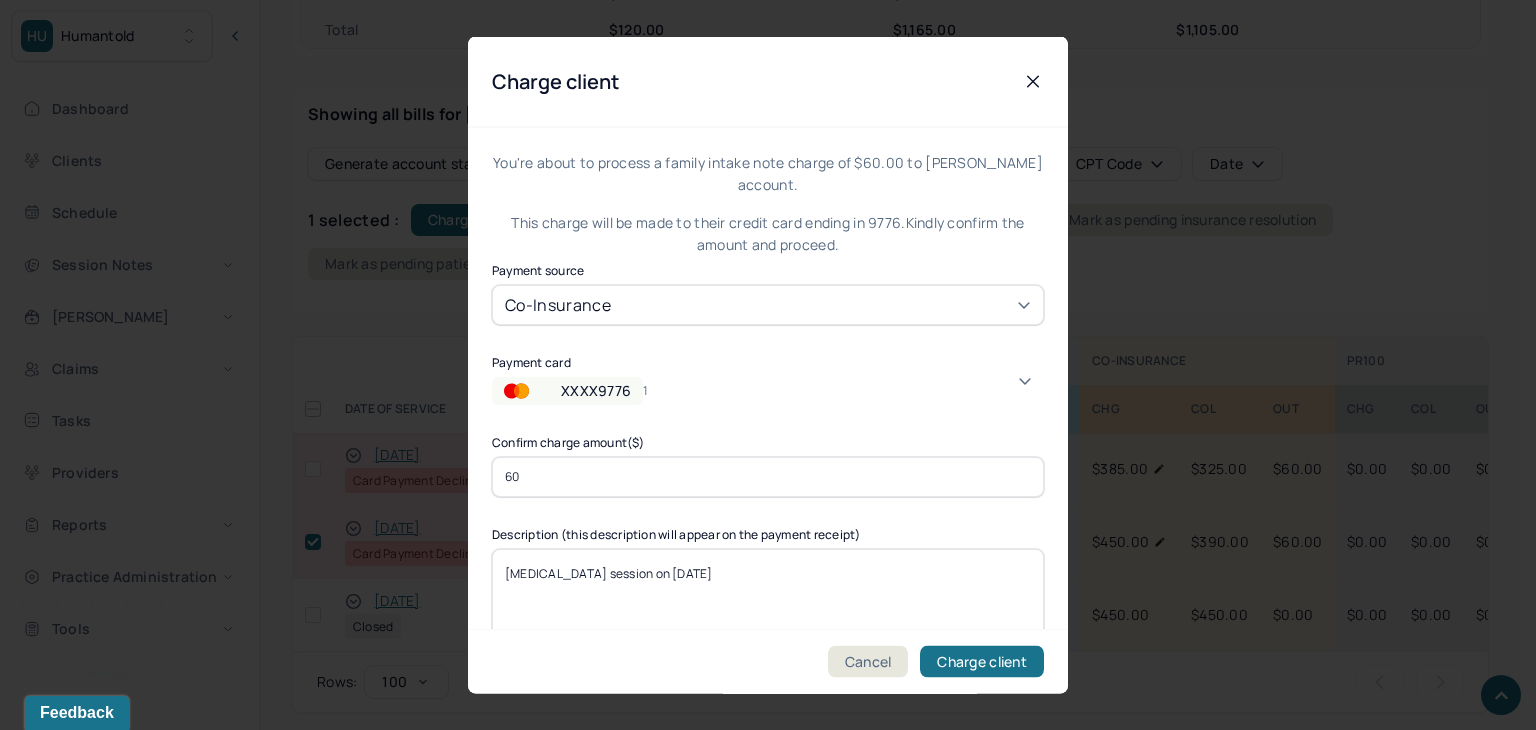 click on "XXXX9776" at bounding box center [596, 390] 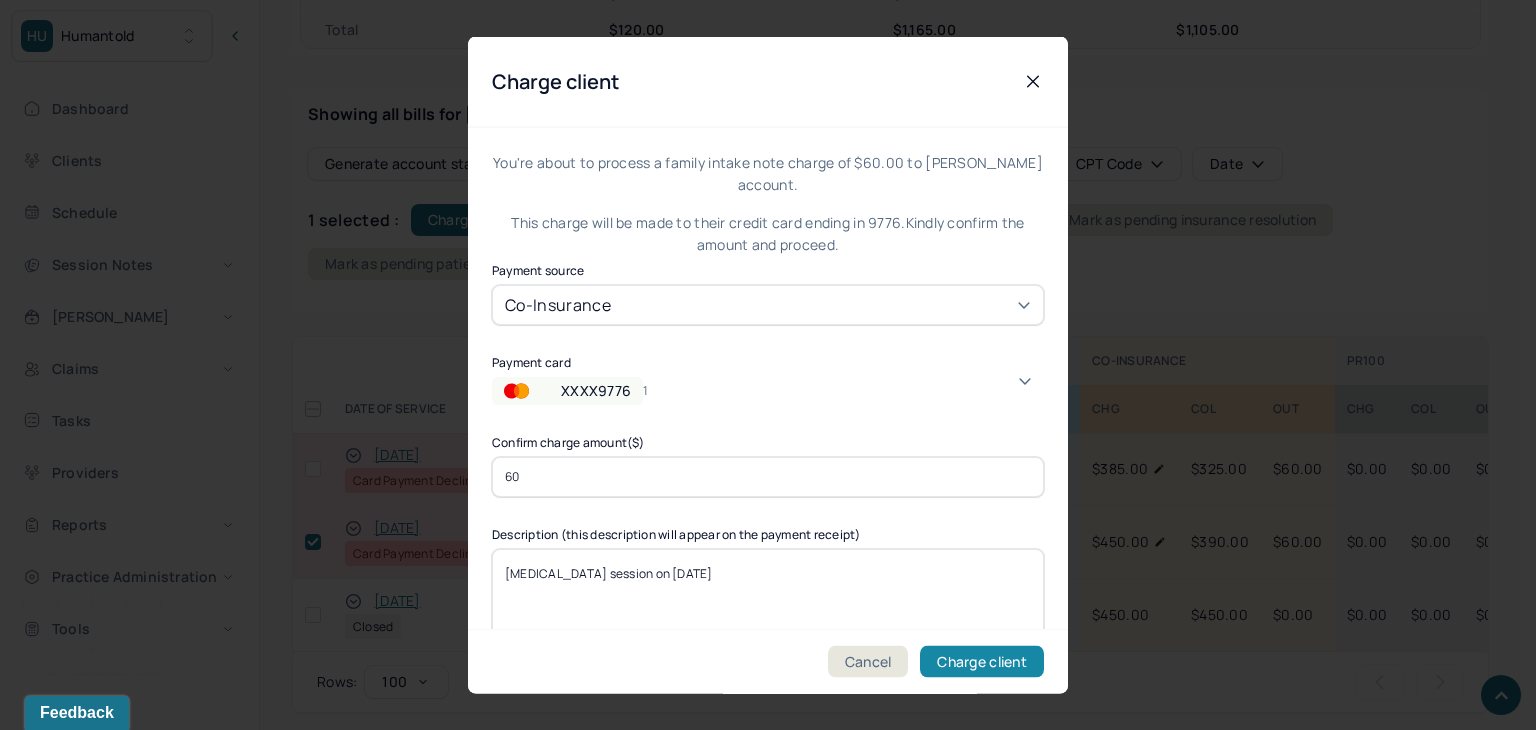 click on "Charge client" at bounding box center (982, 662) 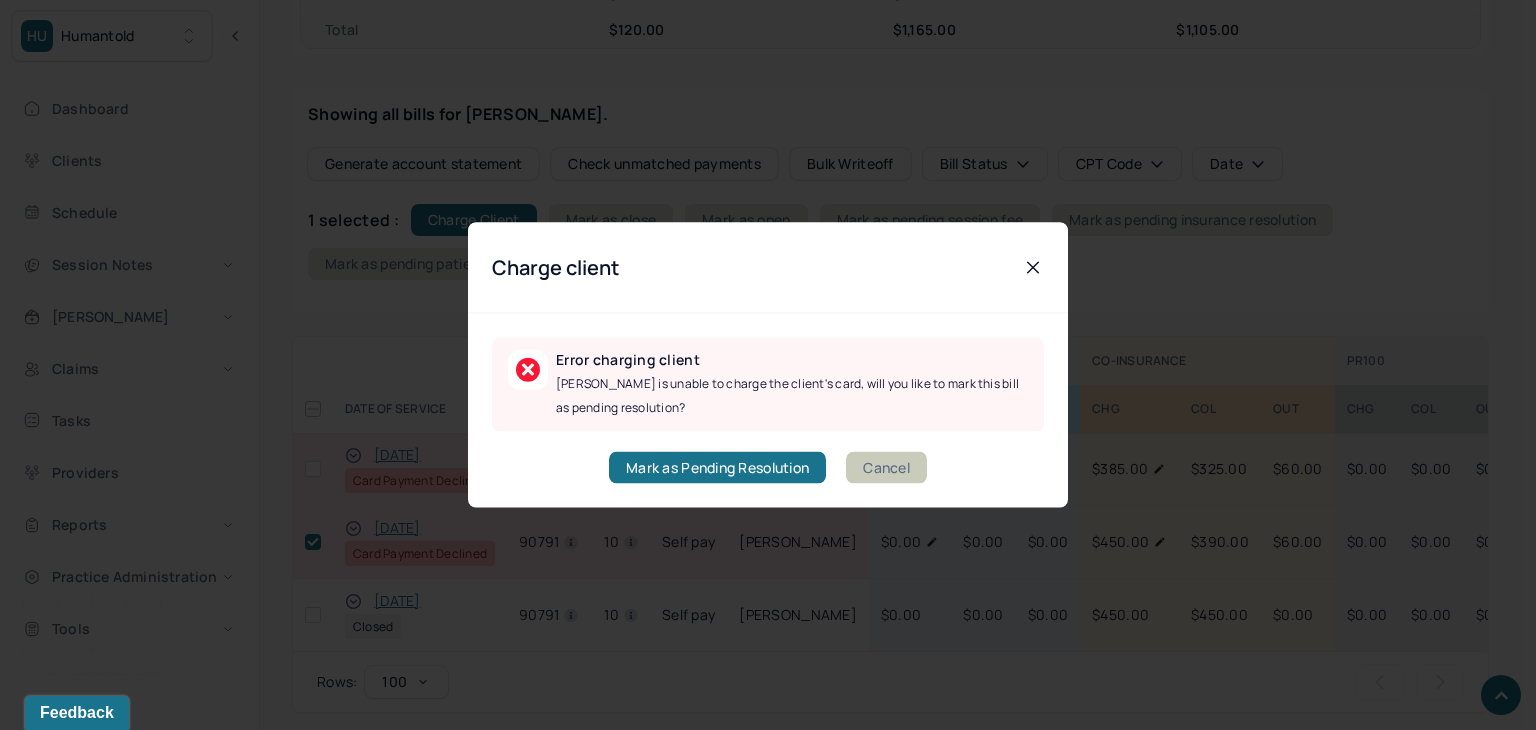 click on "Cancel" at bounding box center [886, 468] 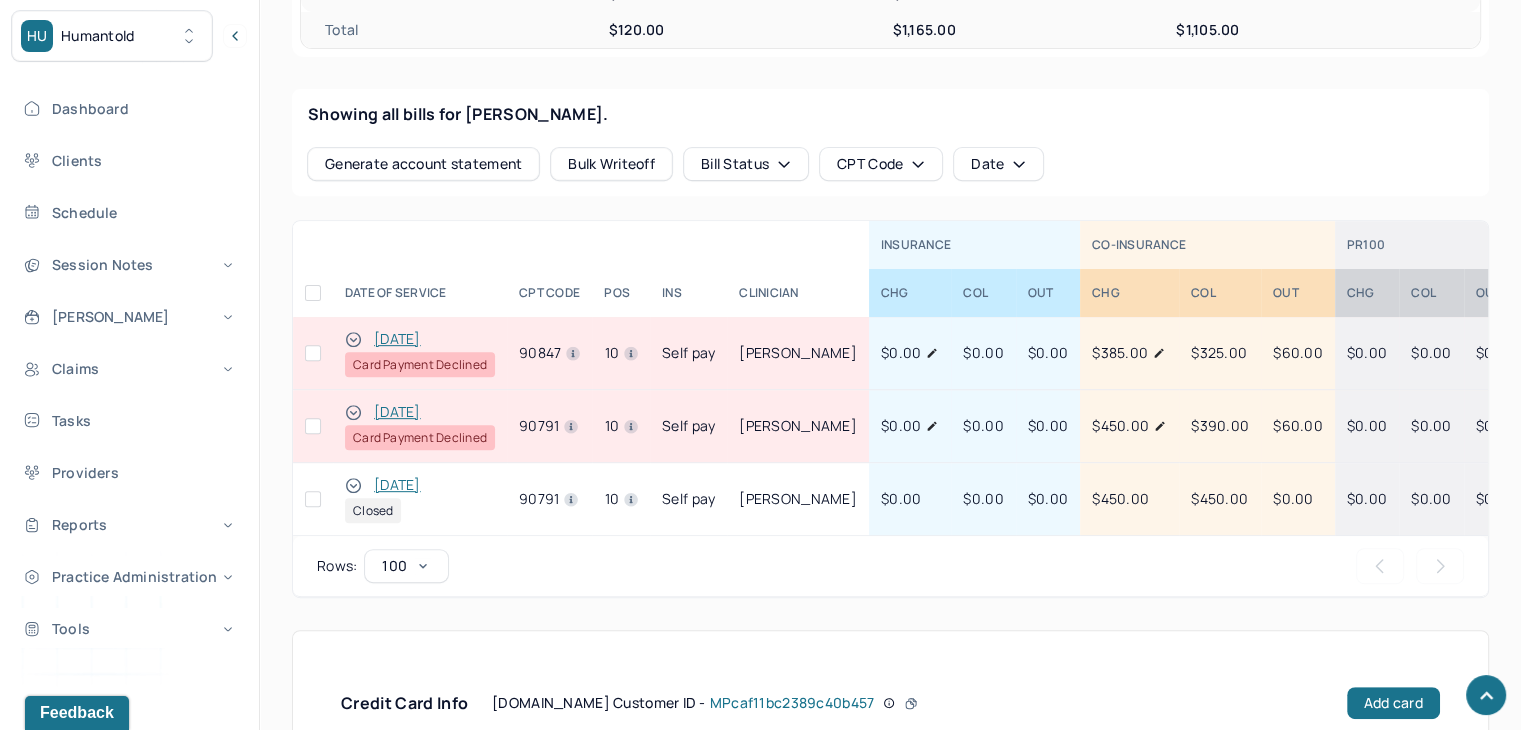 click at bounding box center (313, 426) 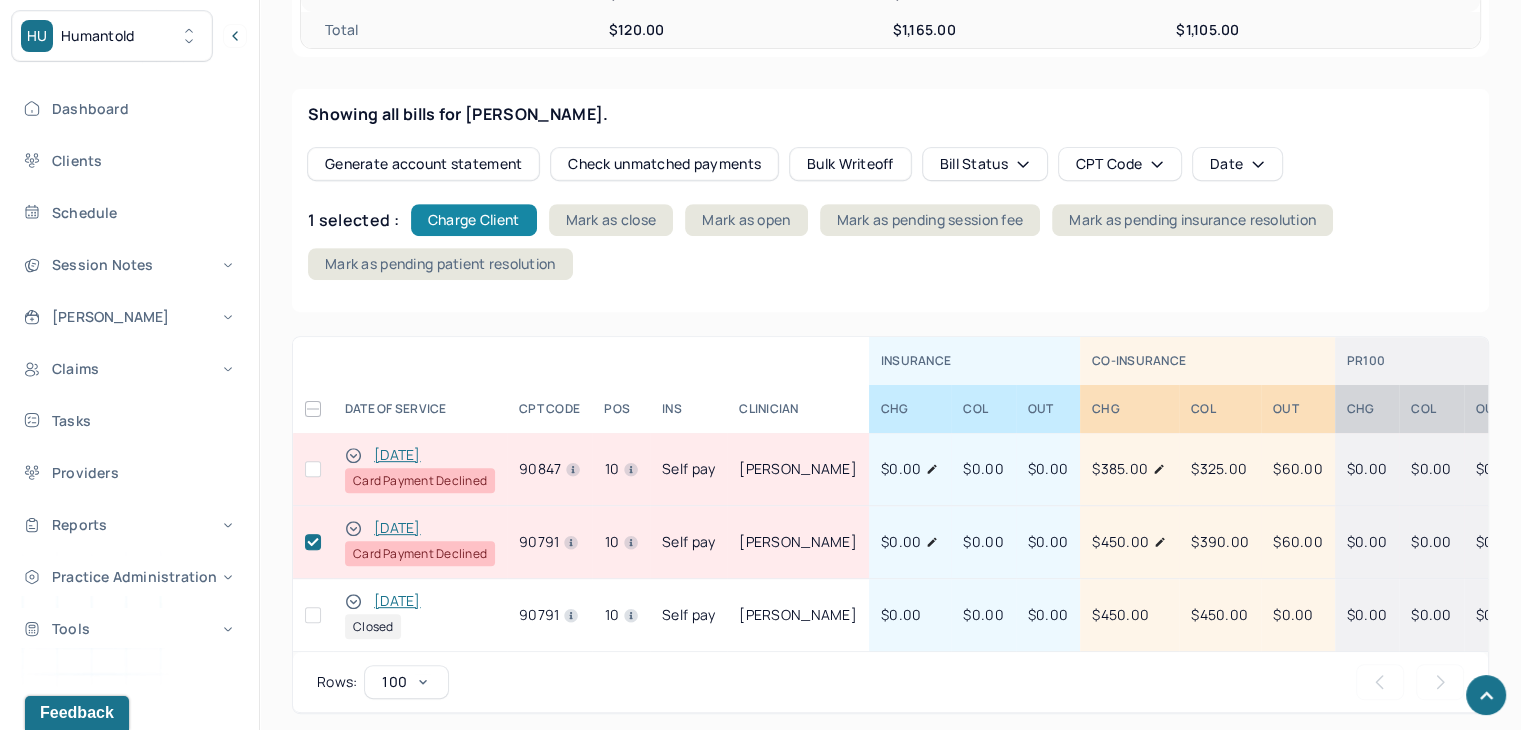 click on "Charge Client" at bounding box center (474, 220) 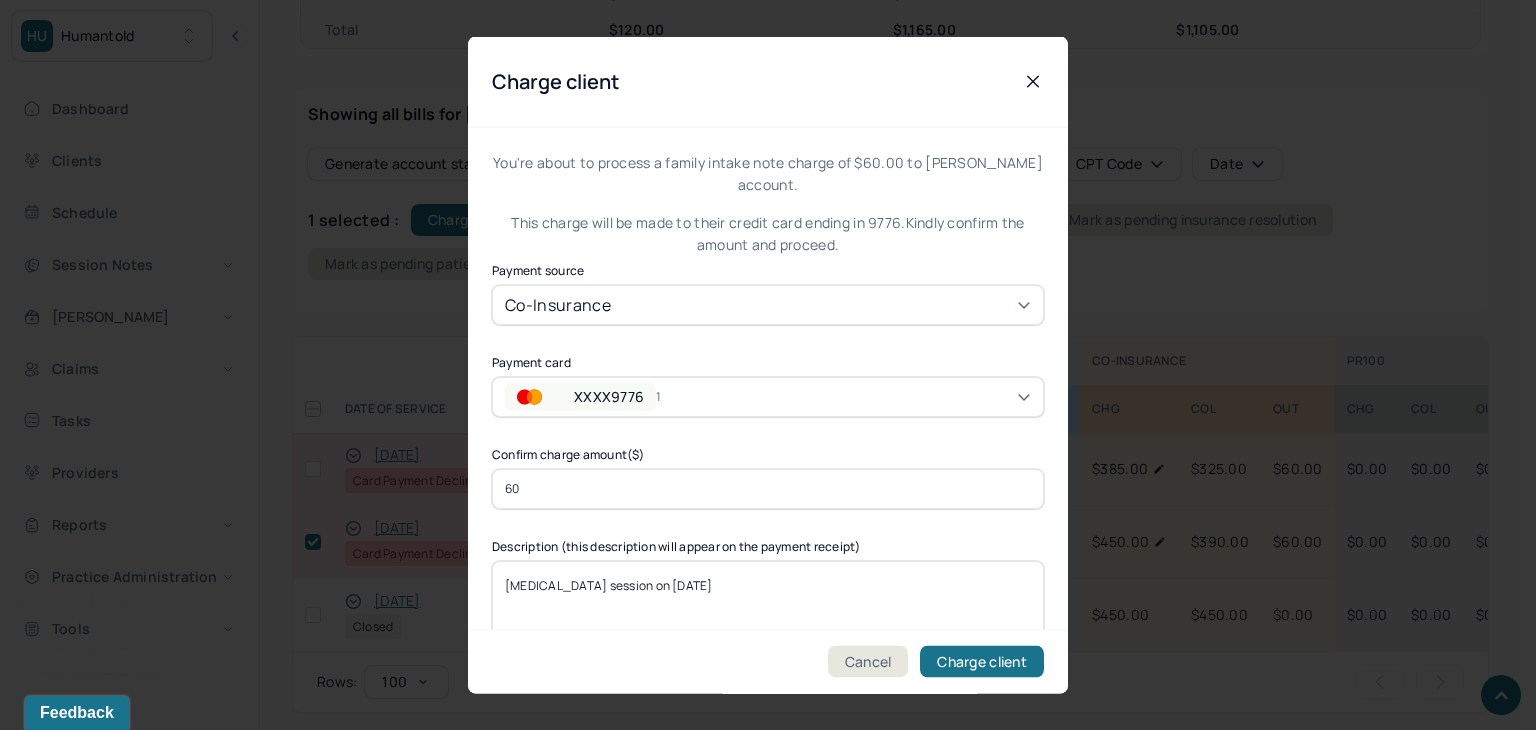 click on "XXXX9776" at bounding box center [609, 396] 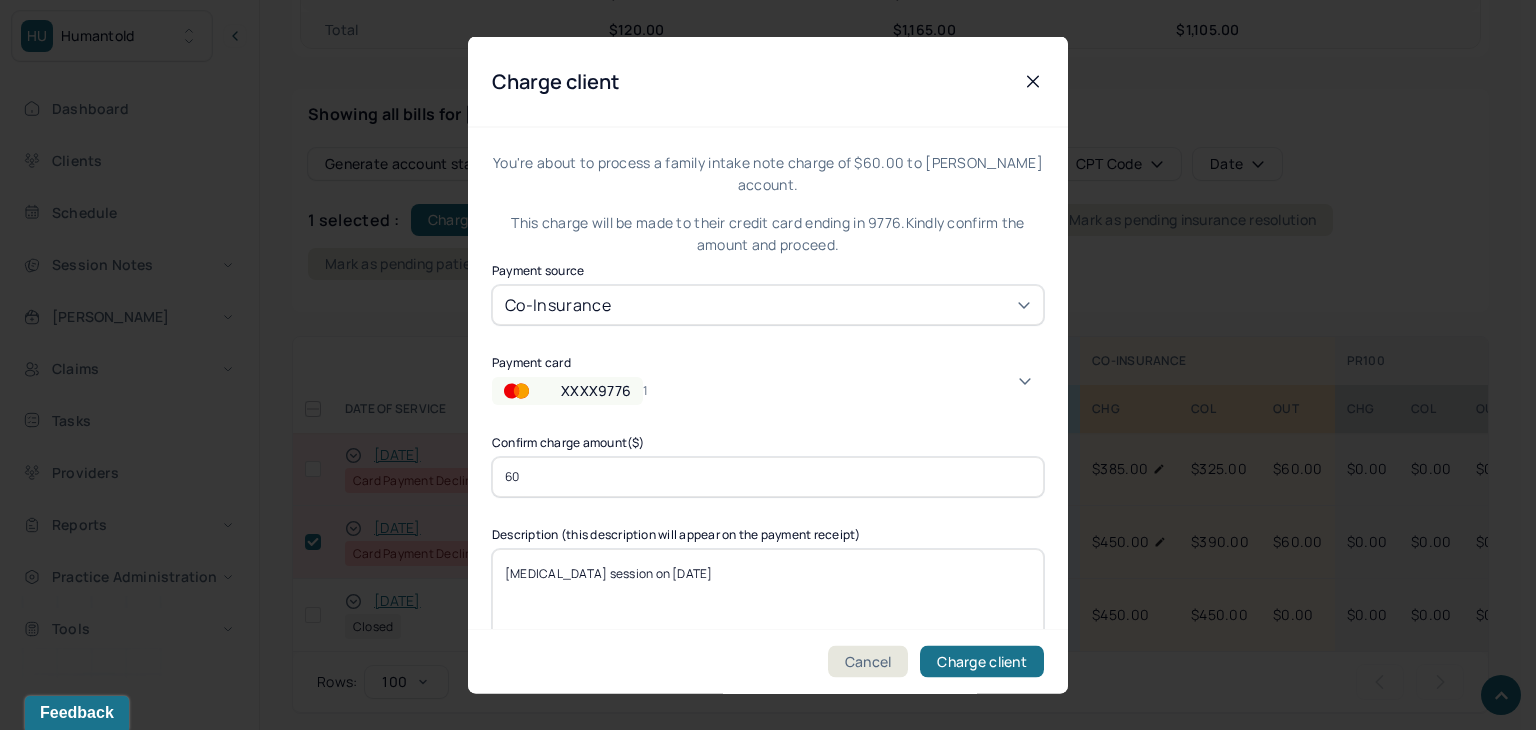 click on "XXXX2272" at bounding box center [153, 1711] 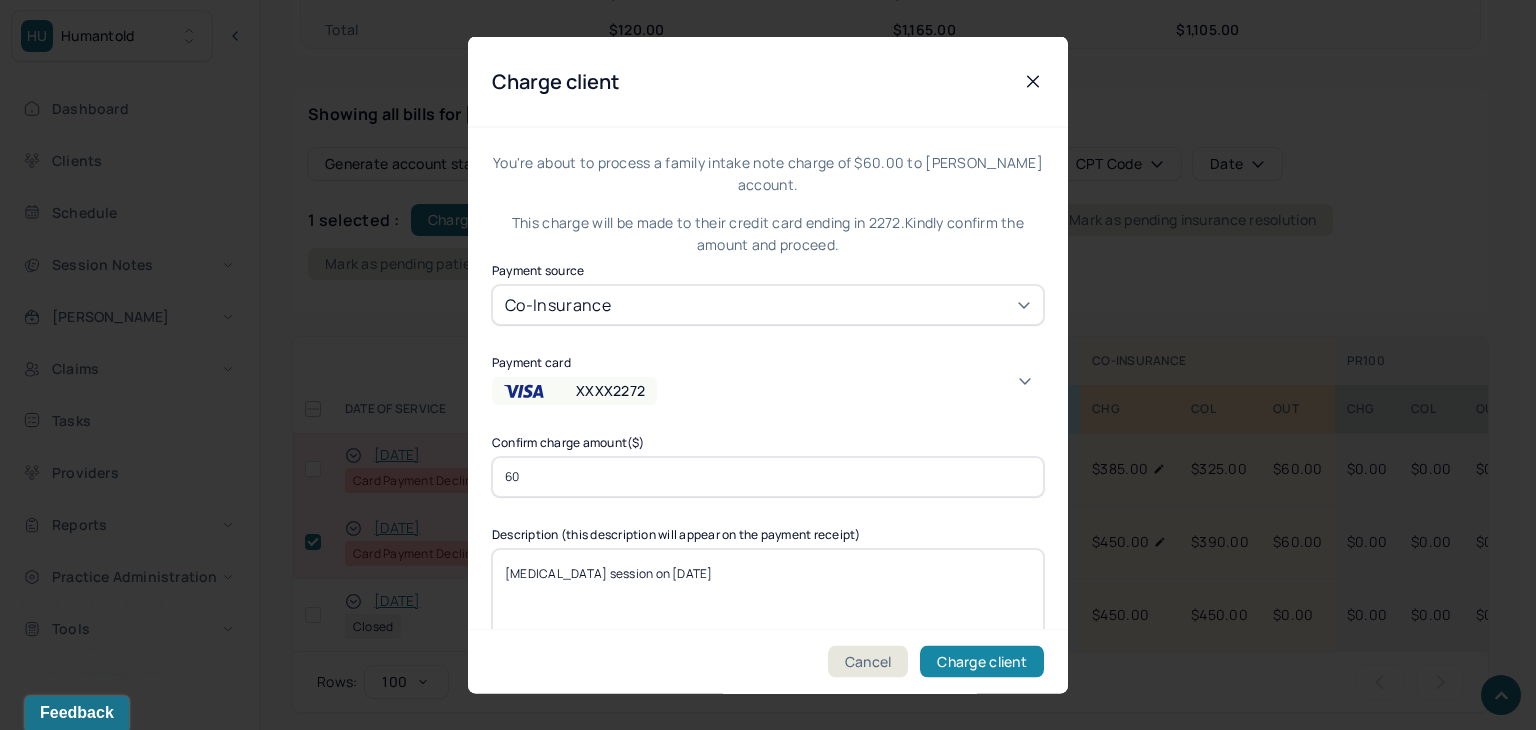 click on "Charge client" at bounding box center (982, 662) 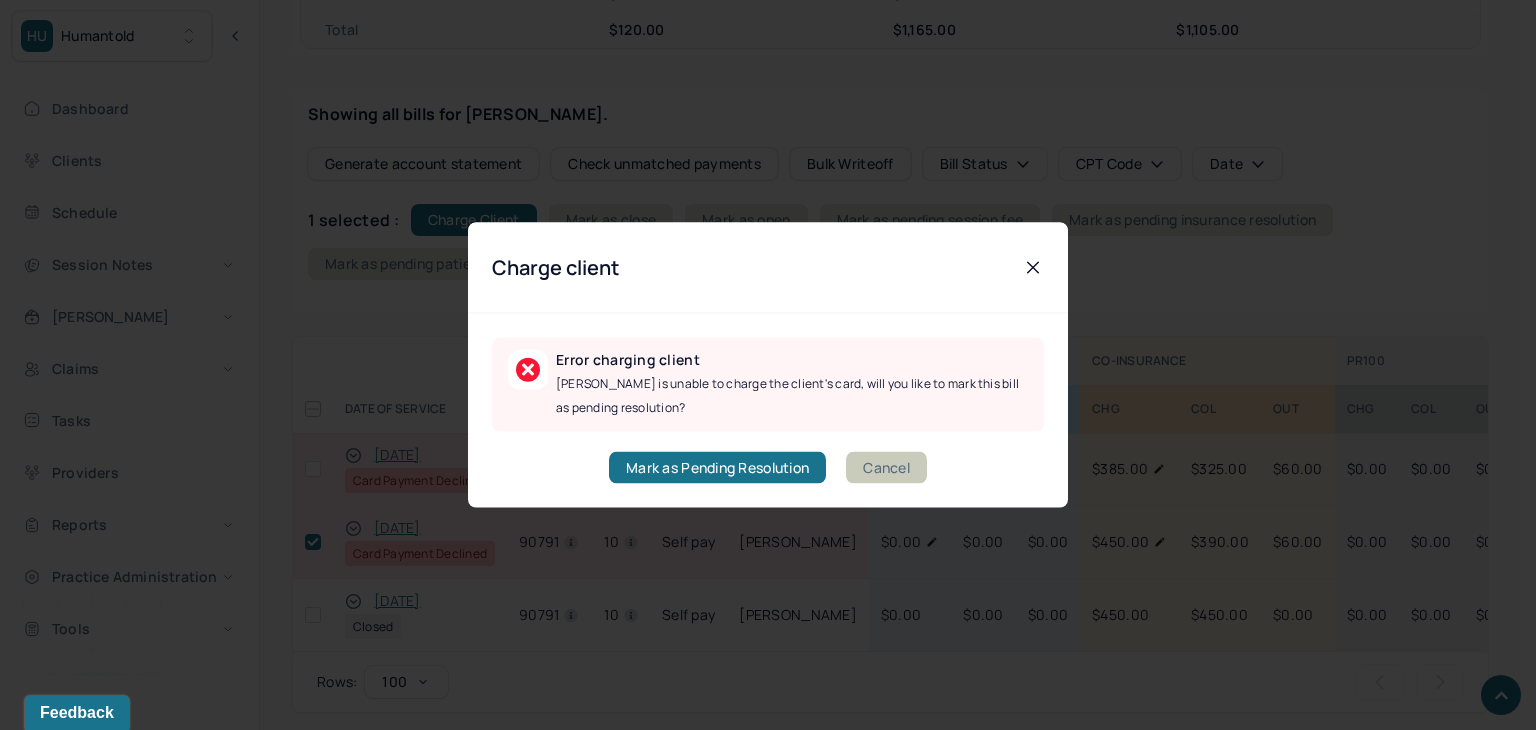 click on "Cancel" at bounding box center [886, 468] 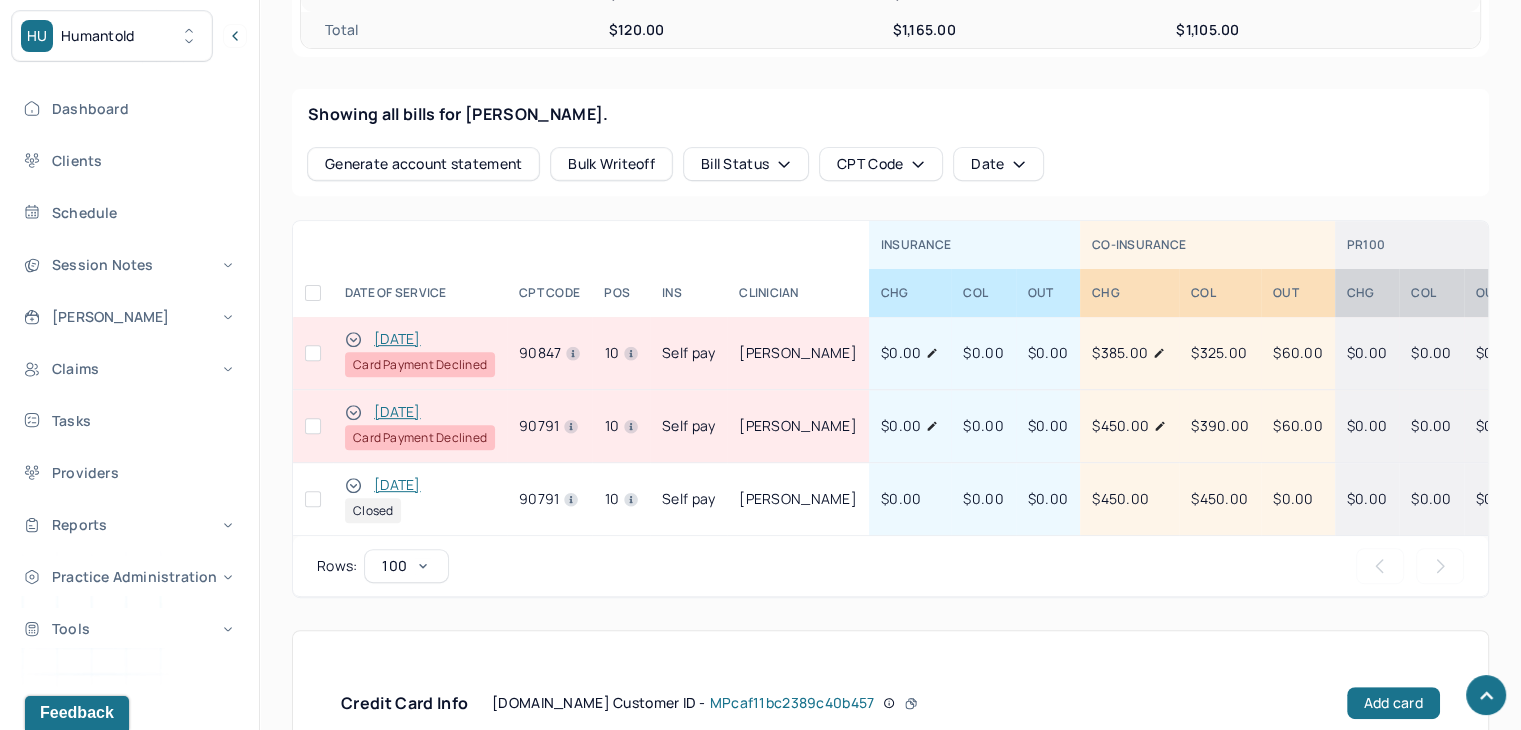 click at bounding box center [313, 426] 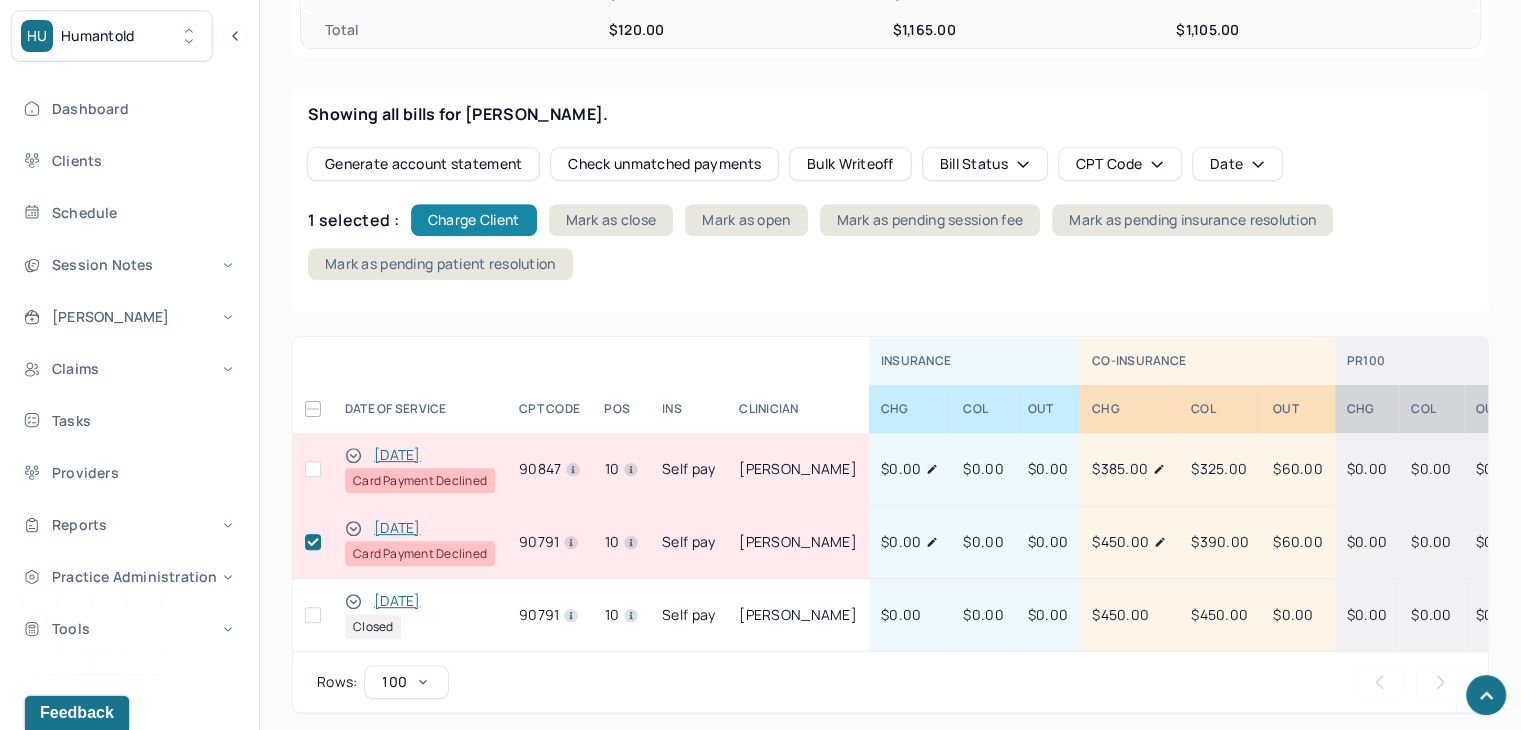 click on "Charge Client" at bounding box center (474, 220) 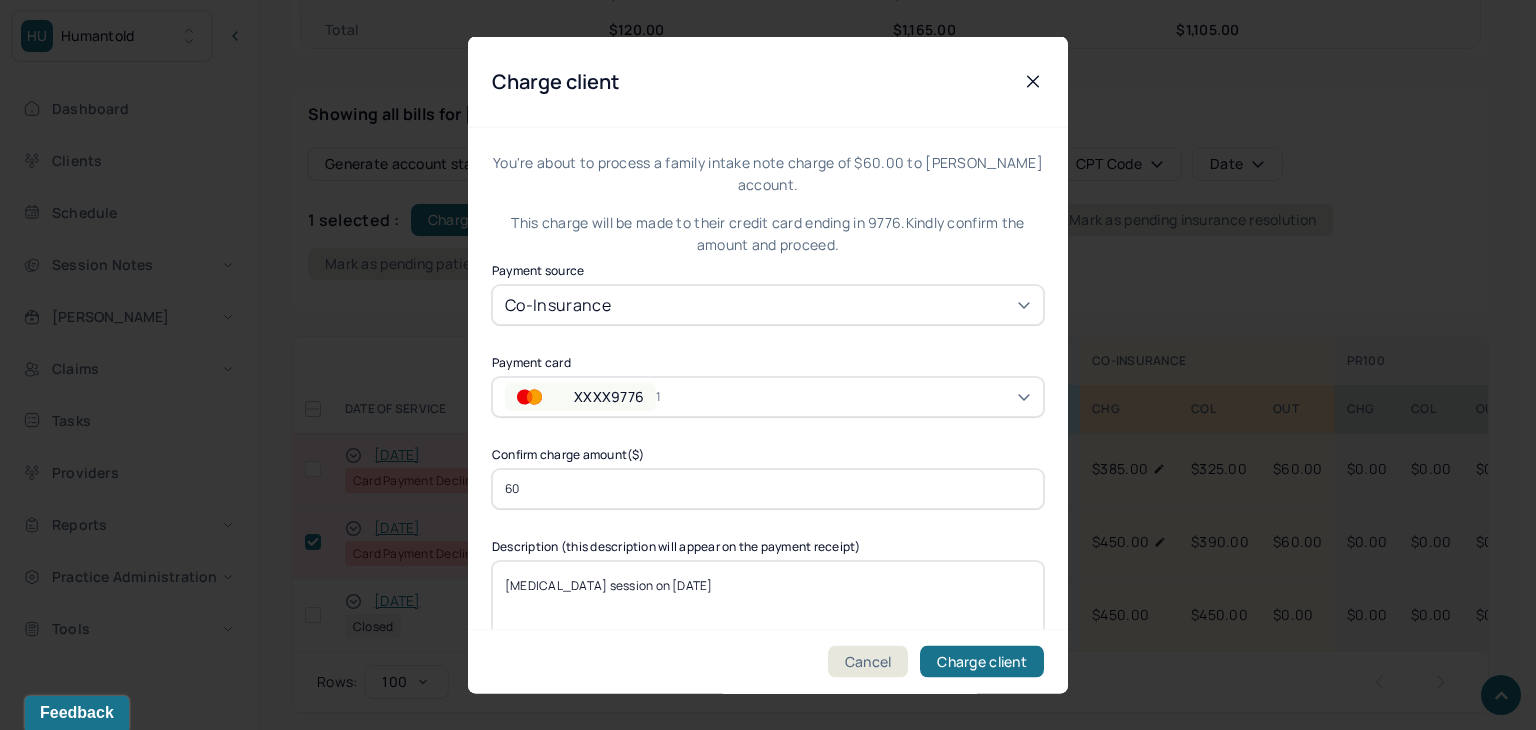 click on "XXXX9776" at bounding box center (609, 396) 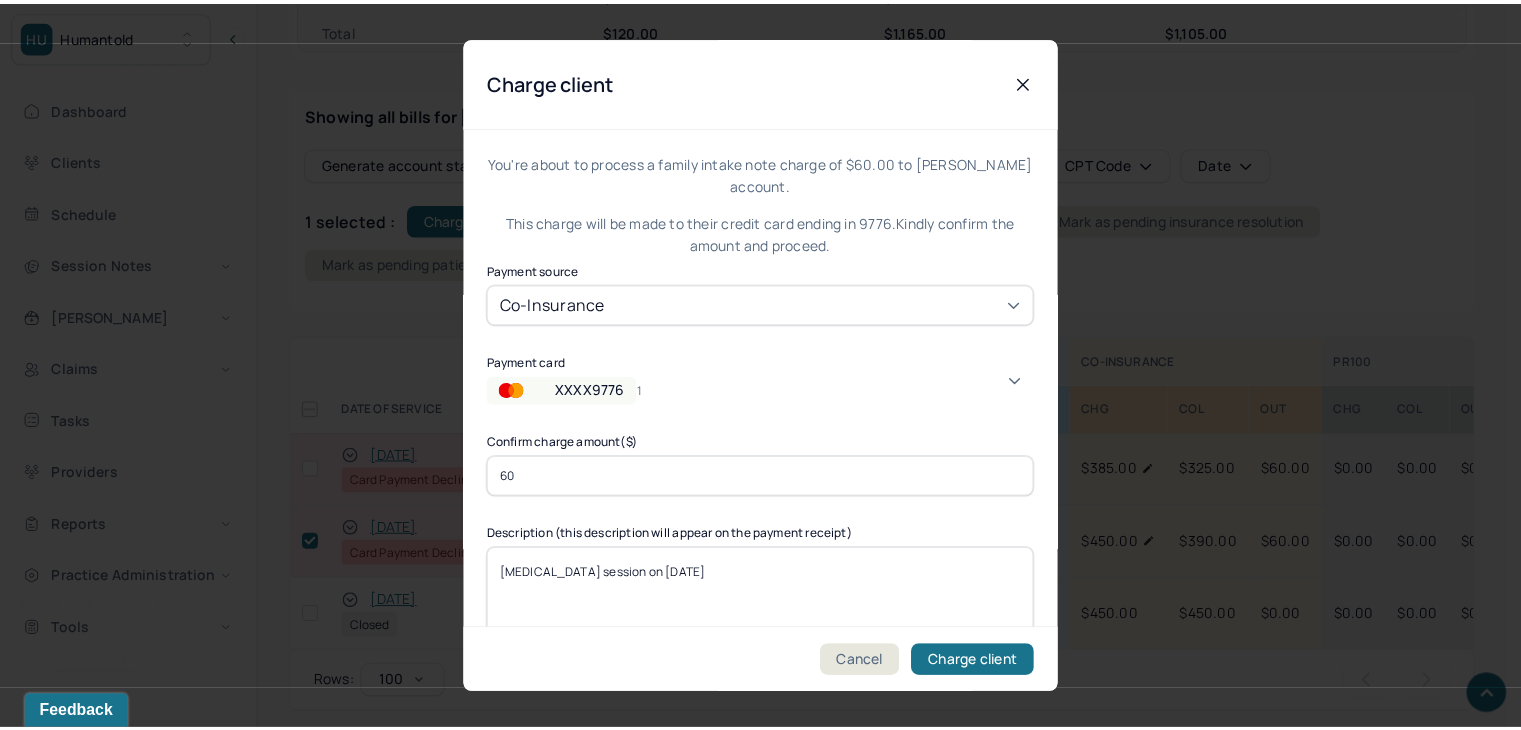 scroll, scrollTop: 10, scrollLeft: 0, axis: vertical 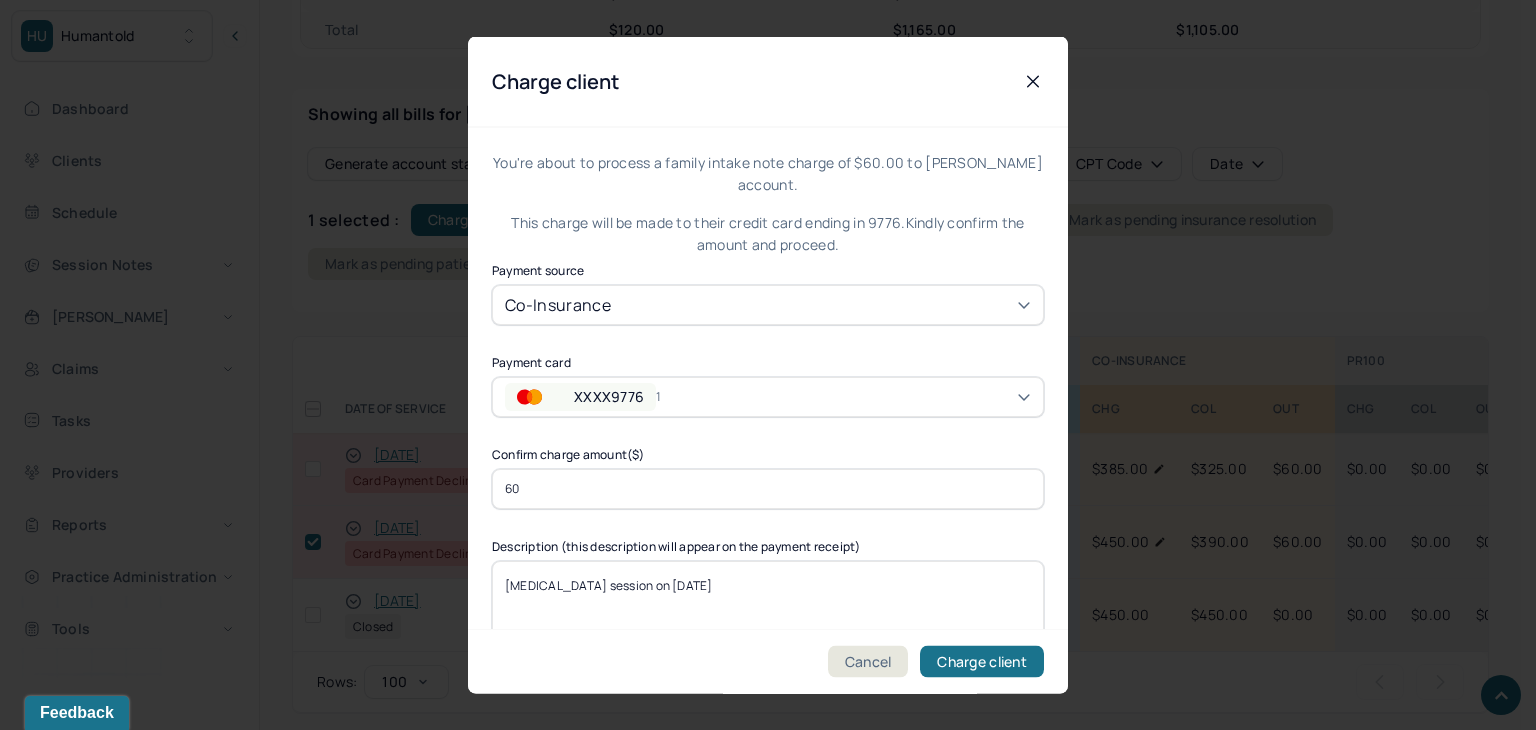 click 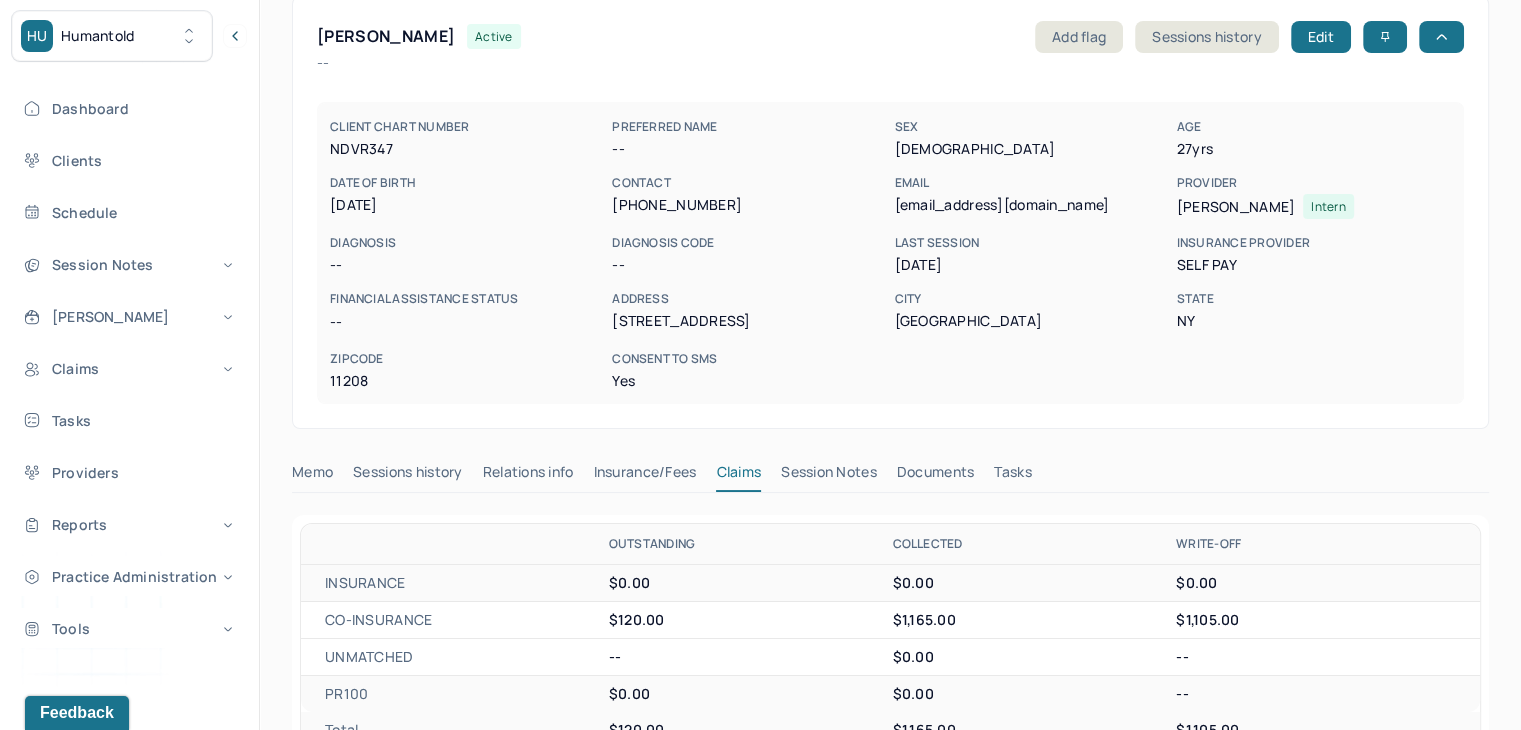 scroll, scrollTop: 0, scrollLeft: 0, axis: both 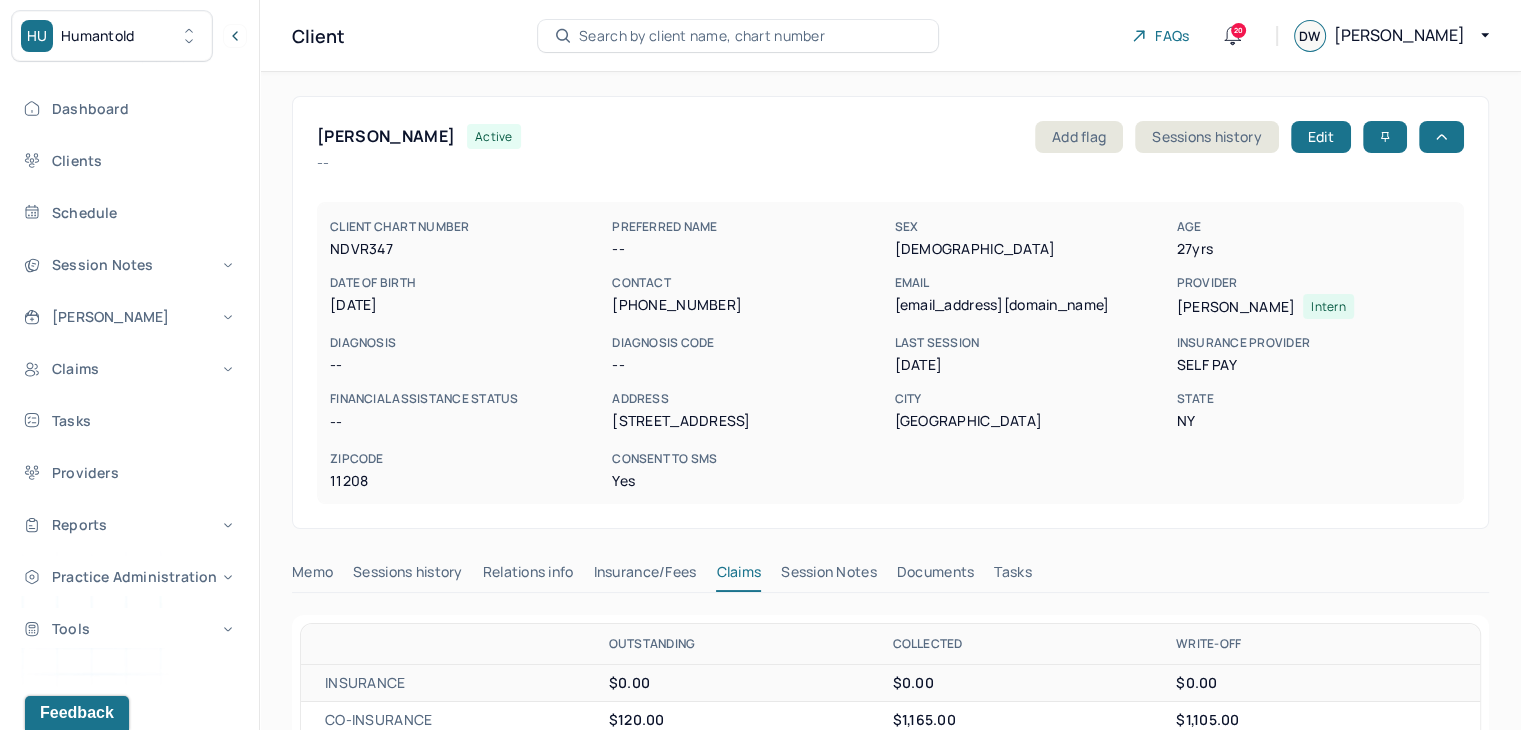 click on "Search by client name, chart number" at bounding box center [702, 36] 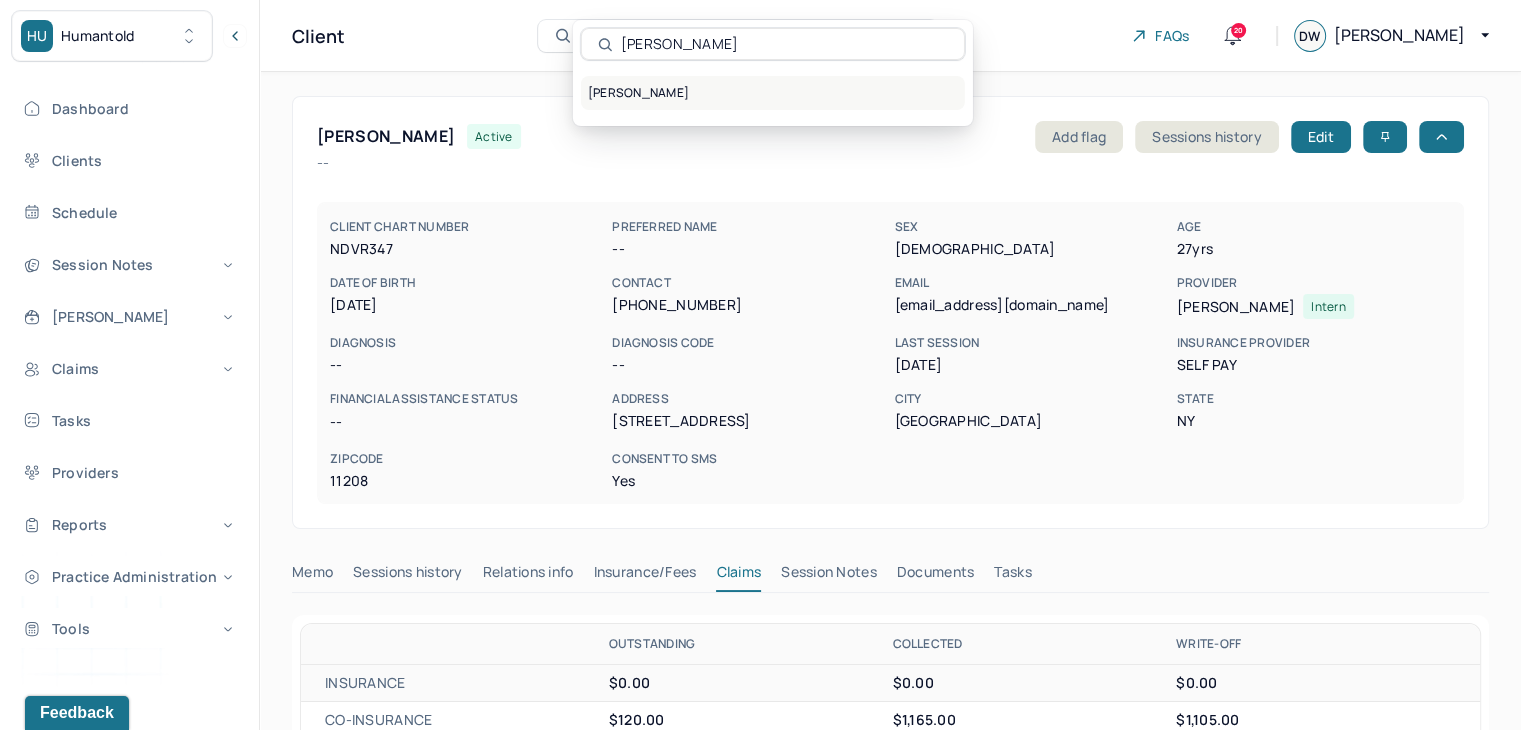 type on "Olivia Perovic" 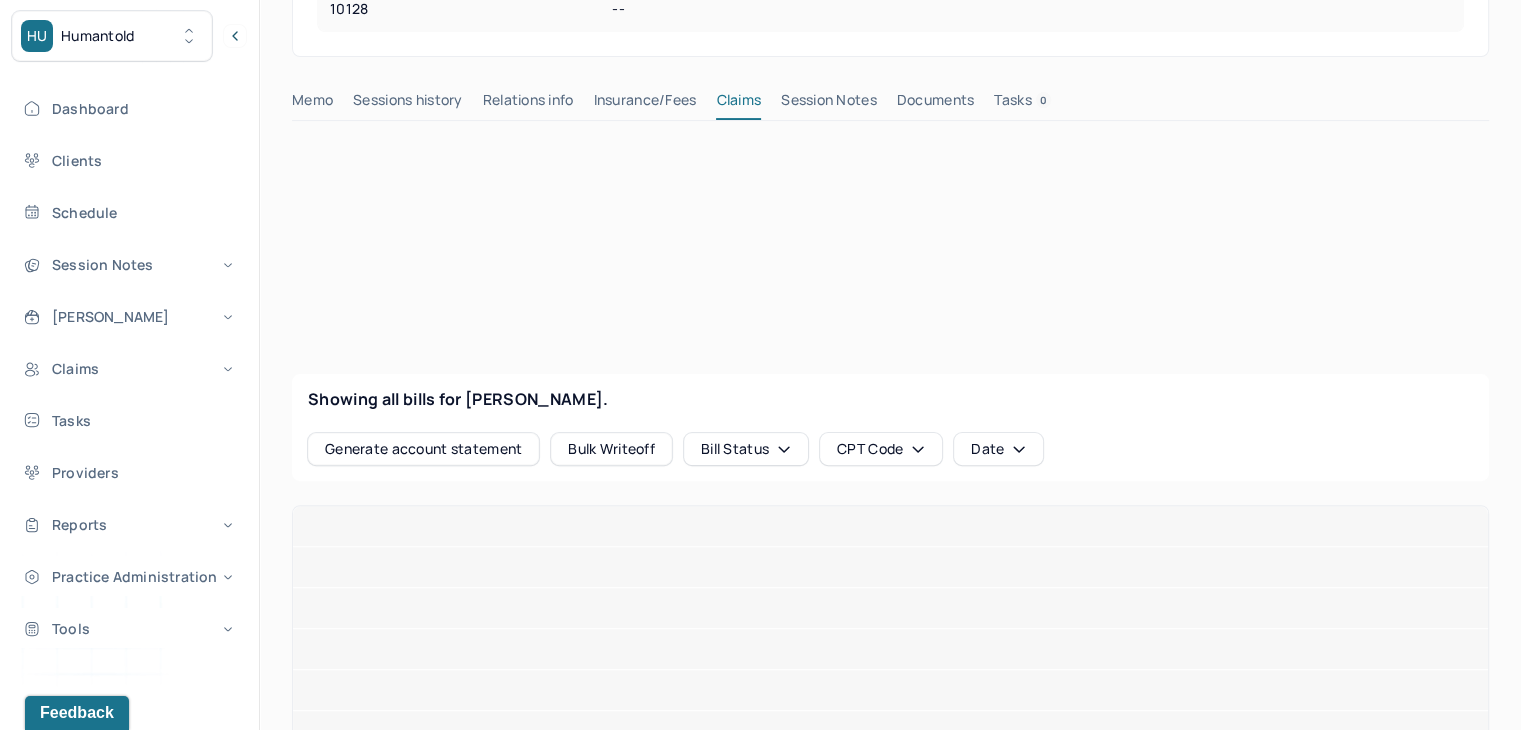 scroll, scrollTop: 500, scrollLeft: 0, axis: vertical 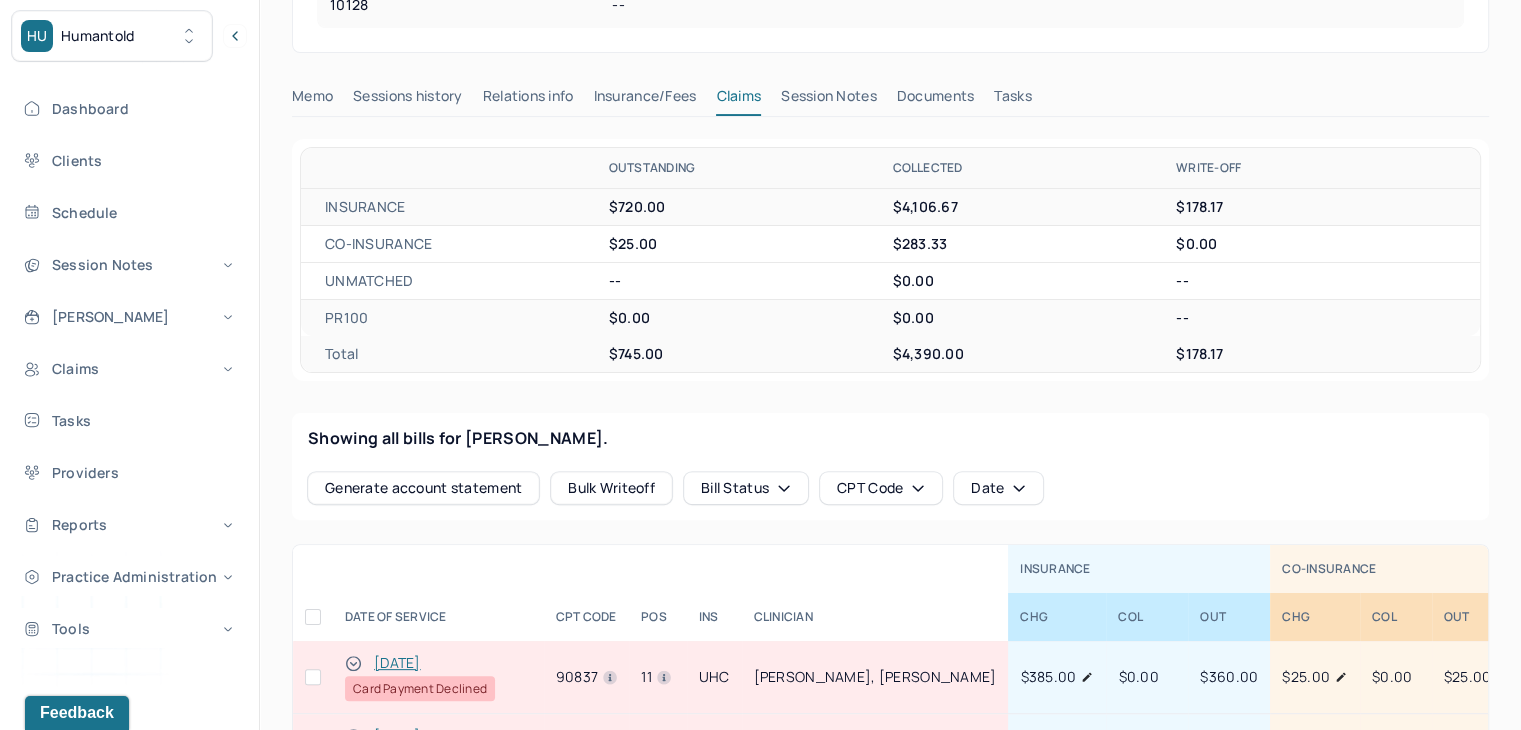 click at bounding box center [313, 677] 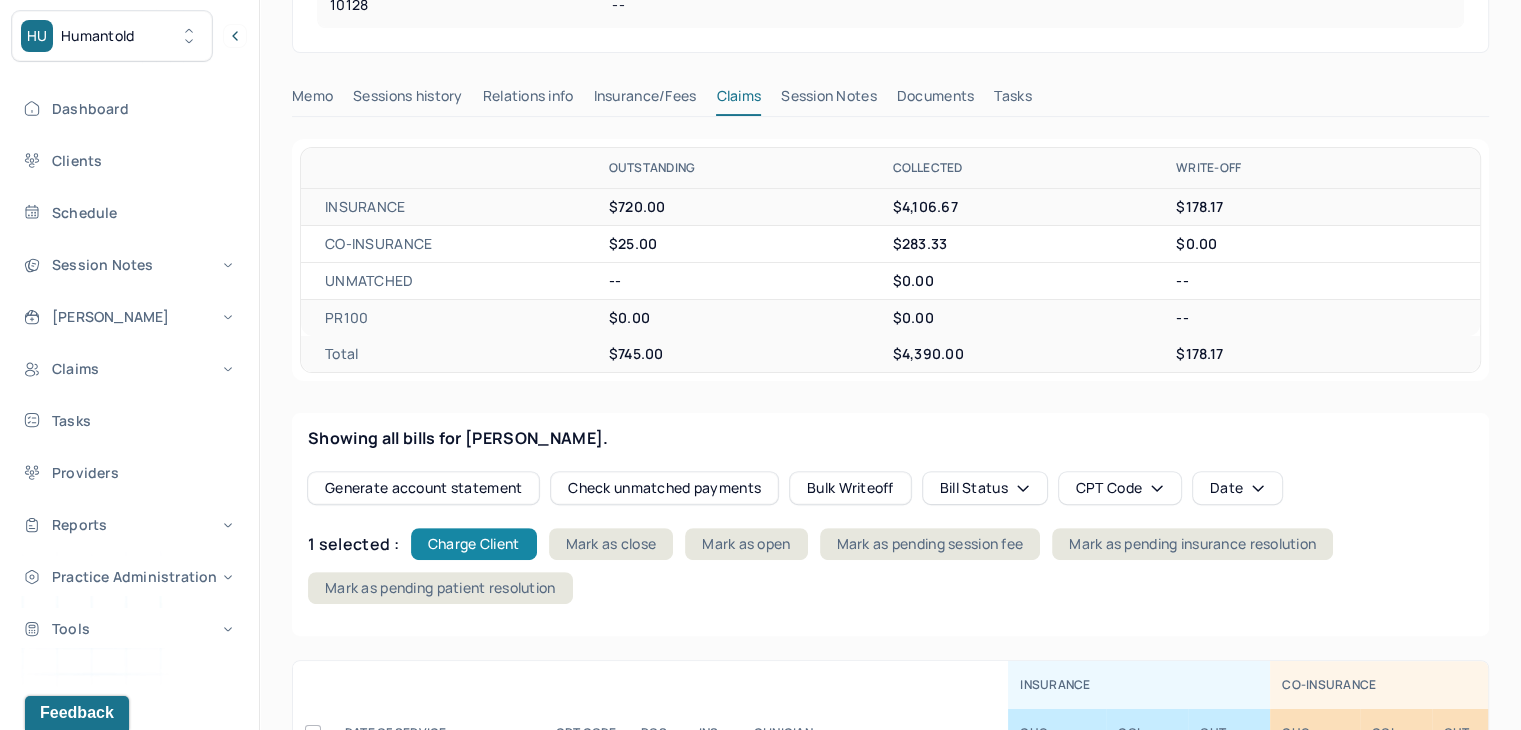 click on "Charge Client" at bounding box center (474, 544) 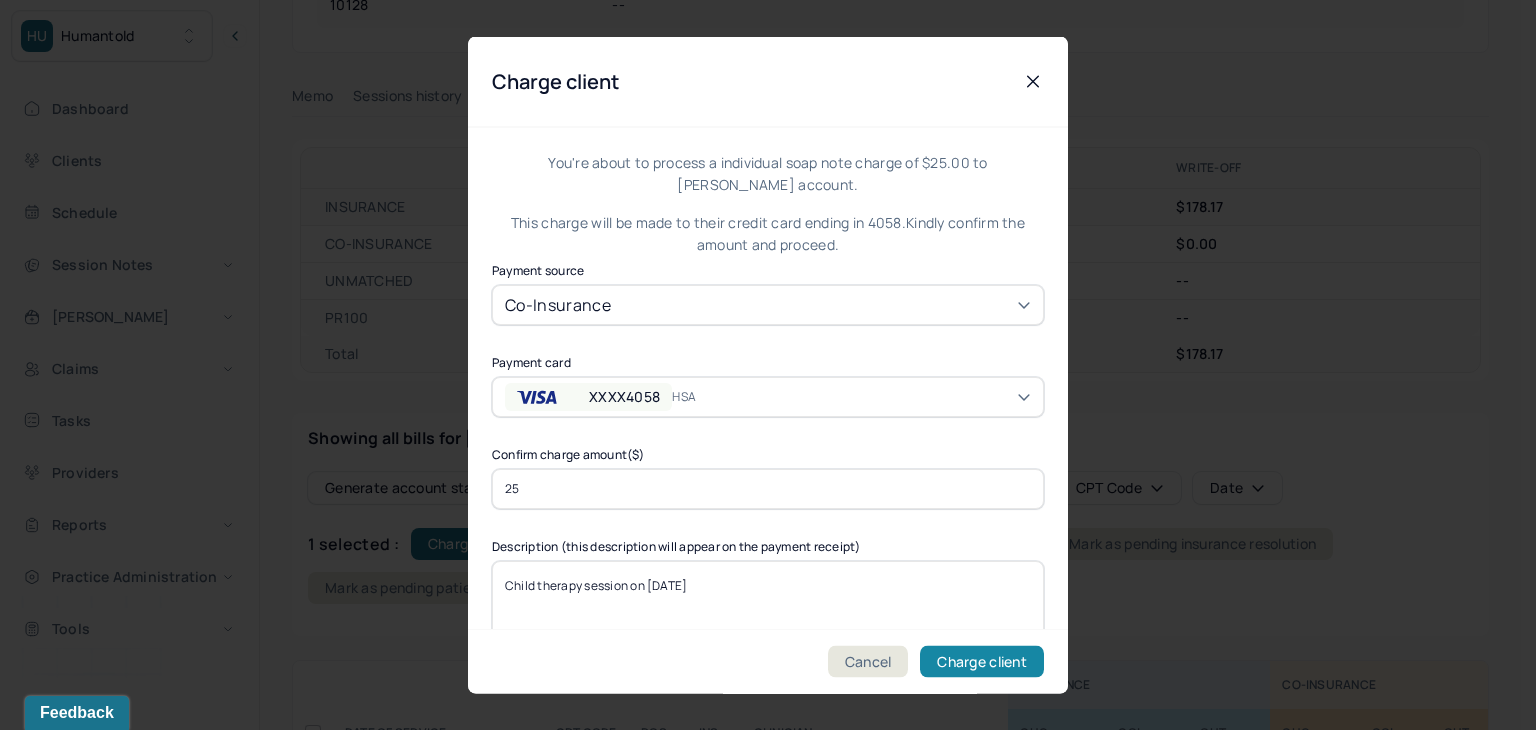 click on "Charge client" at bounding box center (982, 662) 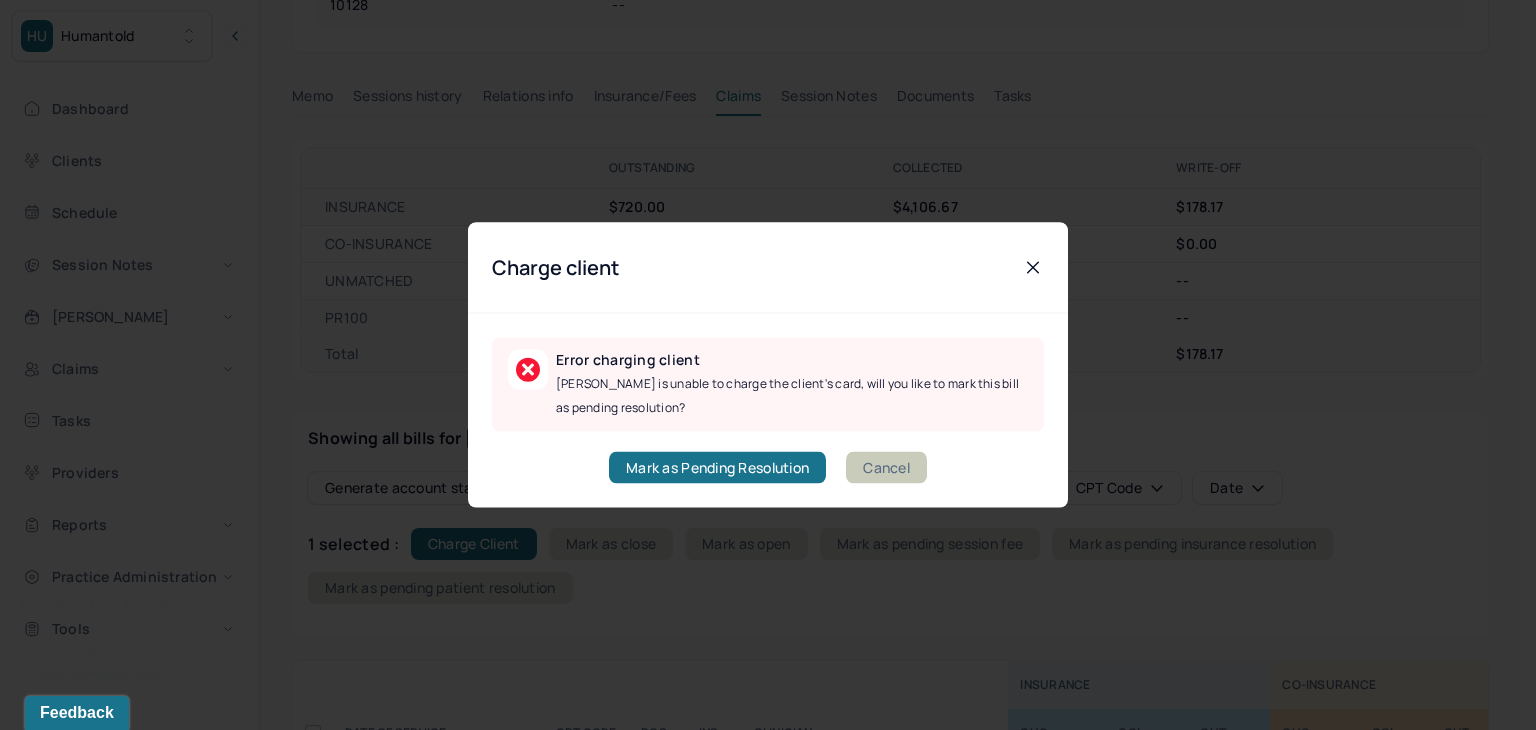 click on "Cancel" at bounding box center [886, 468] 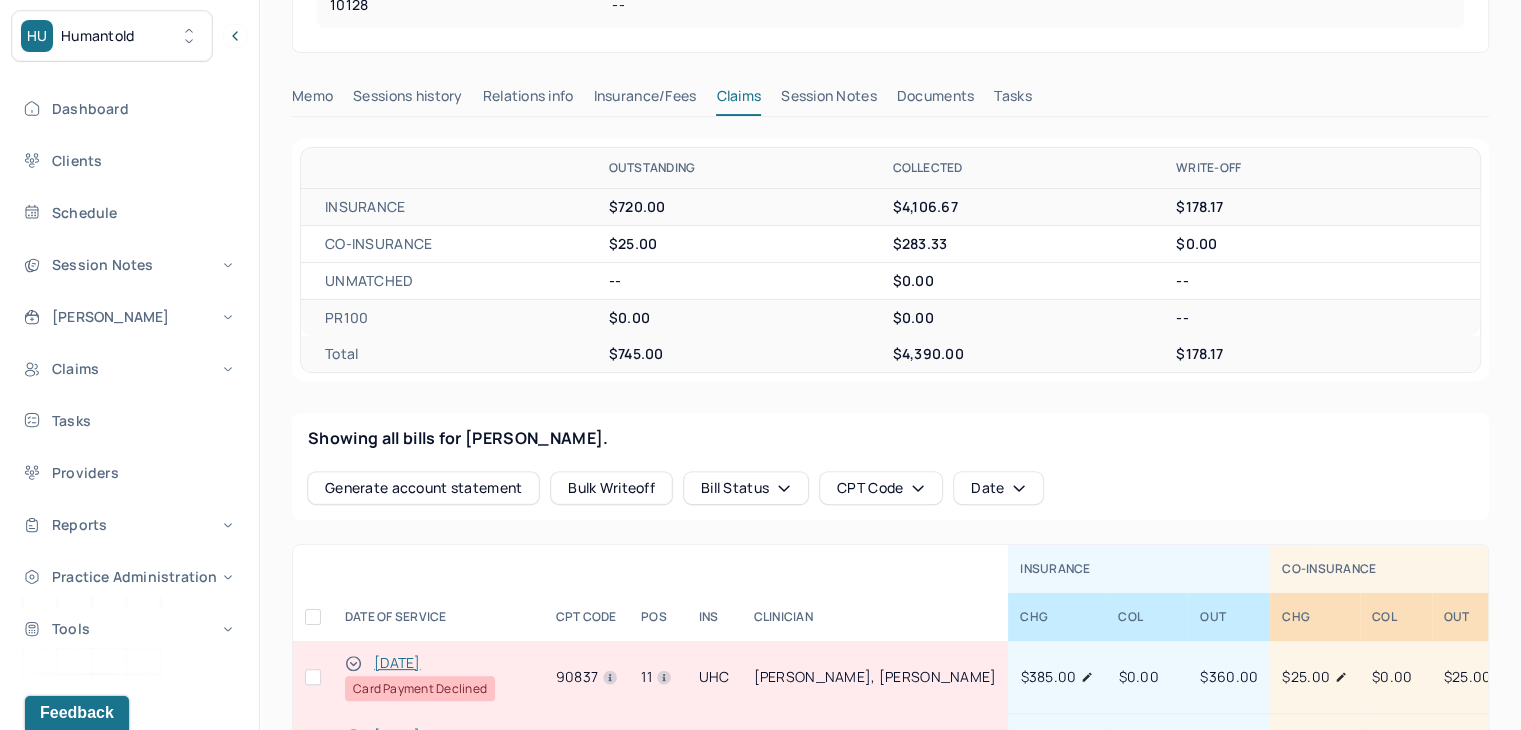 click at bounding box center [313, 677] 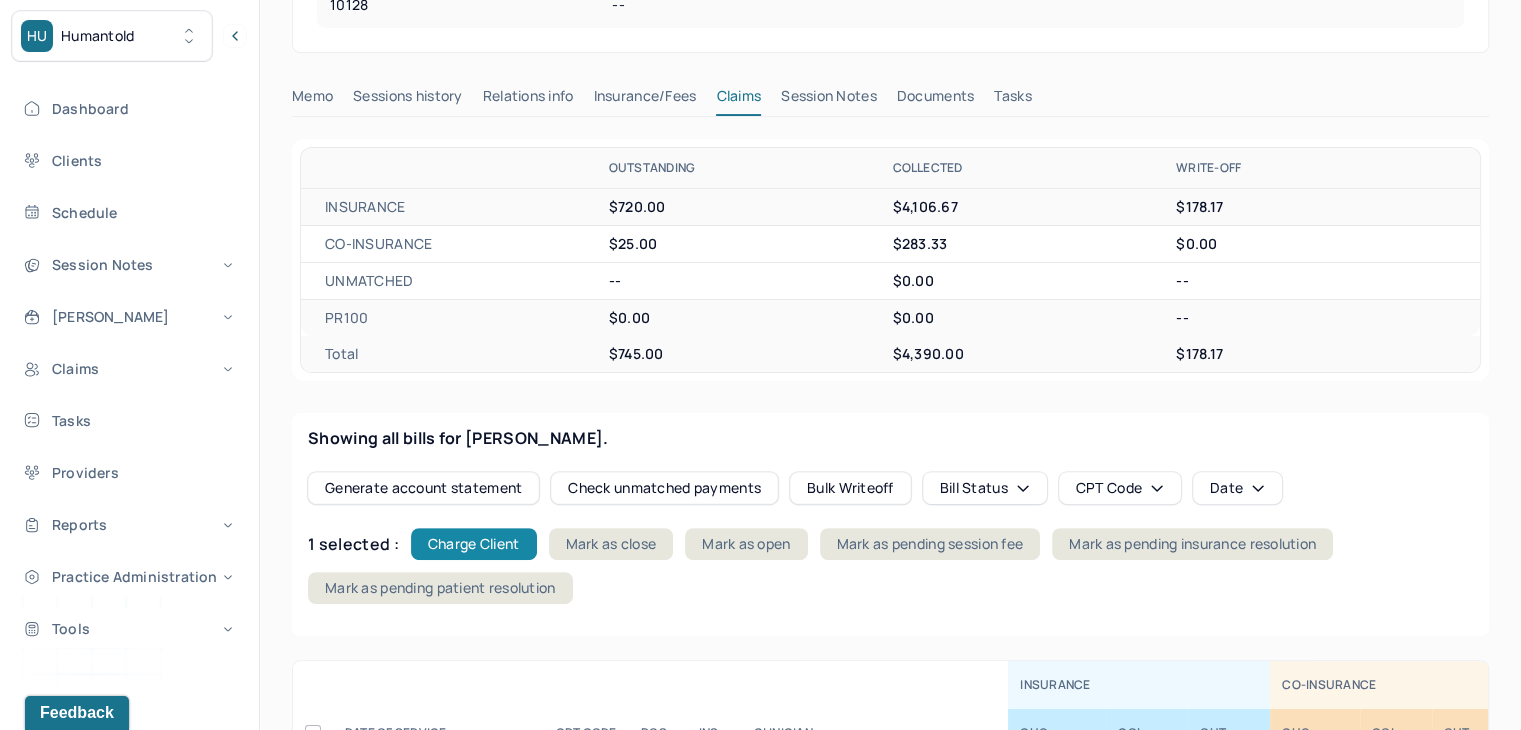 click on "Charge Client" at bounding box center [474, 544] 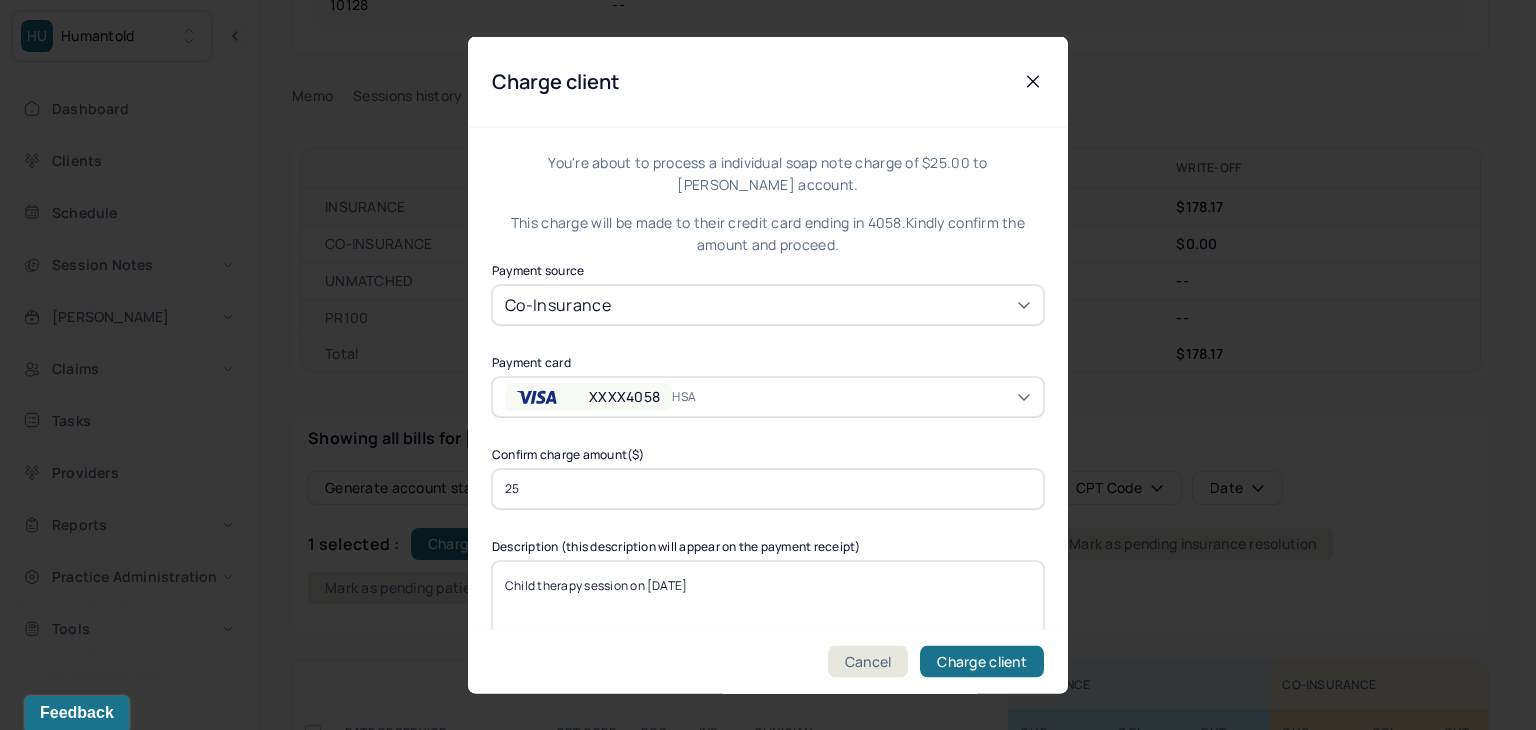 click on "XXXX4058 HSA" at bounding box center (768, 396) 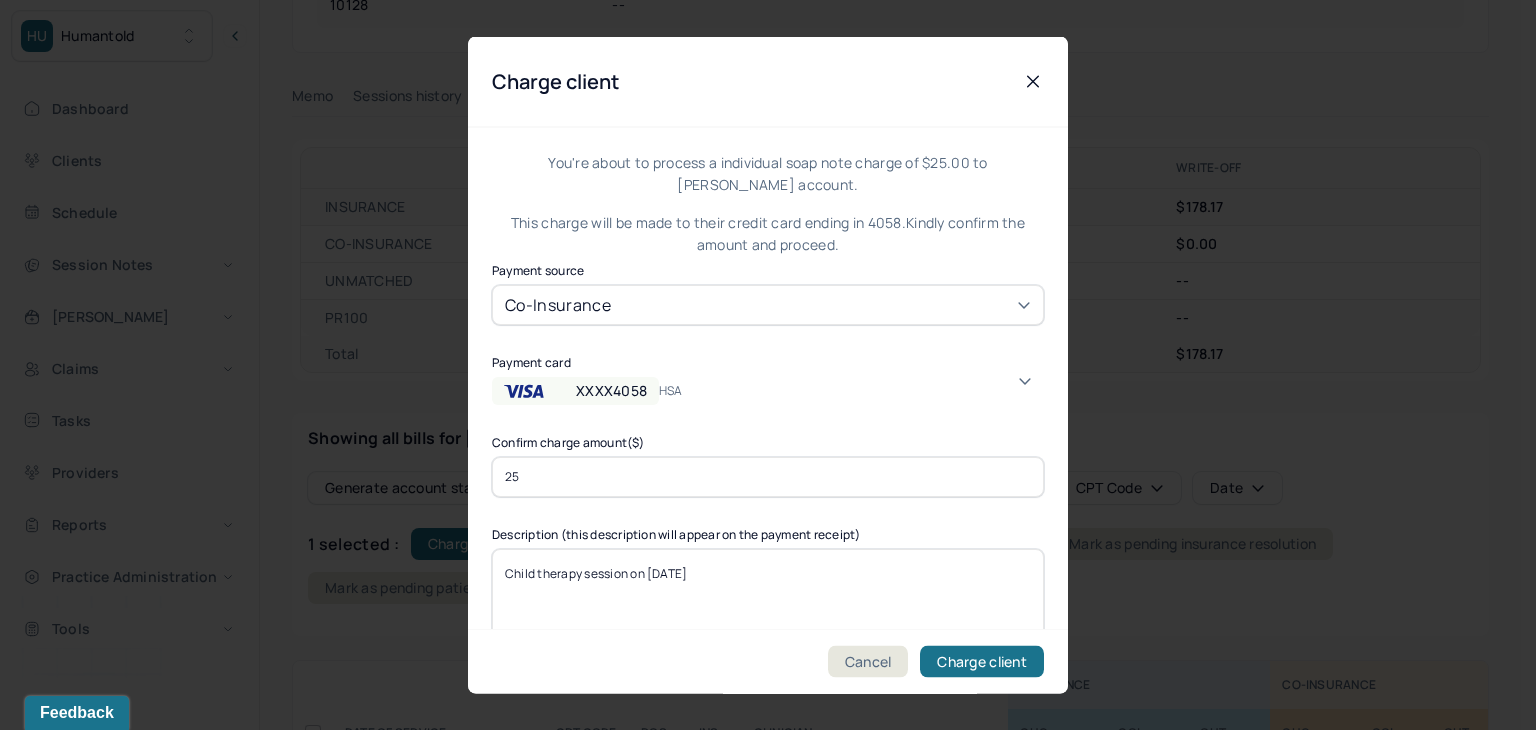 click 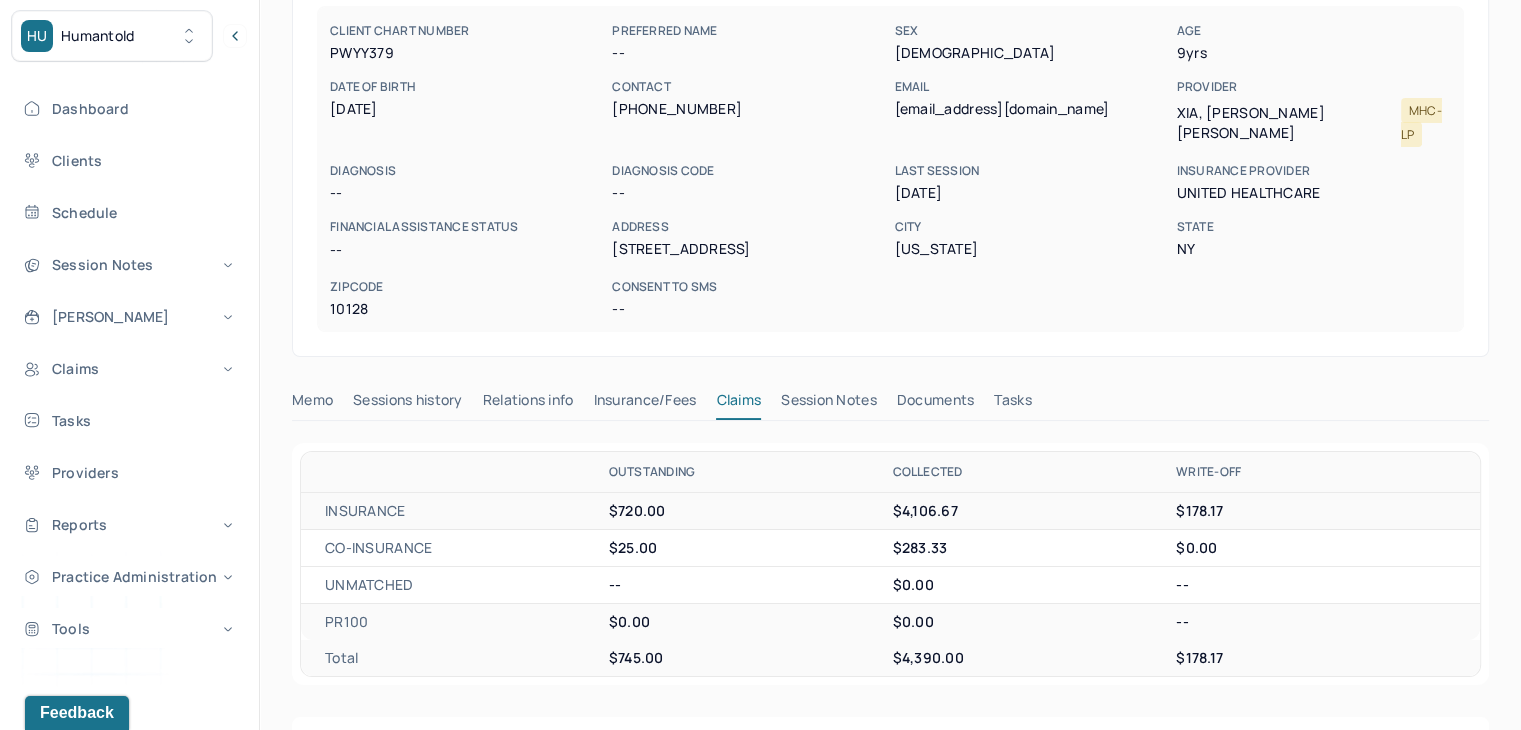 scroll, scrollTop: 0, scrollLeft: 0, axis: both 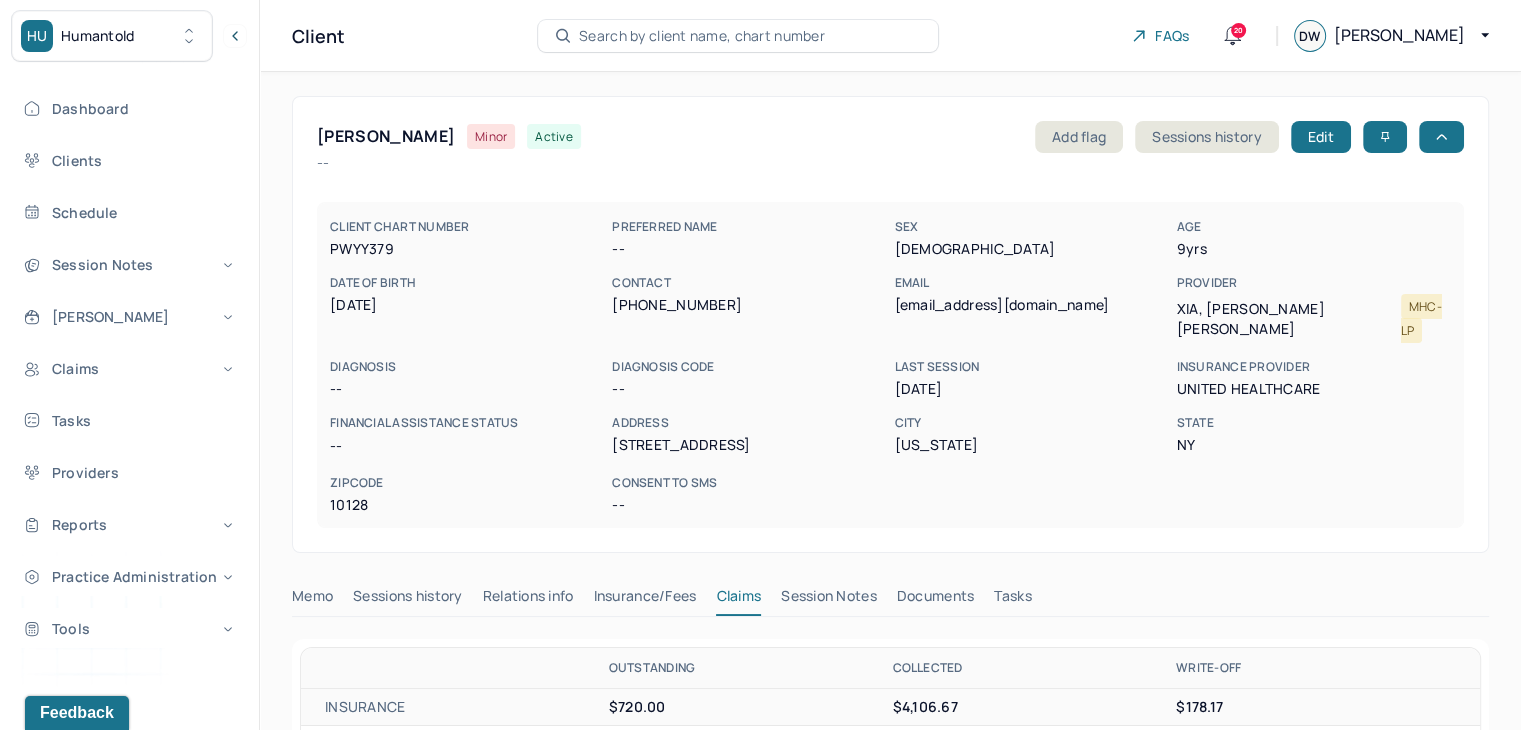 click on "Search by client name, chart number" at bounding box center [738, 36] 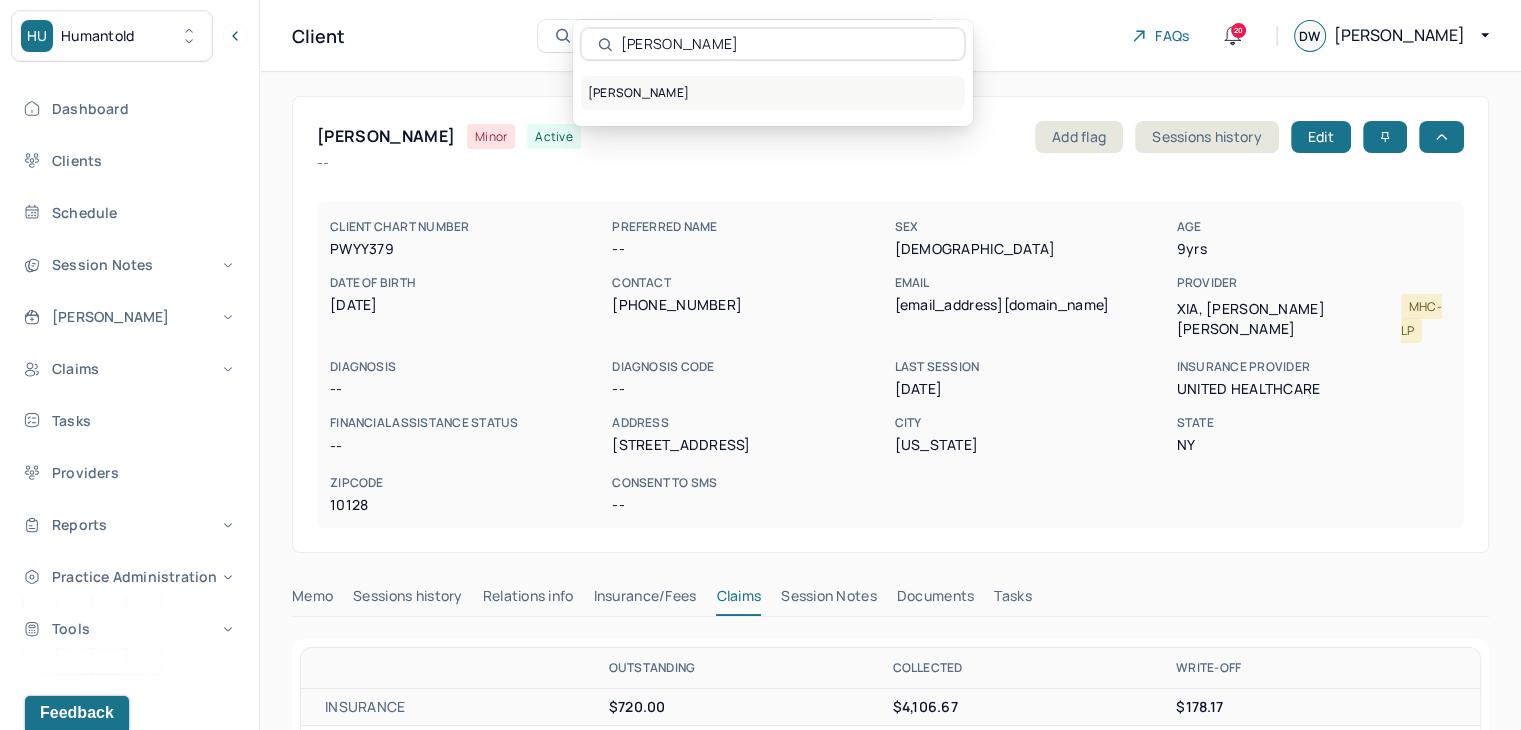 type on "Miriam DeJesus" 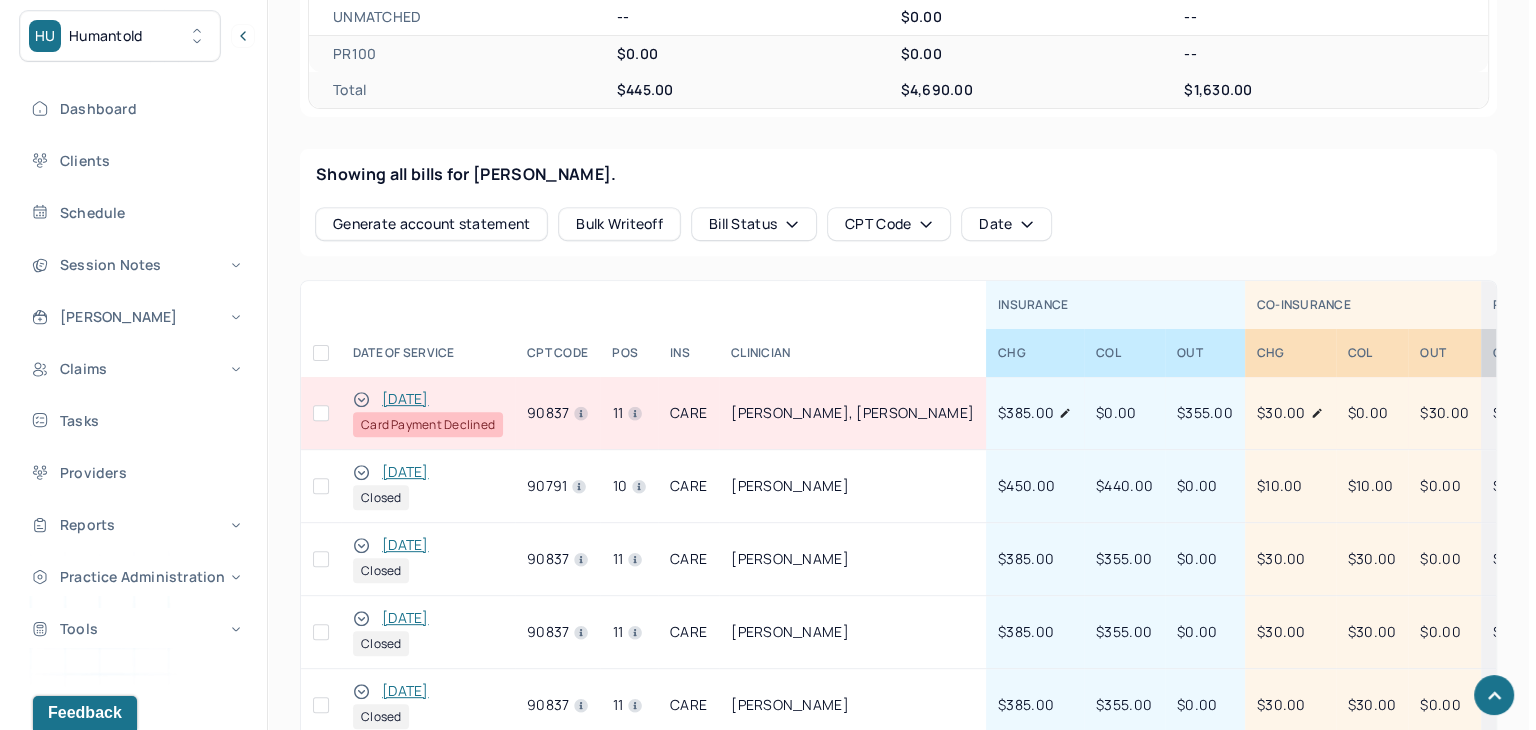 scroll, scrollTop: 800, scrollLeft: 0, axis: vertical 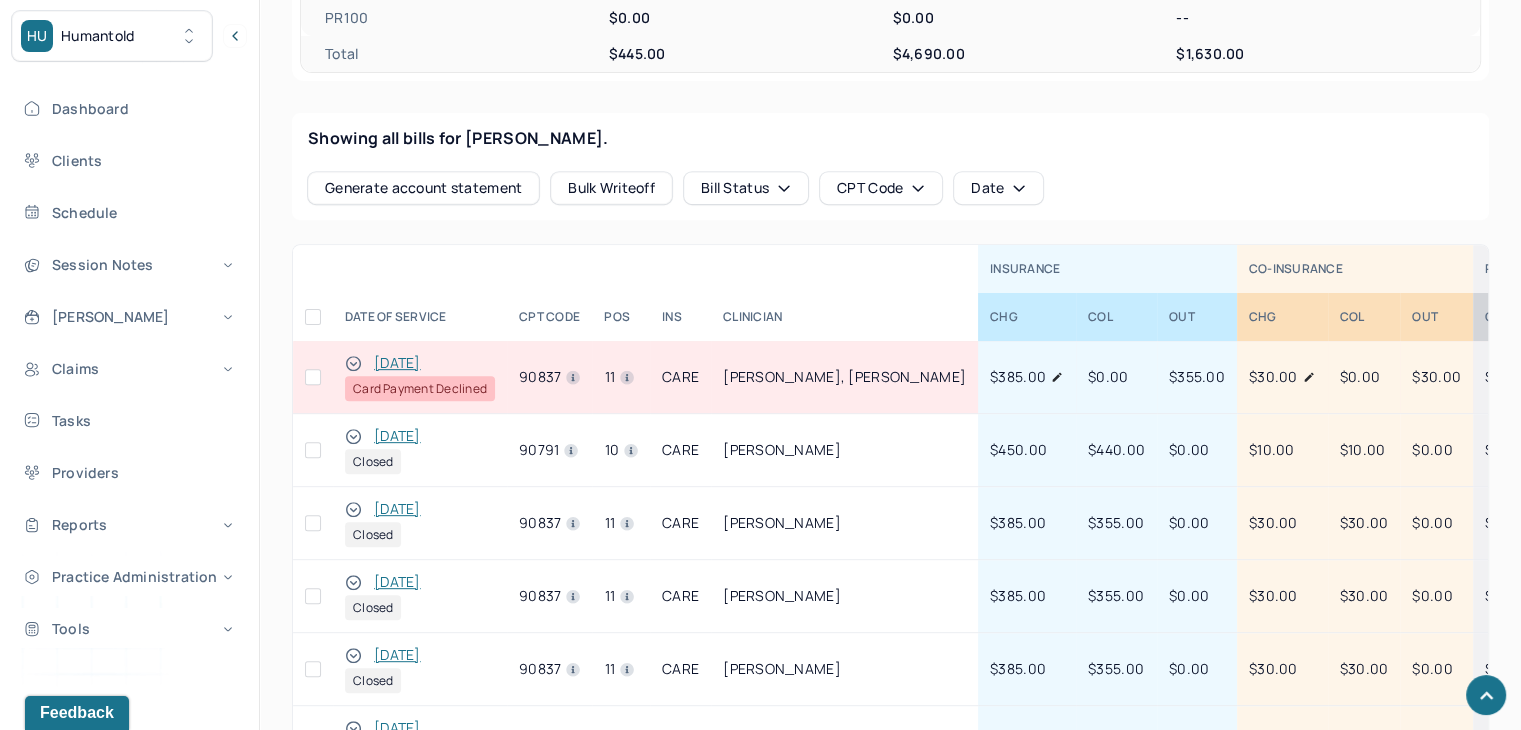 click at bounding box center (313, 377) 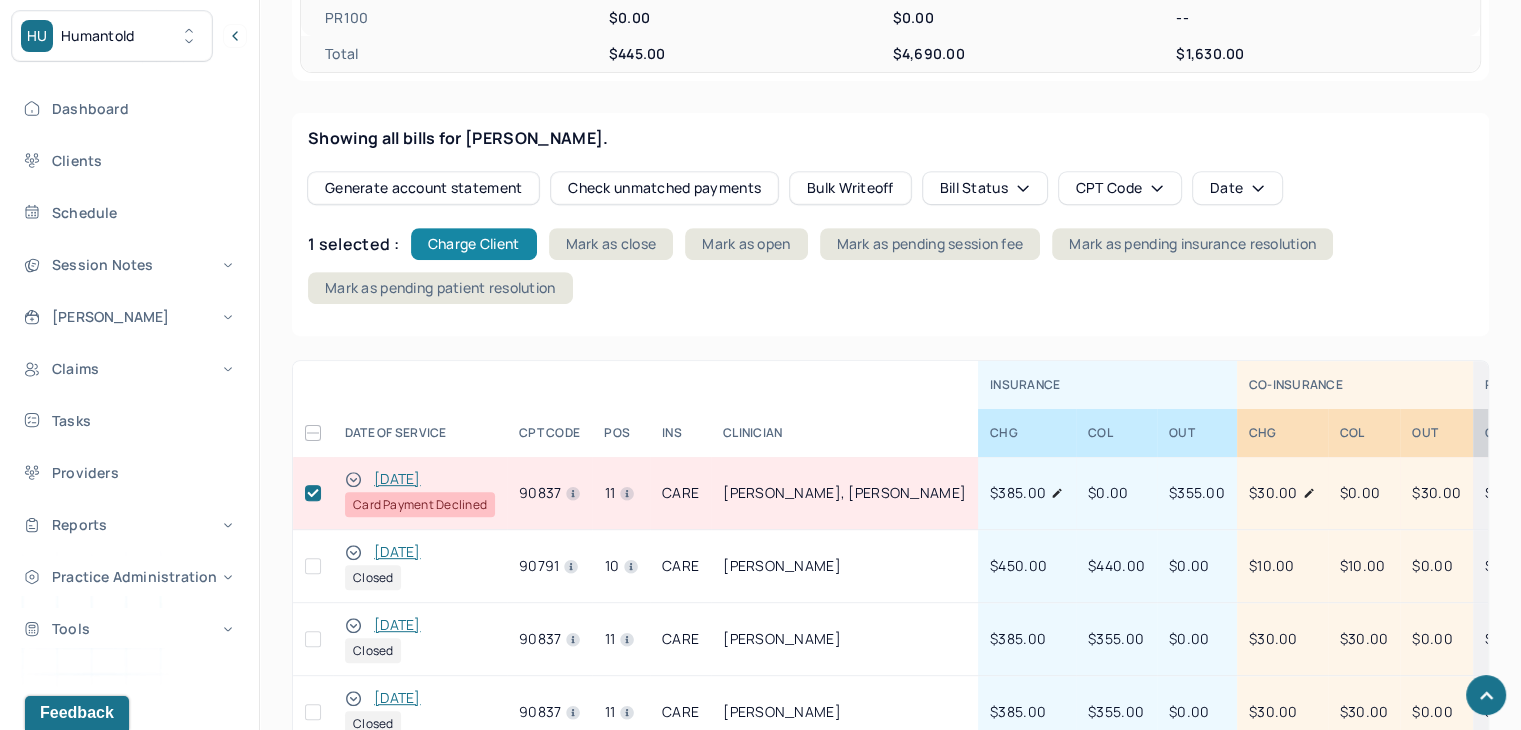 click on "Charge Client" at bounding box center [474, 244] 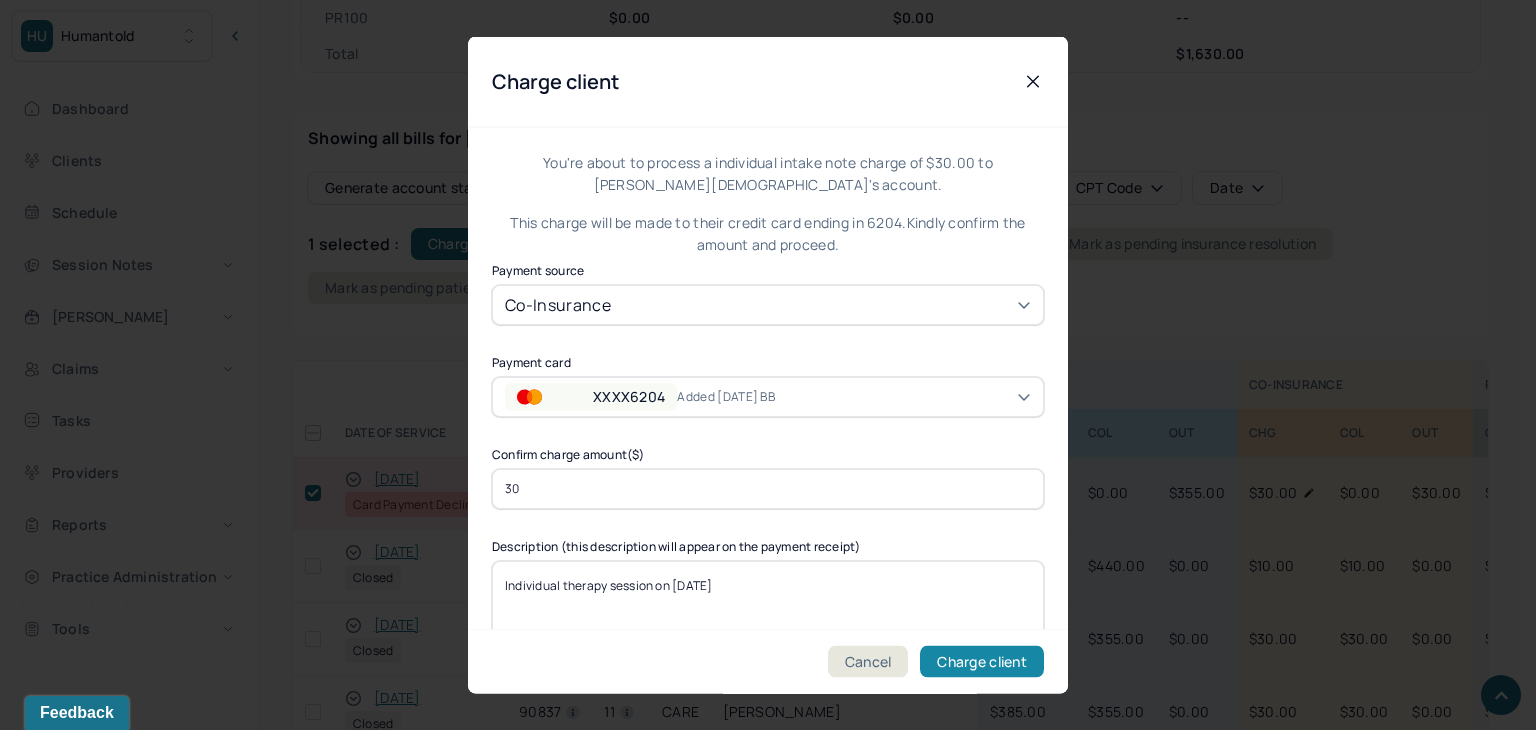 click on "Charge client" at bounding box center (982, 662) 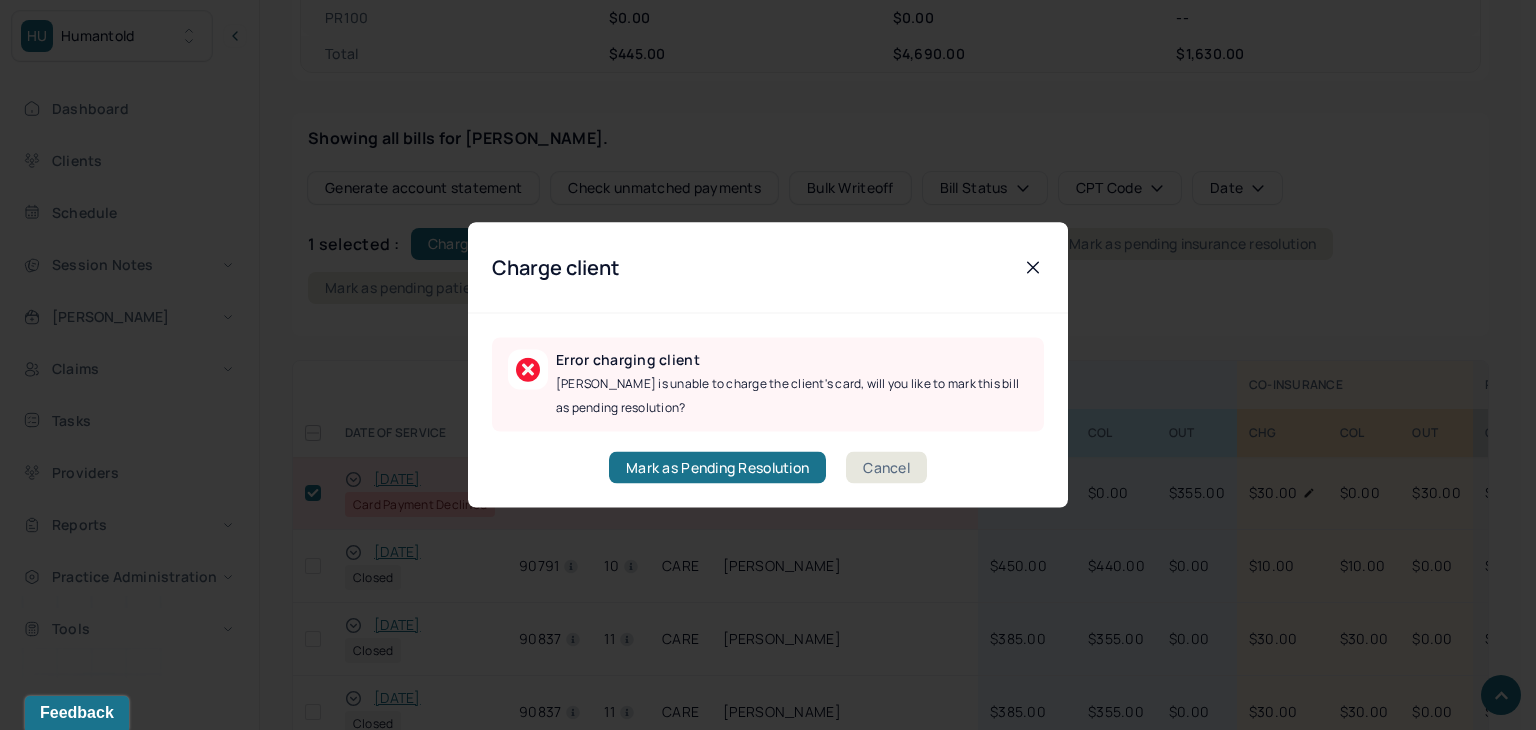 click on "Cancel" at bounding box center [886, 468] 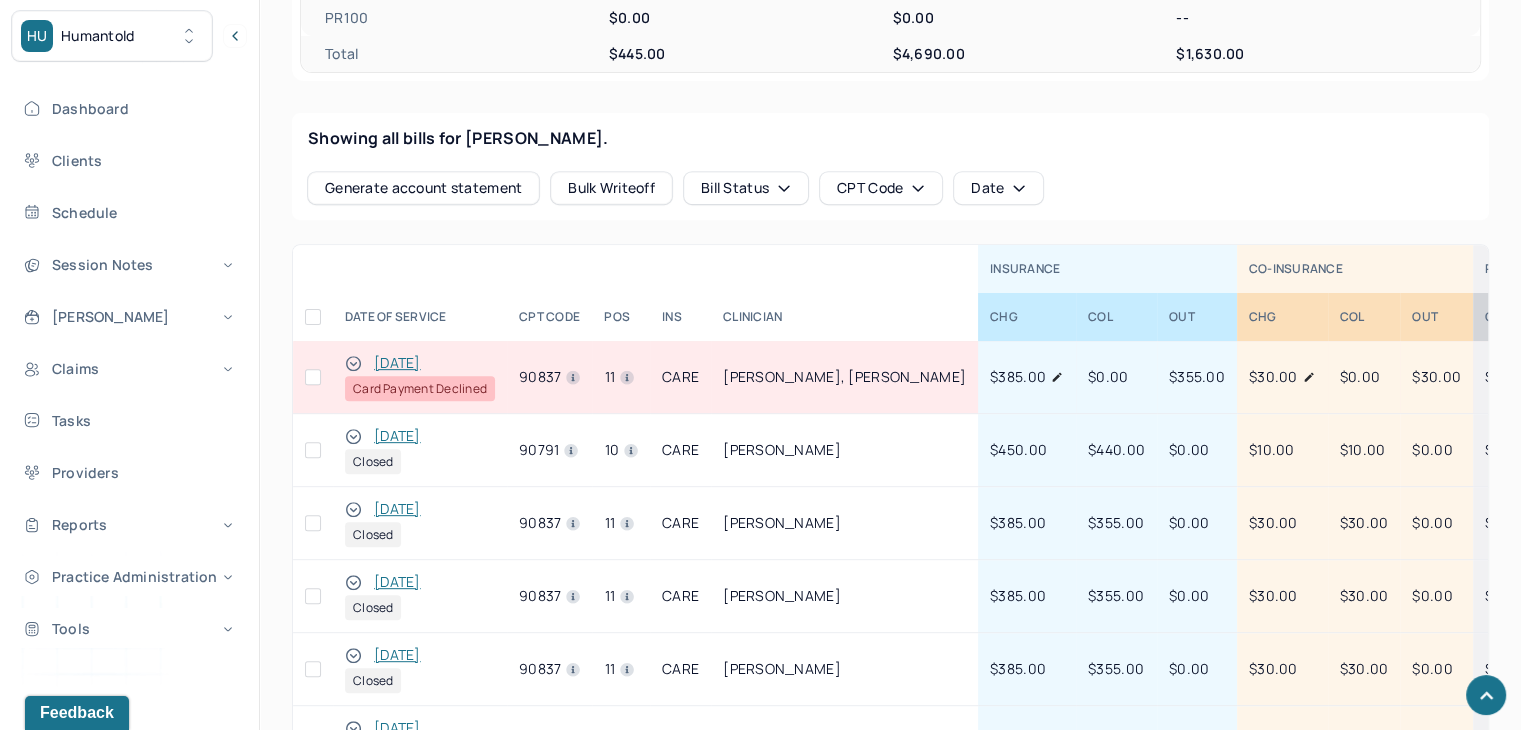 click at bounding box center (313, 377) 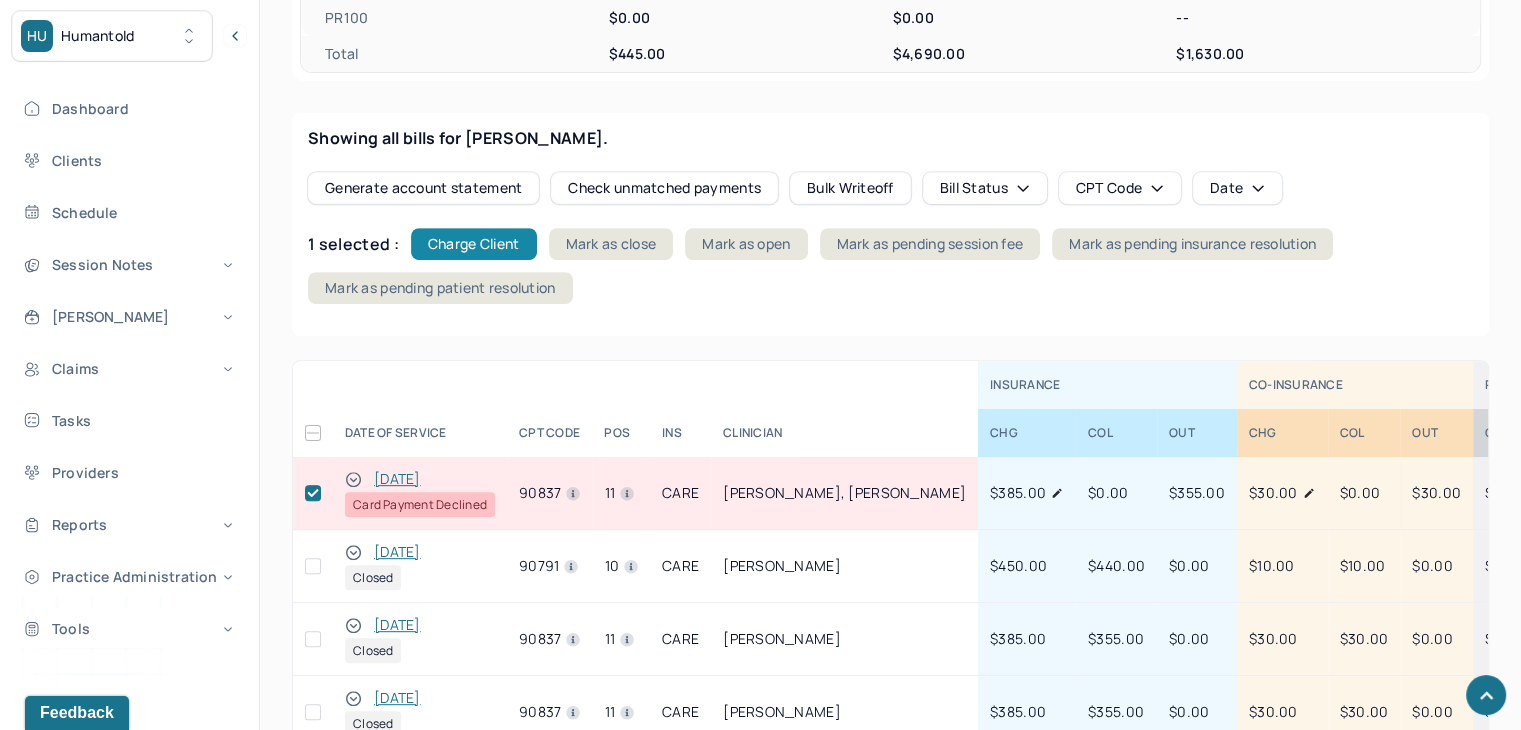 click on "Charge Client" at bounding box center (474, 244) 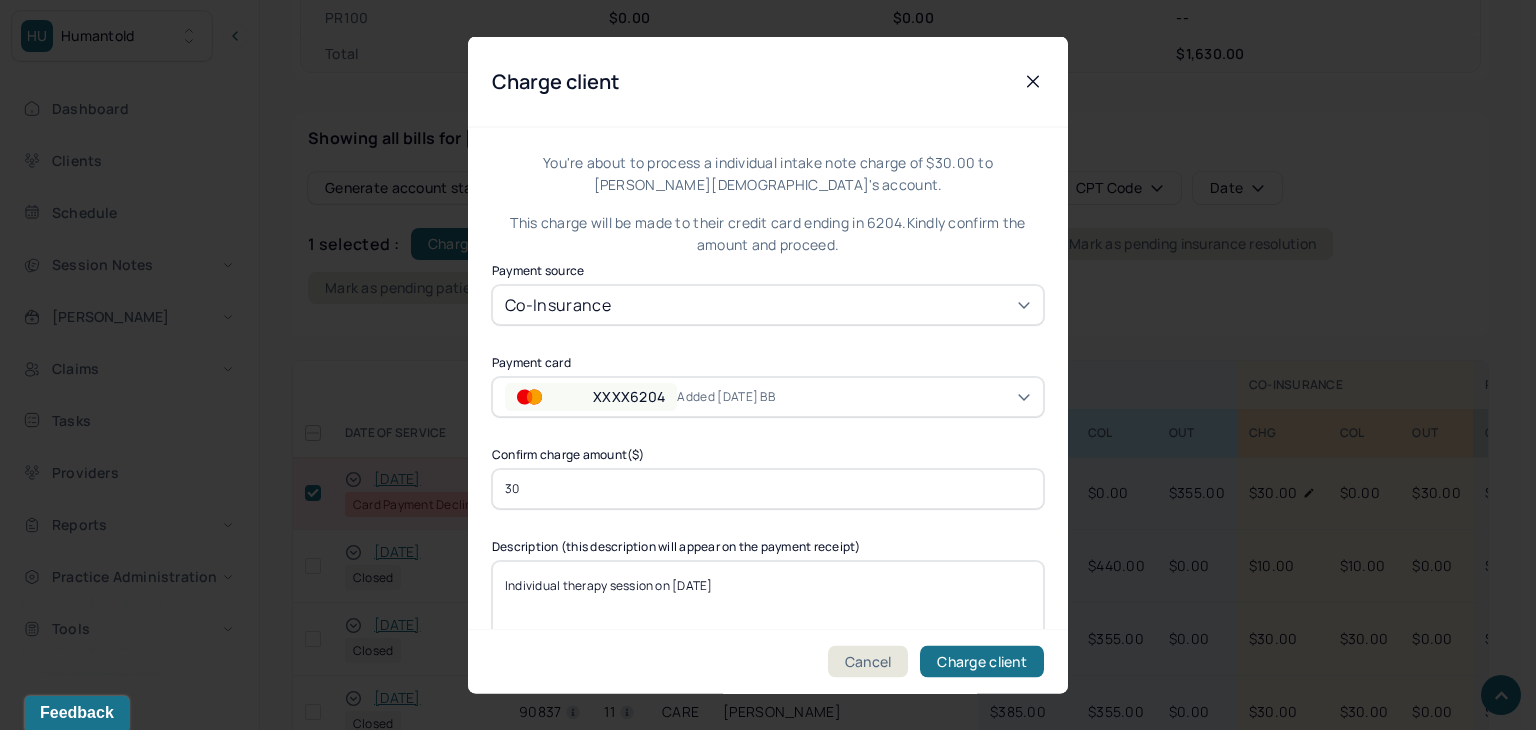 click on "XXXX6204" at bounding box center [591, 396] 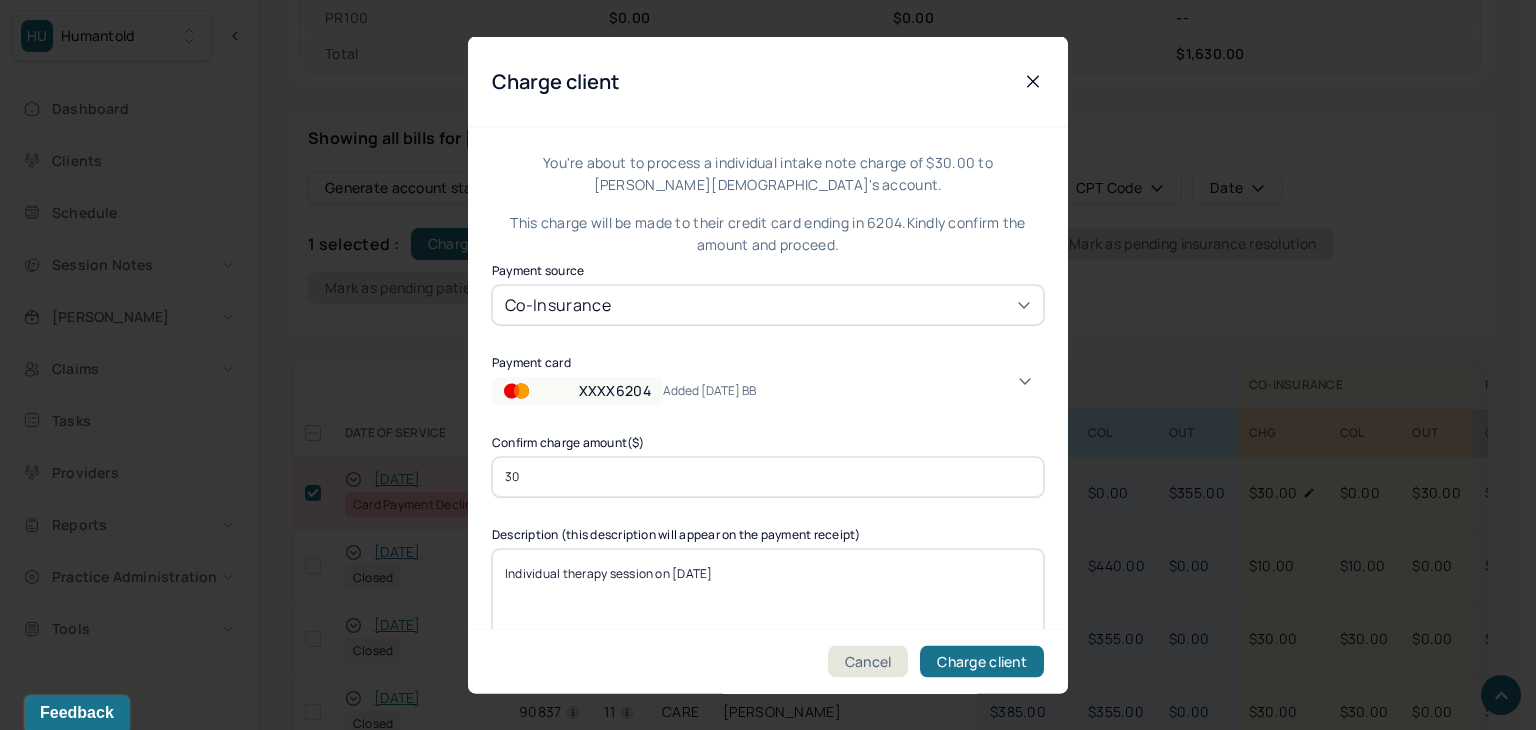 click on "XXXX3381" at bounding box center [100, 1738] 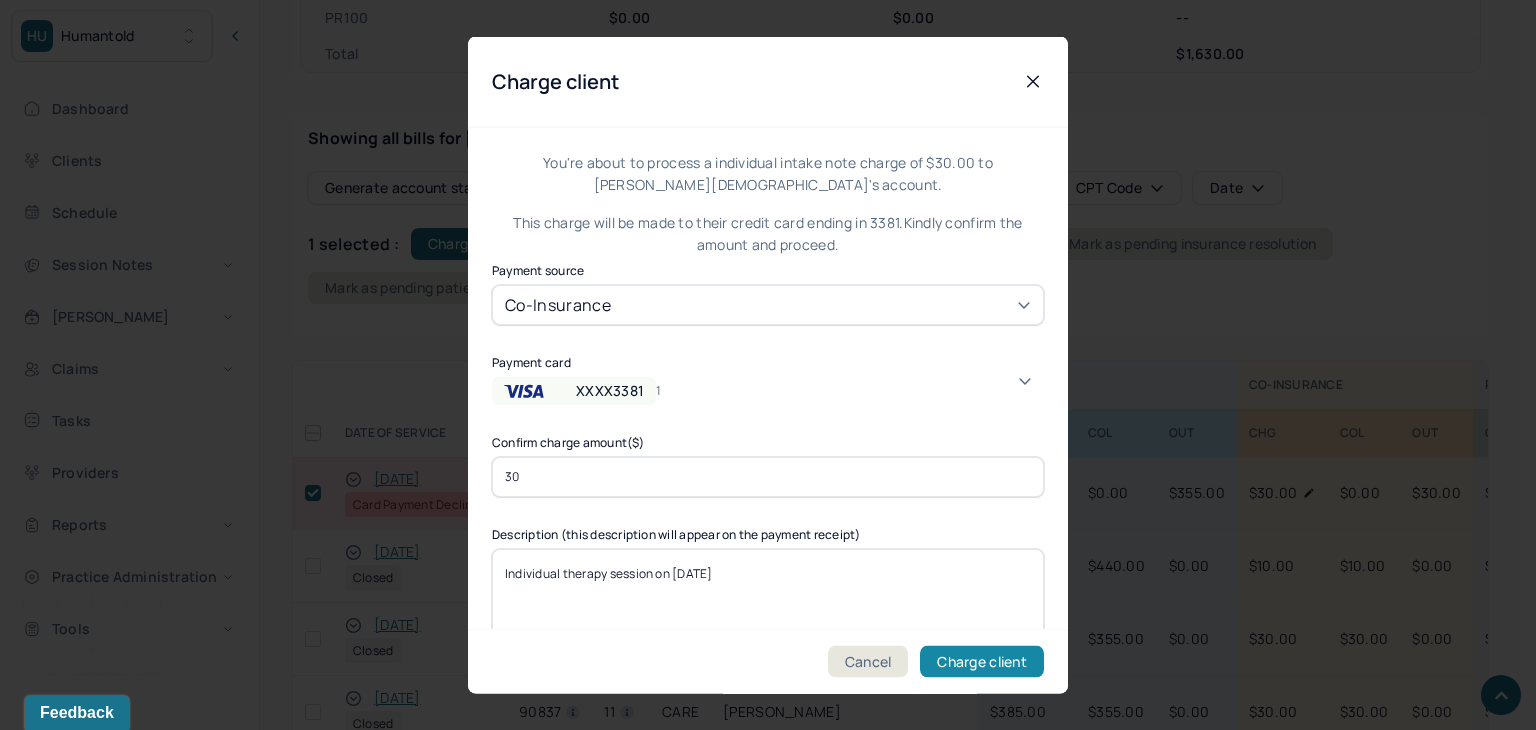 click on "Charge client" at bounding box center [982, 662] 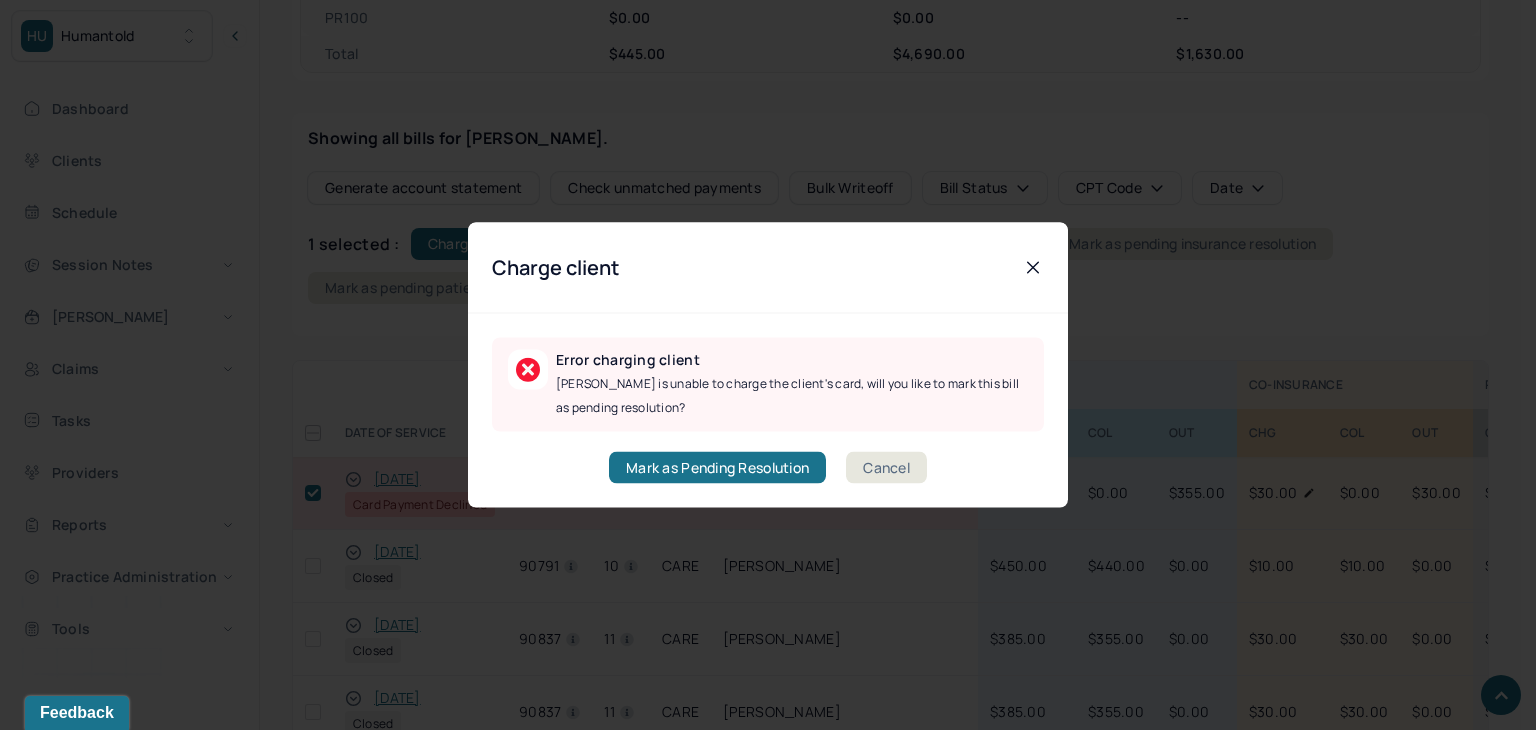 click on "Cancel" at bounding box center [886, 468] 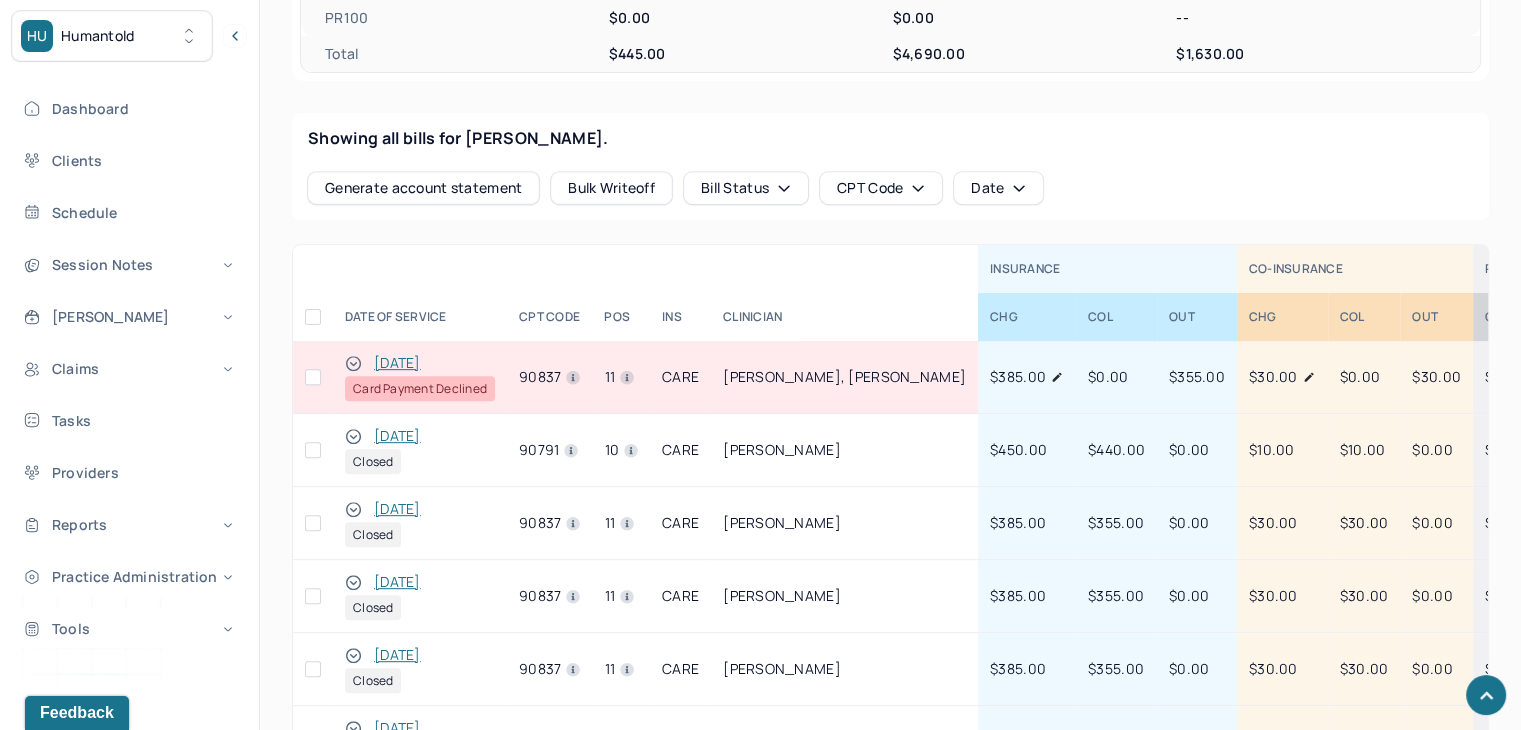click at bounding box center (313, 377) 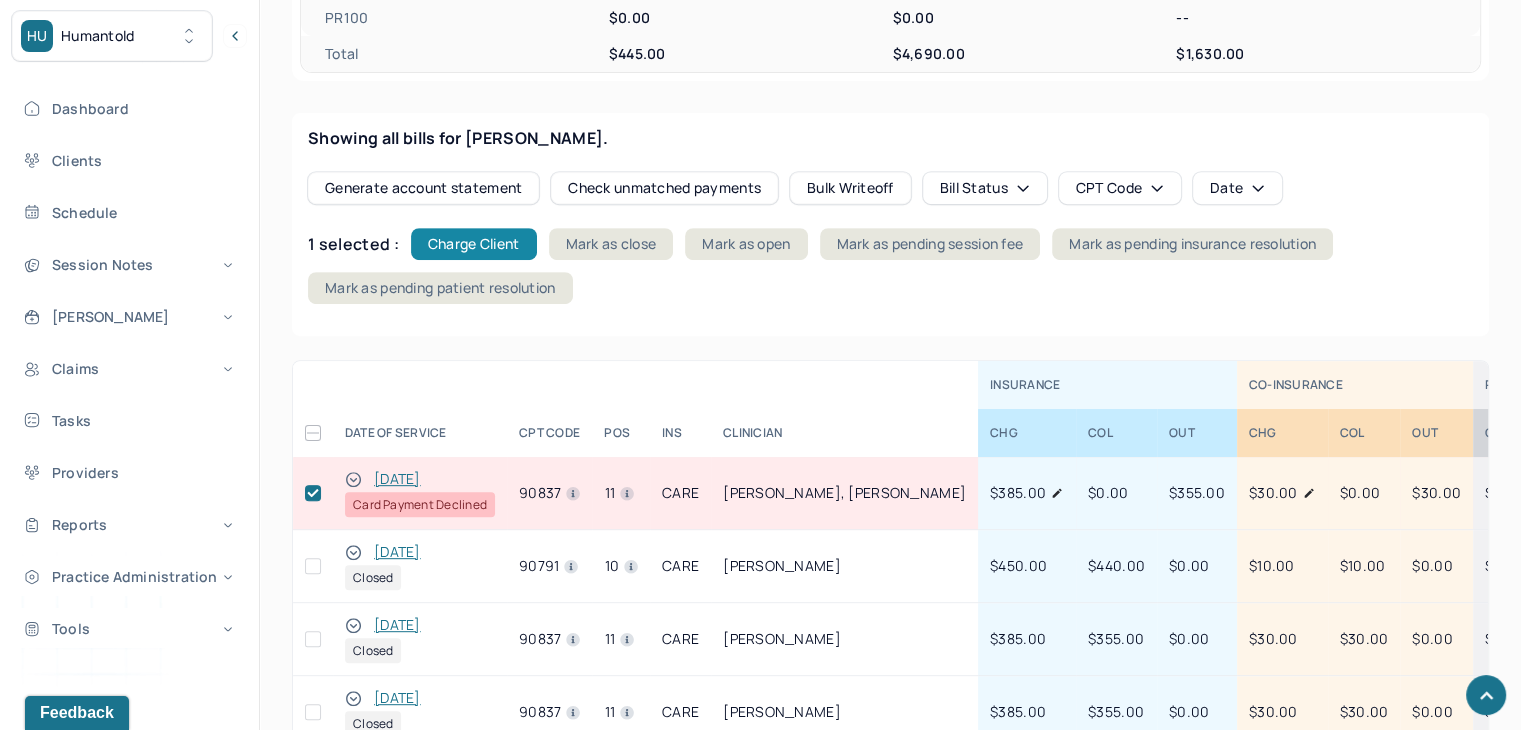 click on "Charge Client" at bounding box center [474, 244] 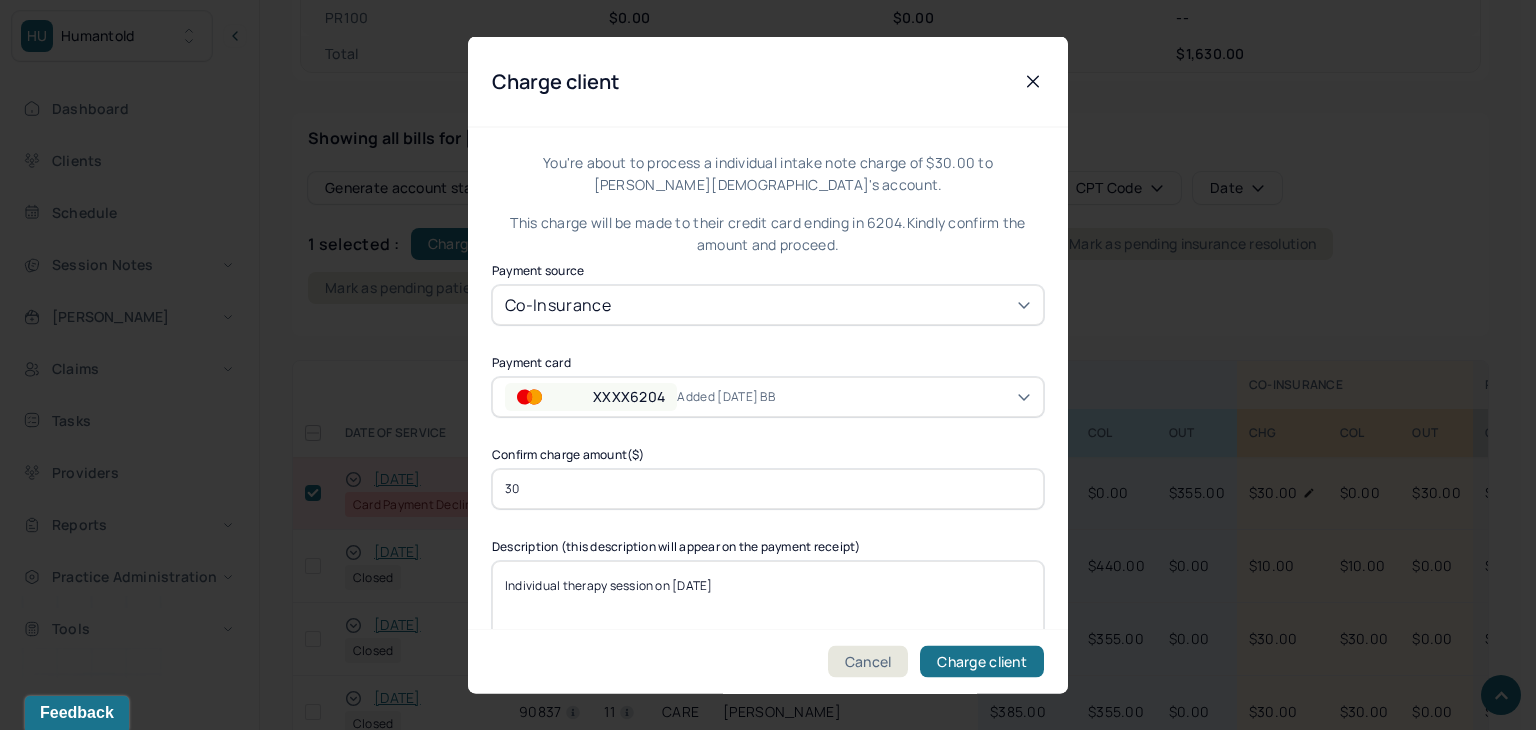 click on "XXXX6204" at bounding box center [629, 396] 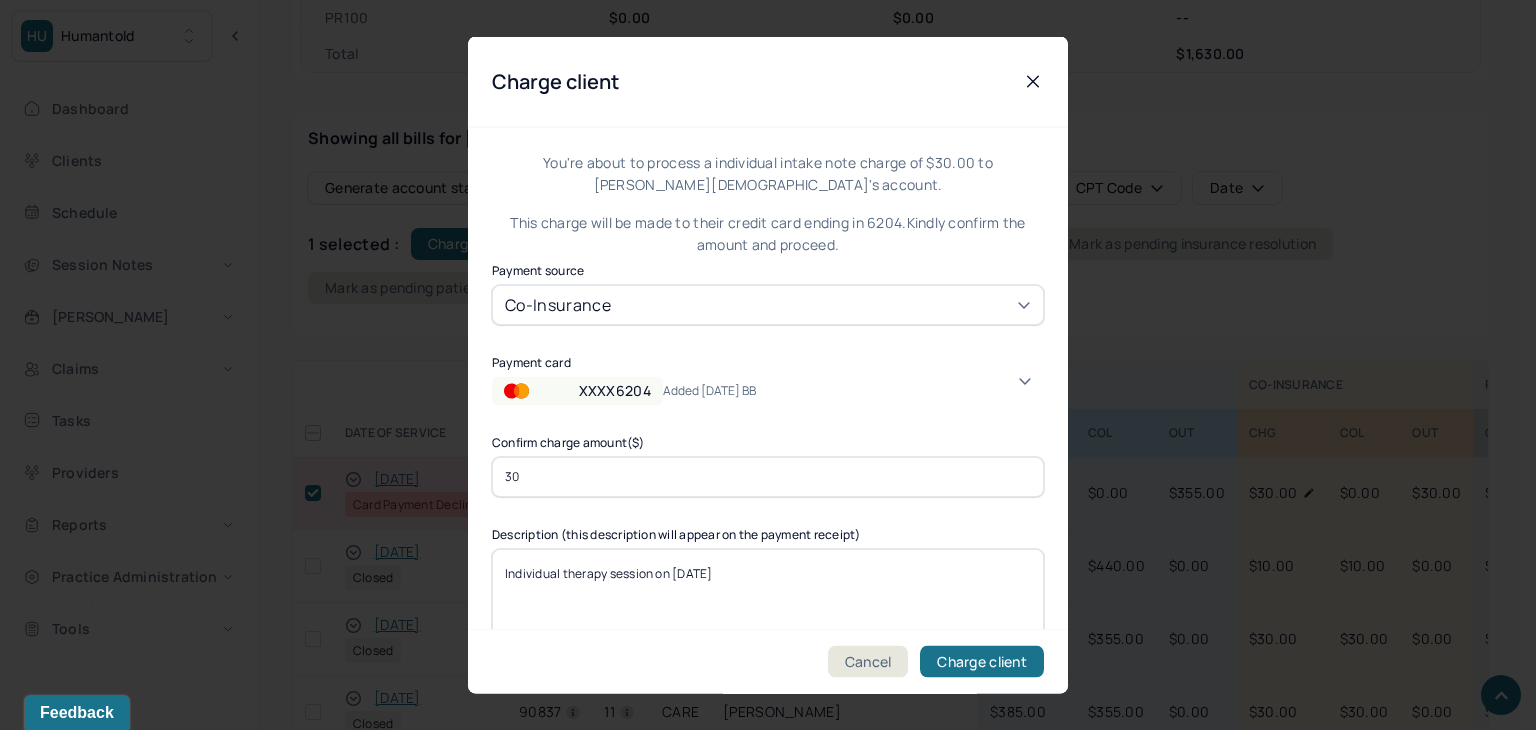 click on "XXXX0115" at bounding box center (154, 1766) 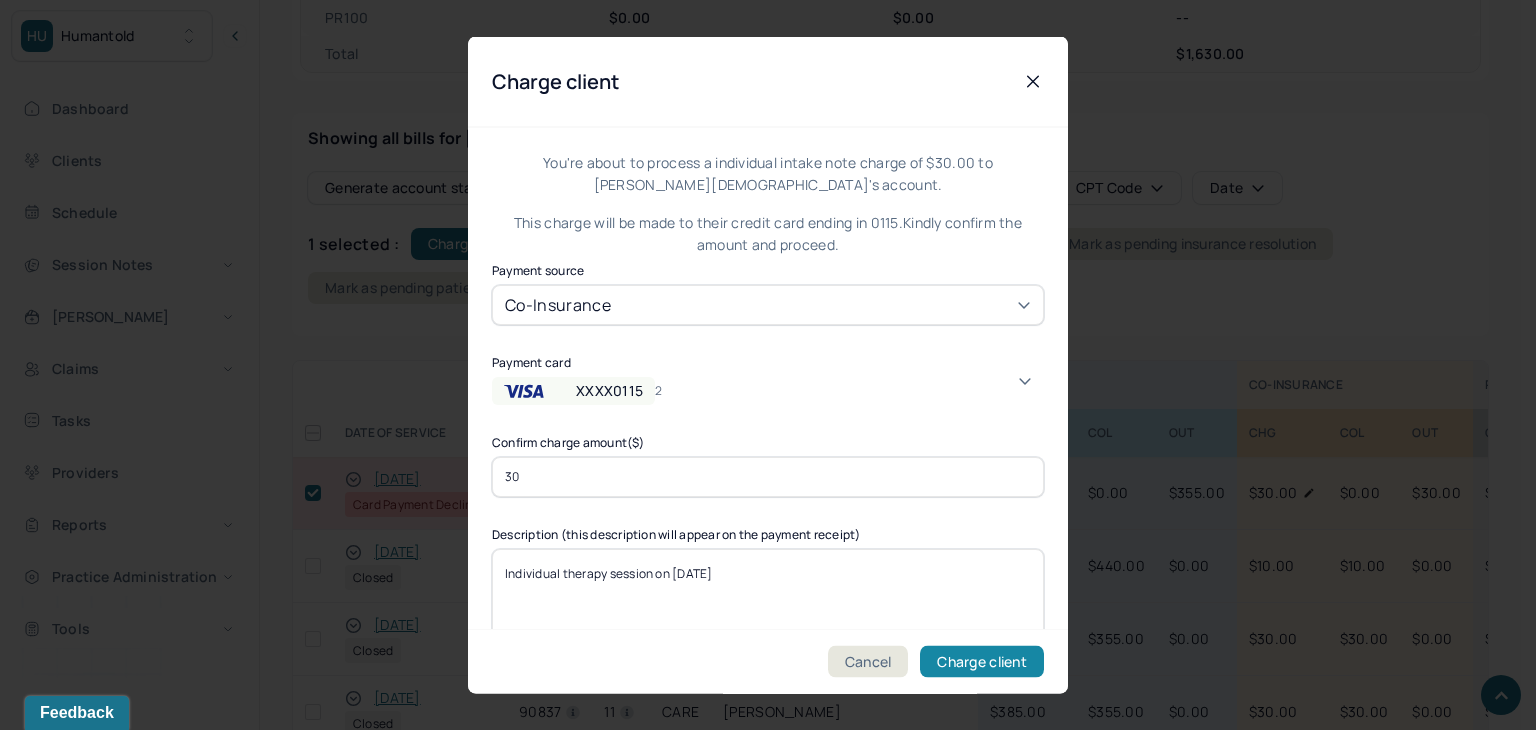 click on "Charge client" at bounding box center (982, 662) 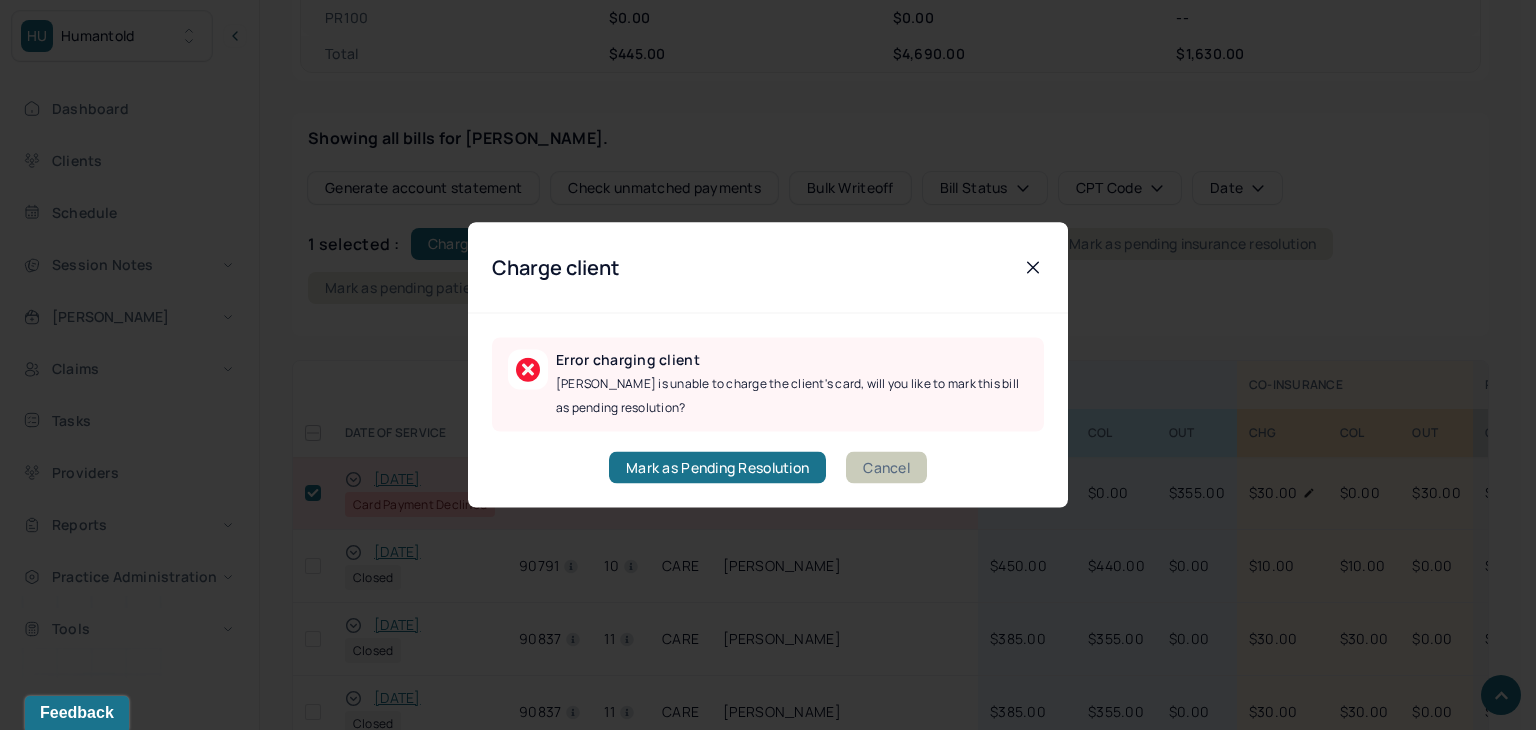 click on "Cancel" at bounding box center (886, 468) 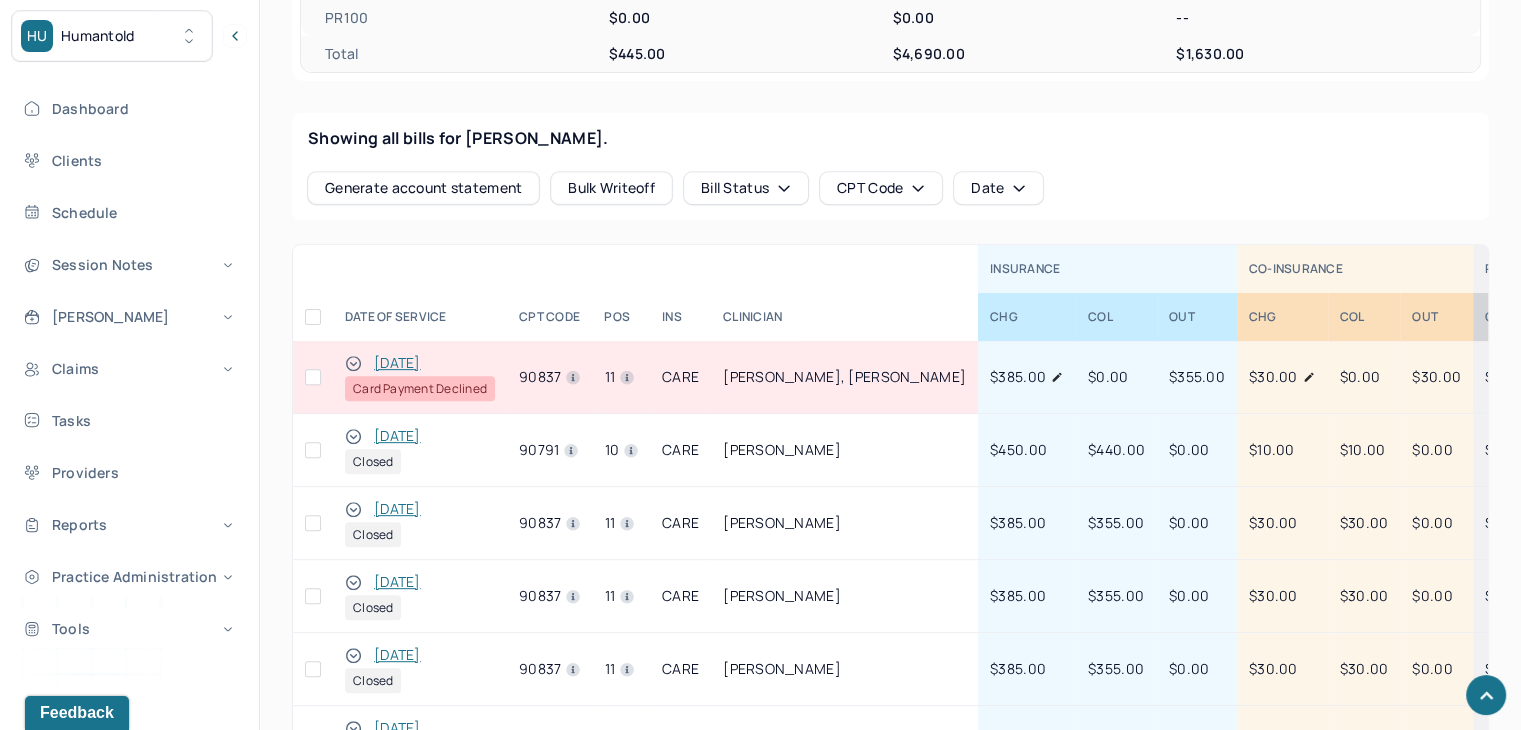 click 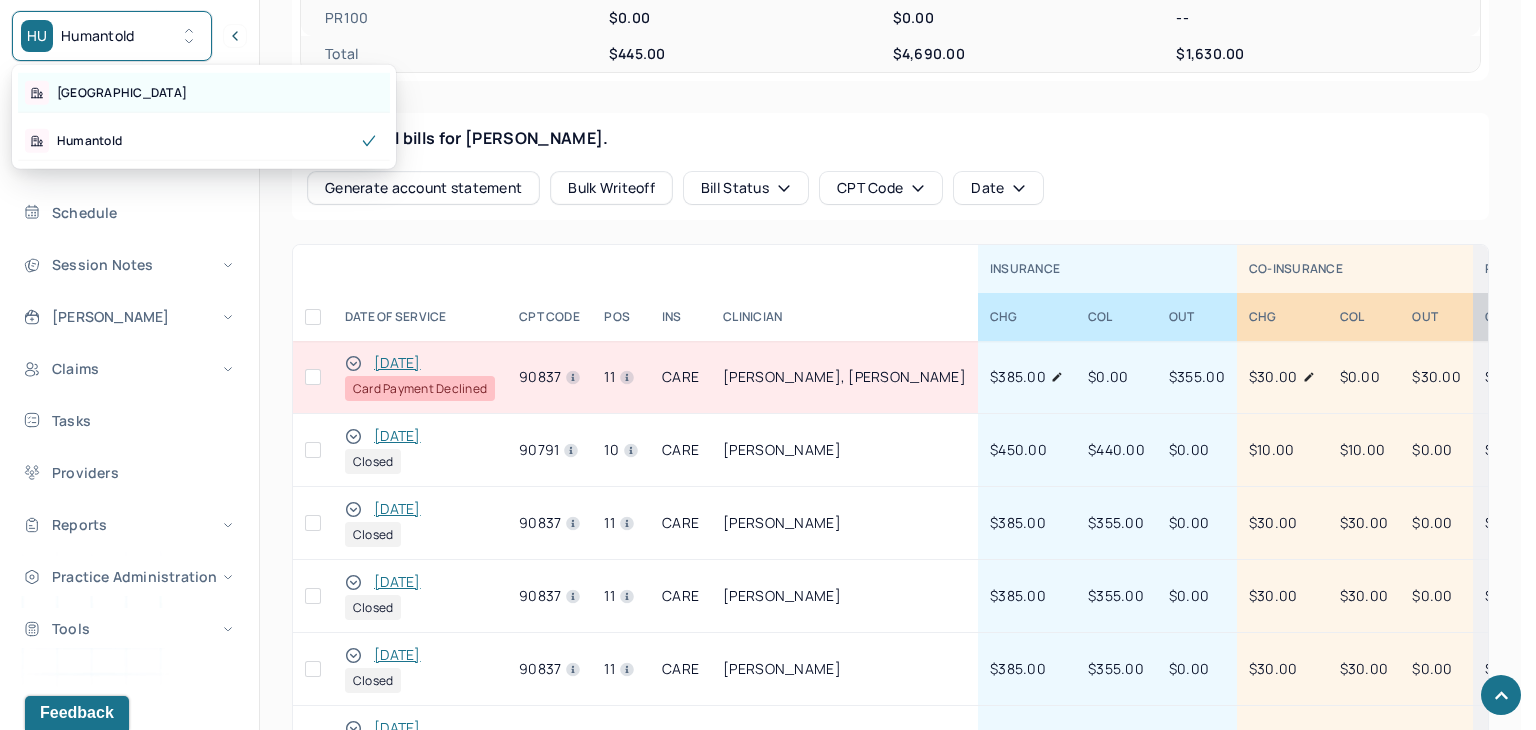 click on "Park Hill" at bounding box center [204, 93] 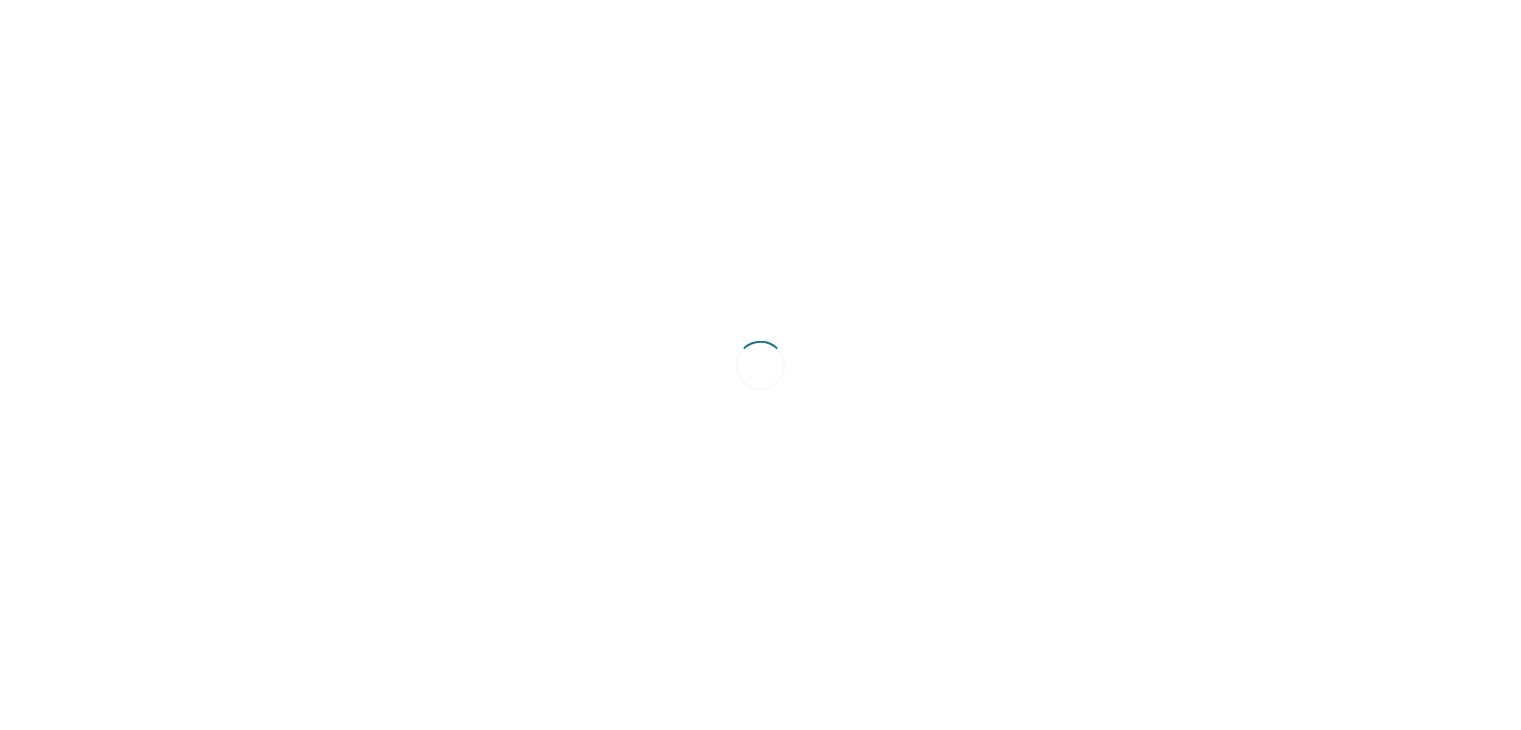 scroll, scrollTop: 0, scrollLeft: 0, axis: both 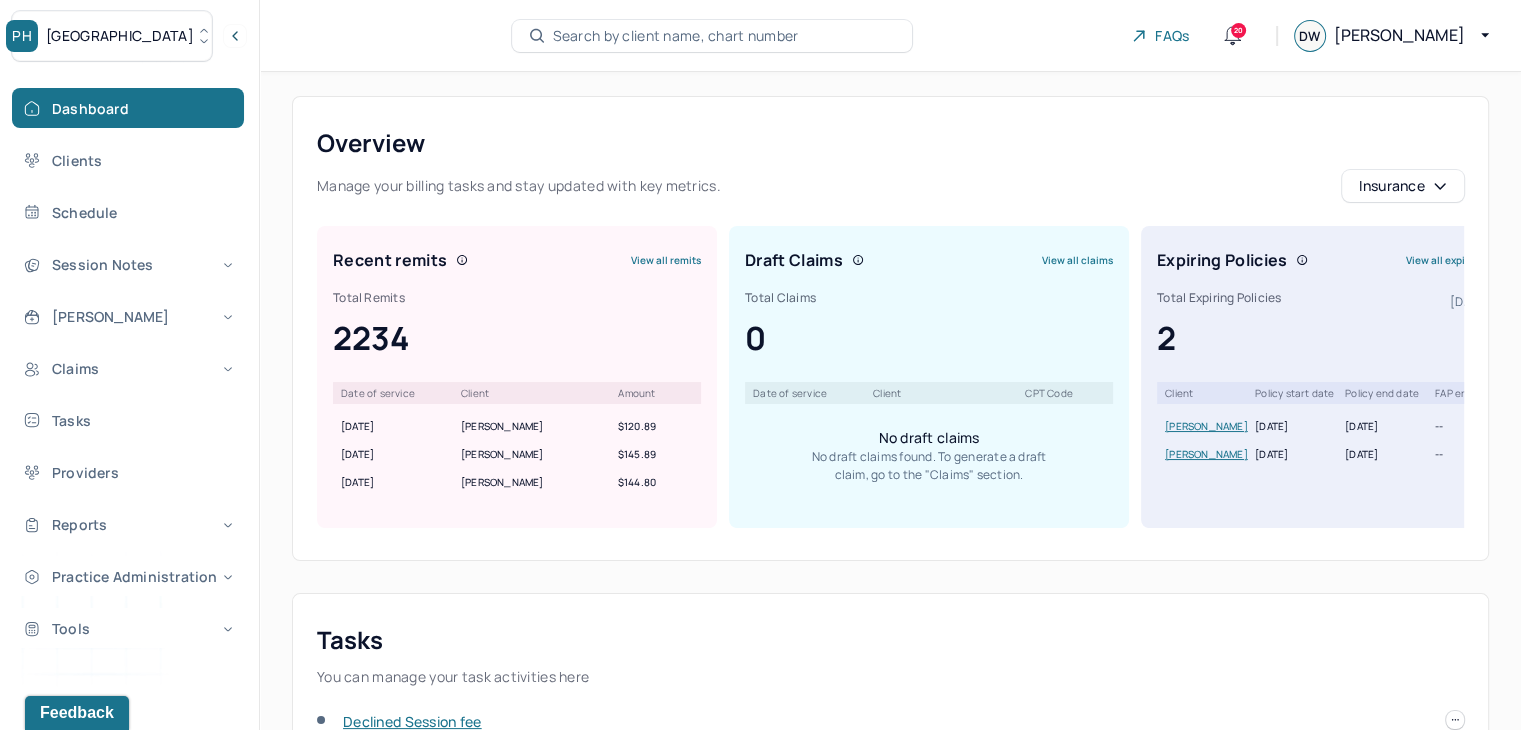 click on "Search by client name, chart number" at bounding box center [676, 36] 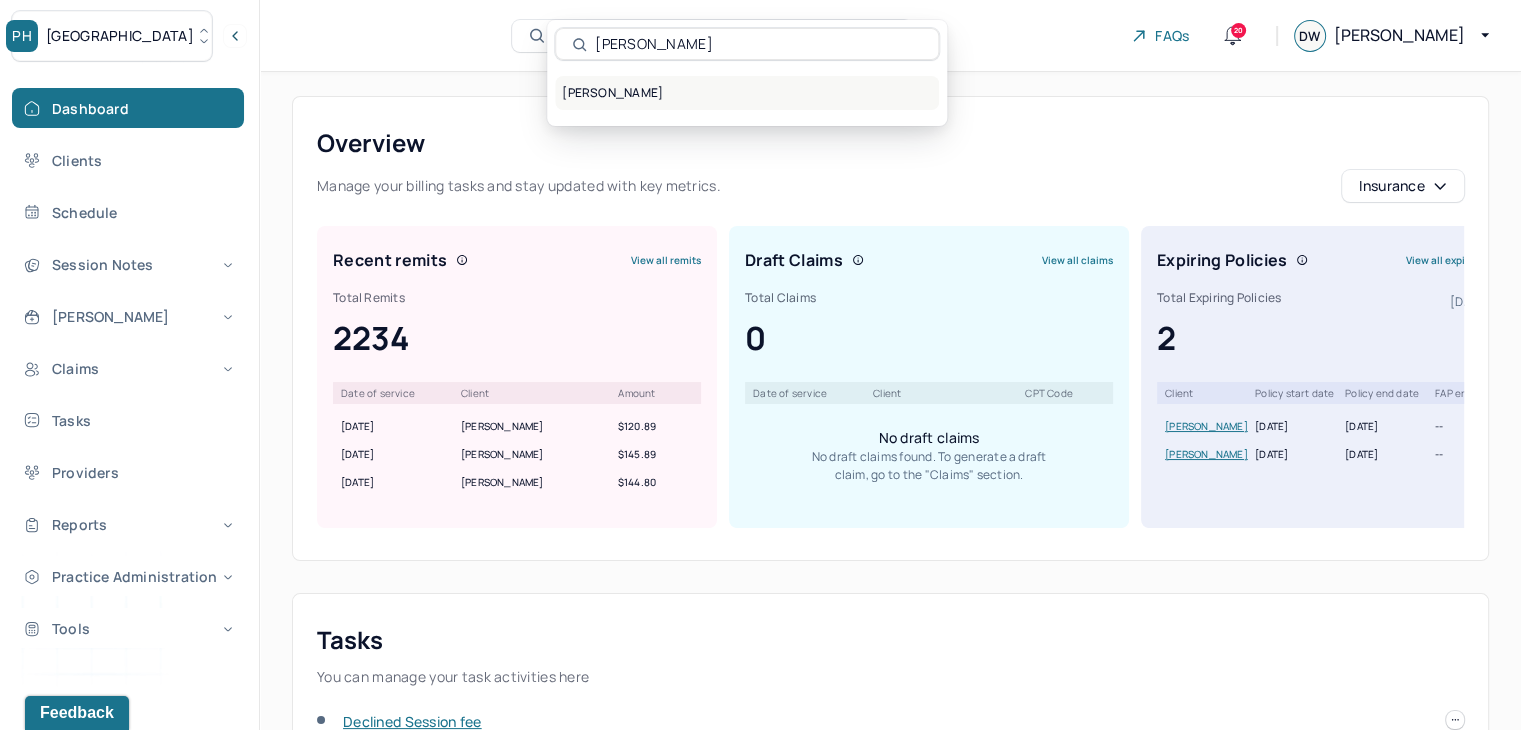 type on "[PERSON_NAME]" 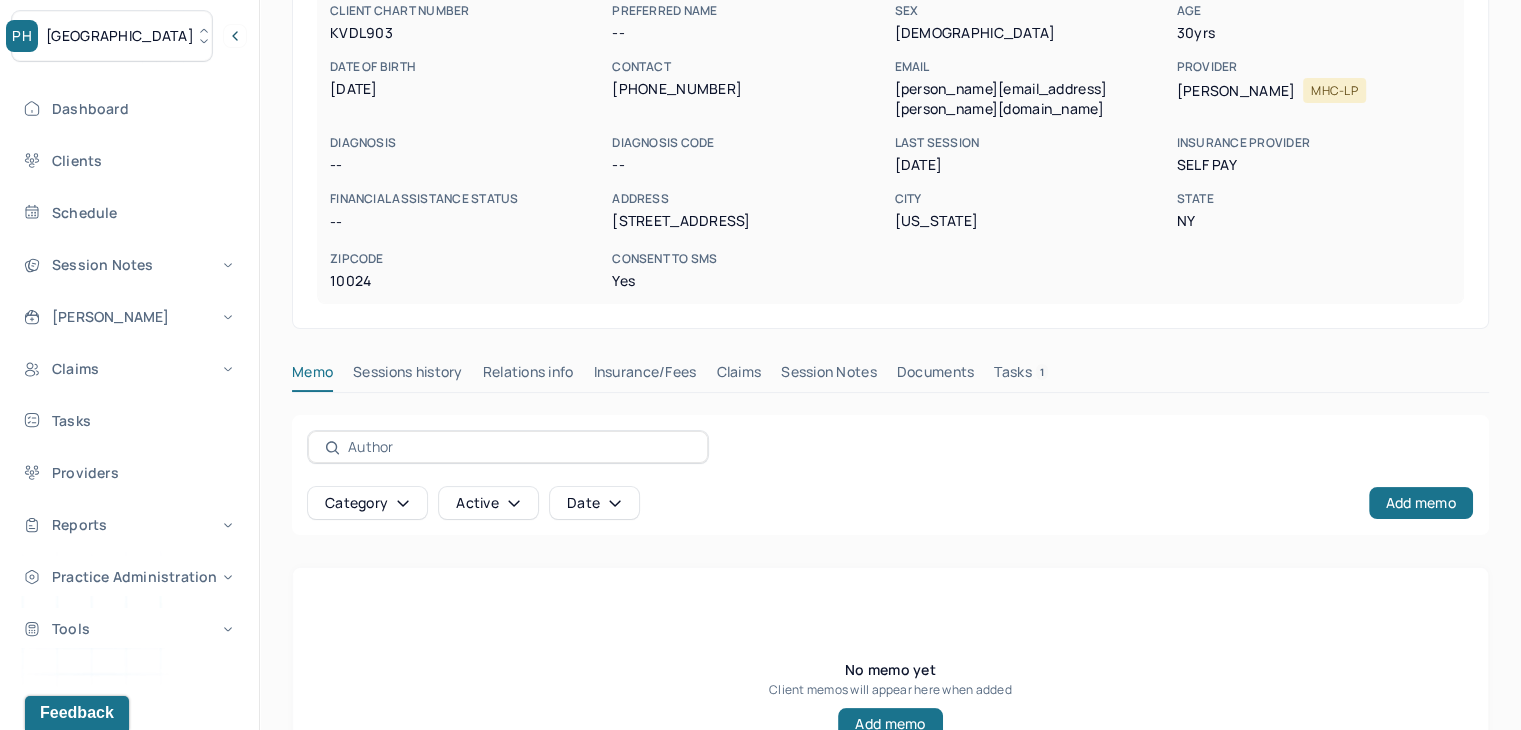 scroll, scrollTop: 325, scrollLeft: 0, axis: vertical 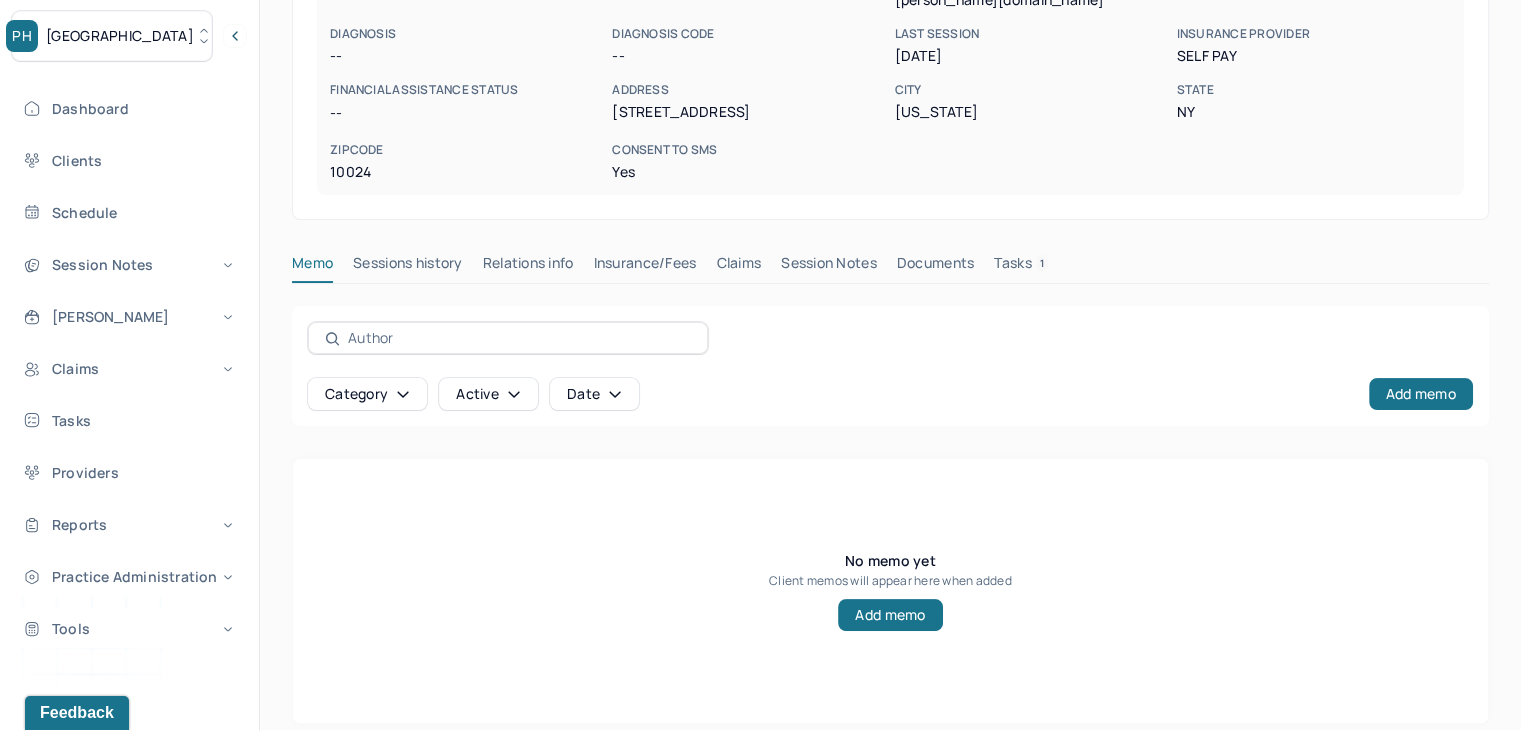 click on "Claims" at bounding box center [738, 267] 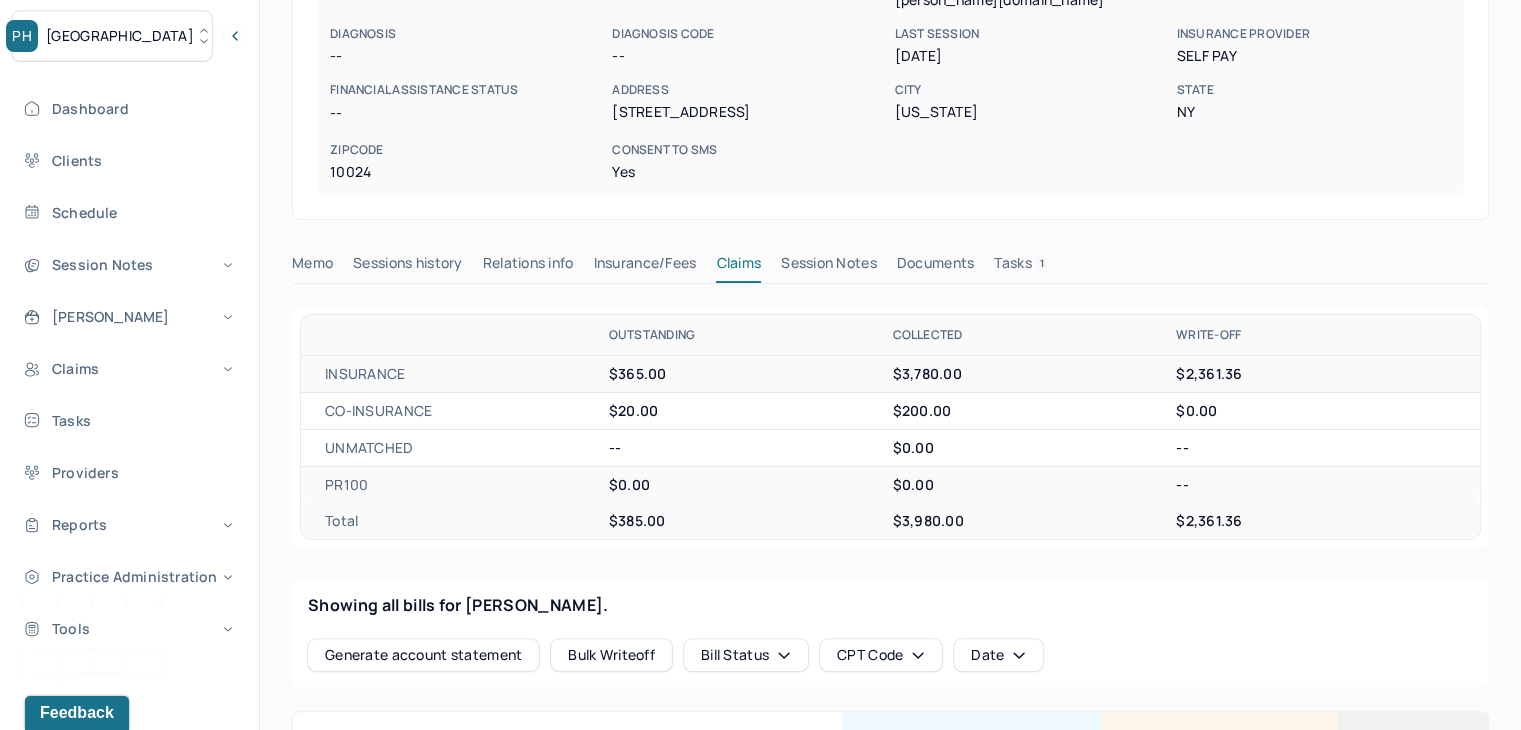 scroll, scrollTop: 625, scrollLeft: 0, axis: vertical 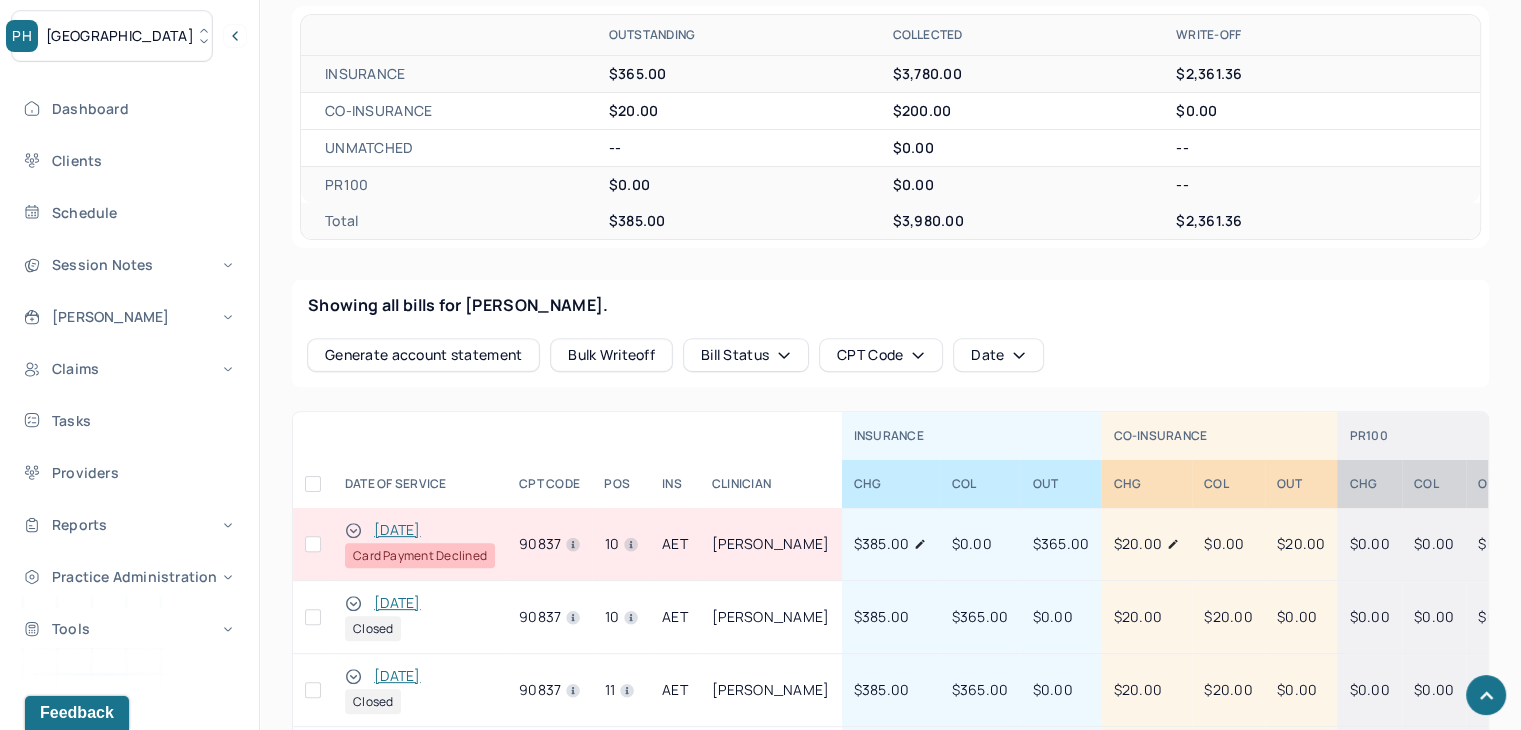 click at bounding box center [313, 544] 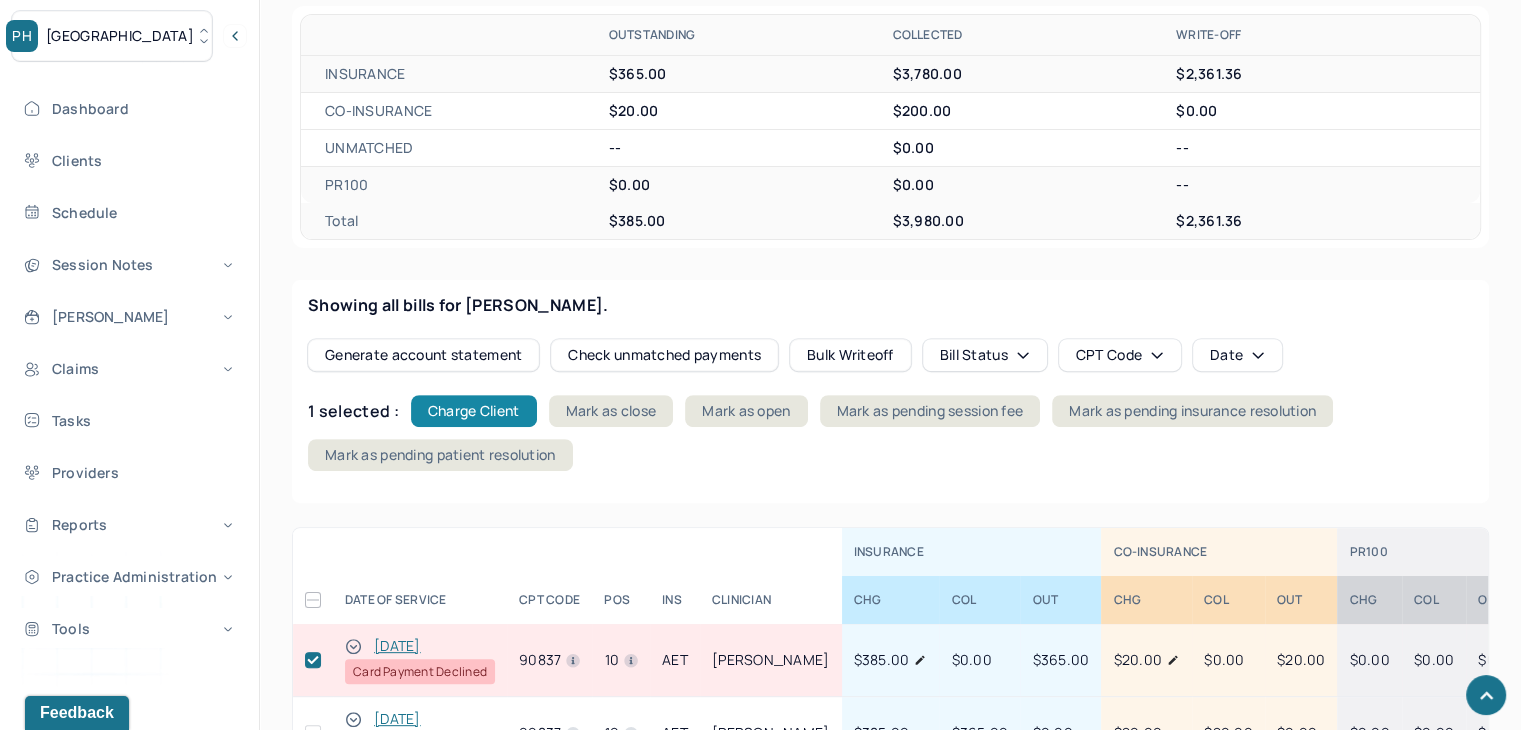 click on "Charge Client" at bounding box center [474, 411] 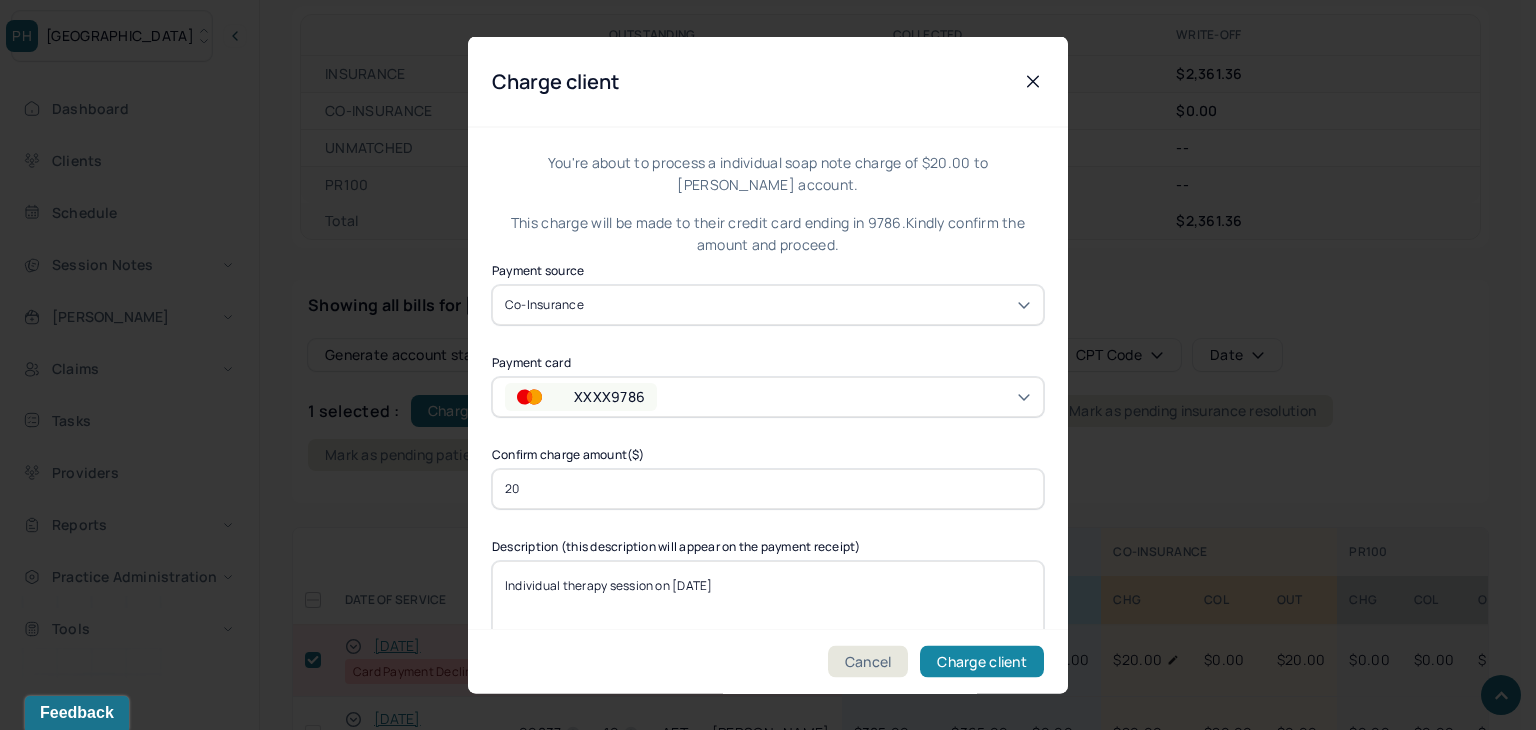 click on "Charge client" at bounding box center [982, 662] 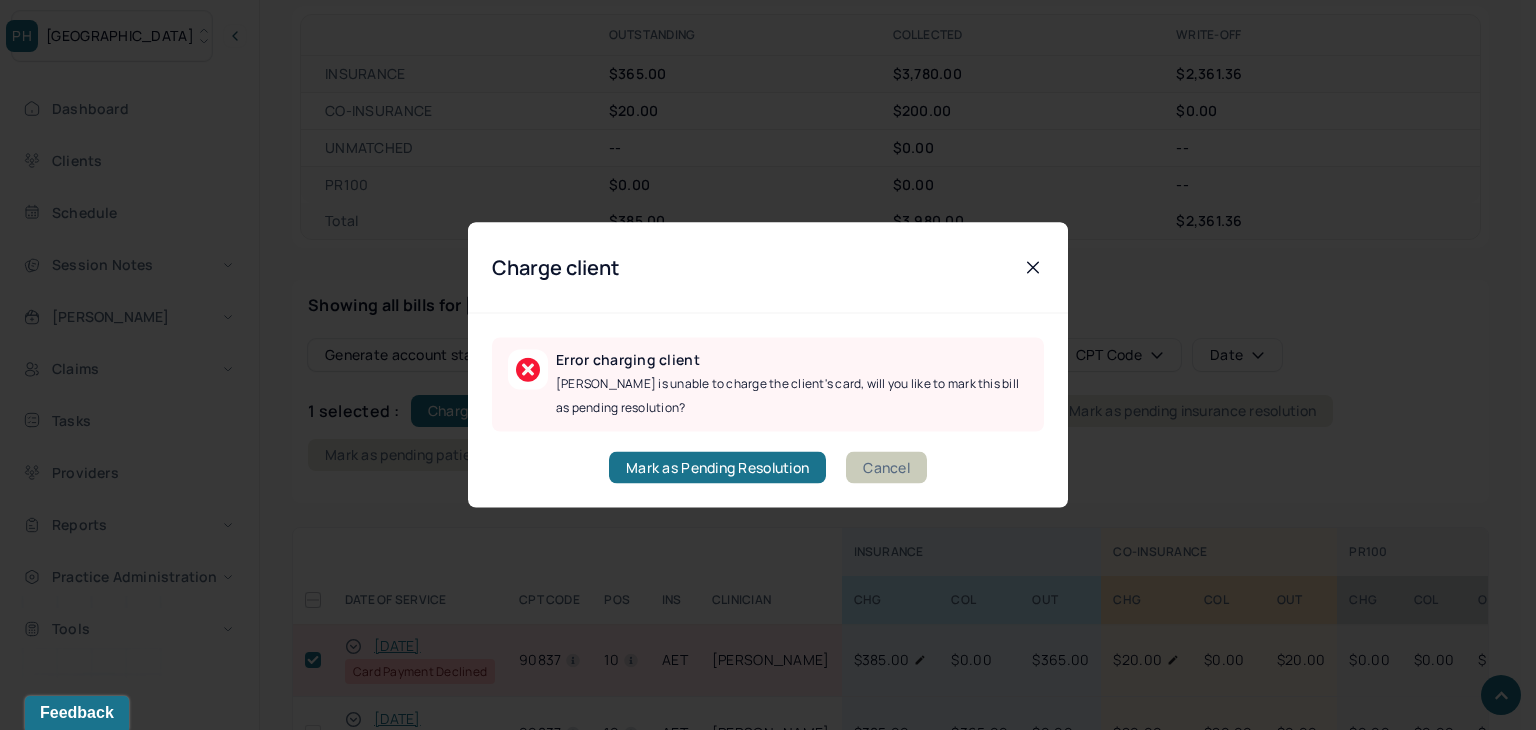 click on "Cancel" at bounding box center [886, 468] 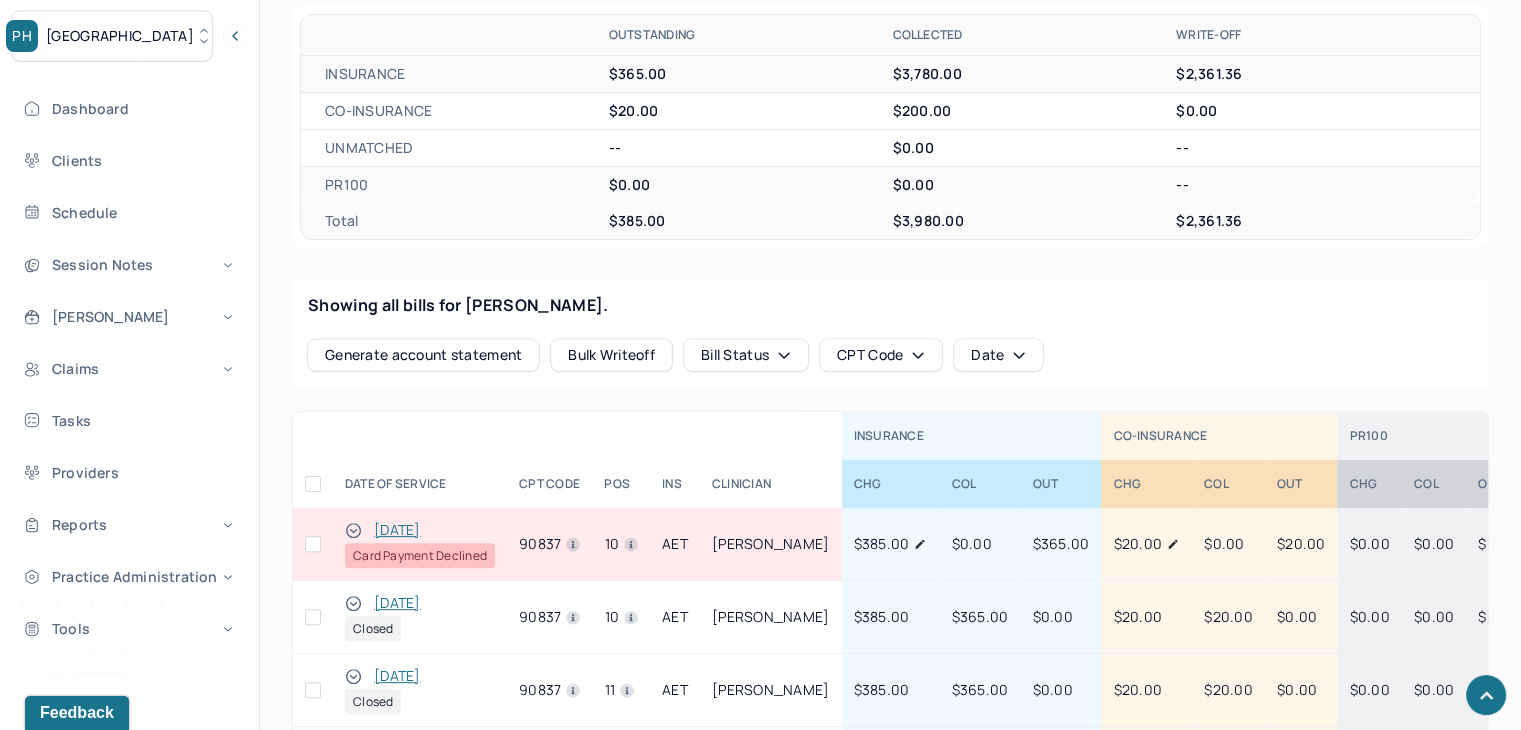 click at bounding box center (313, 544) 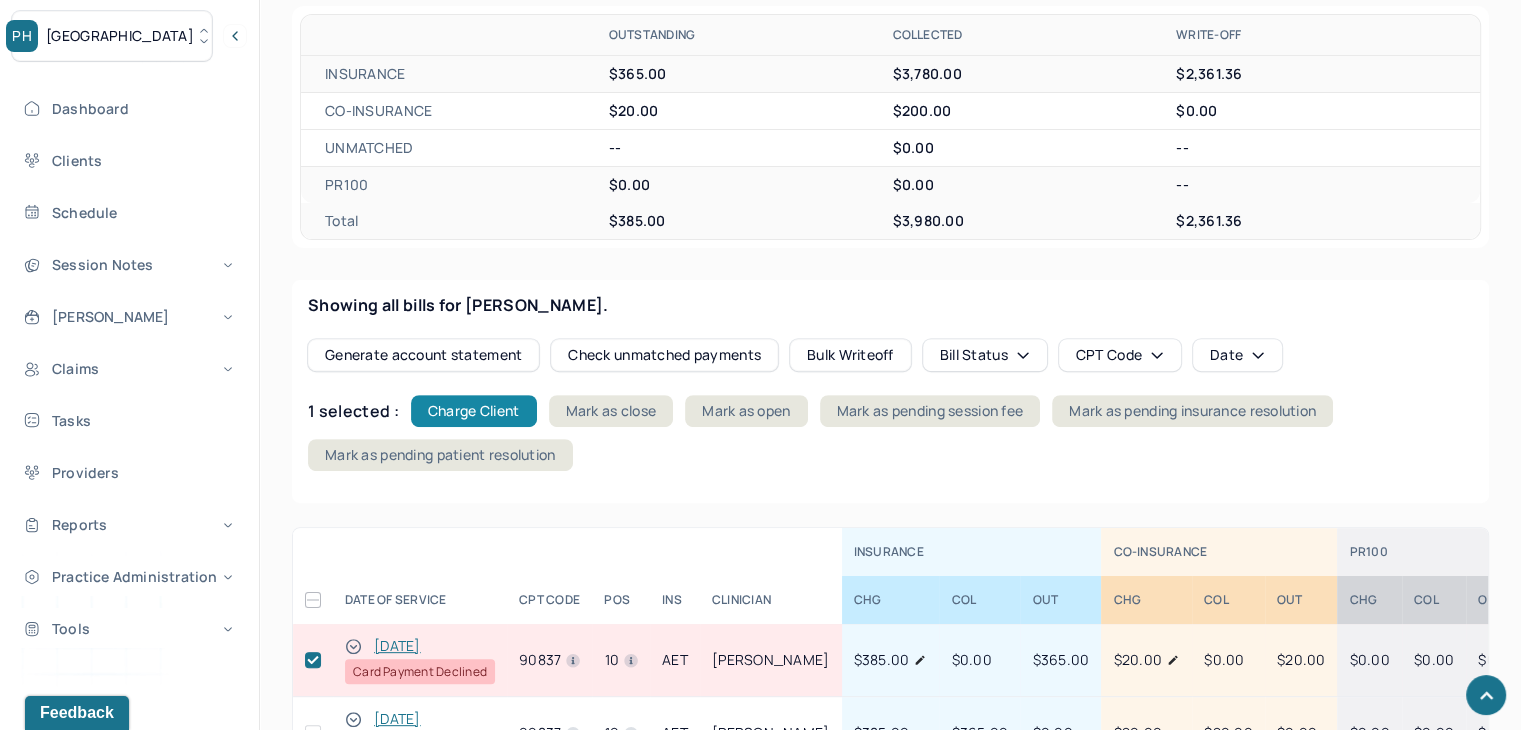 click on "Charge Client" at bounding box center (474, 411) 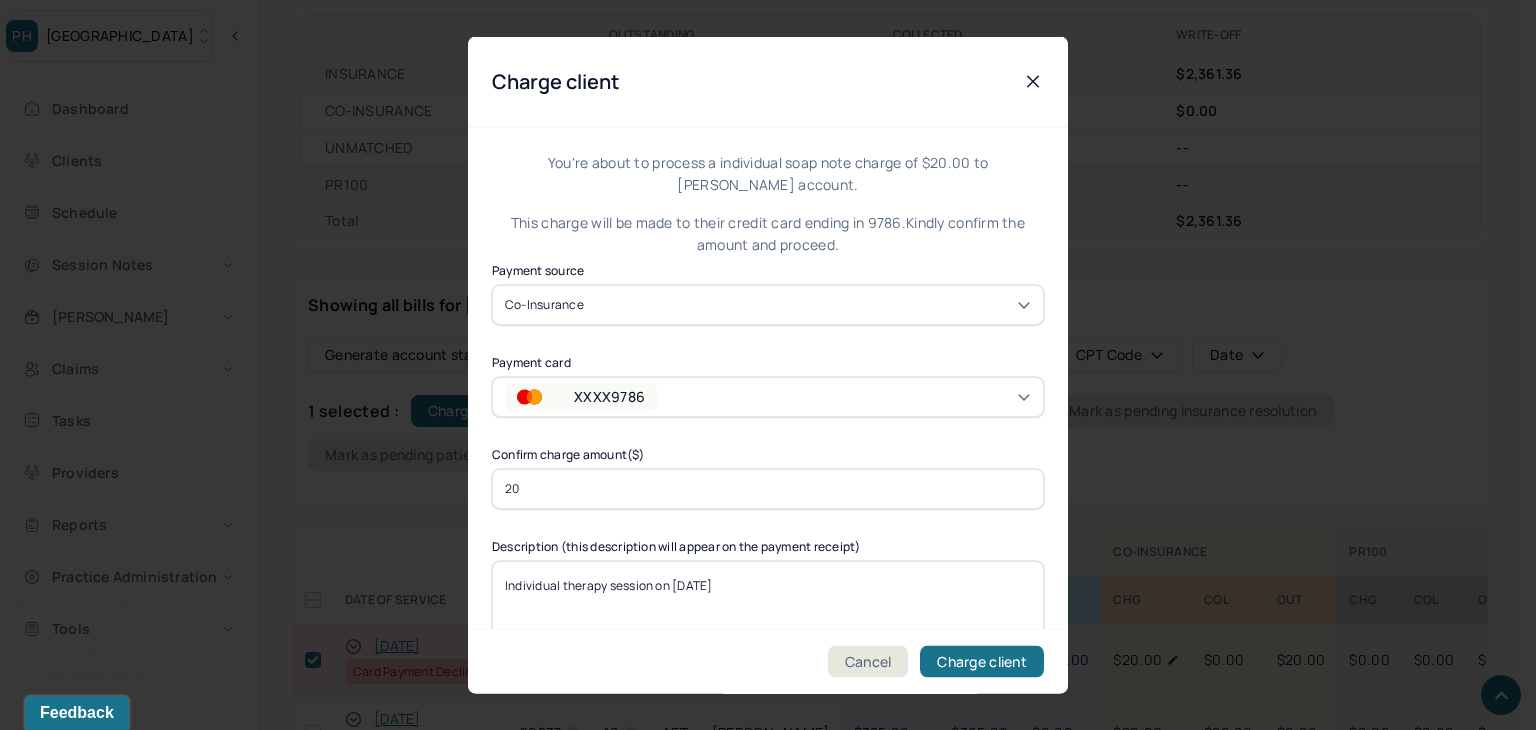 click on "XXXX9786" at bounding box center (609, 396) 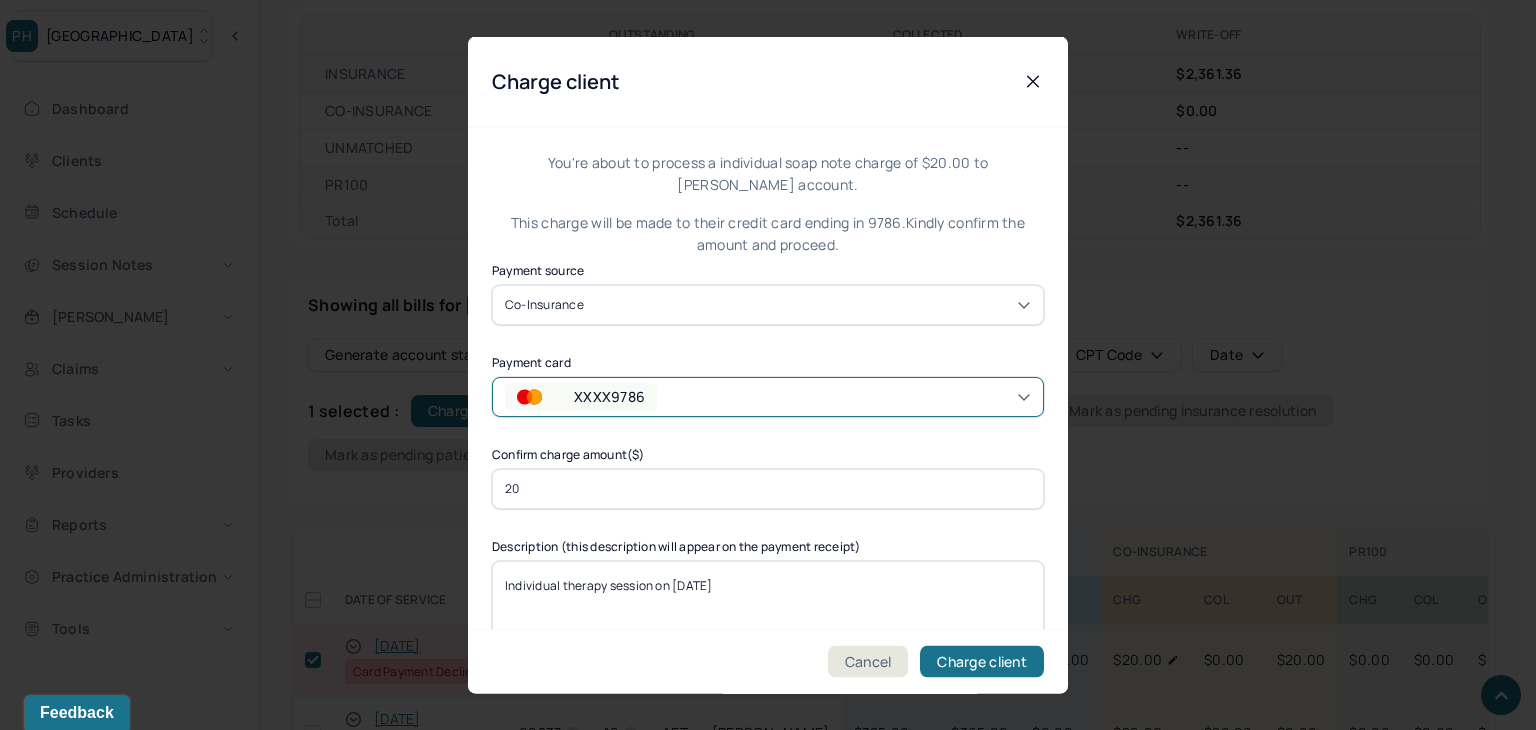 click on "XXXX9786" at bounding box center (609, 396) 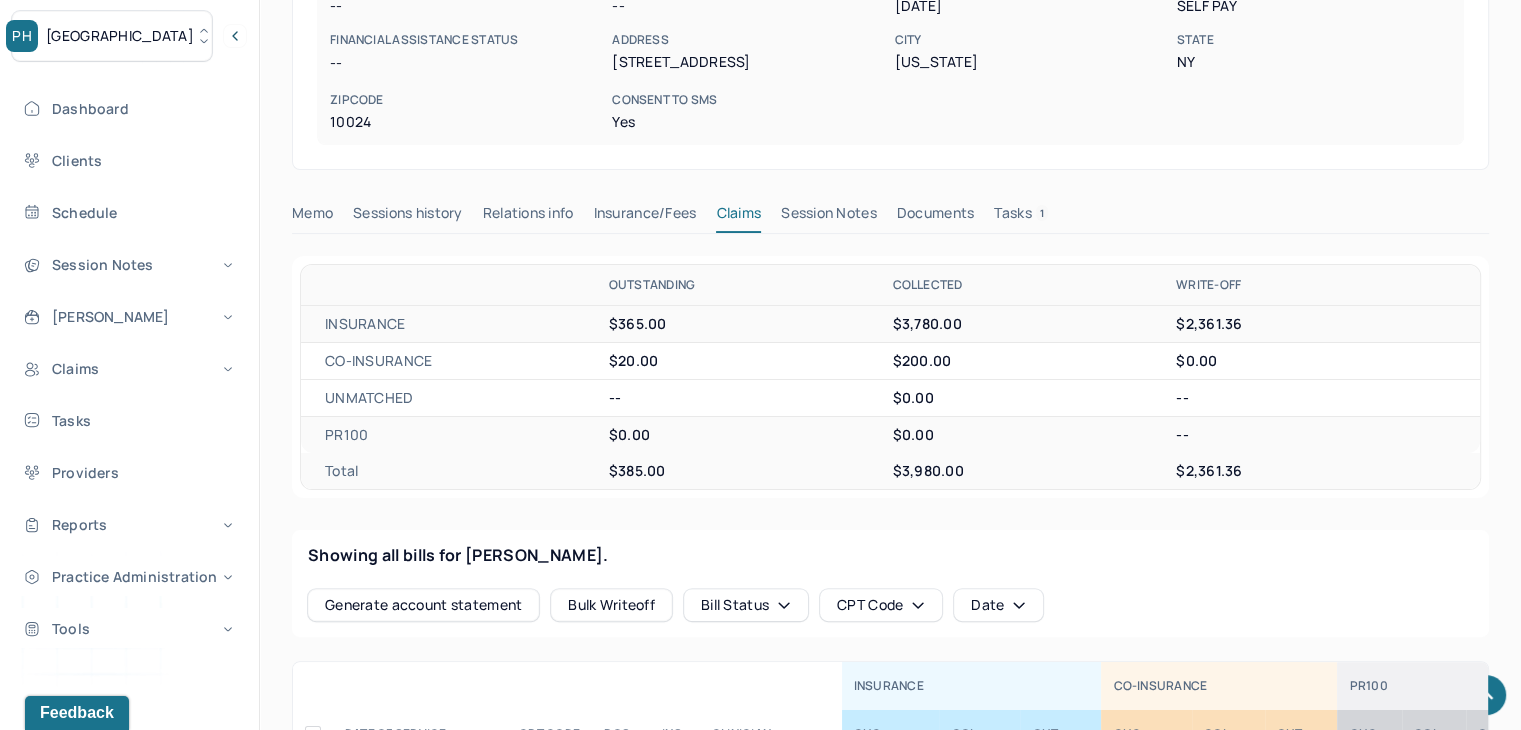 scroll, scrollTop: 0, scrollLeft: 0, axis: both 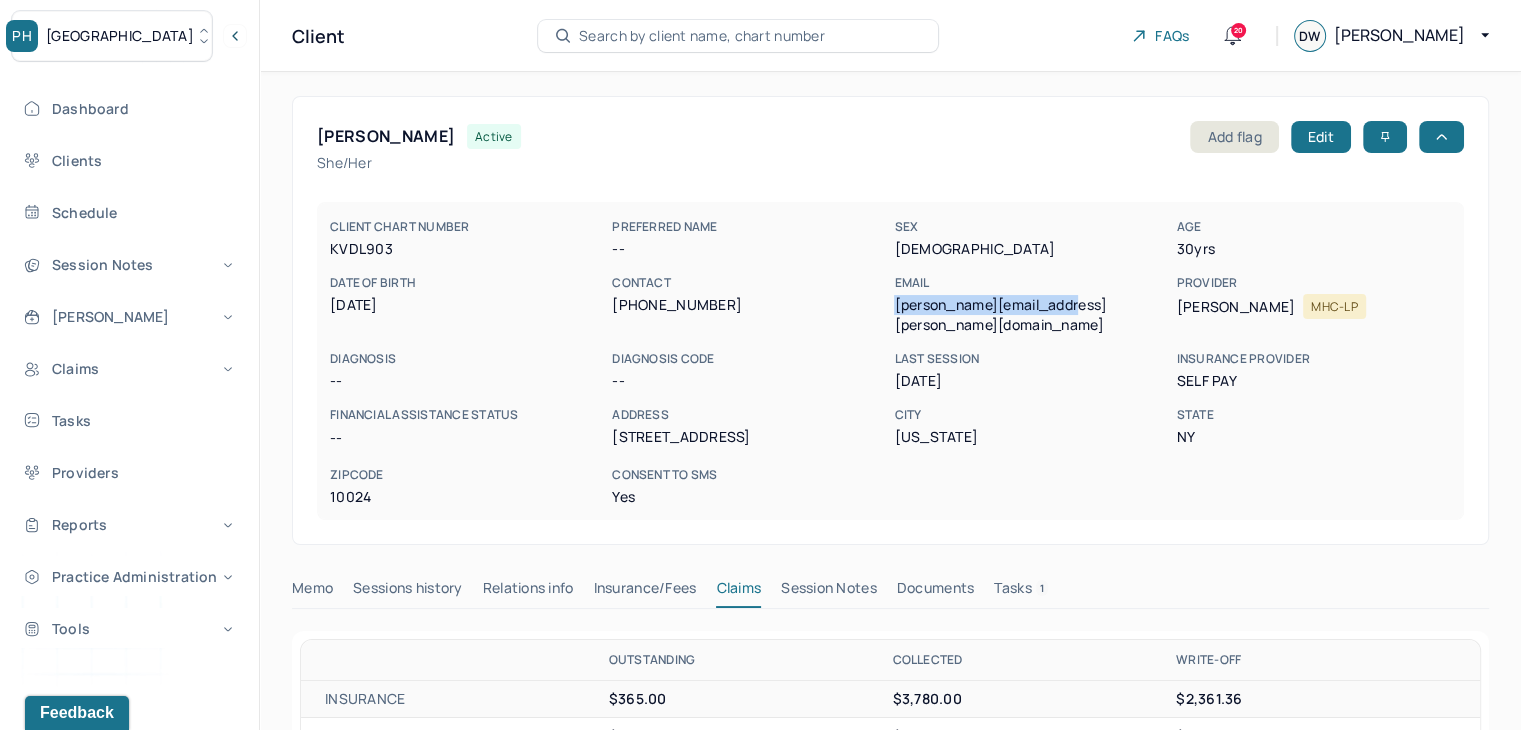 drag, startPoint x: 1080, startPoint y: 304, endPoint x: 890, endPoint y: 319, distance: 190.59119 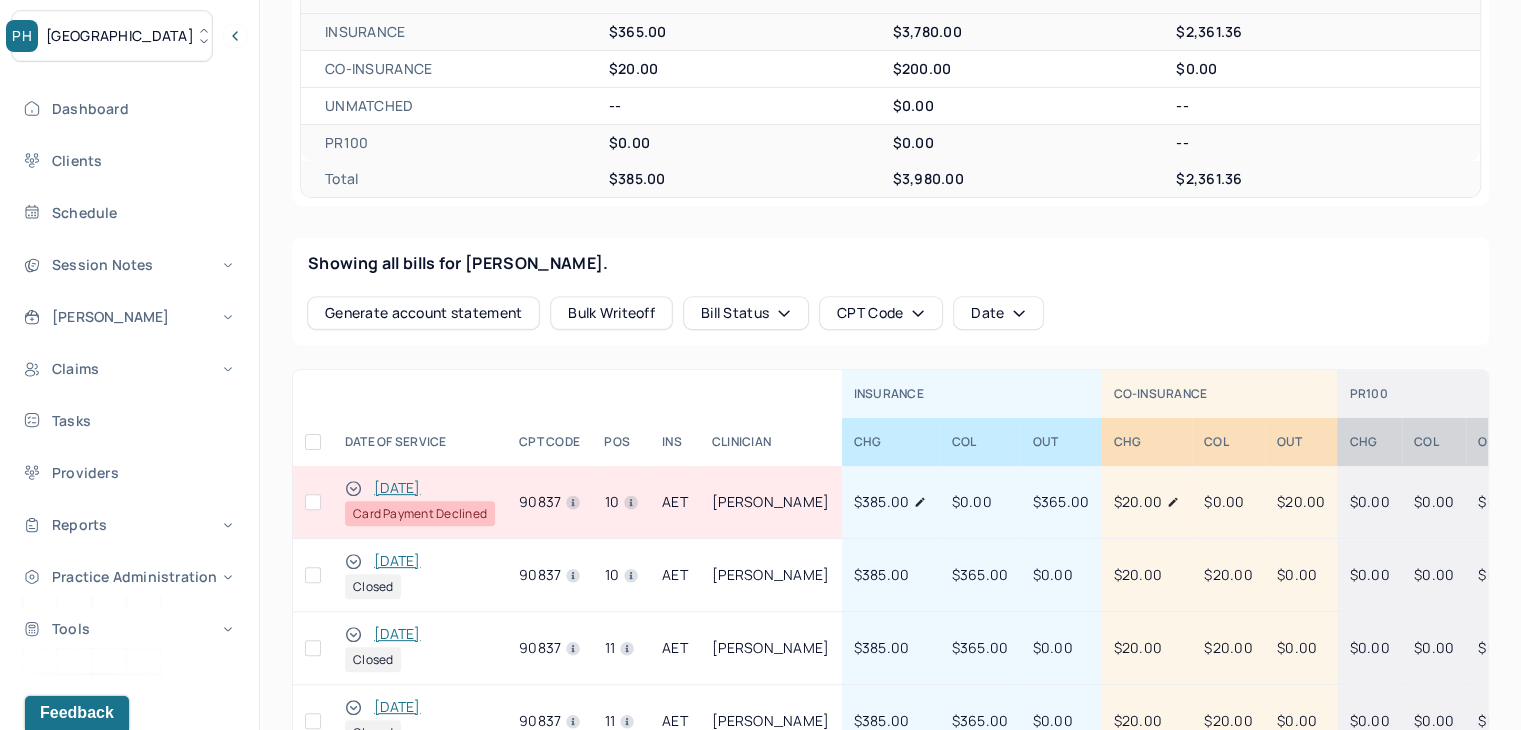 scroll, scrollTop: 1000, scrollLeft: 0, axis: vertical 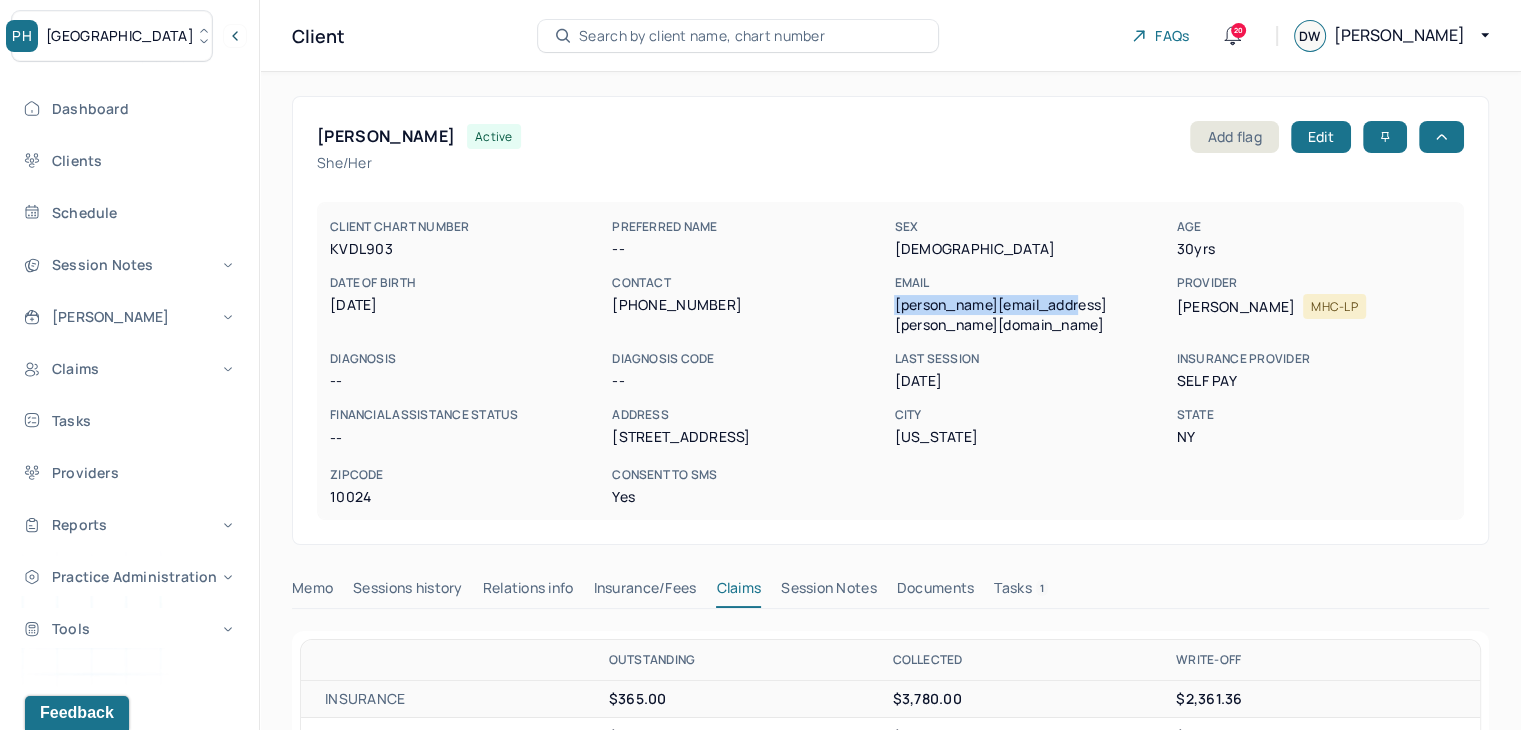 click on "Search by client name, chart number" at bounding box center (702, 36) 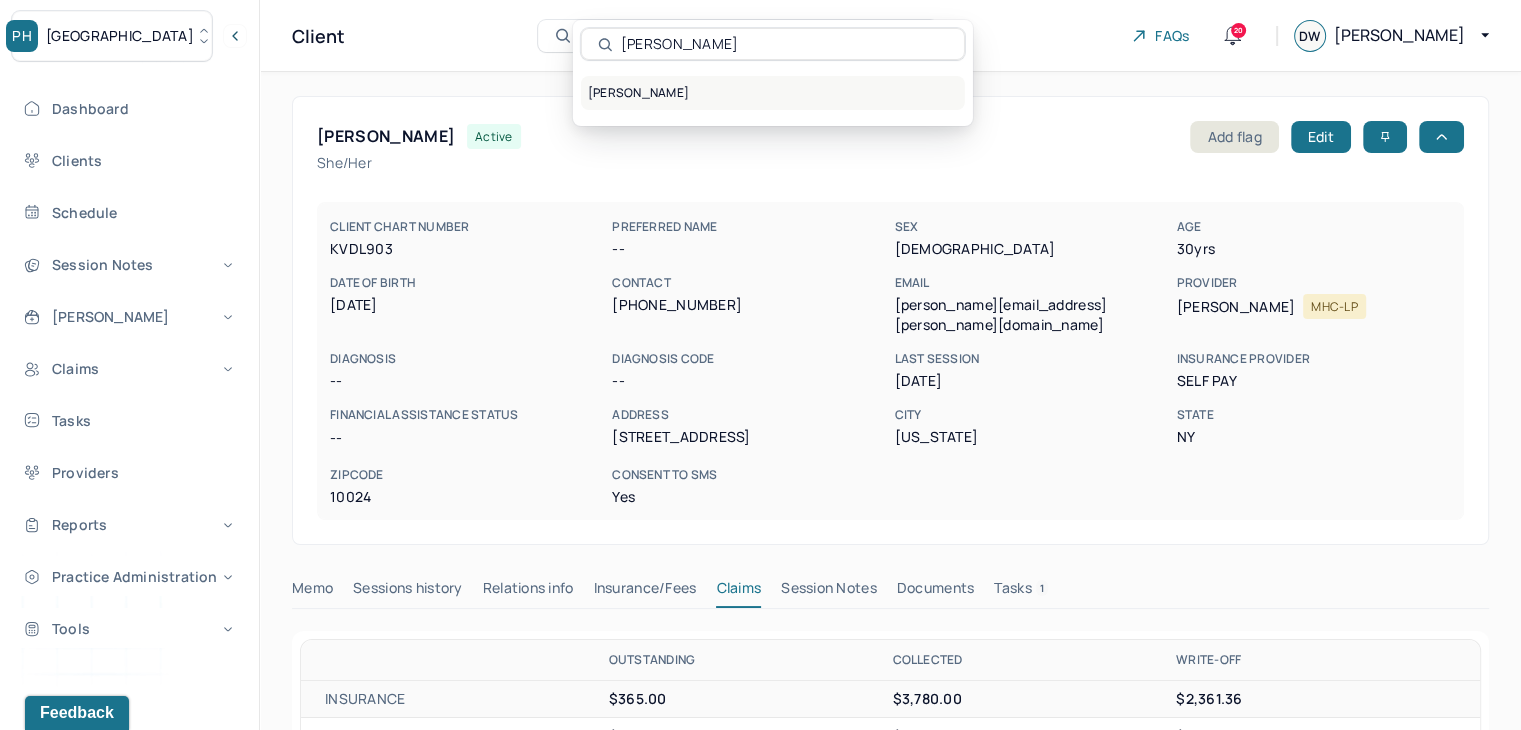 type on "Richard Taveras" 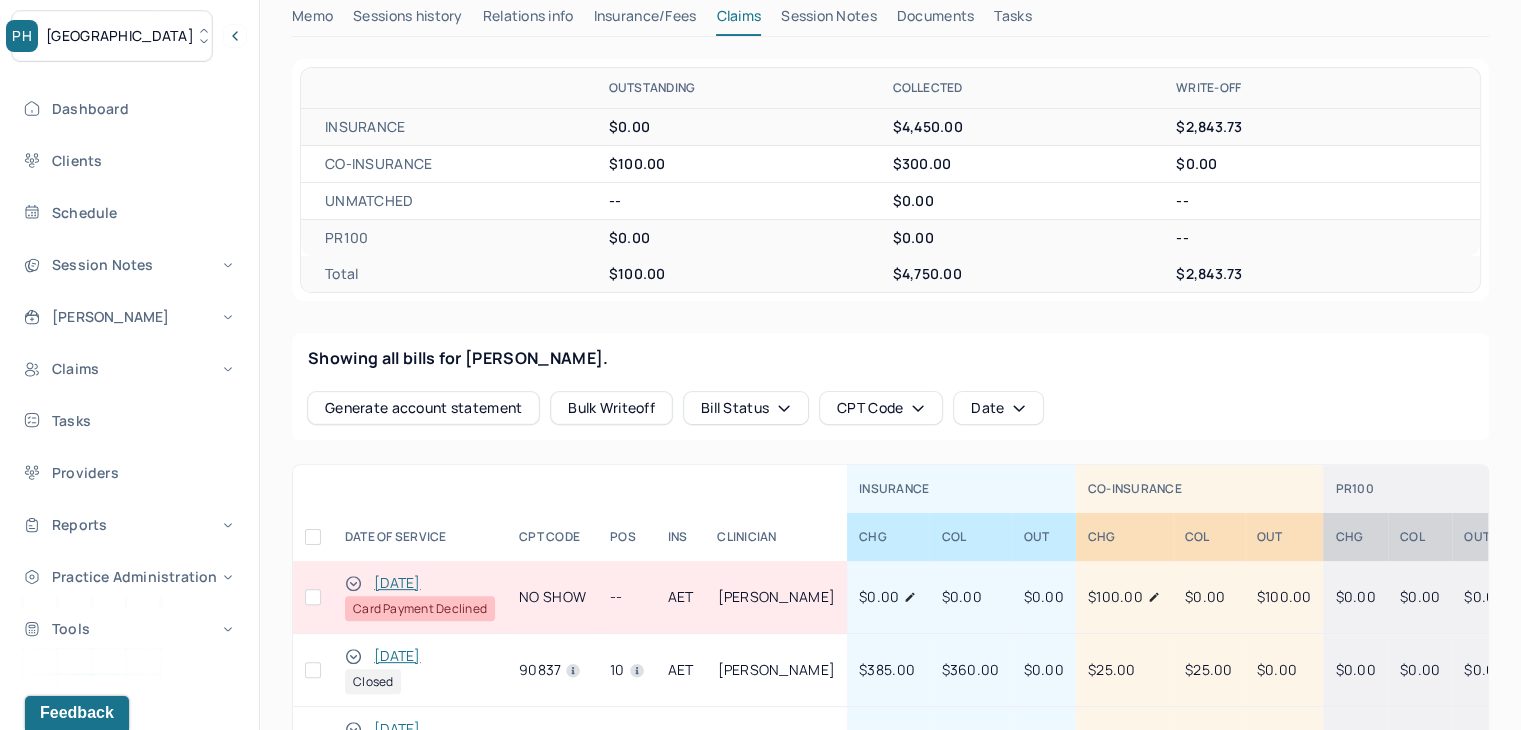 scroll, scrollTop: 600, scrollLeft: 0, axis: vertical 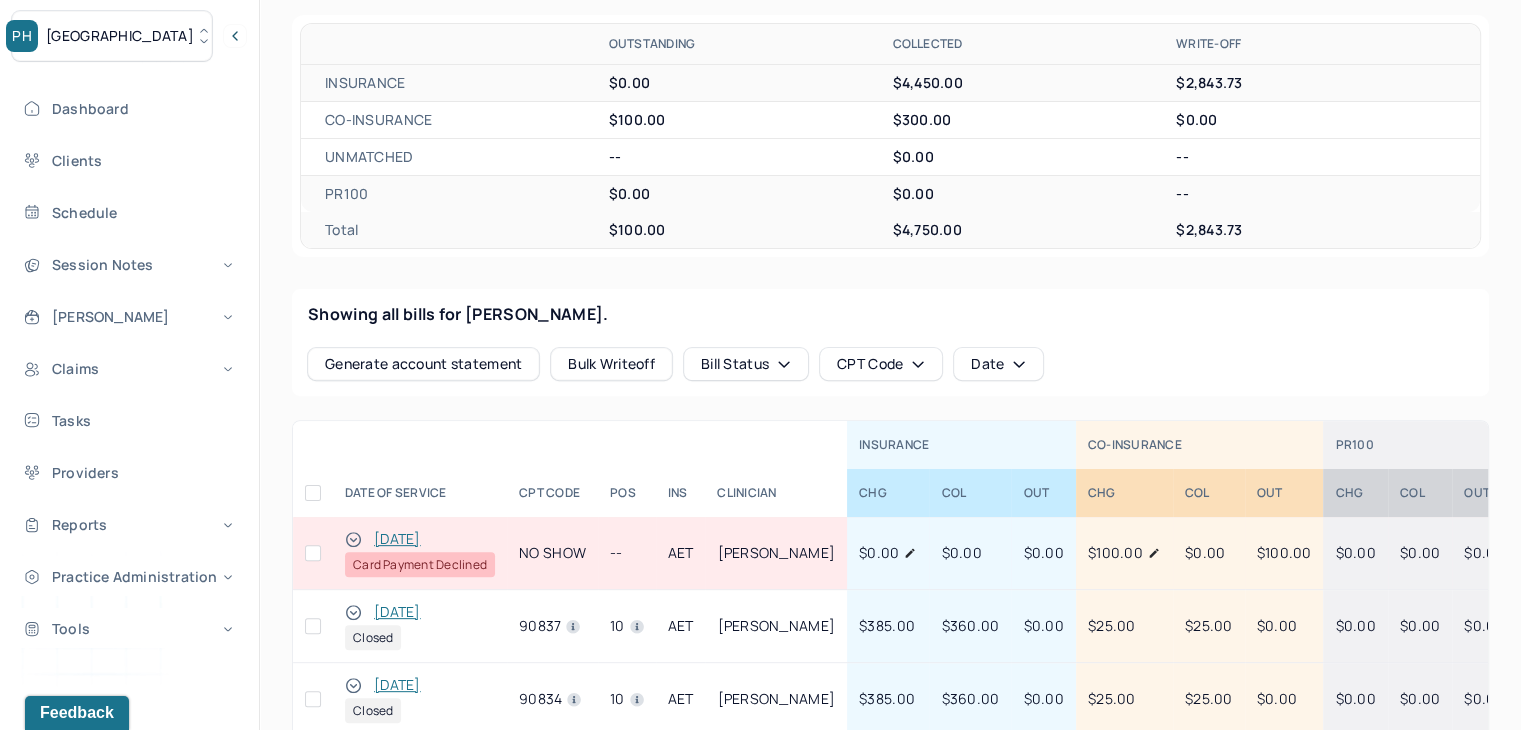 click at bounding box center [313, 553] 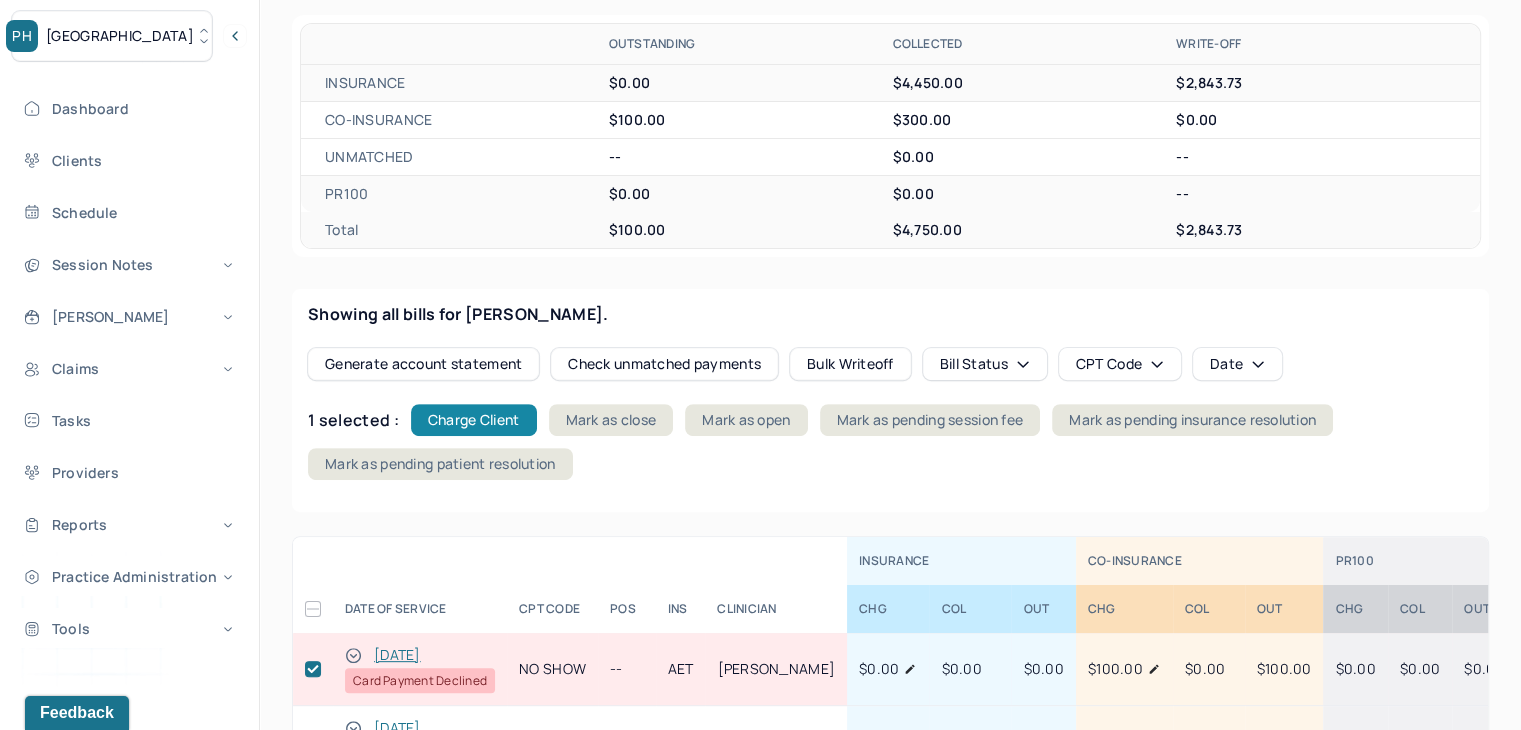 click on "Charge Client" at bounding box center (474, 420) 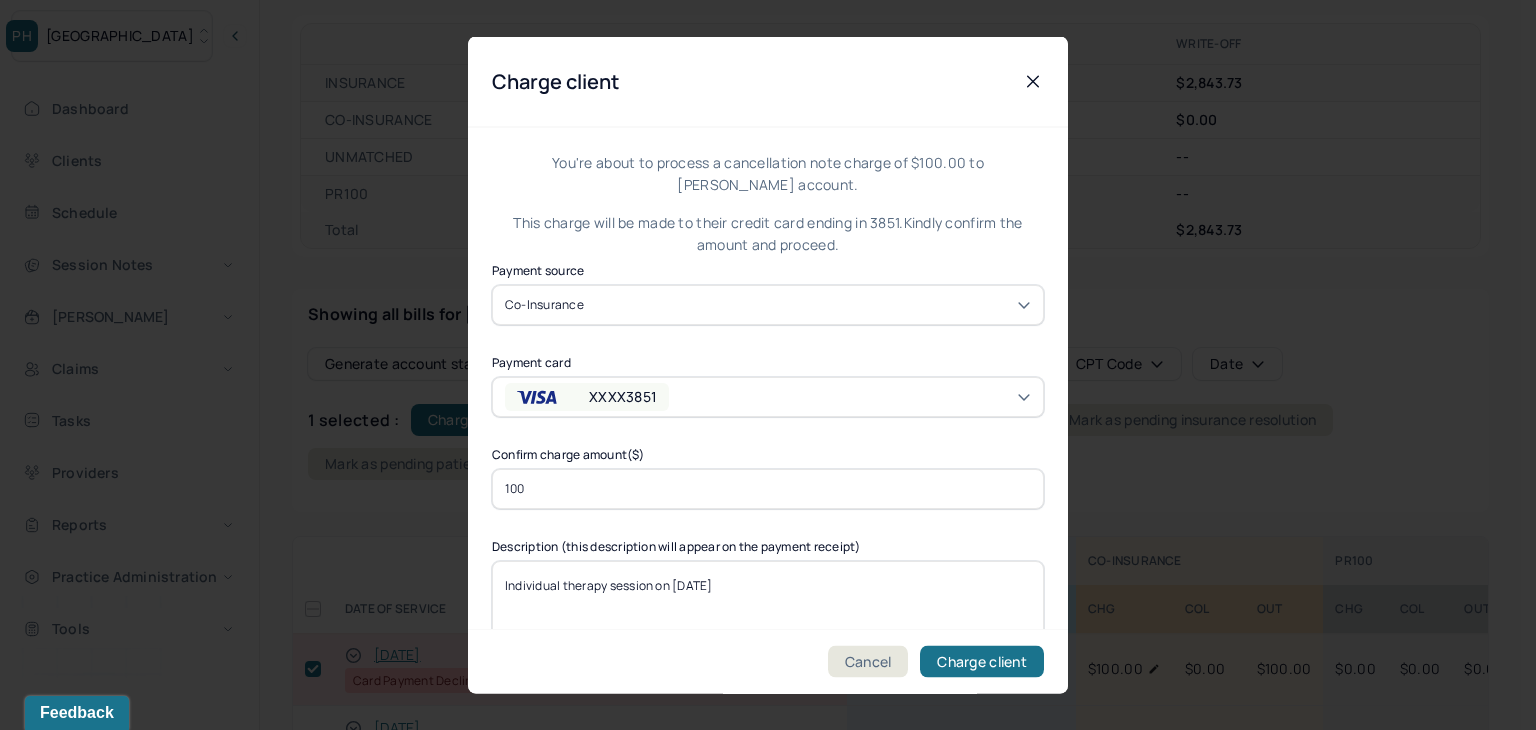 drag, startPoint x: 601, startPoint y: 485, endPoint x: 396, endPoint y: 491, distance: 205.08778 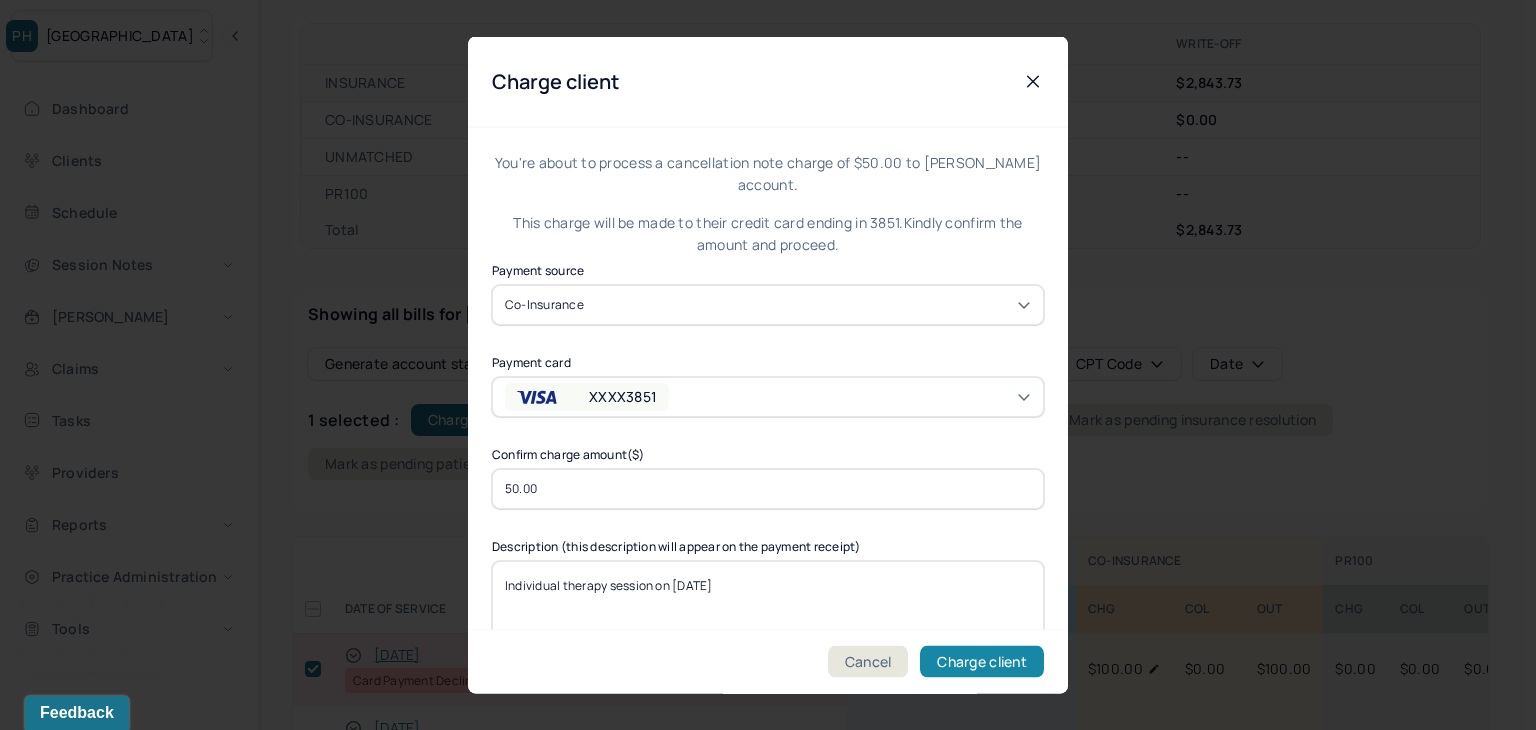 type on "50.00" 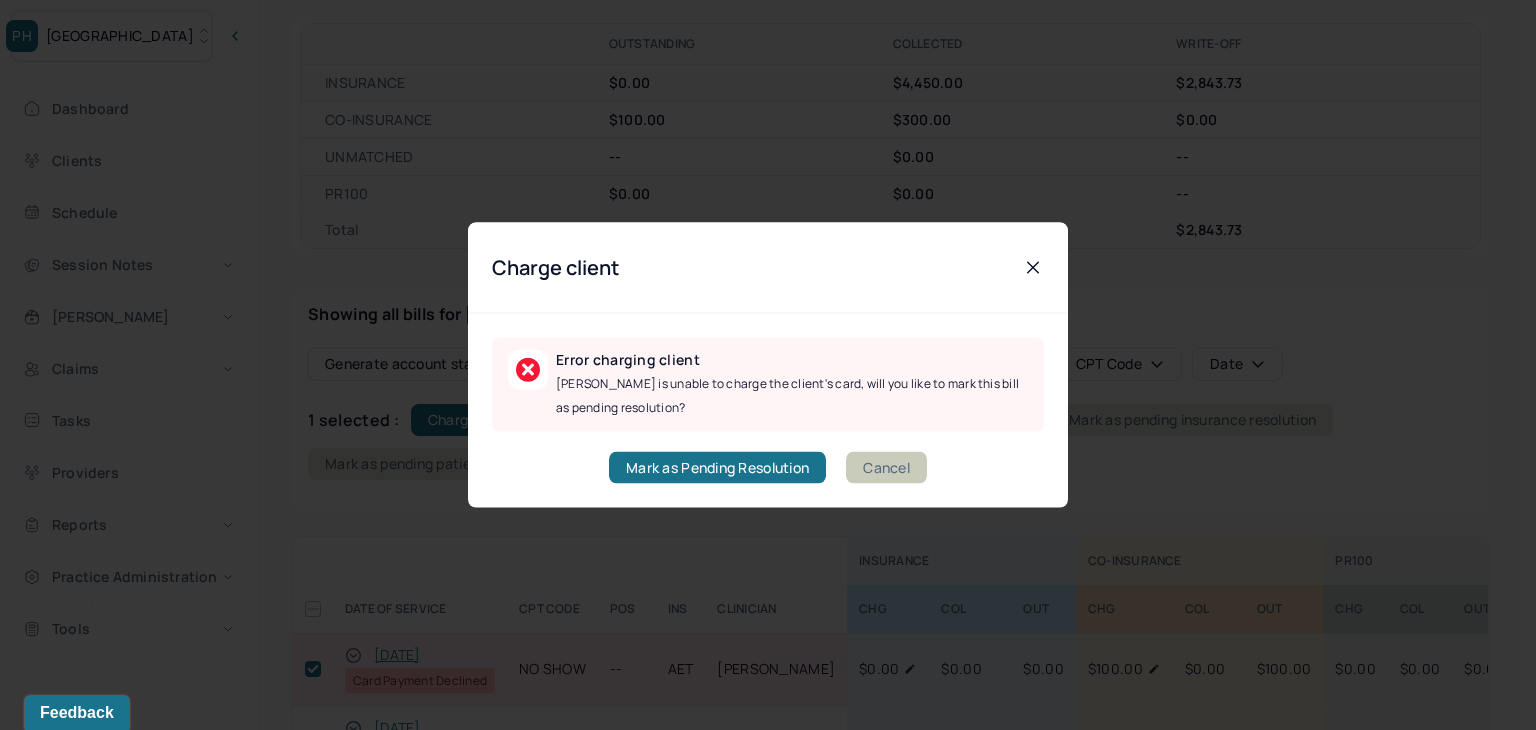 click on "Cancel" at bounding box center [886, 468] 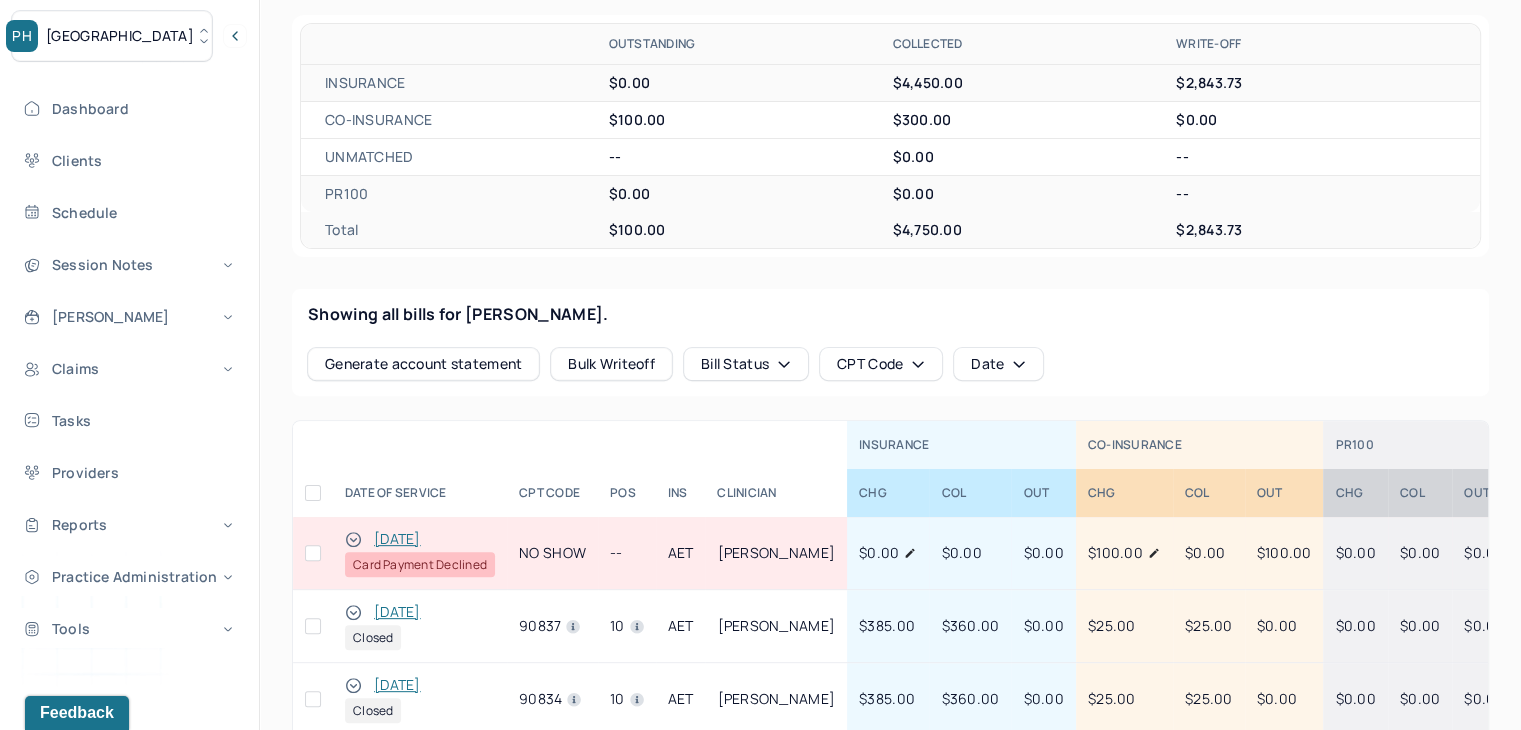 click at bounding box center [313, 553] 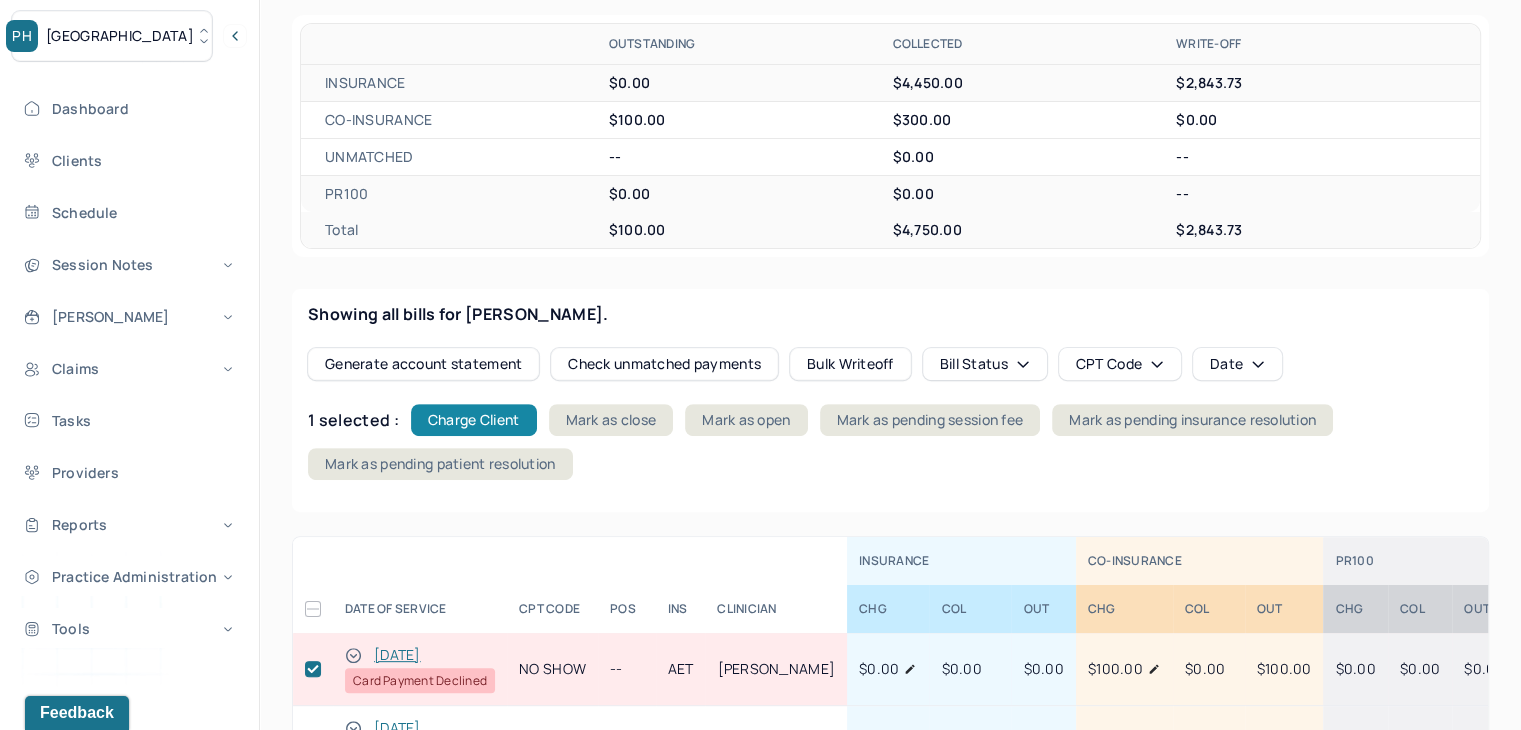 click on "Charge Client" at bounding box center [474, 420] 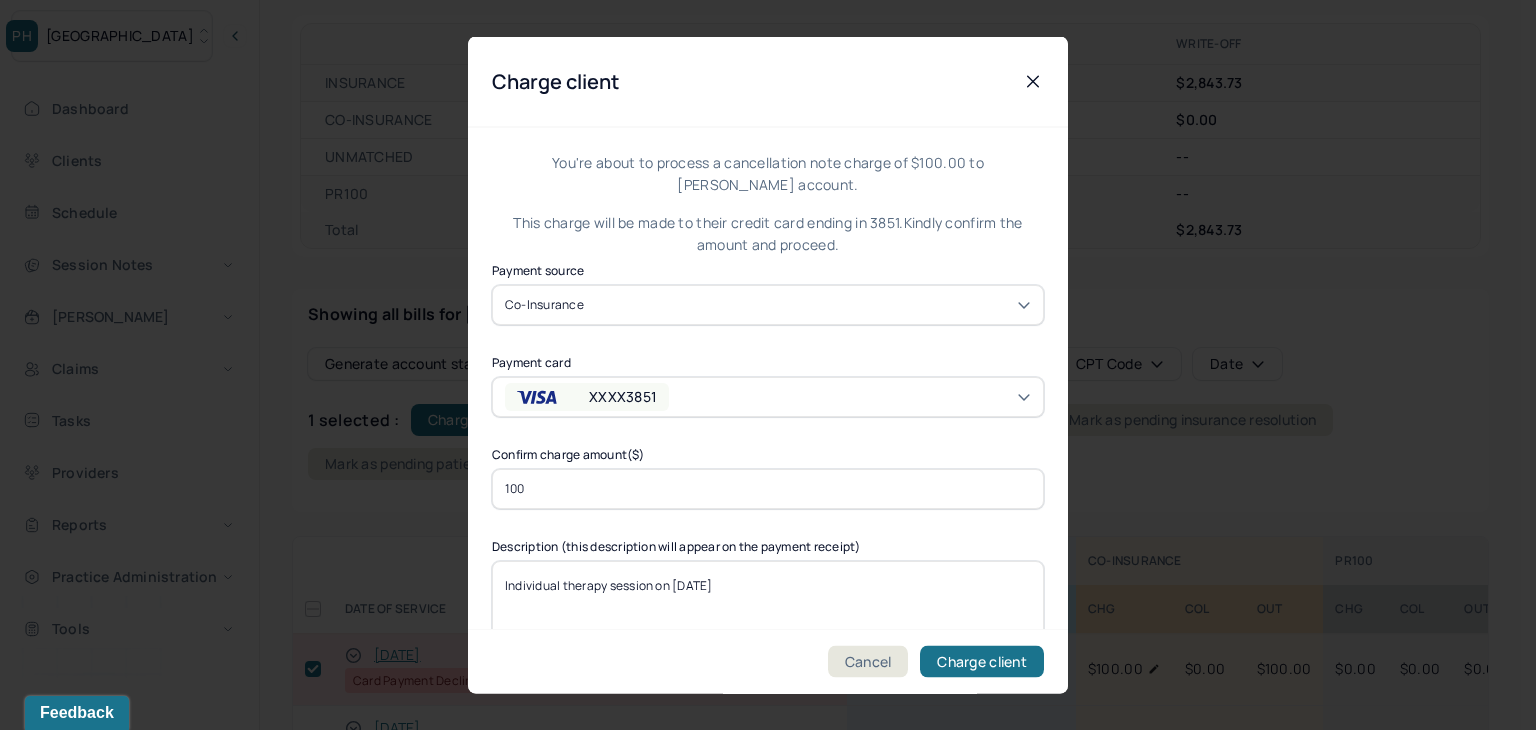 click on "100" at bounding box center (768, 488) 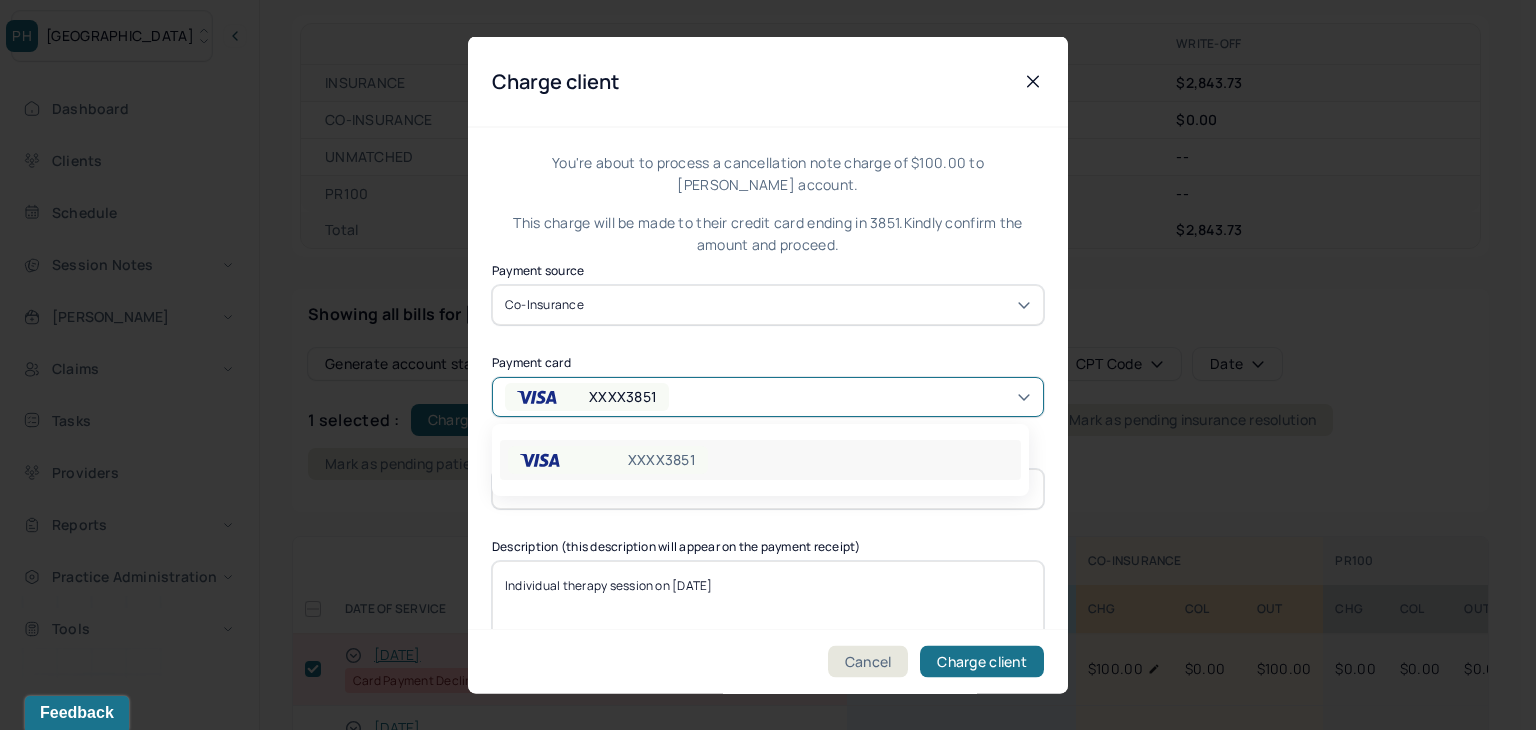 click on "XXXX3851" at bounding box center [605, 396] 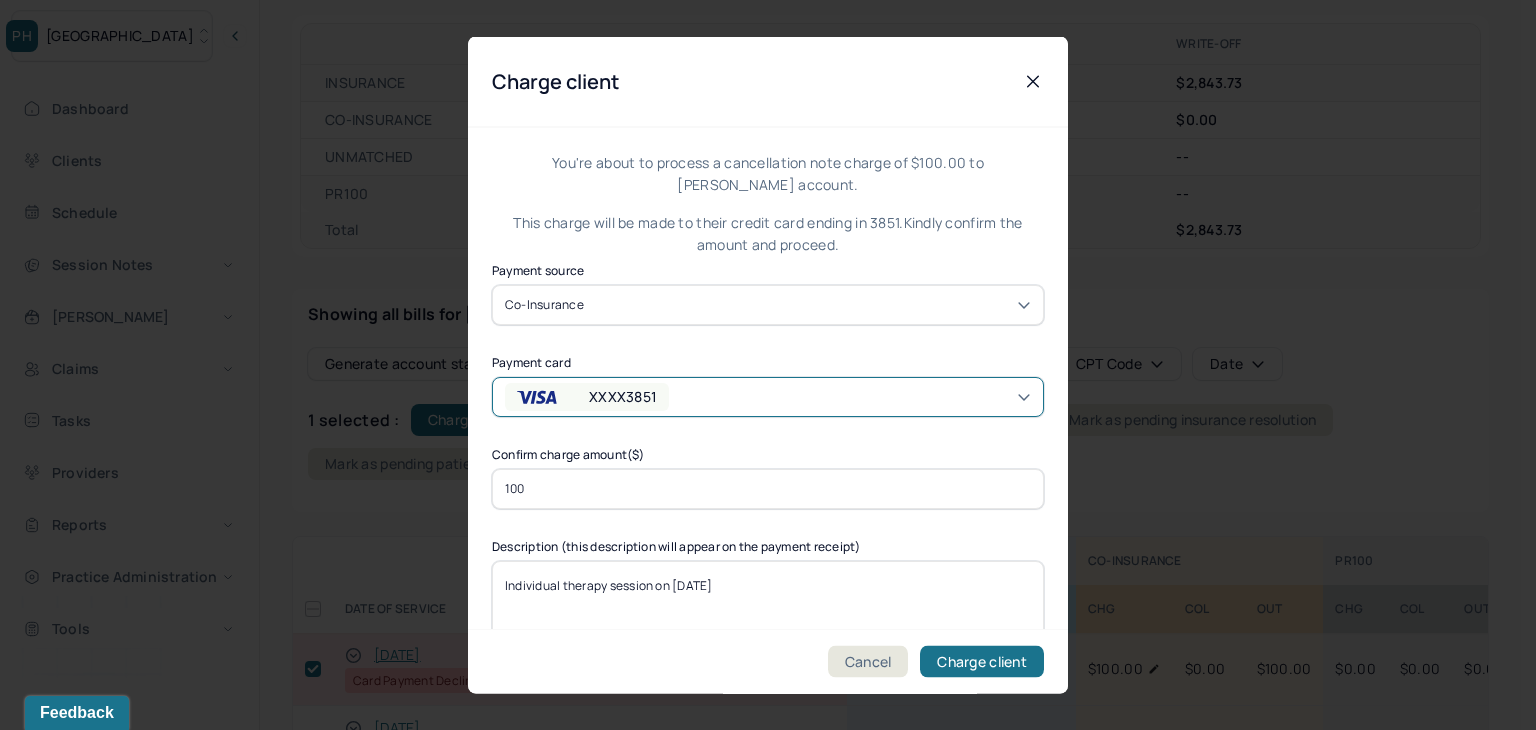 click on "XXXX3851" at bounding box center (605, 396) 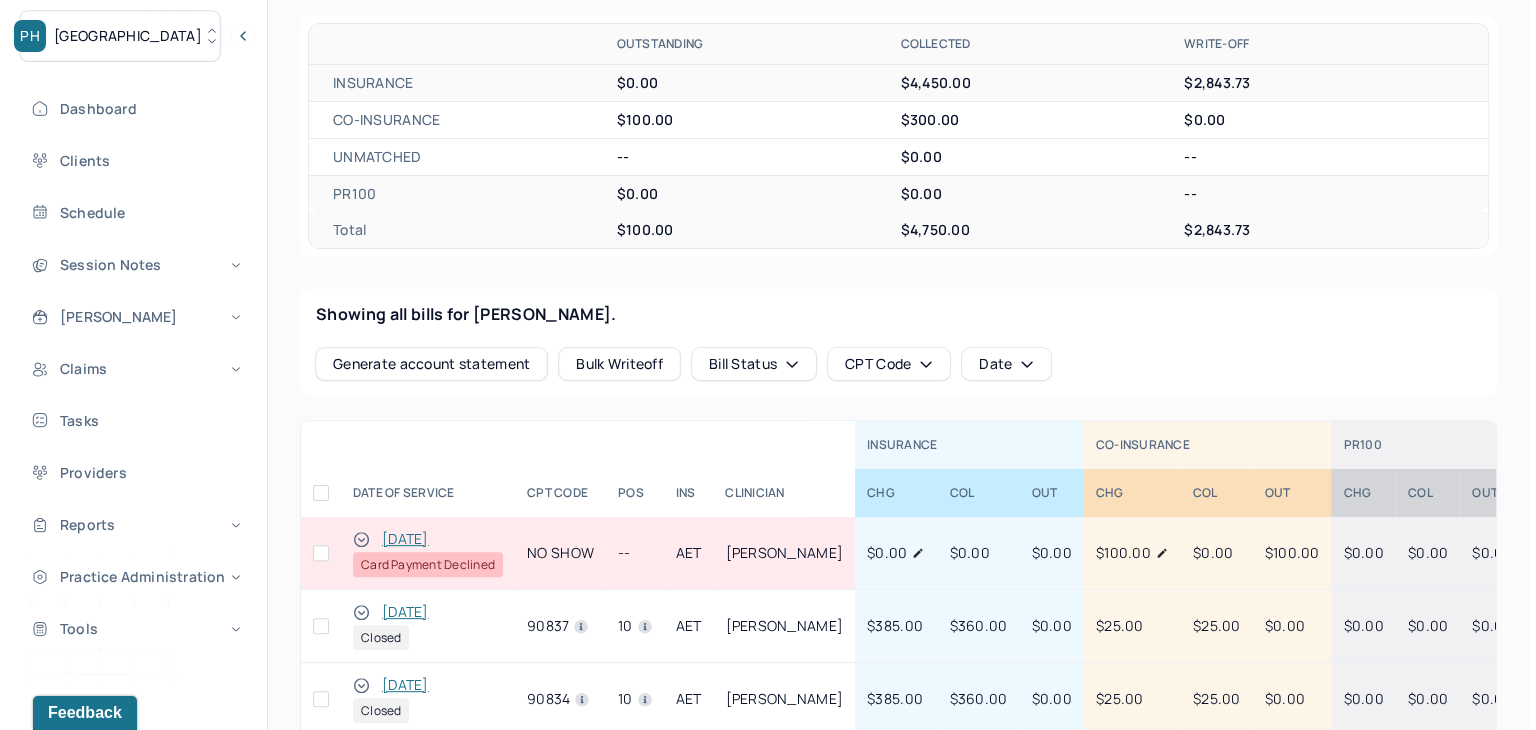 scroll, scrollTop: 0, scrollLeft: 0, axis: both 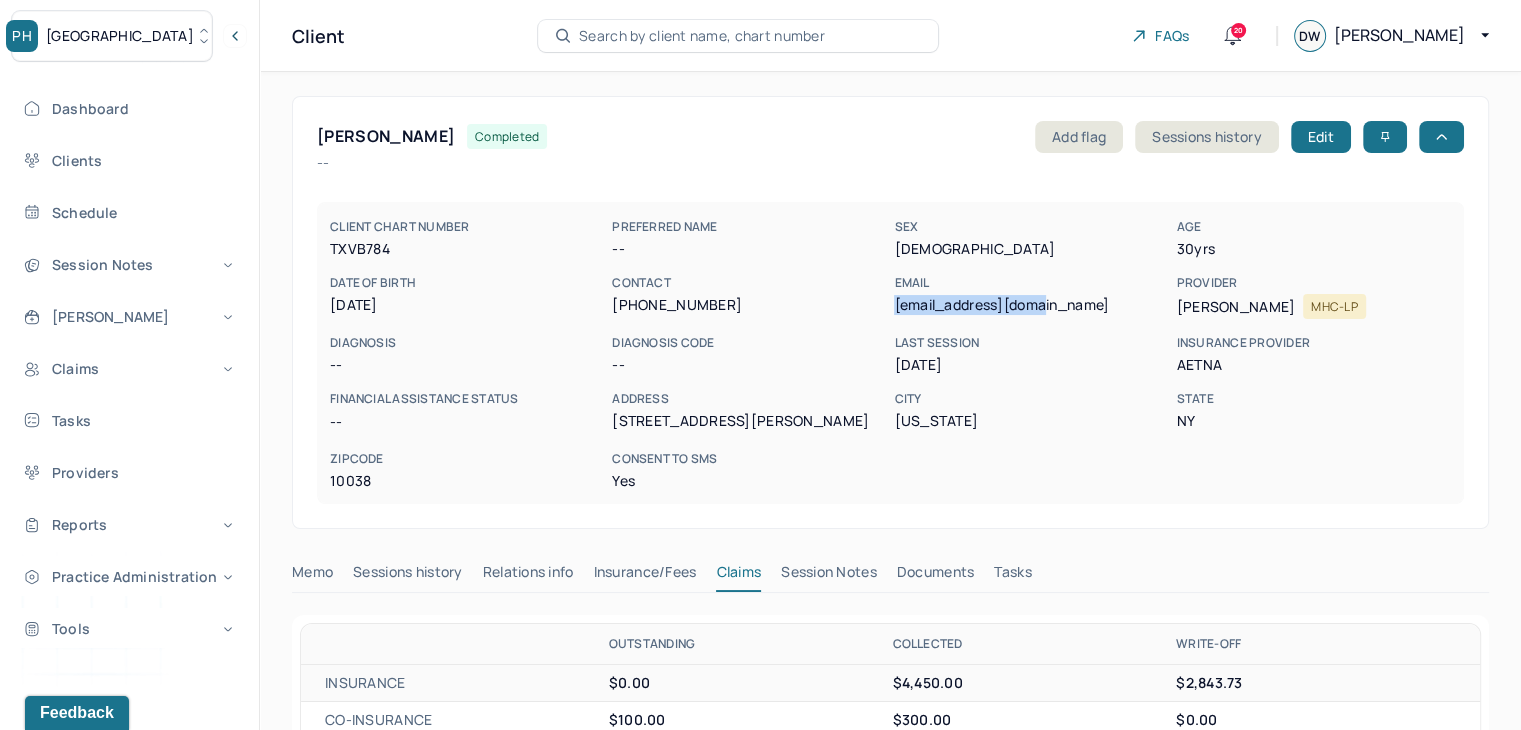 drag, startPoint x: 1053, startPoint y: 305, endPoint x: 890, endPoint y: 320, distance: 163.68874 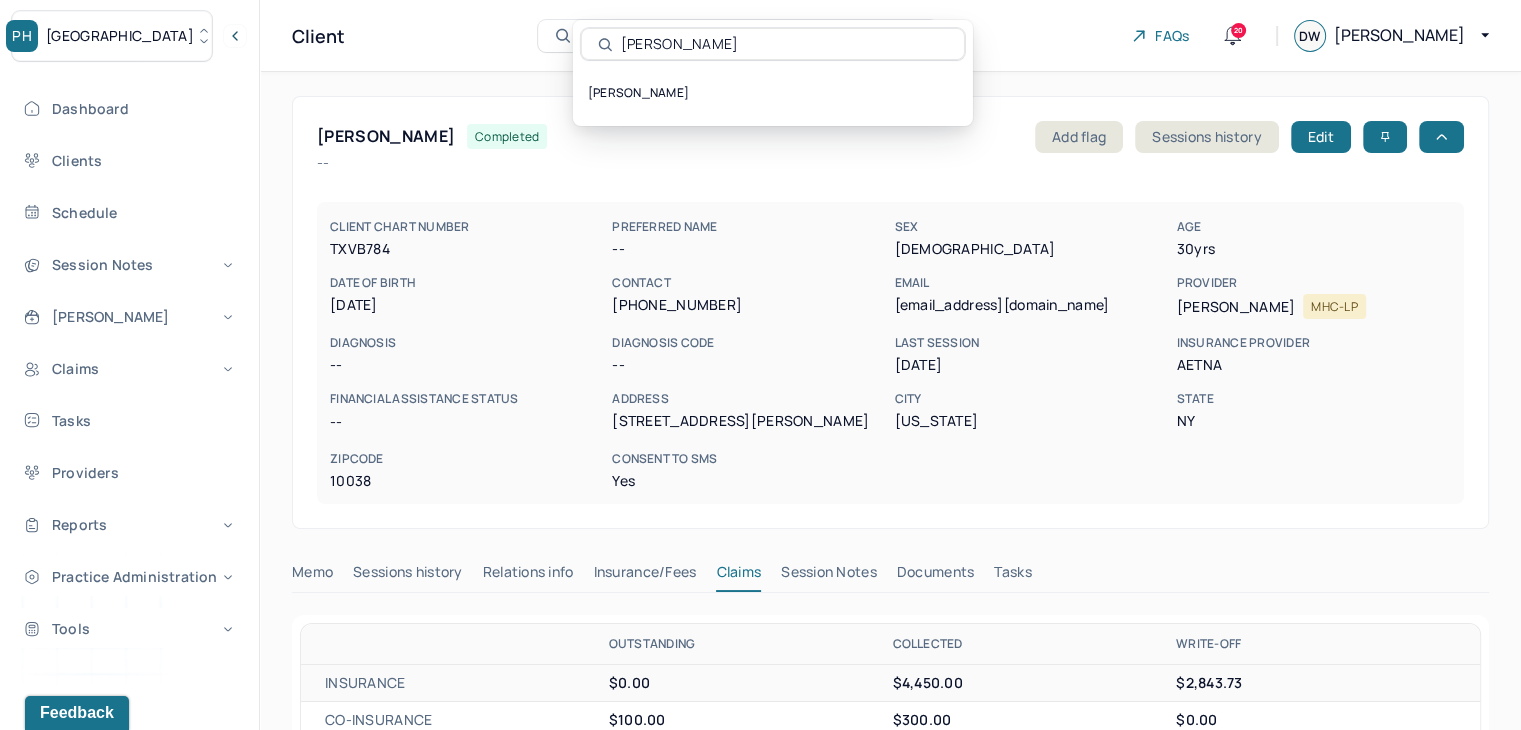 click 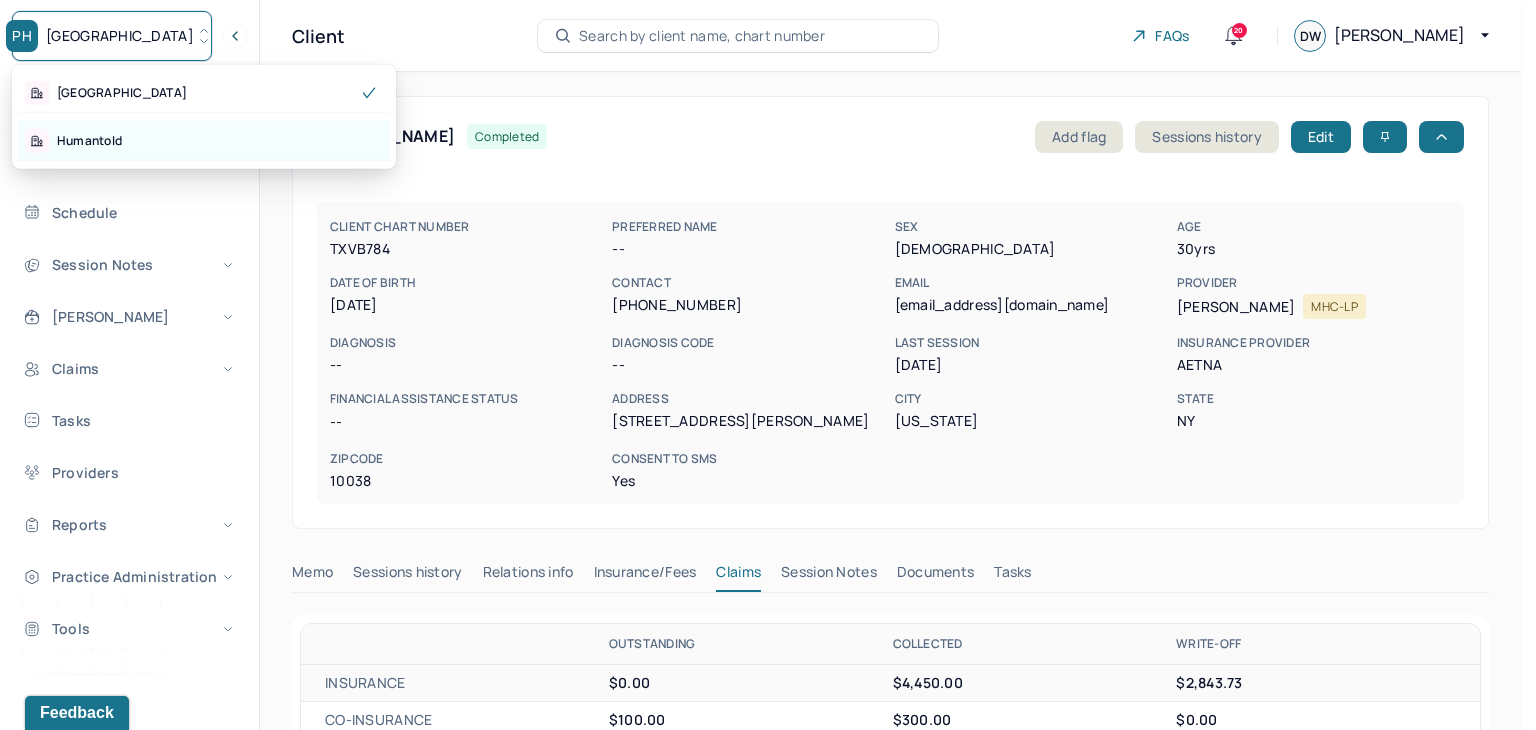 click on "Humantold" at bounding box center [204, 141] 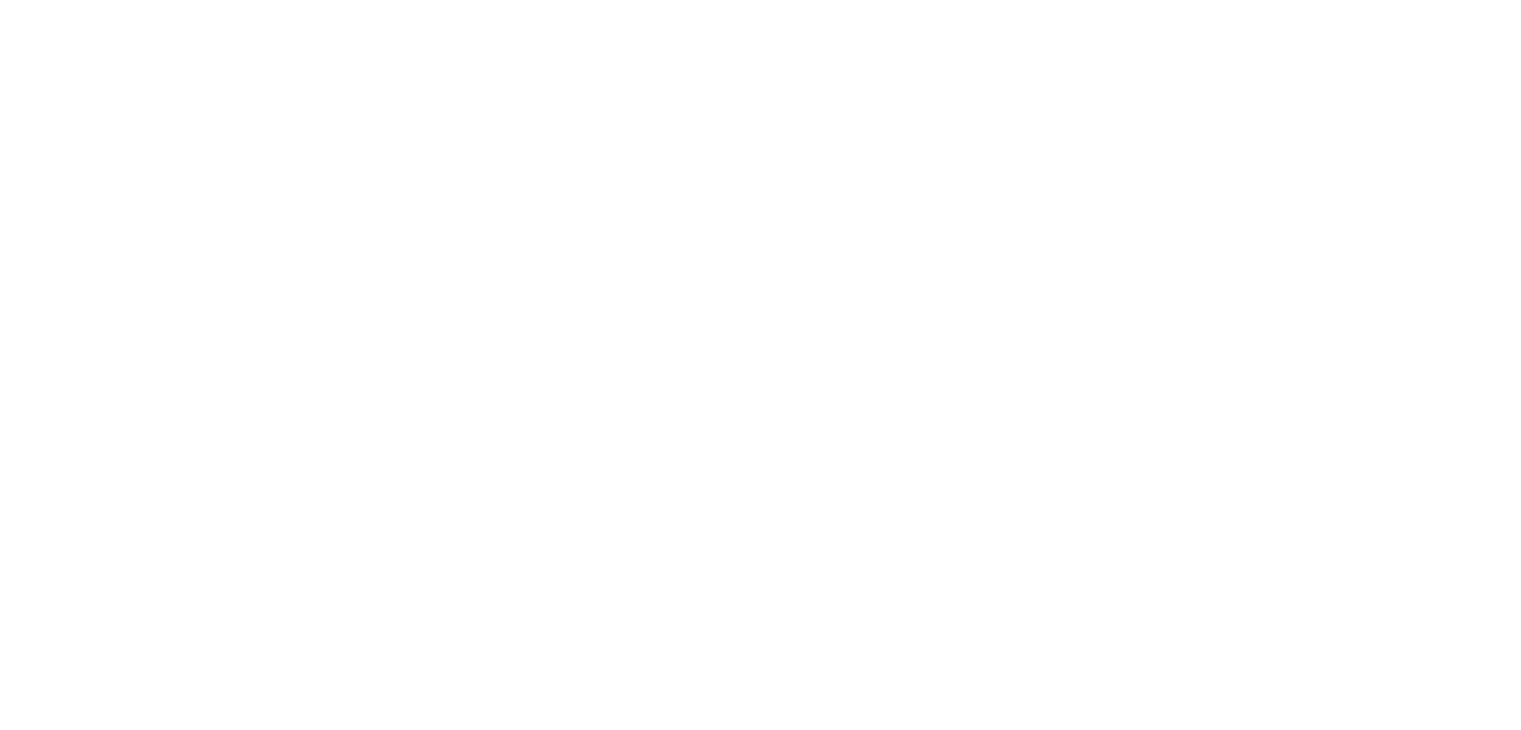 scroll, scrollTop: 0, scrollLeft: 0, axis: both 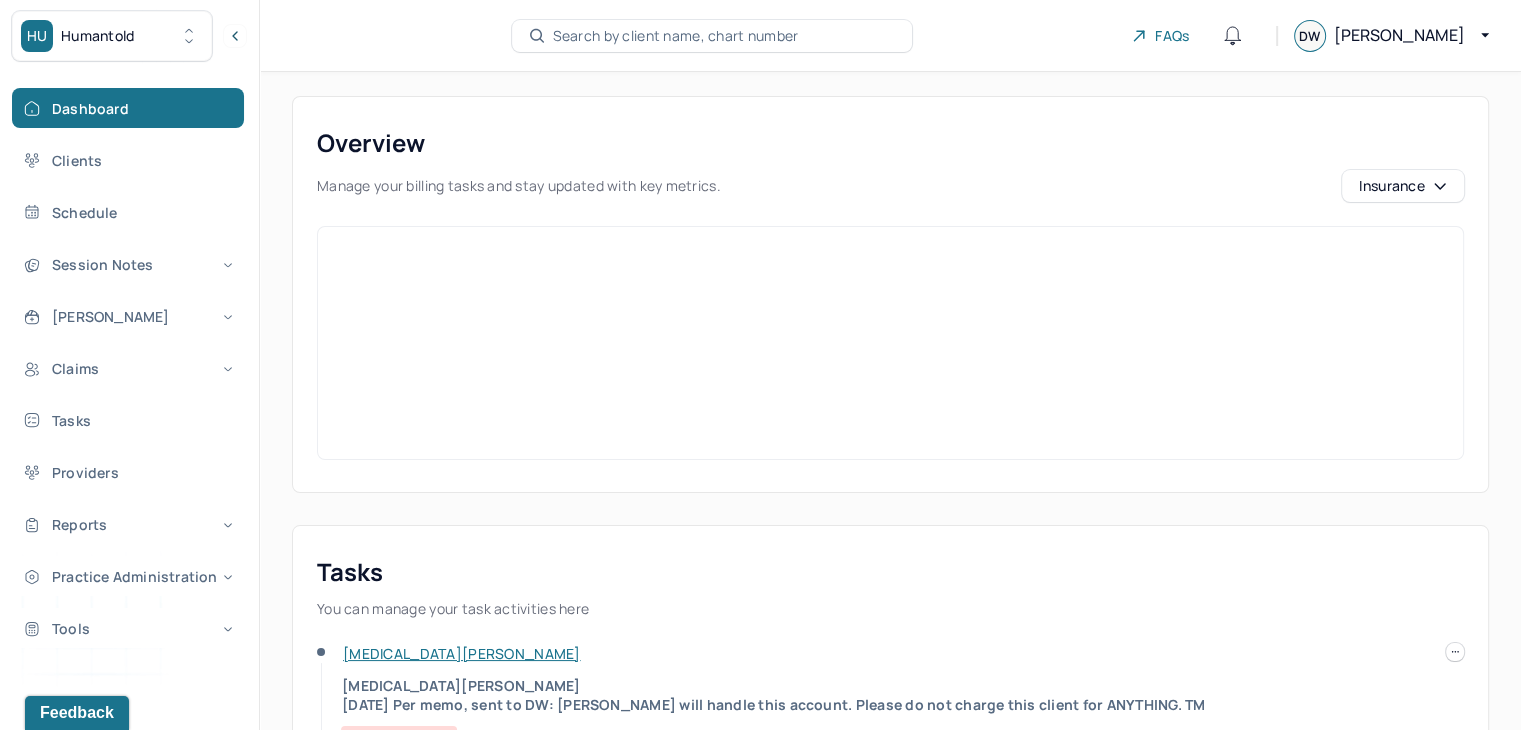 click on "Search by client name, chart number" at bounding box center [676, 36] 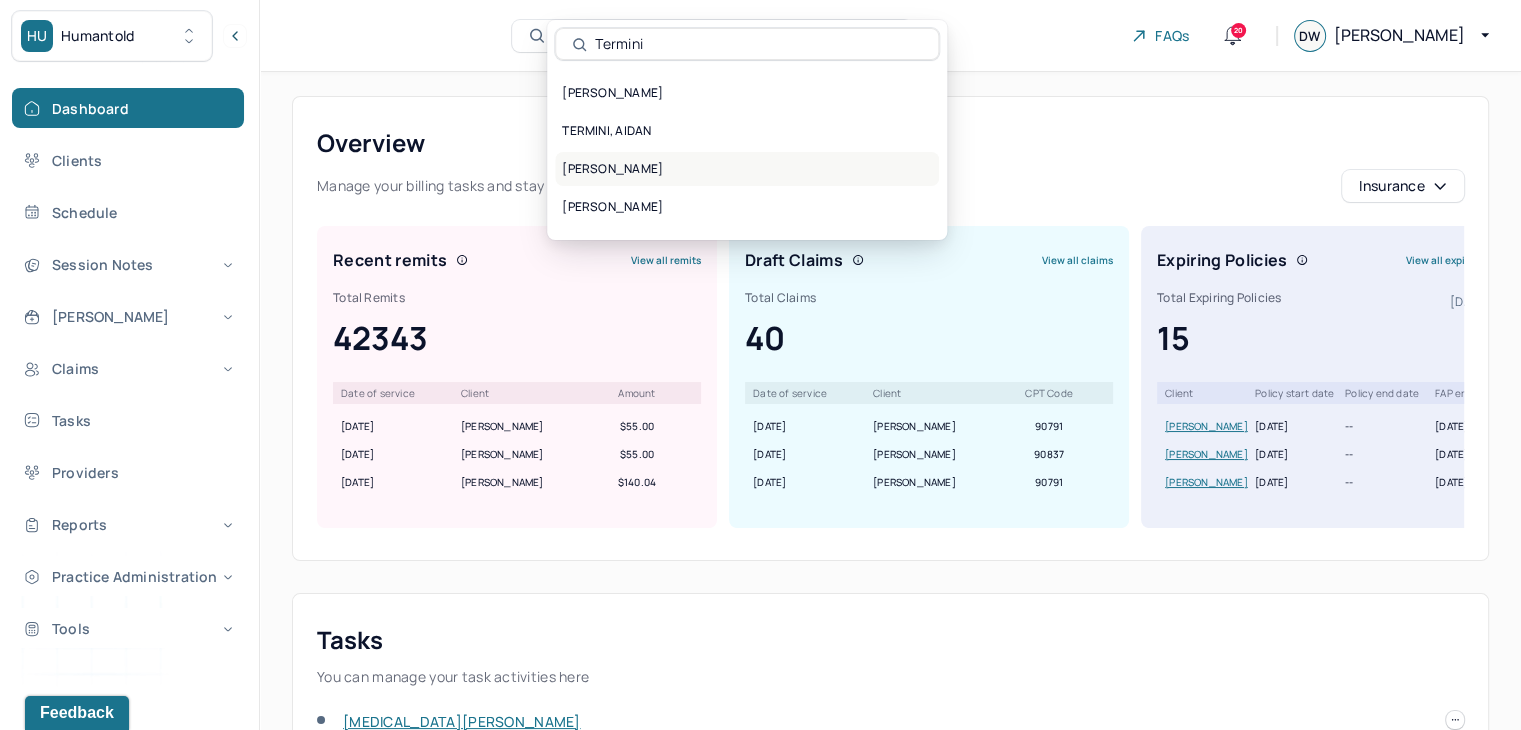 type on "Termini" 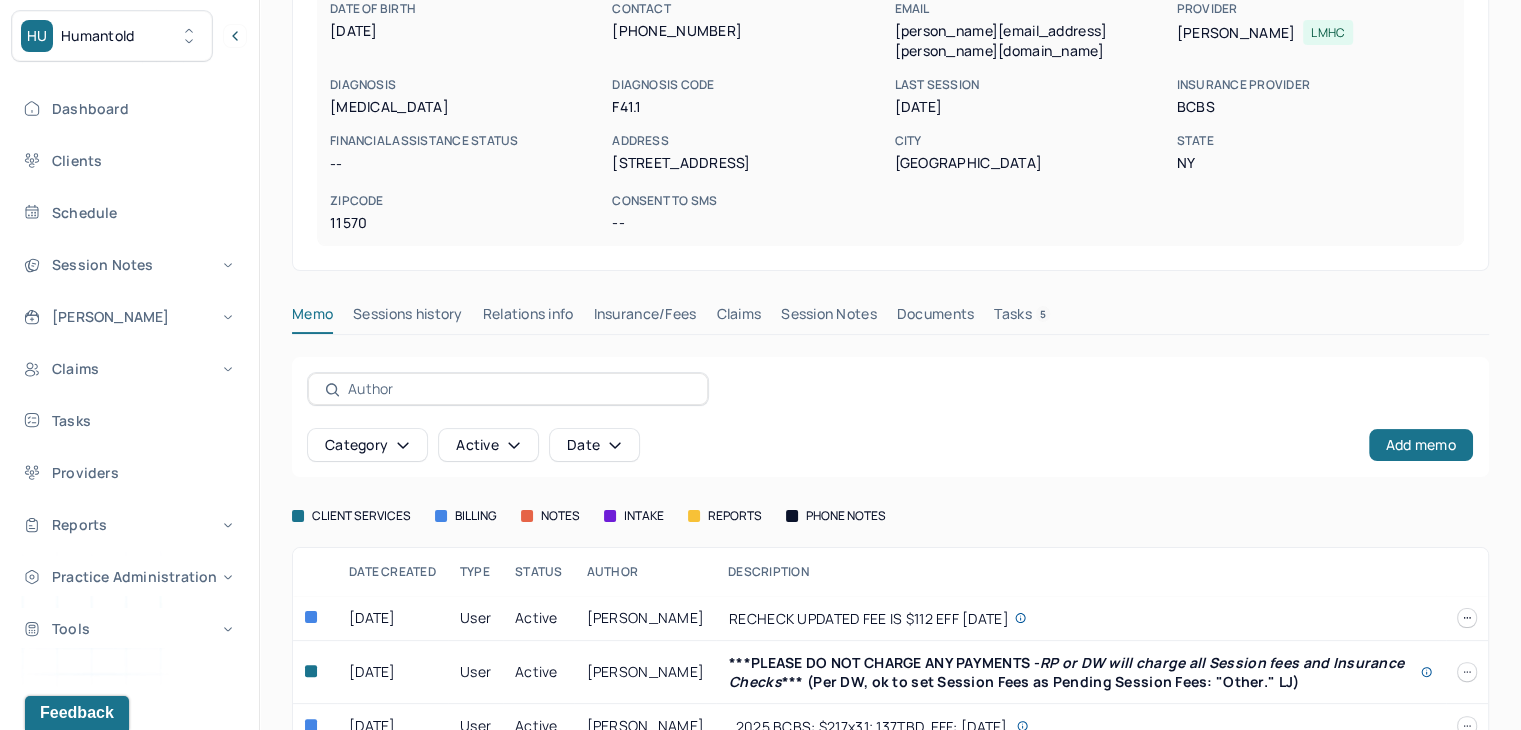 scroll, scrollTop: 300, scrollLeft: 0, axis: vertical 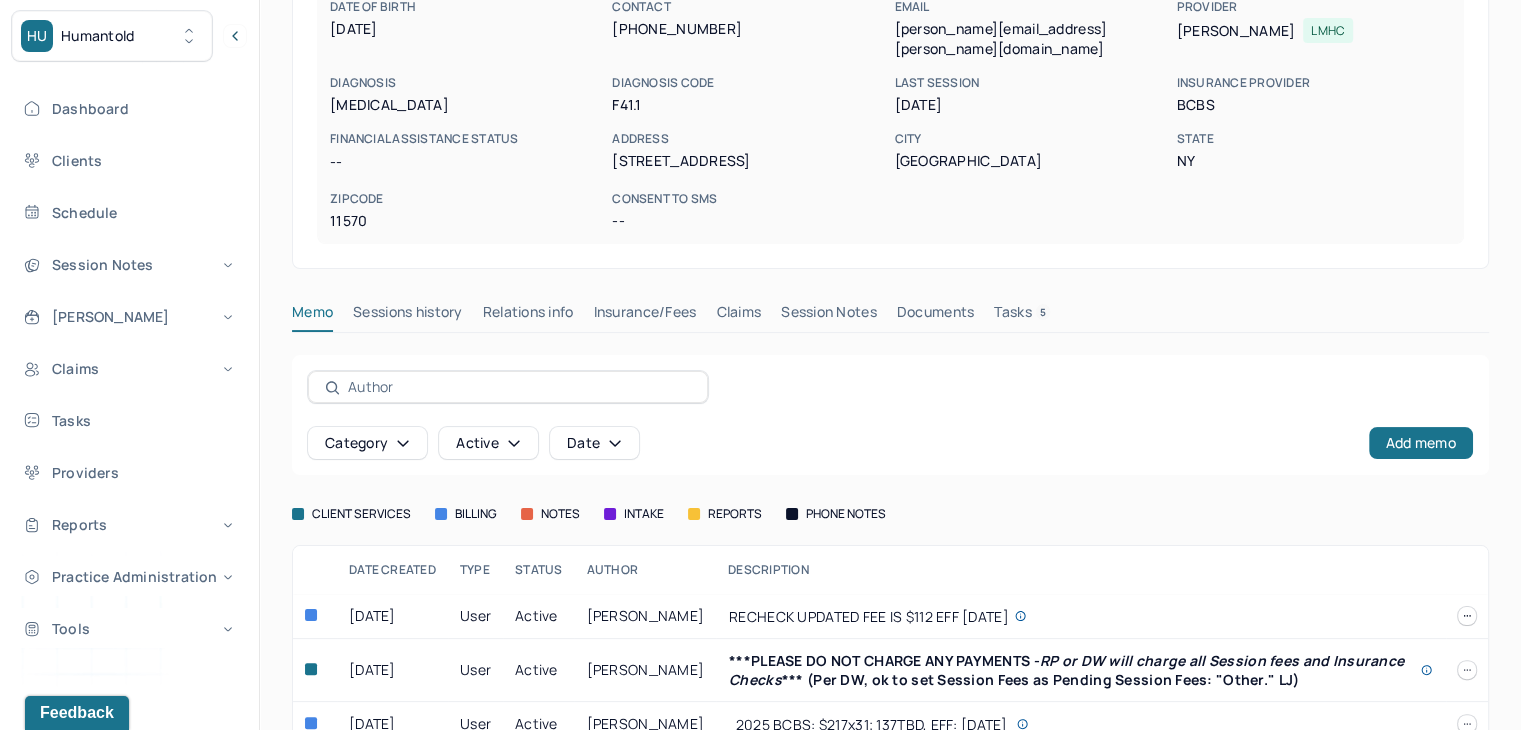 click on "Claims" at bounding box center (738, 316) 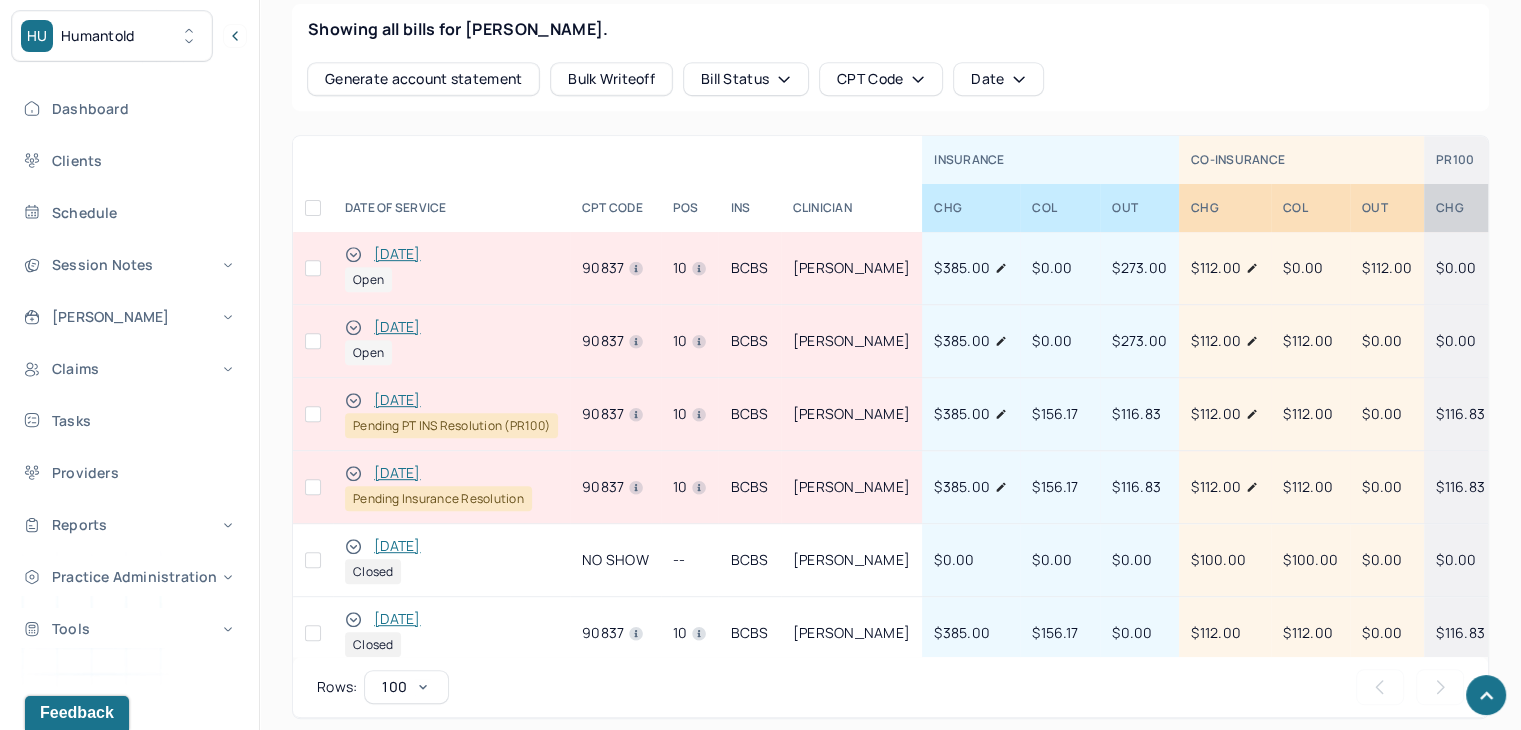 scroll, scrollTop: 1000, scrollLeft: 0, axis: vertical 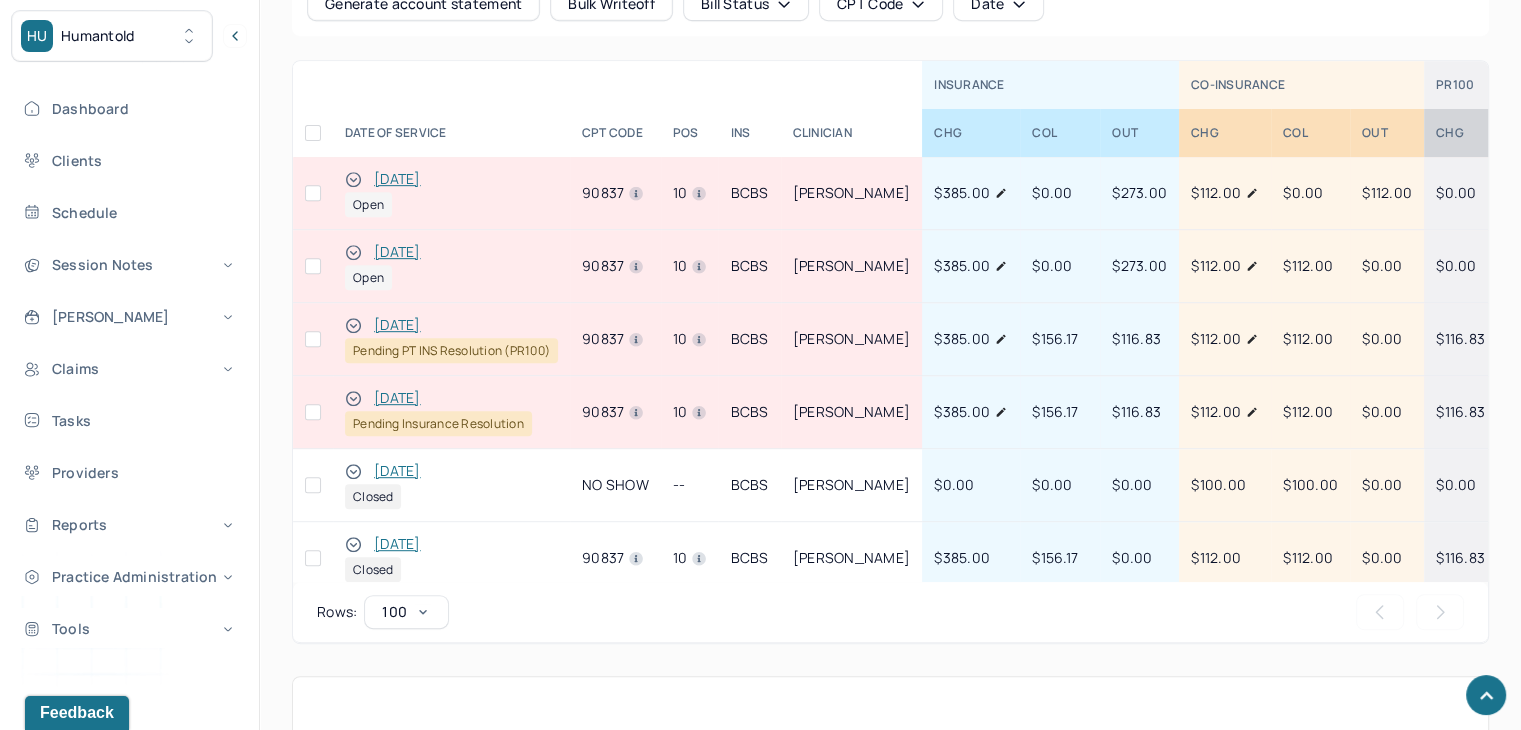 click 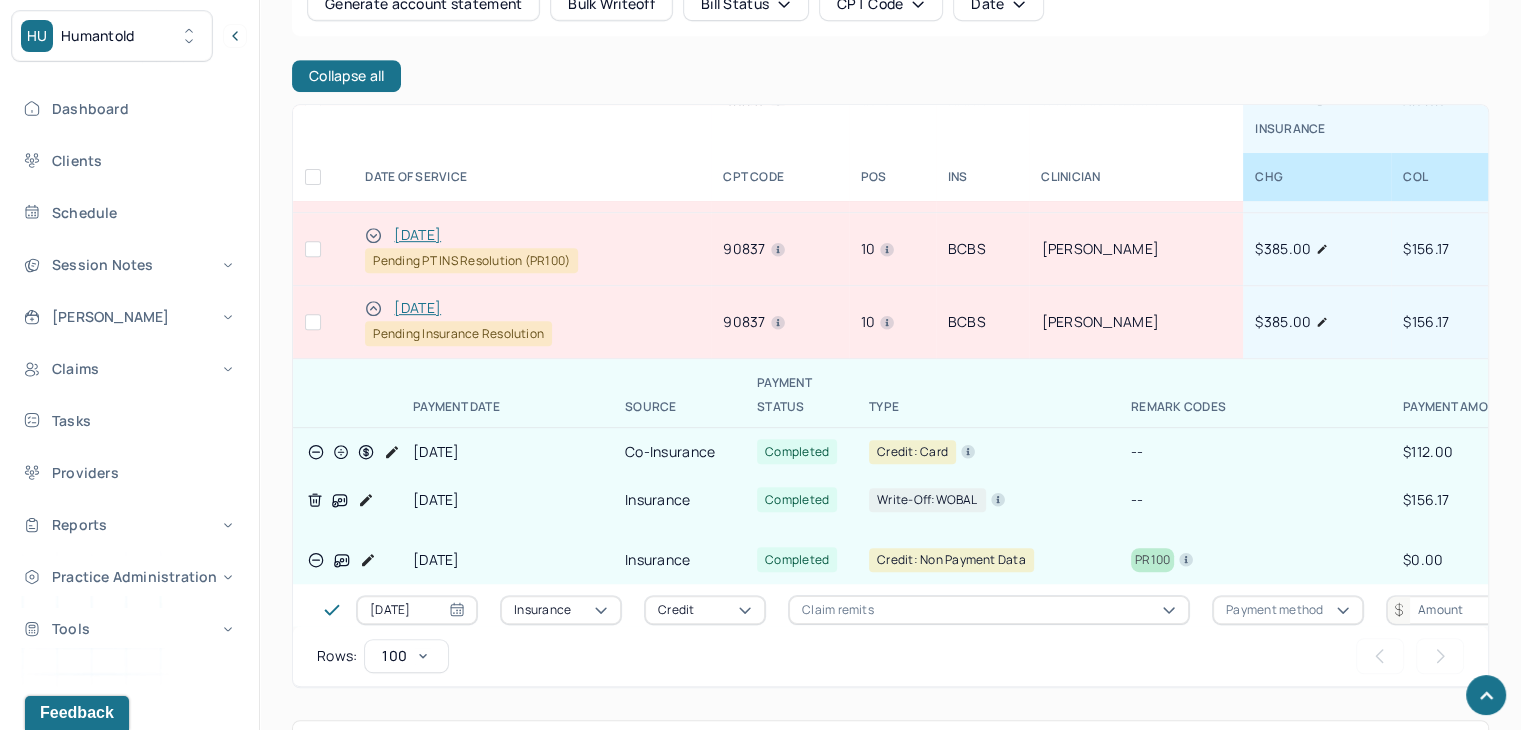 scroll, scrollTop: 100, scrollLeft: 0, axis: vertical 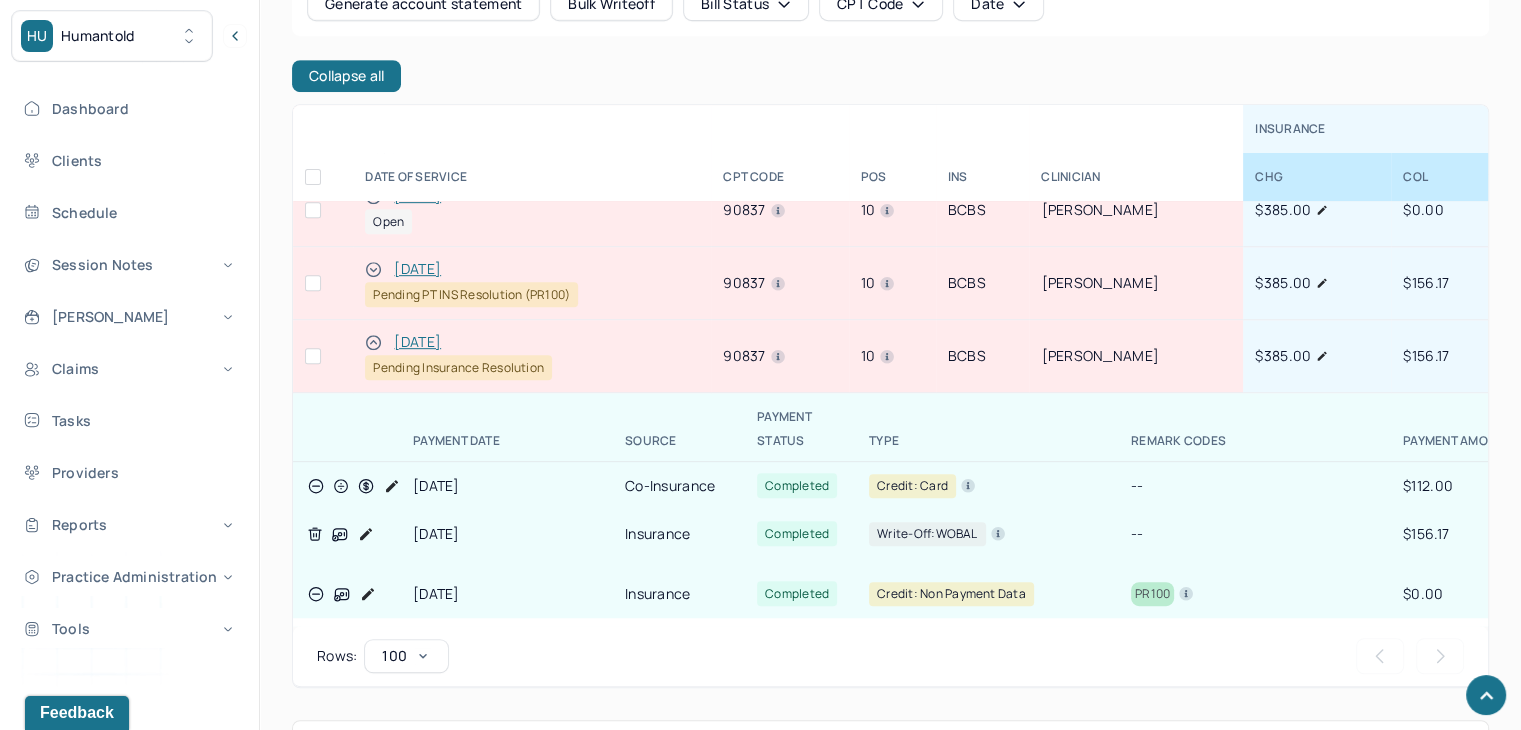 click 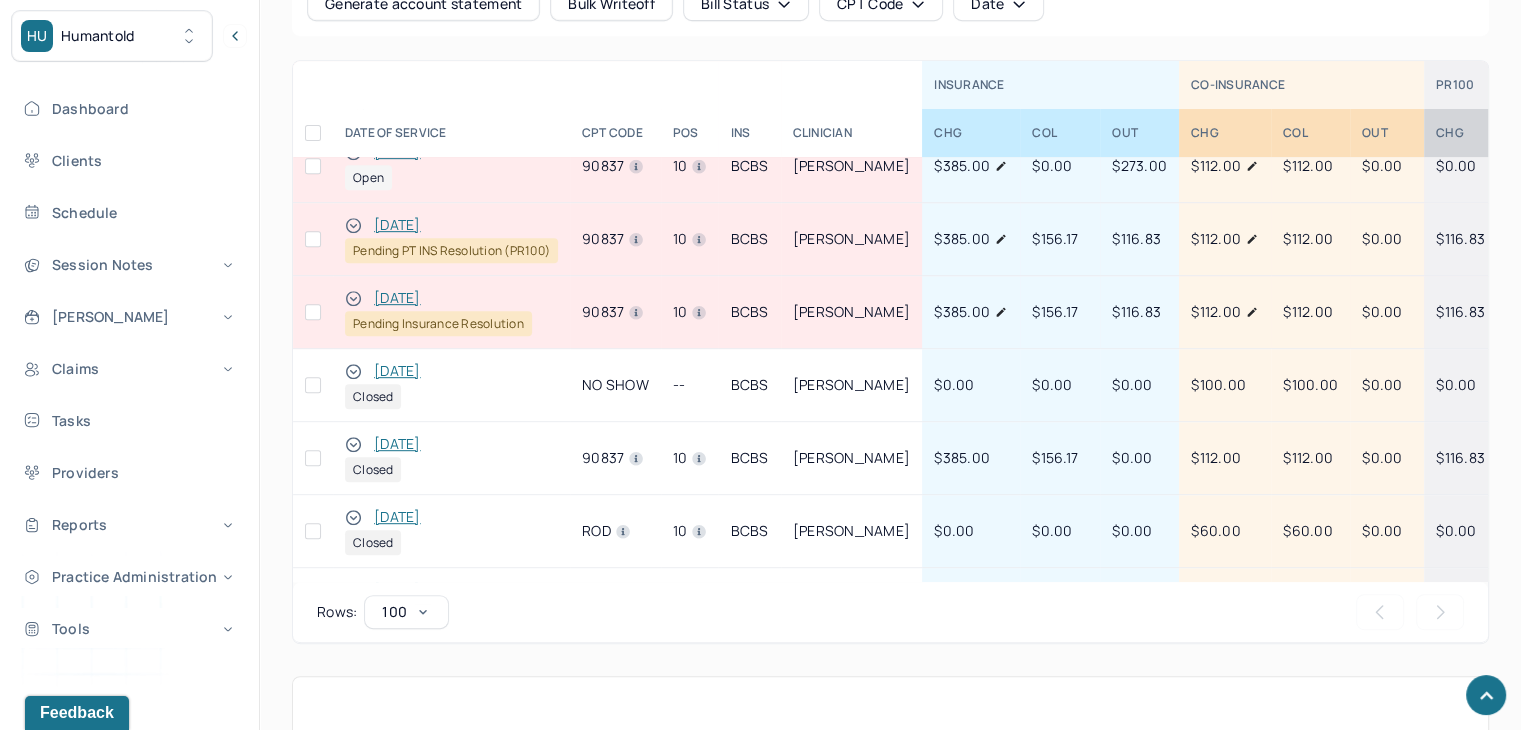 scroll, scrollTop: 0, scrollLeft: 0, axis: both 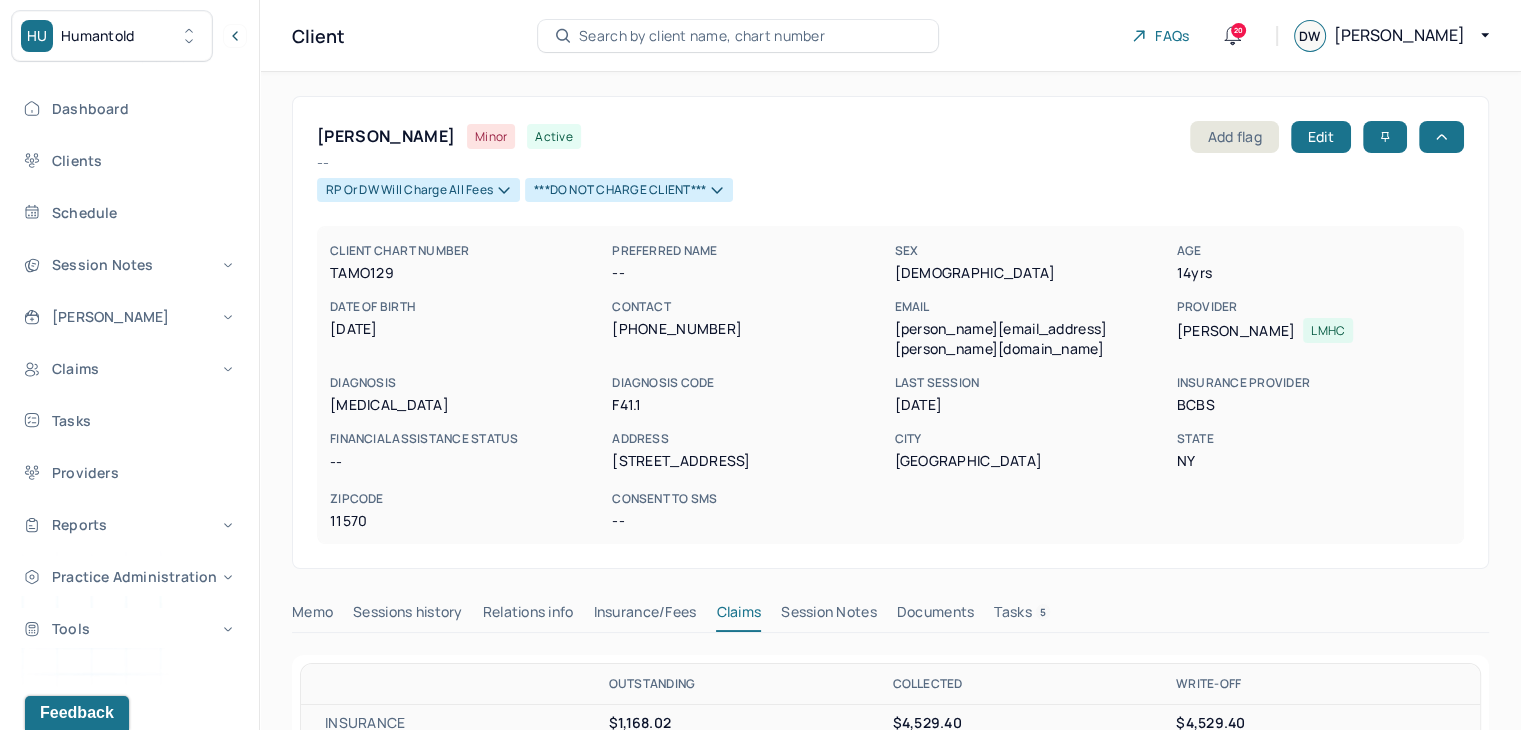 click on "Search by client name, chart number" at bounding box center (702, 36) 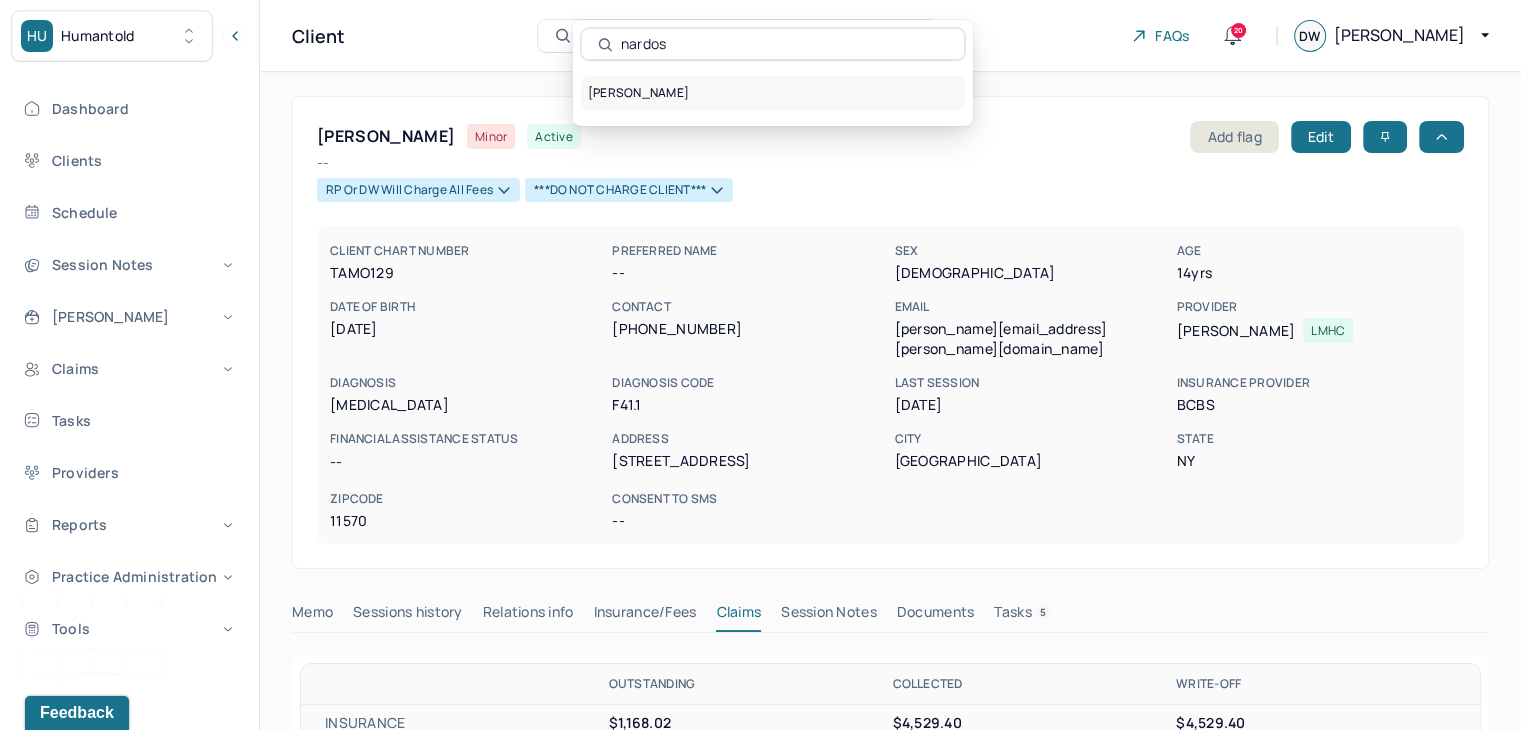 type on "nardos" 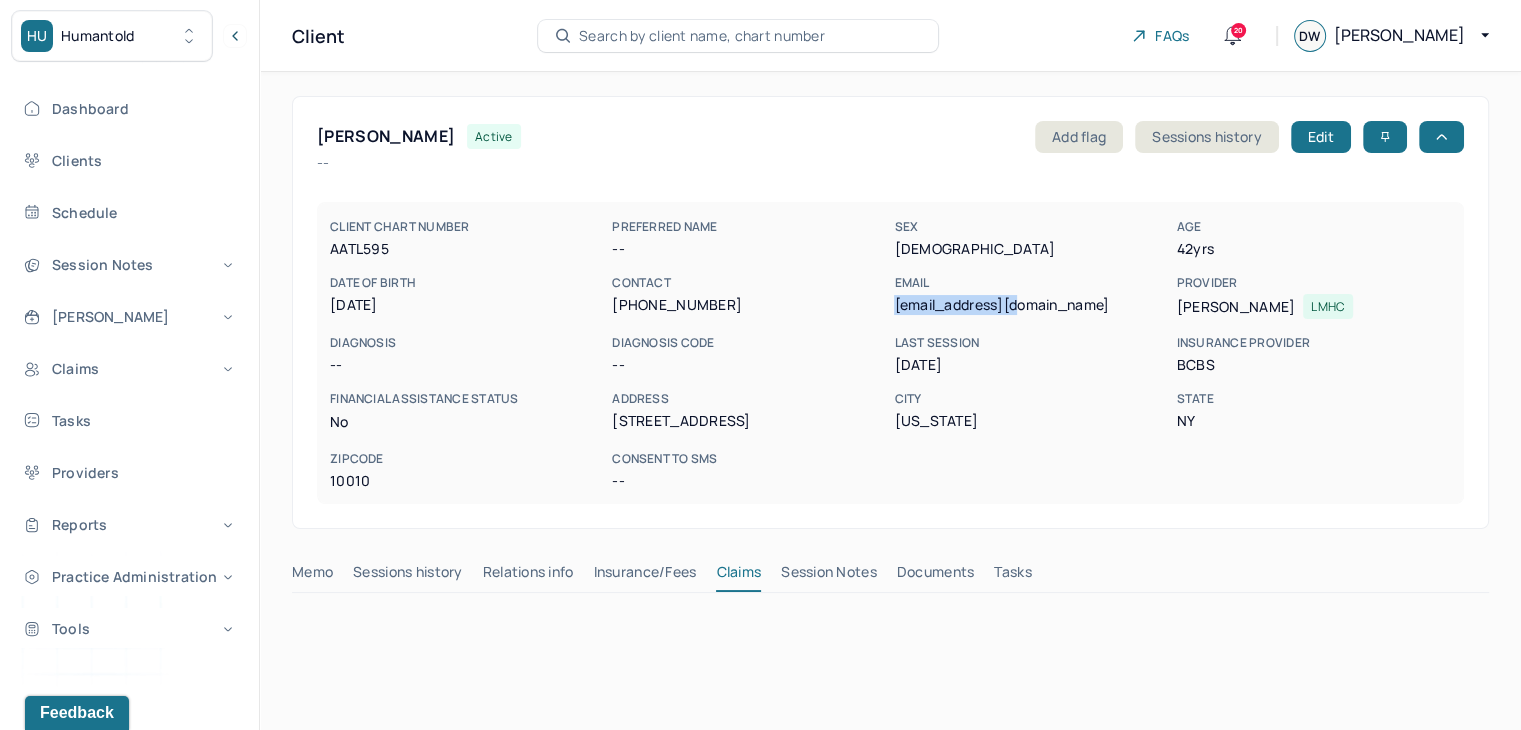 drag, startPoint x: 1036, startPoint y: 312, endPoint x: 894, endPoint y: 313, distance: 142.00352 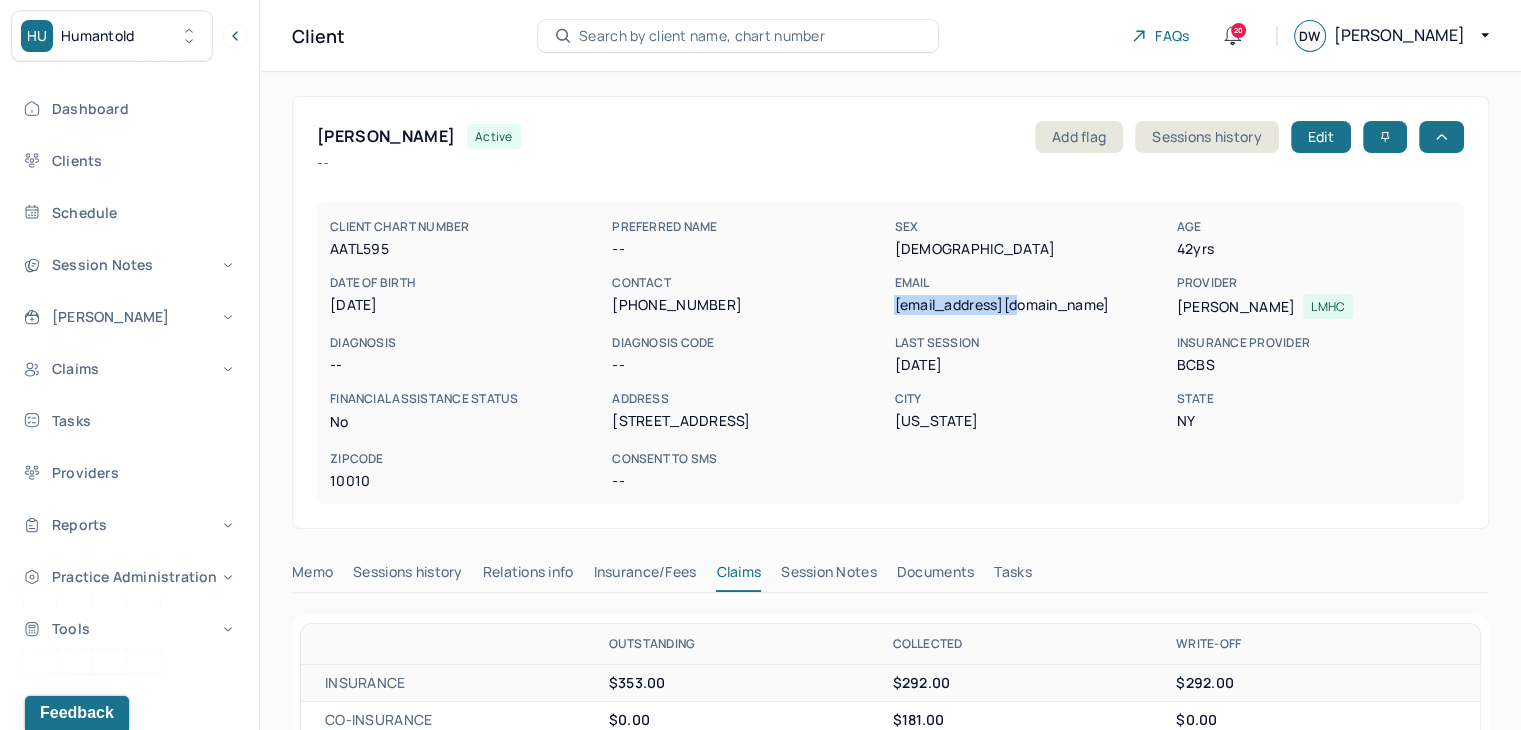 copy on "nmulatu@gmail.com" 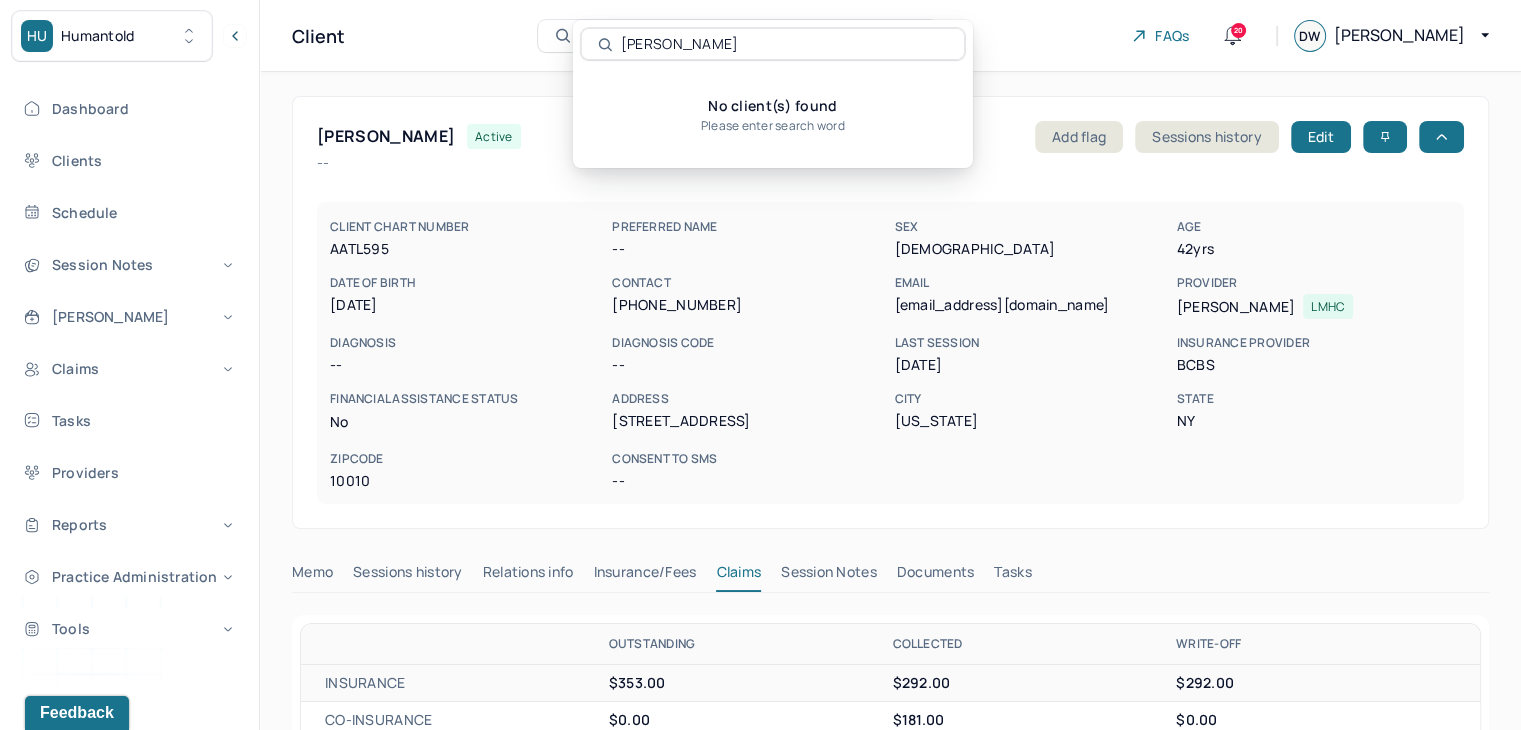 drag, startPoint x: 742, startPoint y: 43, endPoint x: 429, endPoint y: 46, distance: 313.01437 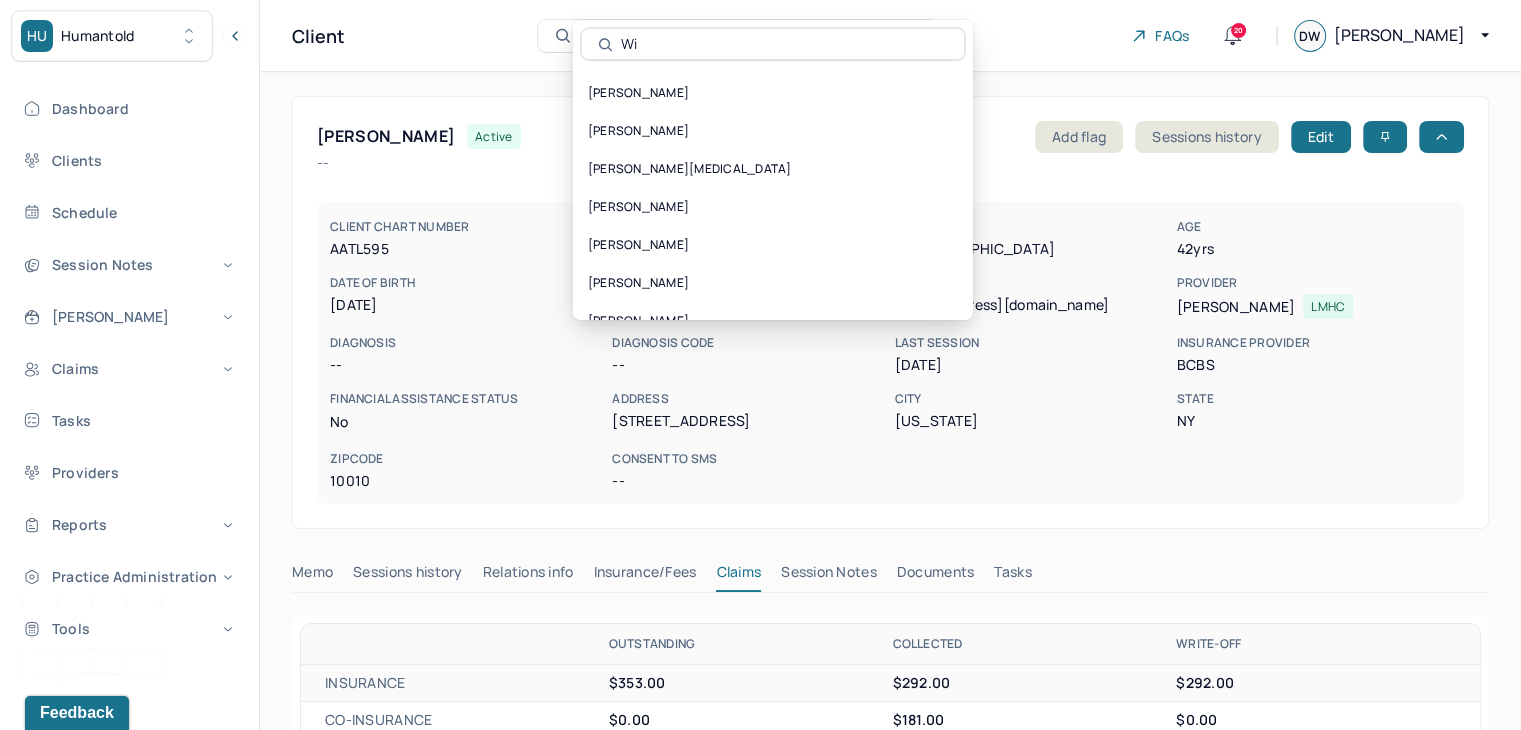 type on "W" 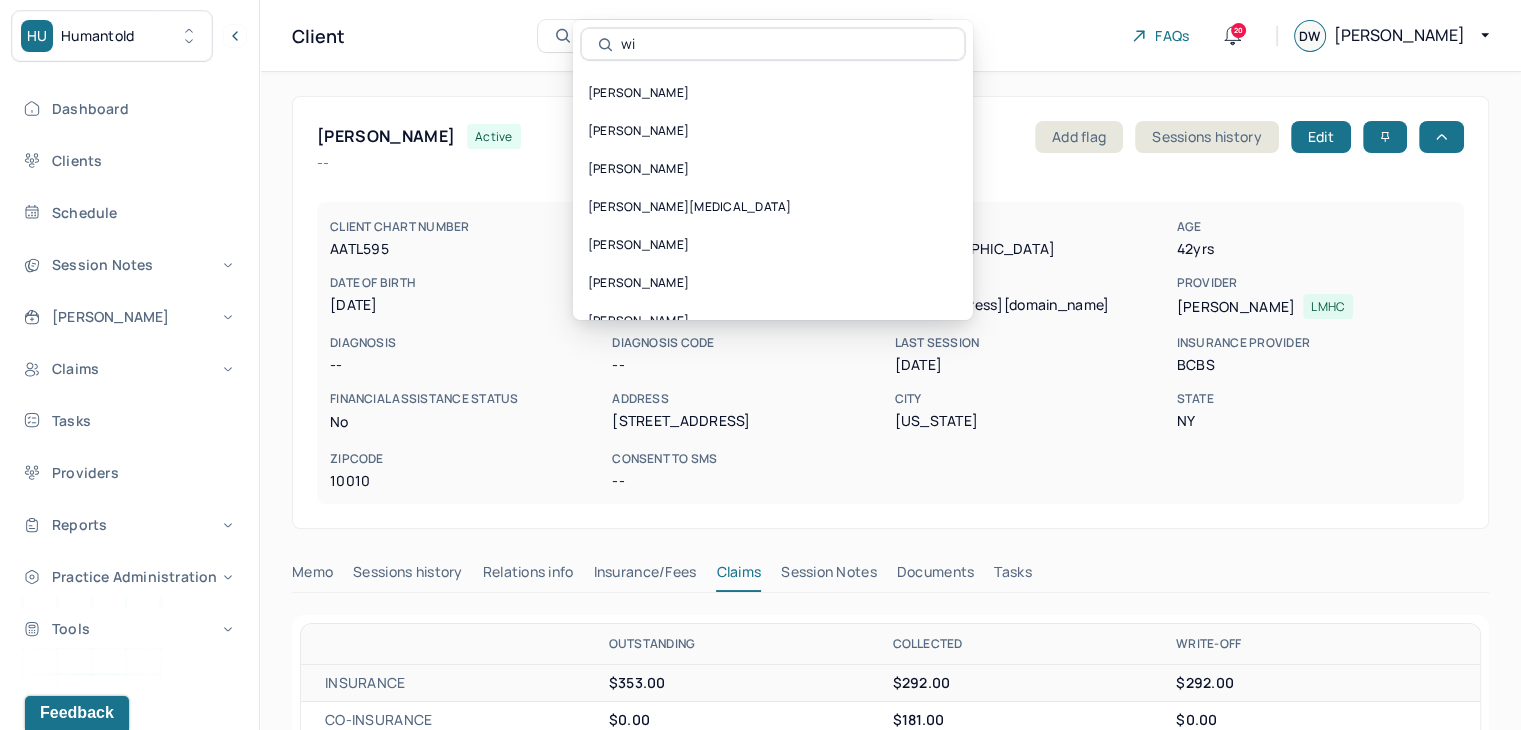 type on "w" 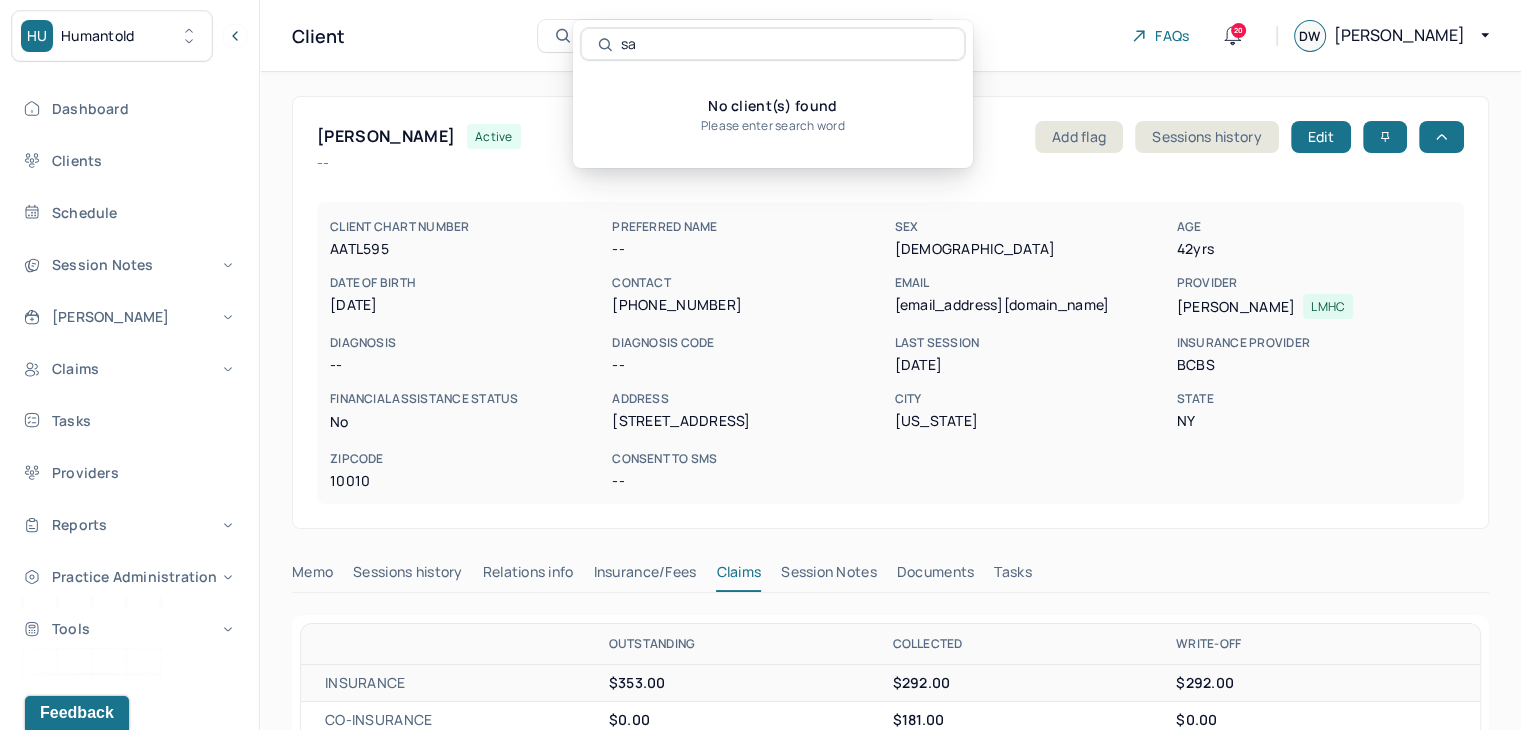 type on "s" 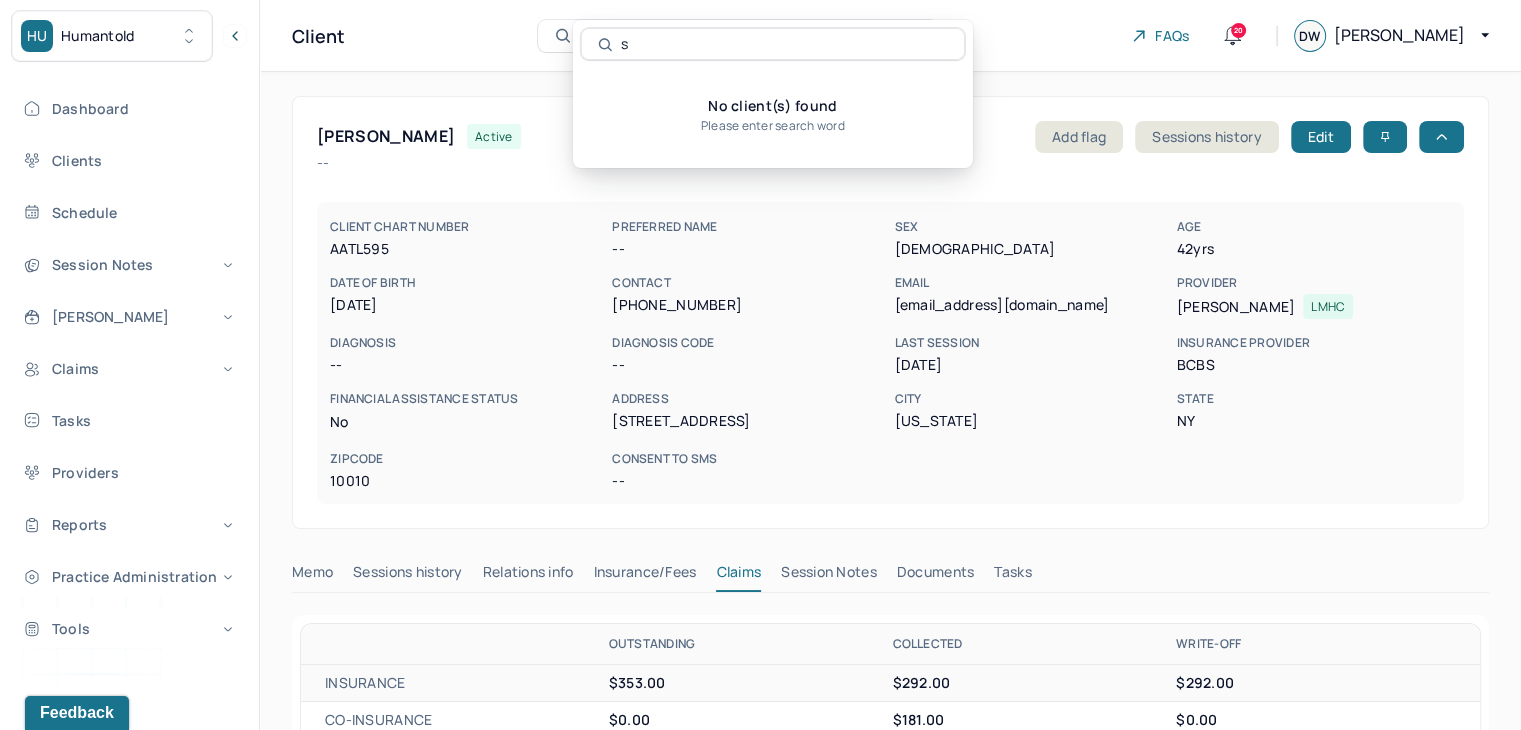 type 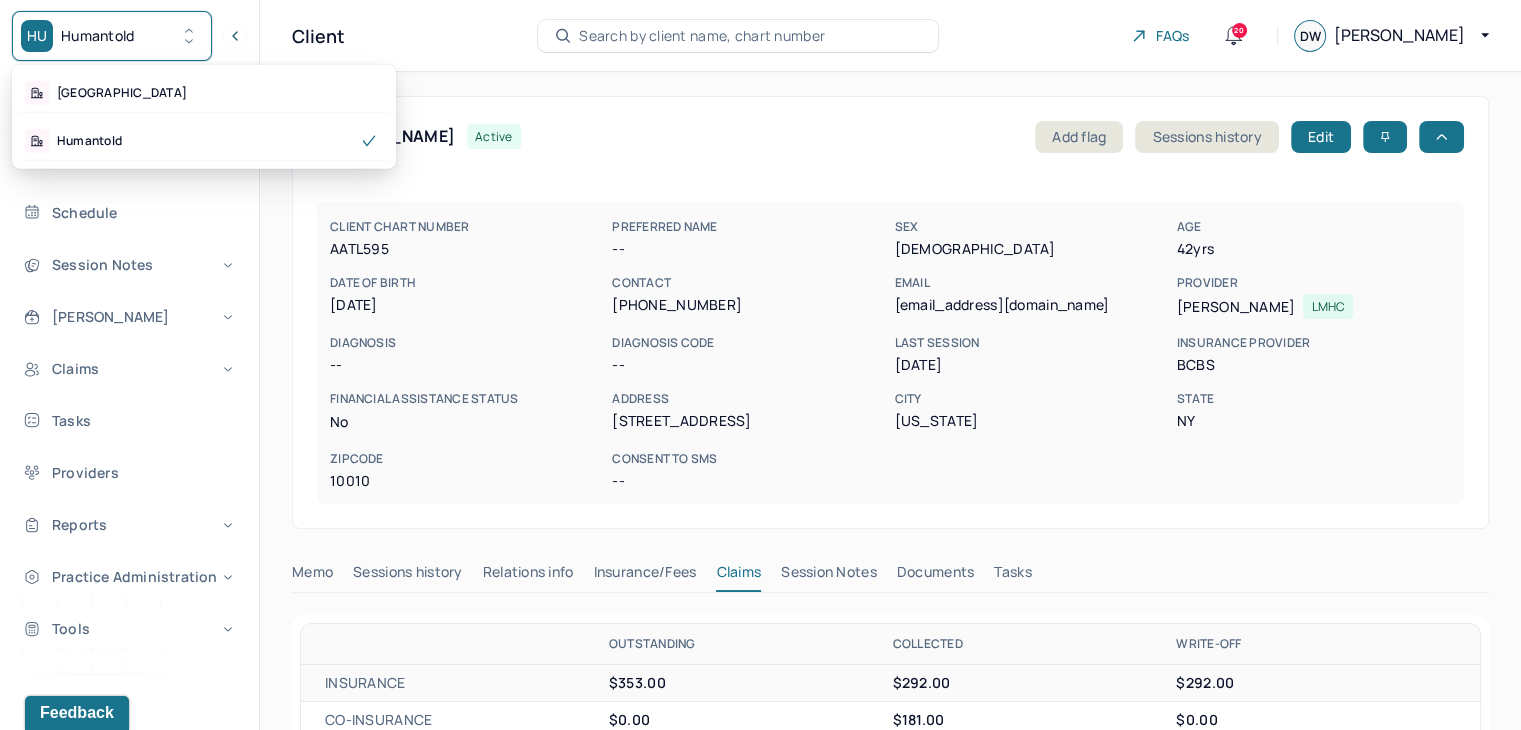 click on "HU Humantold" at bounding box center (112, 36) 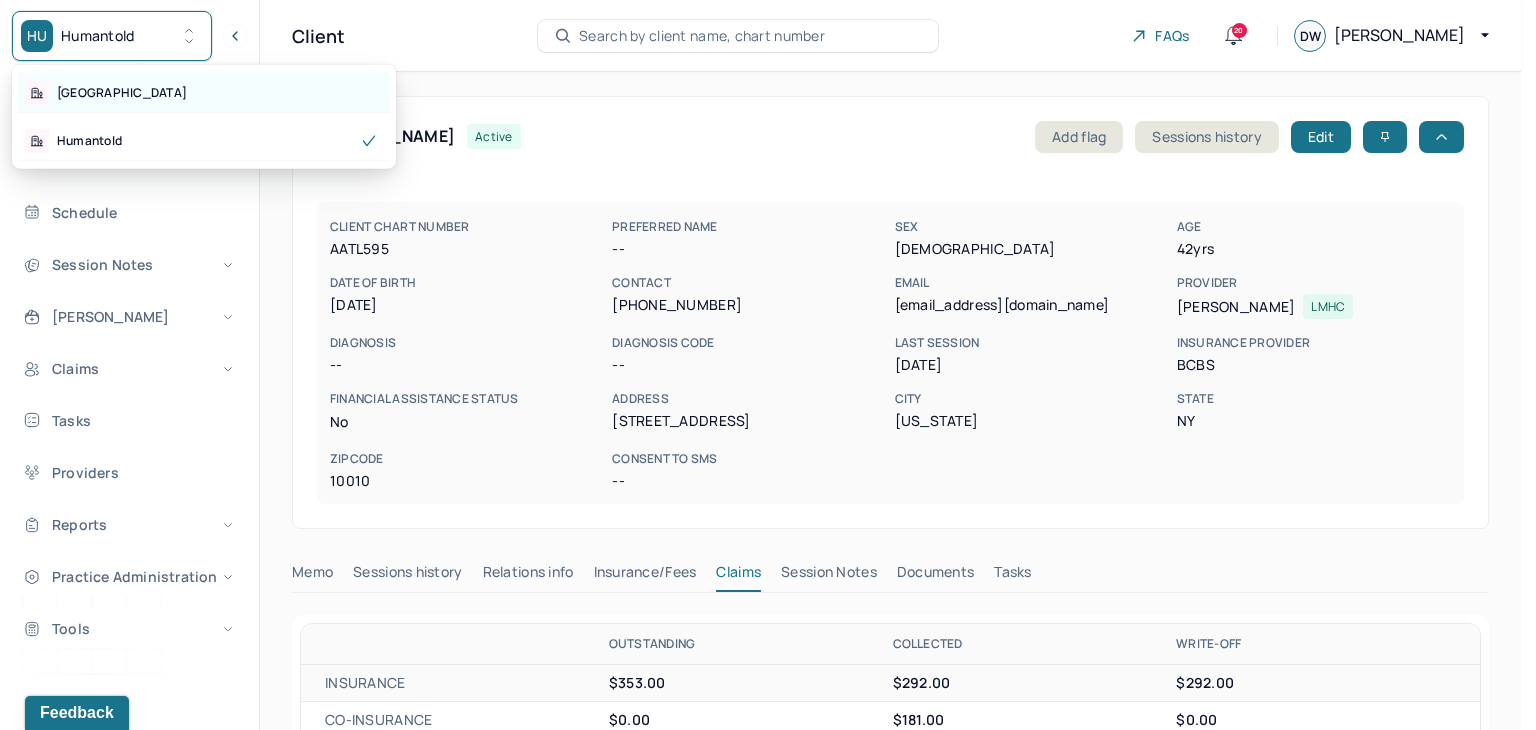 click on "Park Hill" at bounding box center [204, 93] 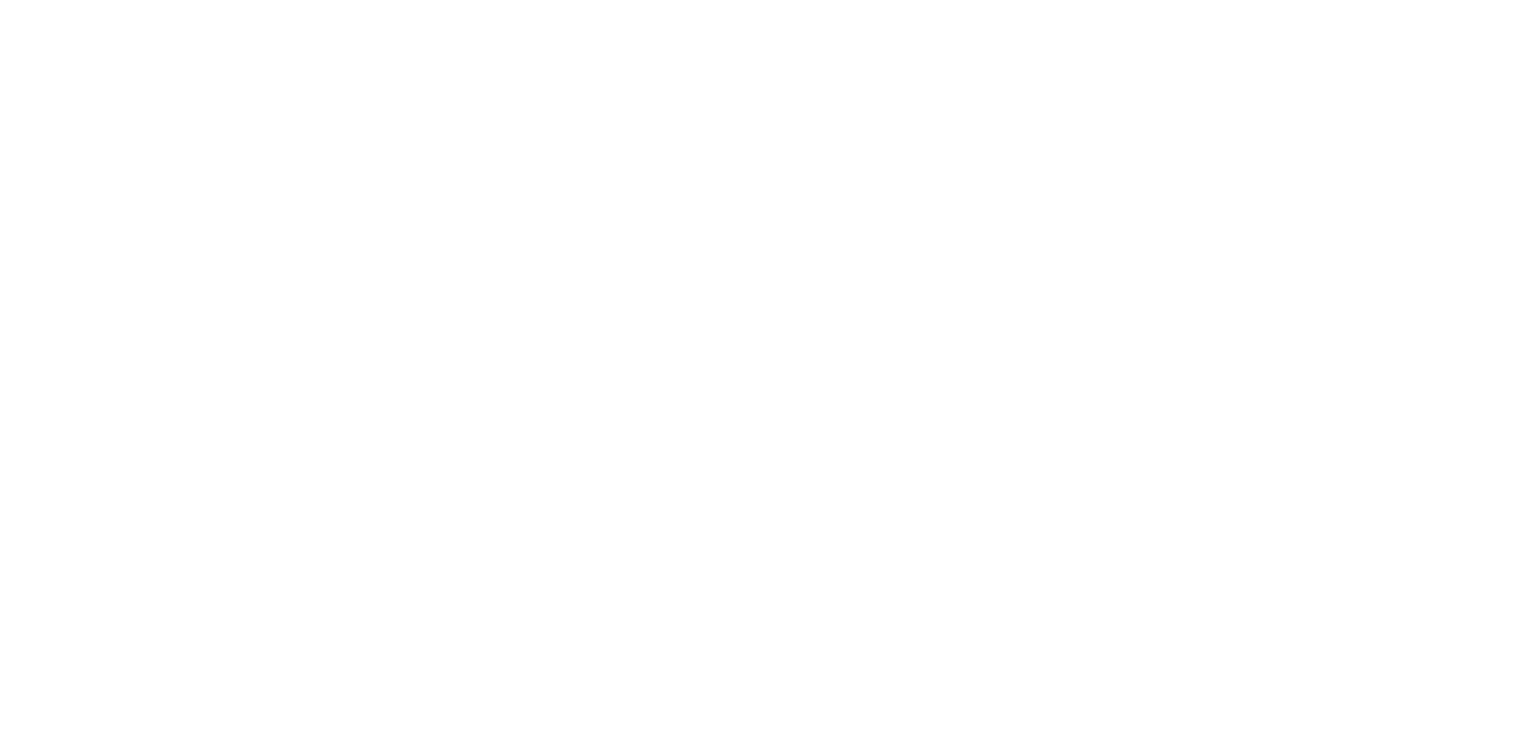 scroll, scrollTop: 0, scrollLeft: 0, axis: both 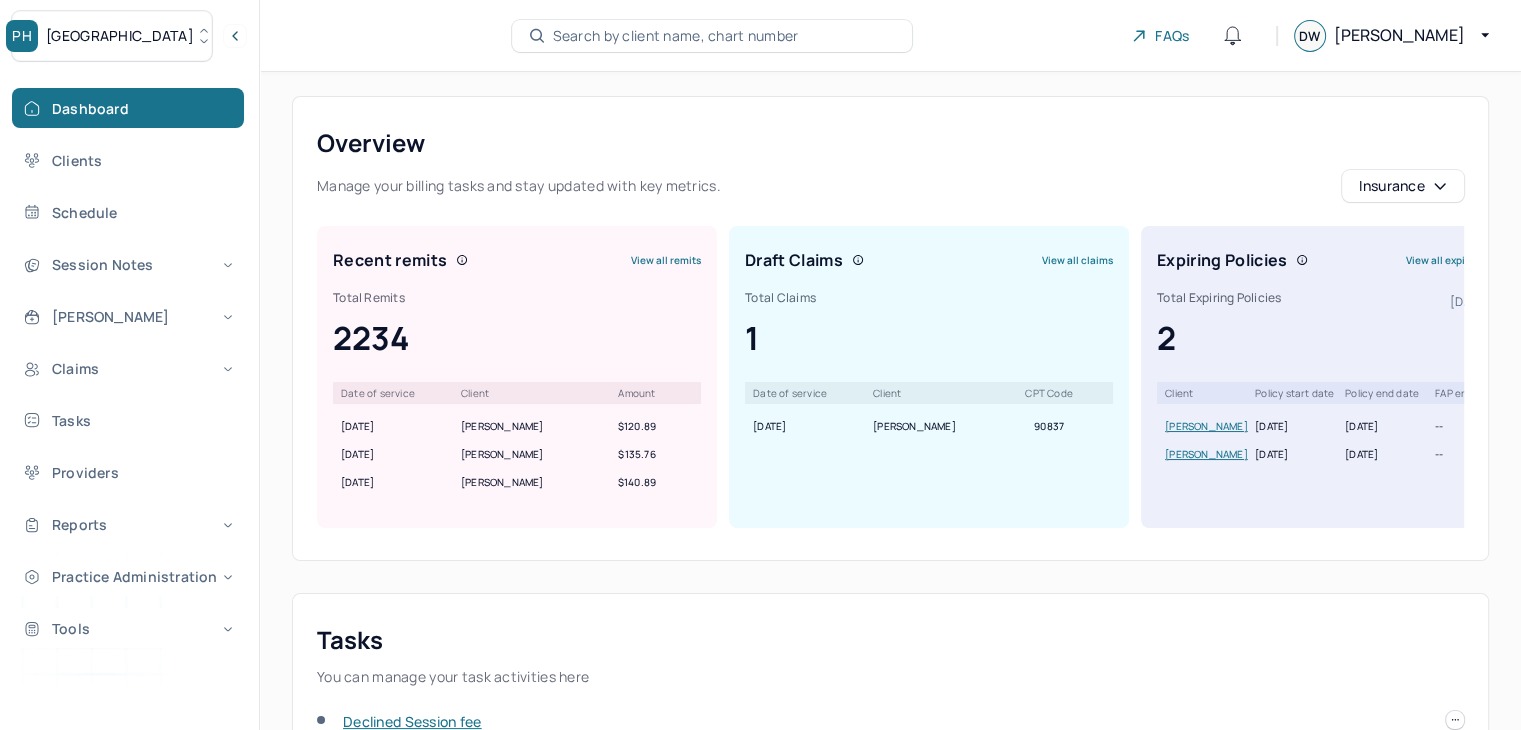 click on "Search by client name, chart number" at bounding box center (676, 36) 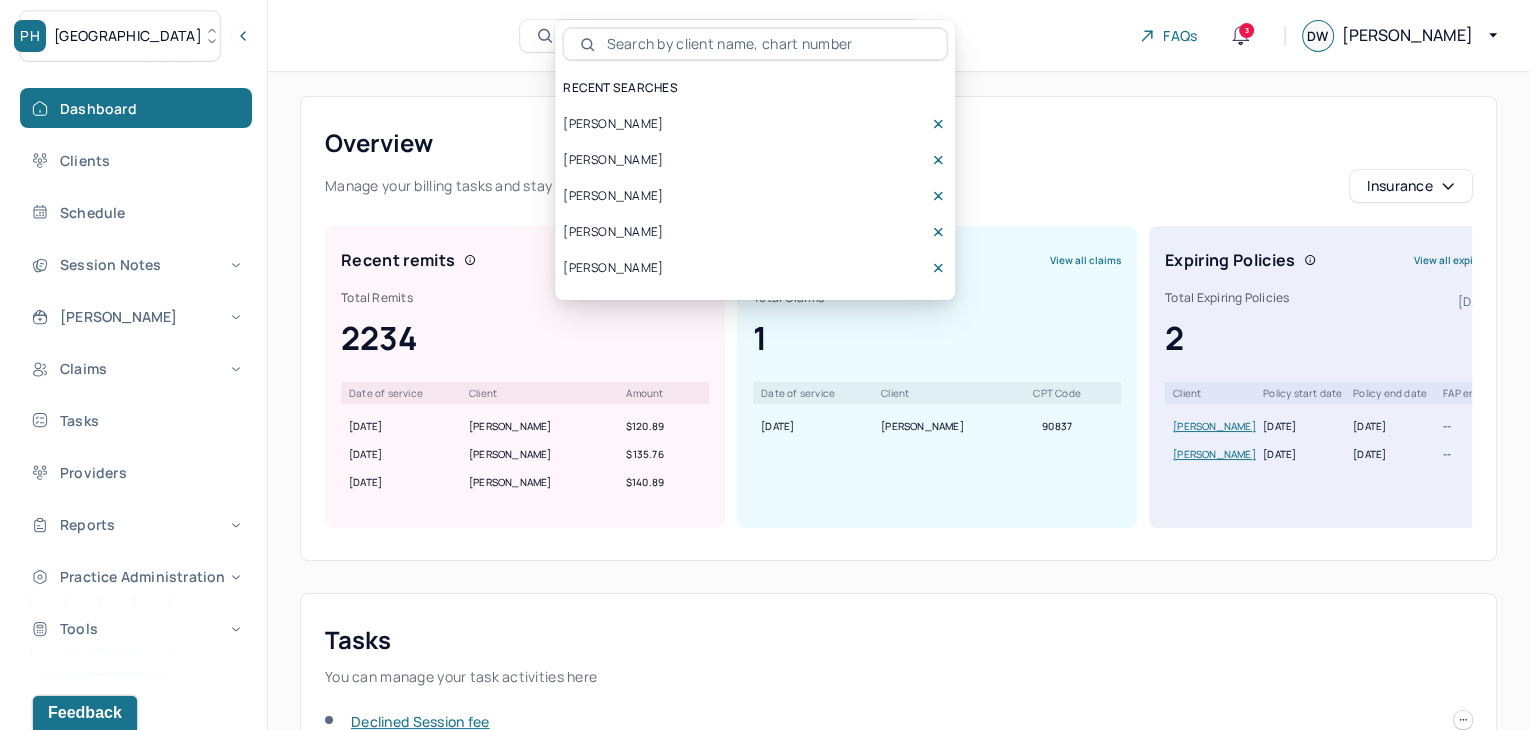 scroll, scrollTop: 0, scrollLeft: 0, axis: both 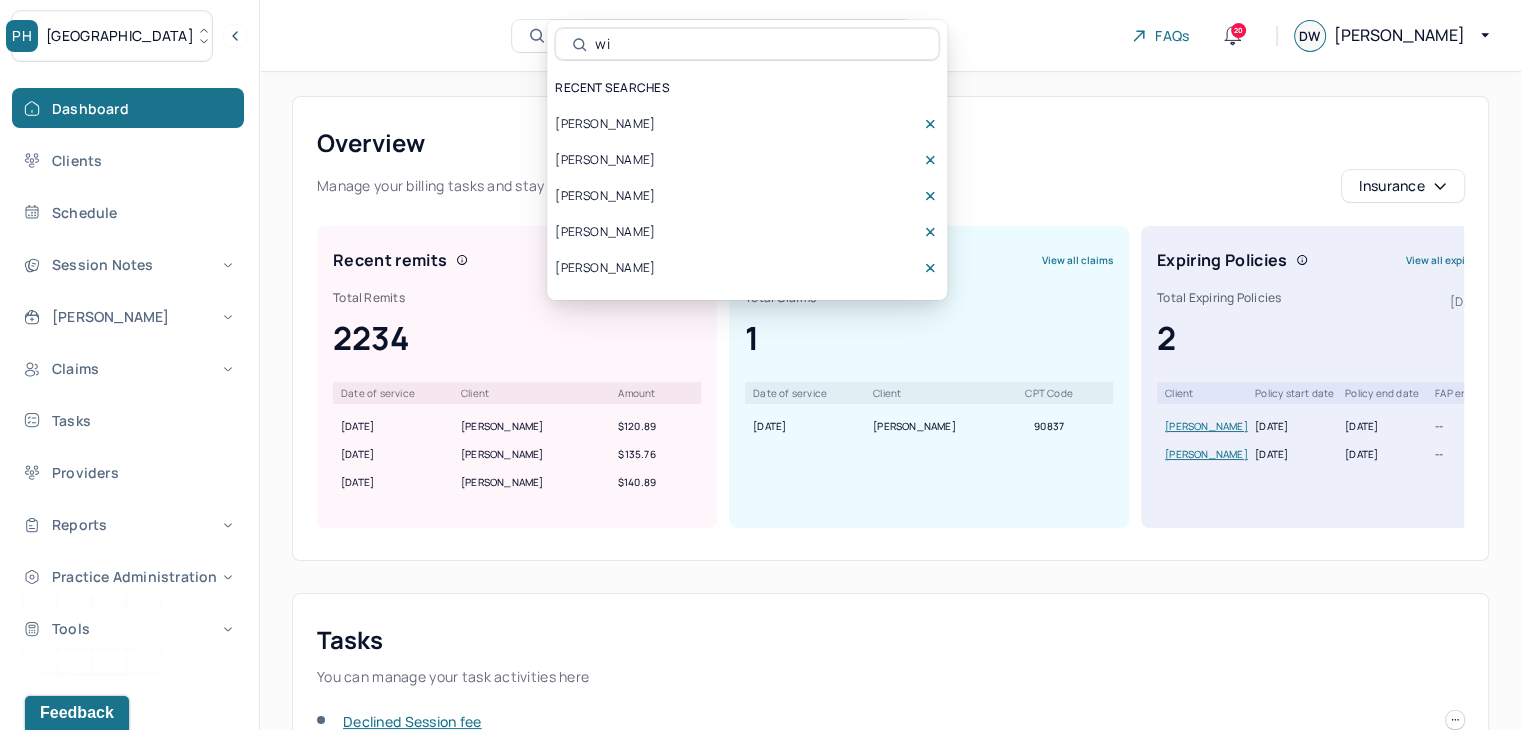 type on "w" 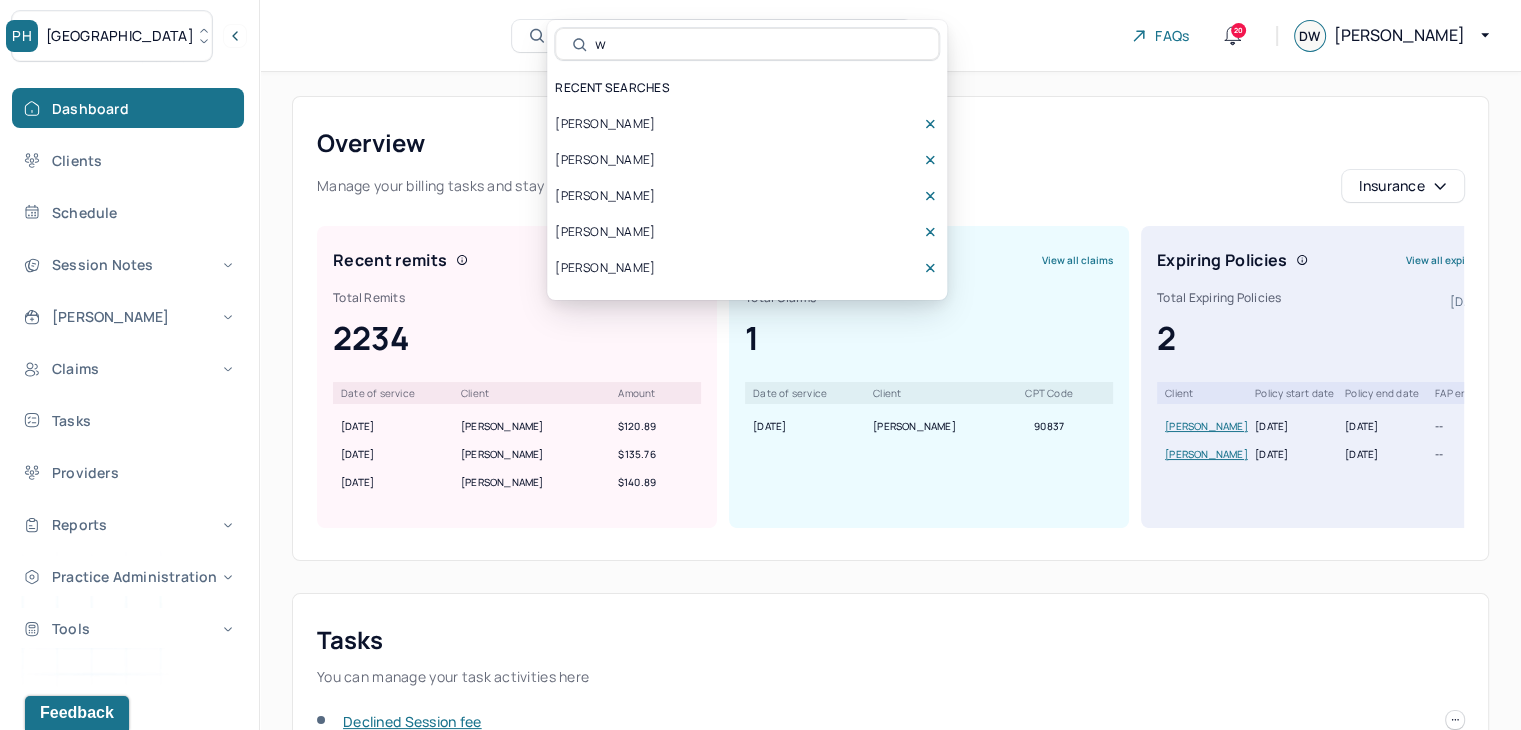 type 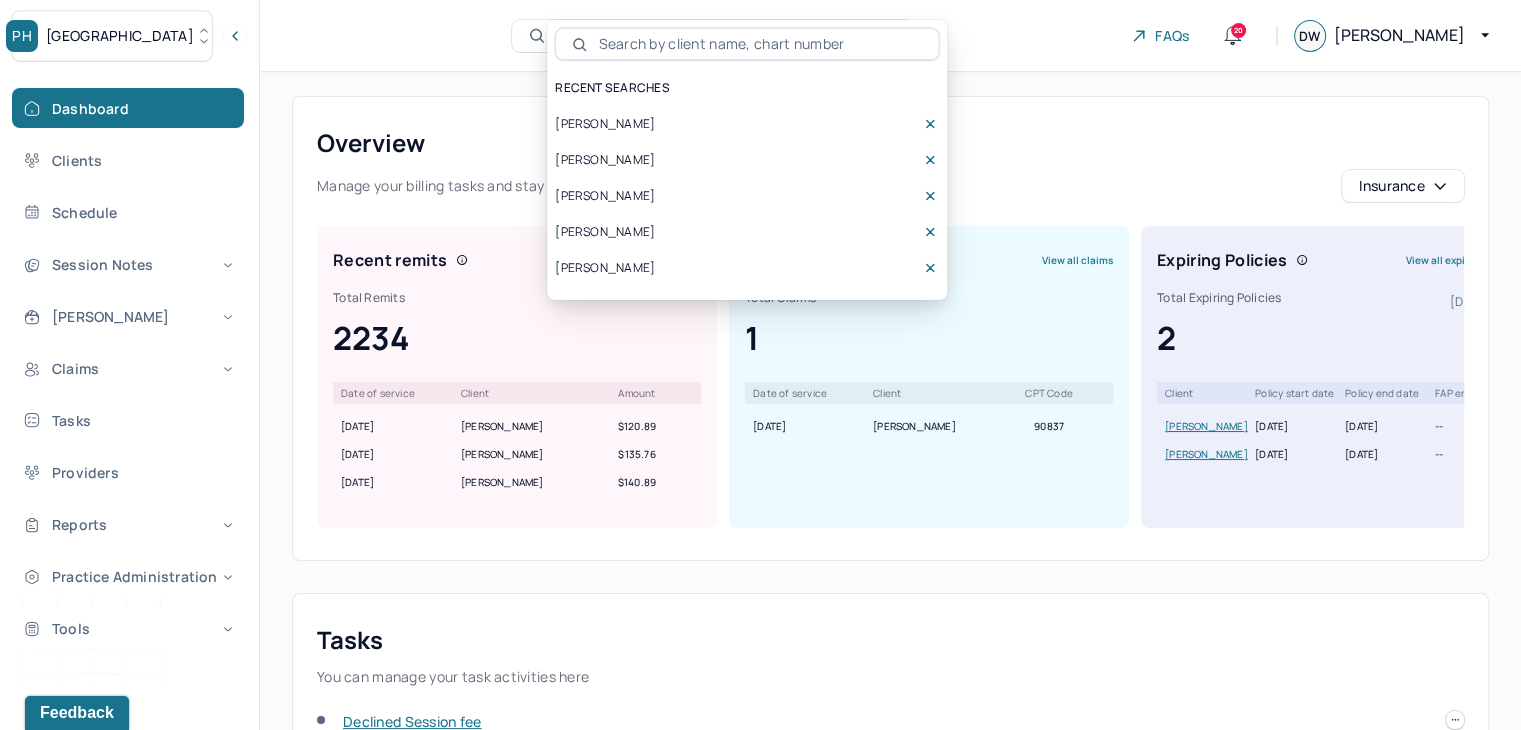 click on "PH Park Hill" at bounding box center [112, 36] 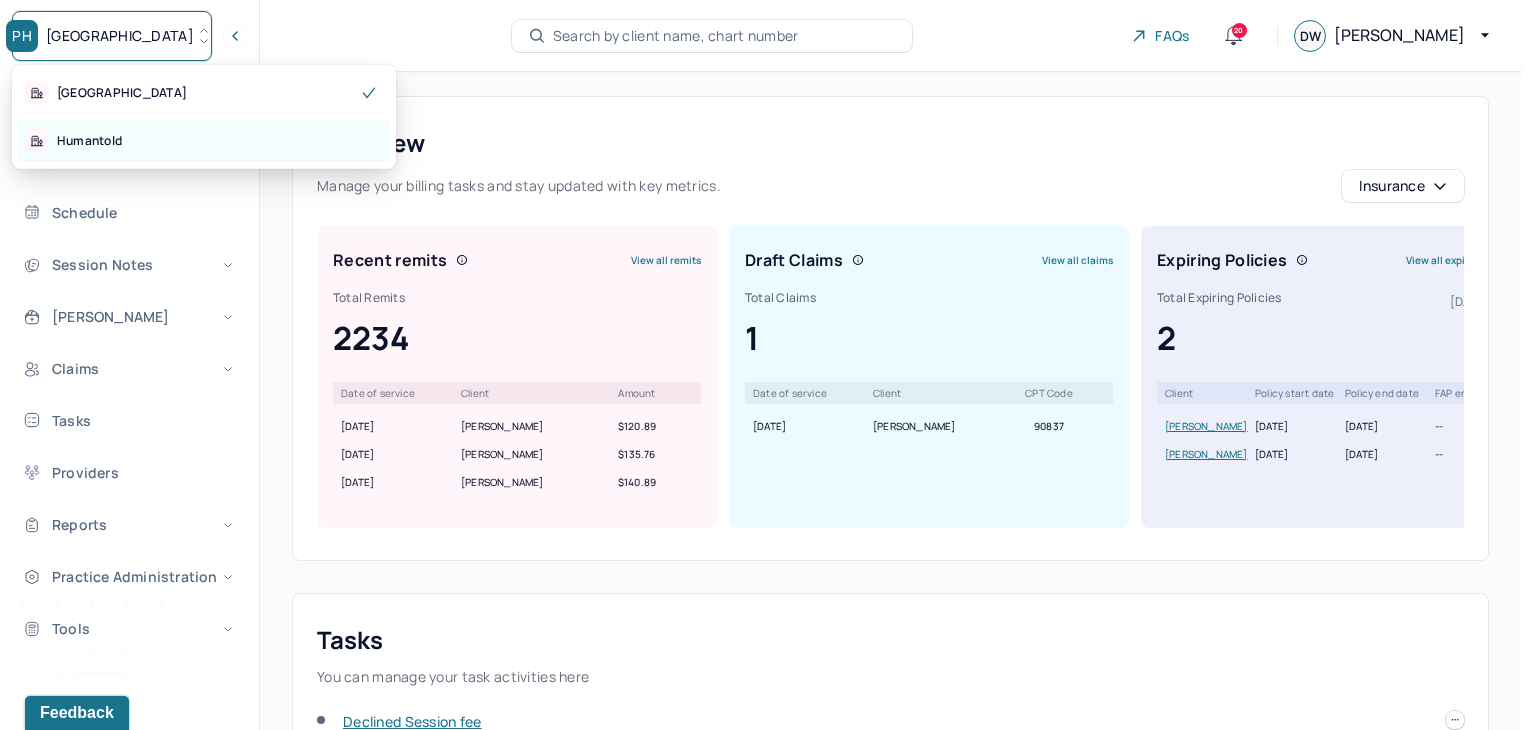 click on "Humantold" at bounding box center (89, 141) 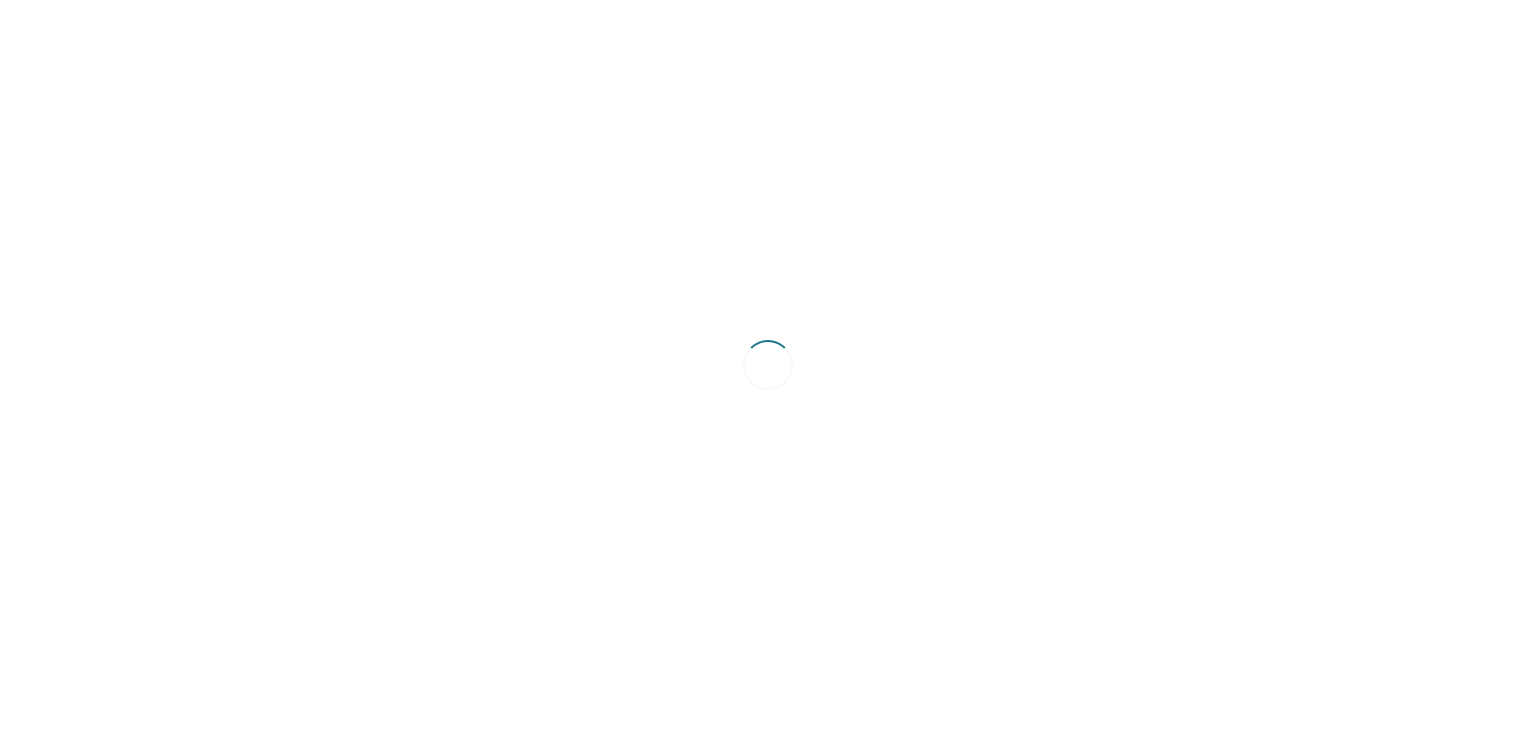 scroll, scrollTop: 0, scrollLeft: 0, axis: both 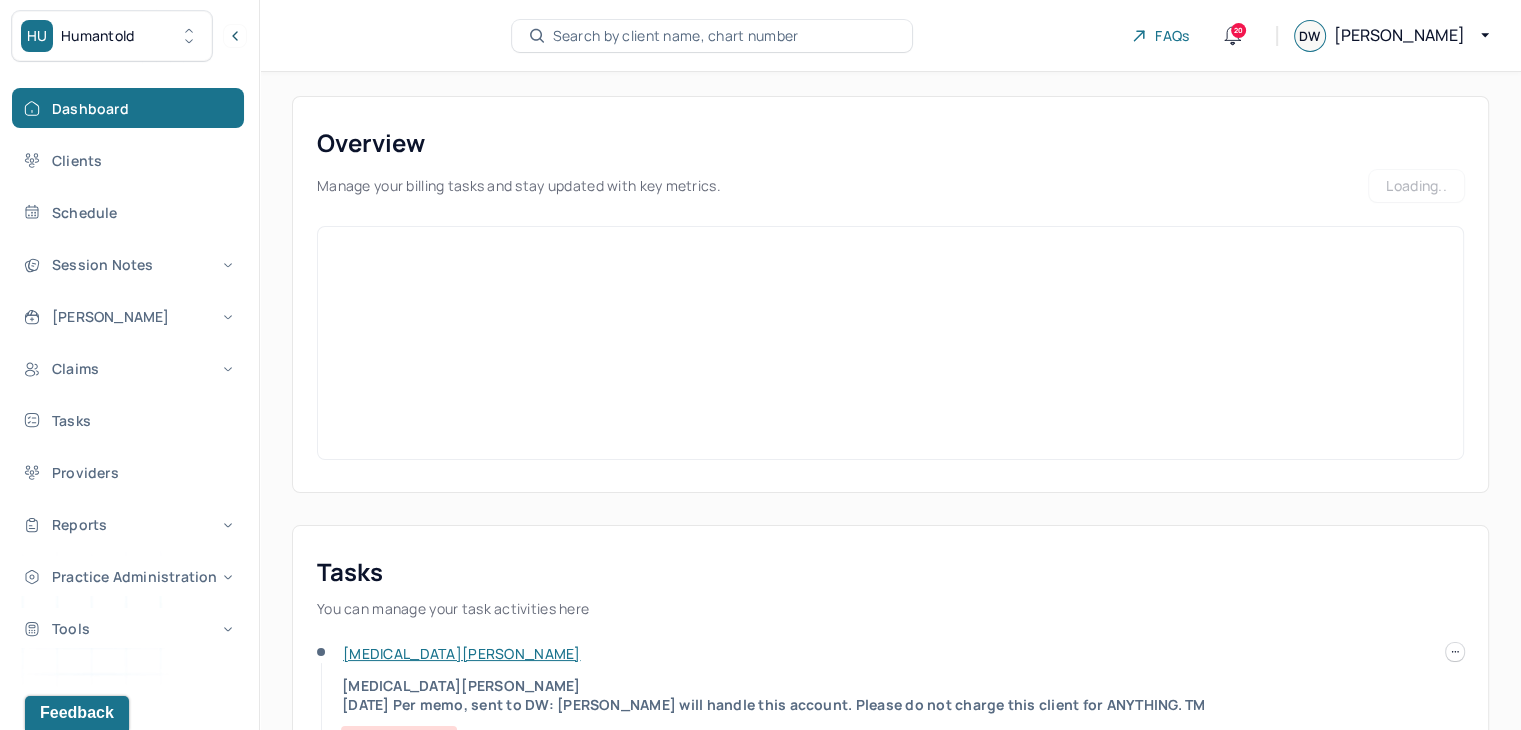 click on "Search by client name, chart number" at bounding box center [676, 36] 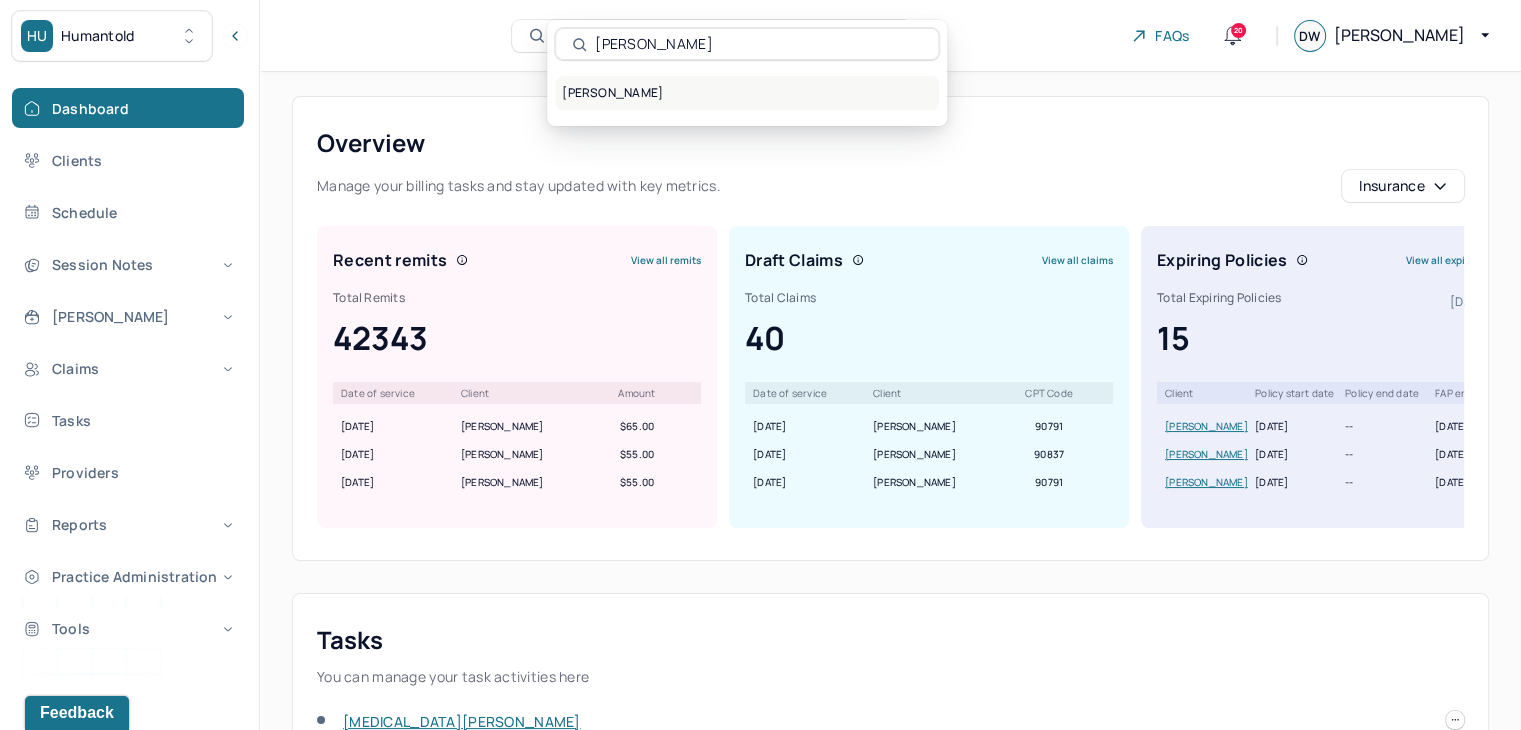 type on "[PERSON_NAME]" 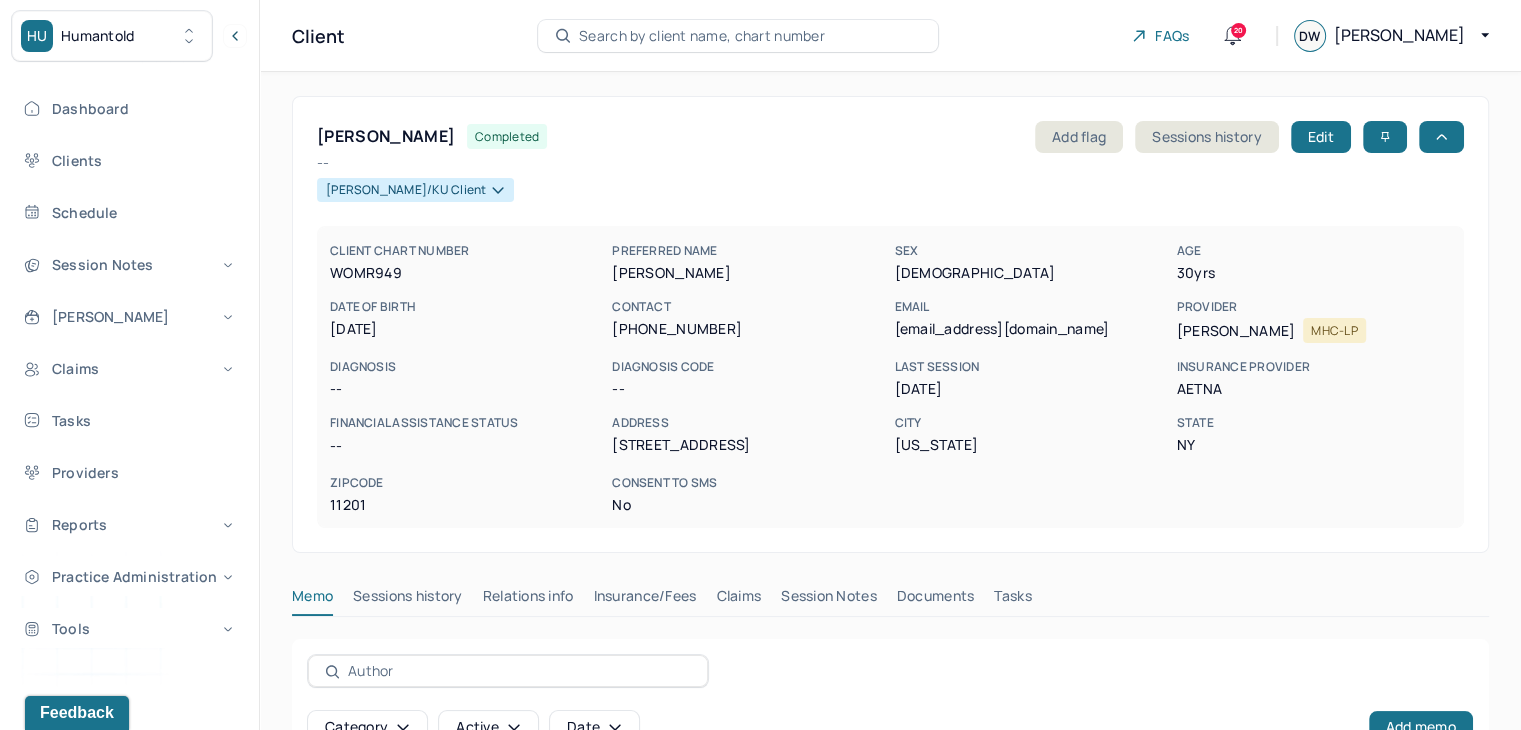 type 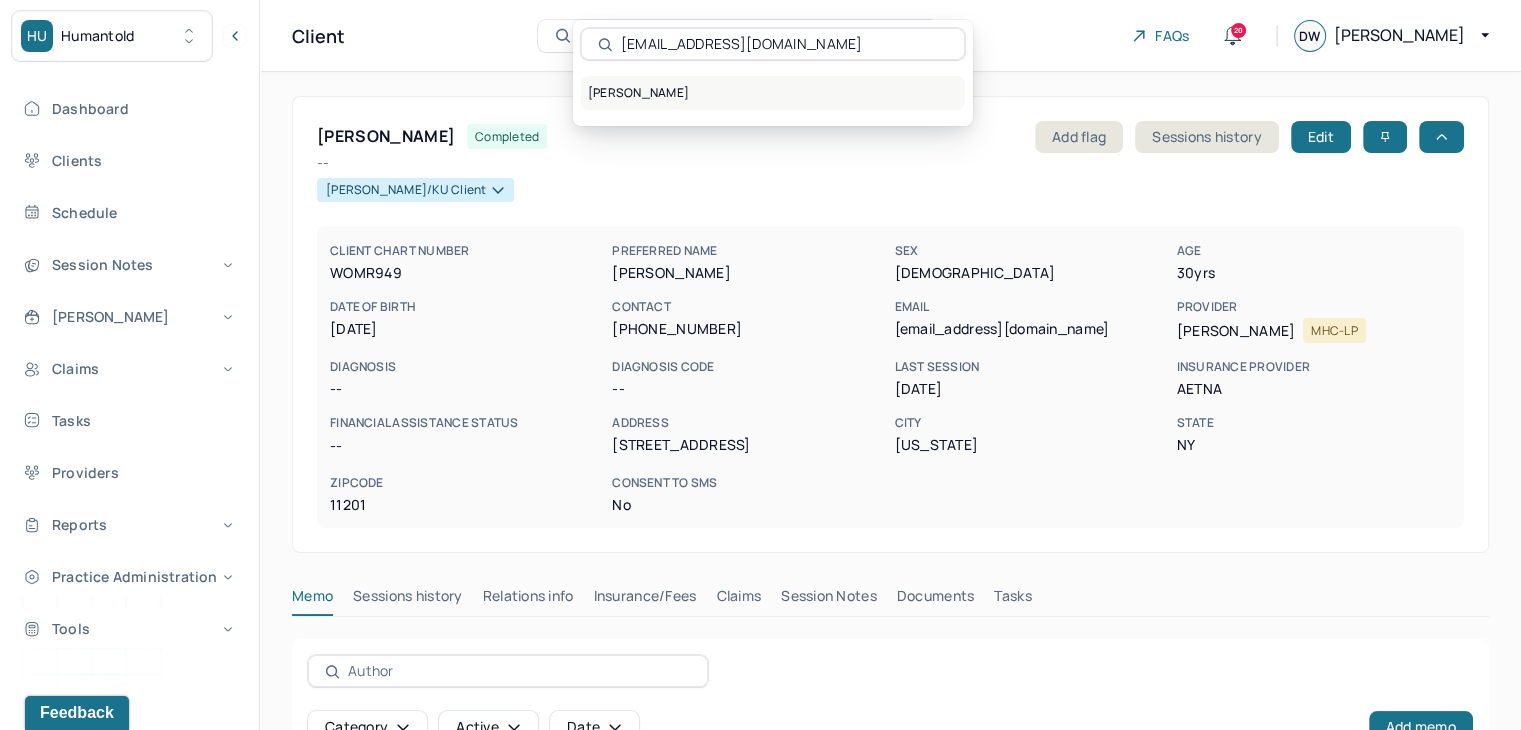 type on "[EMAIL_ADDRESS][DOMAIN_NAME]" 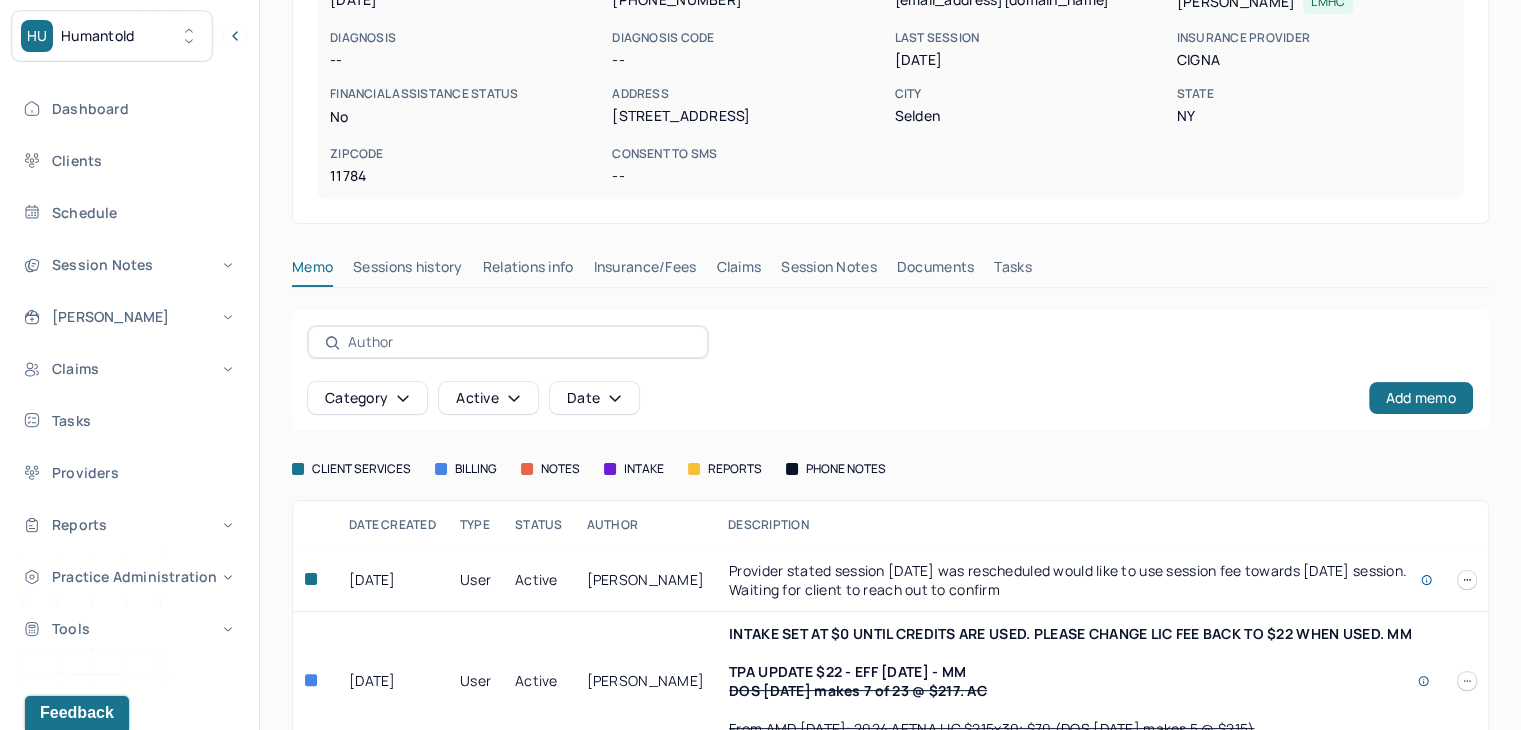 scroll, scrollTop: 294, scrollLeft: 0, axis: vertical 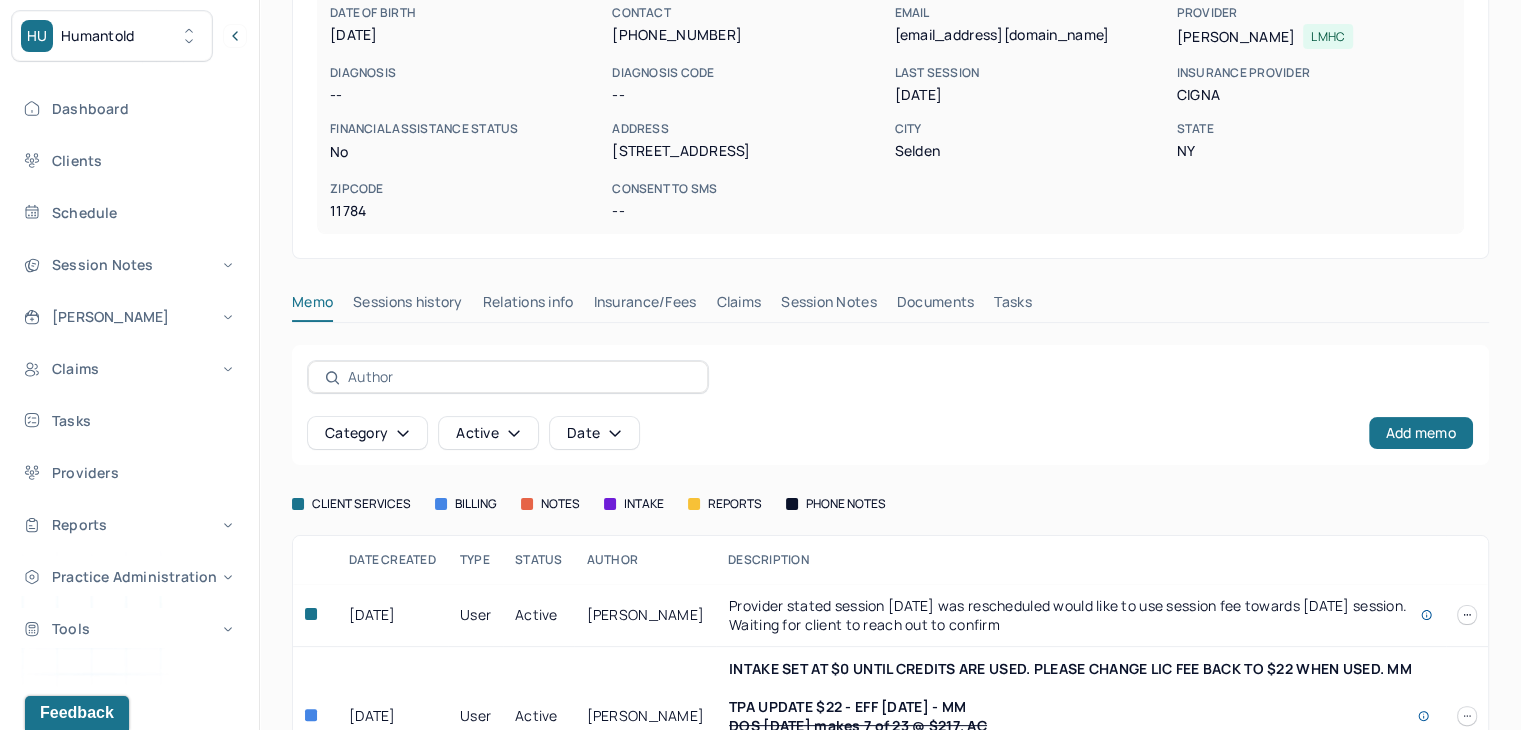 click on "Claims" at bounding box center (738, 306) 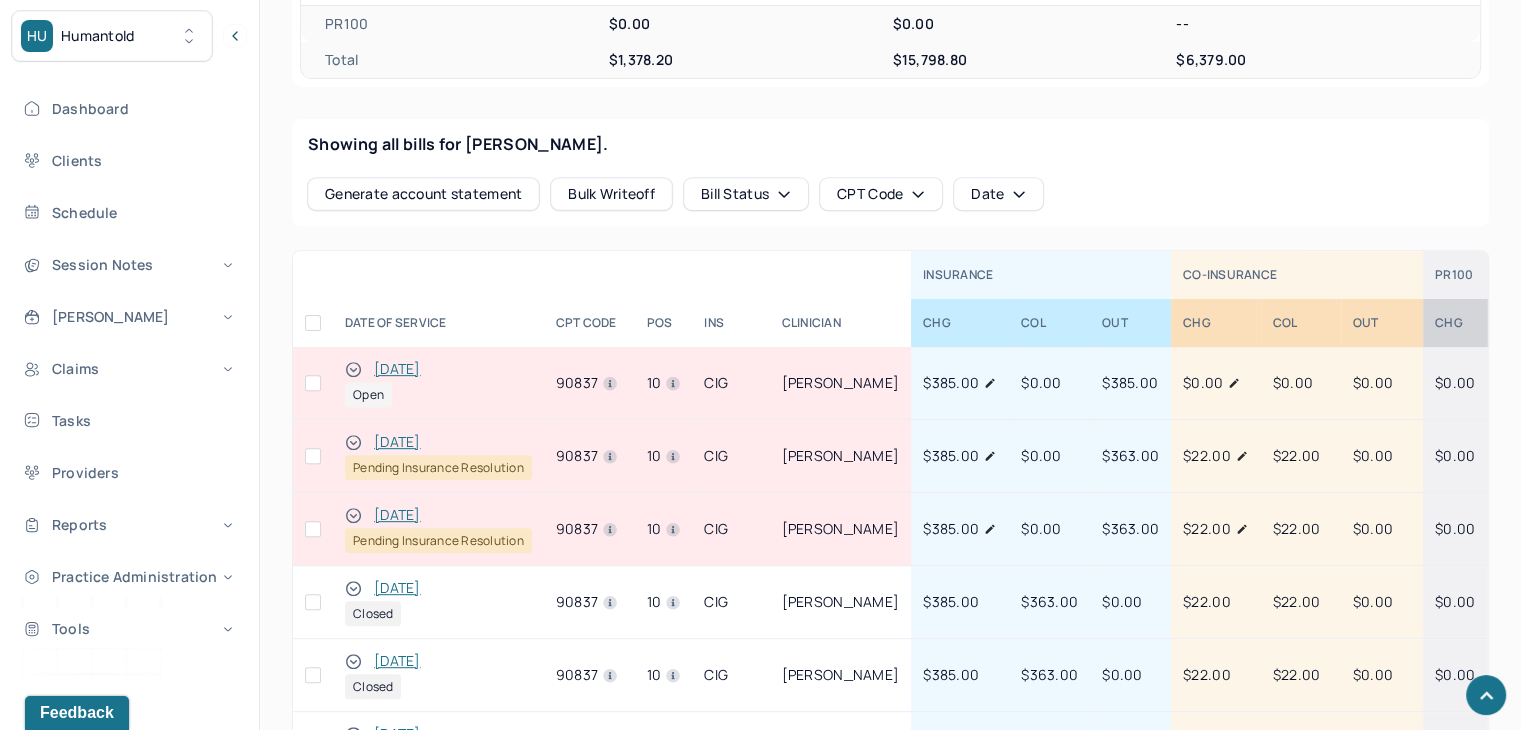 scroll, scrollTop: 894, scrollLeft: 0, axis: vertical 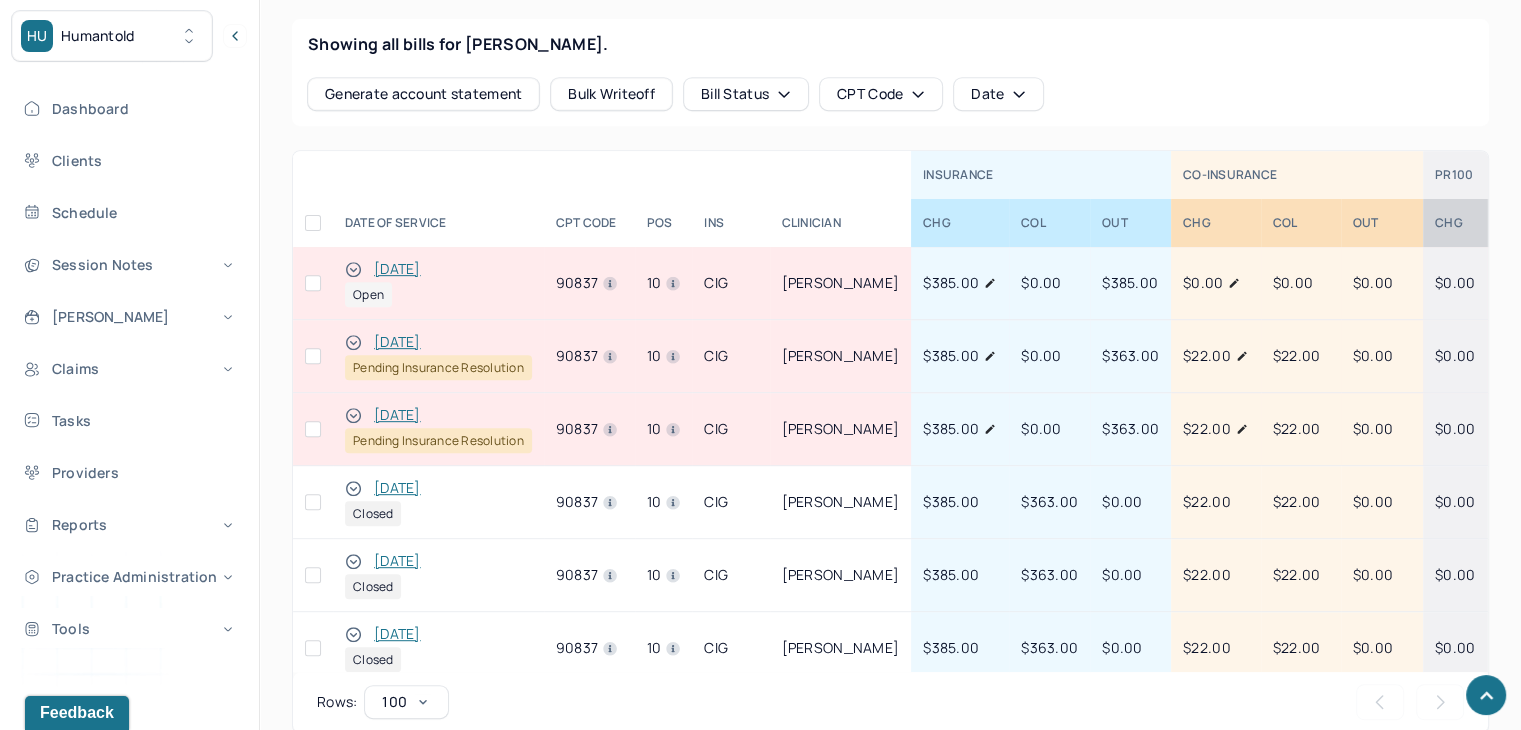 click 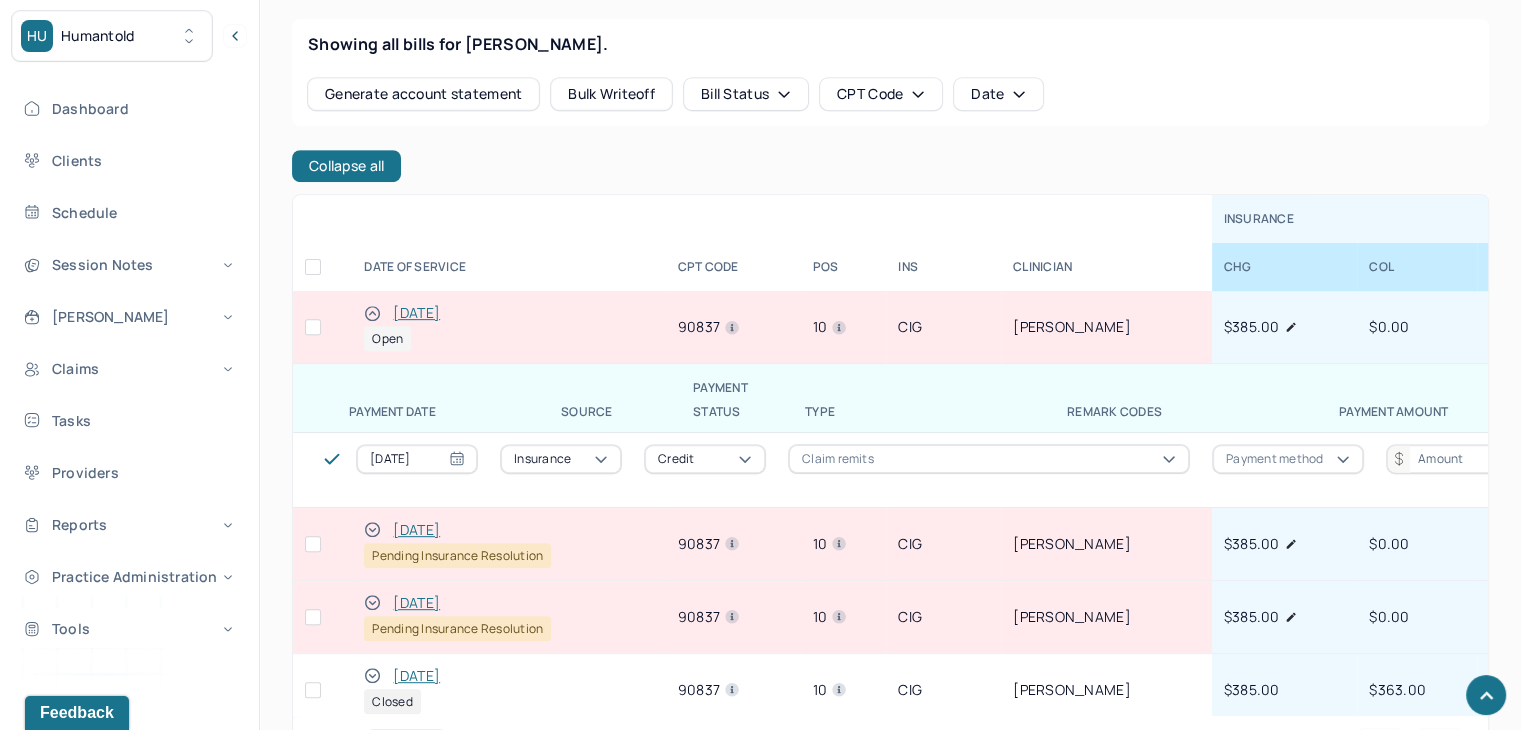click on "DATE OF SERVICE" at bounding box center (508, 267) 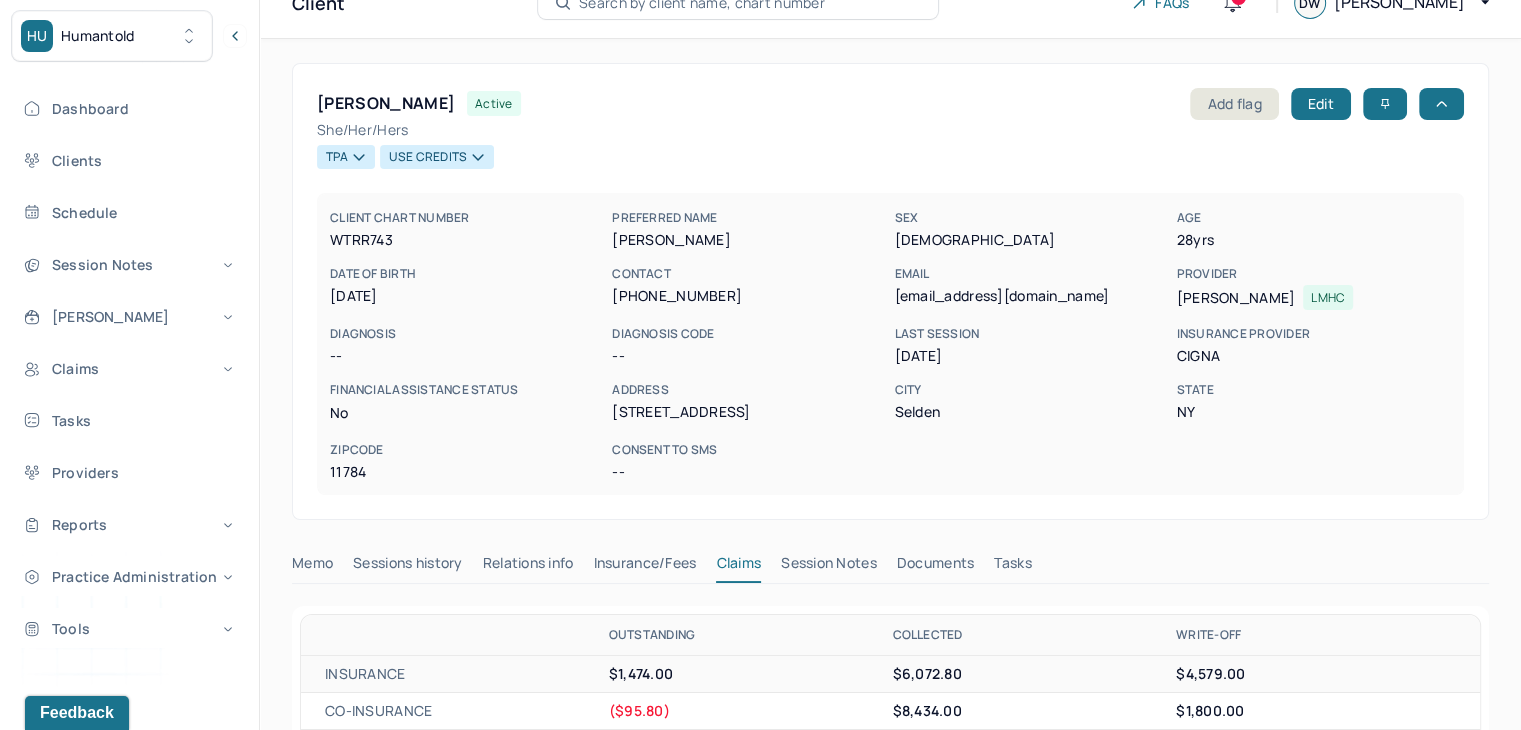 scroll, scrollTop: 0, scrollLeft: 0, axis: both 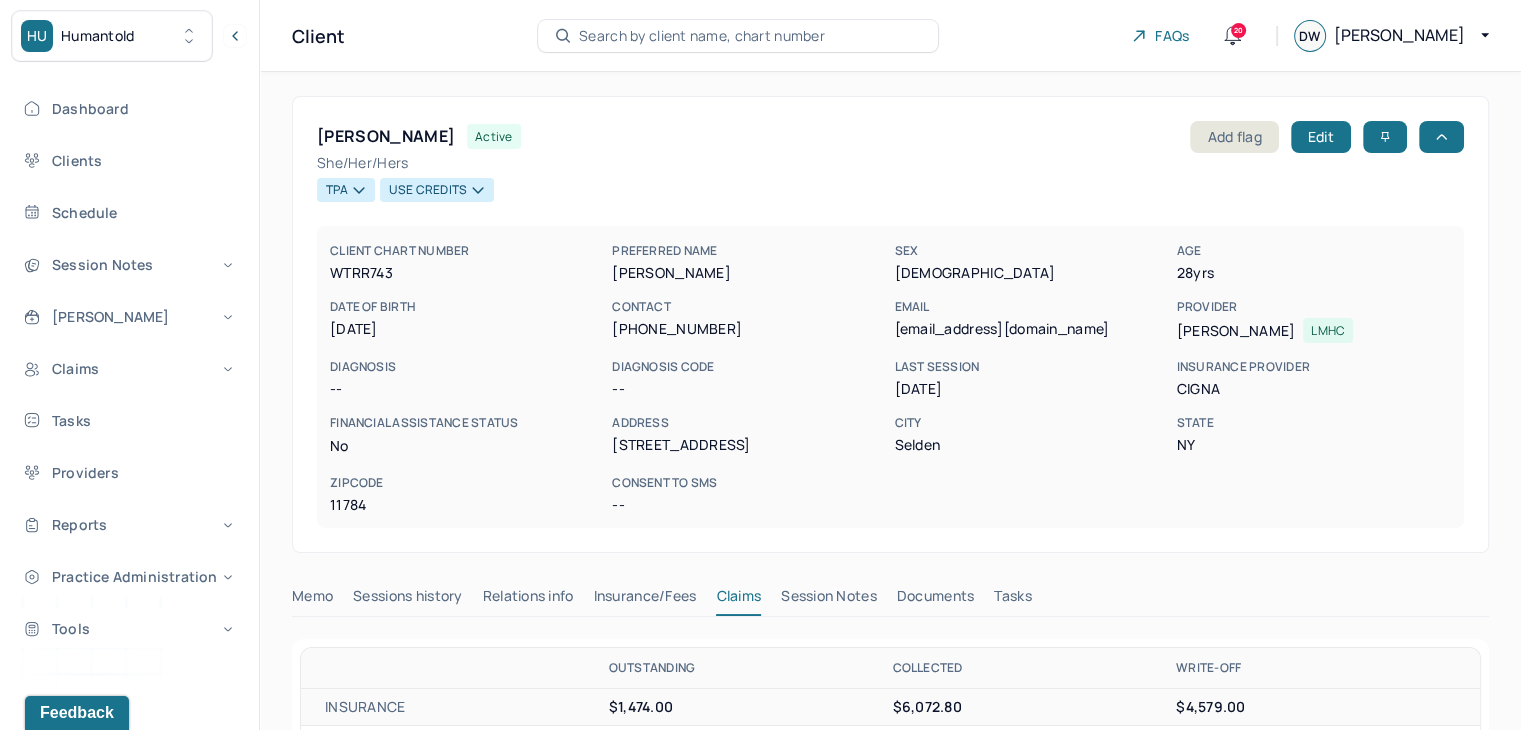 click on "Search by client name, chart number" at bounding box center [702, 36] 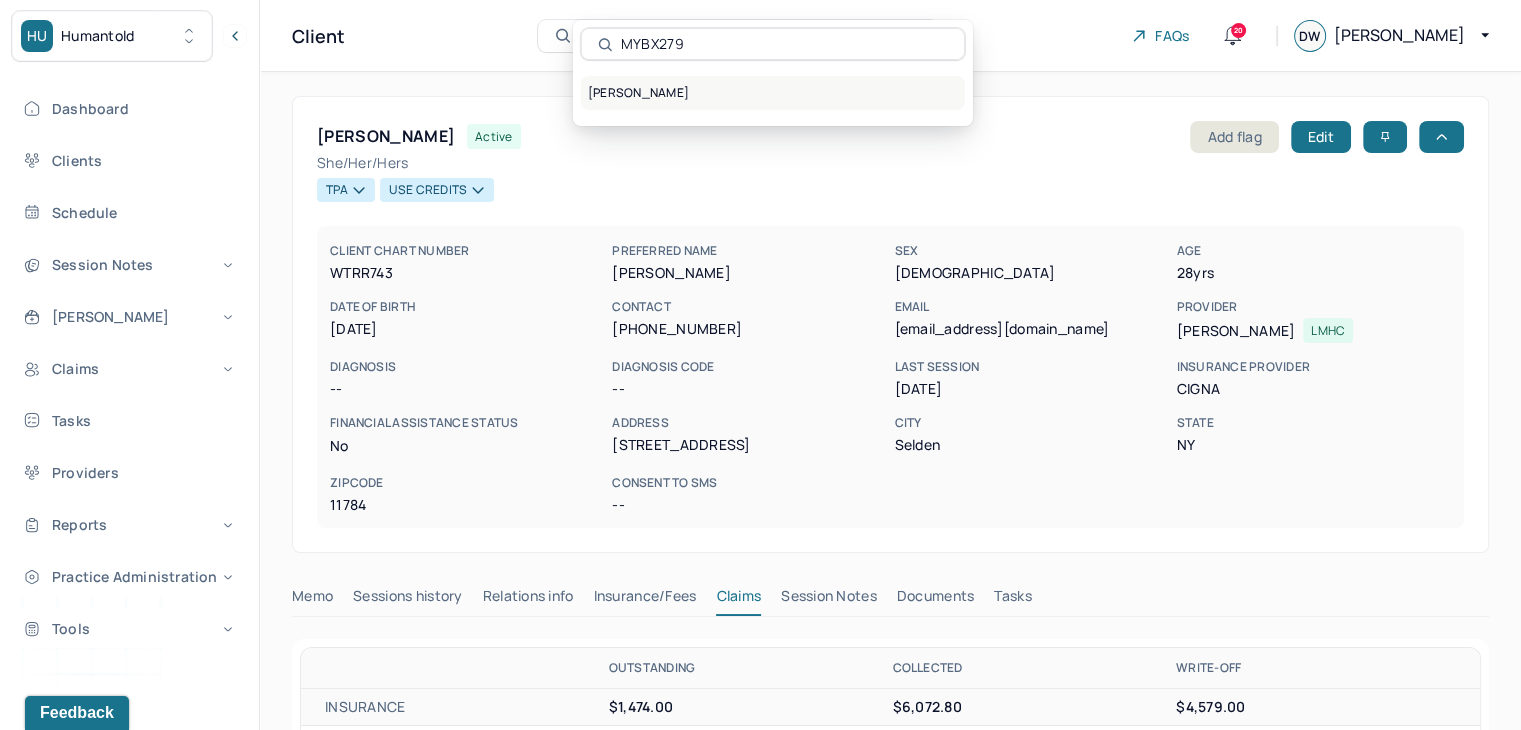 type on "MYBX279" 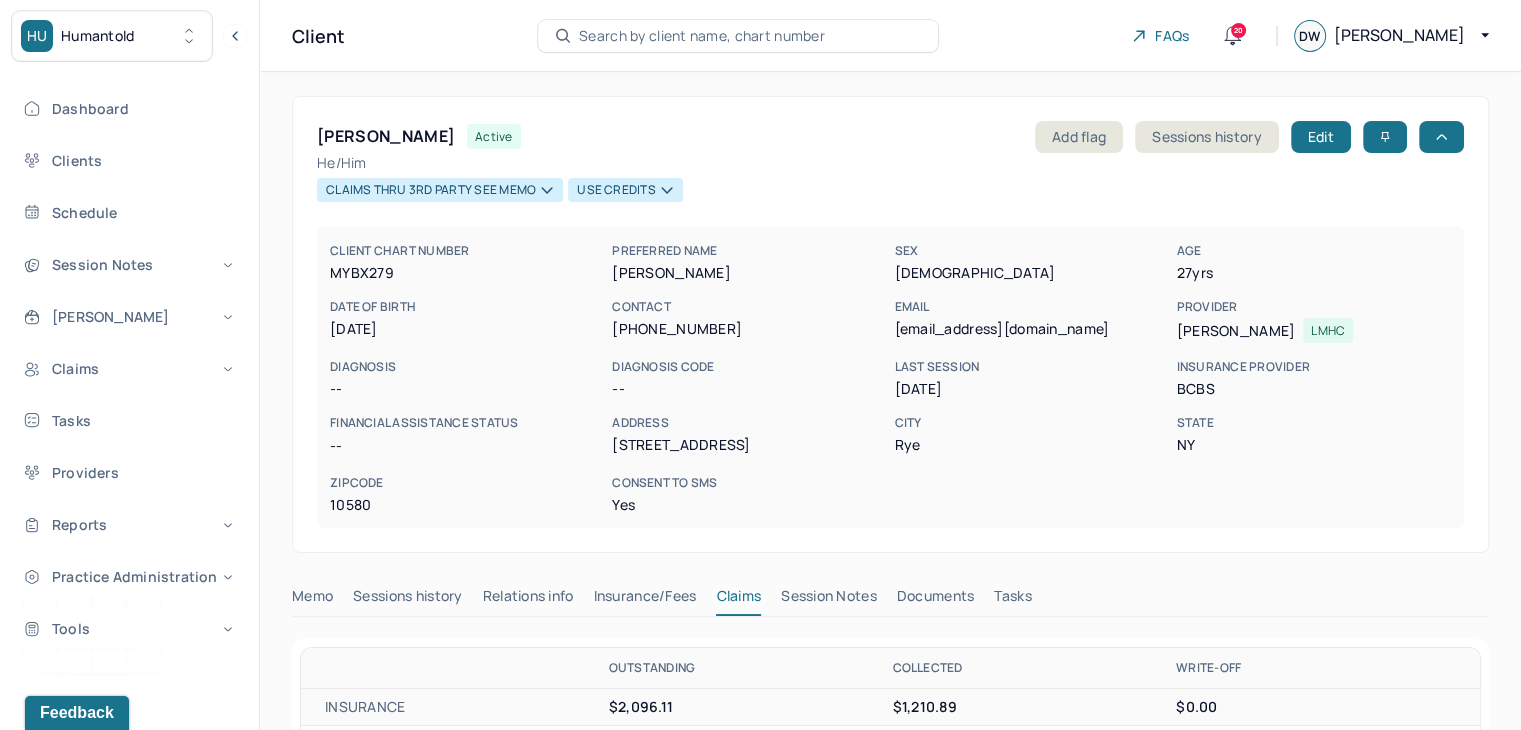 click on "Search by client name, chart number" at bounding box center [702, 36] 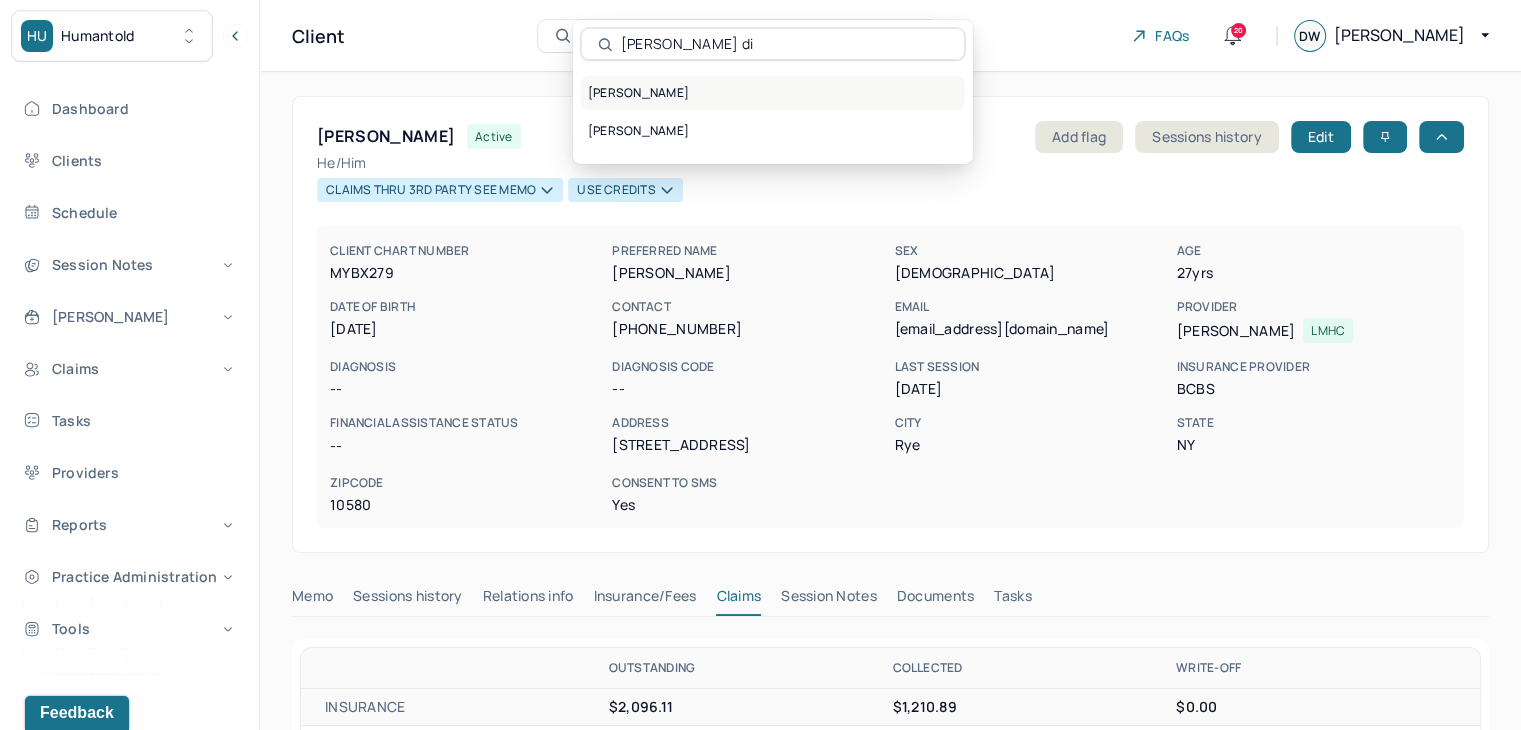 type on "Drew di" 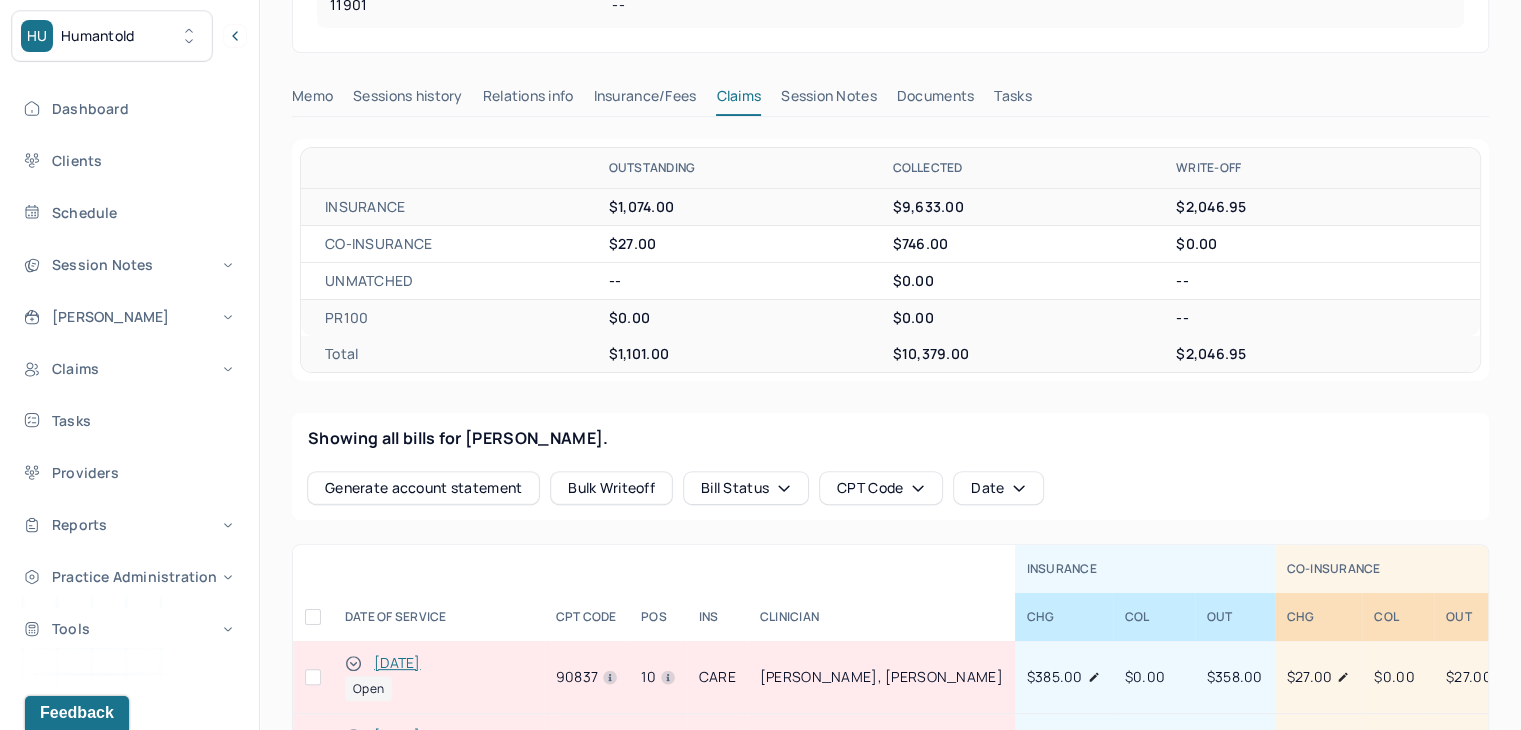 scroll, scrollTop: 600, scrollLeft: 0, axis: vertical 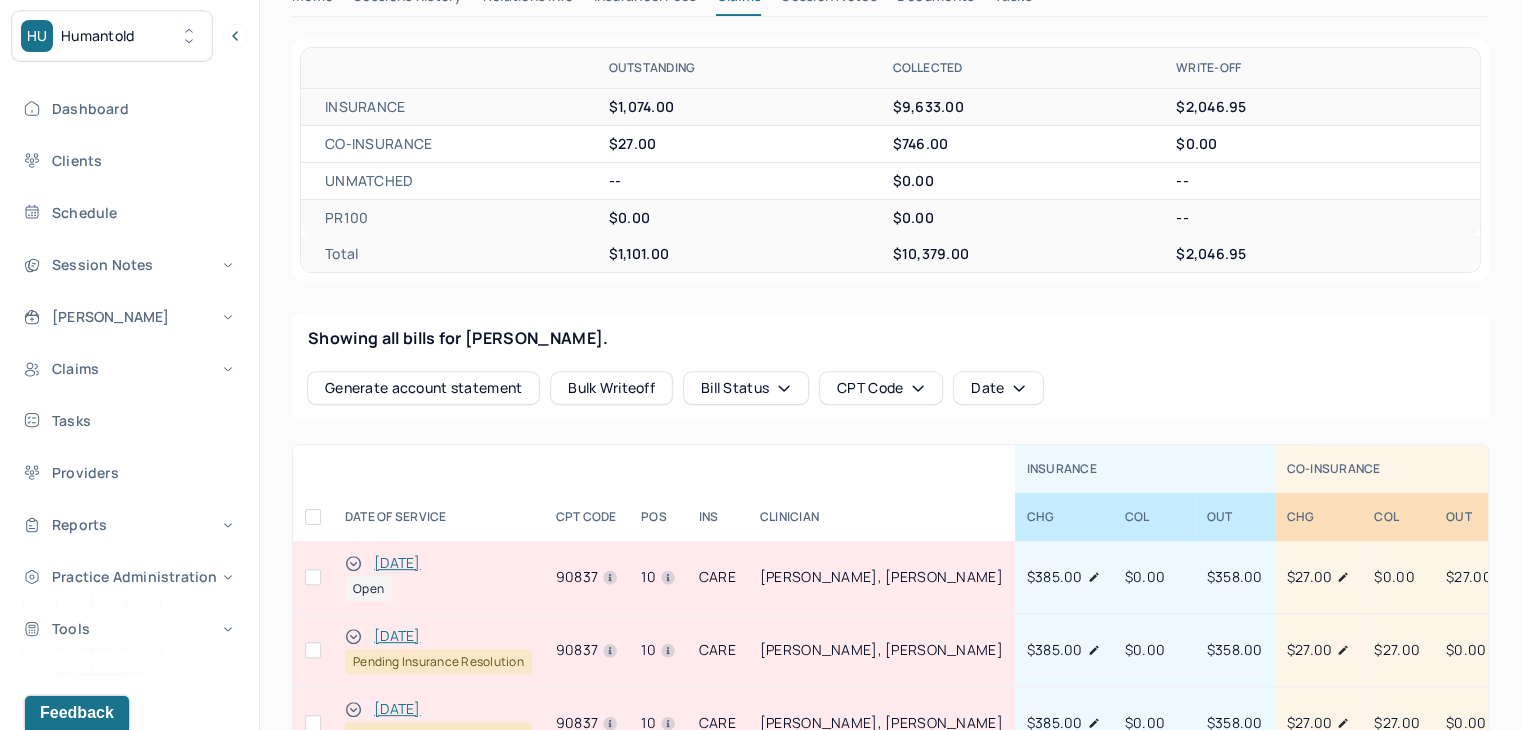 click 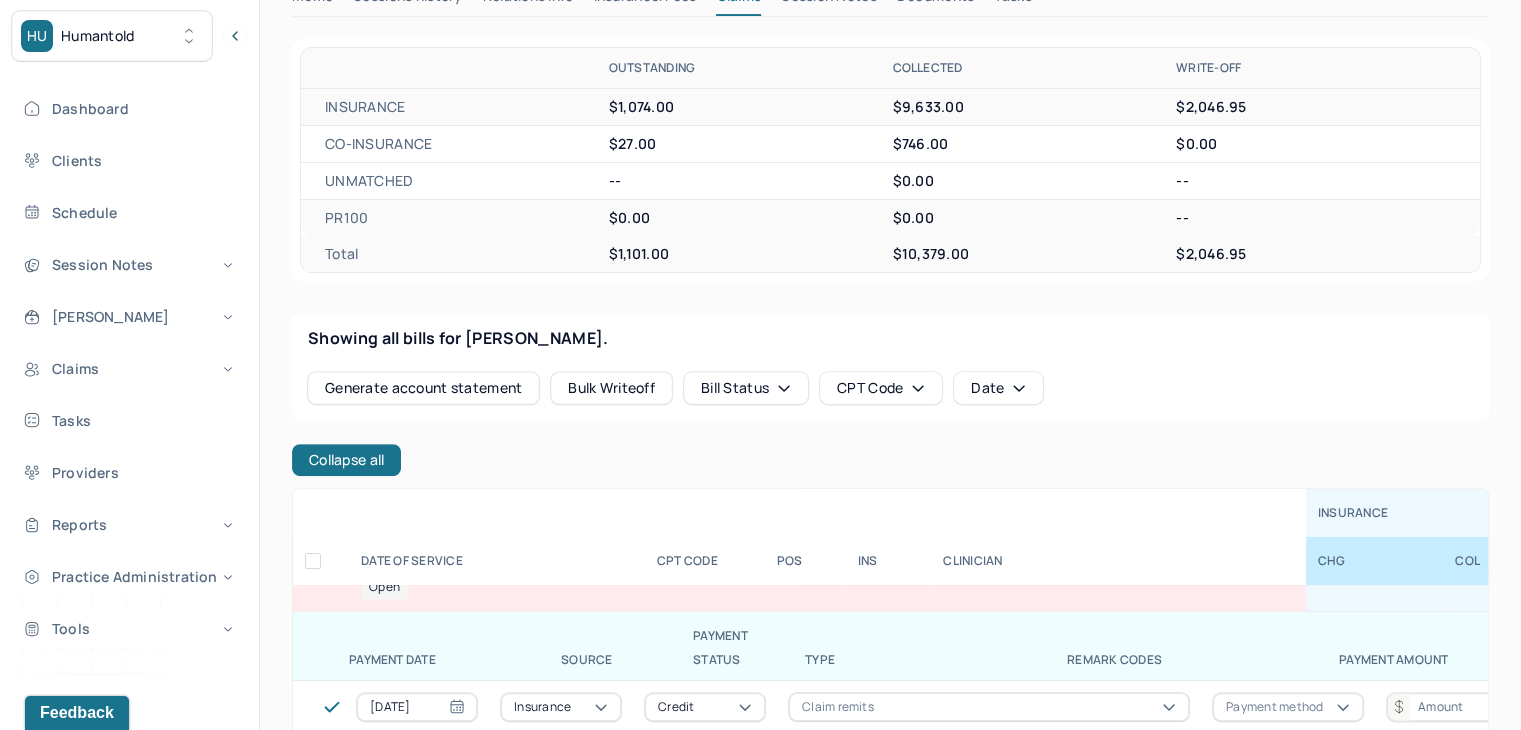 scroll, scrollTop: 0, scrollLeft: 0, axis: both 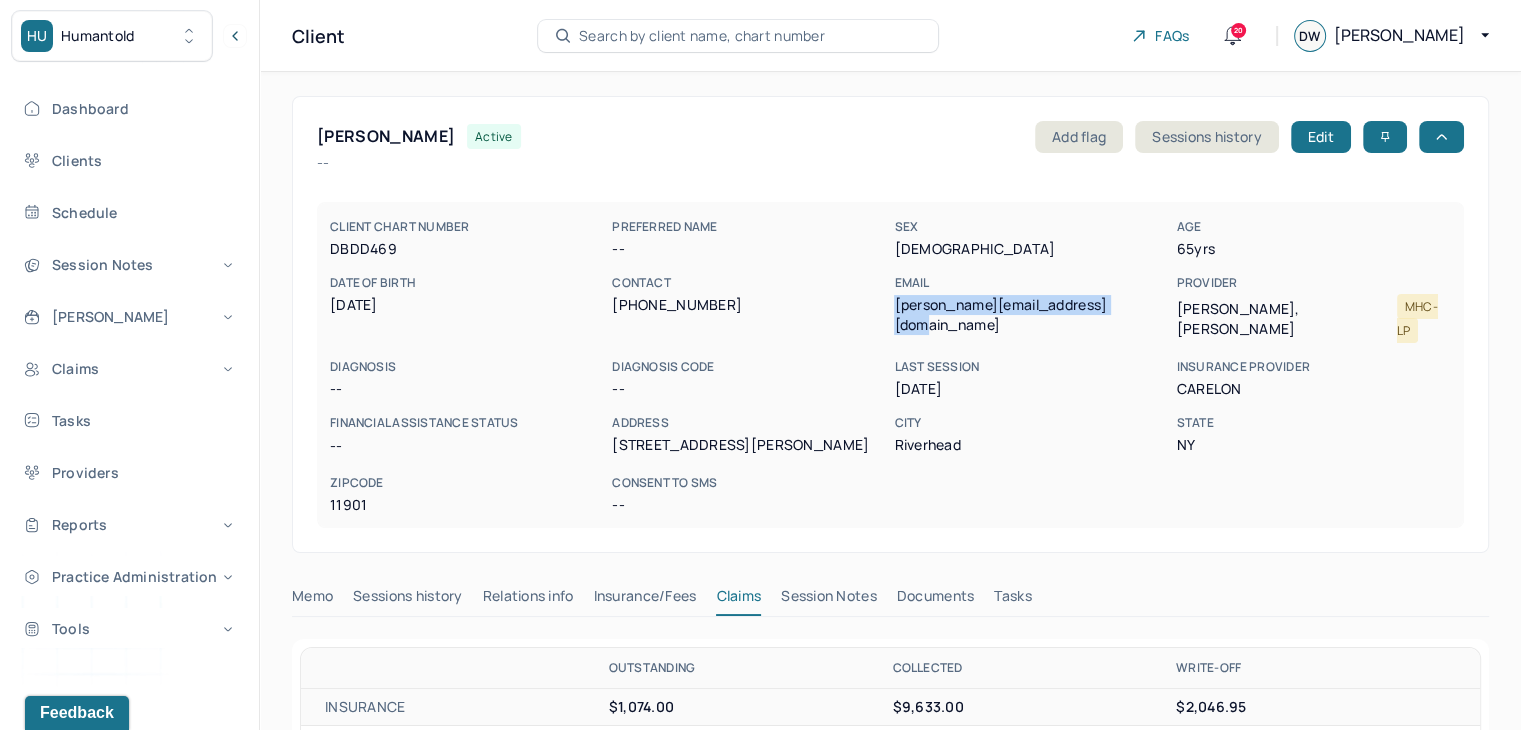 drag, startPoint x: 1132, startPoint y: 301, endPoint x: 897, endPoint y: 308, distance: 235.10423 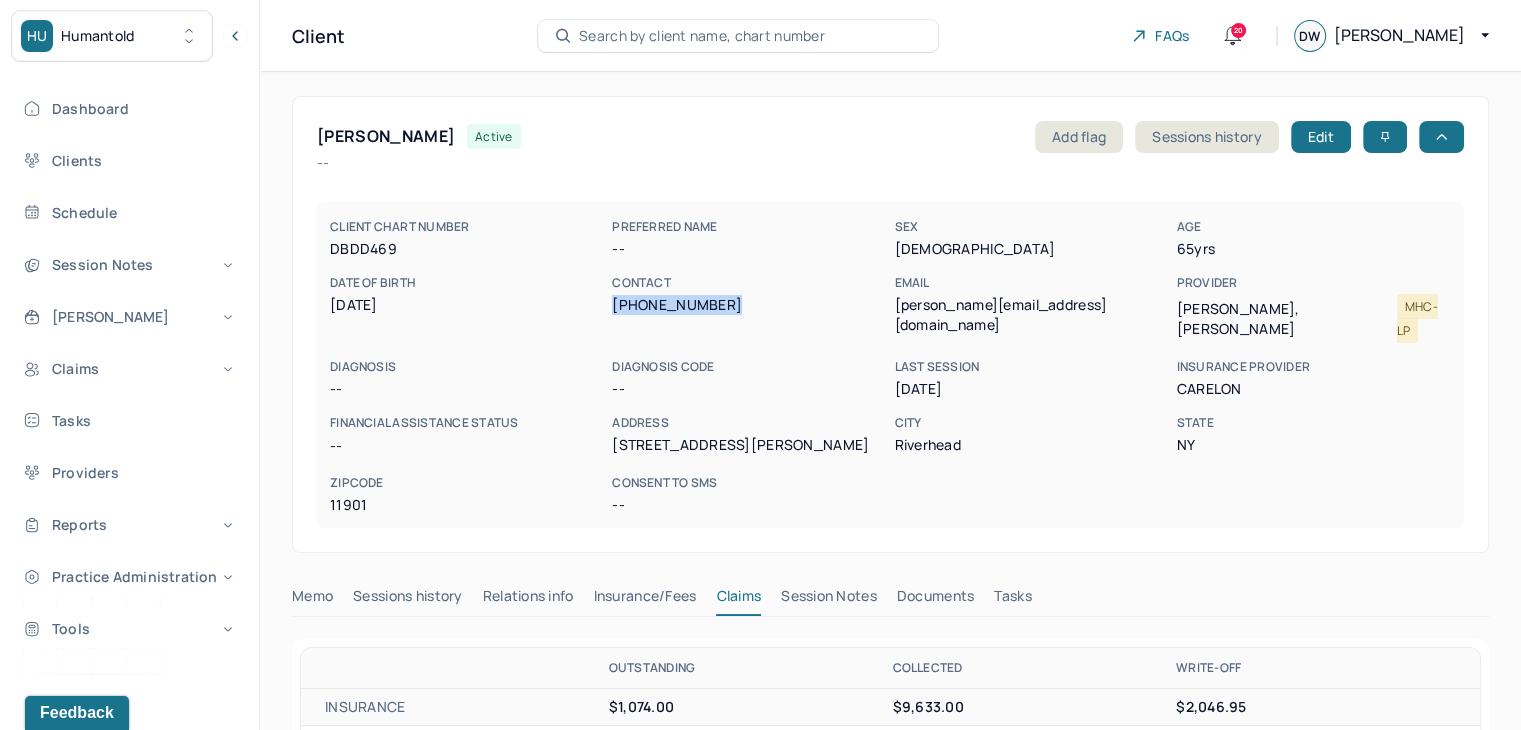 drag, startPoint x: 724, startPoint y: 310, endPoint x: 613, endPoint y: 314, distance: 111.07205 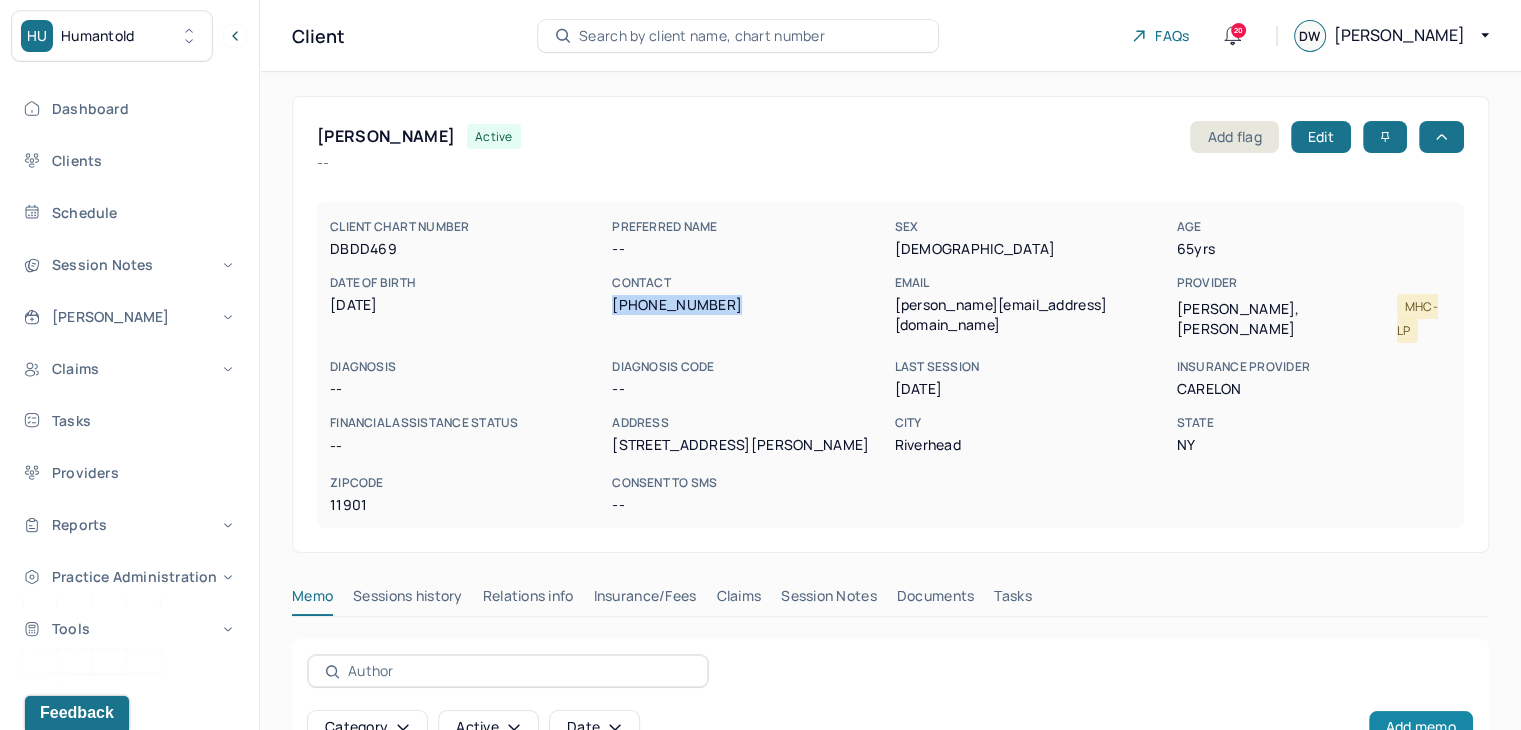 click on "Add memo" at bounding box center [1421, 727] 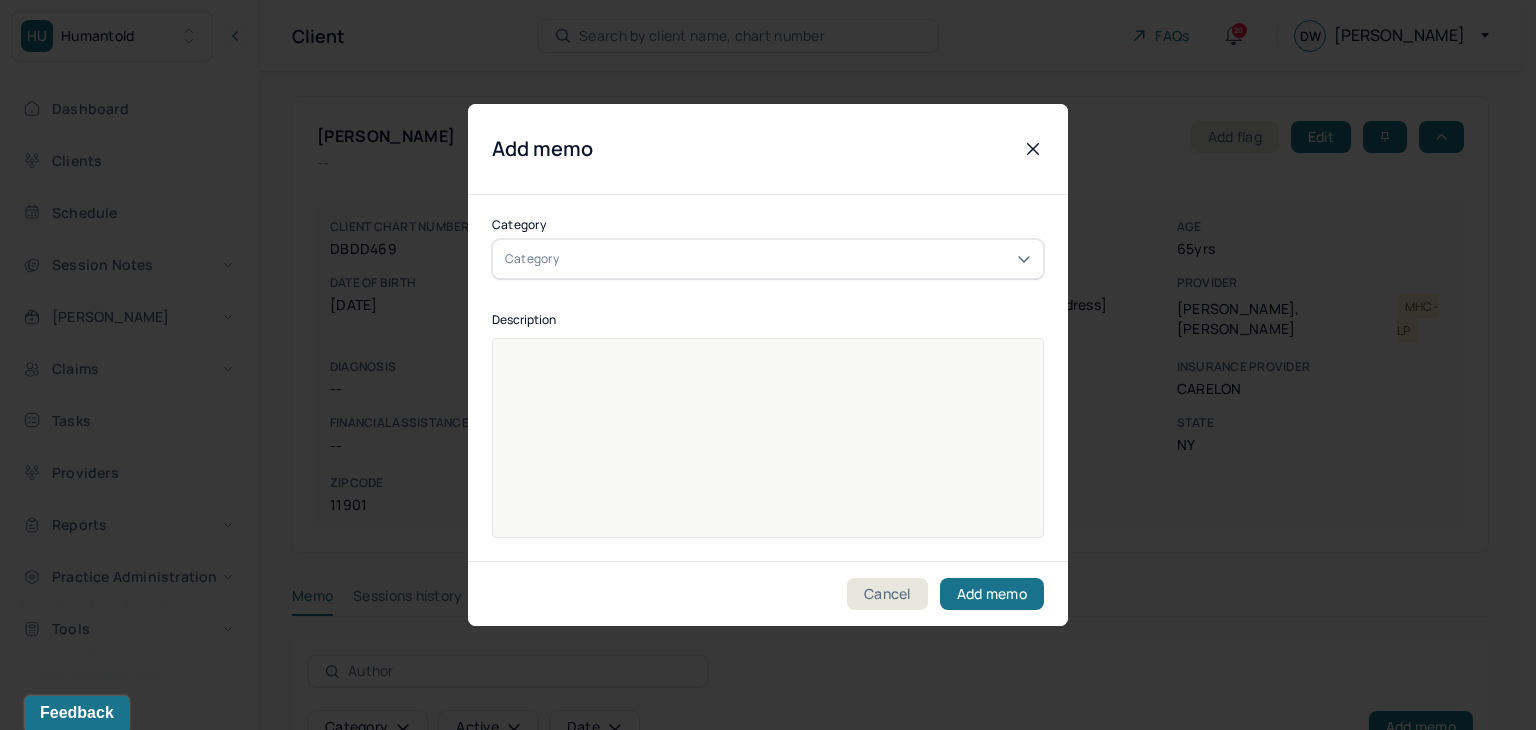 click on "Category" at bounding box center [768, 259] 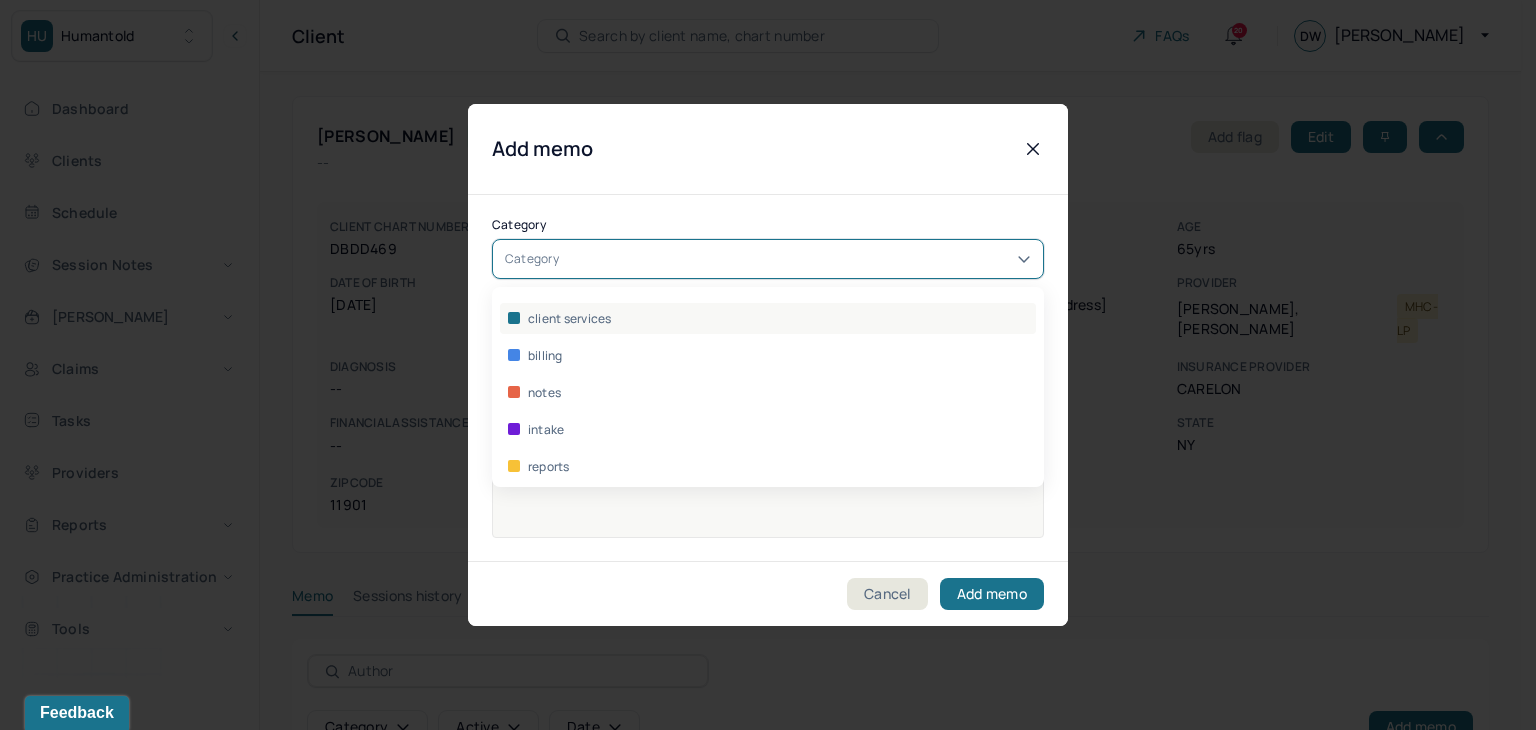 click on "client services" at bounding box center (570, 318) 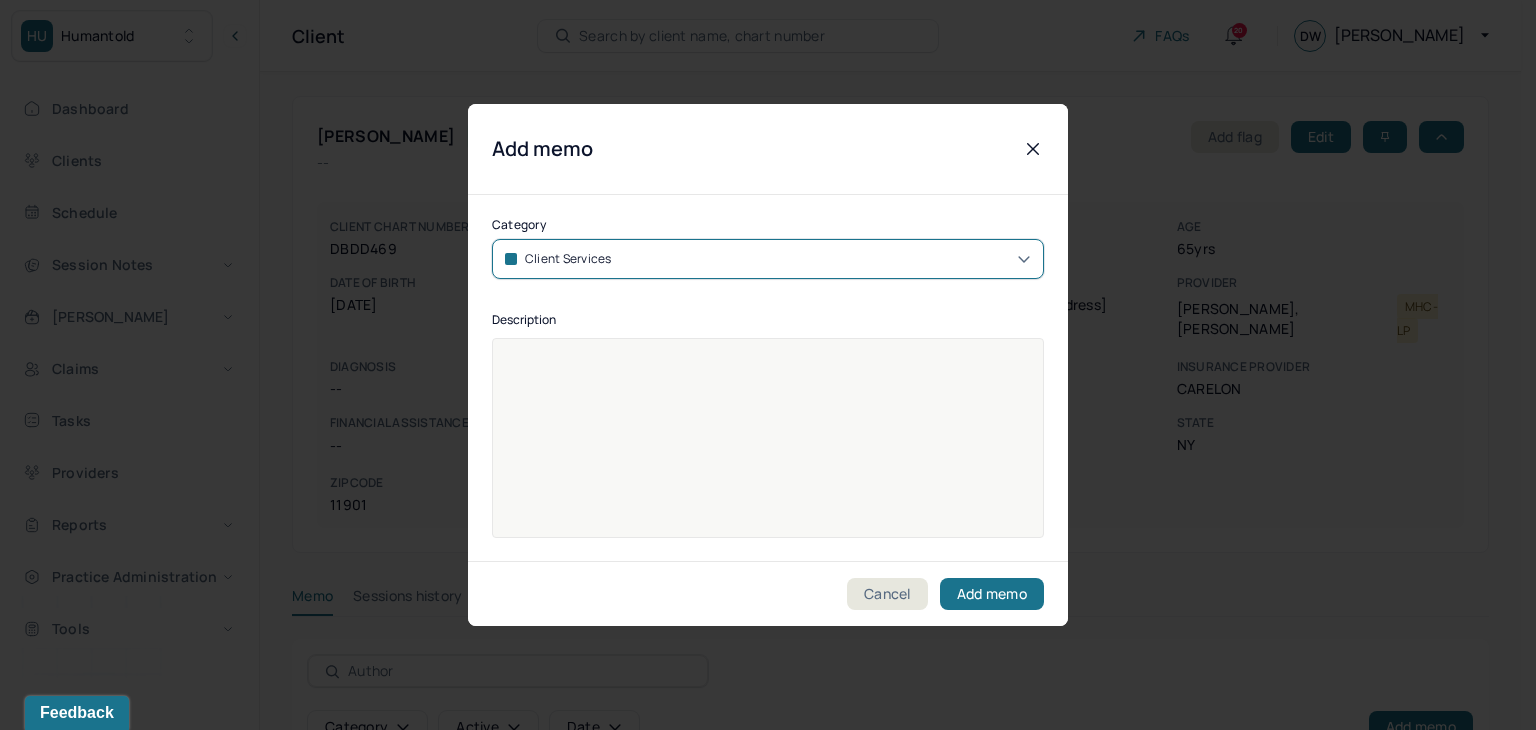 click at bounding box center [768, 359] 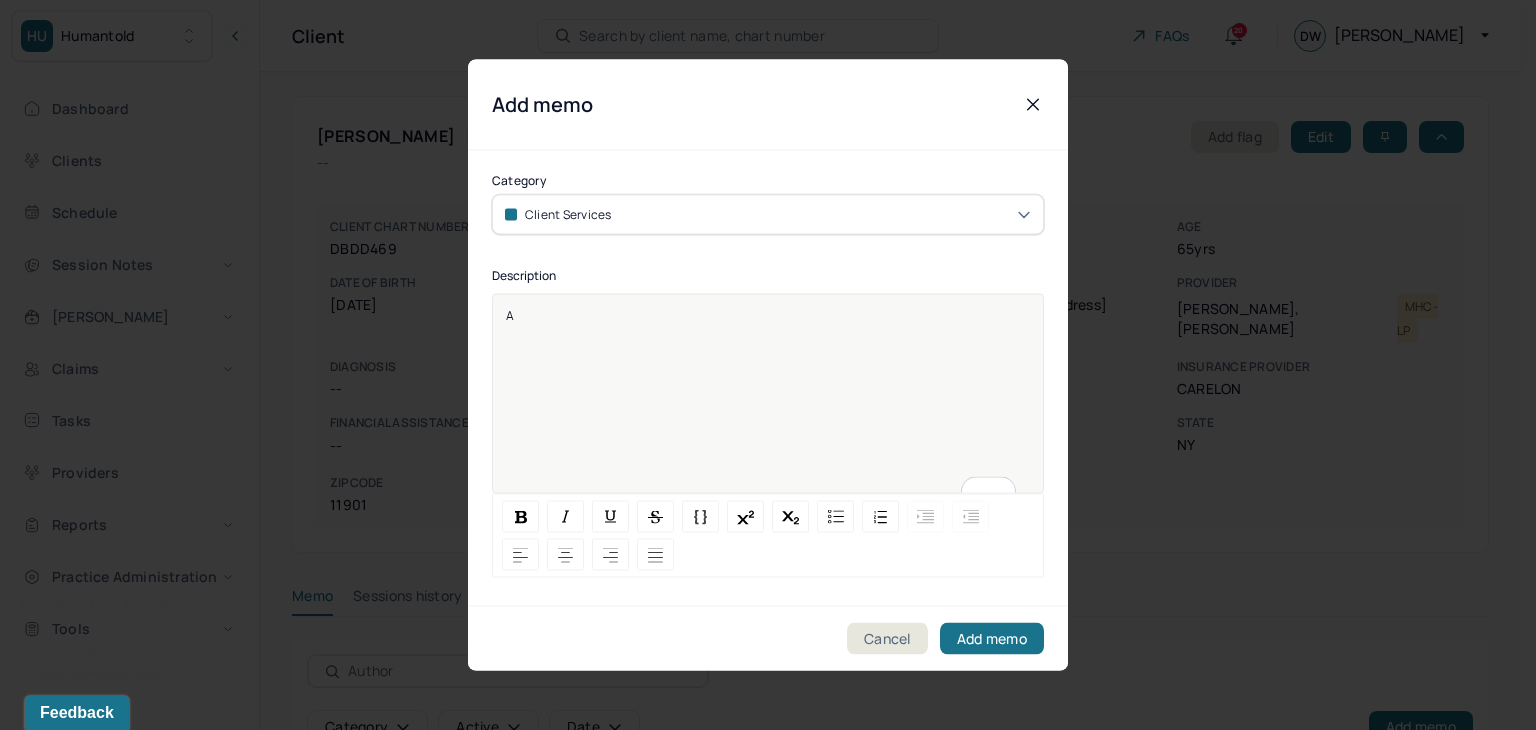 type 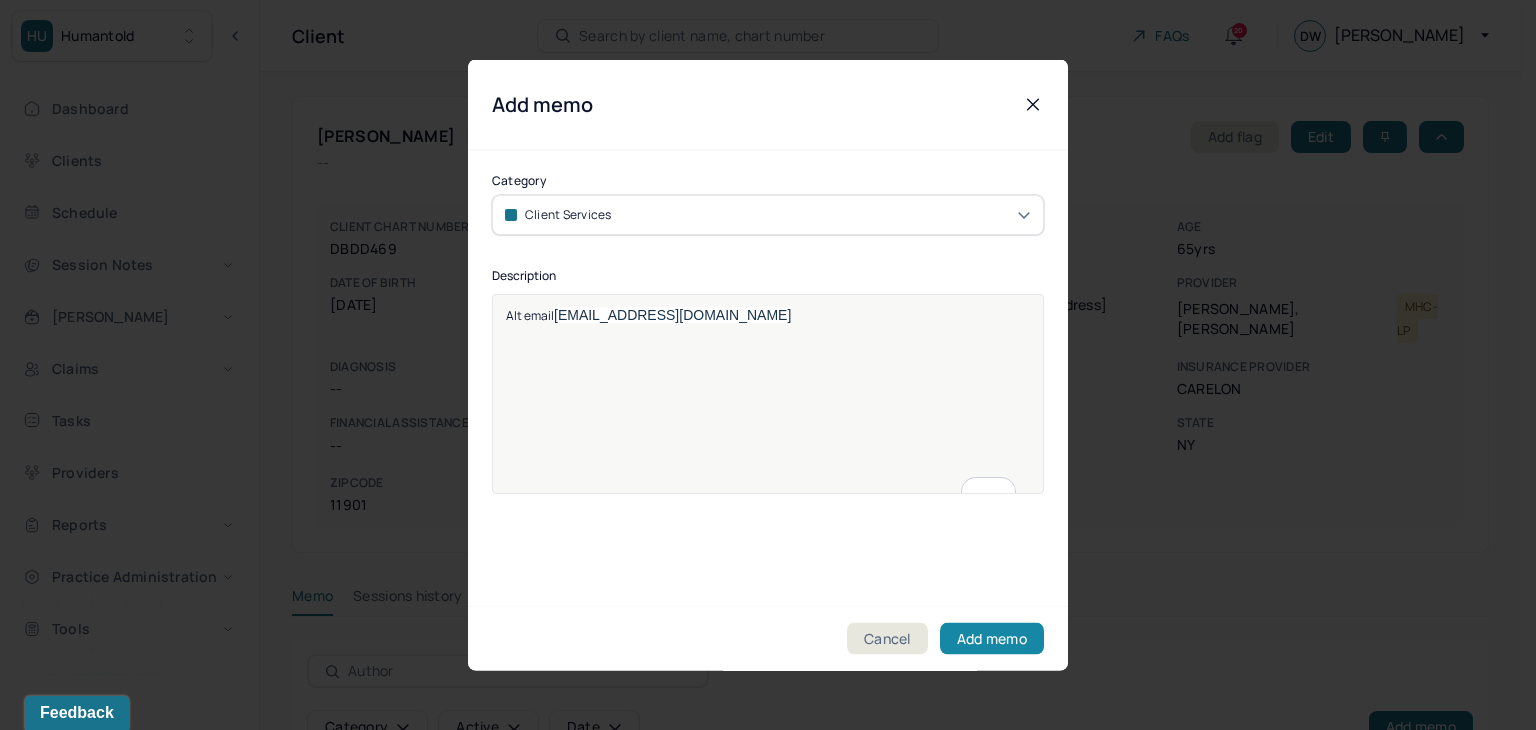 click on "Add memo" at bounding box center (992, 639) 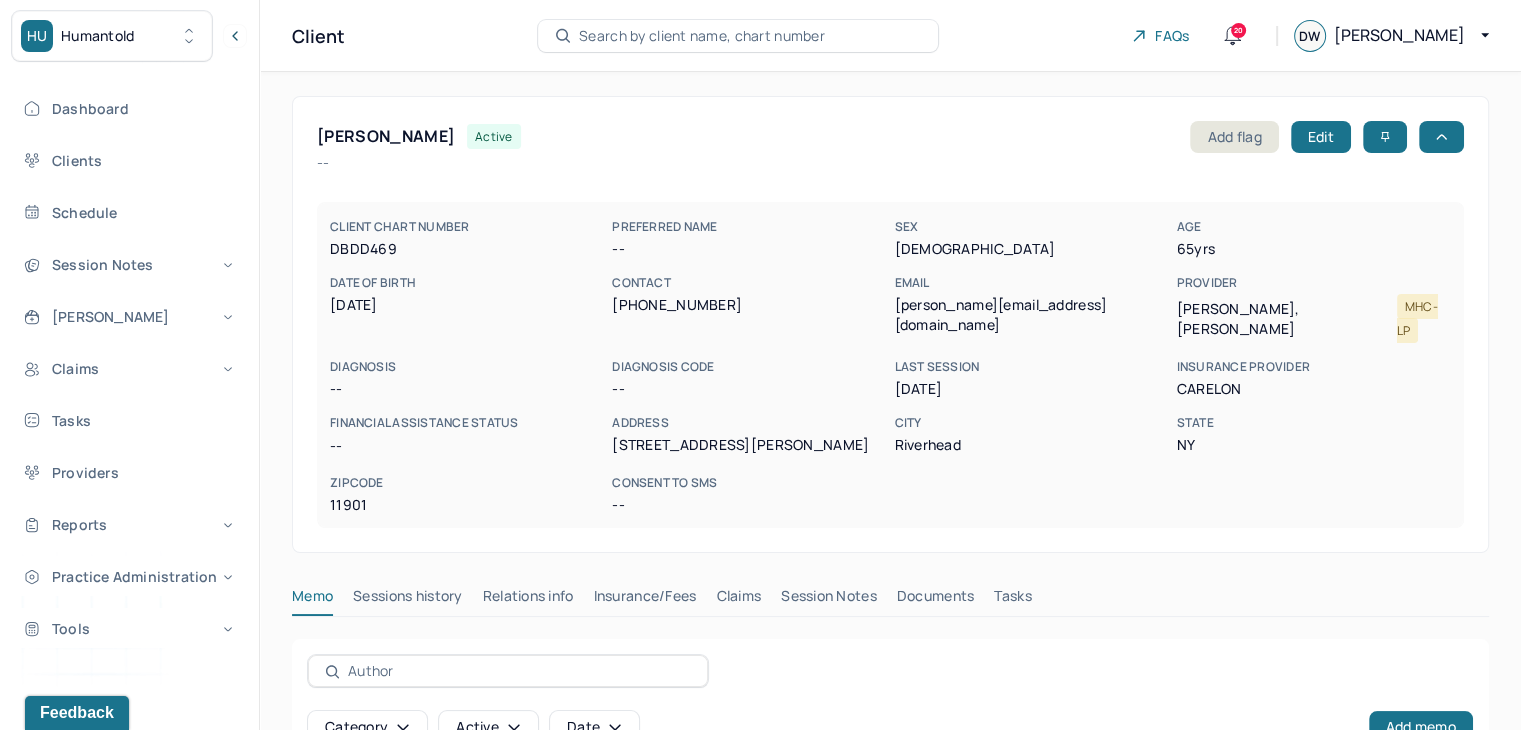 click on "Search by client name, chart number" at bounding box center (702, 36) 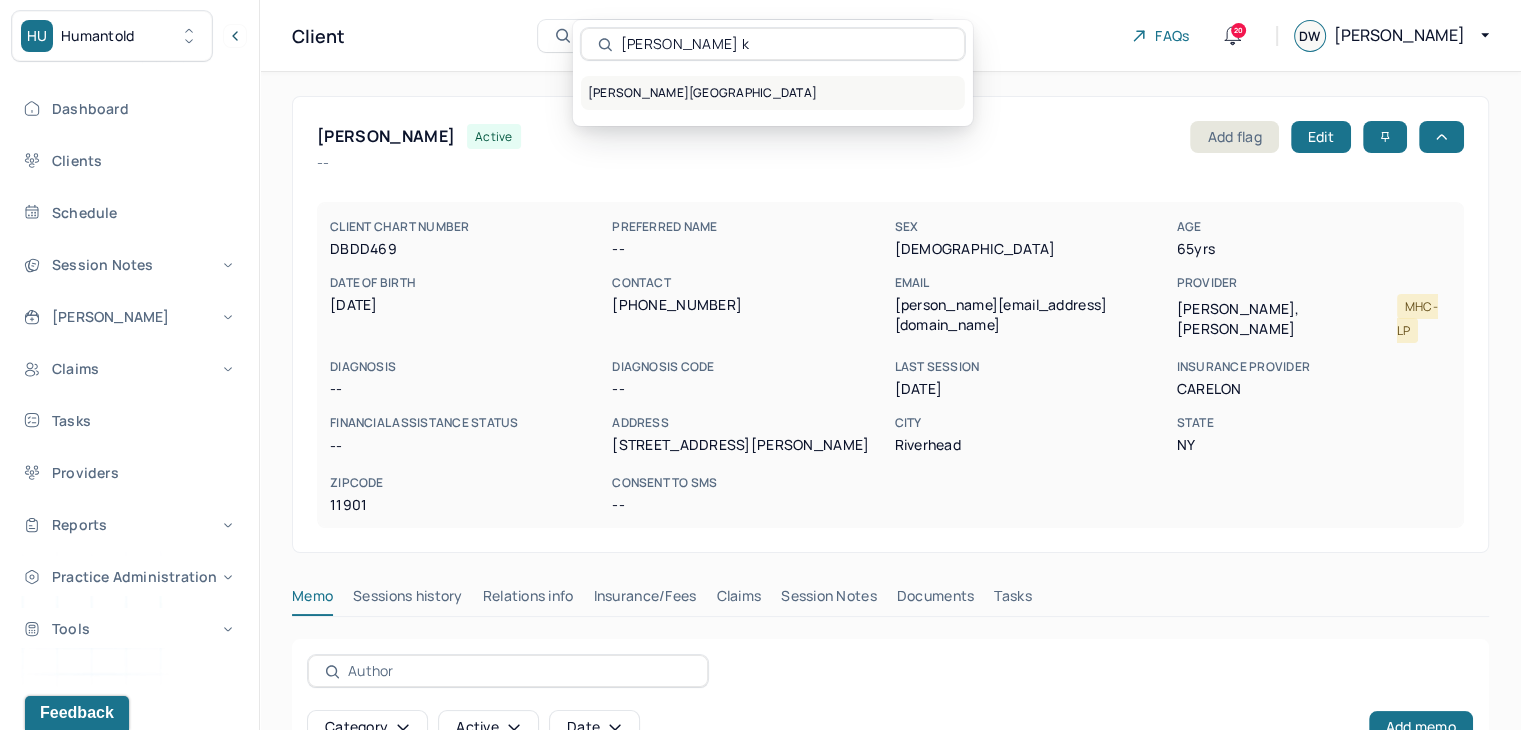 type on "nyle k" 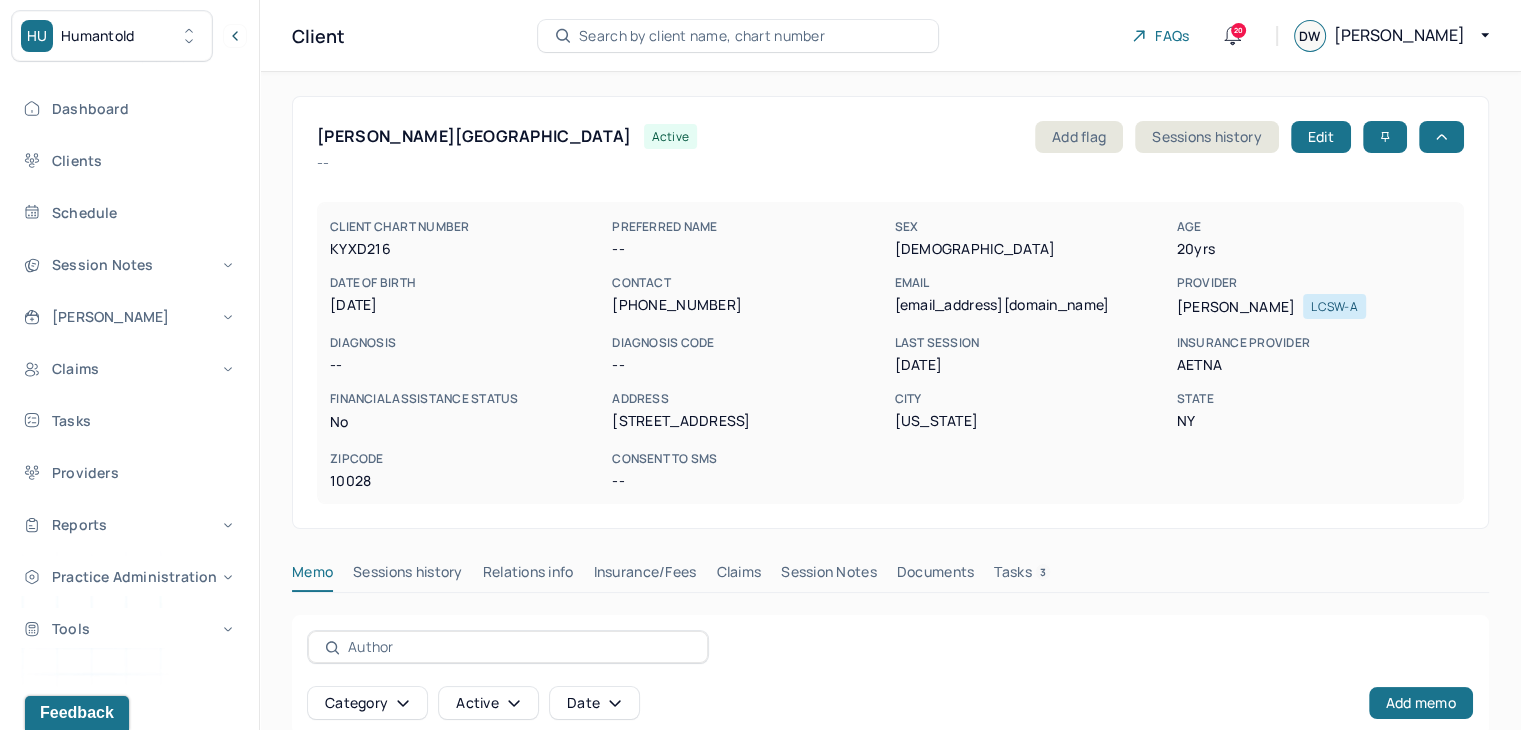 click on "Tasks 3" at bounding box center (1022, 576) 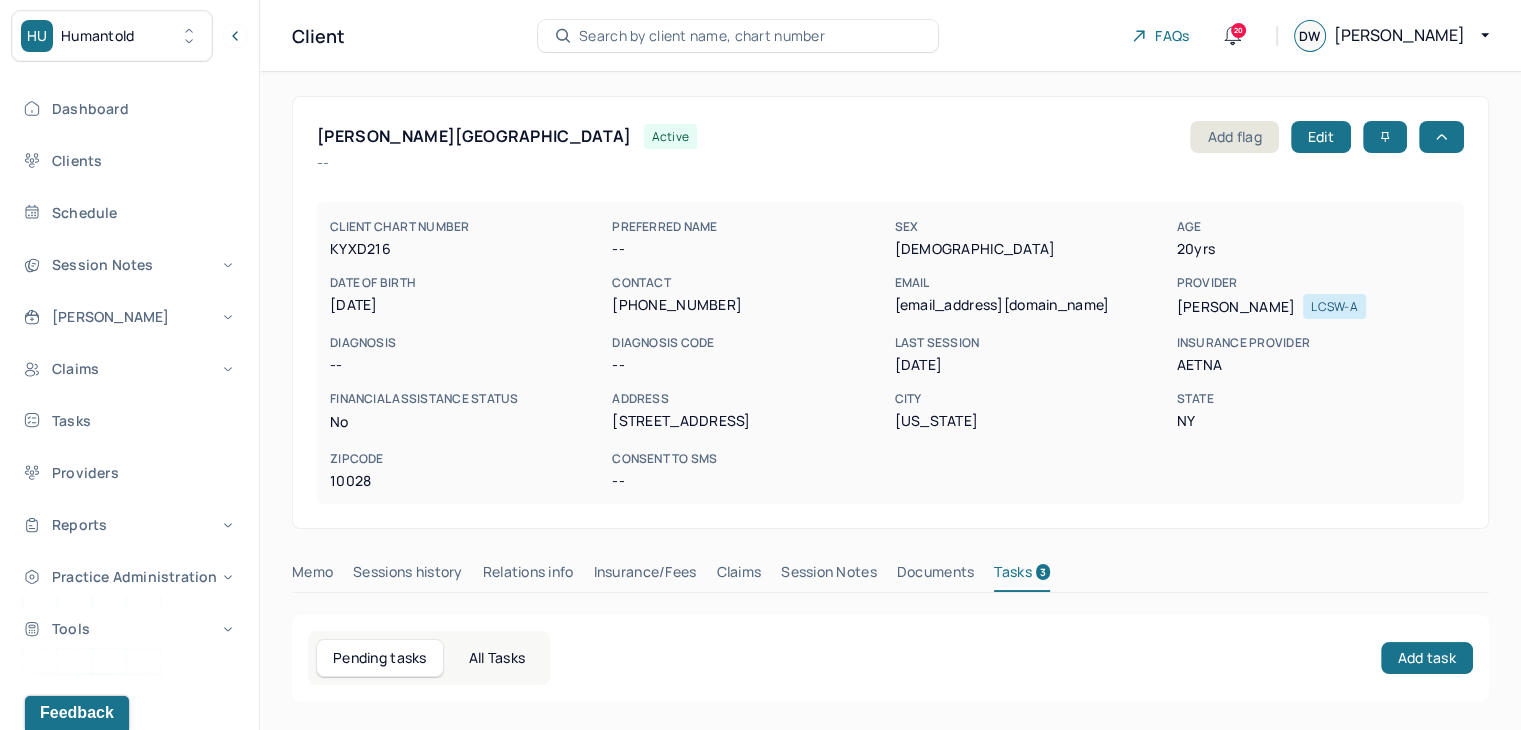 scroll, scrollTop: 400, scrollLeft: 0, axis: vertical 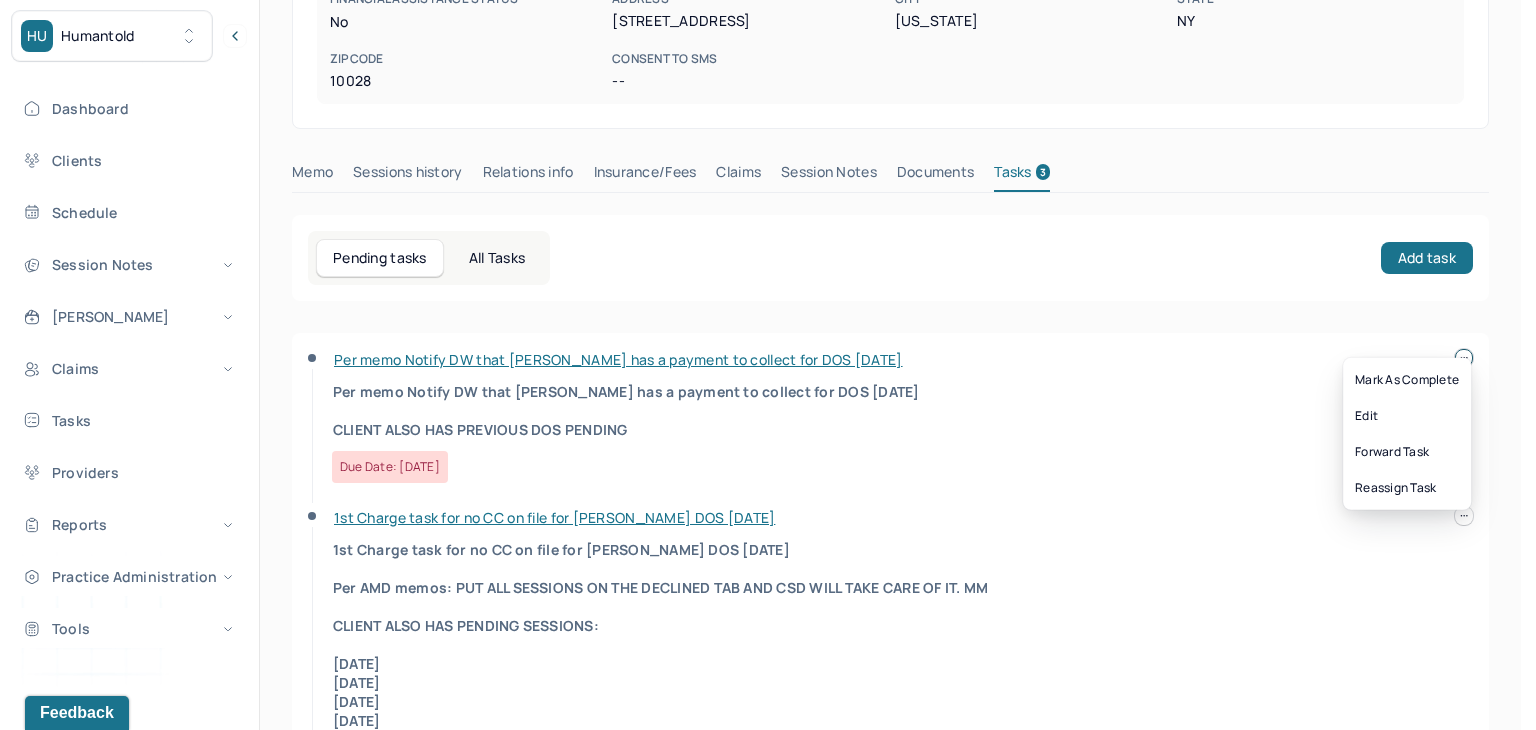 click at bounding box center (1464, 358) 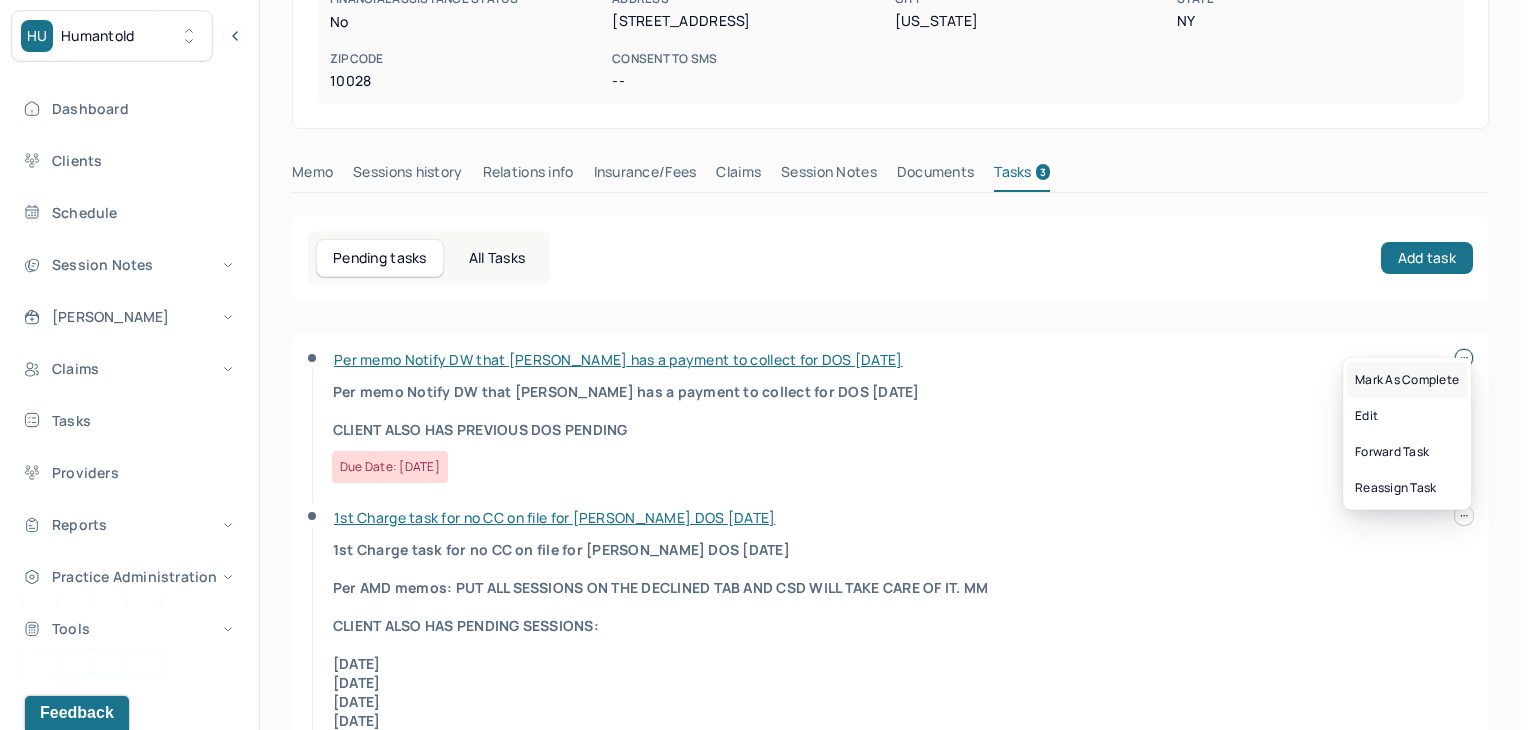 click on "Mark as complete" at bounding box center [1407, 380] 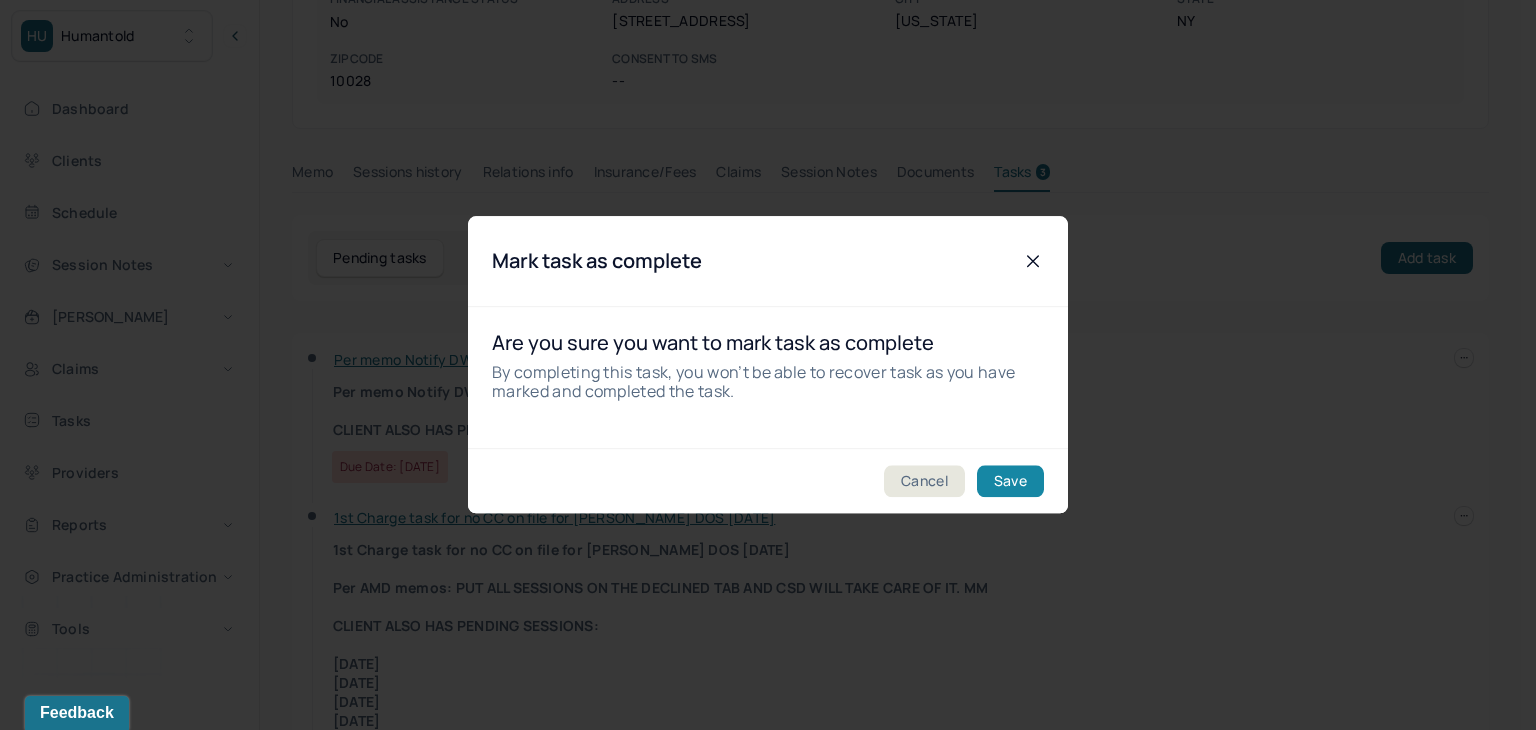 click on "Save" at bounding box center (1010, 482) 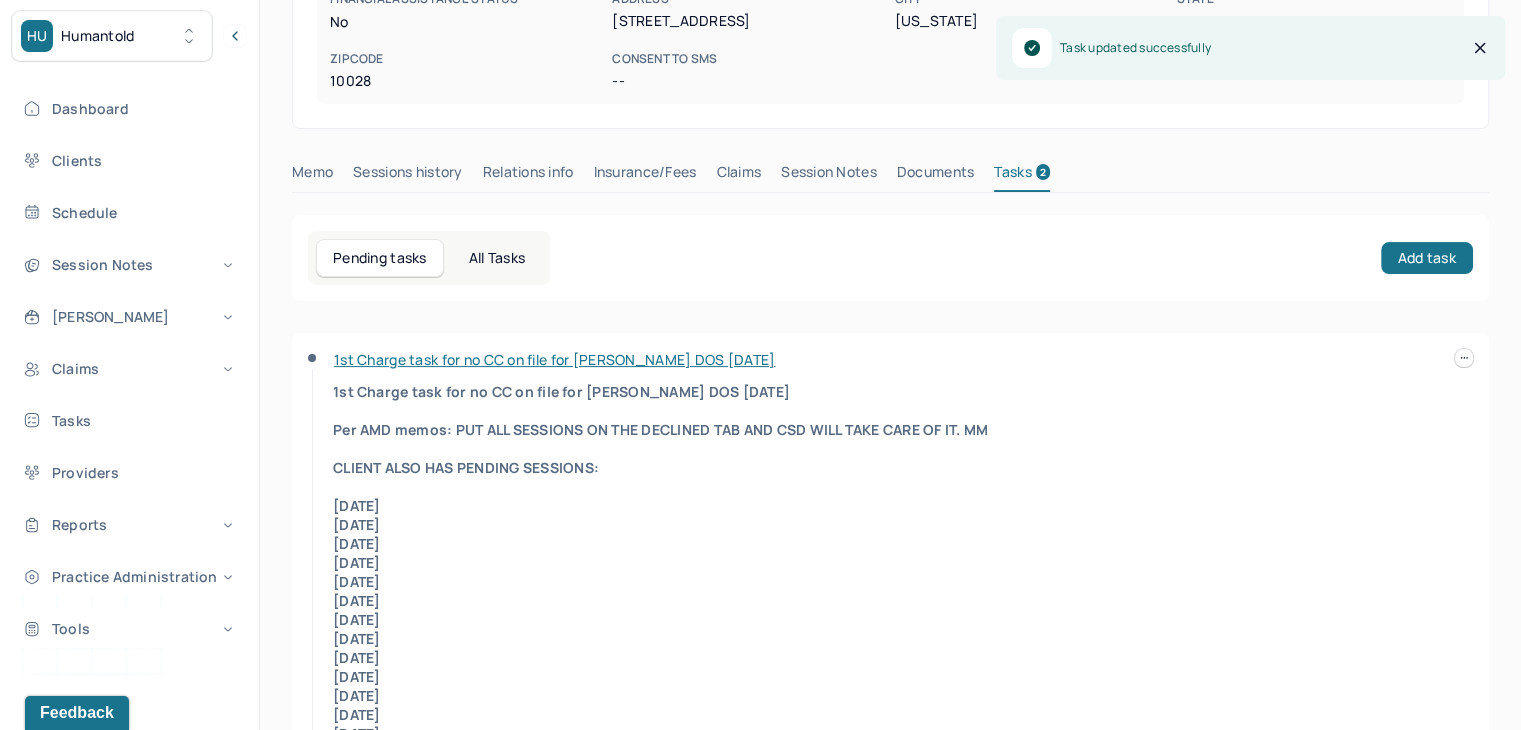 click 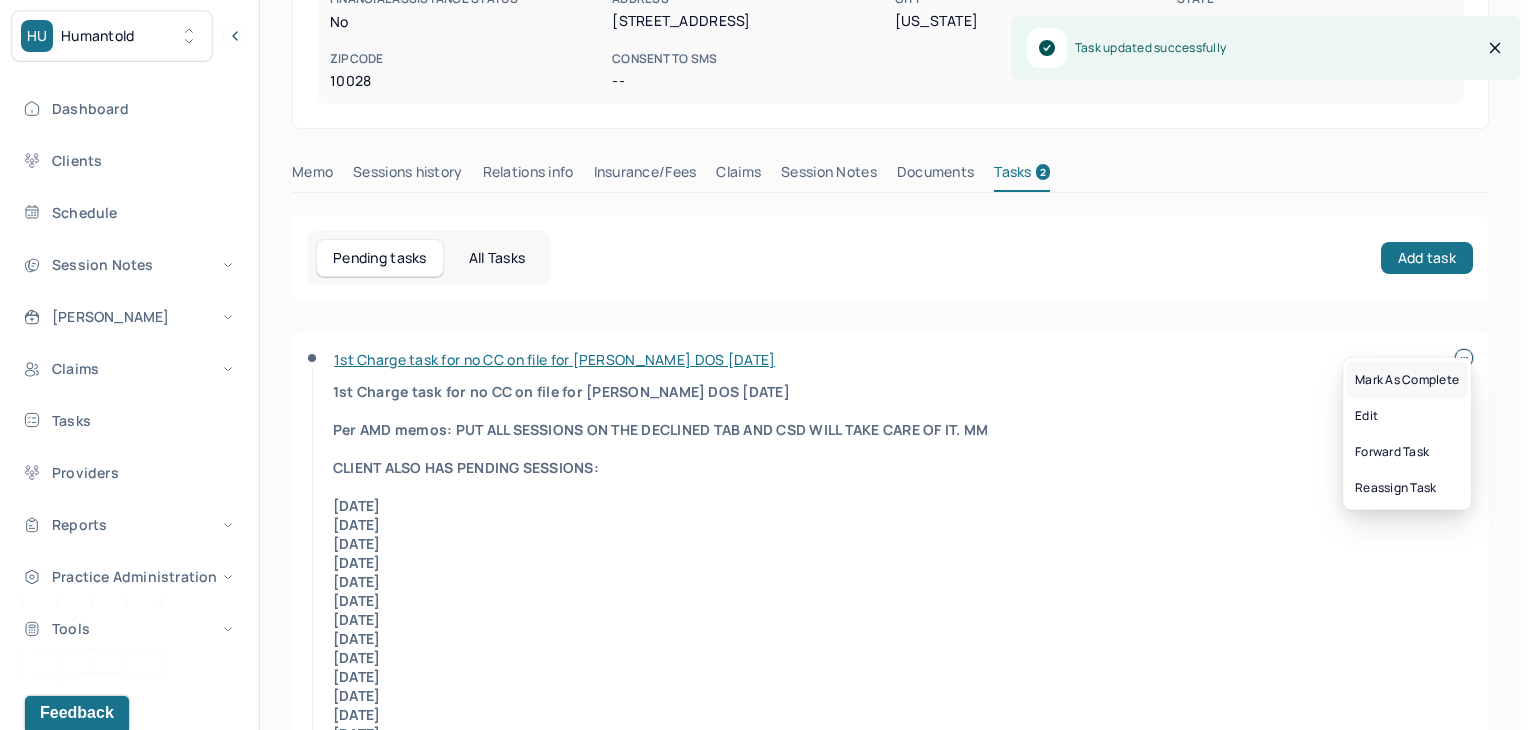 click on "Mark as complete" at bounding box center (1407, 380) 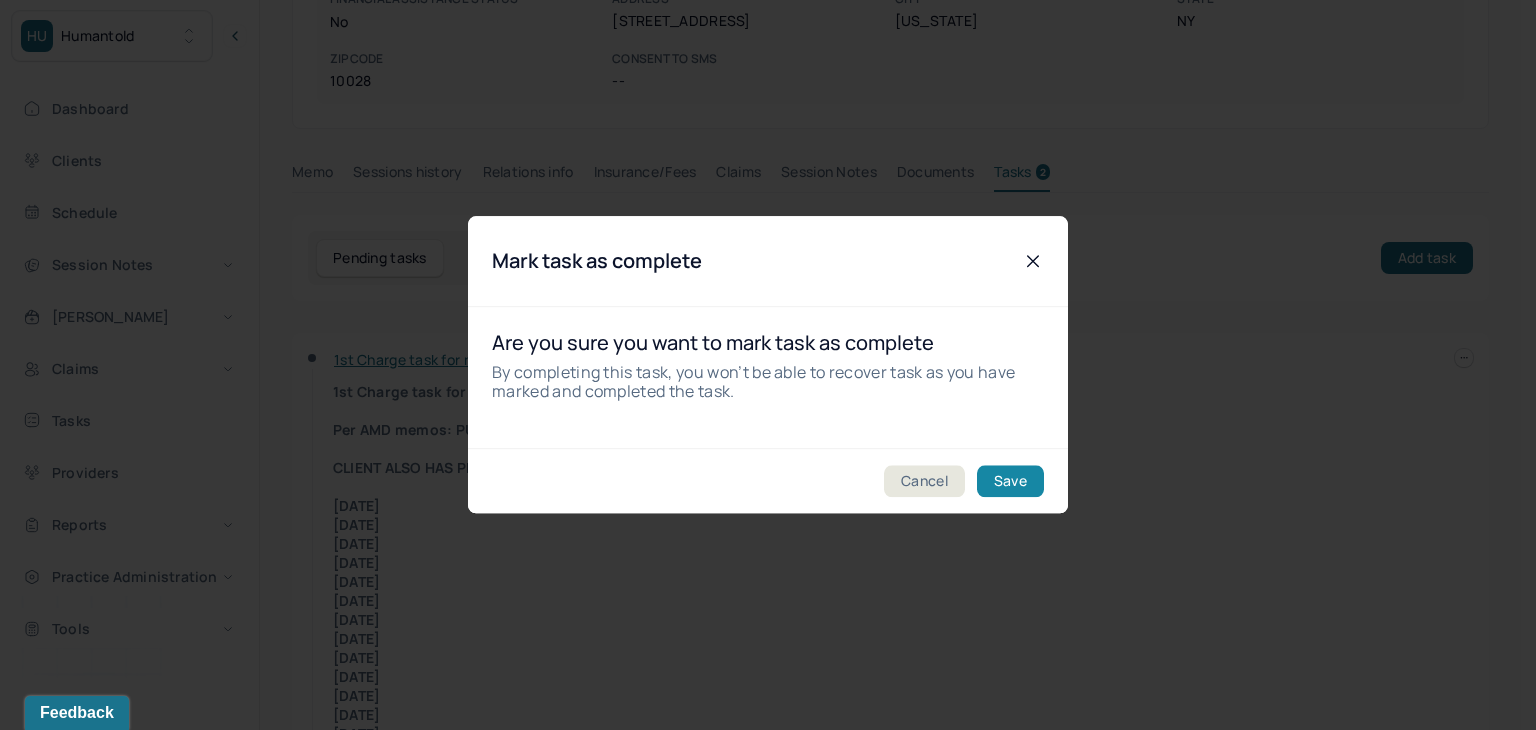 click on "Save" at bounding box center (1010, 482) 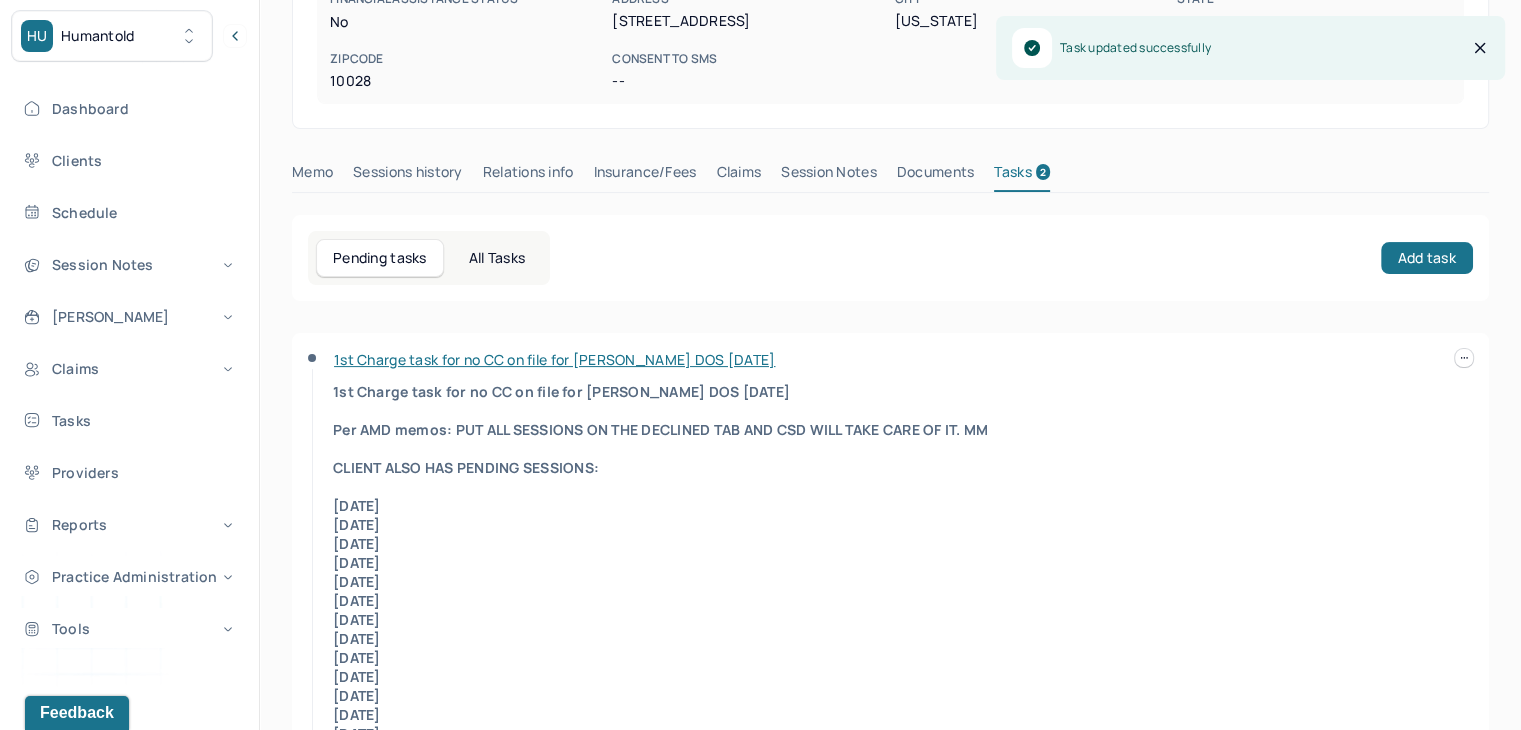 scroll, scrollTop: 177, scrollLeft: 0, axis: vertical 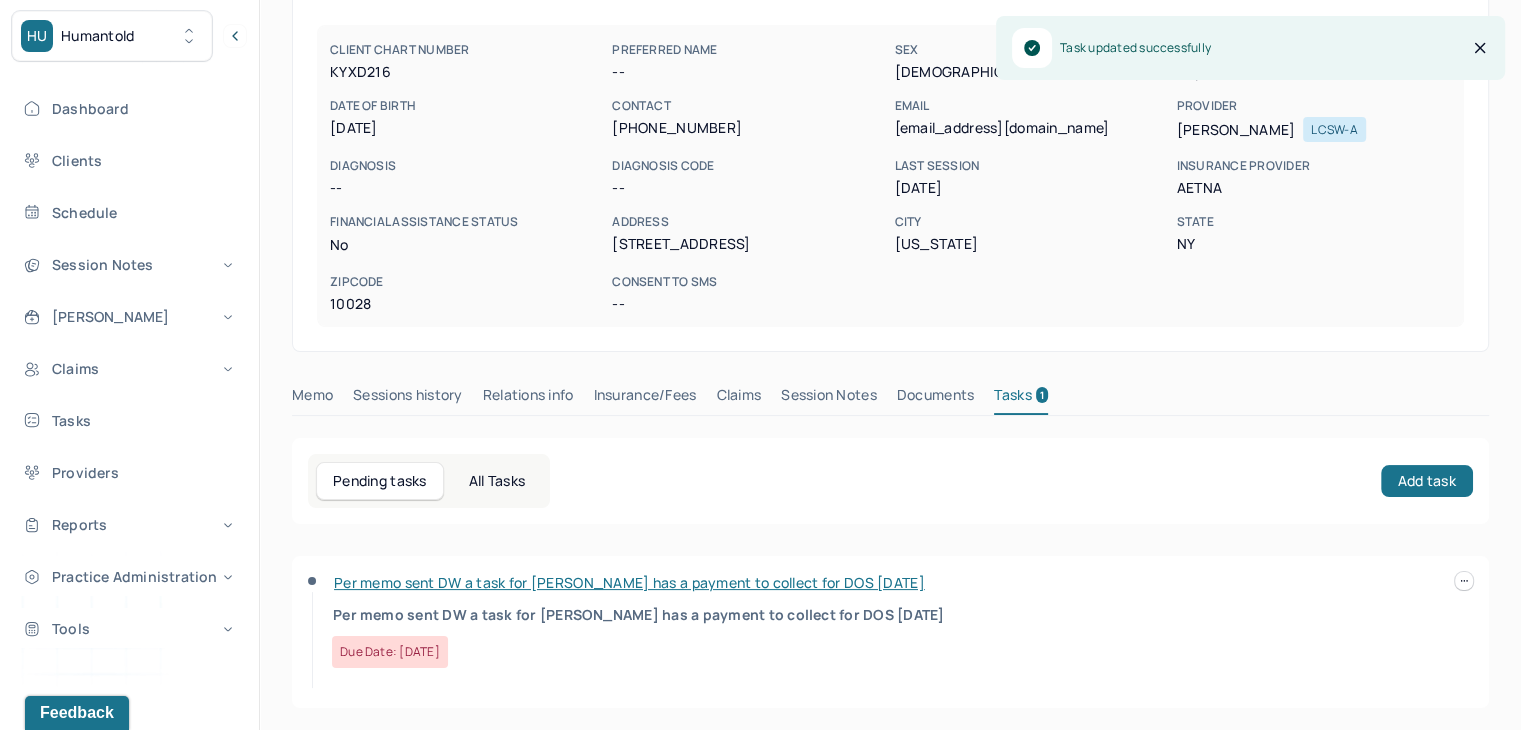 click at bounding box center [1464, 581] 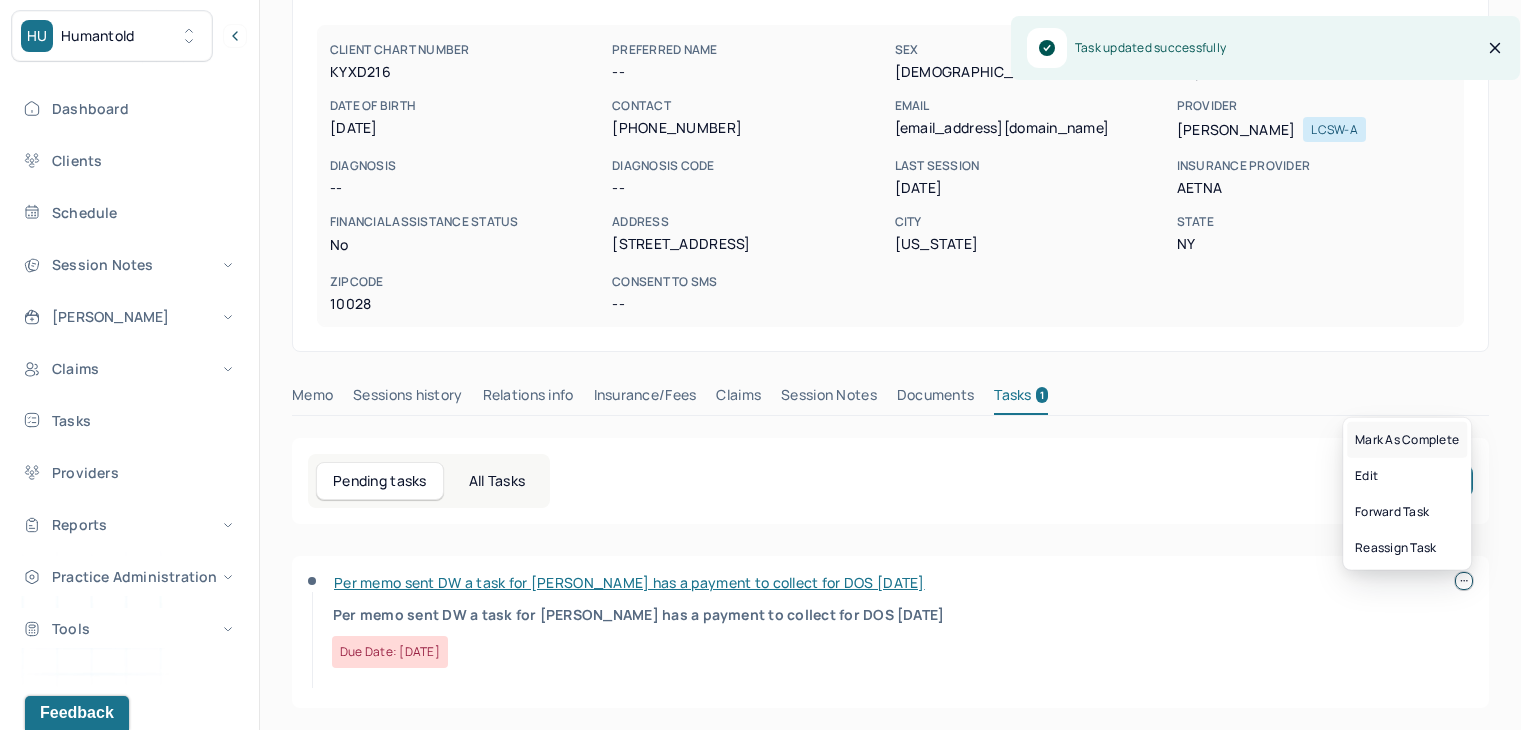 click on "Mark as complete" at bounding box center [1407, 440] 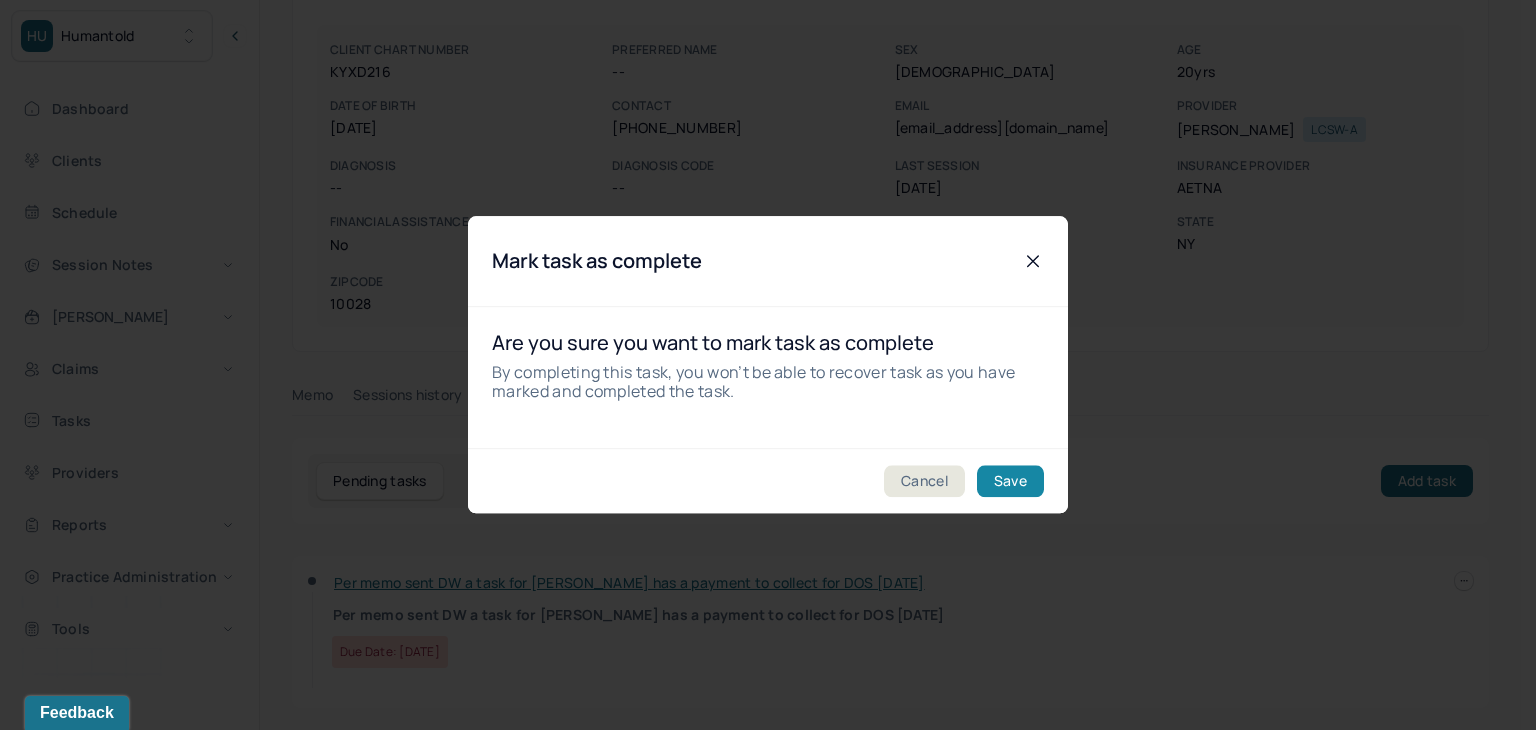 click on "Save" at bounding box center [1010, 482] 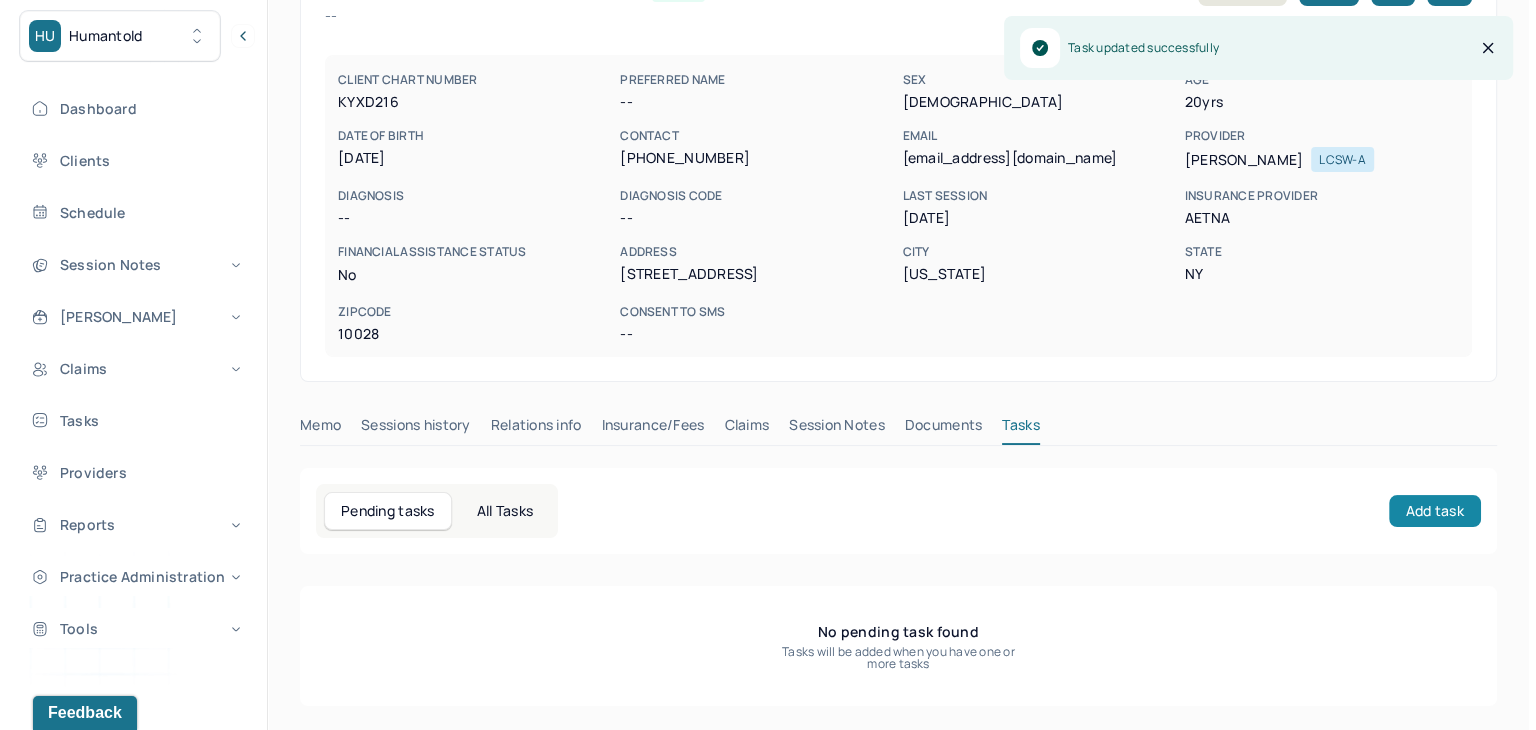 scroll, scrollTop: 145, scrollLeft: 0, axis: vertical 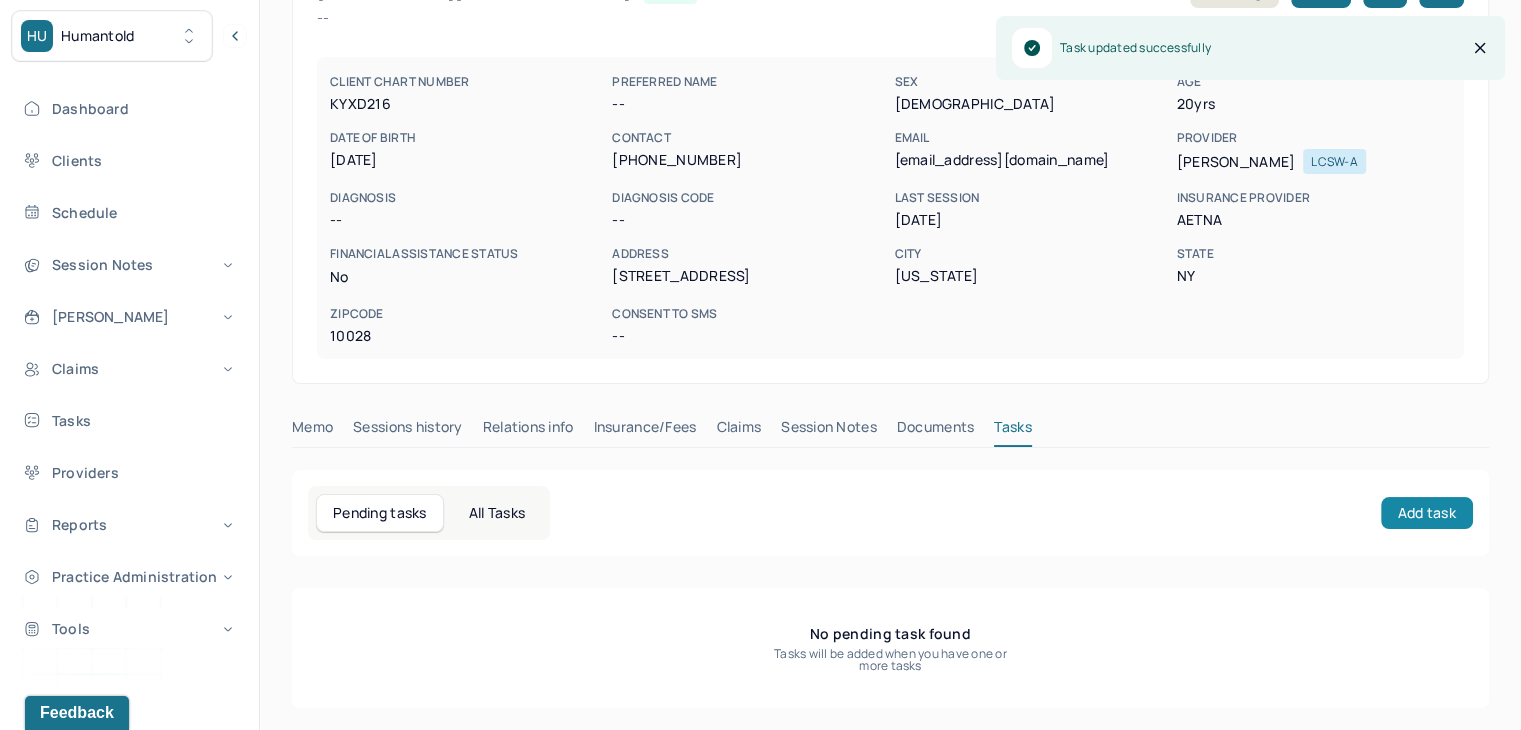 click on "Add task" at bounding box center [1427, 513] 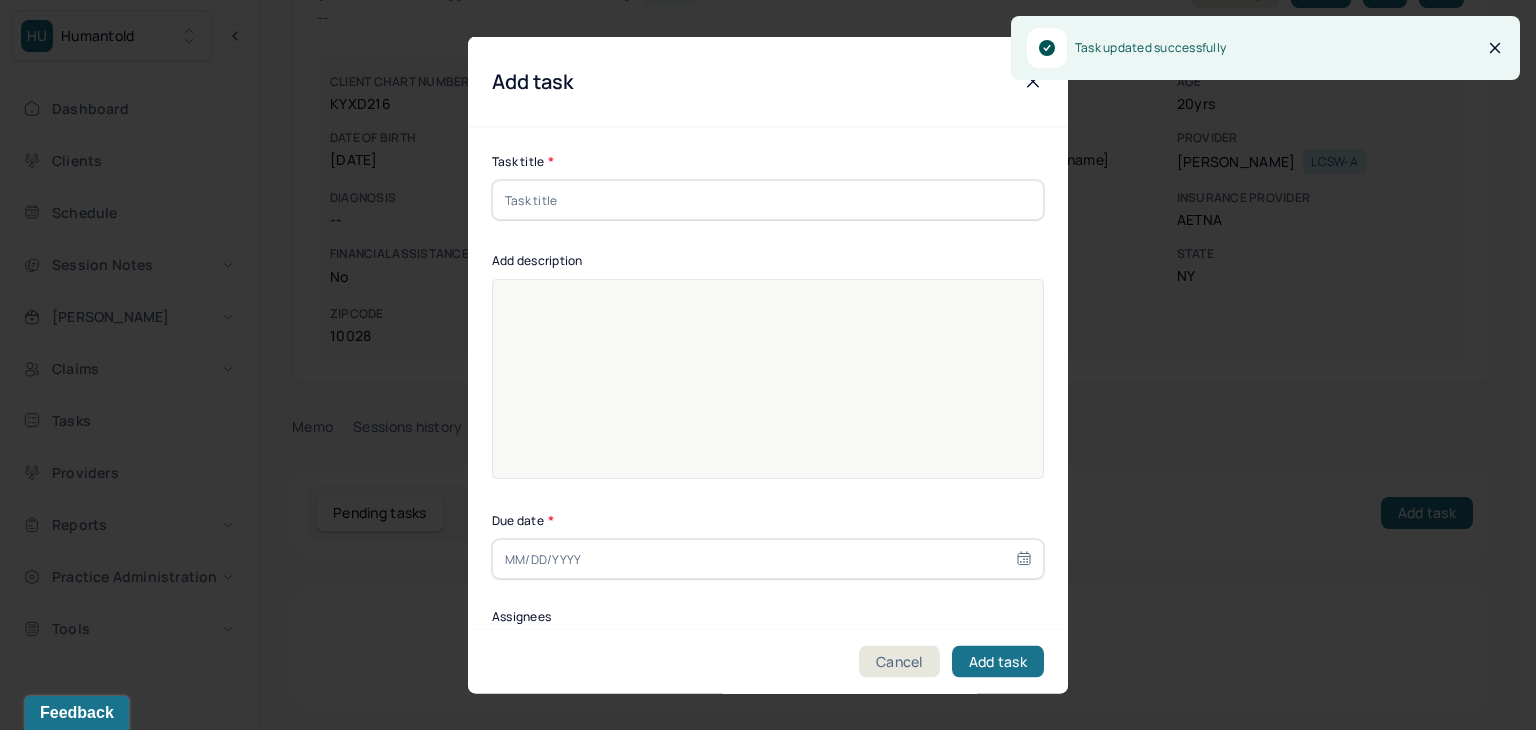 click at bounding box center [768, 200] 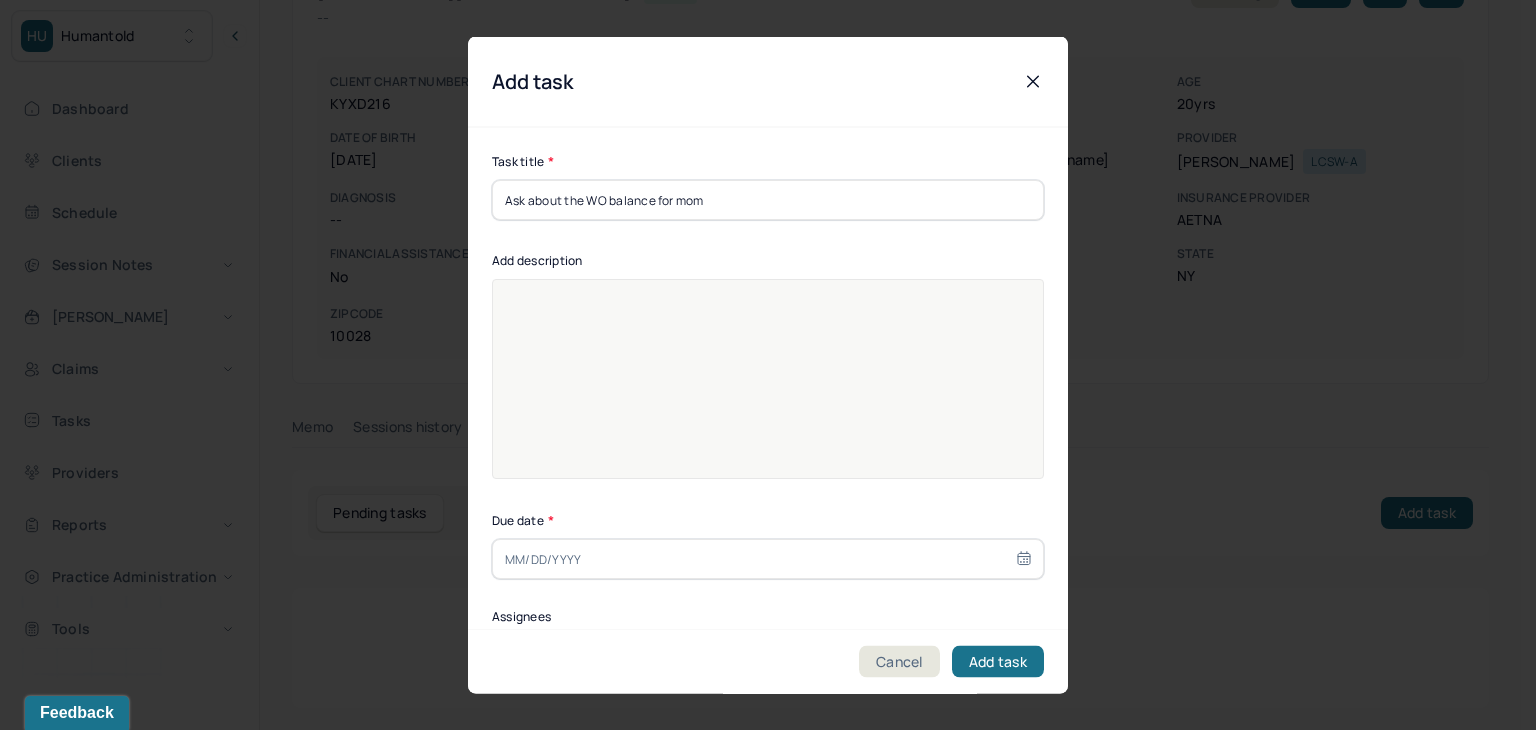 type on "Ask about the WO balance for mom" 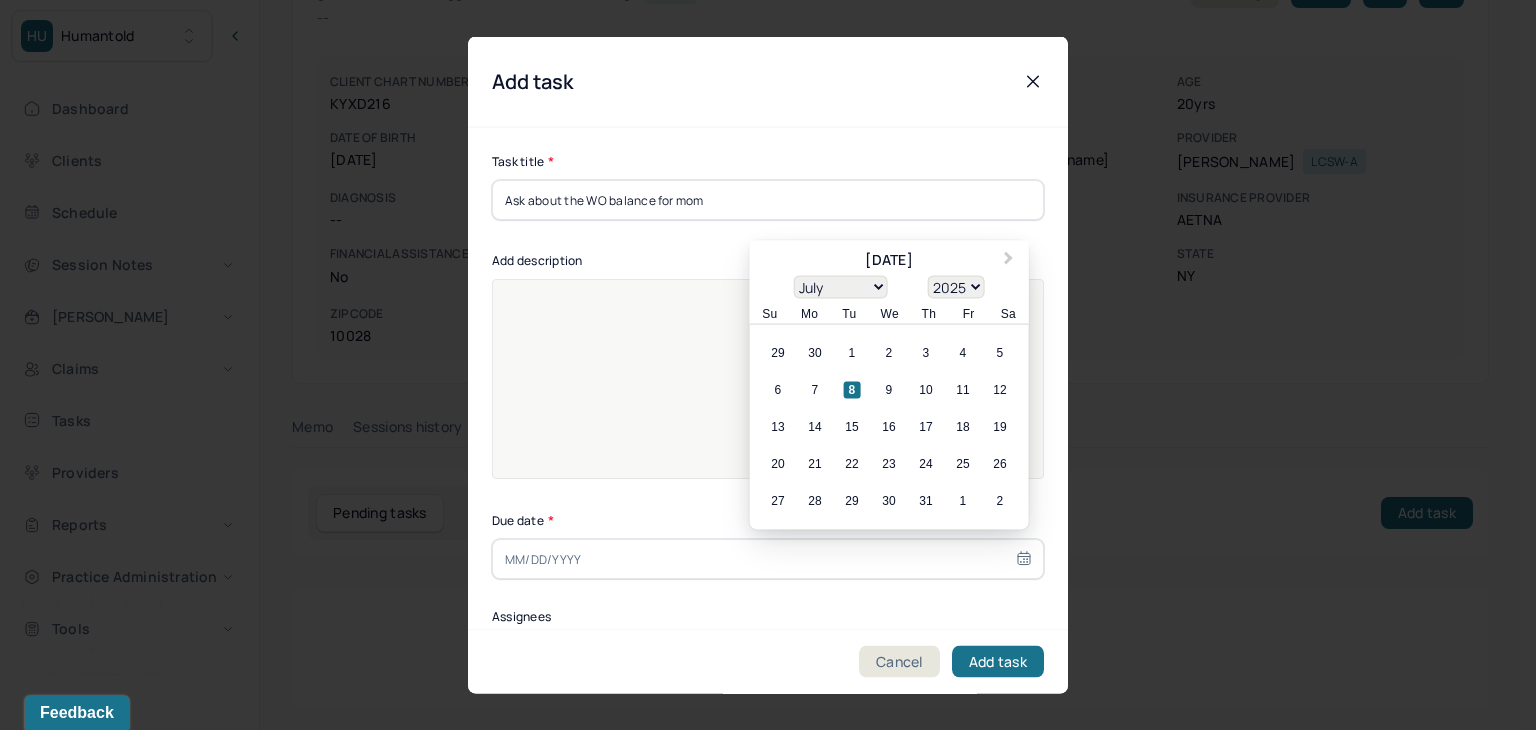 click on "January February March April May June July August September October November December" at bounding box center (841, 286) 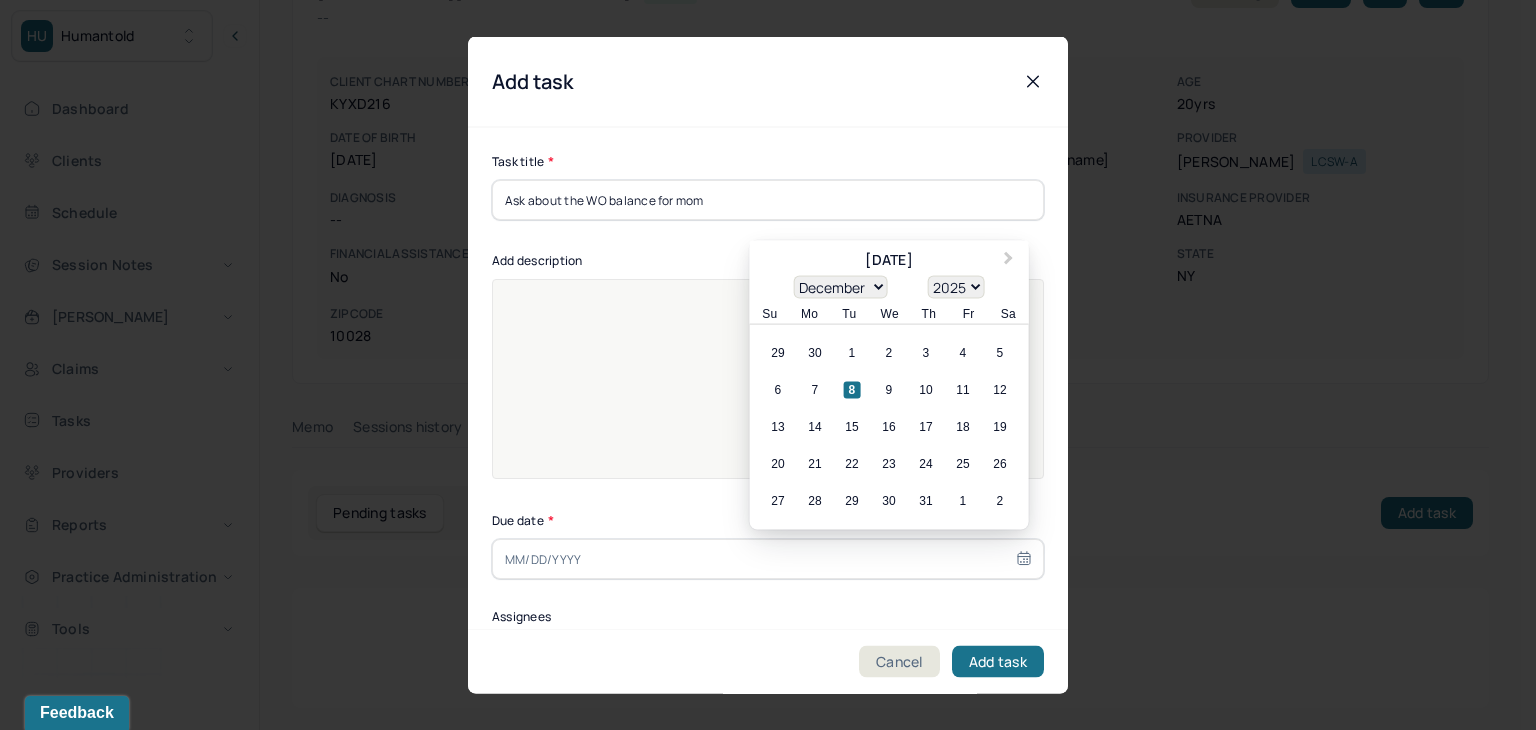 click on "January February March April May June July August September October November December" at bounding box center (841, 286) 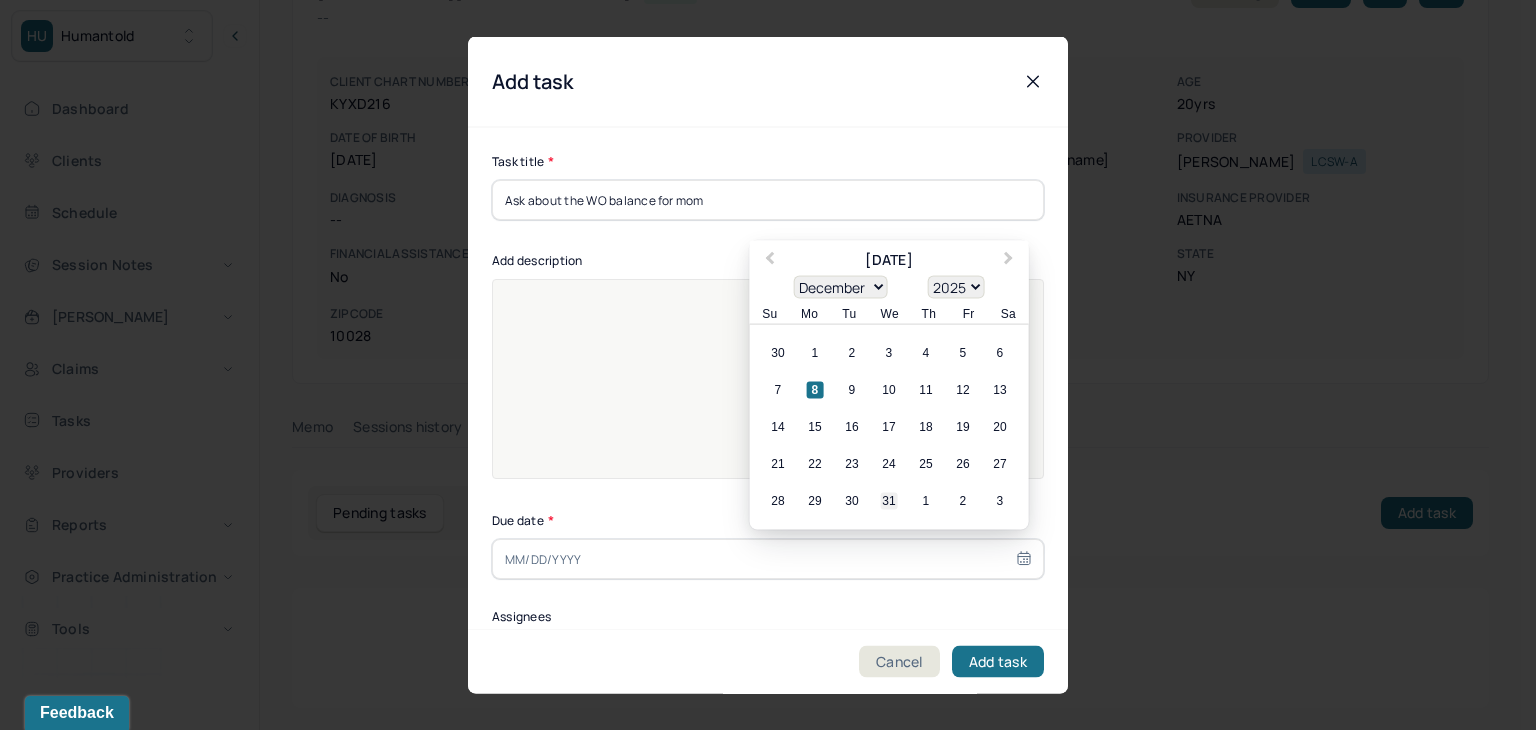 click on "31" at bounding box center (889, 500) 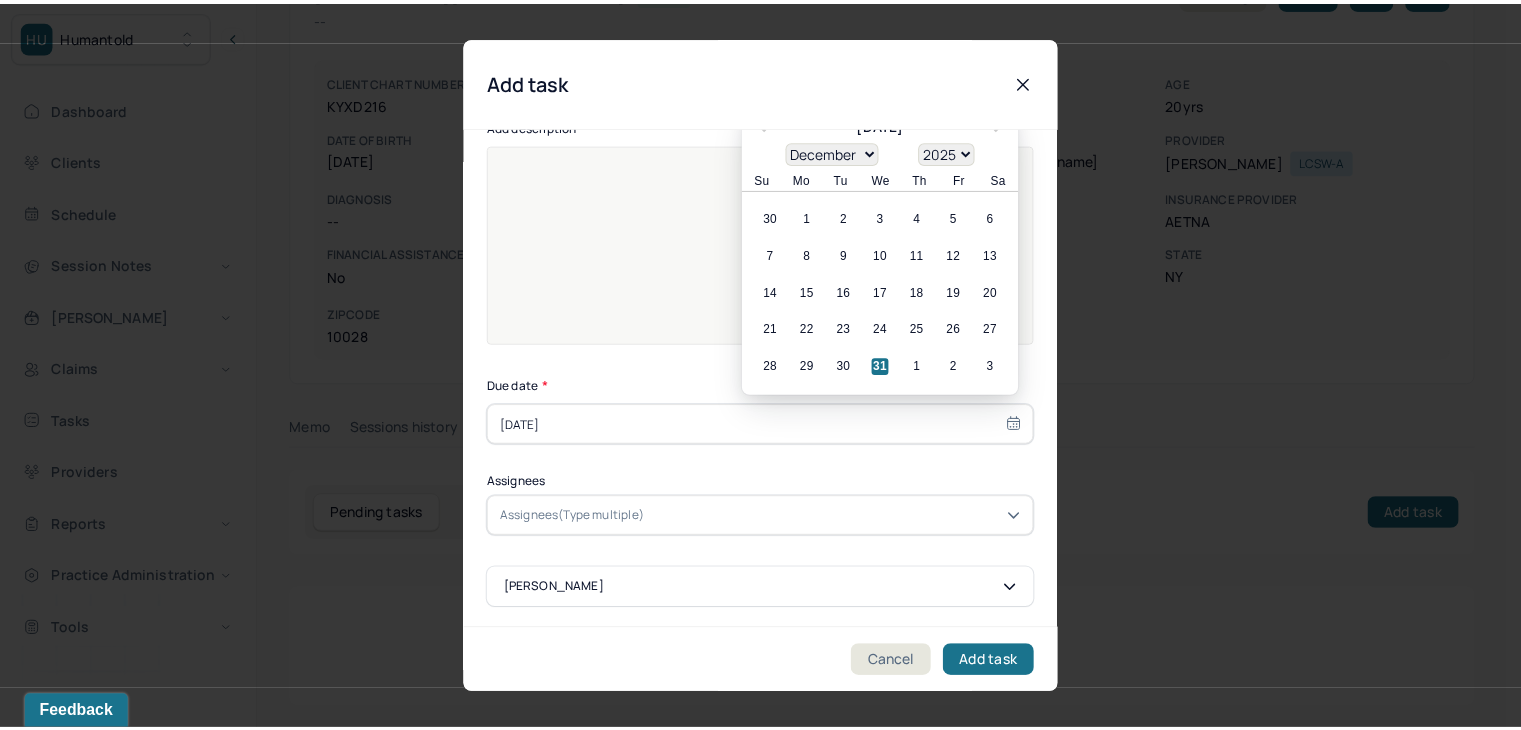 scroll, scrollTop: 136, scrollLeft: 0, axis: vertical 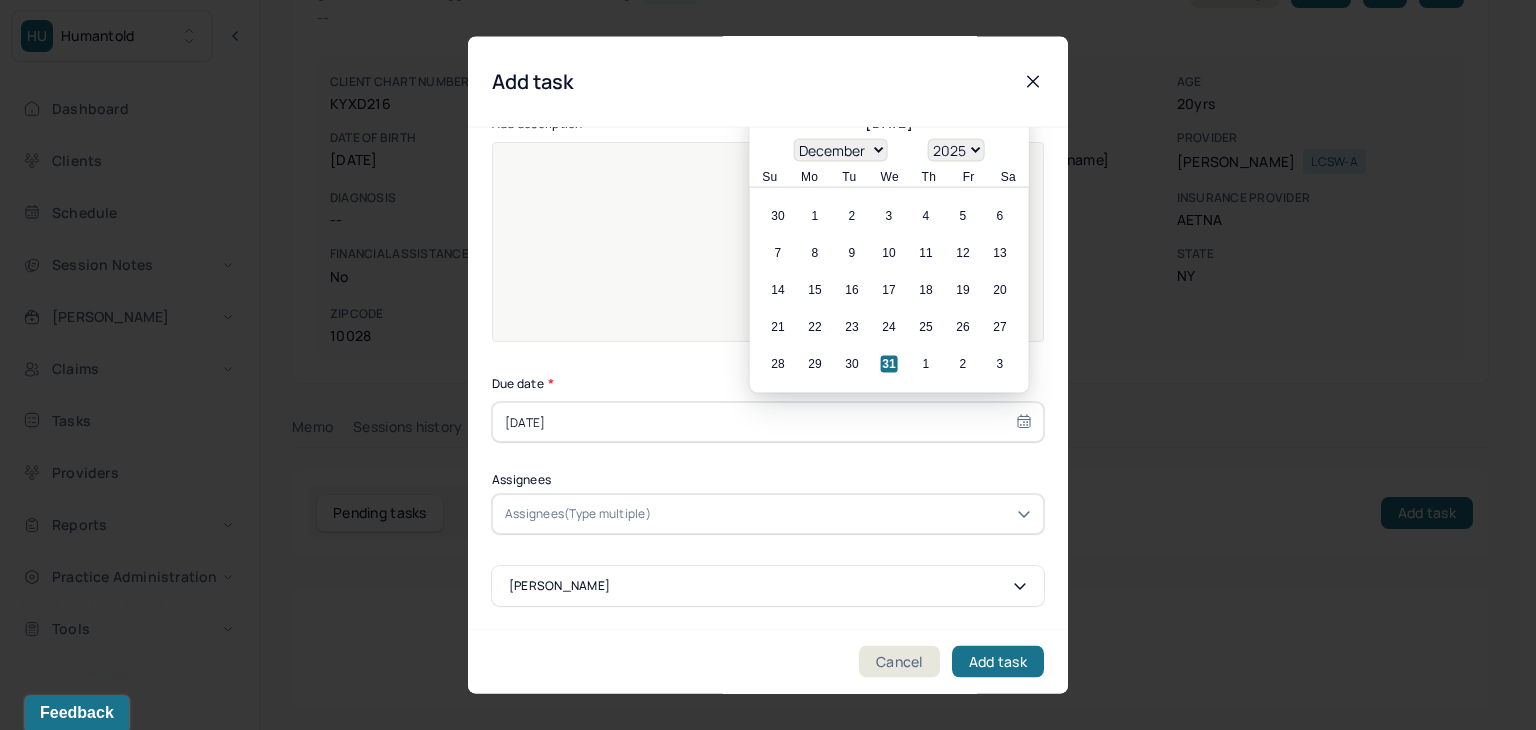 click on "Assignees(Type multiple)" at bounding box center (578, 515) 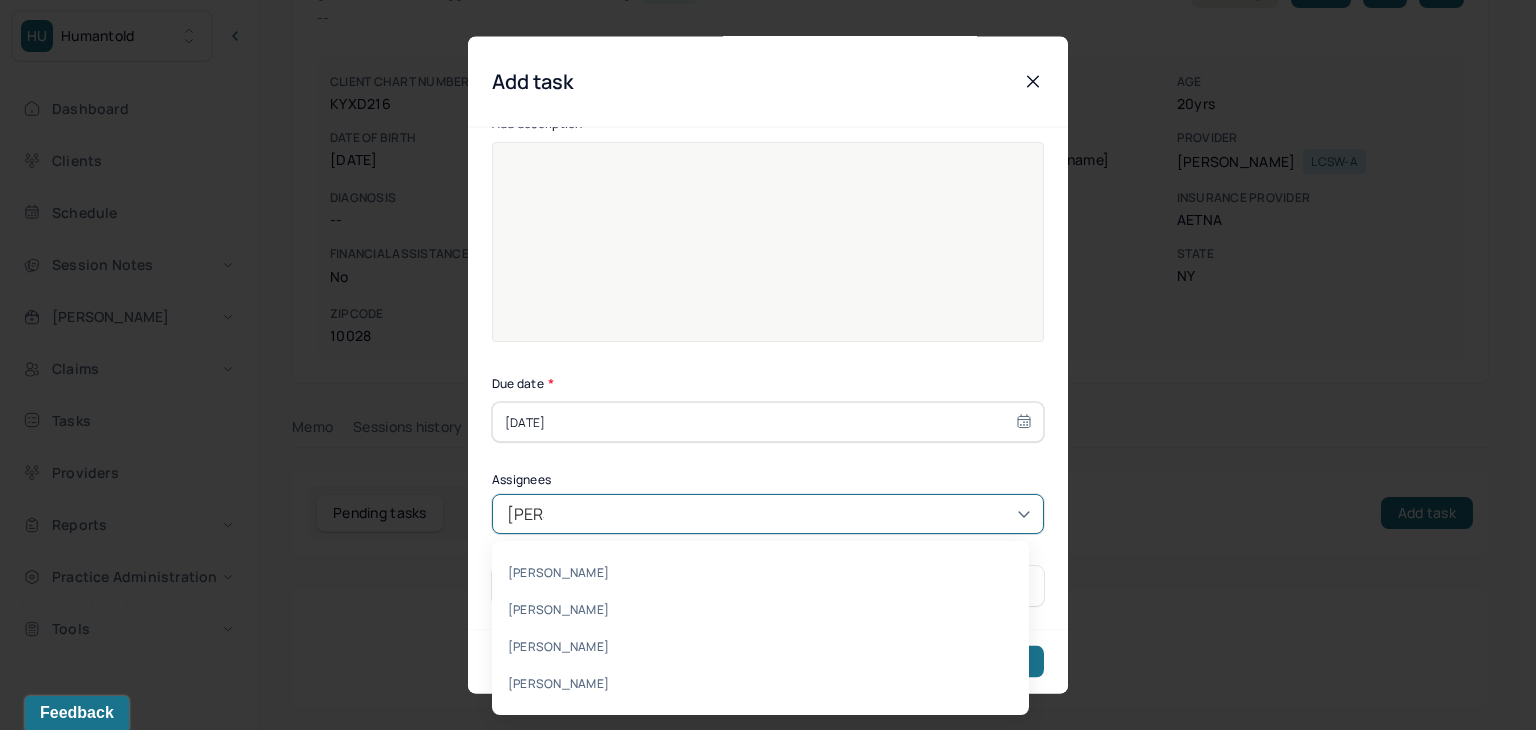 type on "danie" 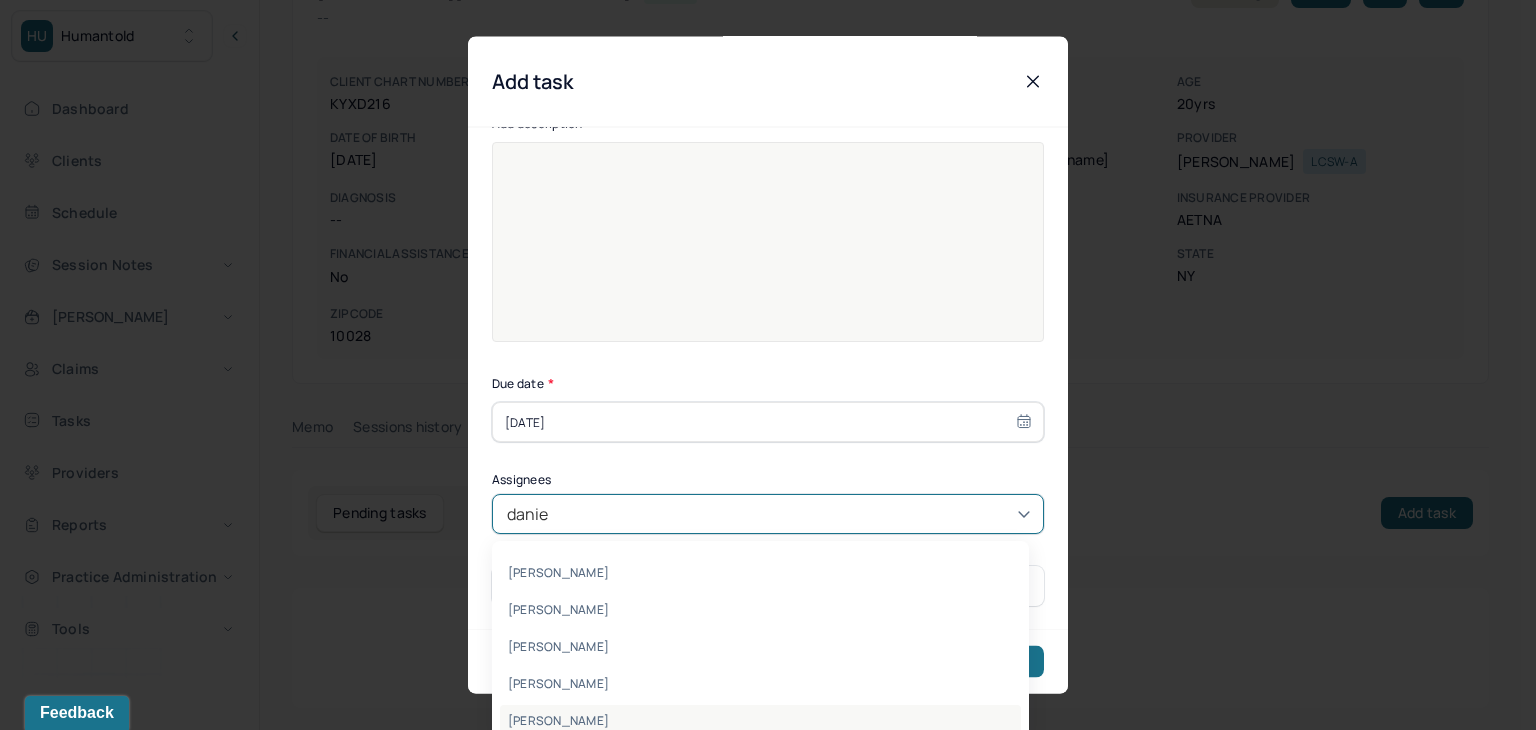 click on "Danielle Williams" at bounding box center [760, 720] 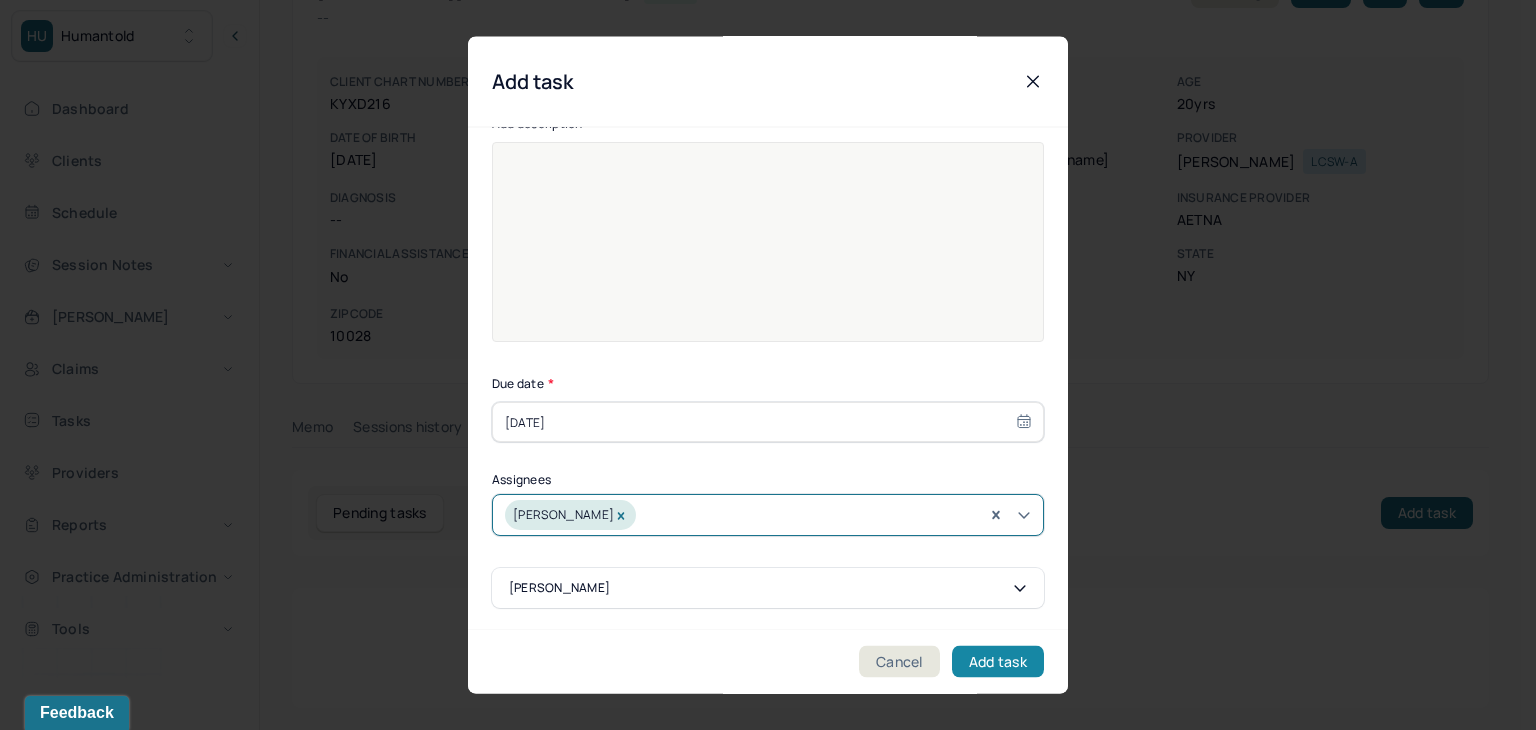 click on "Add task" at bounding box center [998, 662] 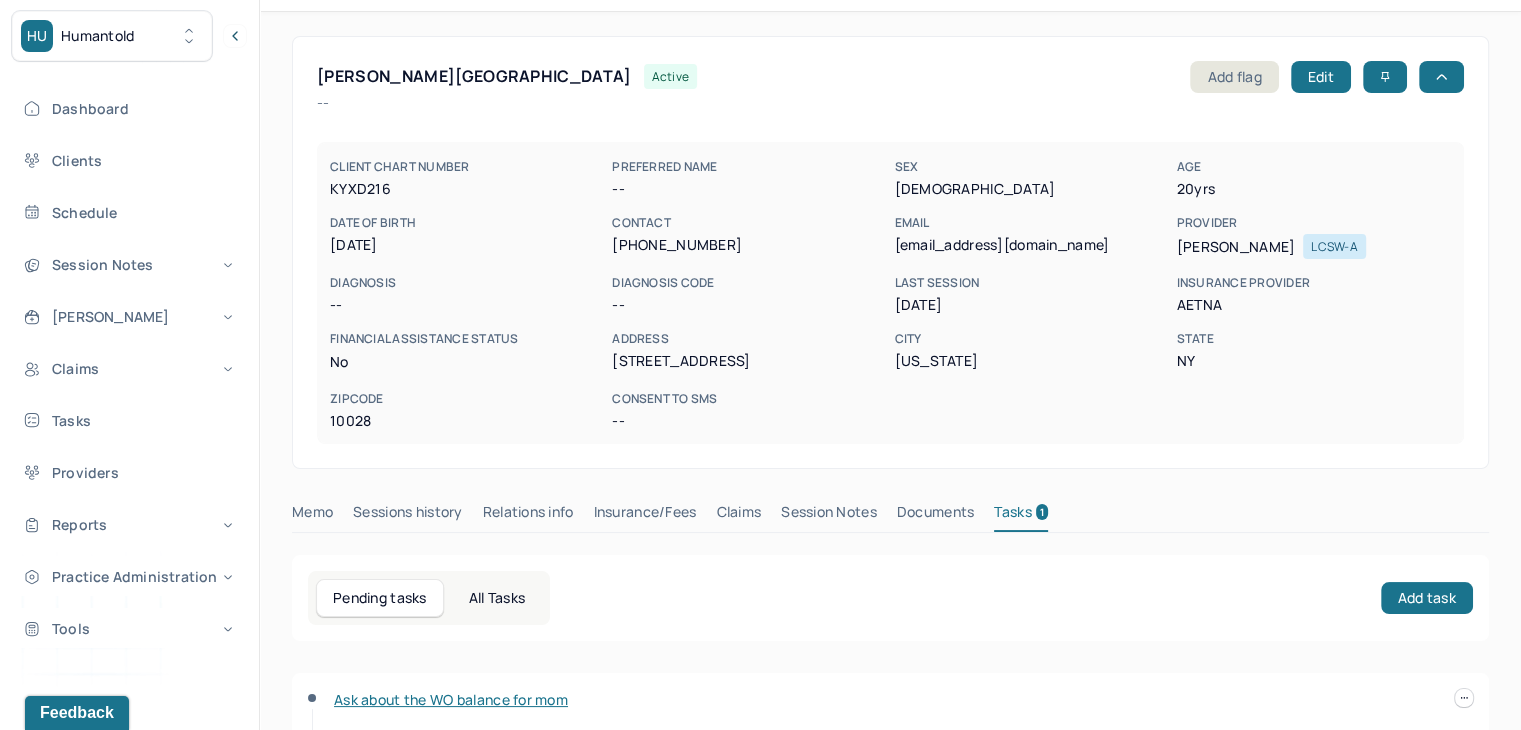 scroll, scrollTop: 0, scrollLeft: 0, axis: both 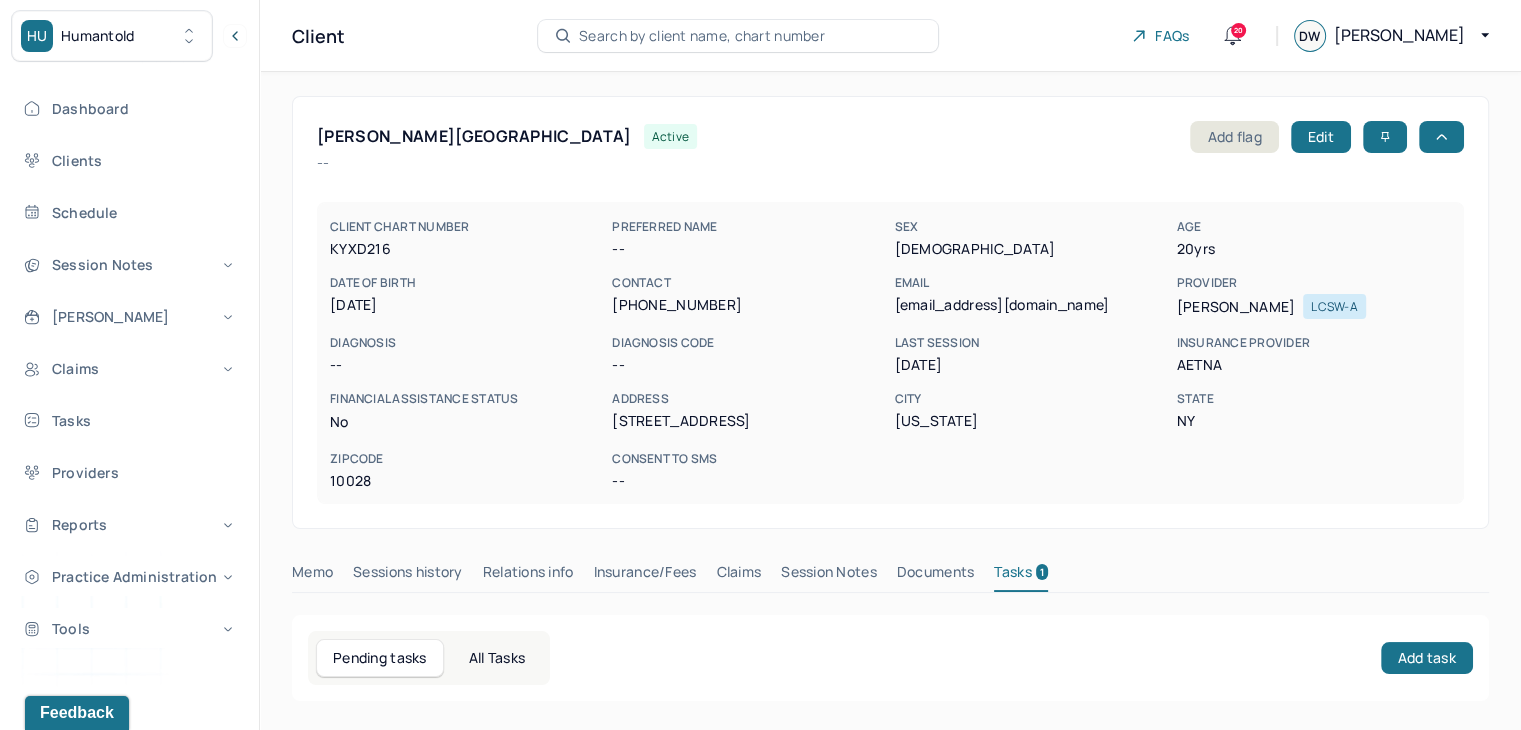 click on "Search by client name, chart number" at bounding box center [702, 36] 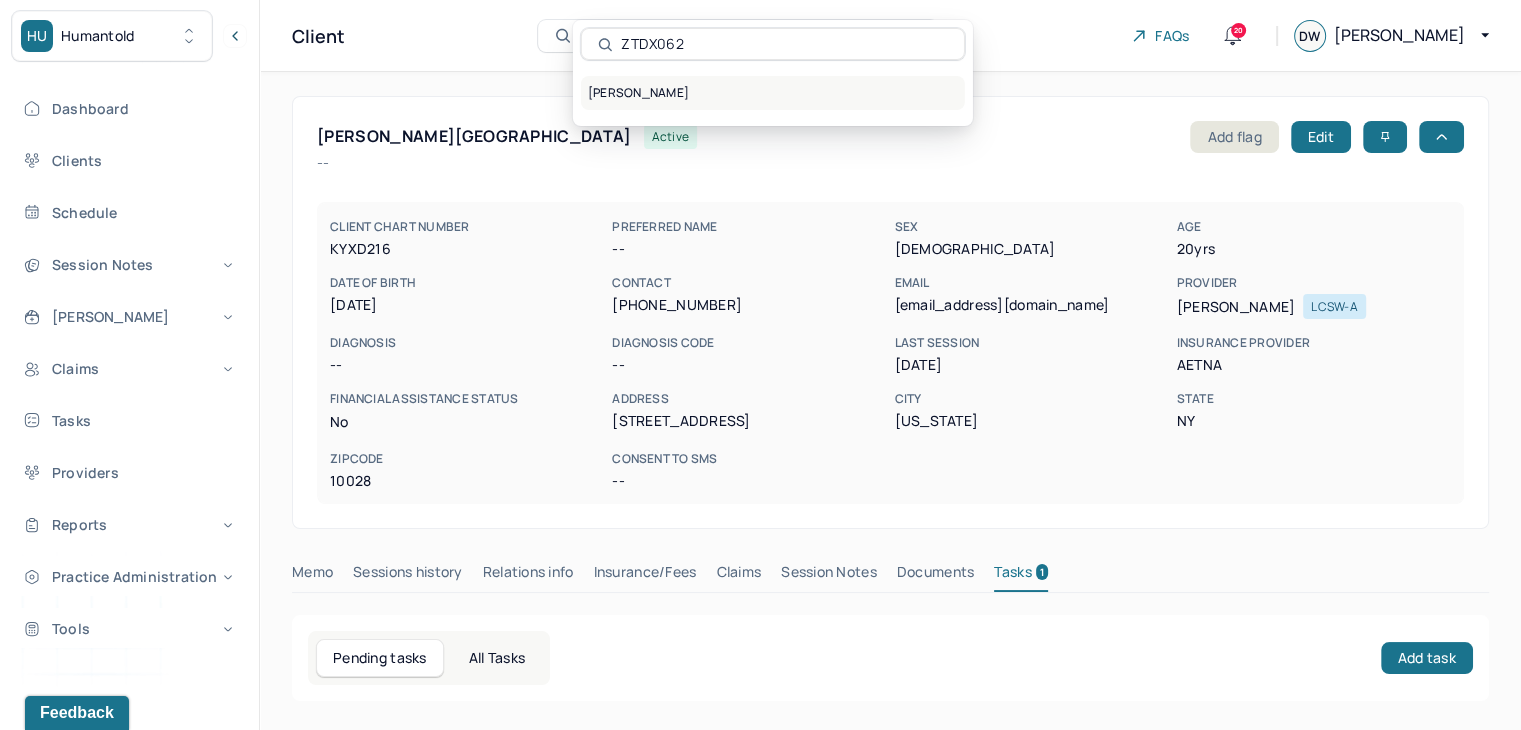 type on "ZTDX062" 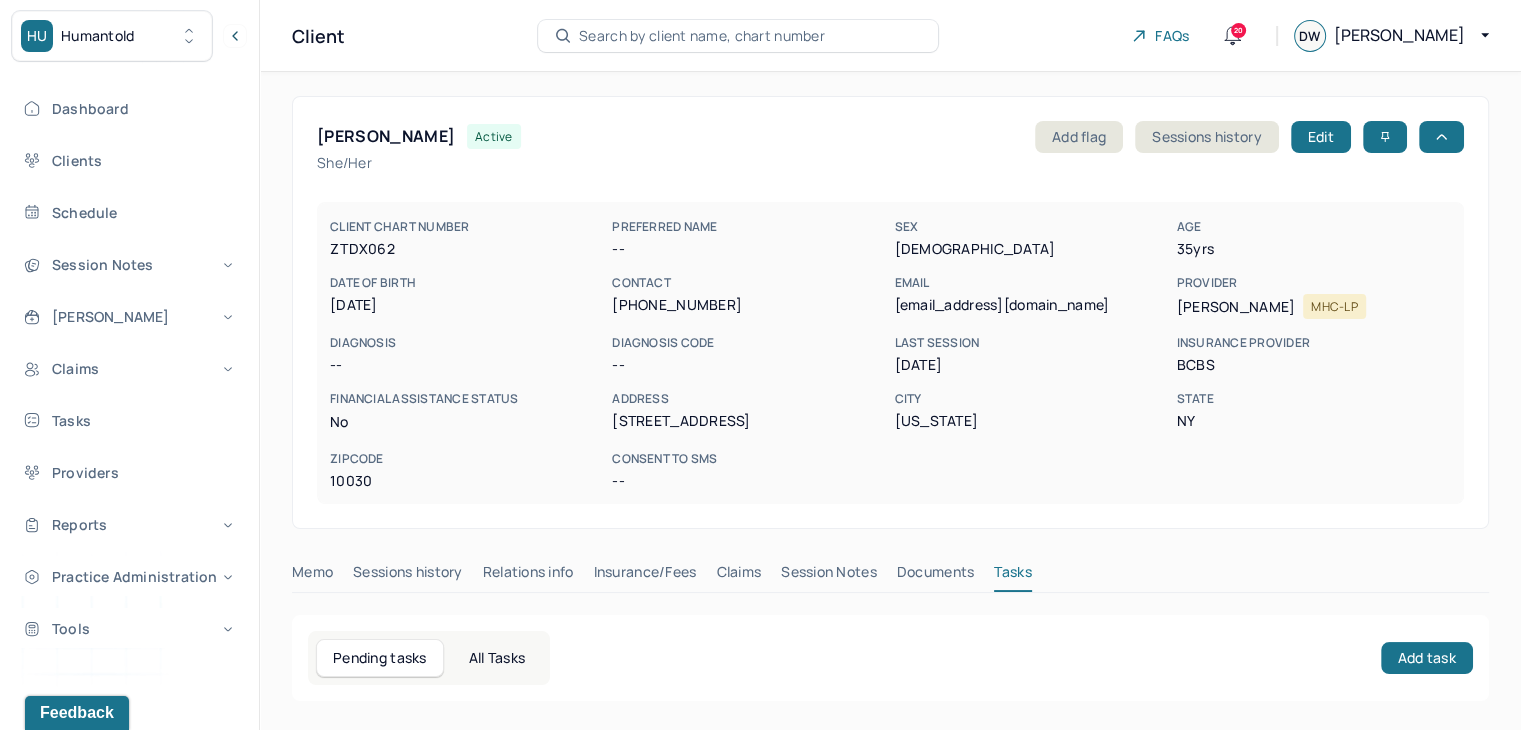 click on "Claims" at bounding box center [738, 576] 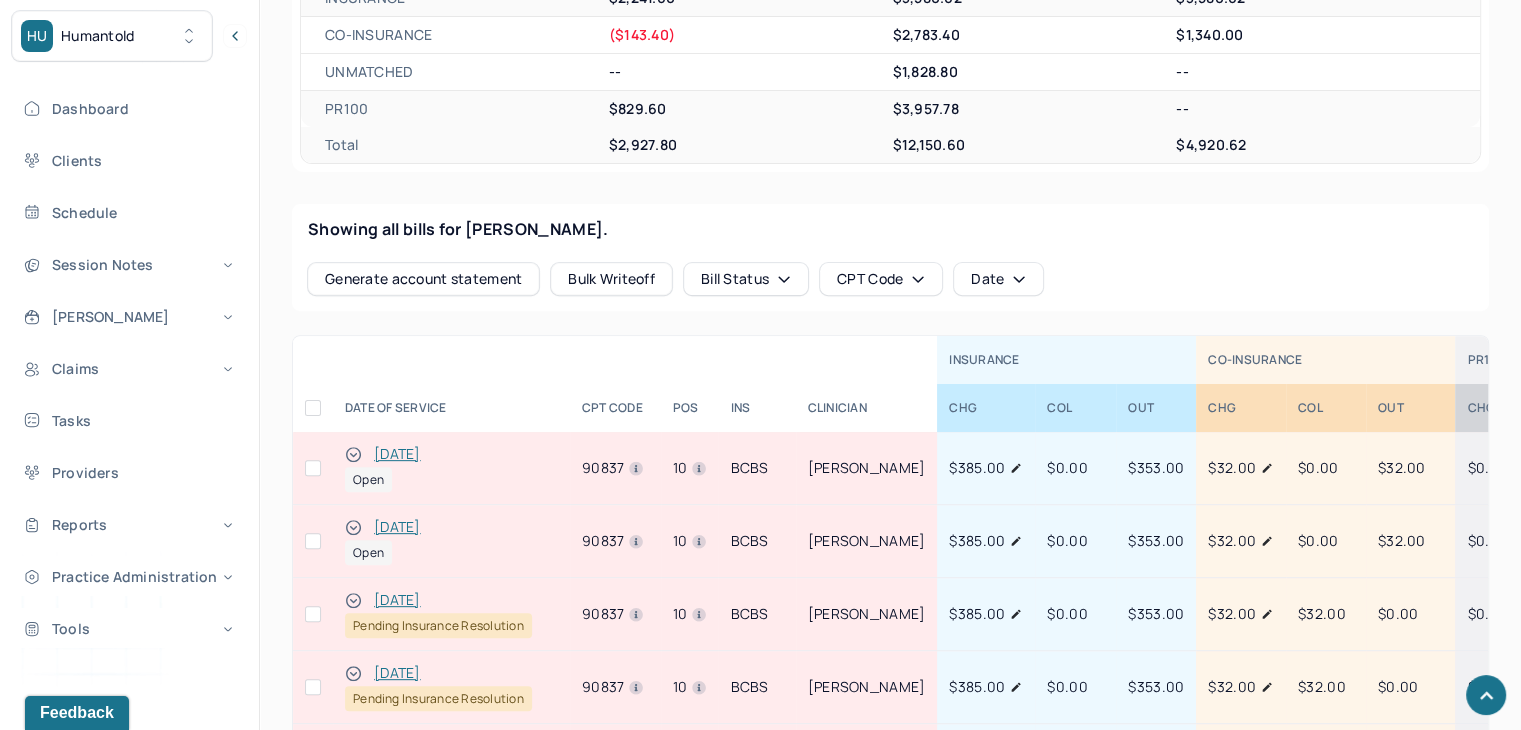 scroll, scrollTop: 900, scrollLeft: 0, axis: vertical 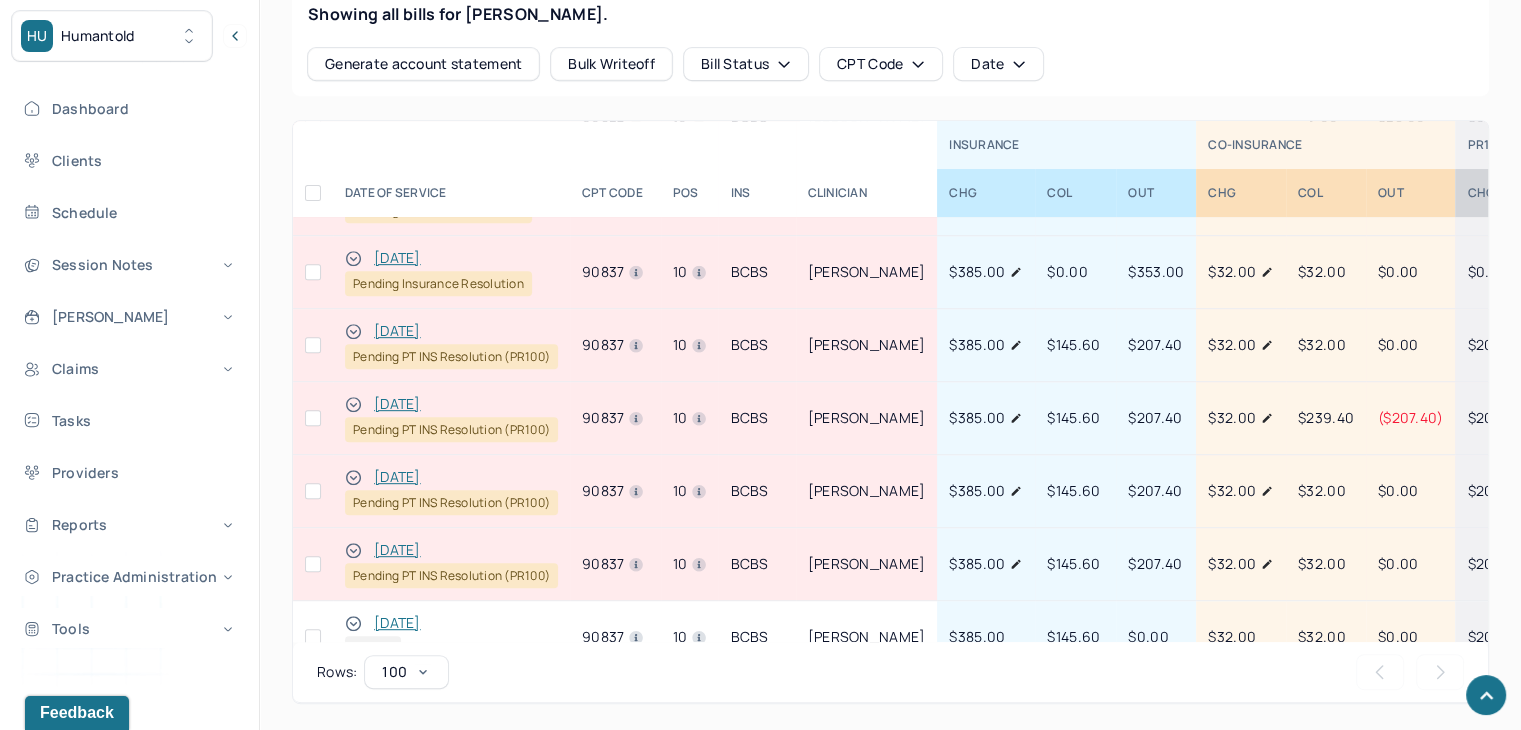 click 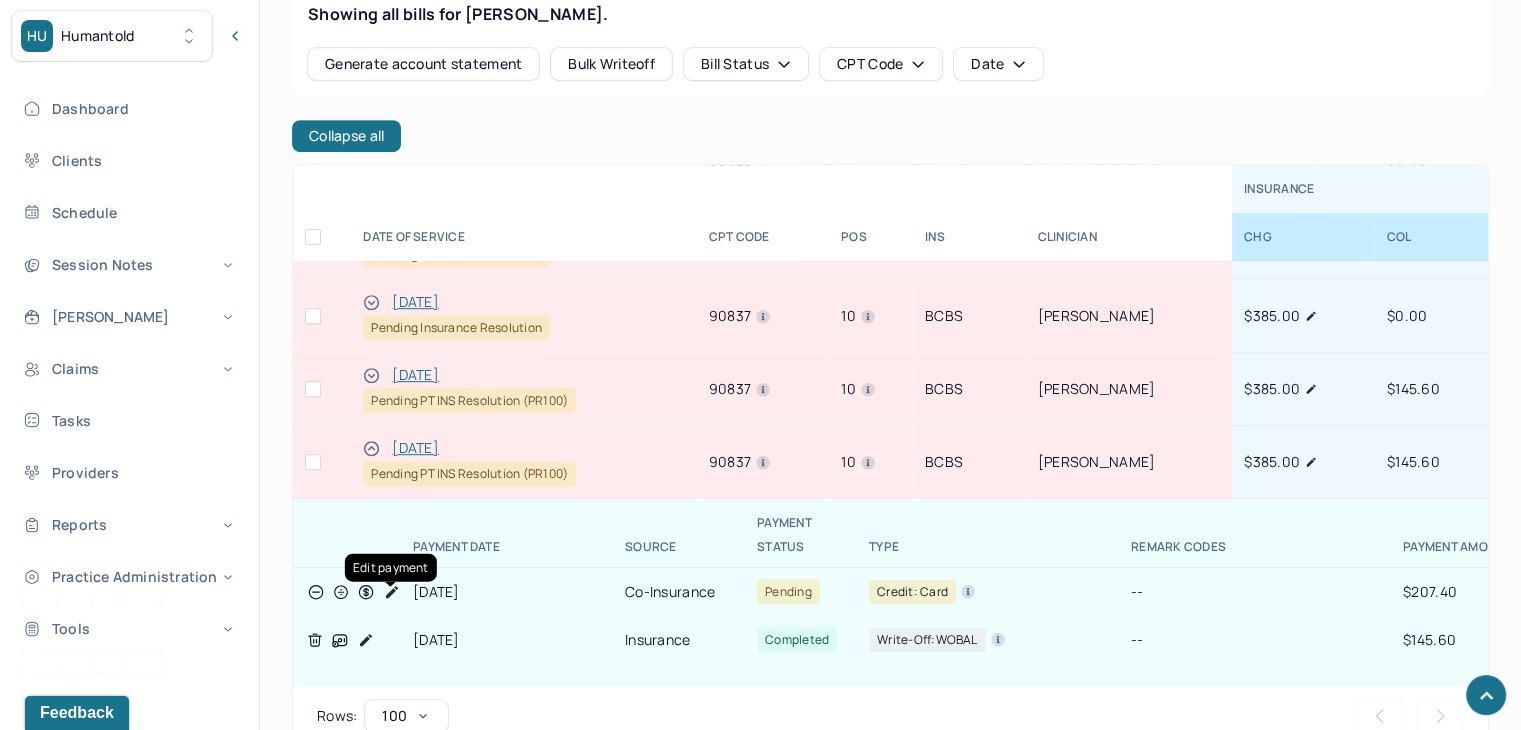 click 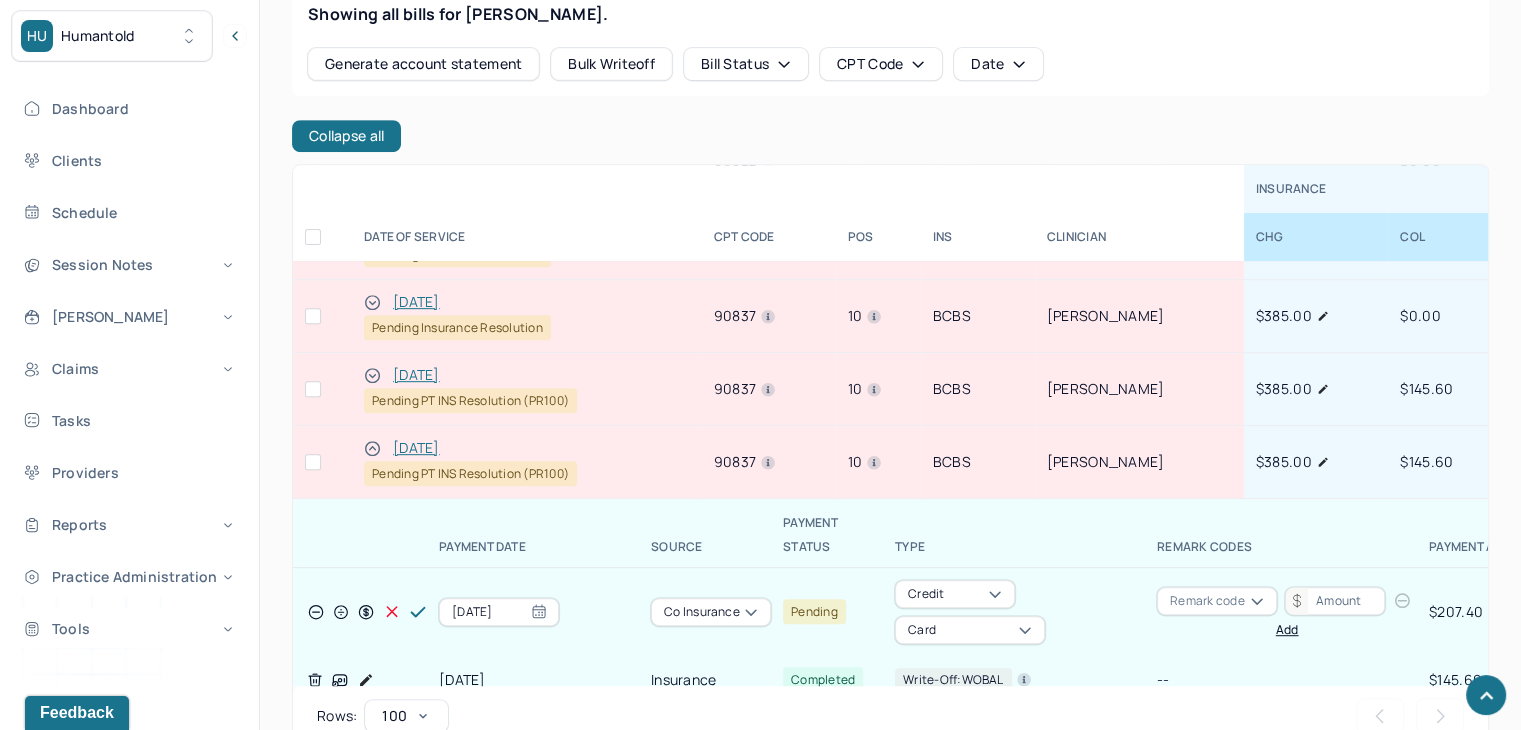 click 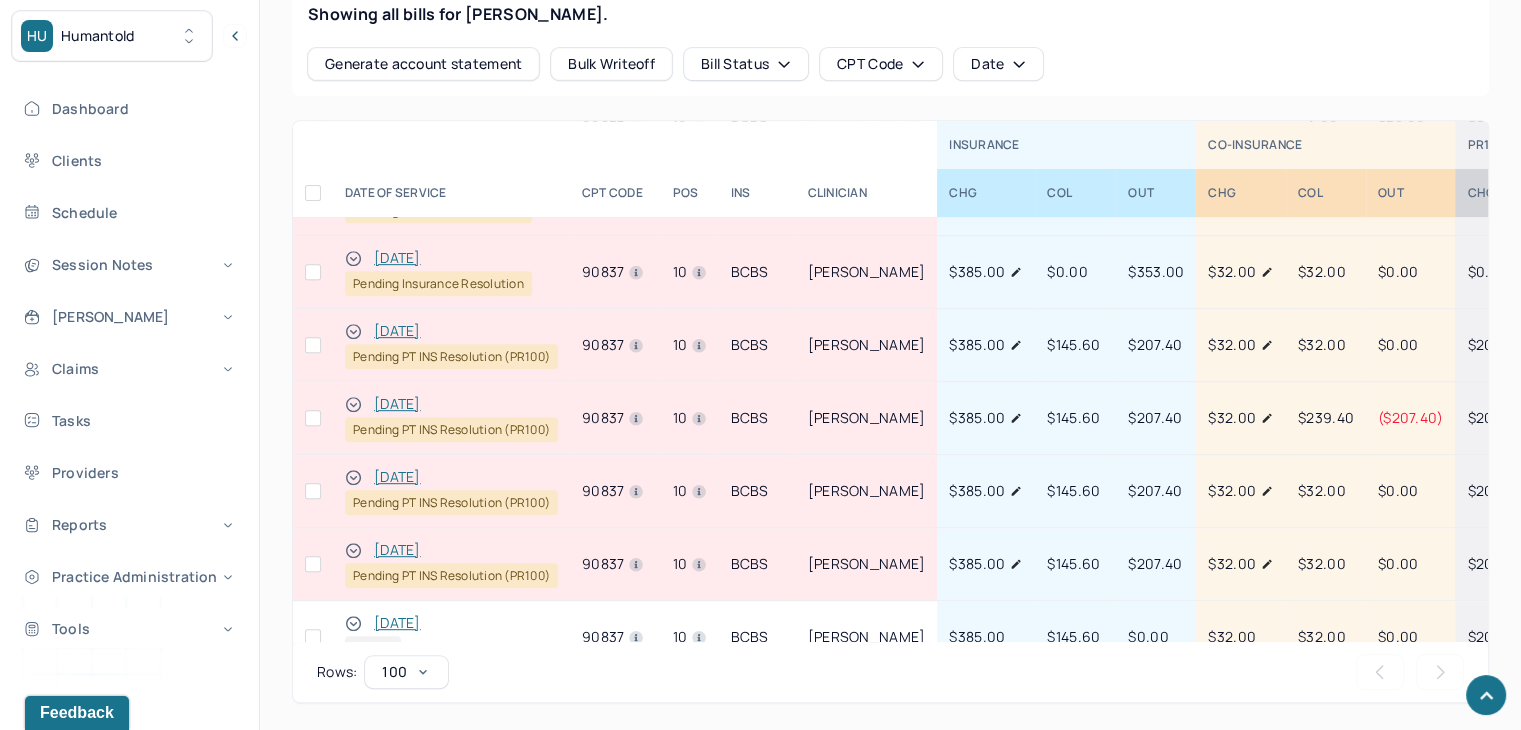 click 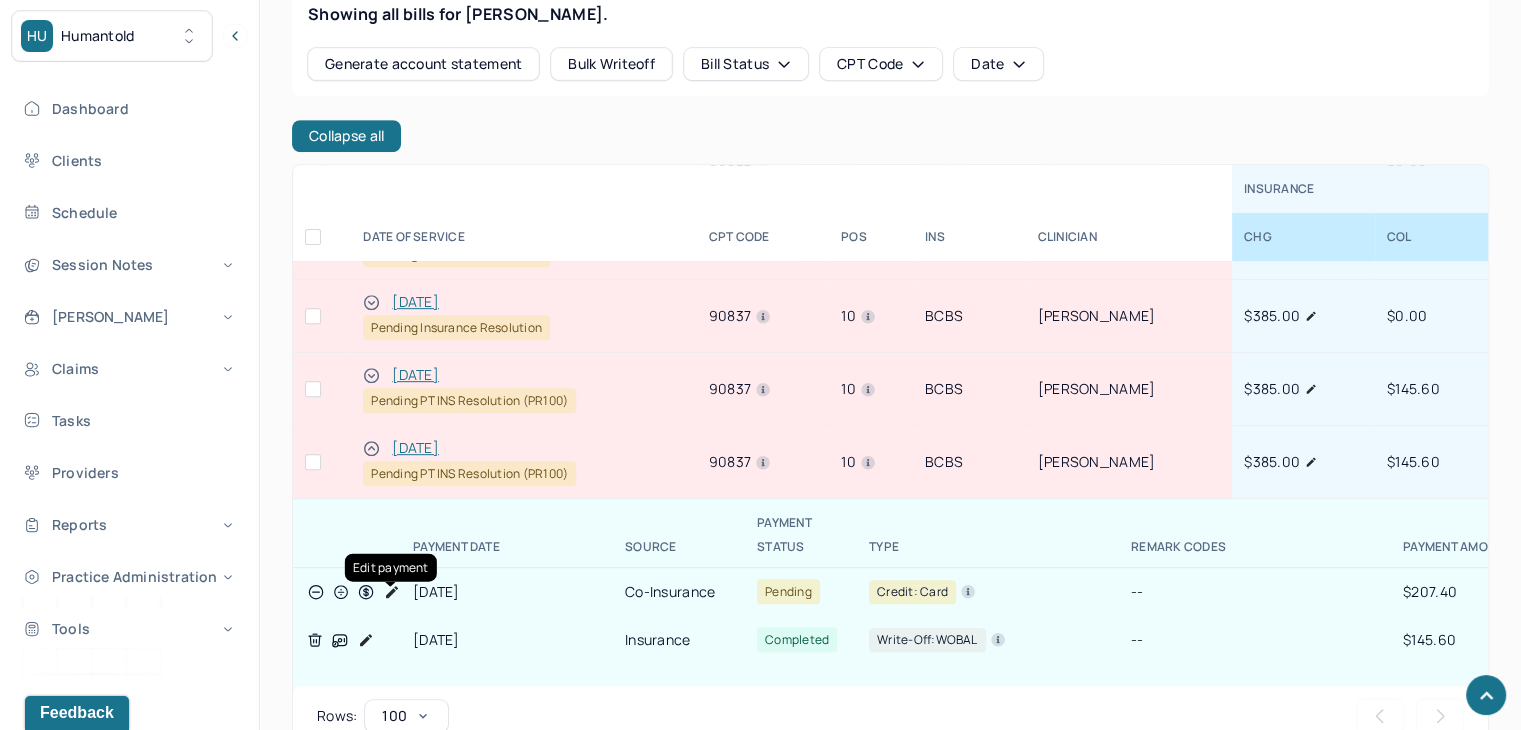 click 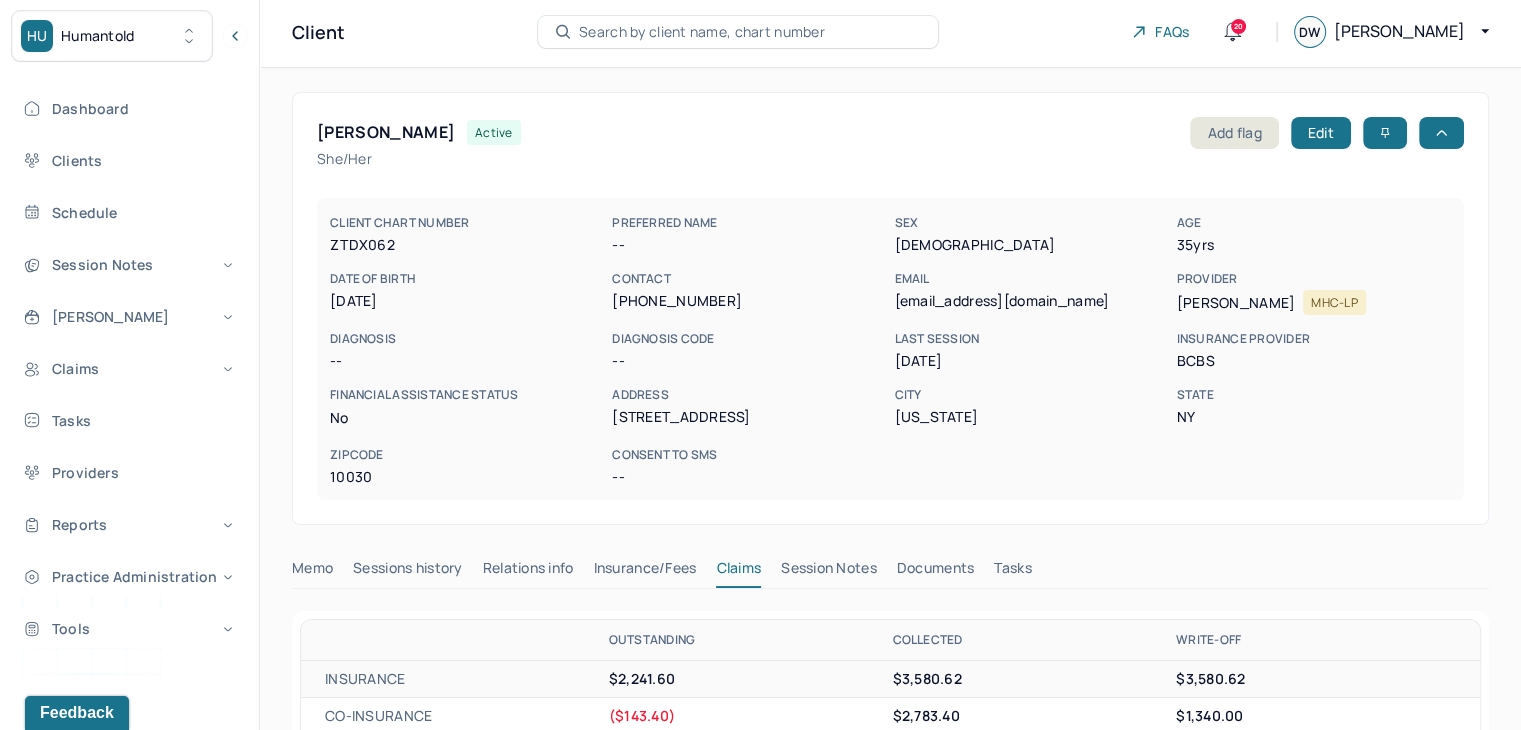 scroll, scrollTop: 0, scrollLeft: 0, axis: both 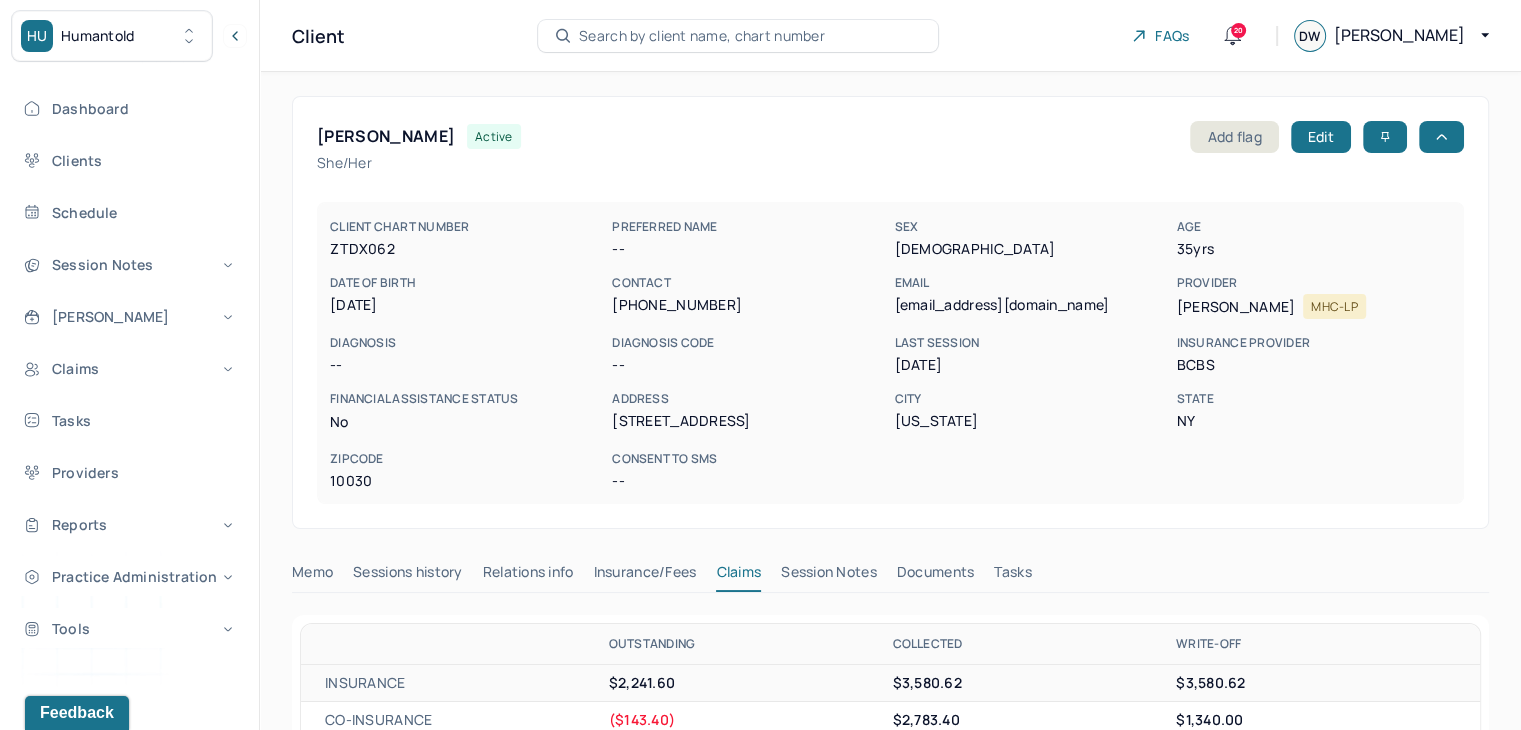 click on "Search by client name, chart number" at bounding box center [702, 36] 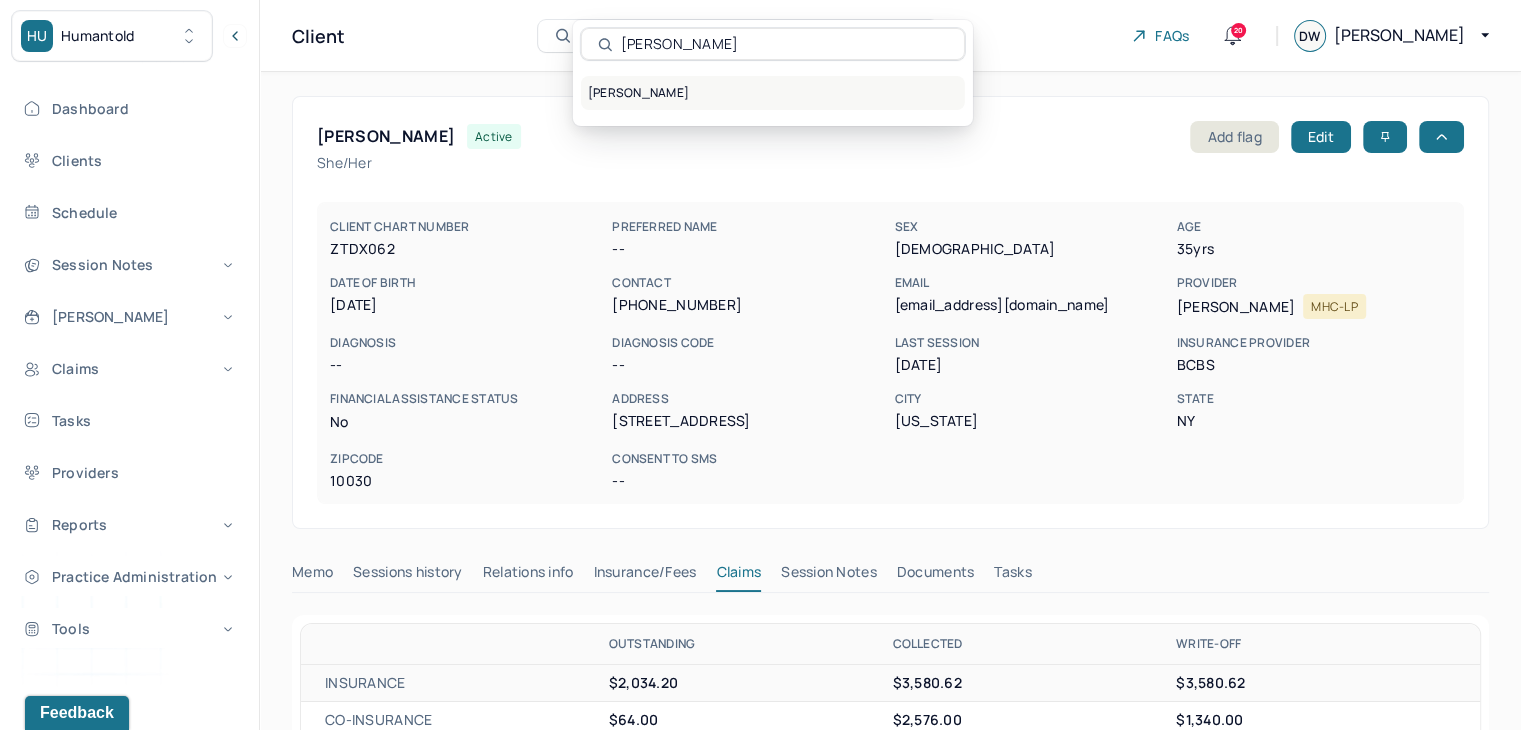 type on "Megan Vidovic" 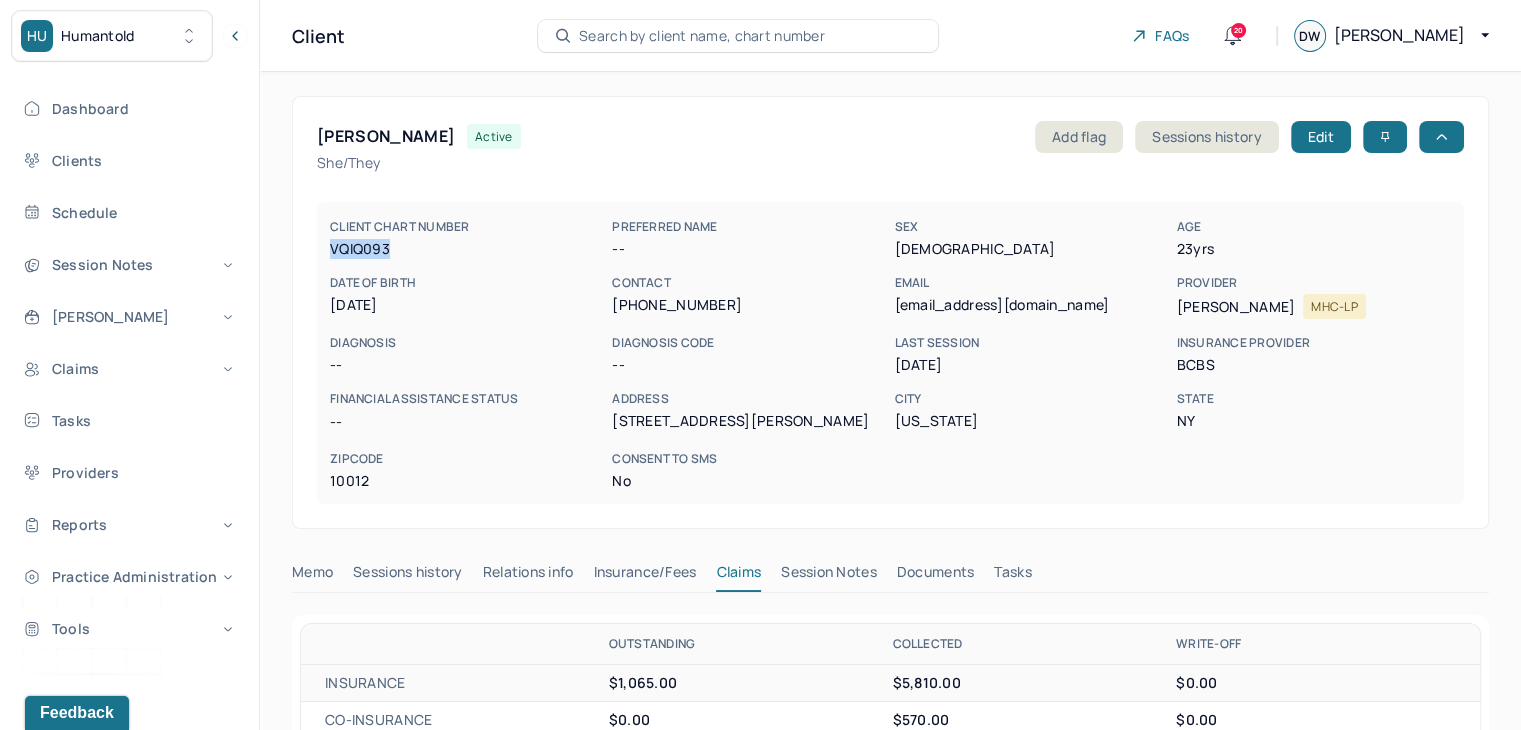 drag, startPoint x: 395, startPoint y: 246, endPoint x: 330, endPoint y: 245, distance: 65.00769 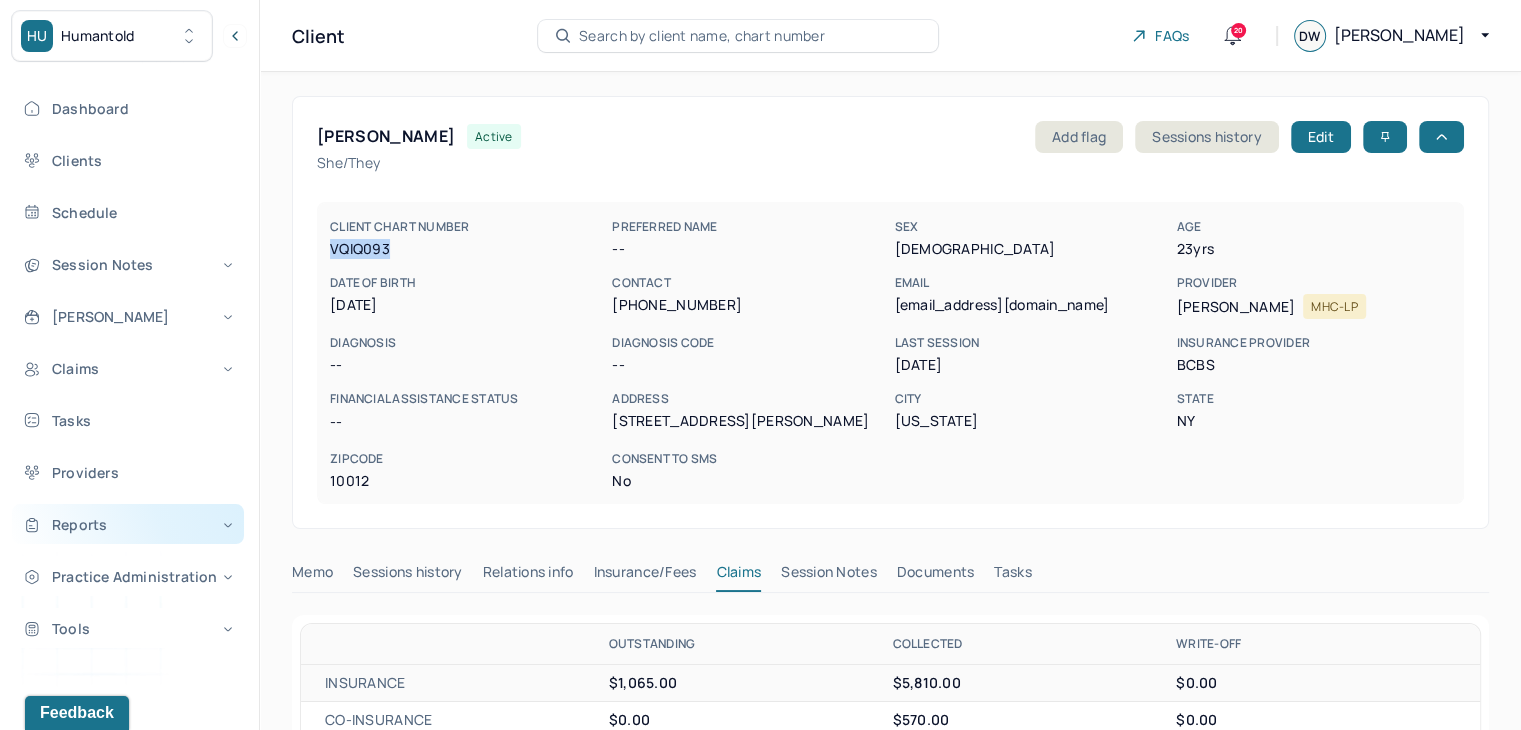 copy on "VQIQ093" 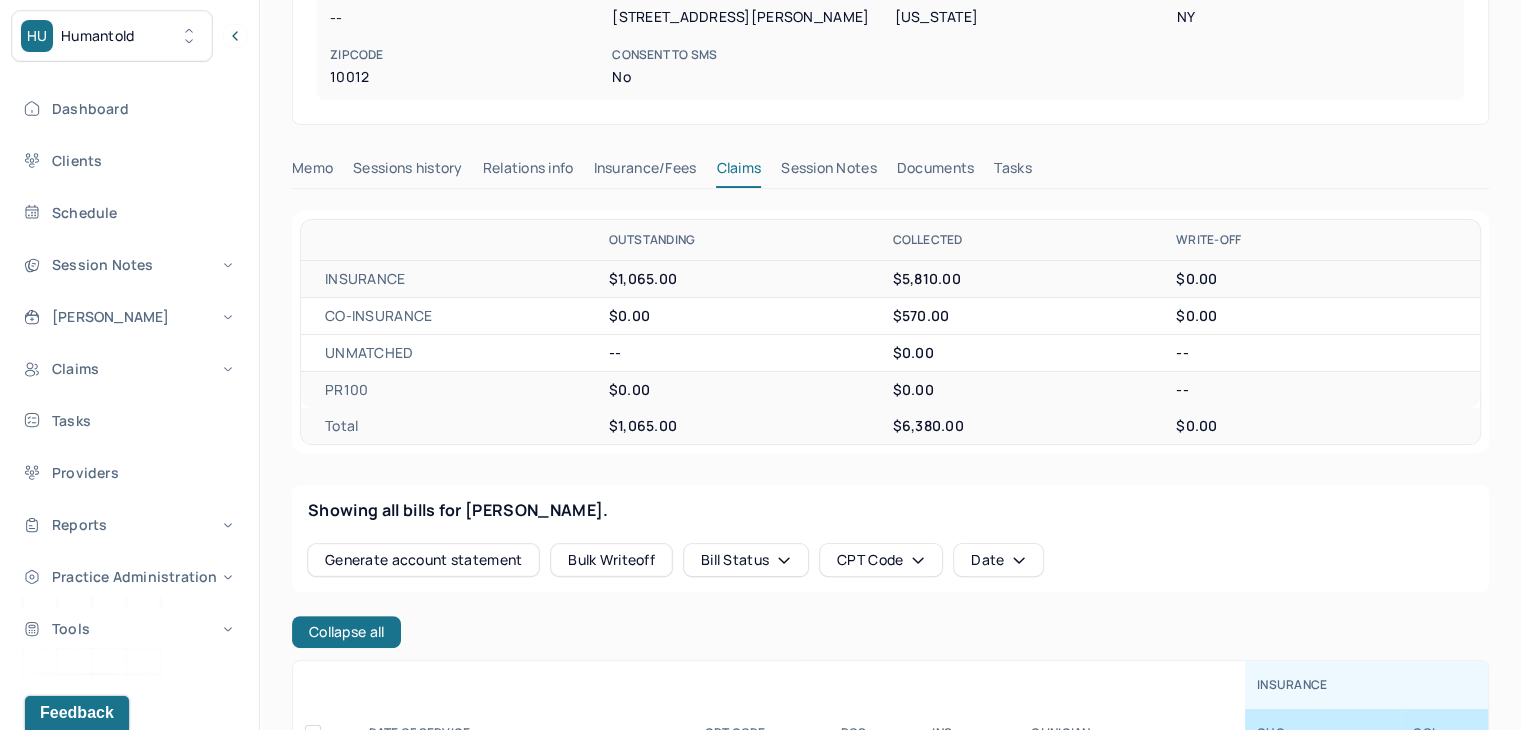 scroll, scrollTop: 400, scrollLeft: 0, axis: vertical 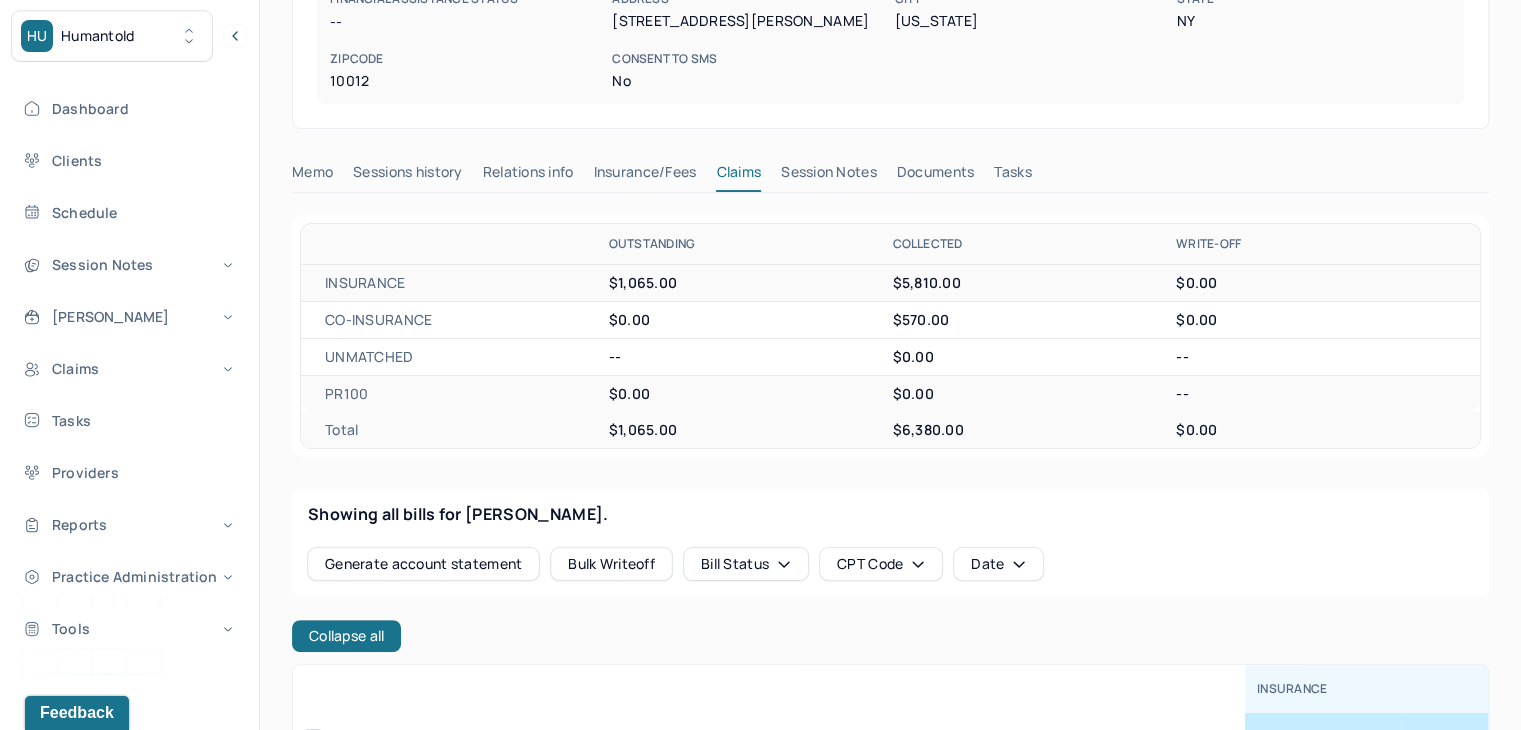 click on "Session Notes" at bounding box center [829, 176] 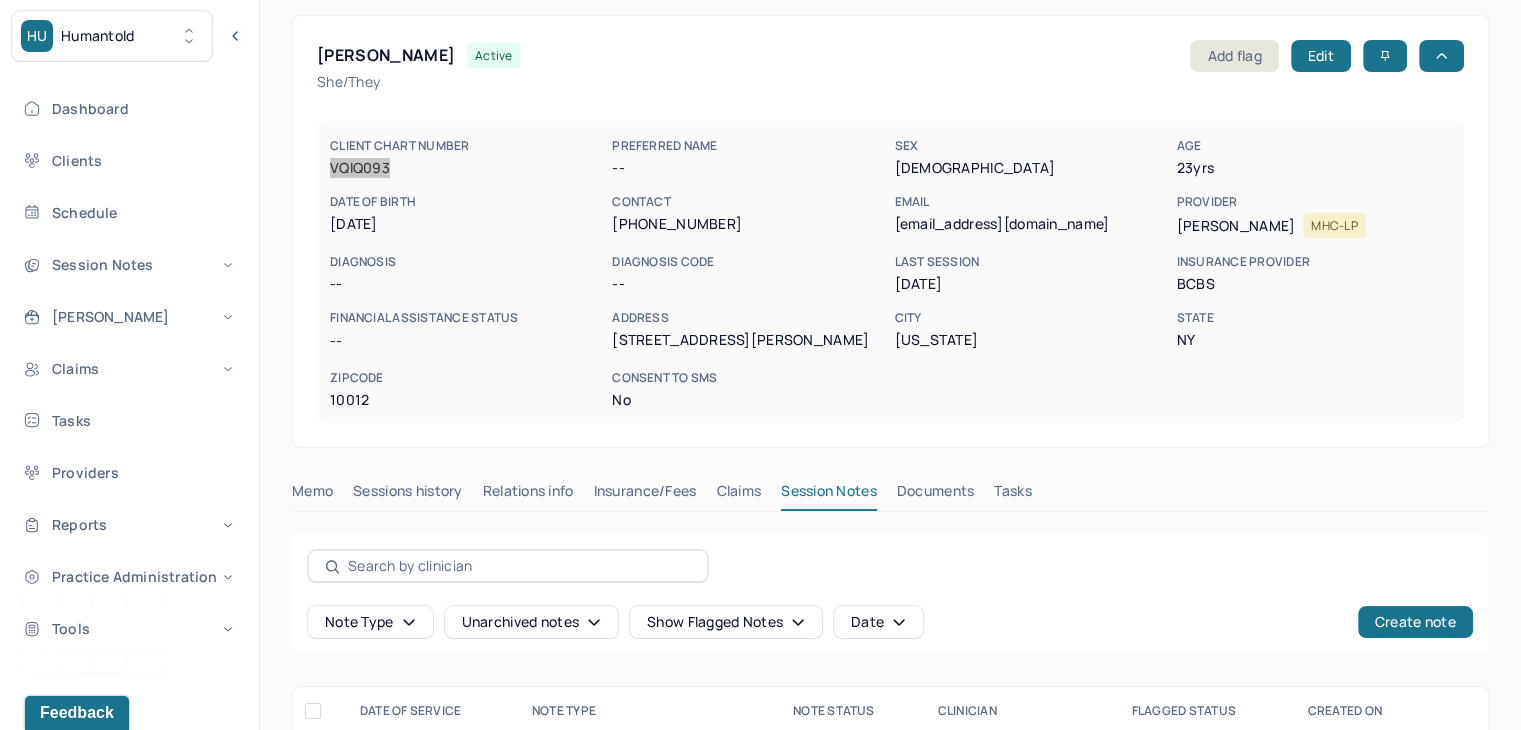 scroll, scrollTop: 0, scrollLeft: 0, axis: both 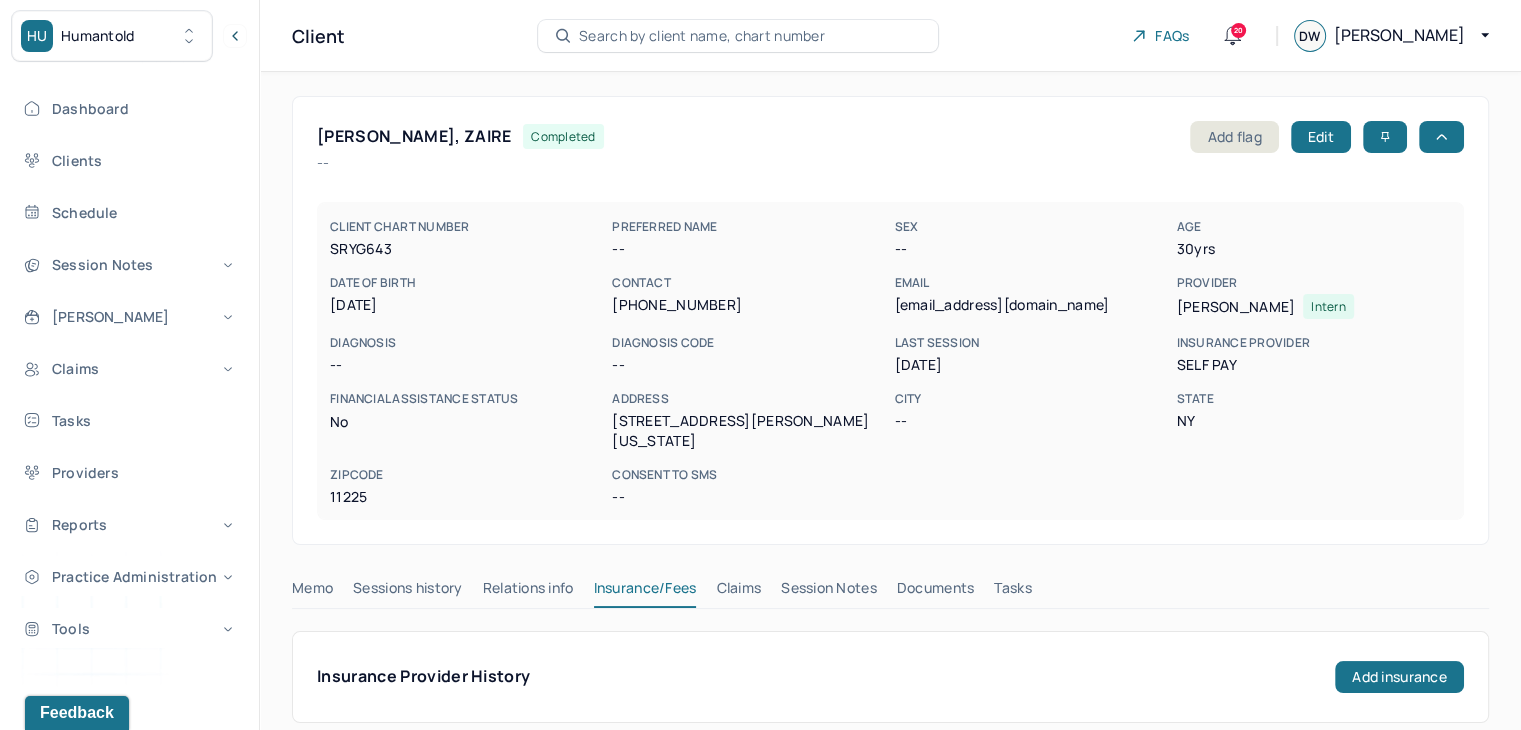 click on "Search by client name, chart number" at bounding box center [702, 36] 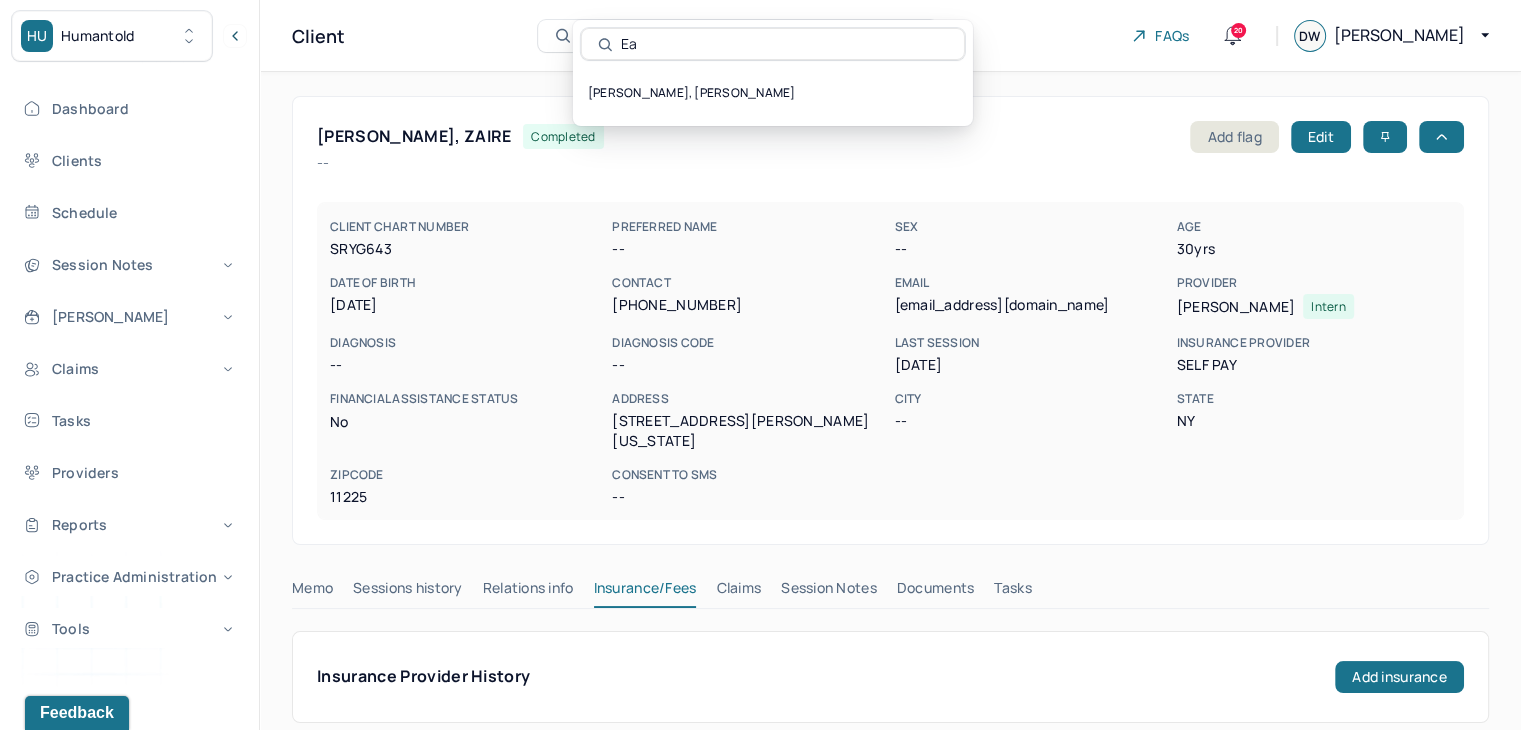 type on "E" 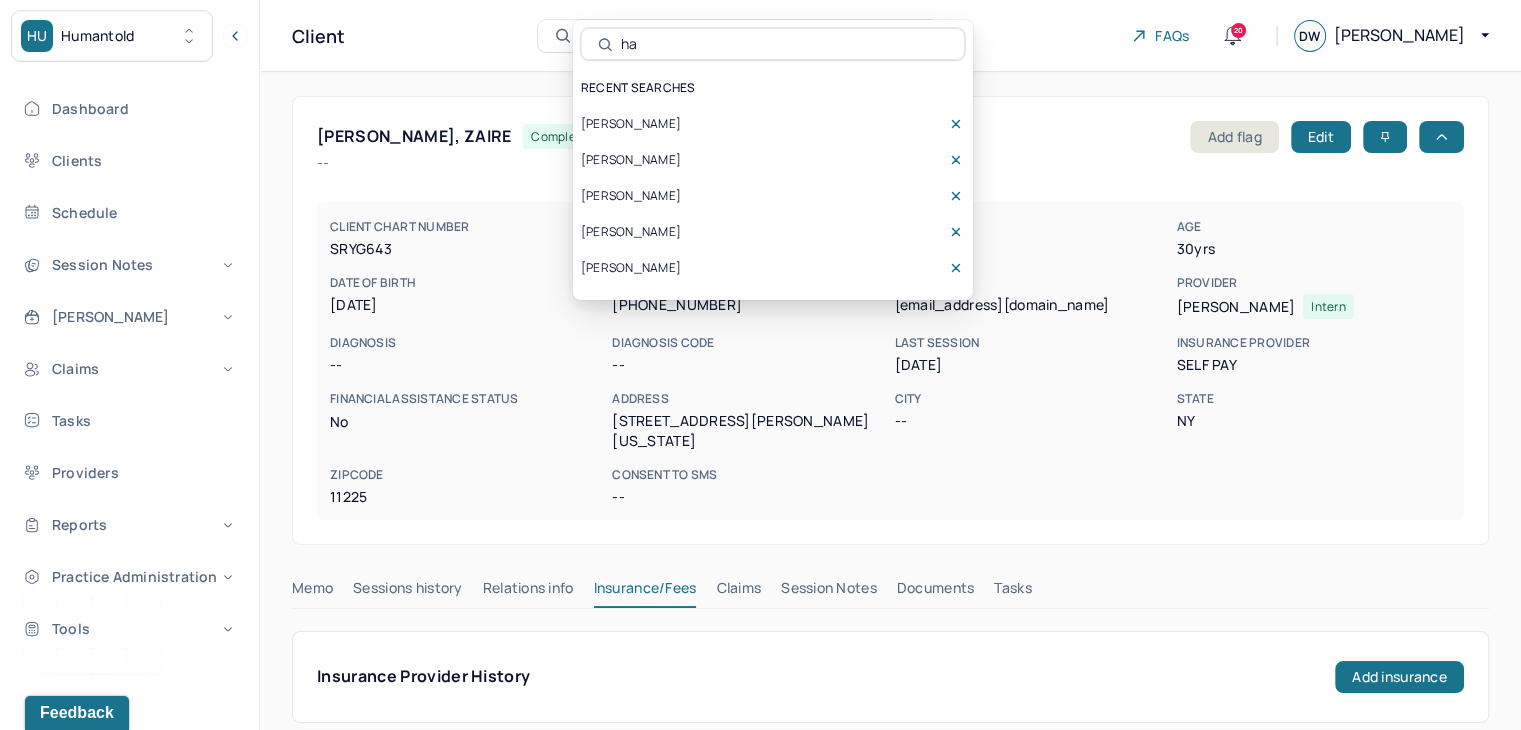 type on "h" 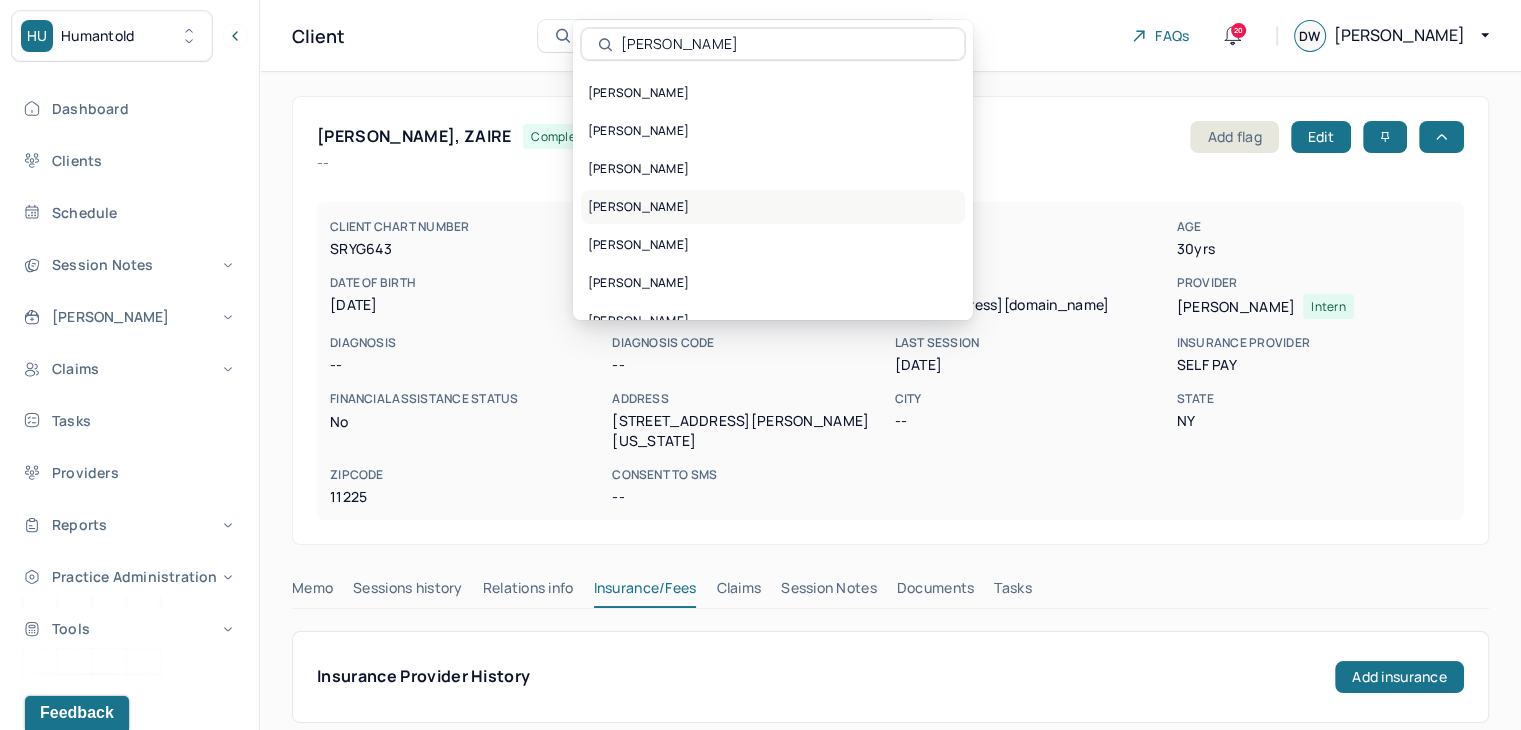 type on "[PERSON_NAME]" 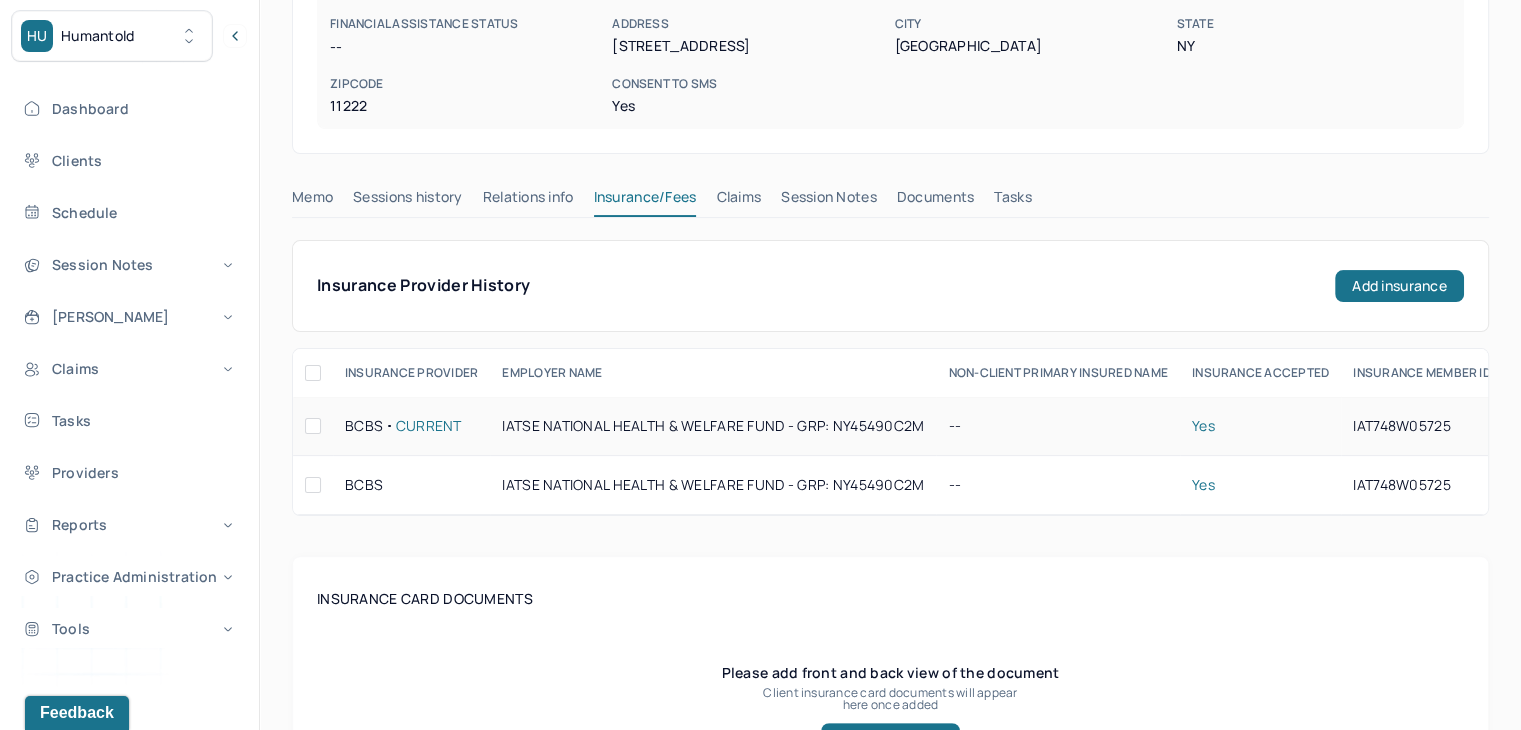 scroll, scrollTop: 400, scrollLeft: 0, axis: vertical 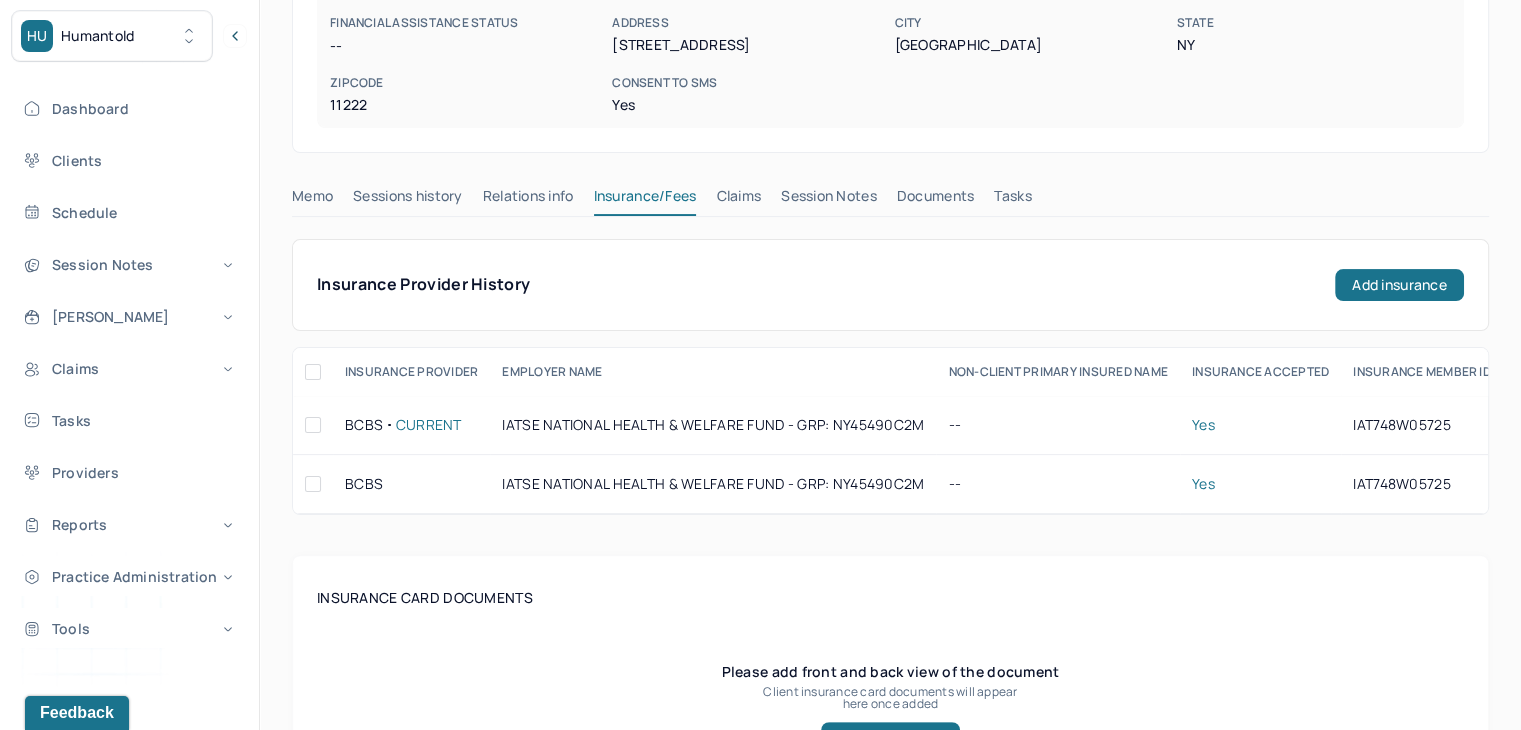click on "Claims" at bounding box center (738, 200) 